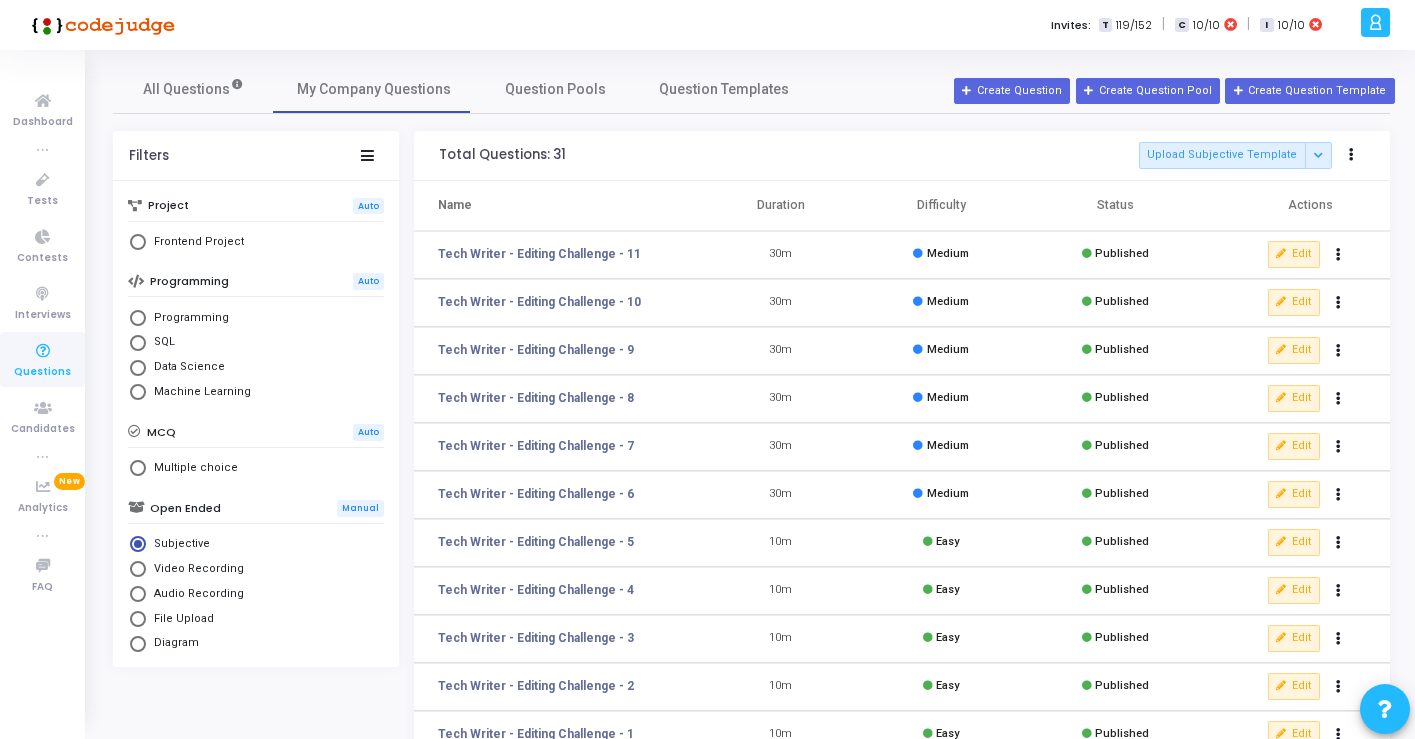 scroll, scrollTop: 111, scrollLeft: 0, axis: vertical 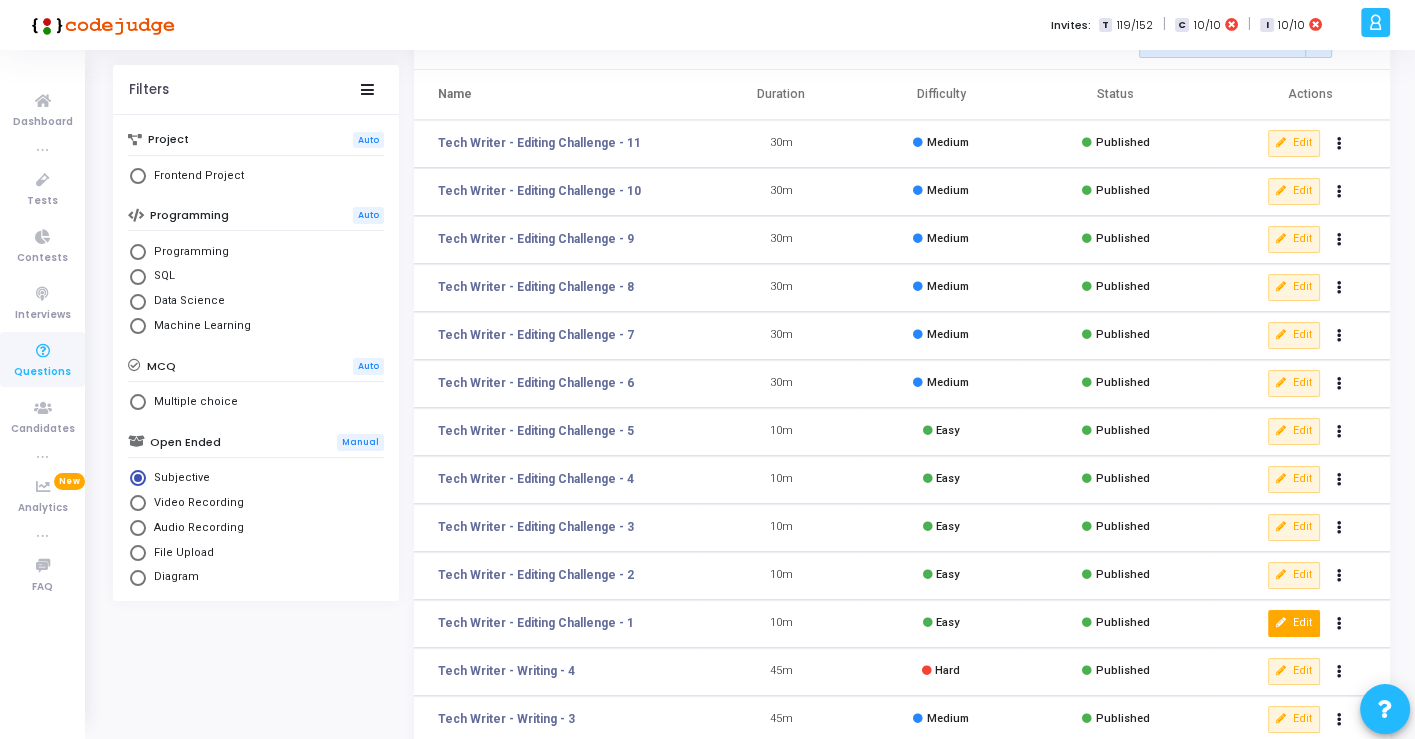 click on "Edit" at bounding box center (1294, 623) 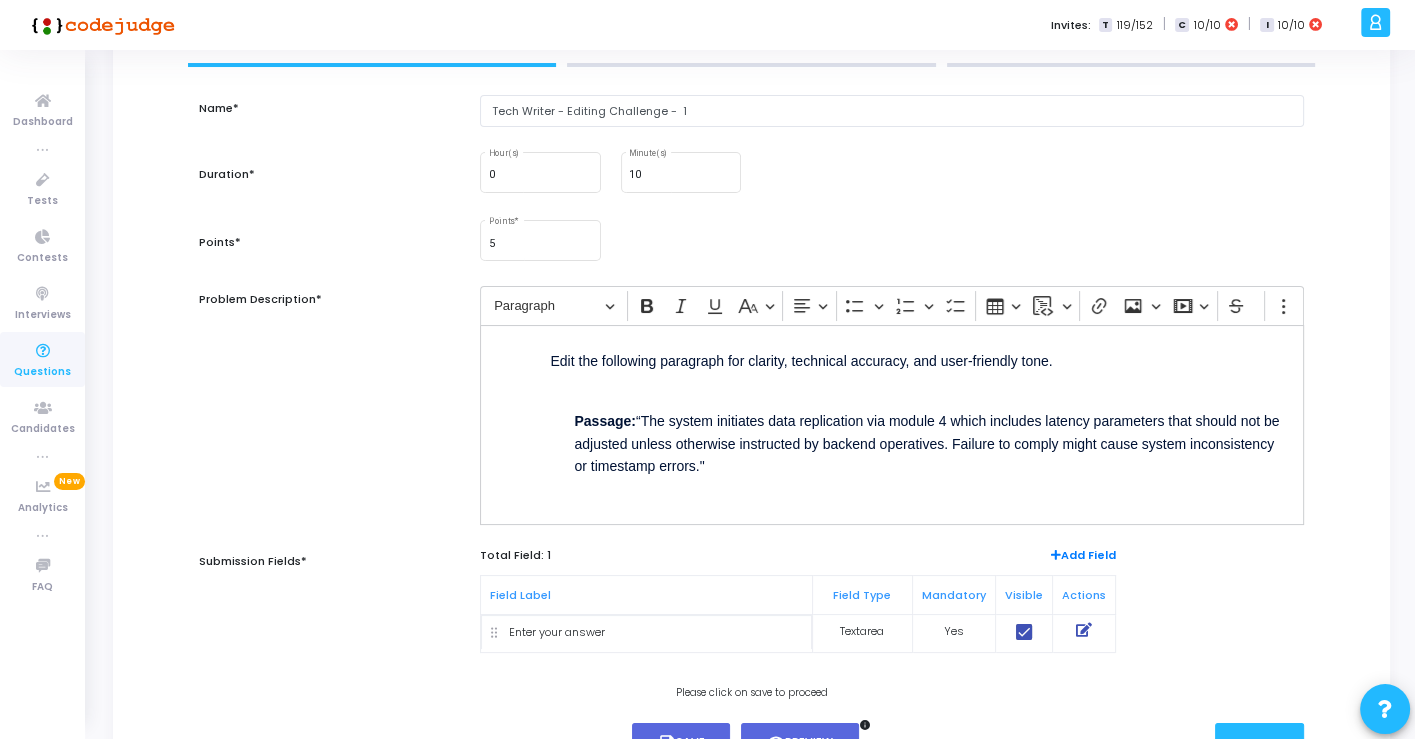 scroll, scrollTop: 111, scrollLeft: 0, axis: vertical 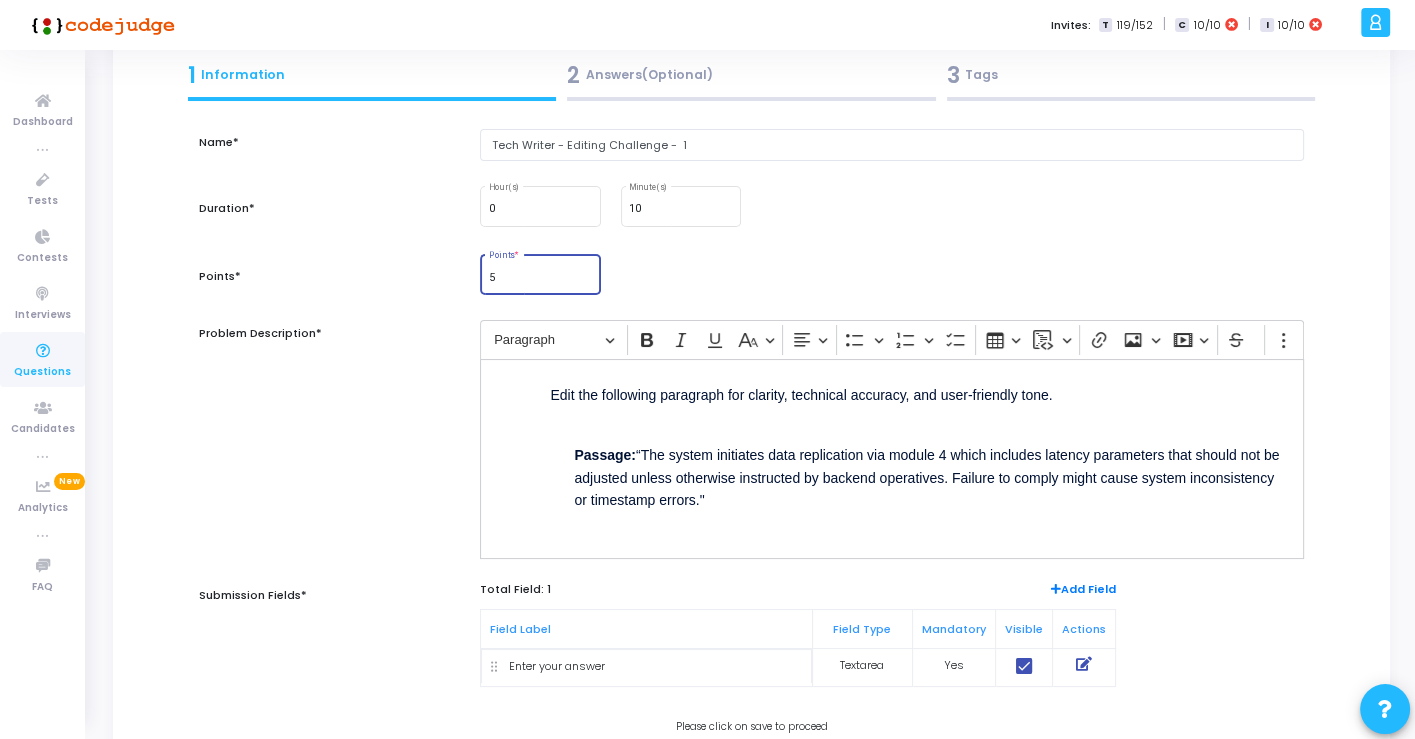 drag, startPoint x: 538, startPoint y: 281, endPoint x: 480, endPoint y: 276, distance: 58.21512 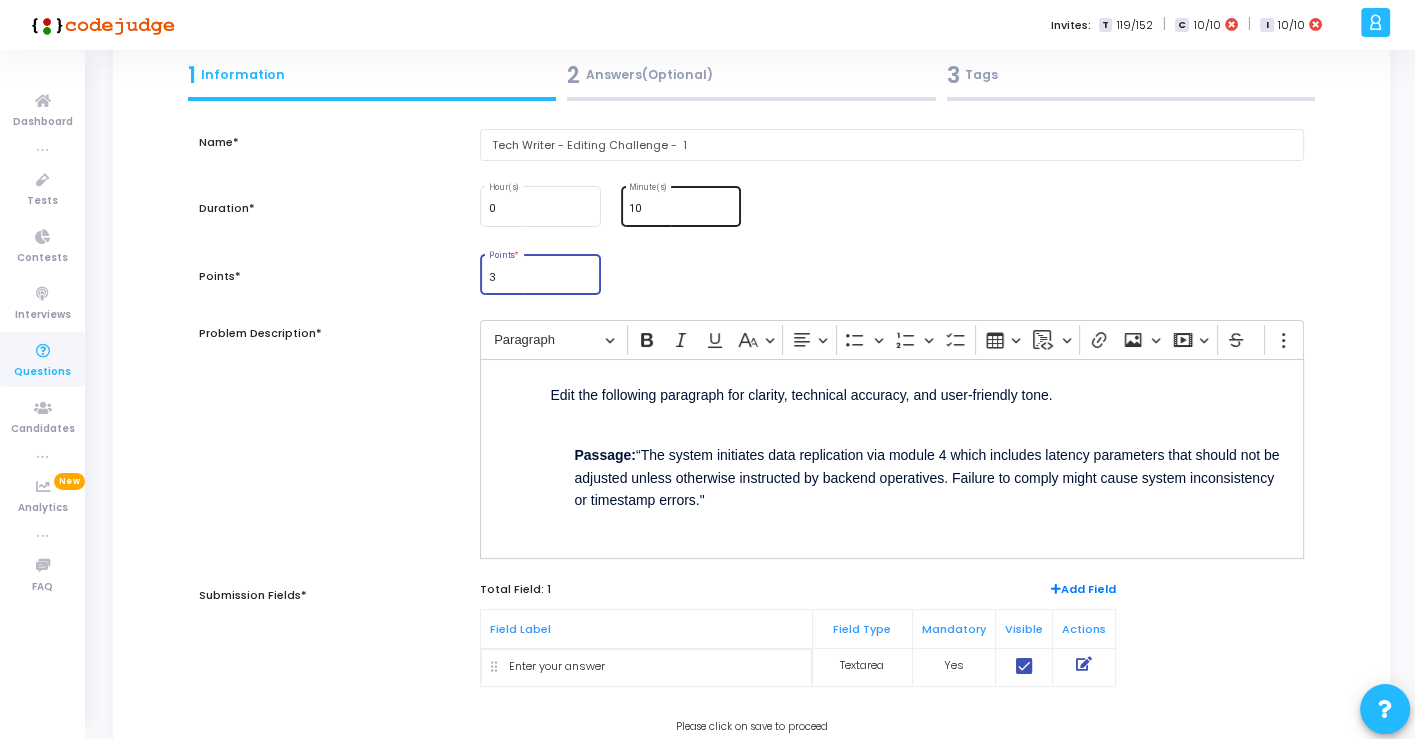 type on "3" 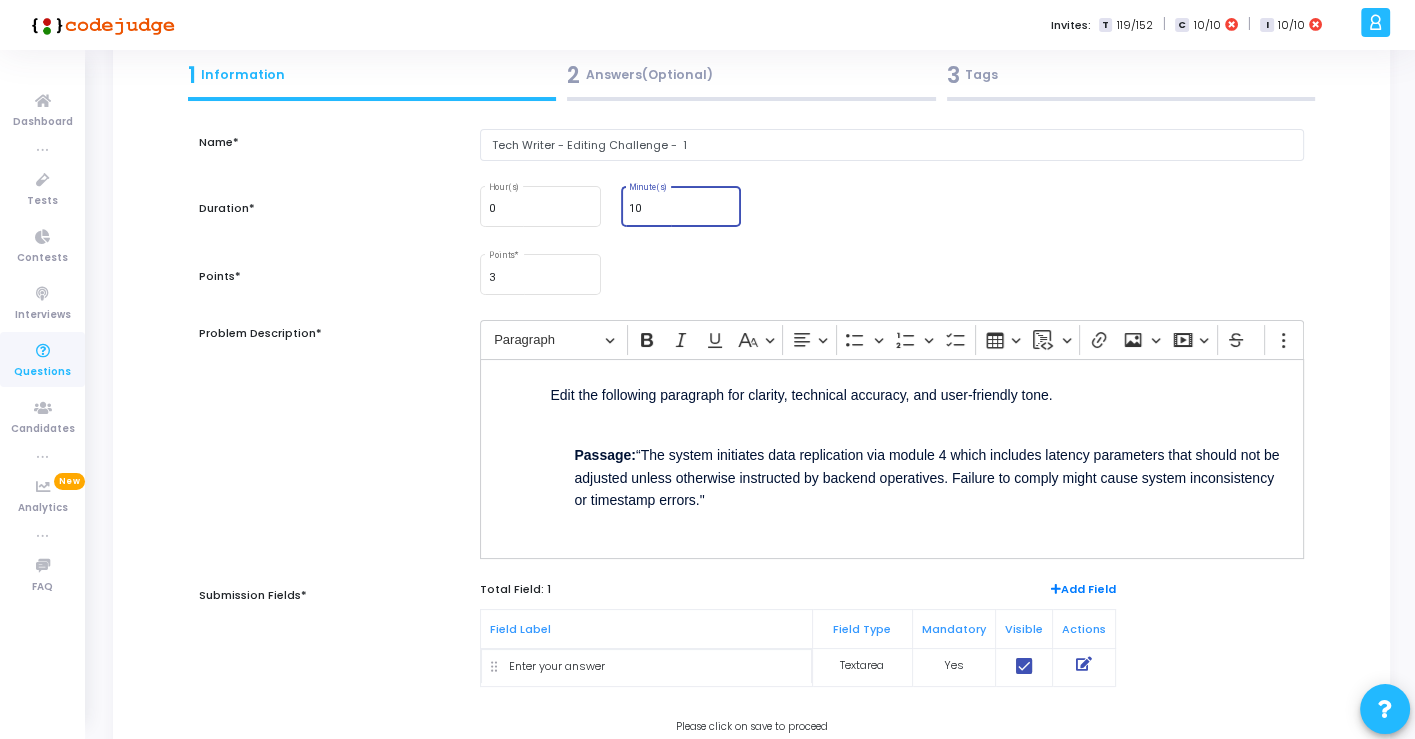 drag, startPoint x: 635, startPoint y: 209, endPoint x: 615, endPoint y: 201, distance: 21.540659 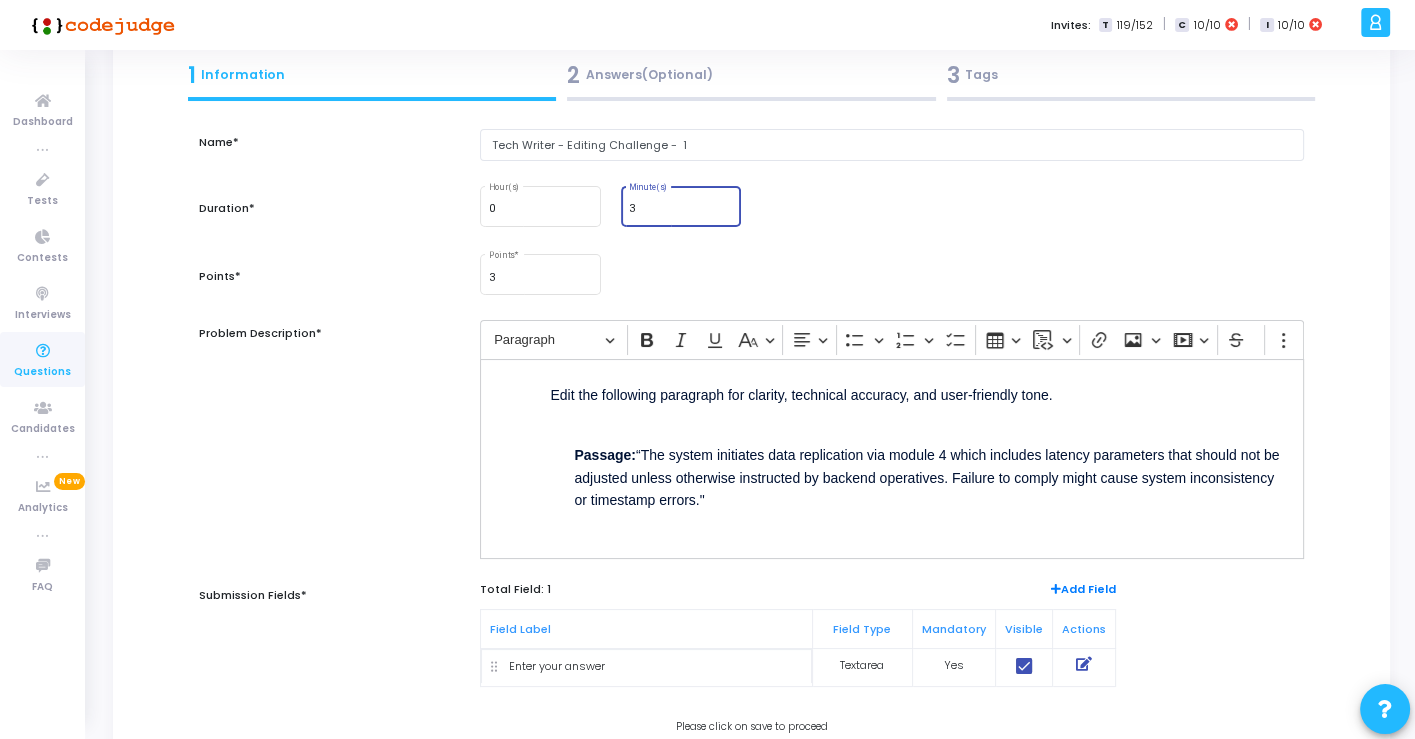 type on "3" 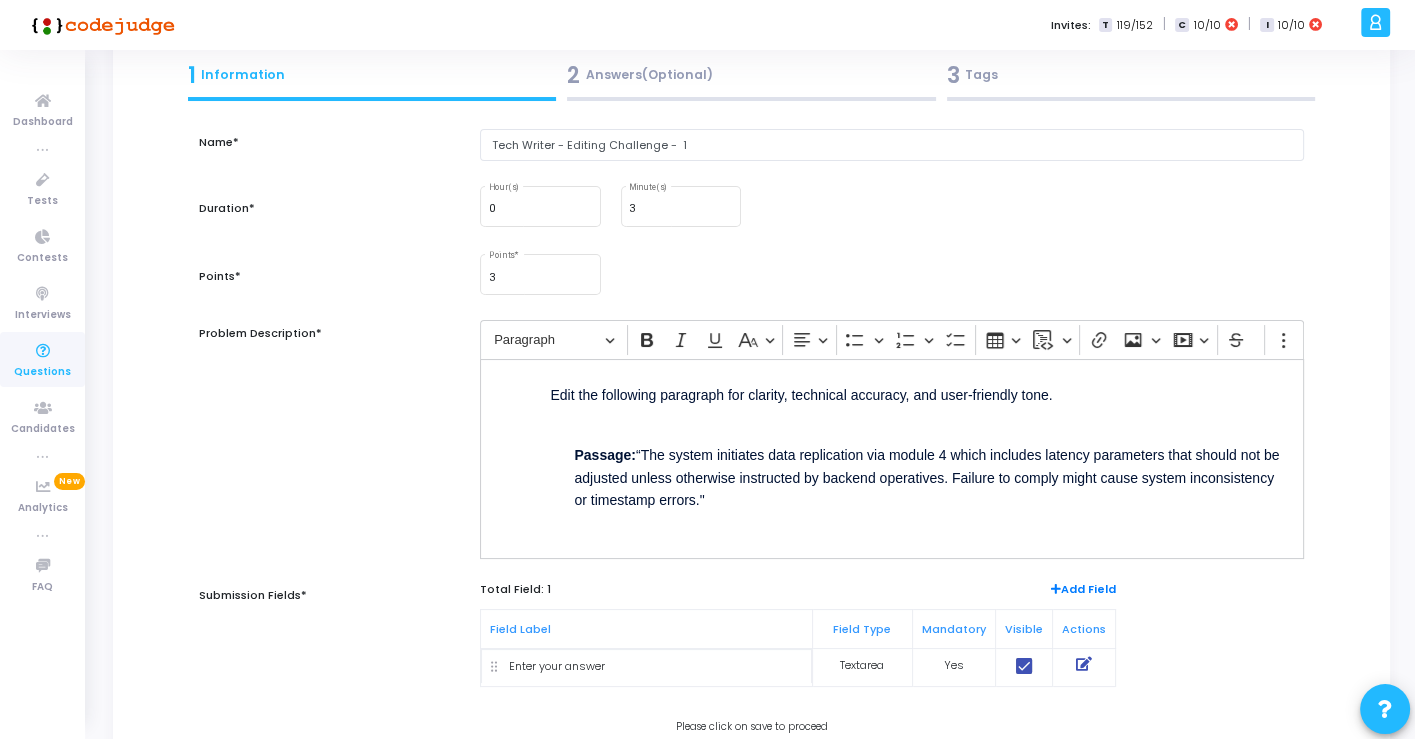 click on "0 Hour(s) 3 Minute(s)" at bounding box center (891, 217) 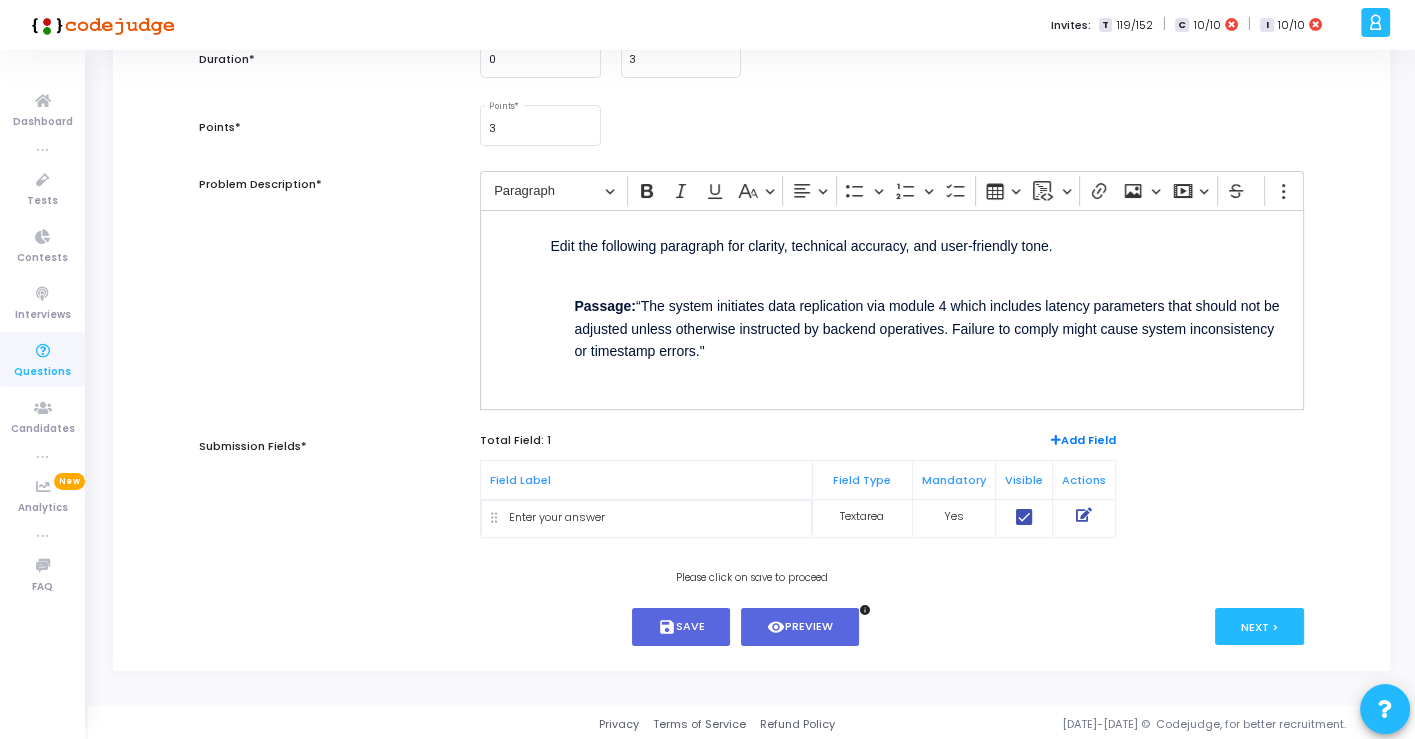 scroll, scrollTop: 260, scrollLeft: 0, axis: vertical 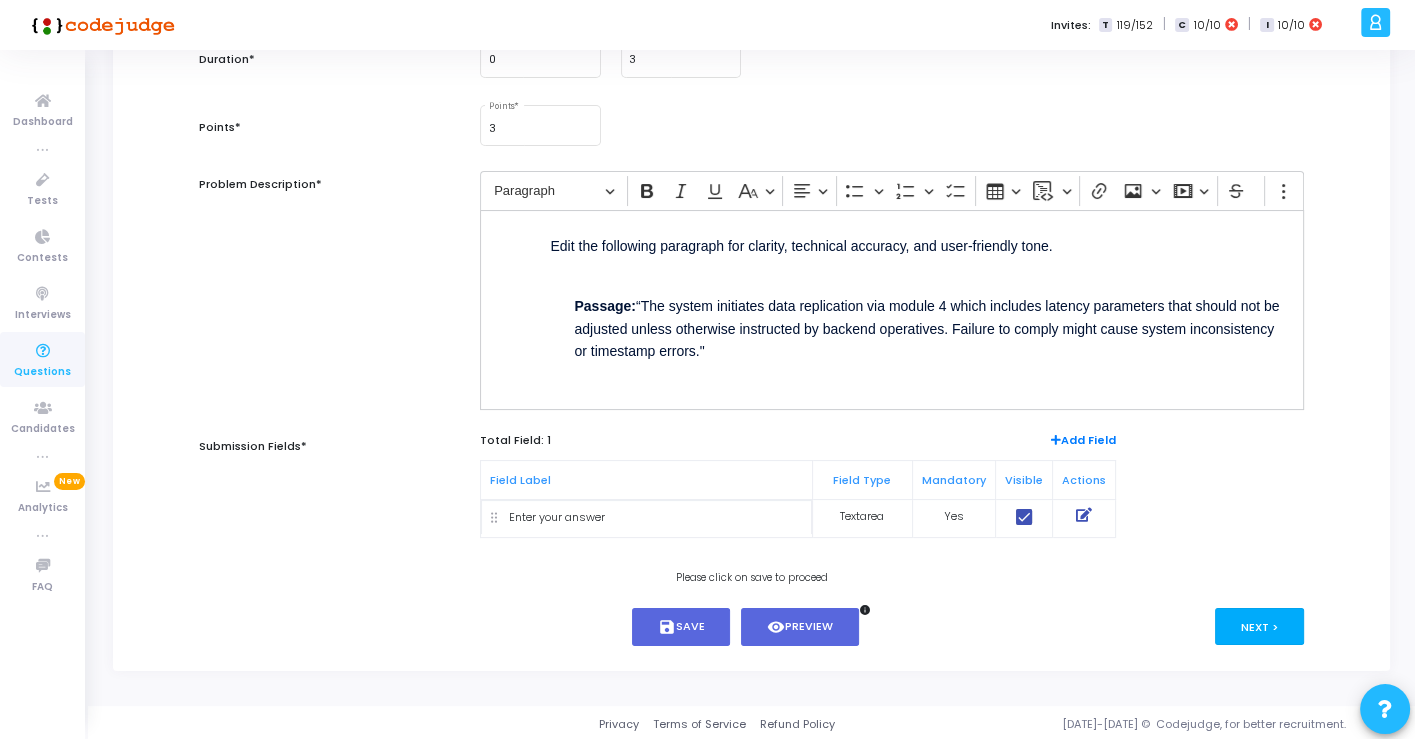 click on "Next >" at bounding box center [1259, 626] 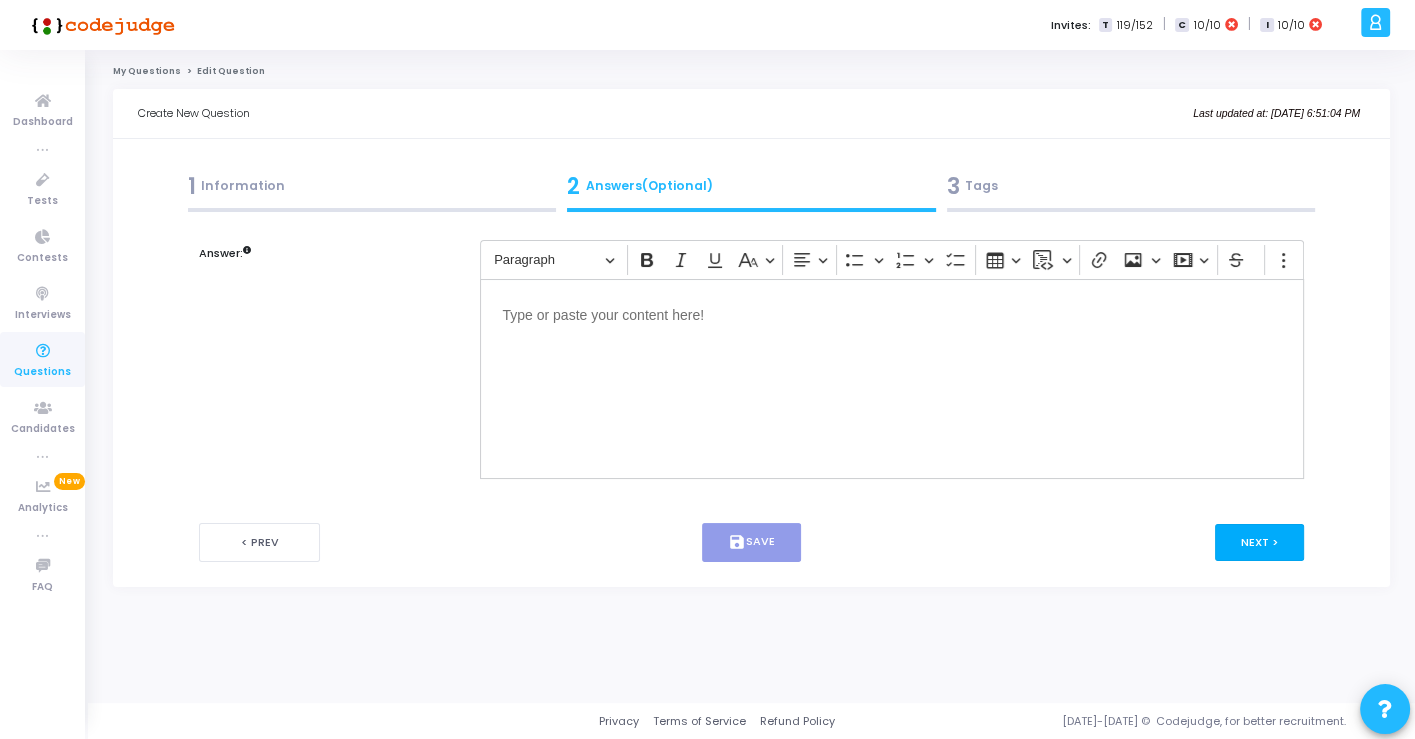 scroll, scrollTop: 0, scrollLeft: 0, axis: both 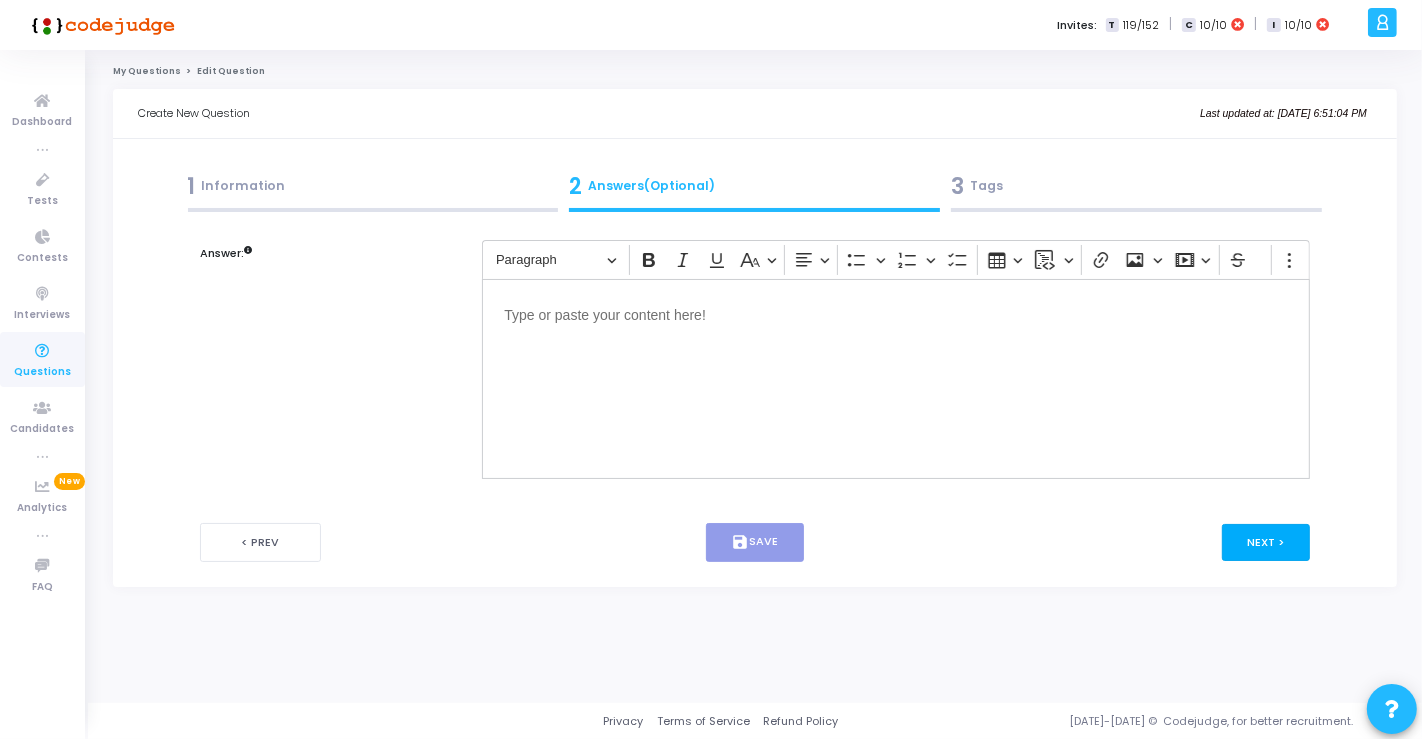 click on "Next >" at bounding box center [1266, 542] 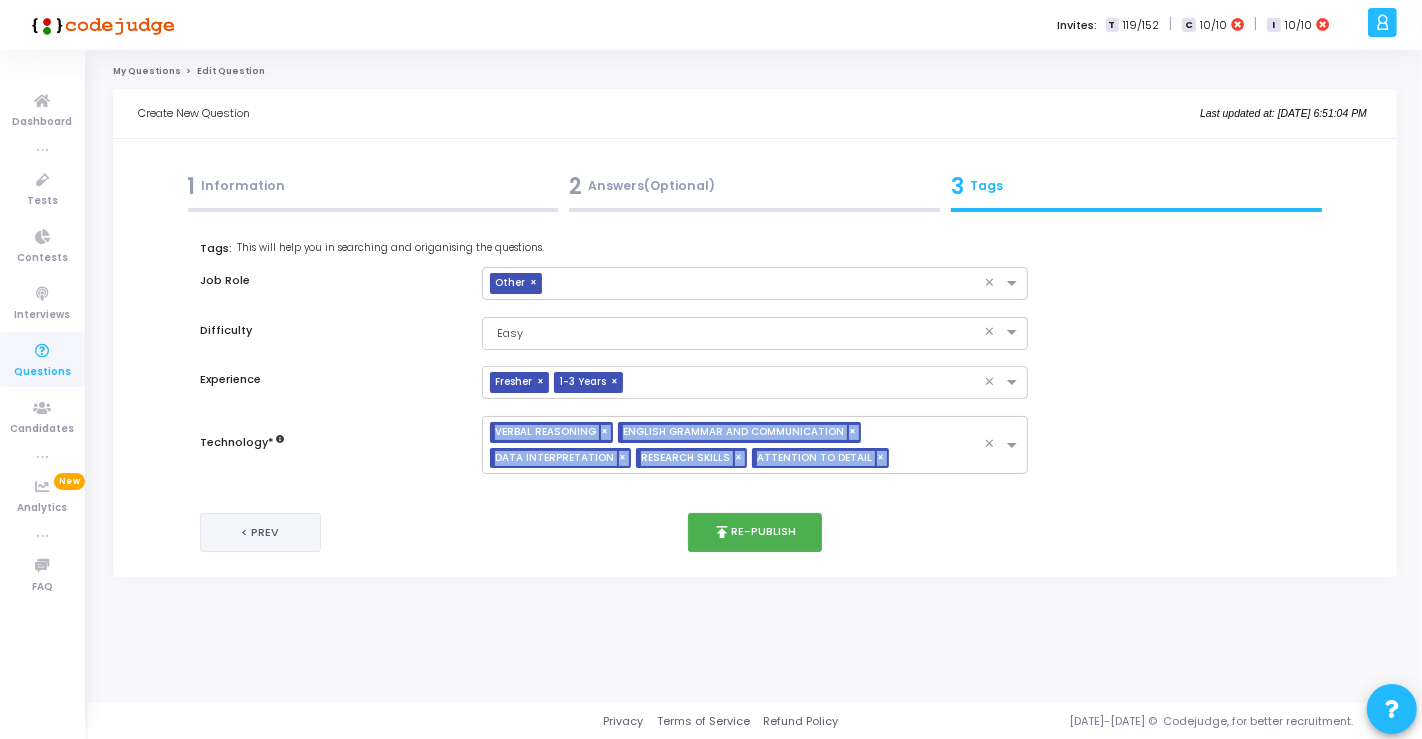 drag, startPoint x: 294, startPoint y: 510, endPoint x: 289, endPoint y: 523, distance: 13.928389 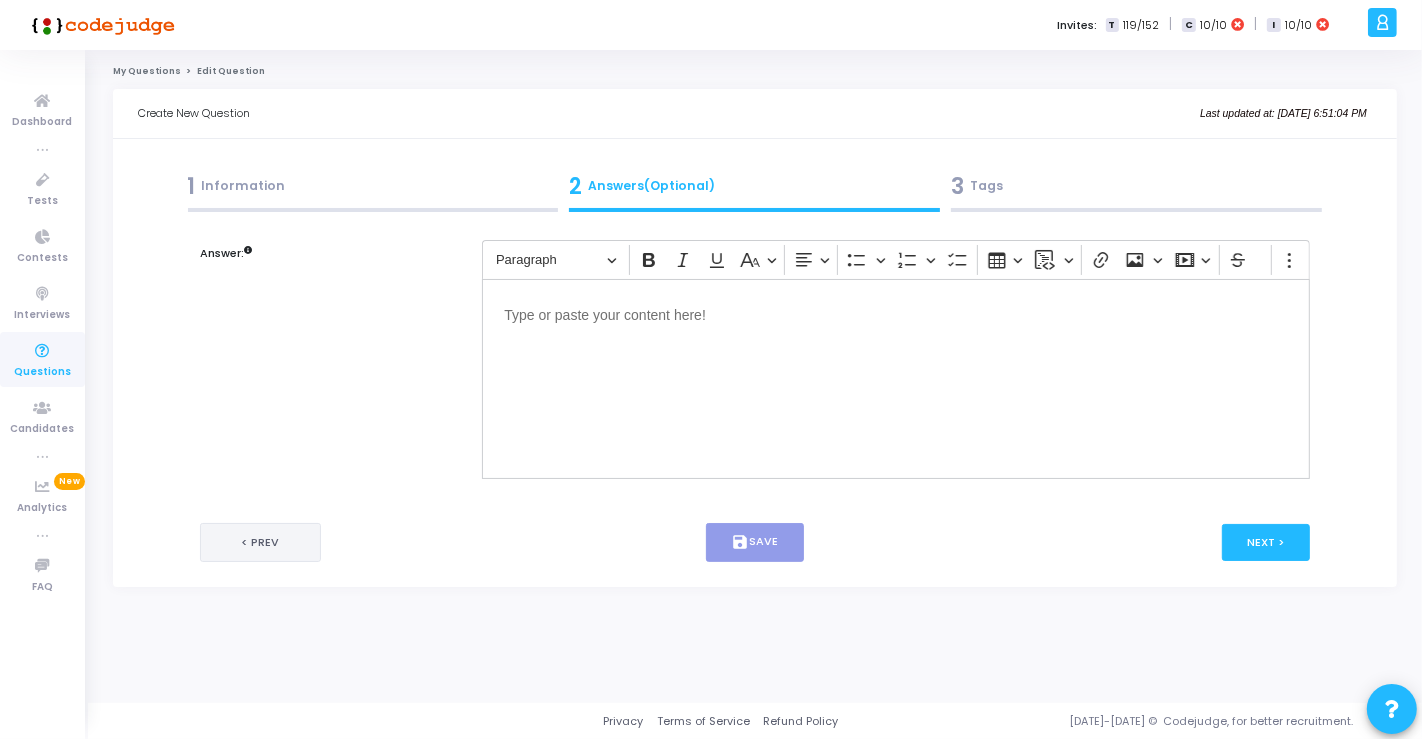 click on "< Prev" at bounding box center (260, 542) 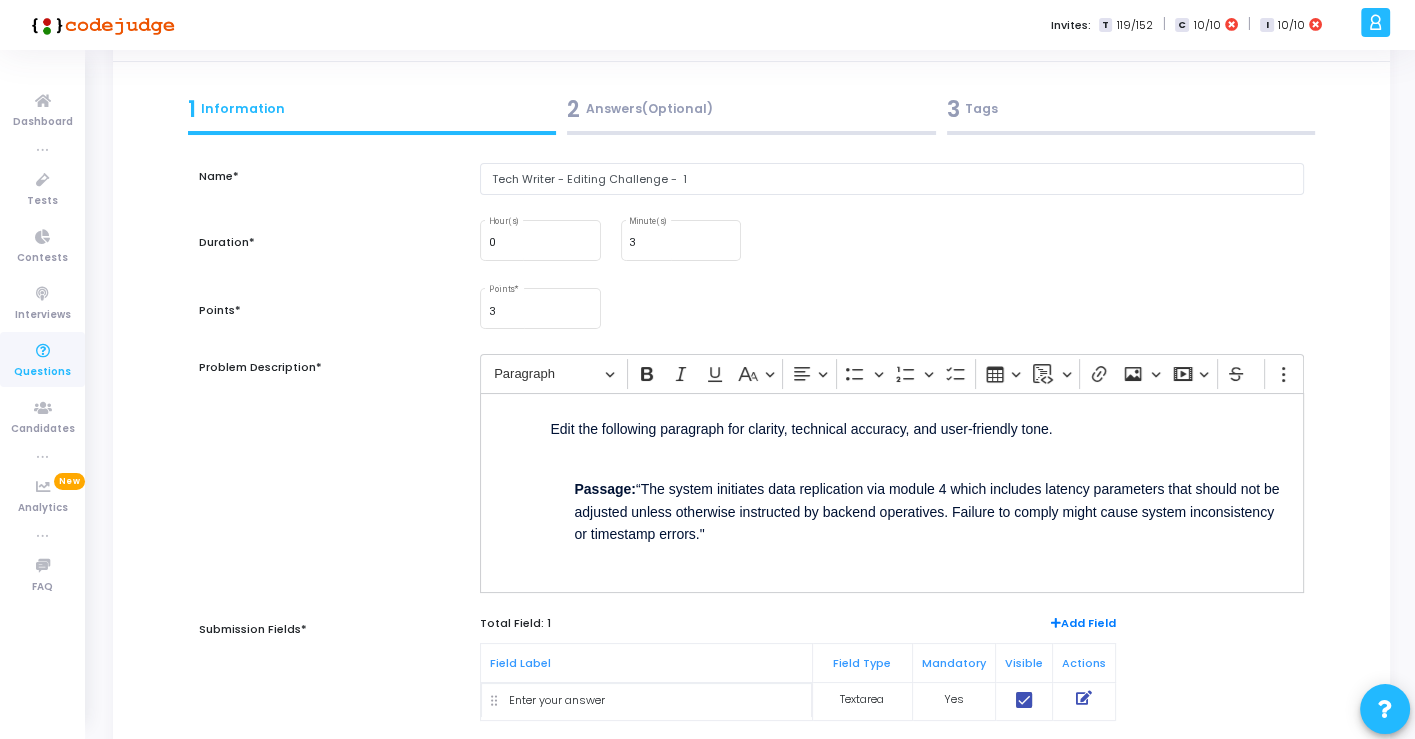scroll, scrollTop: 111, scrollLeft: 0, axis: vertical 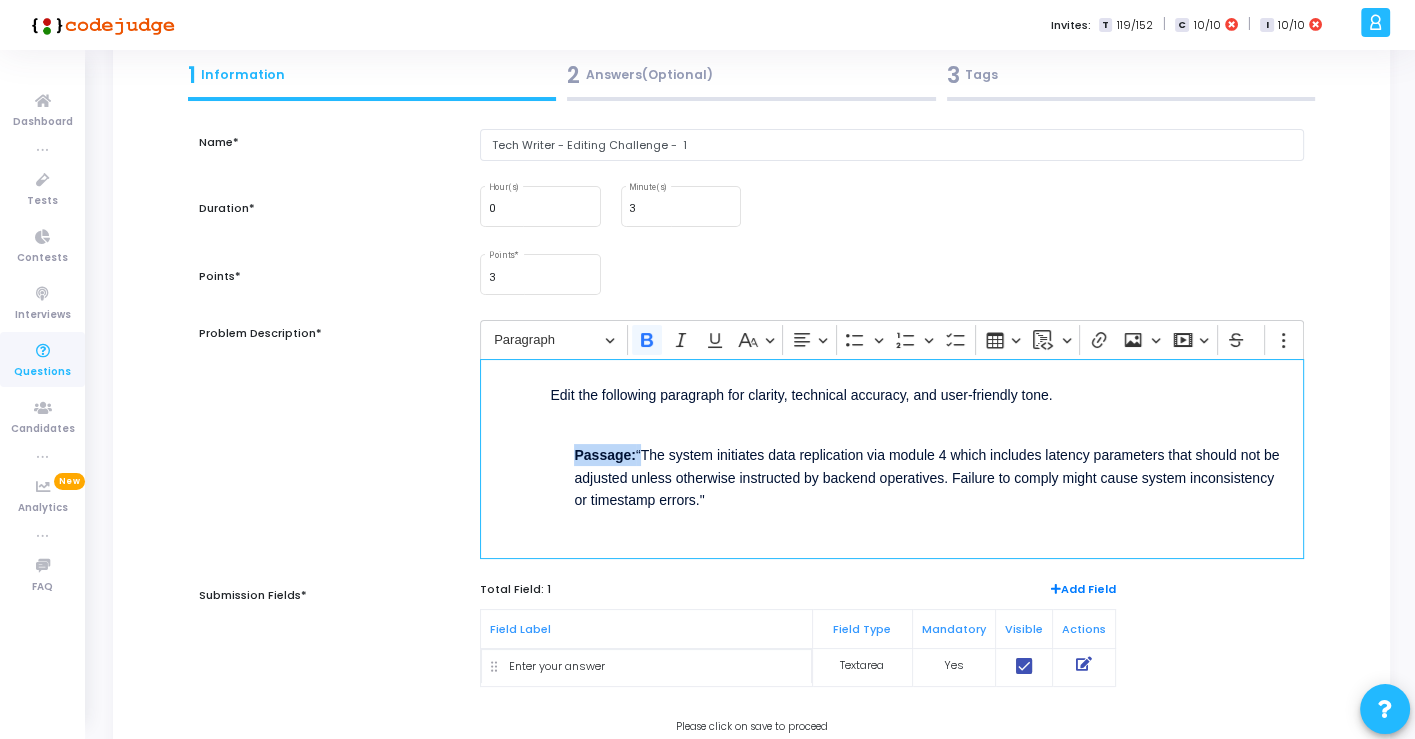 drag, startPoint x: 638, startPoint y: 452, endPoint x: 511, endPoint y: 454, distance: 127.01575 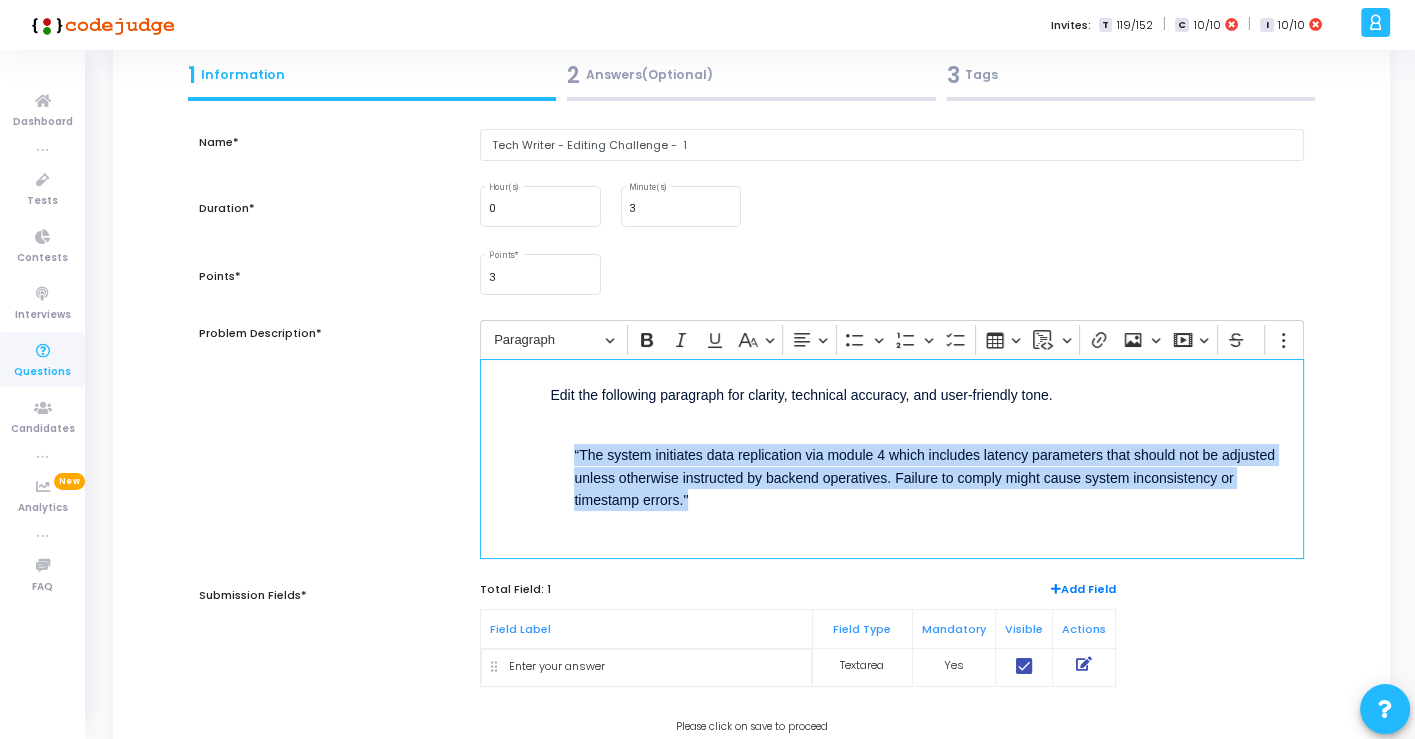 drag, startPoint x: 697, startPoint y: 498, endPoint x: 566, endPoint y: 453, distance: 138.51353 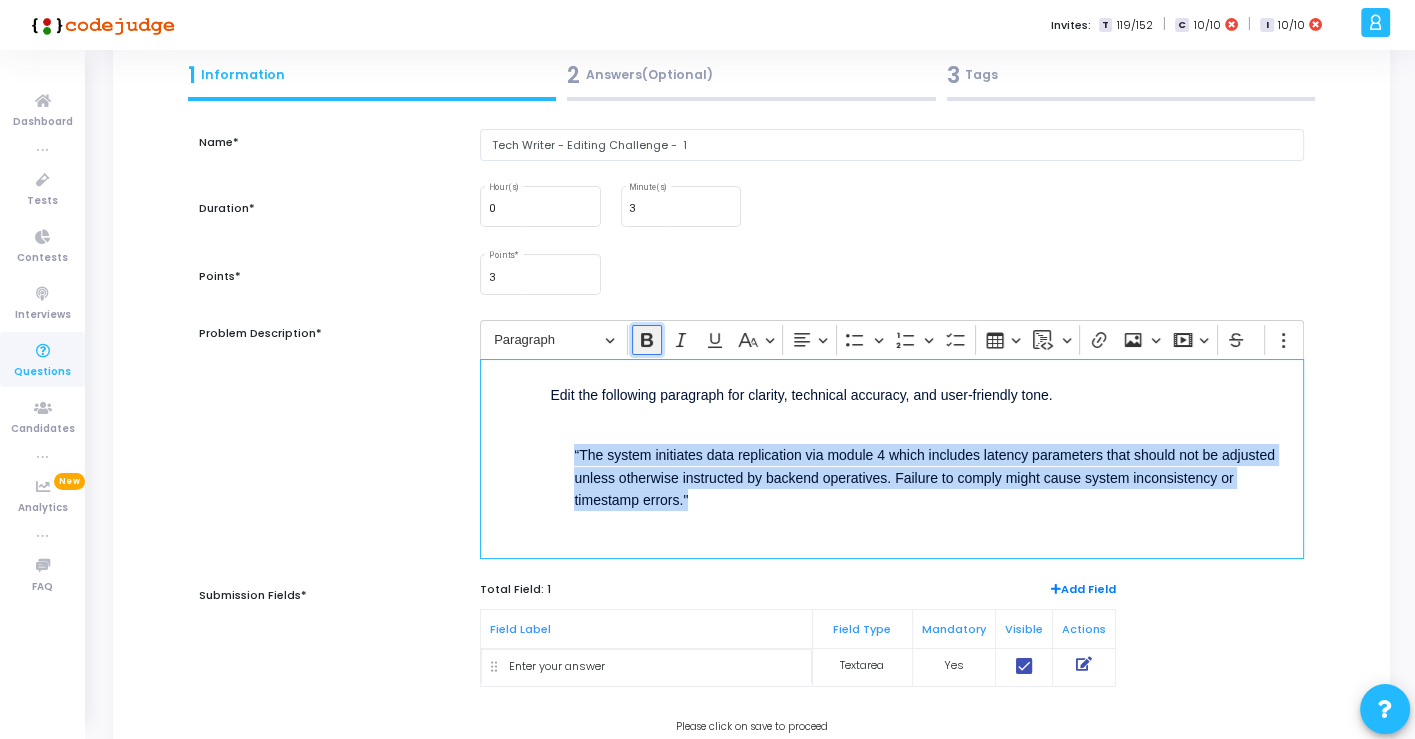 click 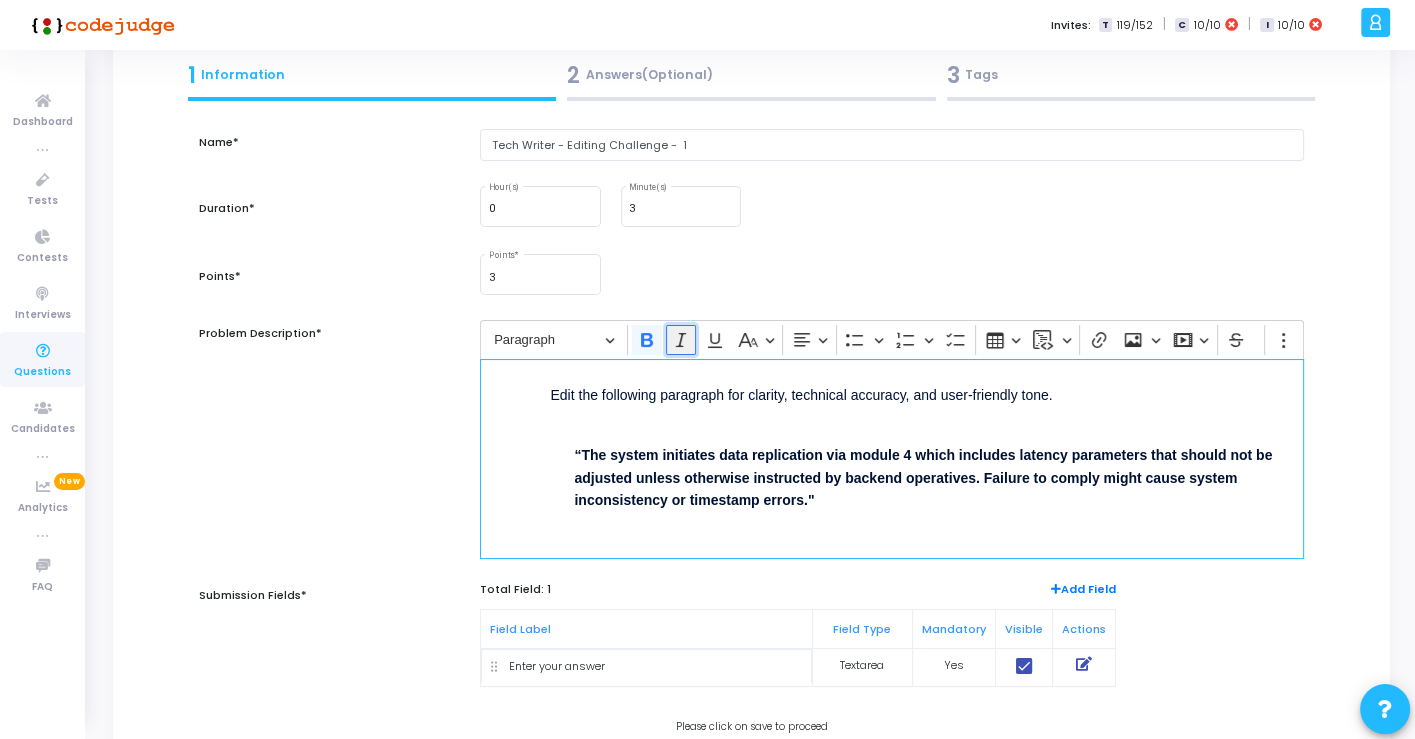 click 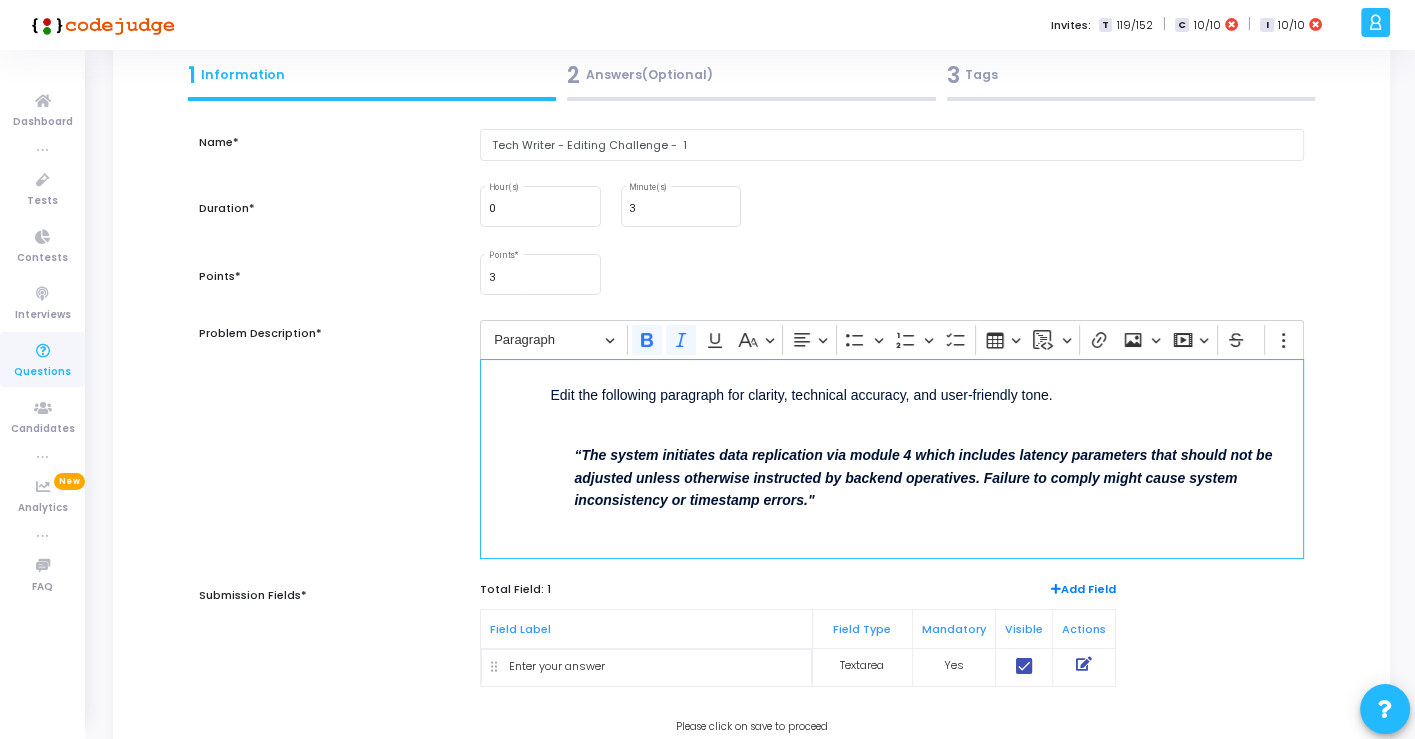 click on "Edit the following paragraph for clarity, technical accuracy, and user-friendly tone. “The system initiates data replication via module 4 which includes latency parameters that should not be adjusted unless otherwise instructed by backend operatives. Failure to comply might cause system inconsistency or timestamp errors."" at bounding box center [891, 459] 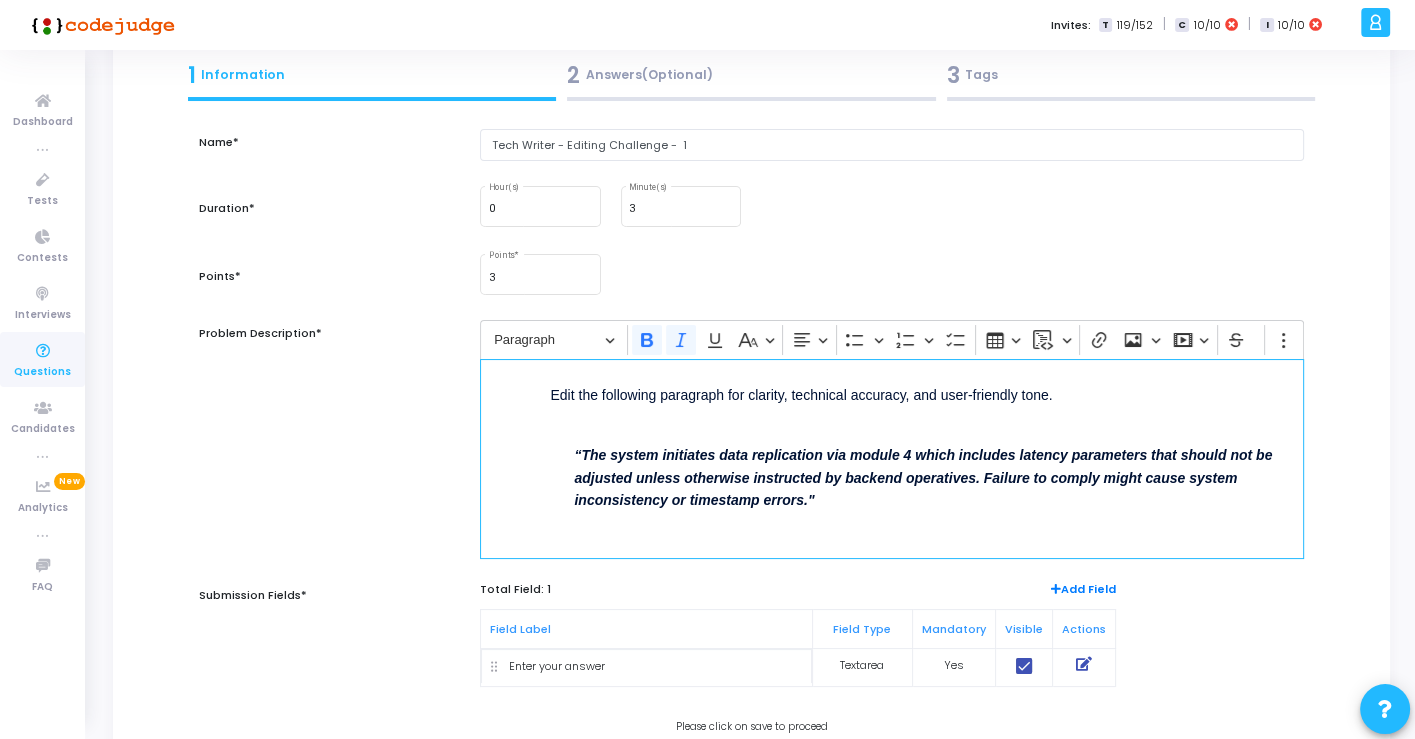 click on "Edit the following paragraph for clarity, technical accuracy, and user-friendly tone. “The system initiates data replication via module 4 which includes latency parameters that should not be adjusted unless otherwise instructed by backend operatives. Failure to comply might cause system inconsistency or timestamp errors."" at bounding box center [891, 459] 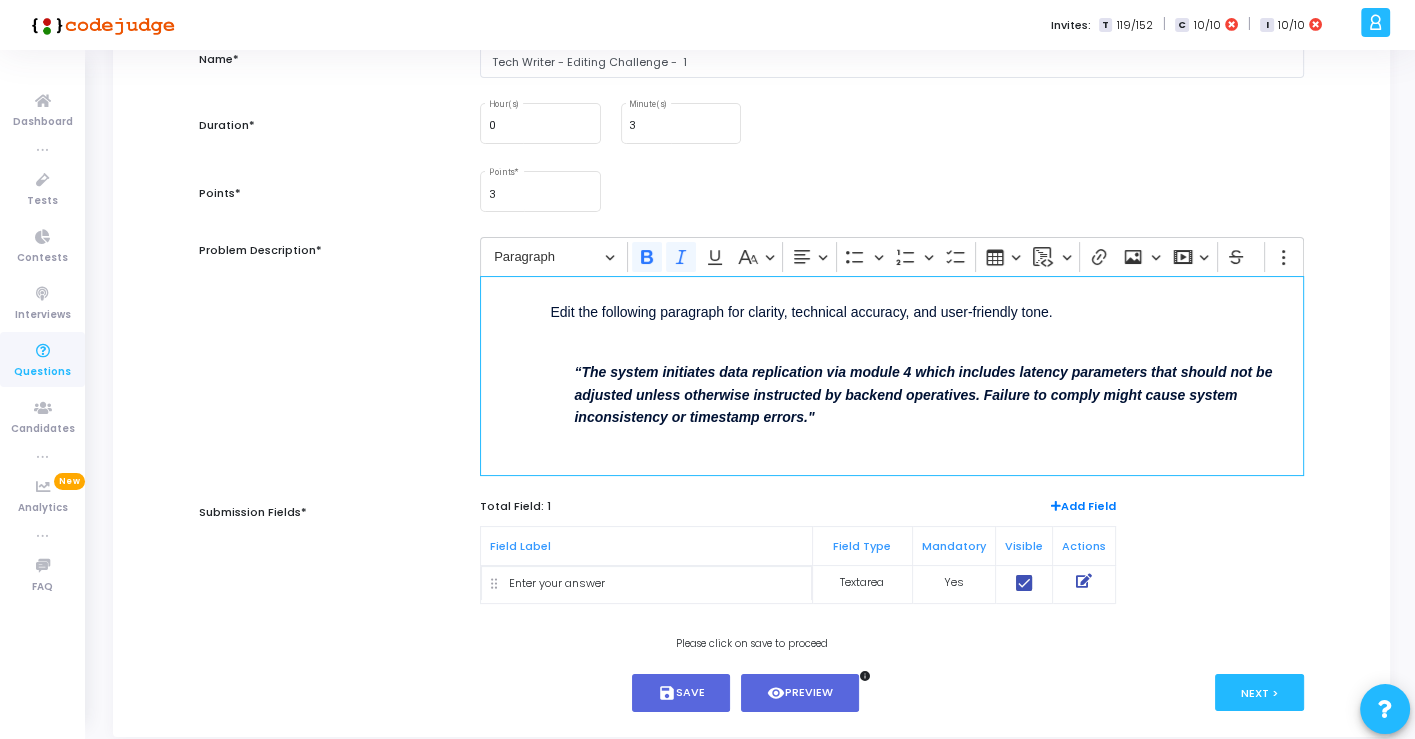 scroll, scrollTop: 222, scrollLeft: 0, axis: vertical 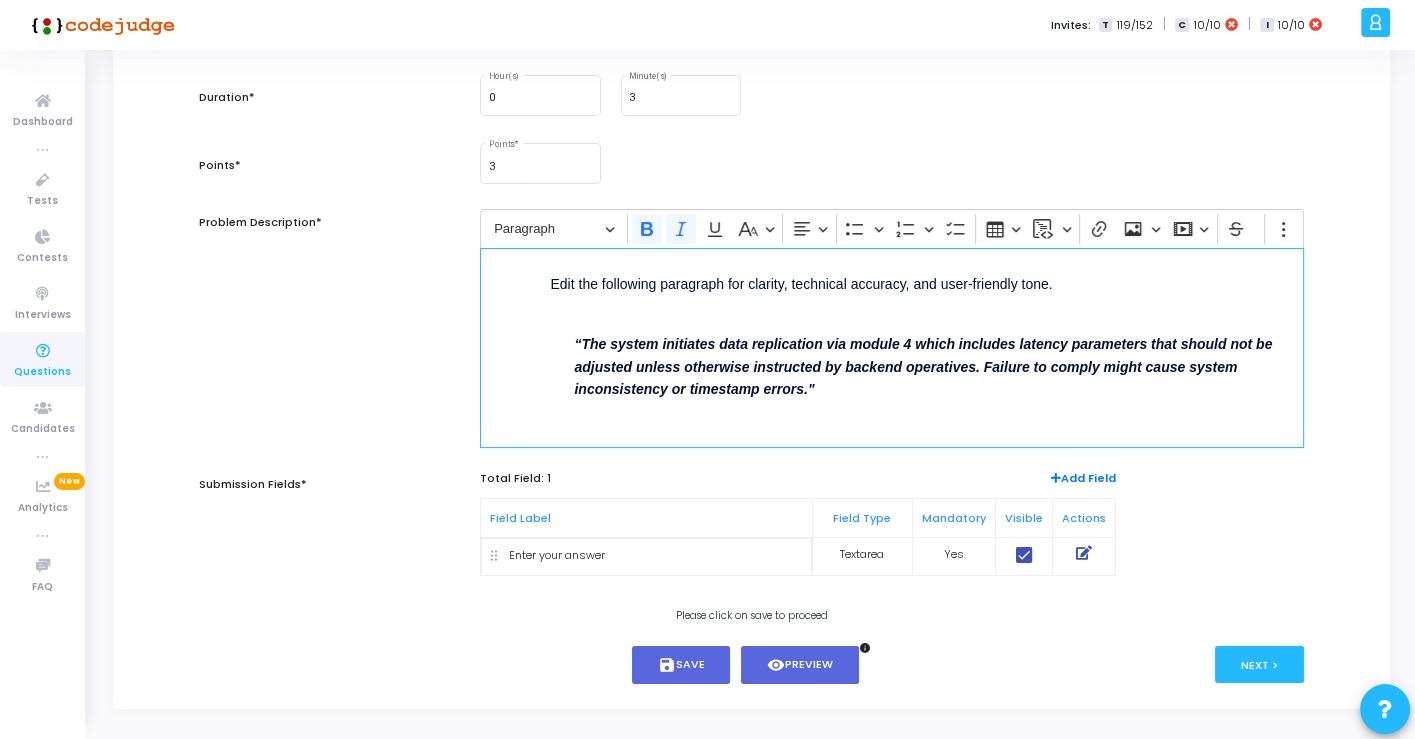 click on "Edit the following paragraph for clarity, technical accuracy, and user-friendly tone. “The system initiates data replication via module 4 which includes latency parameters that should not be adjusted unless otherwise instructed by backend operatives. Failure to comply might cause system inconsistency or timestamp errors."" at bounding box center [891, 348] 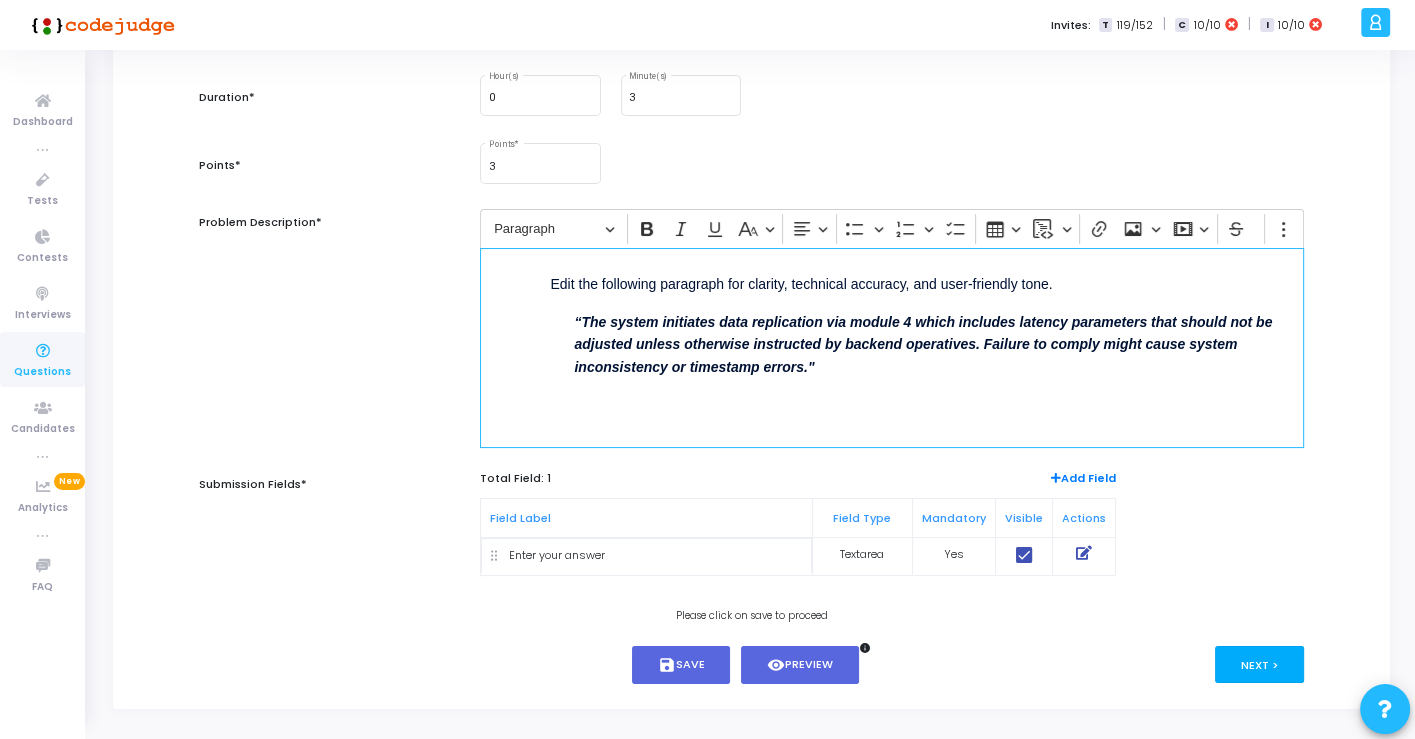 click on "Next >" at bounding box center (1259, 664) 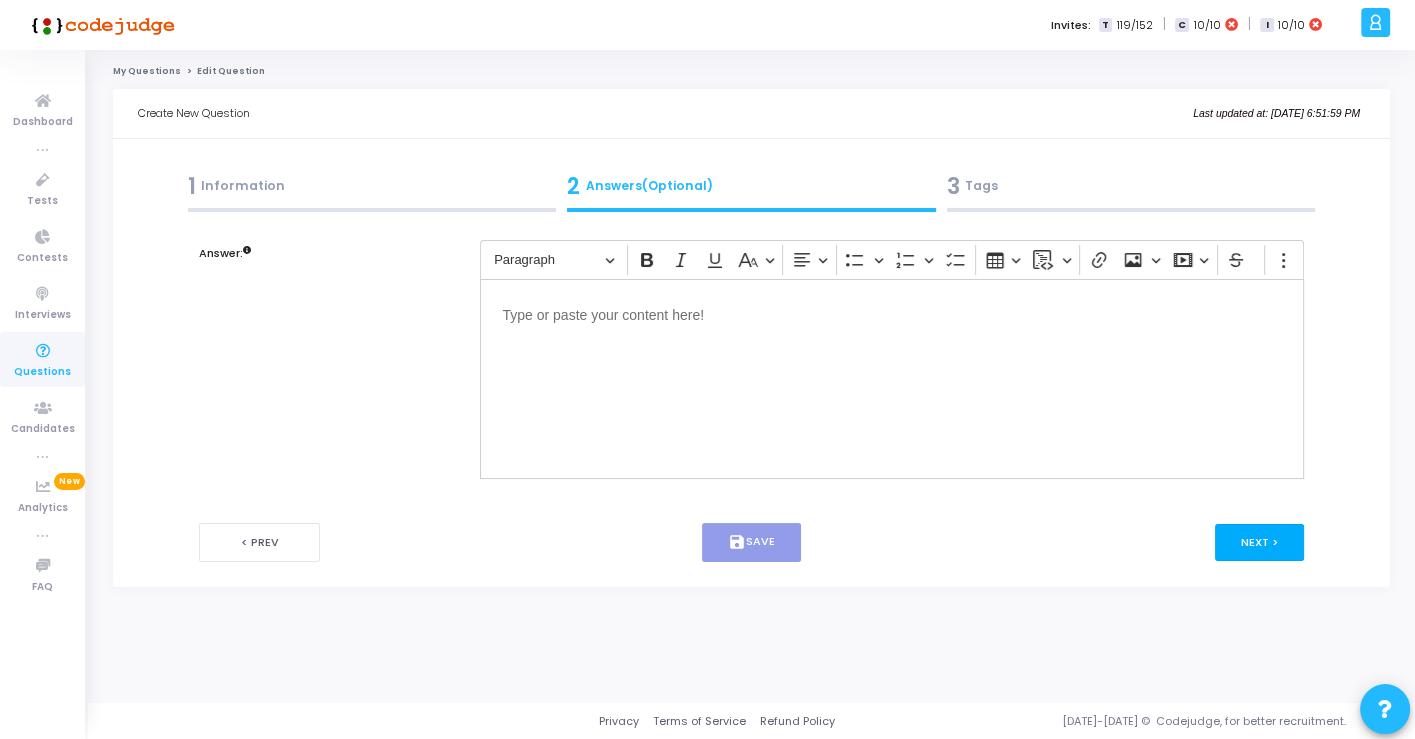 scroll, scrollTop: 0, scrollLeft: 0, axis: both 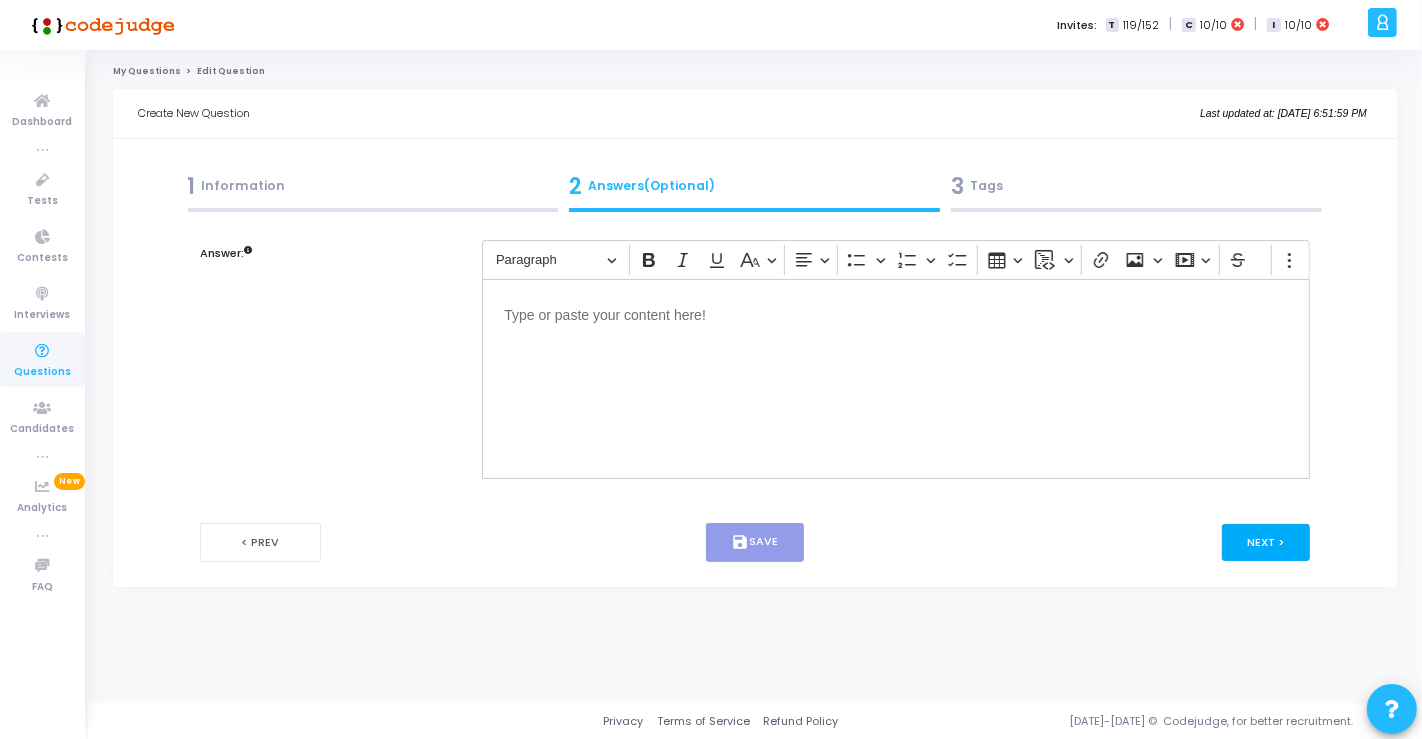 click on "Next >" at bounding box center [1266, 542] 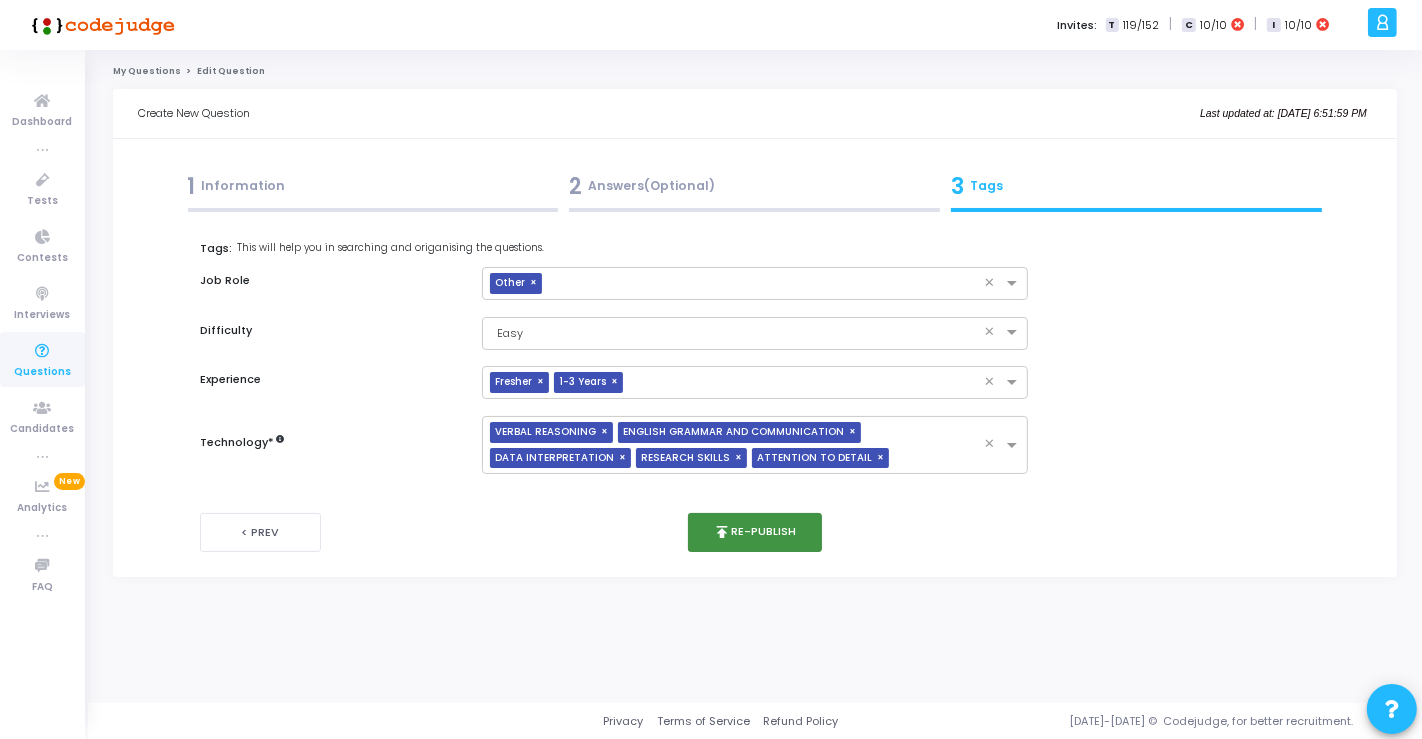 click on "publish" at bounding box center [722, 532] 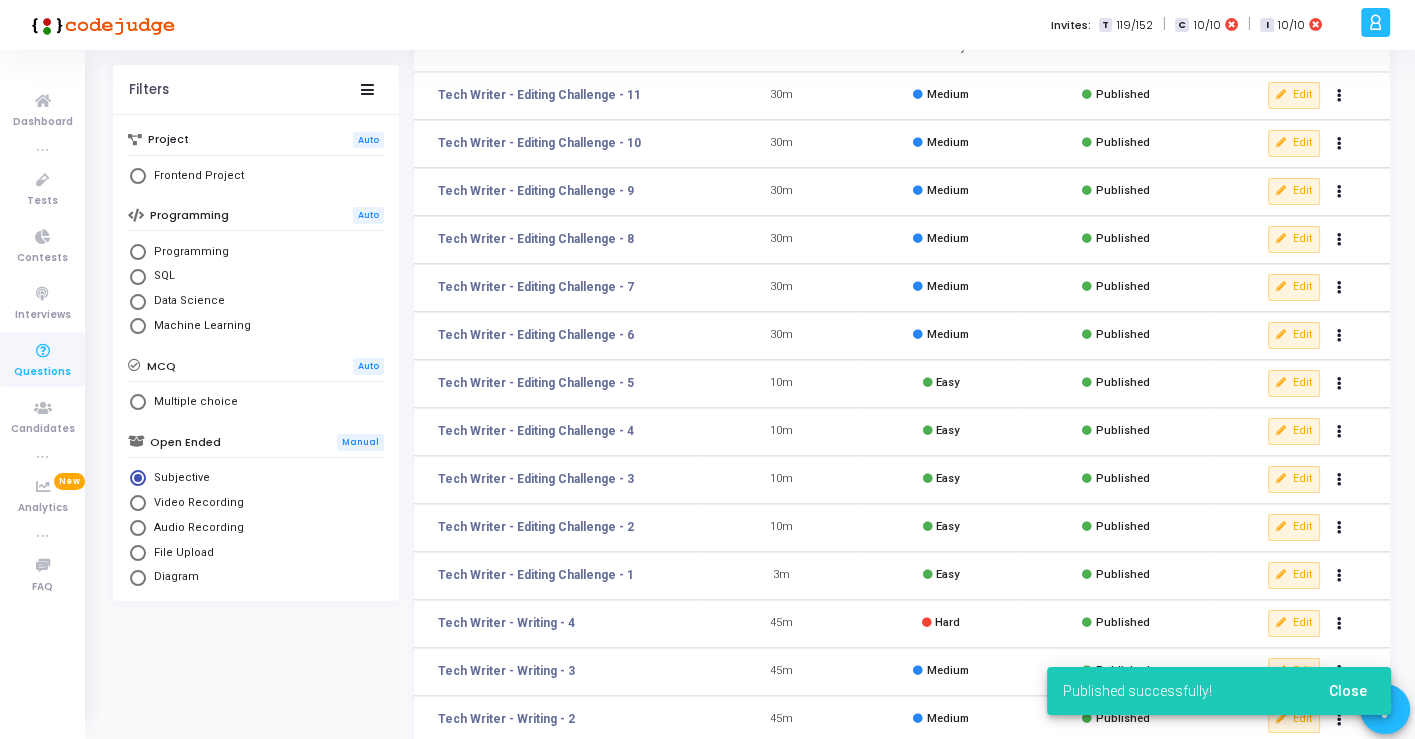 scroll, scrollTop: 222, scrollLeft: 0, axis: vertical 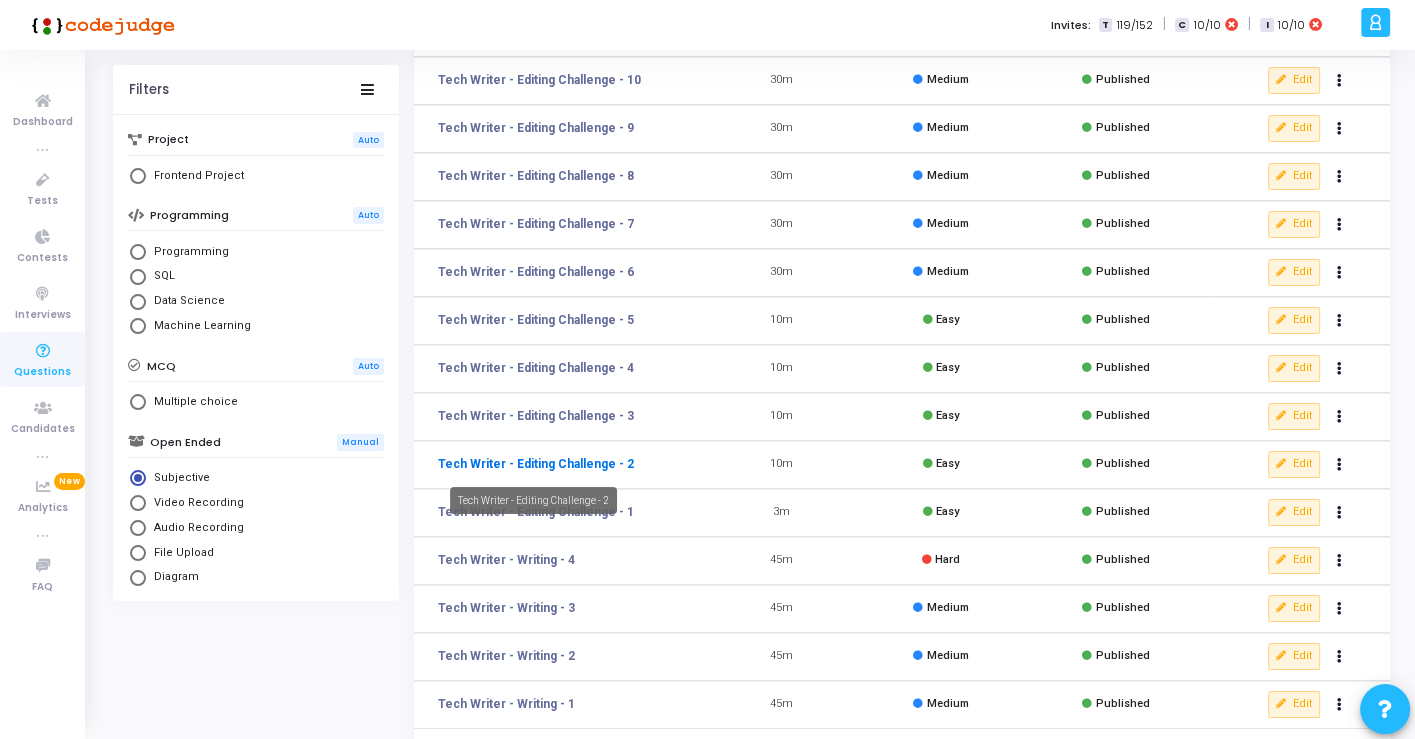 click on "Tech Writer - Editing Challenge -  2" at bounding box center (536, 464) 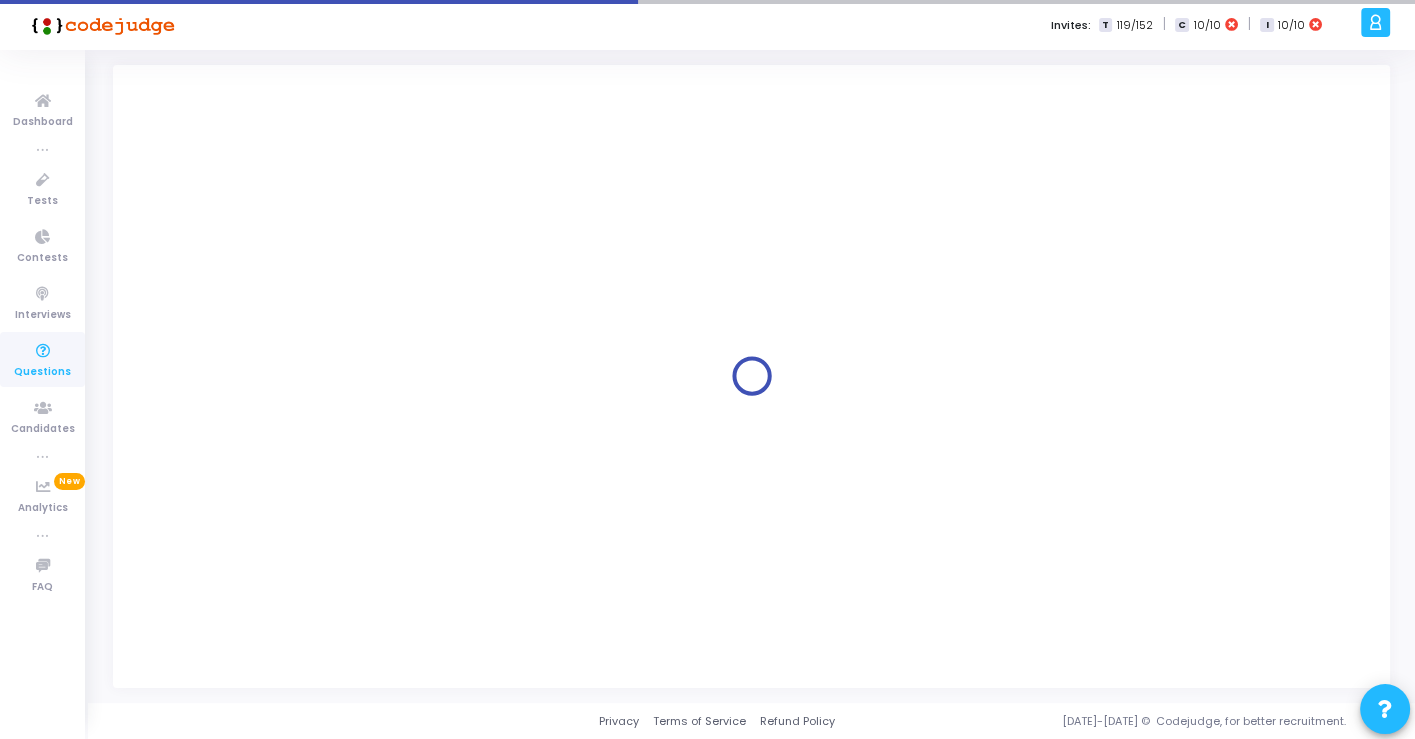 scroll, scrollTop: 0, scrollLeft: 0, axis: both 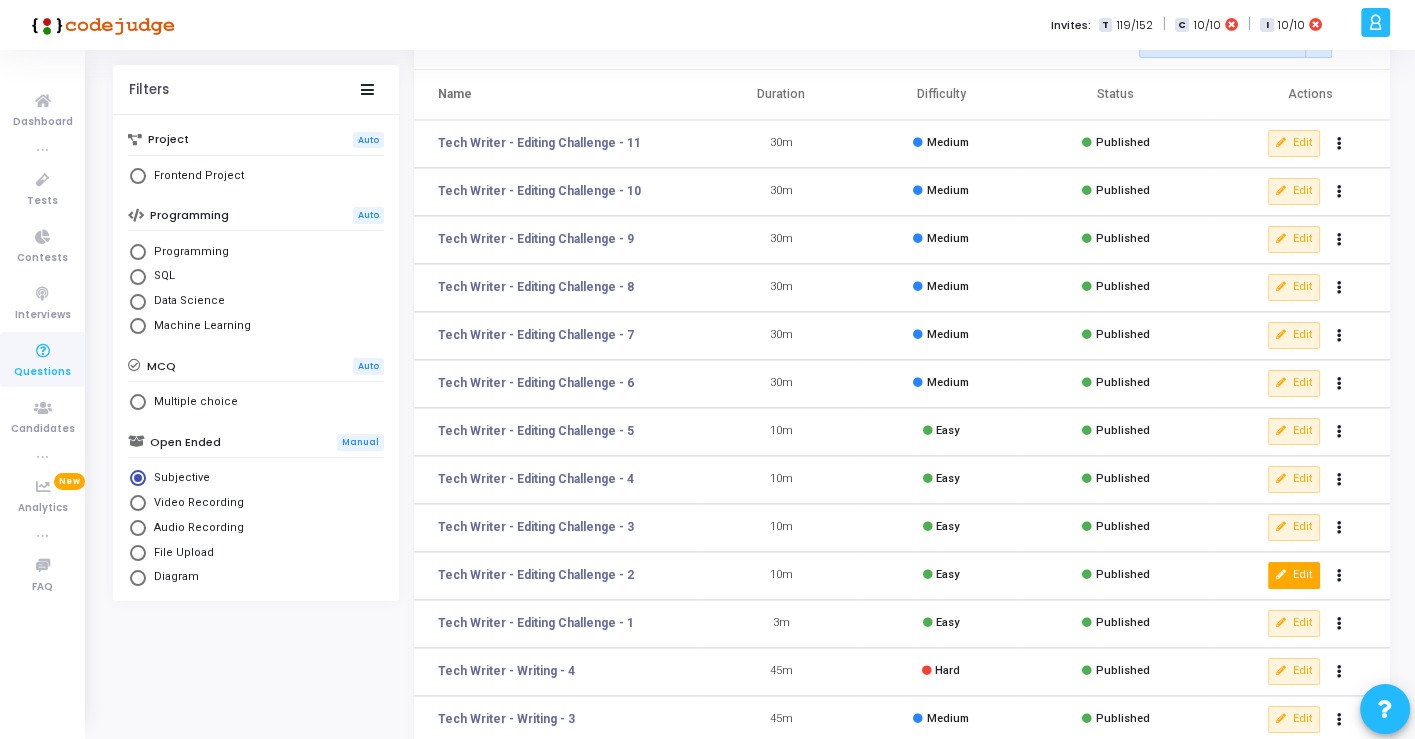 click on "Edit" at bounding box center (1294, 575) 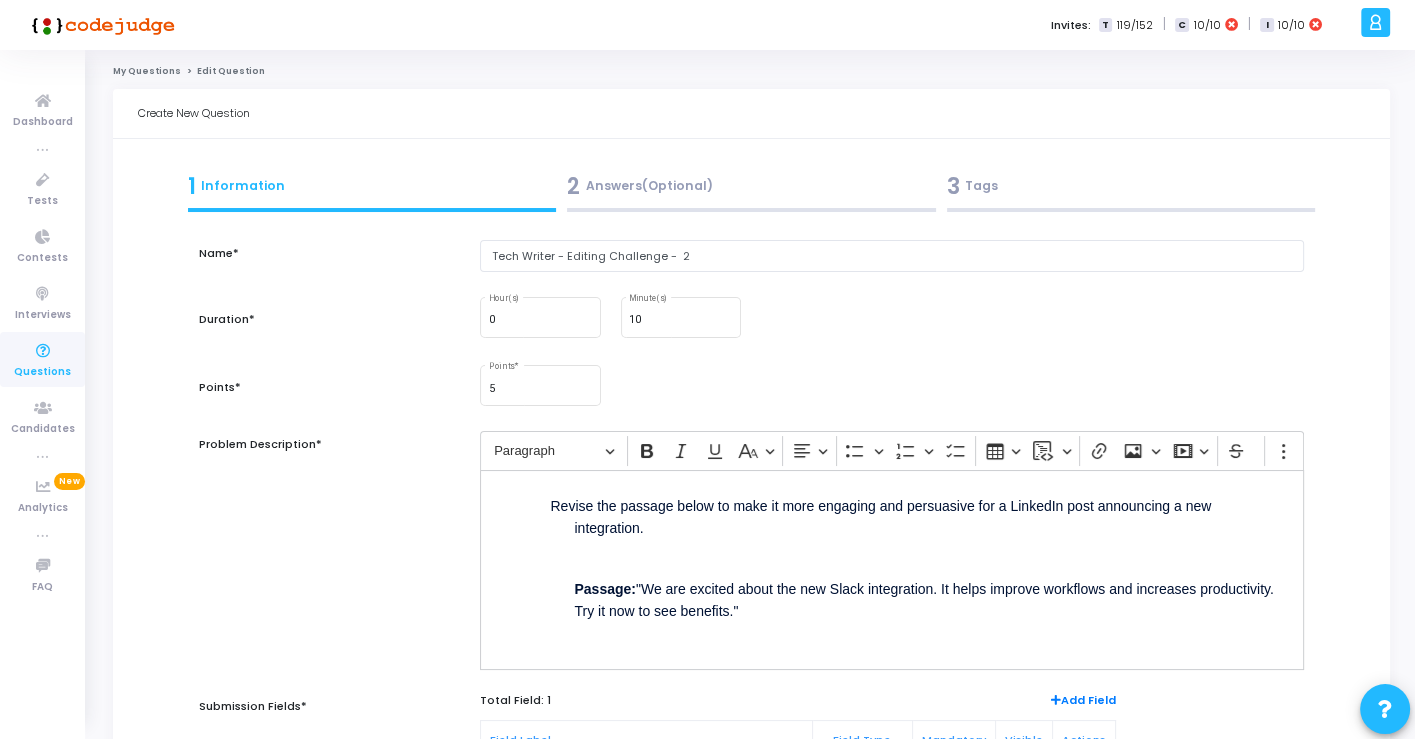 scroll, scrollTop: 111, scrollLeft: 0, axis: vertical 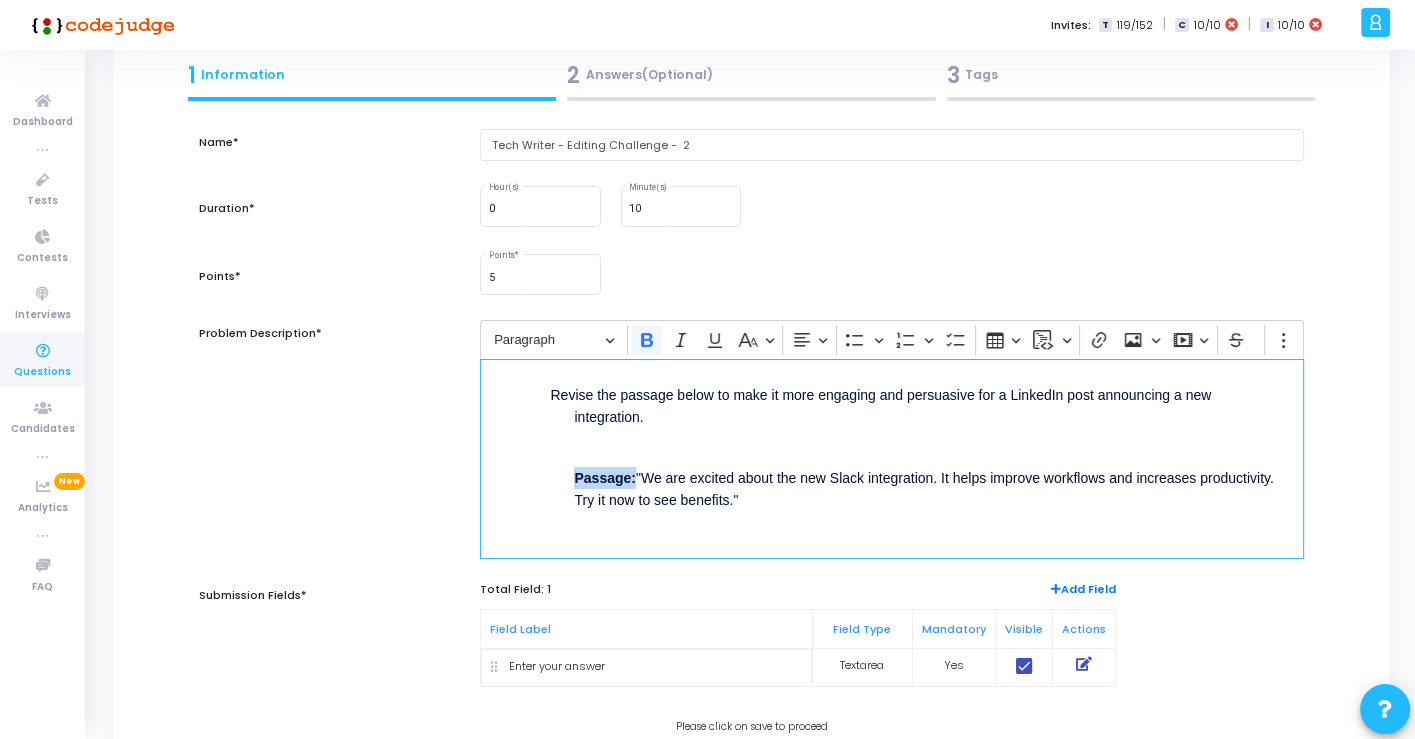 drag, startPoint x: 637, startPoint y: 475, endPoint x: 488, endPoint y: 467, distance: 149.21461 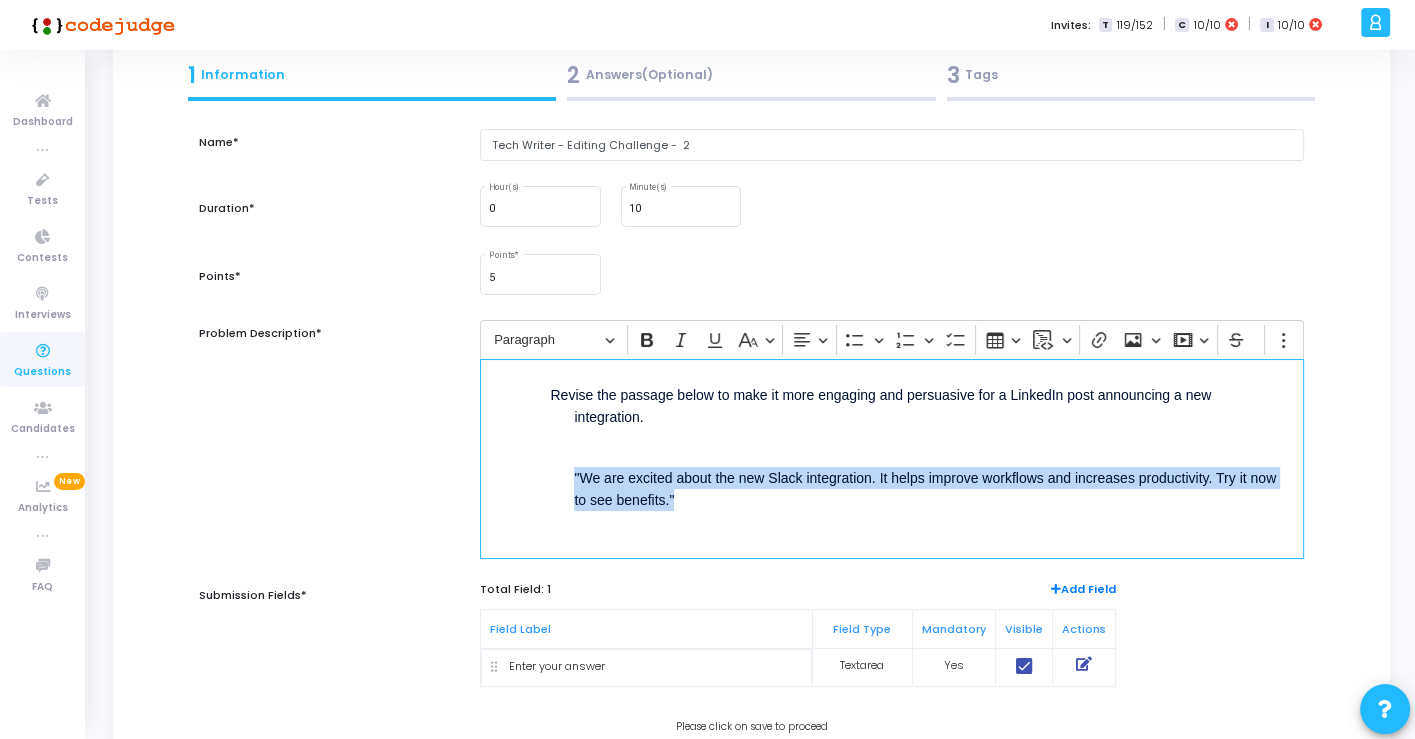 drag, startPoint x: 702, startPoint y: 497, endPoint x: 484, endPoint y: 478, distance: 218.82642 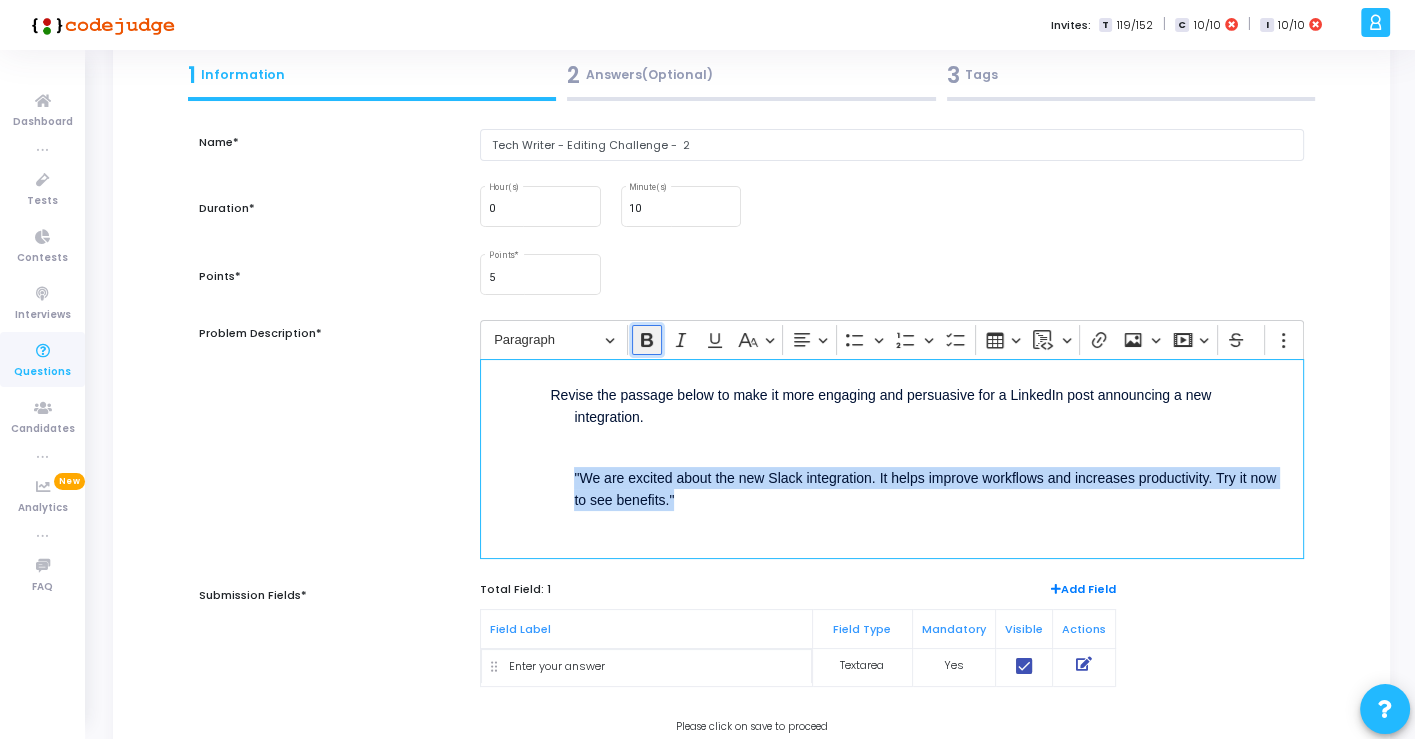click 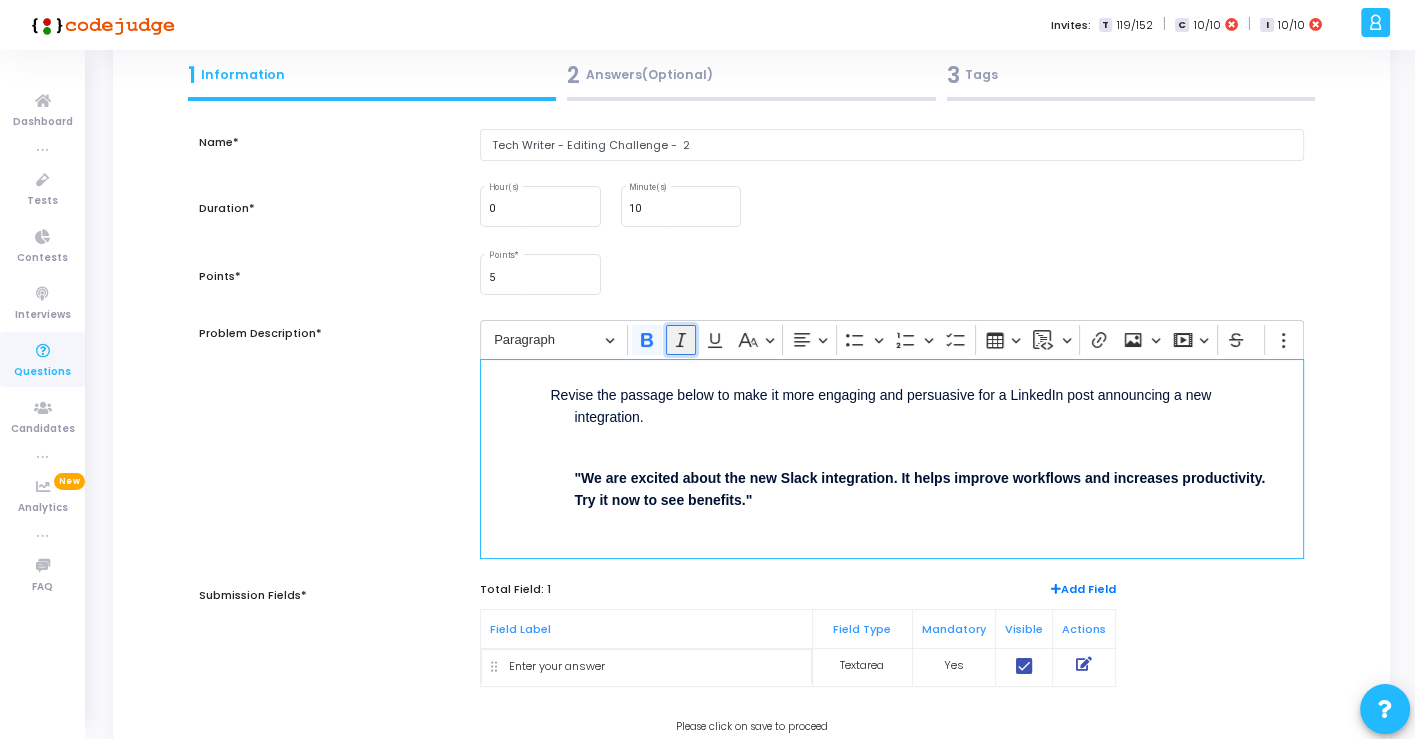click on "Italic" at bounding box center [681, 340] 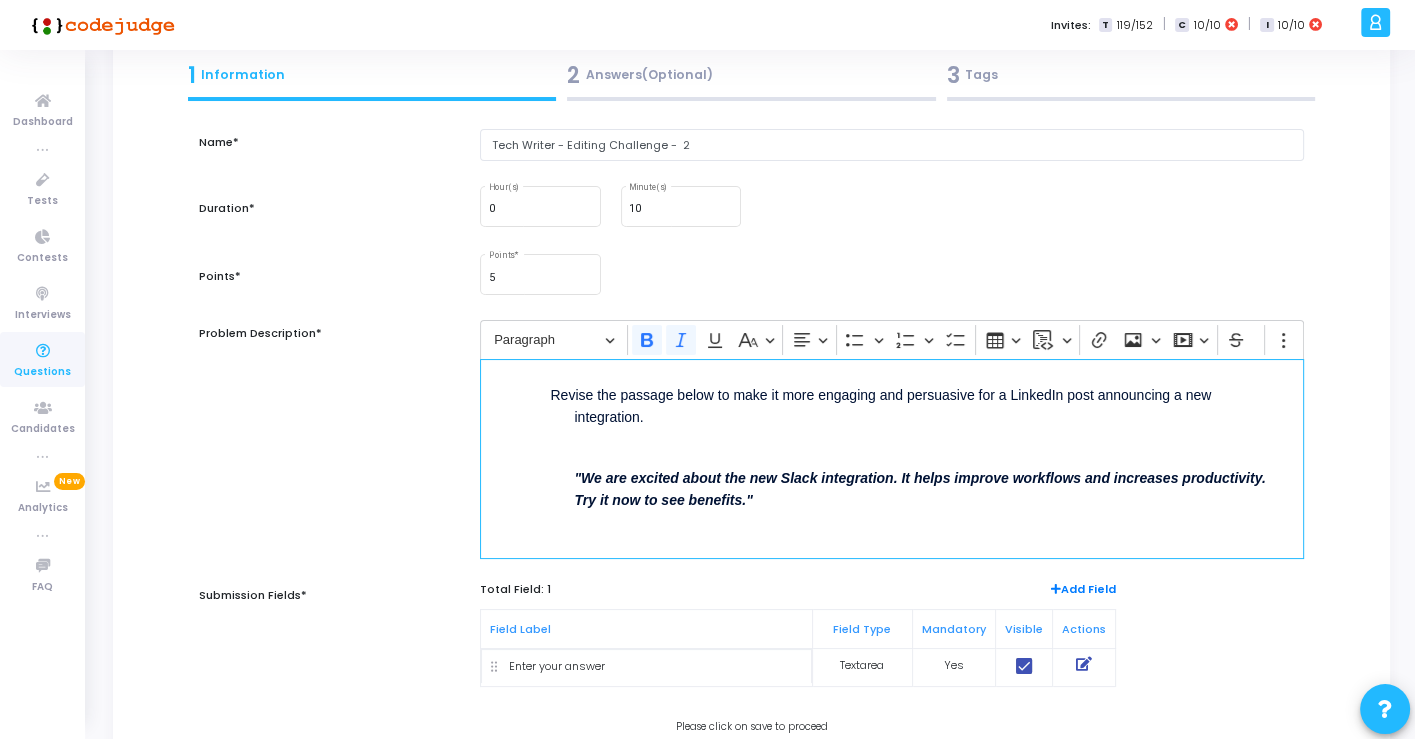 click on "Revise the passage below to make it more engaging and persuasive for a LinkedIn post announcing a new integration." at bounding box center (927, 416) 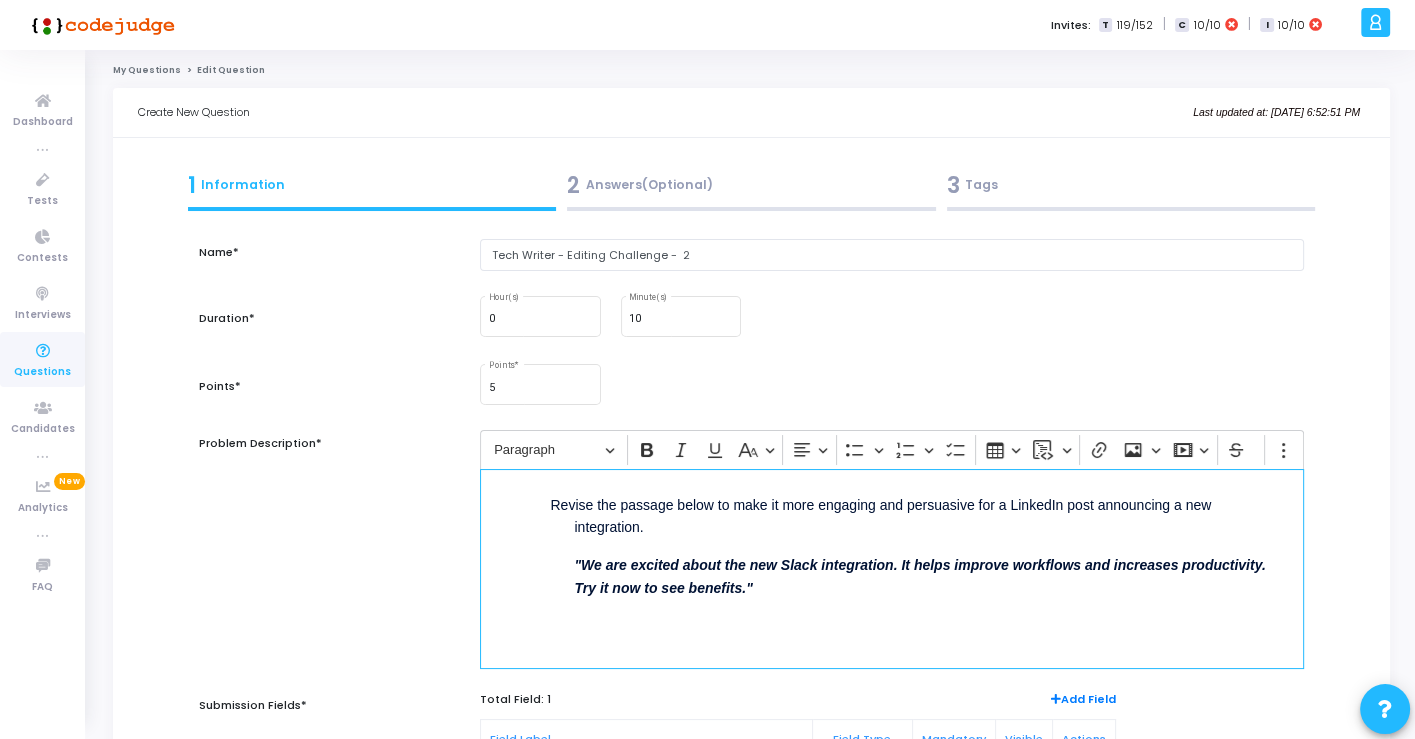 scroll, scrollTop: 0, scrollLeft: 0, axis: both 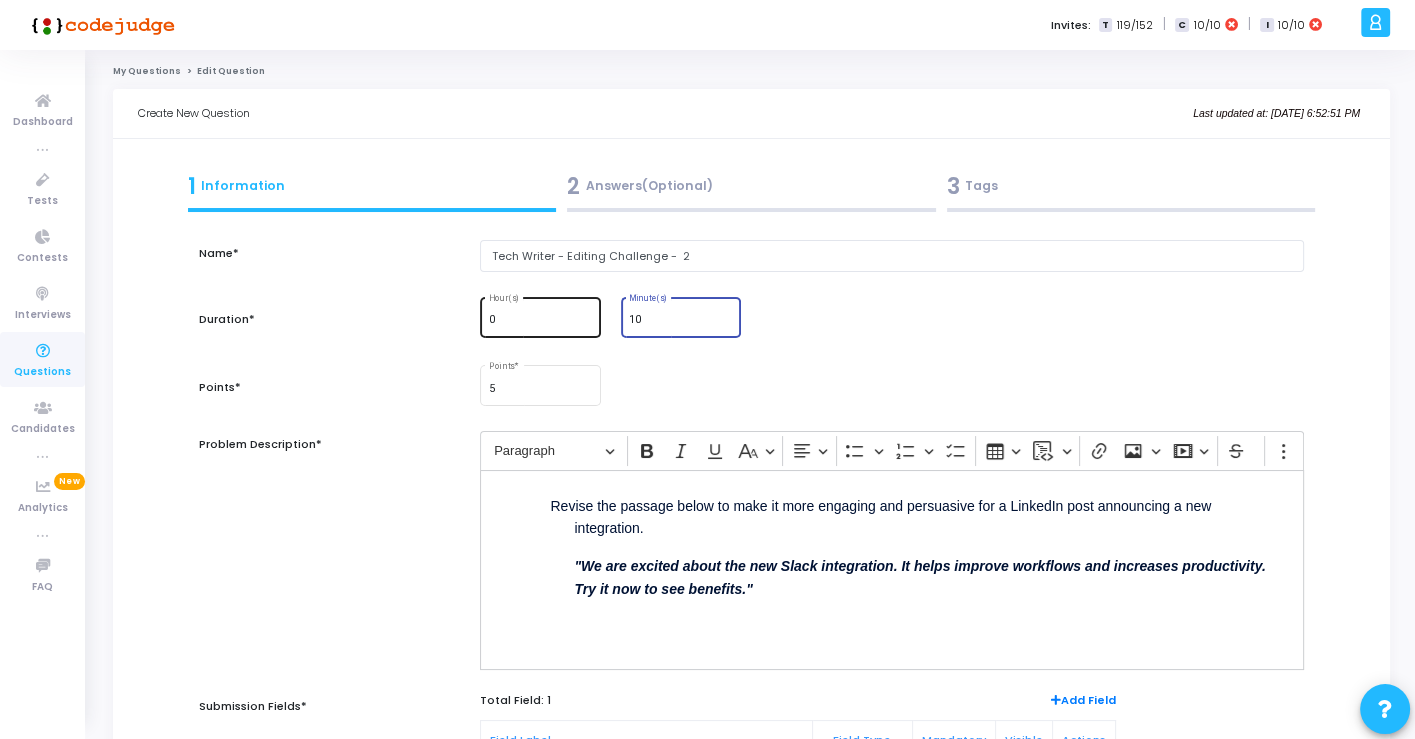 drag, startPoint x: 659, startPoint y: 322, endPoint x: 549, endPoint y: 320, distance: 110.01818 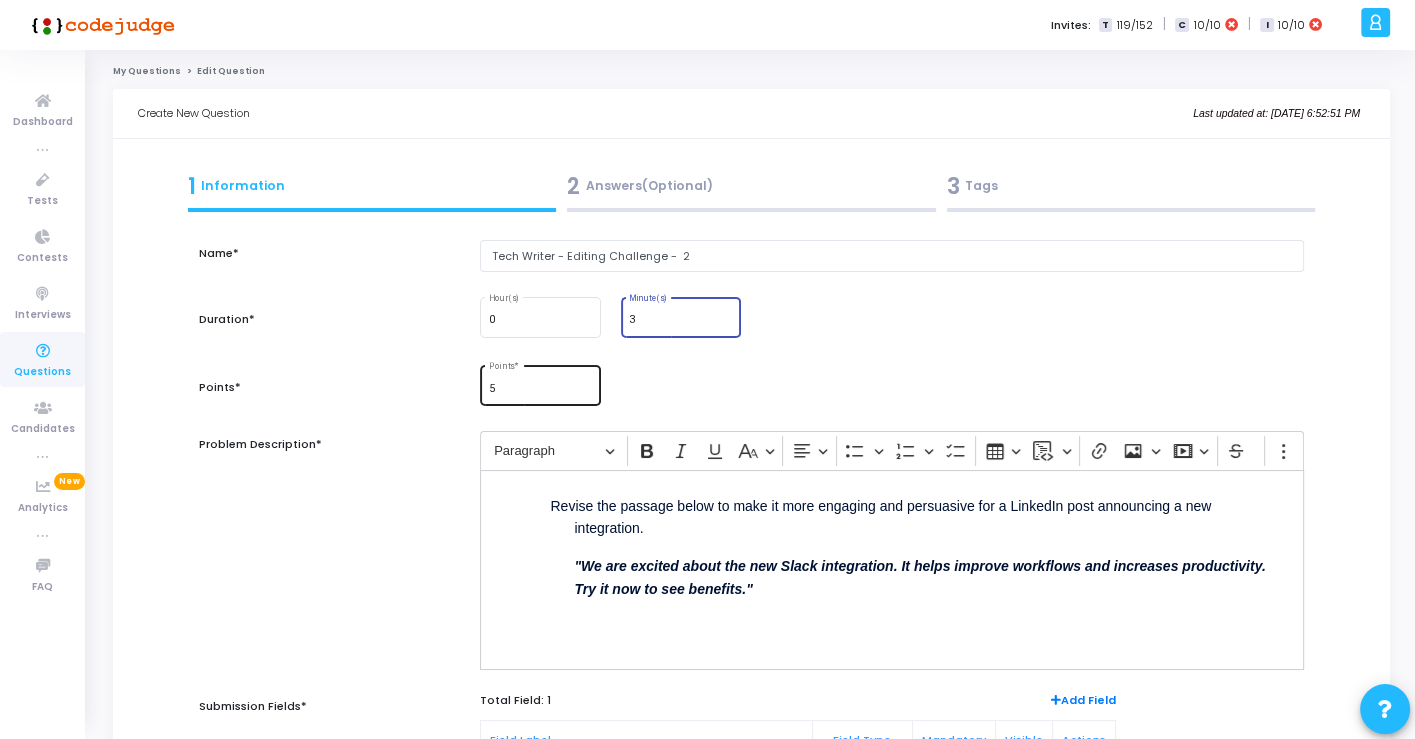 type on "3" 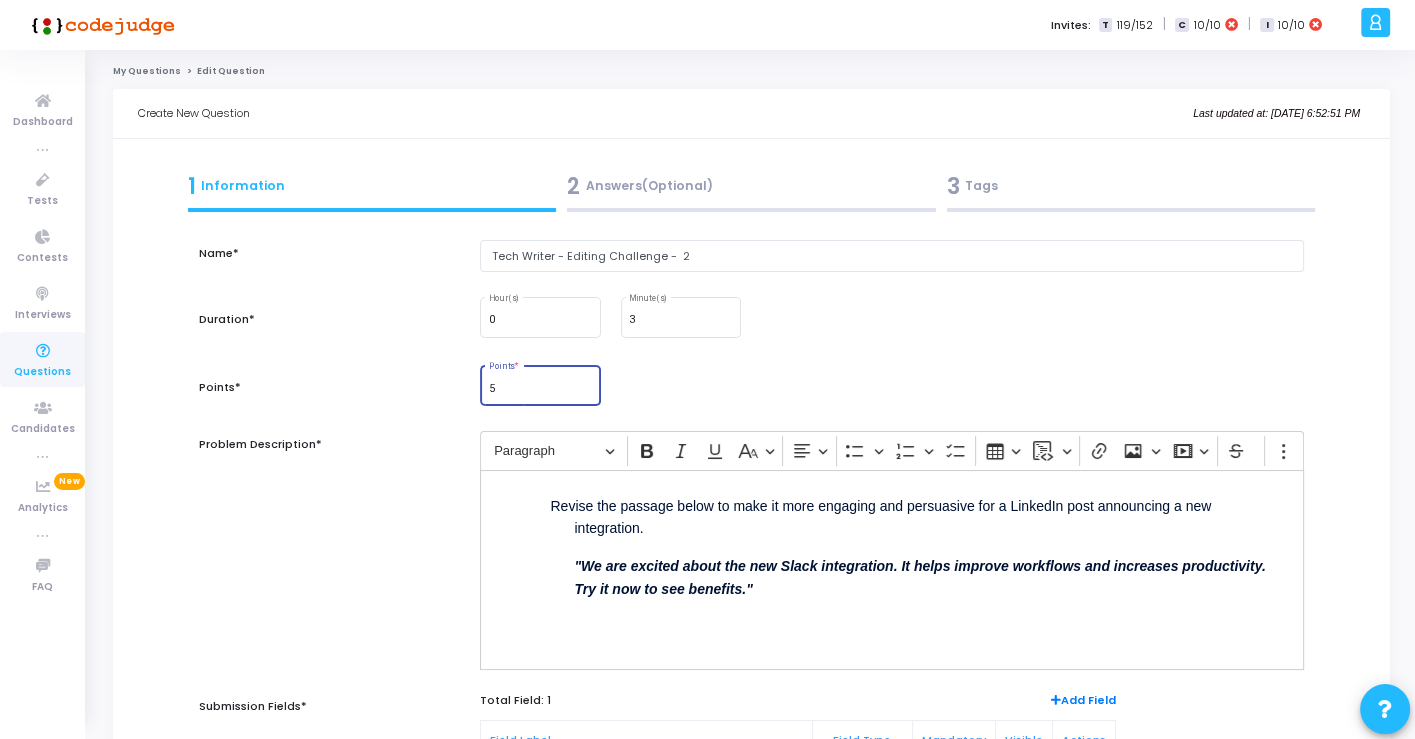drag, startPoint x: 517, startPoint y: 384, endPoint x: 454, endPoint y: 377, distance: 63.387695 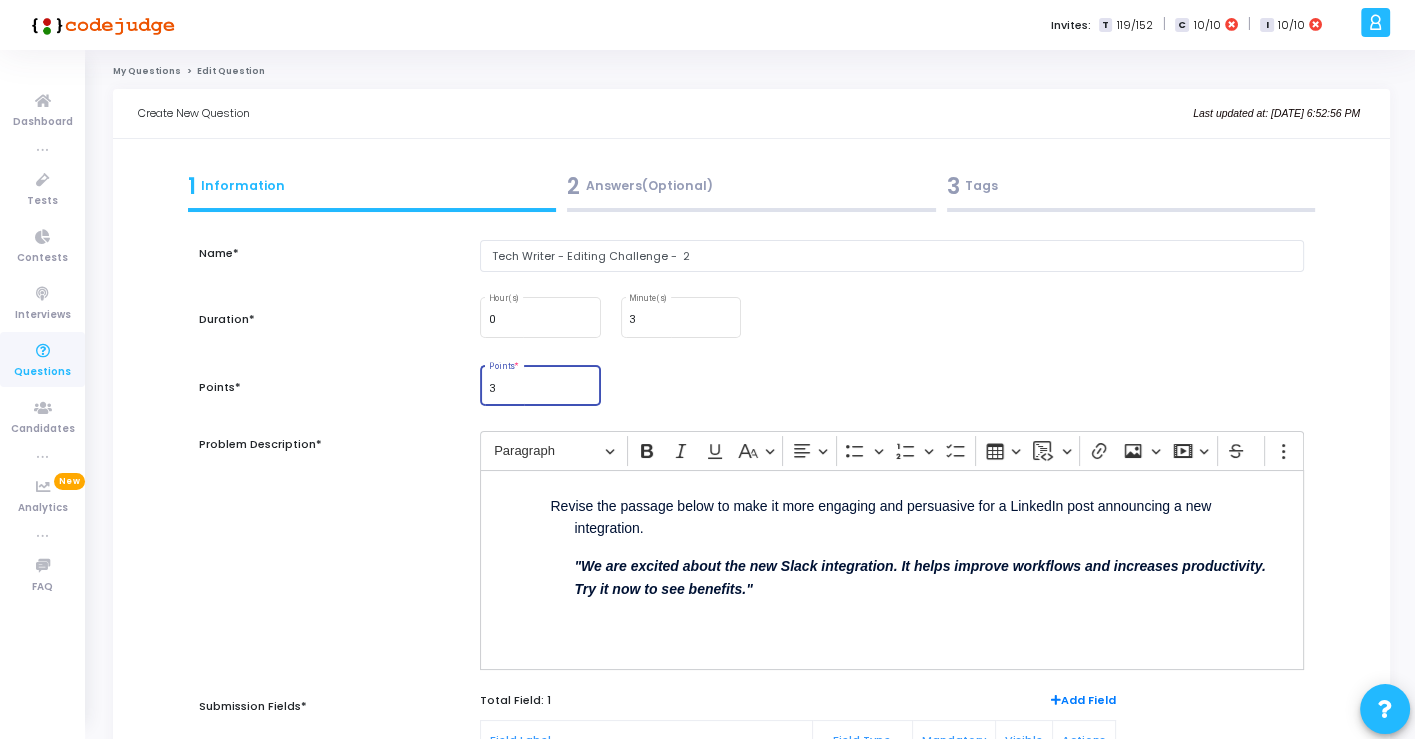 type on "3" 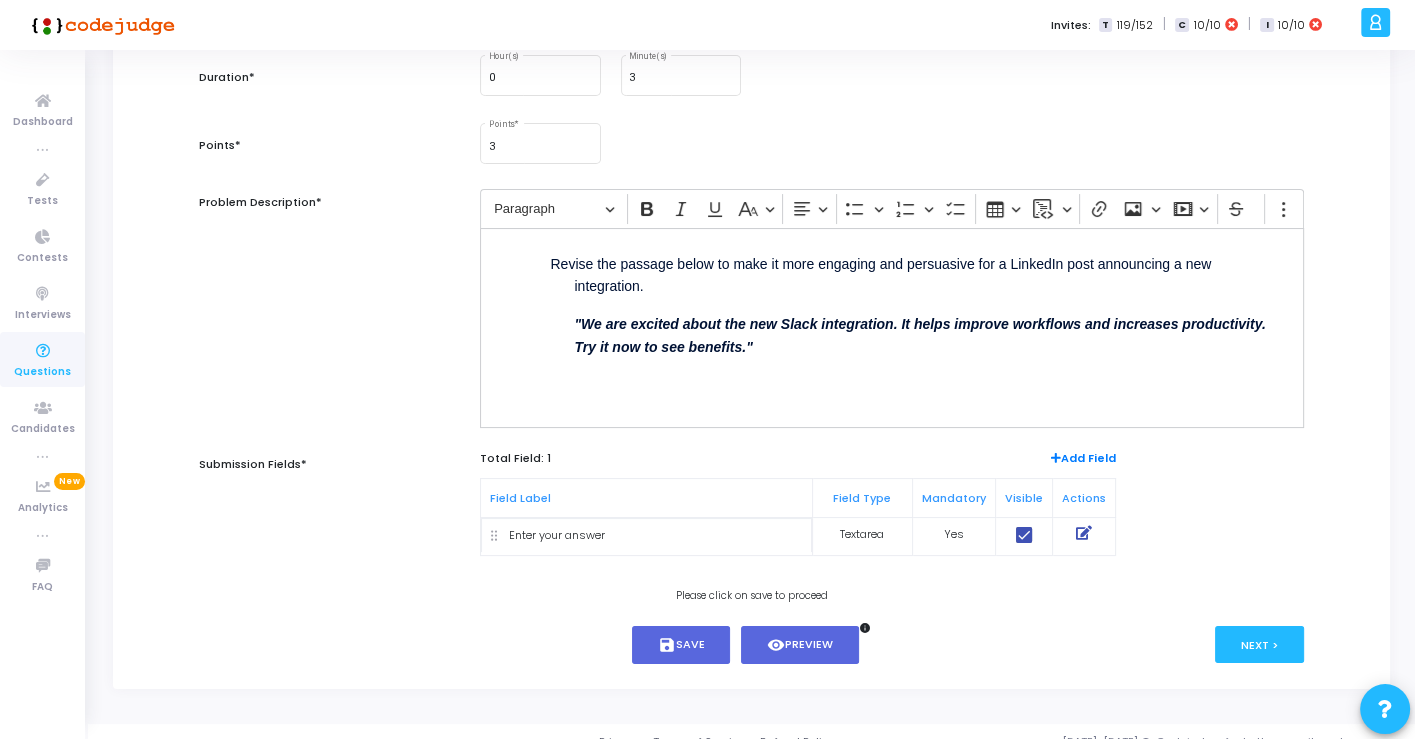 scroll, scrollTop: 260, scrollLeft: 0, axis: vertical 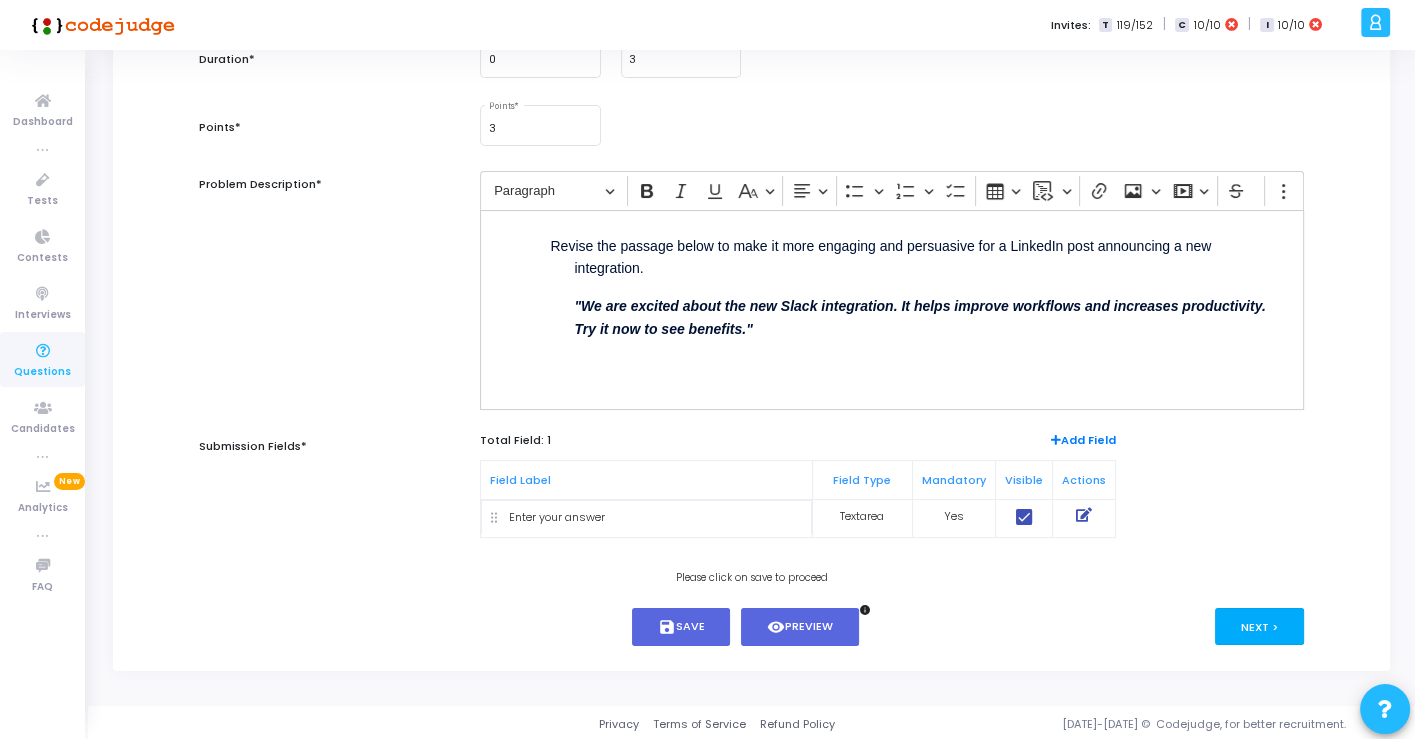 click on "Next >" at bounding box center [1259, 626] 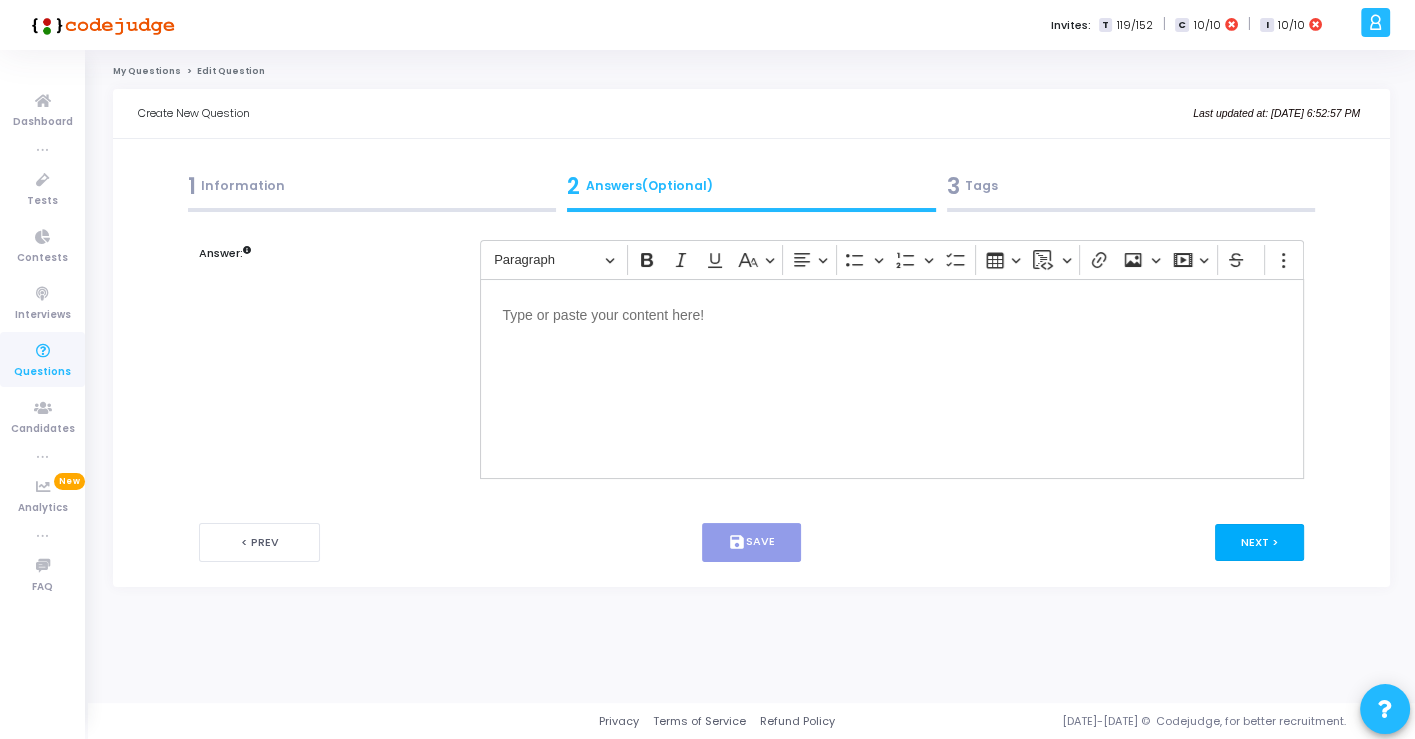 scroll, scrollTop: 0, scrollLeft: 0, axis: both 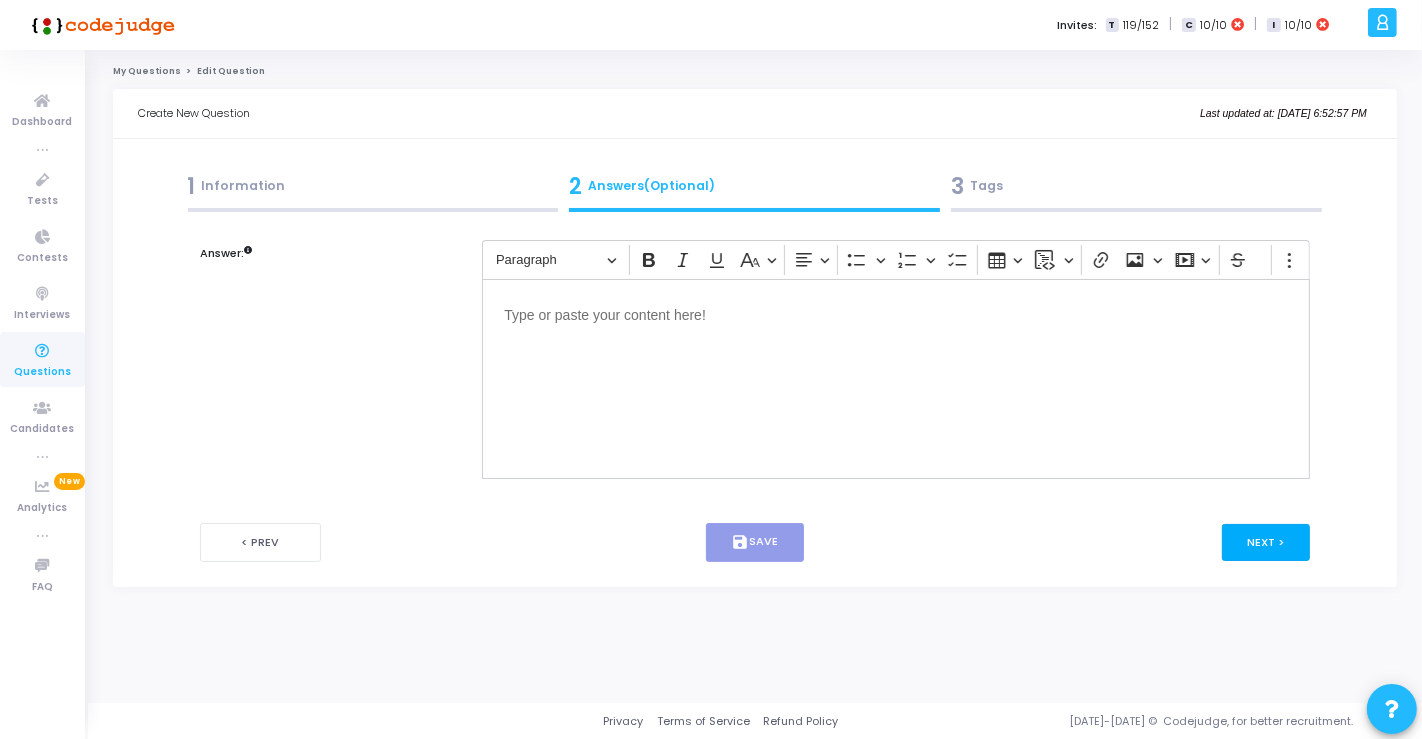 click on "Next >" at bounding box center (1266, 542) 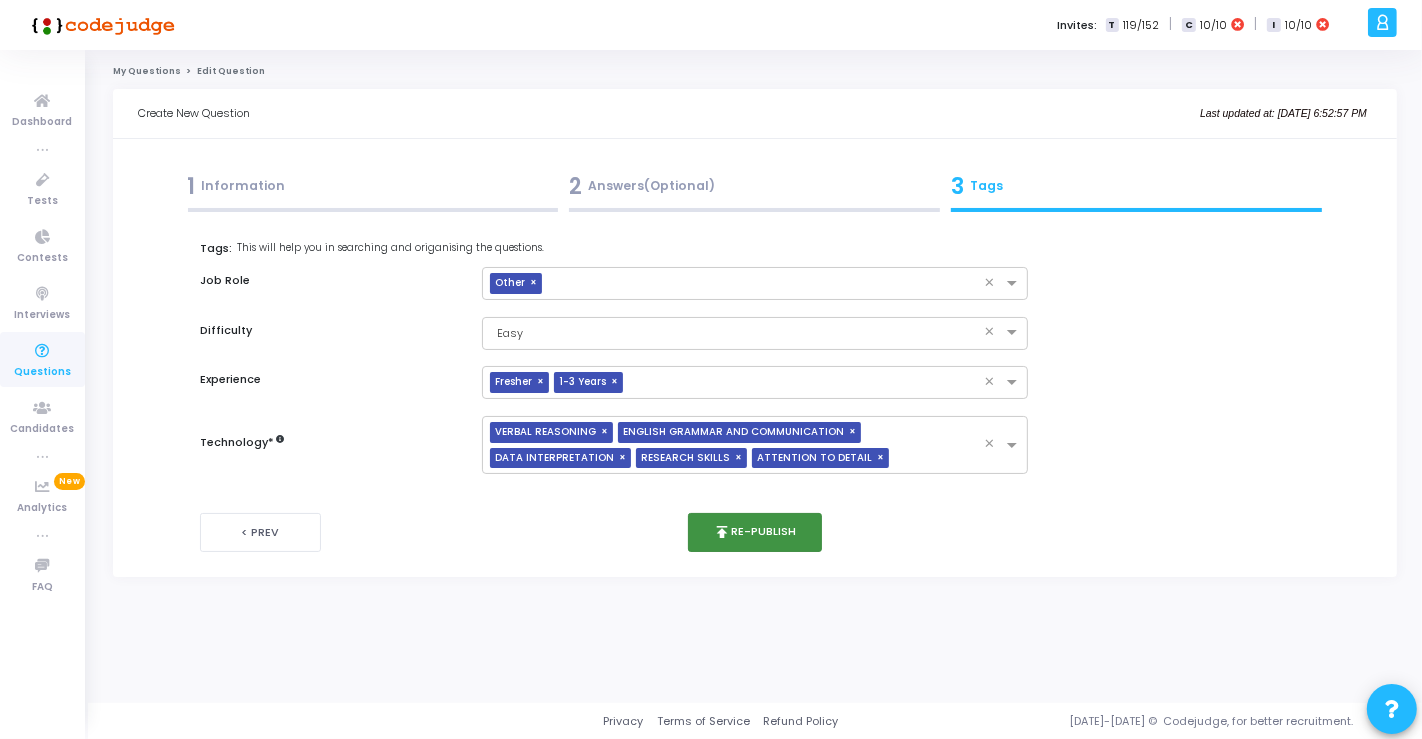 click on "publish  Re-publish" at bounding box center [755, 532] 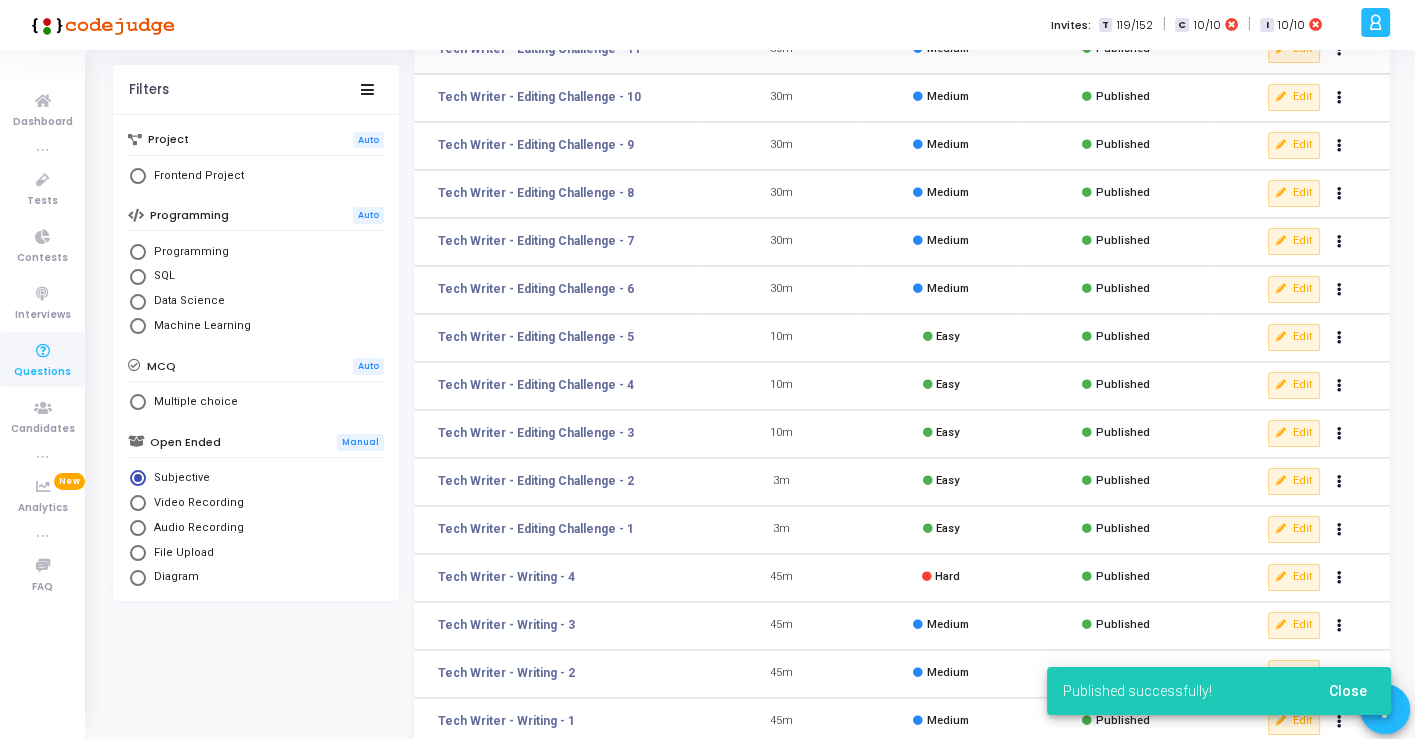 scroll, scrollTop: 222, scrollLeft: 0, axis: vertical 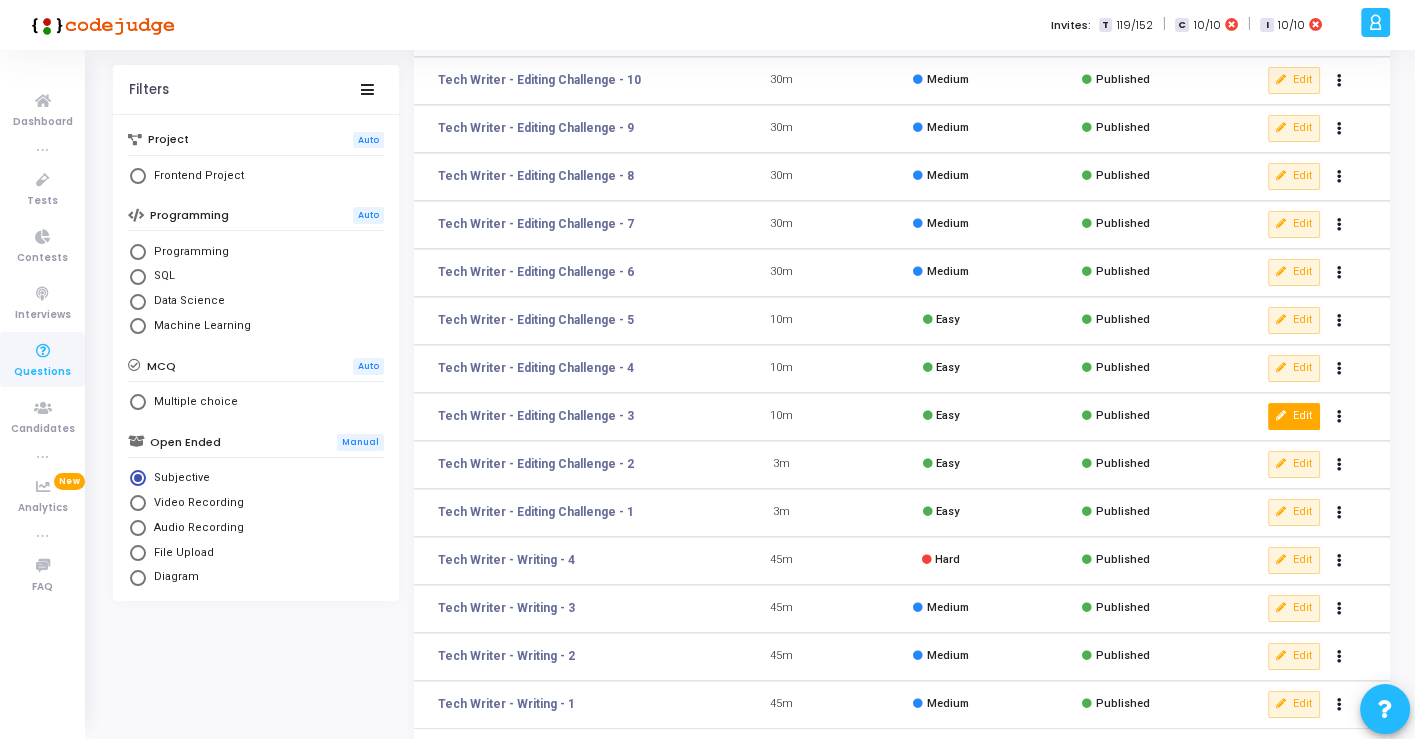 click on "Edit" at bounding box center (1294, 416) 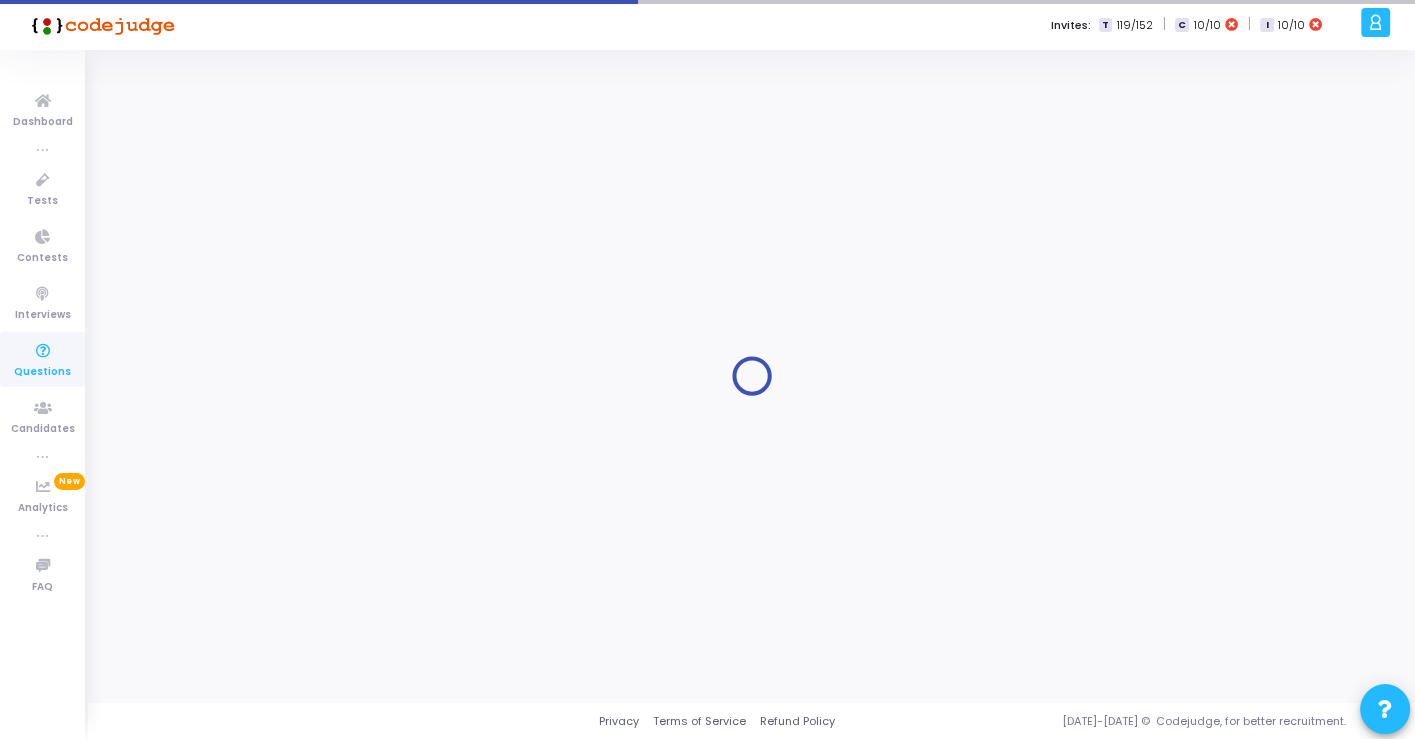 scroll, scrollTop: 0, scrollLeft: 0, axis: both 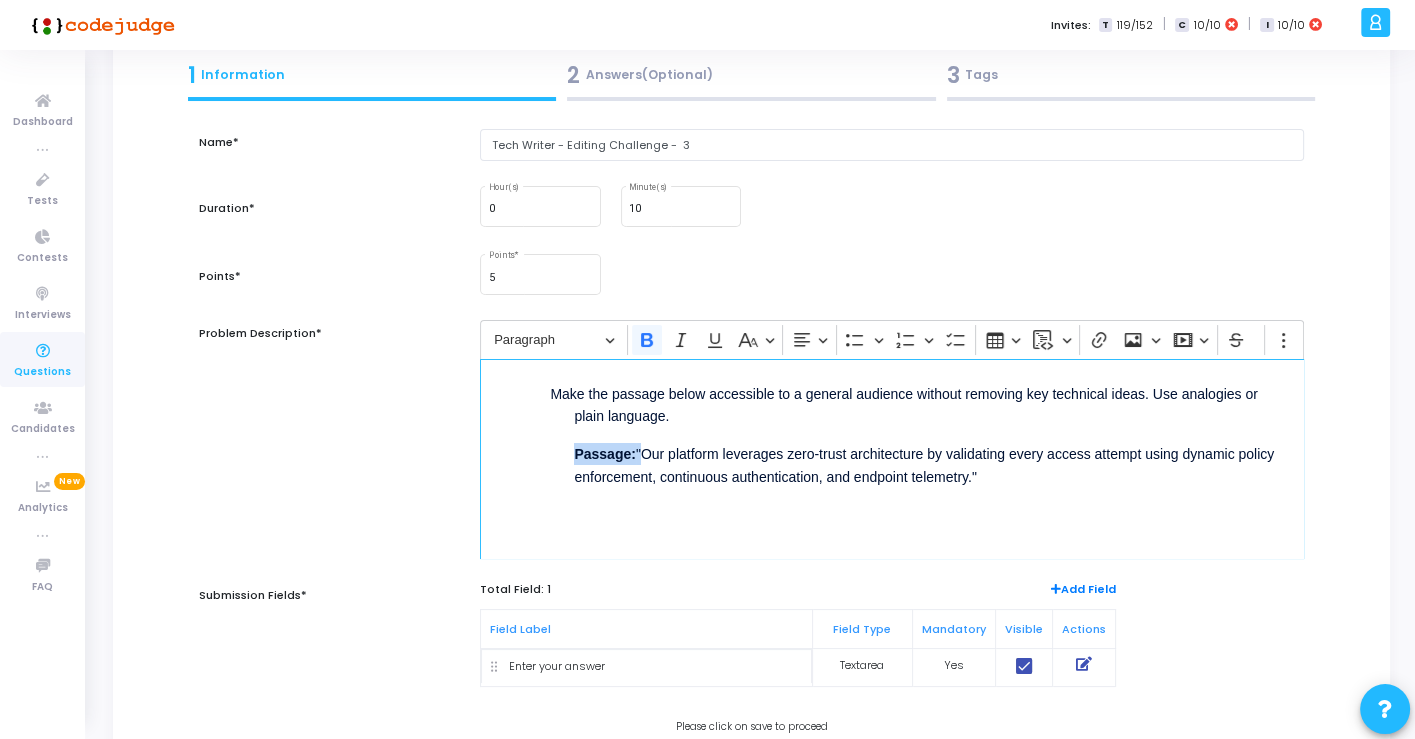 drag, startPoint x: 642, startPoint y: 455, endPoint x: 525, endPoint y: 451, distance: 117.06836 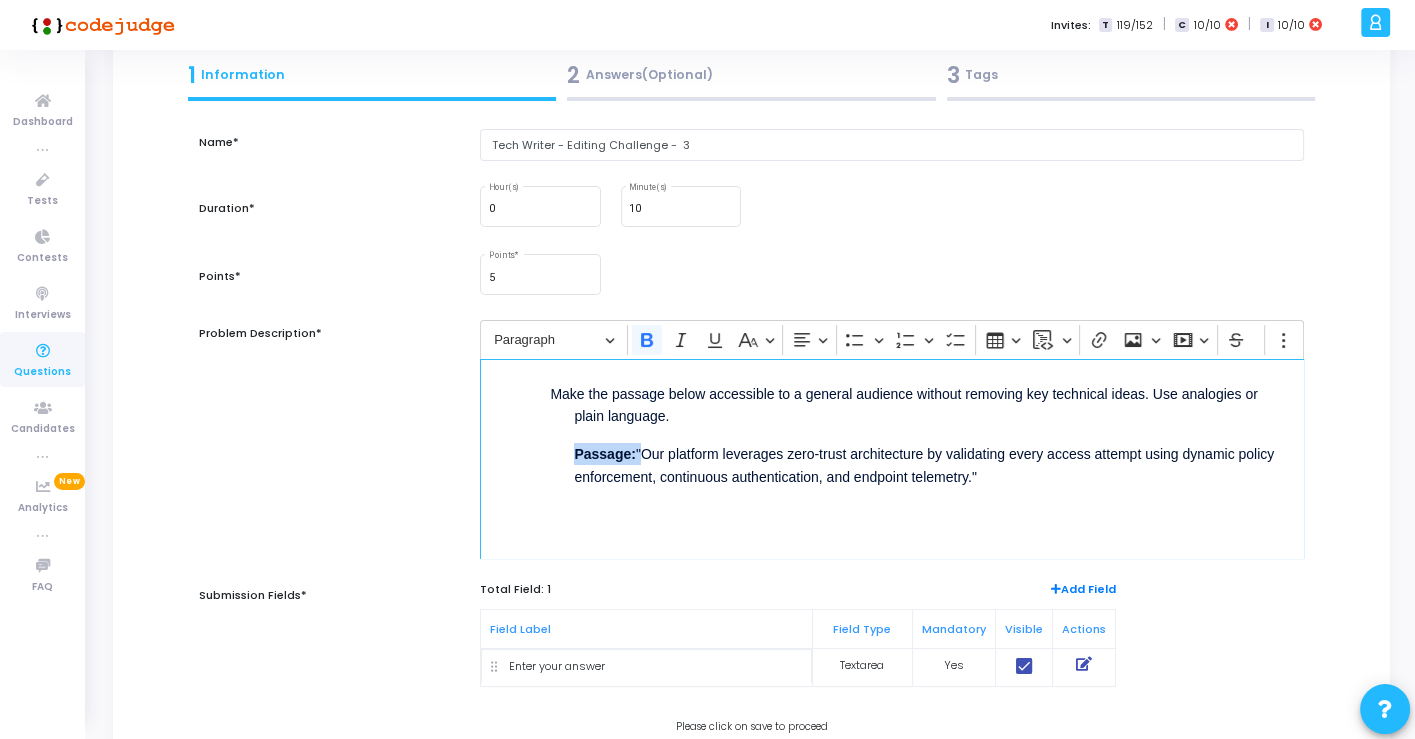 click on "Make the passage below accessible to a general audience without removing key technical ideas. Use analogies or plain language. Passage:  "Our platform leverages zero-trust architecture by validating every access attempt using dynamic policy enforcement, continuous authentication, and endpoint telemetry."" at bounding box center [891, 459] 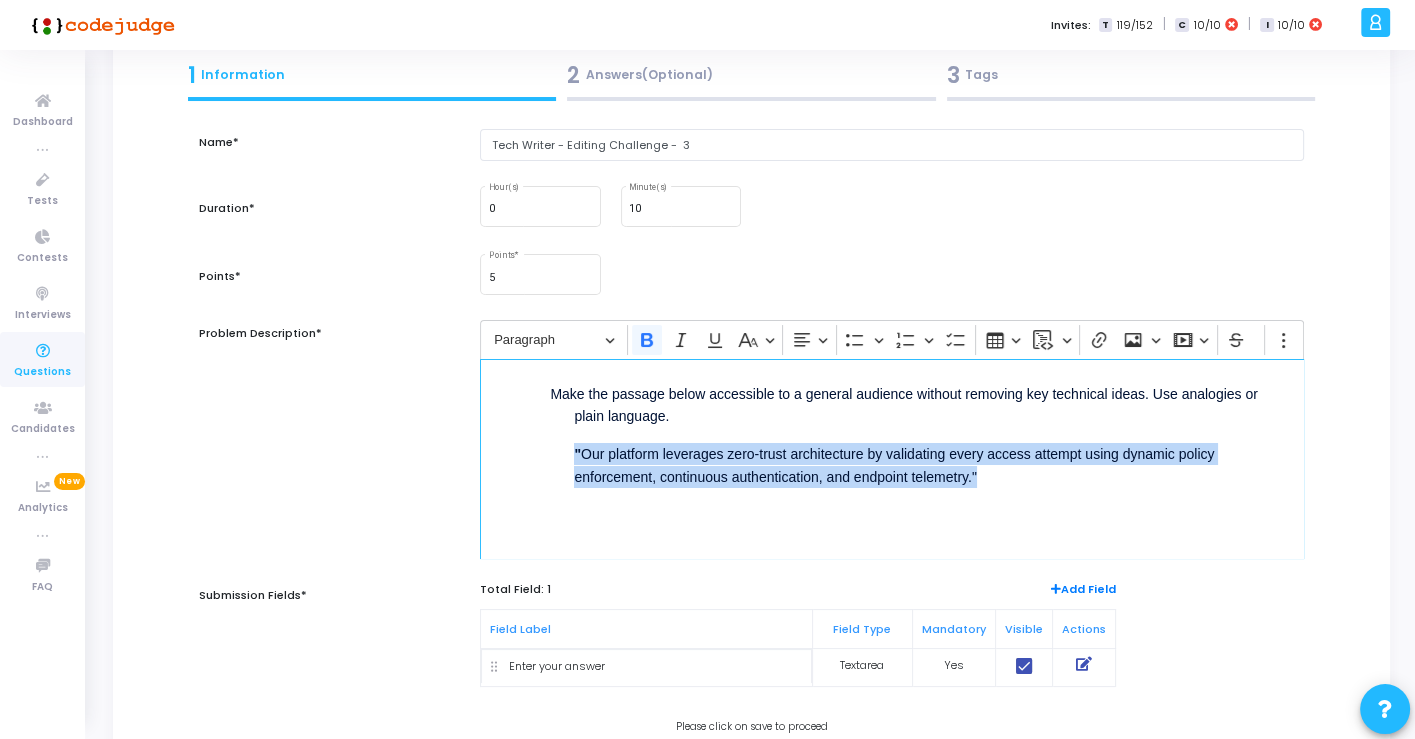 drag, startPoint x: 1011, startPoint y: 477, endPoint x: 555, endPoint y: 453, distance: 456.63113 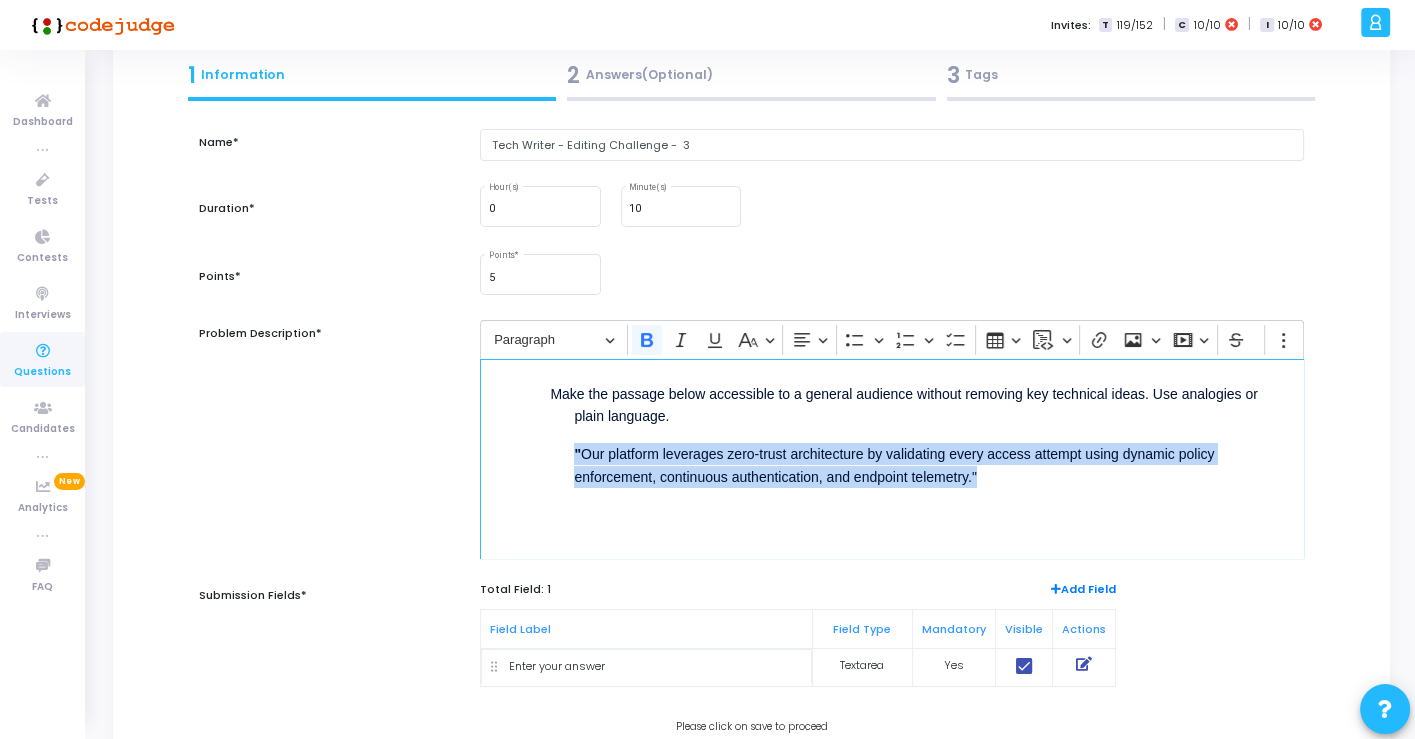 click on "Make the passage below accessible to a general audience without removing key technical ideas. Use analogies or plain language. " Our platform leverages zero-trust architecture by validating every access attempt using dynamic policy enforcement, continuous authentication, and endpoint telemetry."" at bounding box center (891, 459) 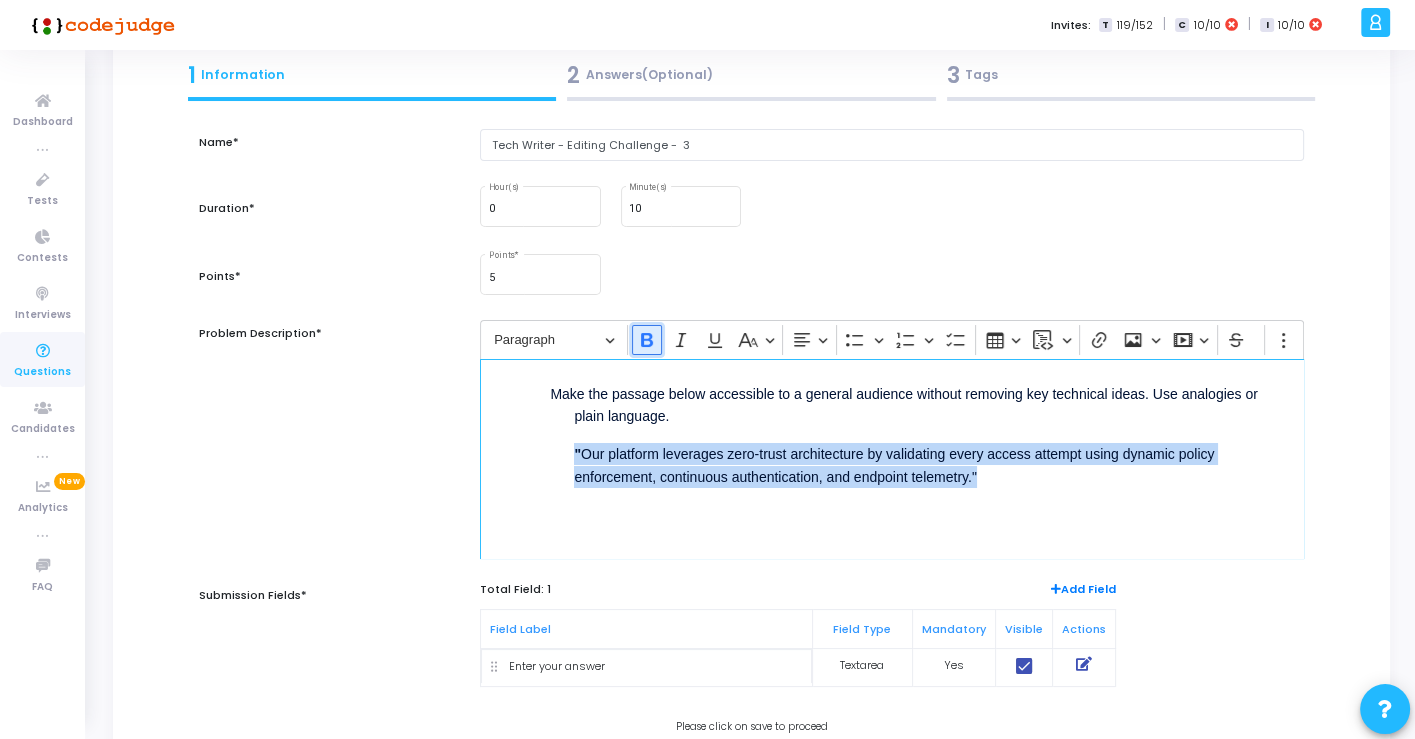 click 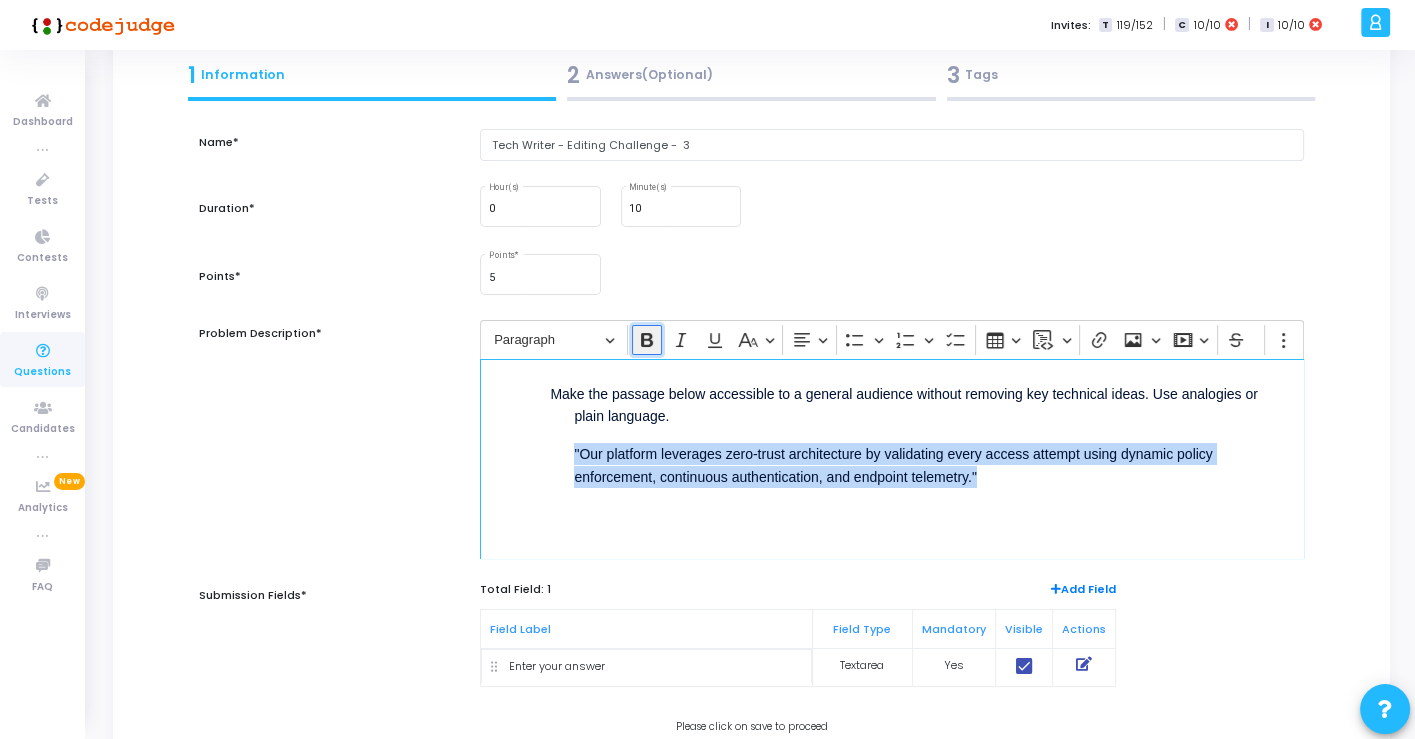 click 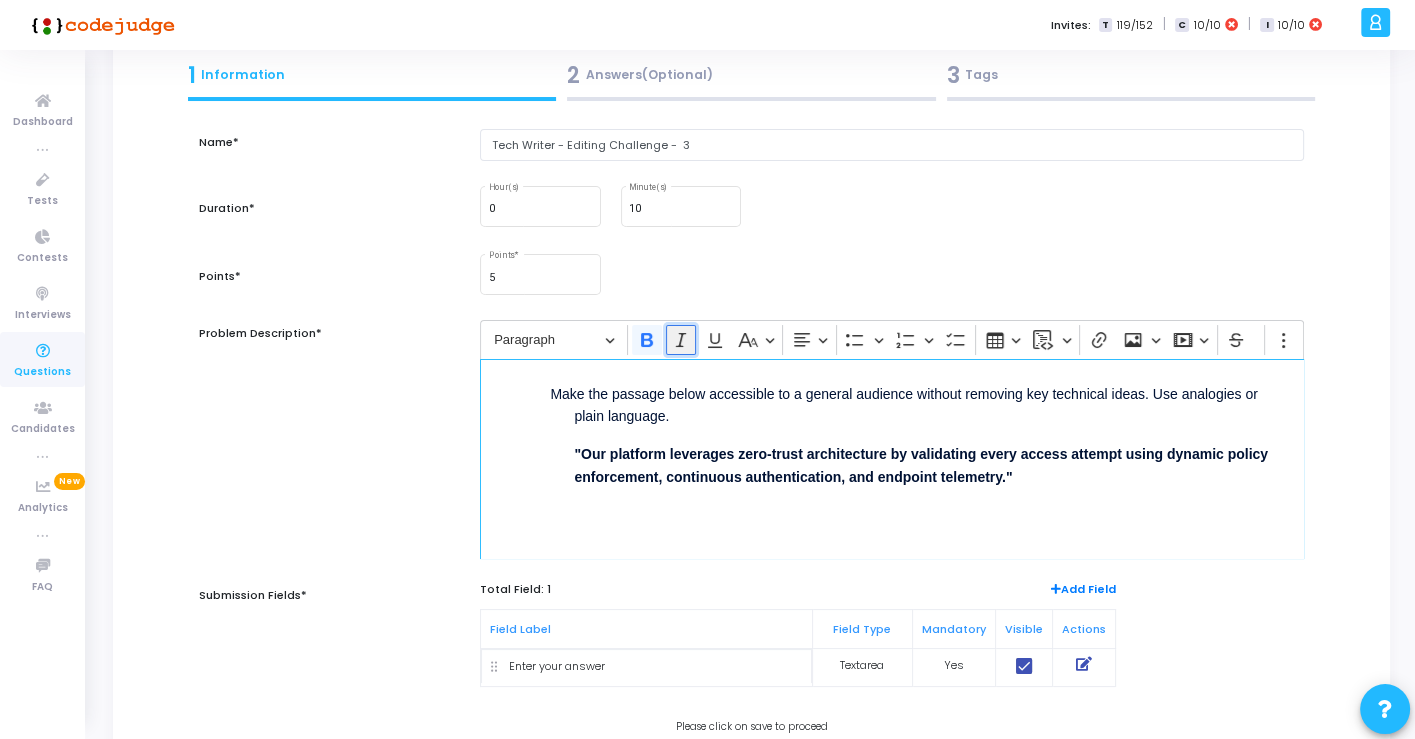 click 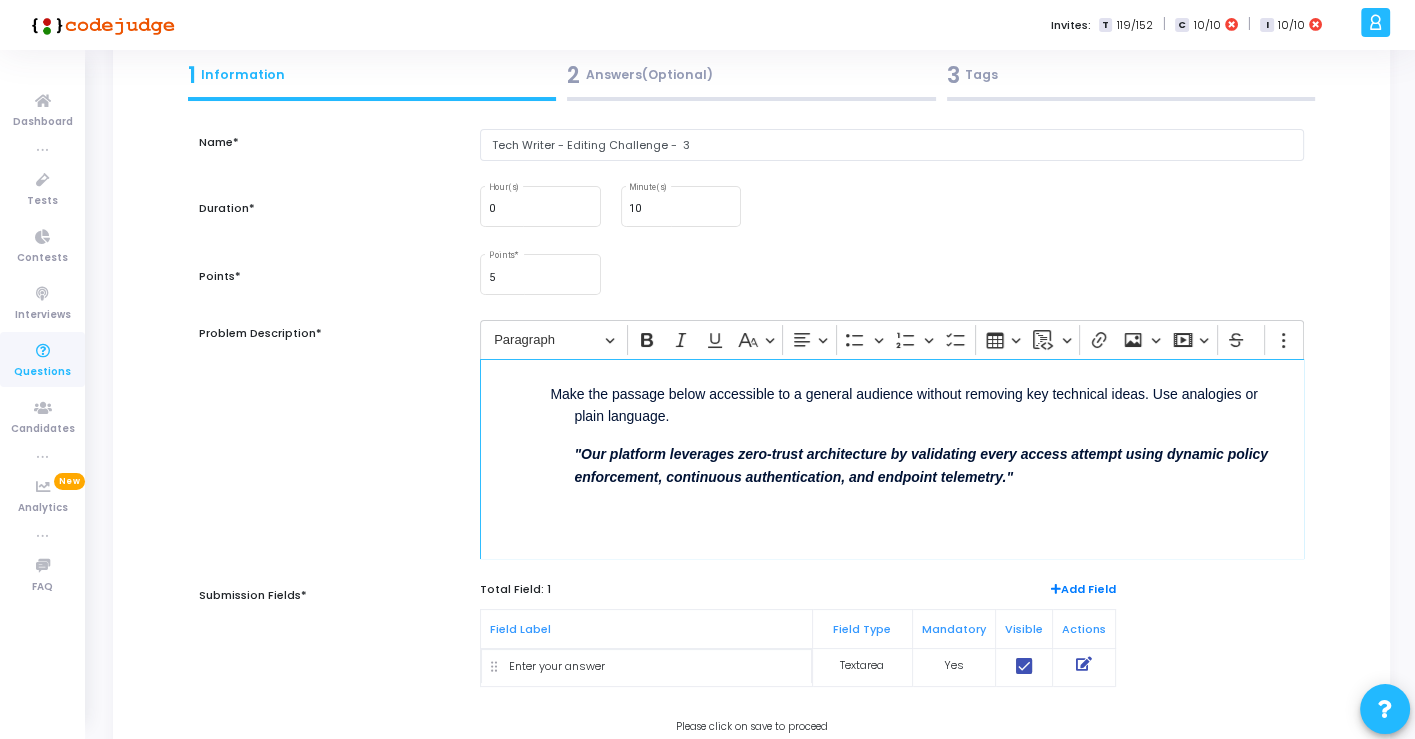click on "Make the passage below accessible to a general audience without removing key technical ideas. Use analogies or plain language. "Our platform leverages zero-trust architecture by validating every access attempt using dynamic policy enforcement, continuous authentication, and endpoint telemetry."" at bounding box center [891, 459] 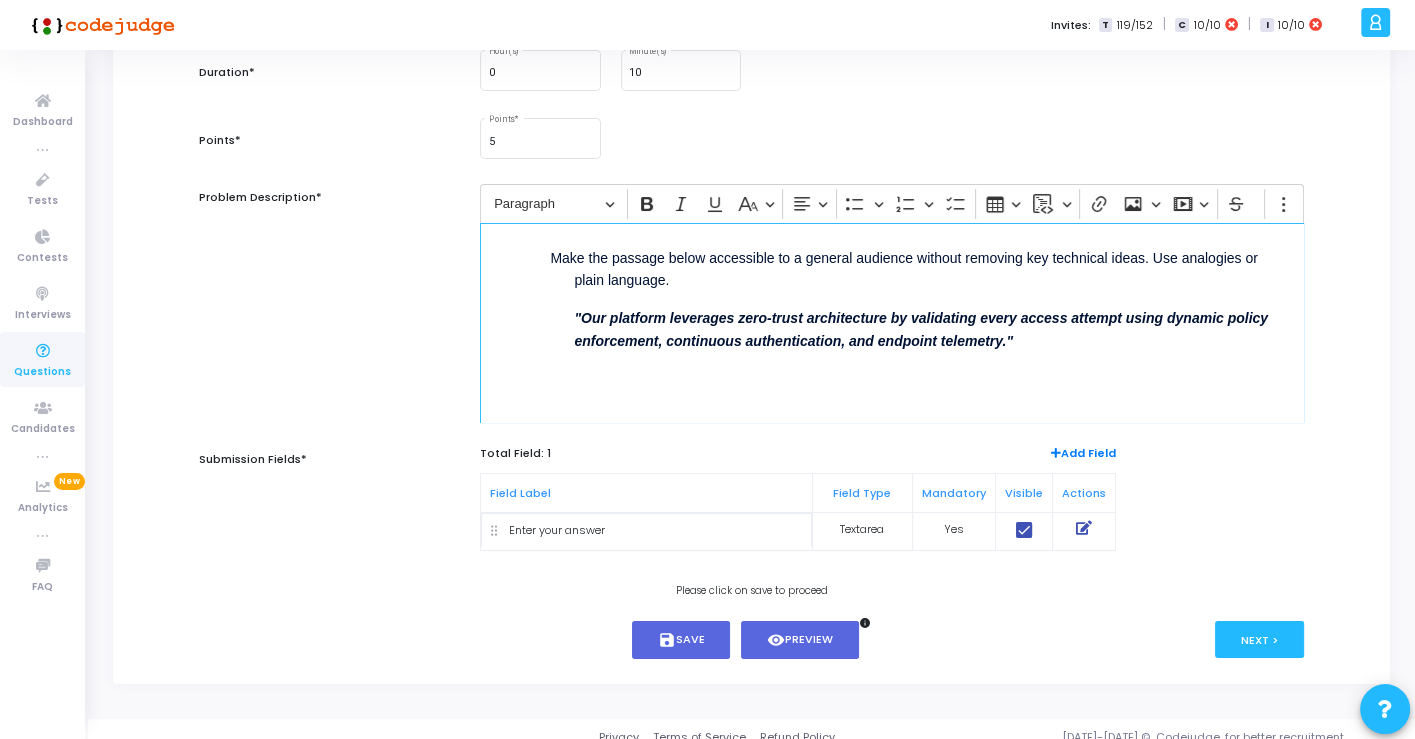 scroll, scrollTop: 260, scrollLeft: 0, axis: vertical 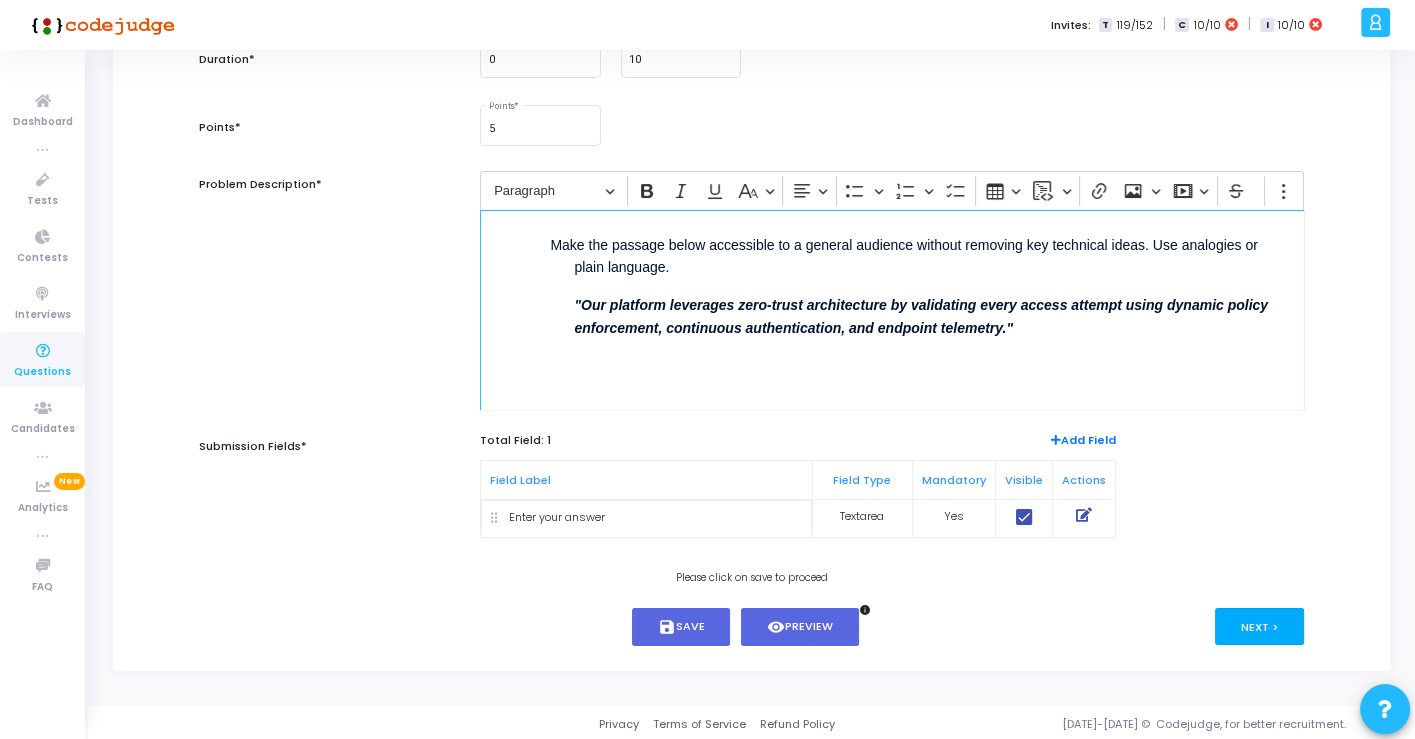 click on "Next >" at bounding box center [1259, 626] 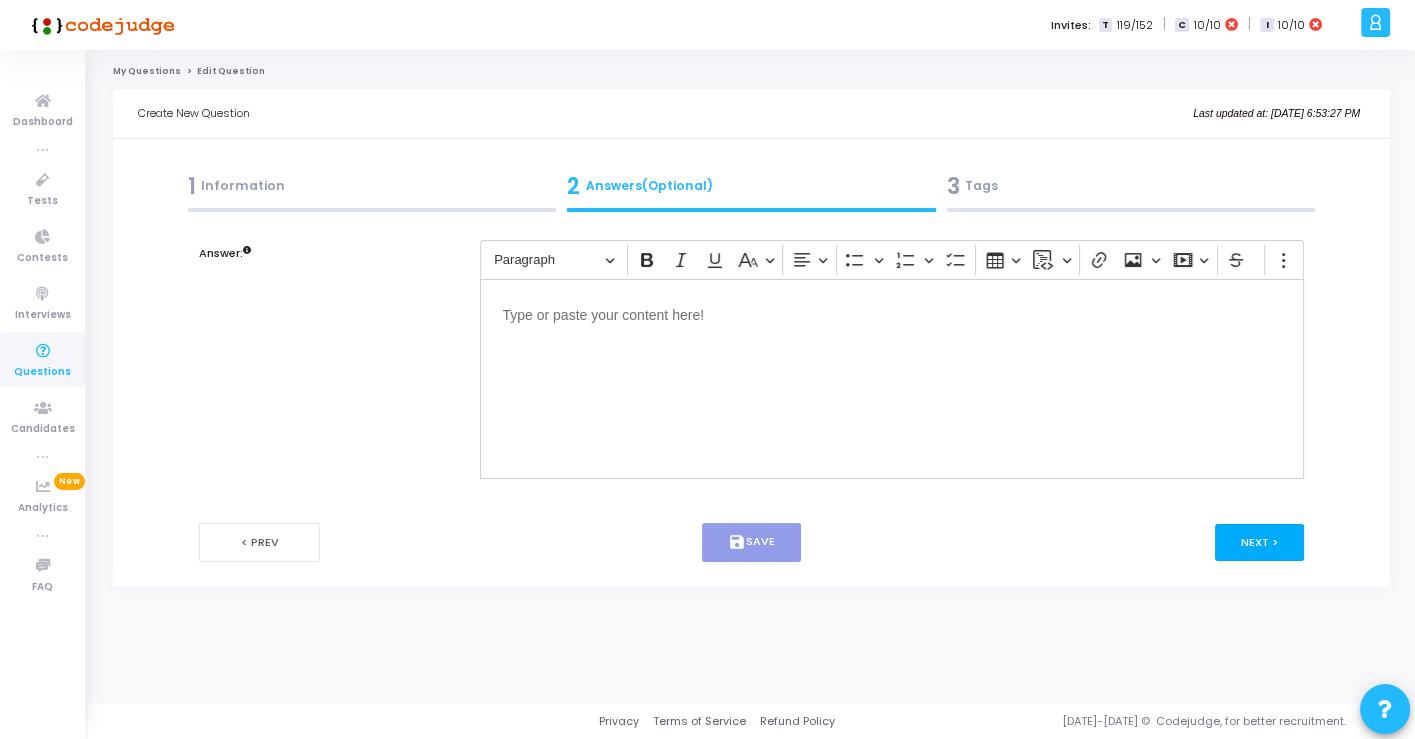 scroll, scrollTop: 0, scrollLeft: 0, axis: both 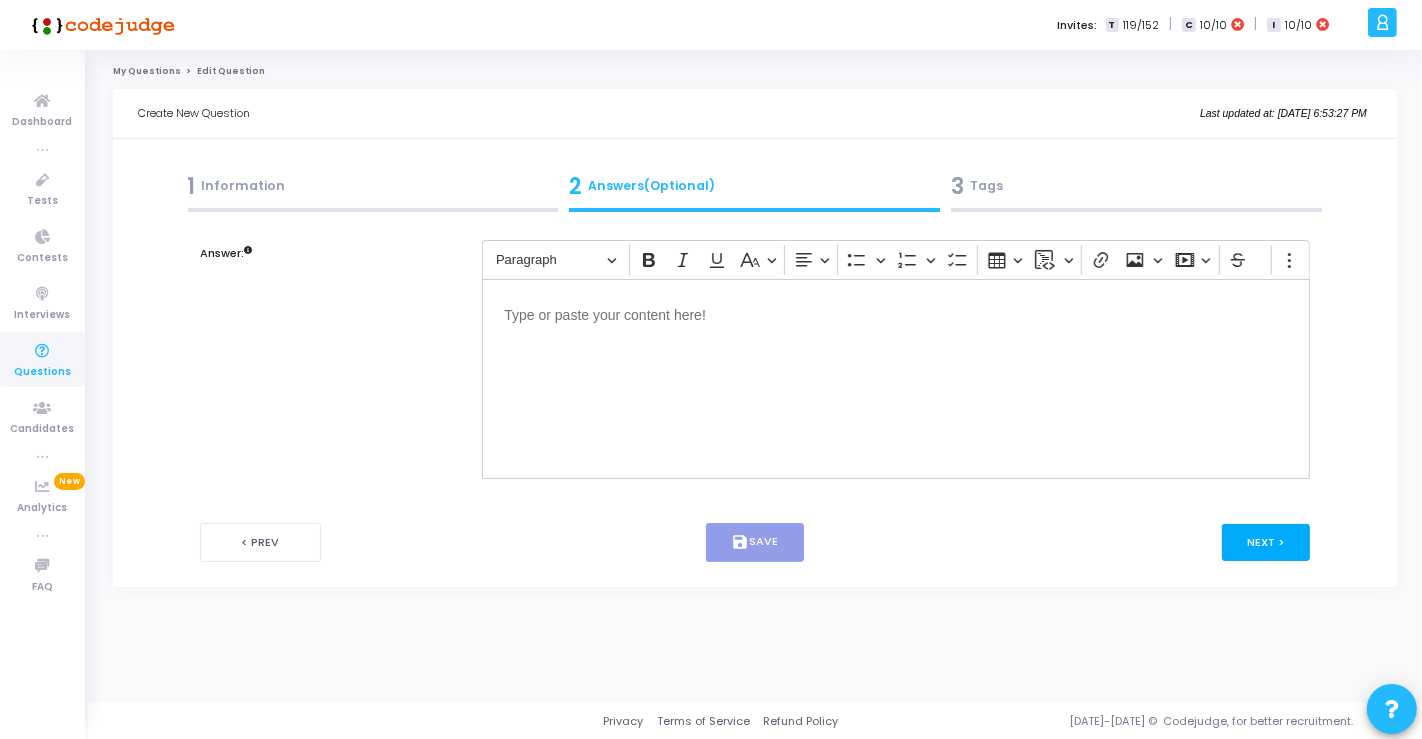 click on "Next >" at bounding box center [1266, 542] 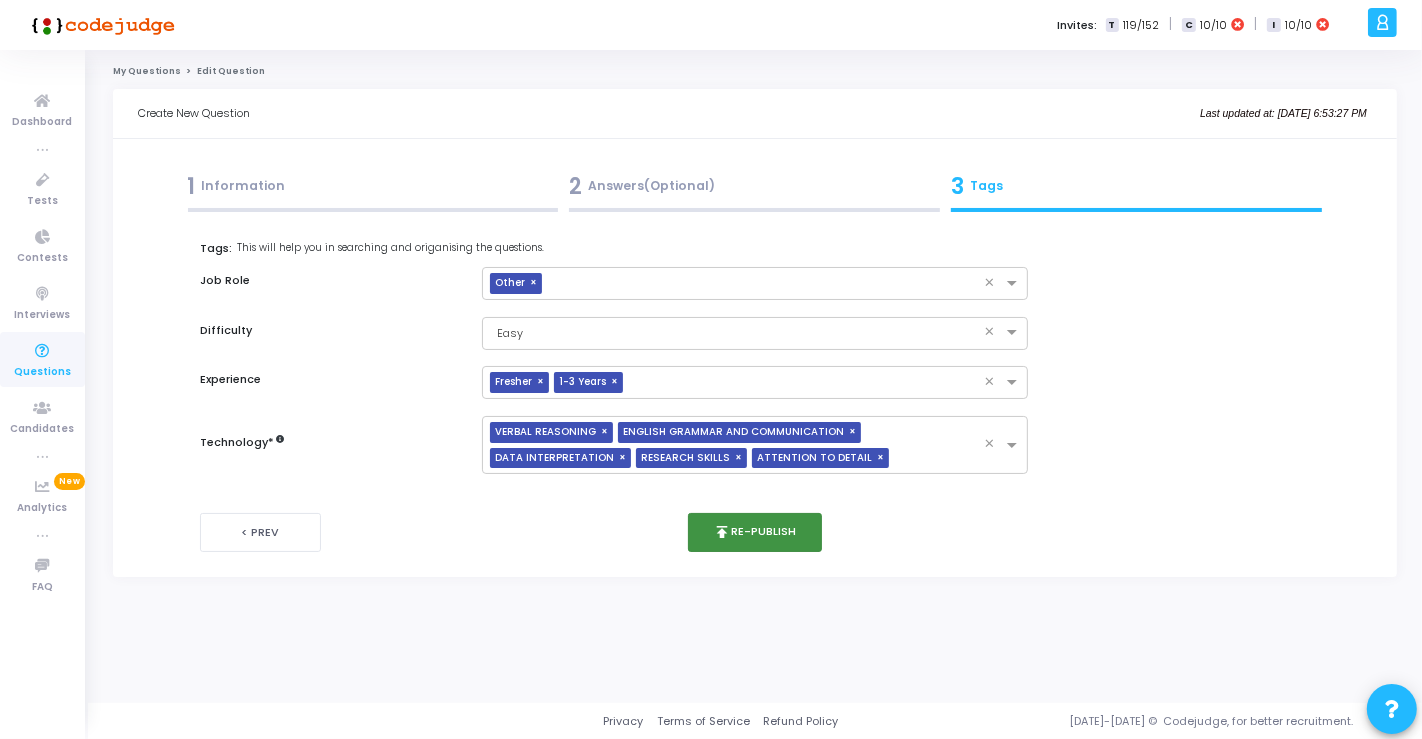 click on "publish  Re-publish" at bounding box center (755, 532) 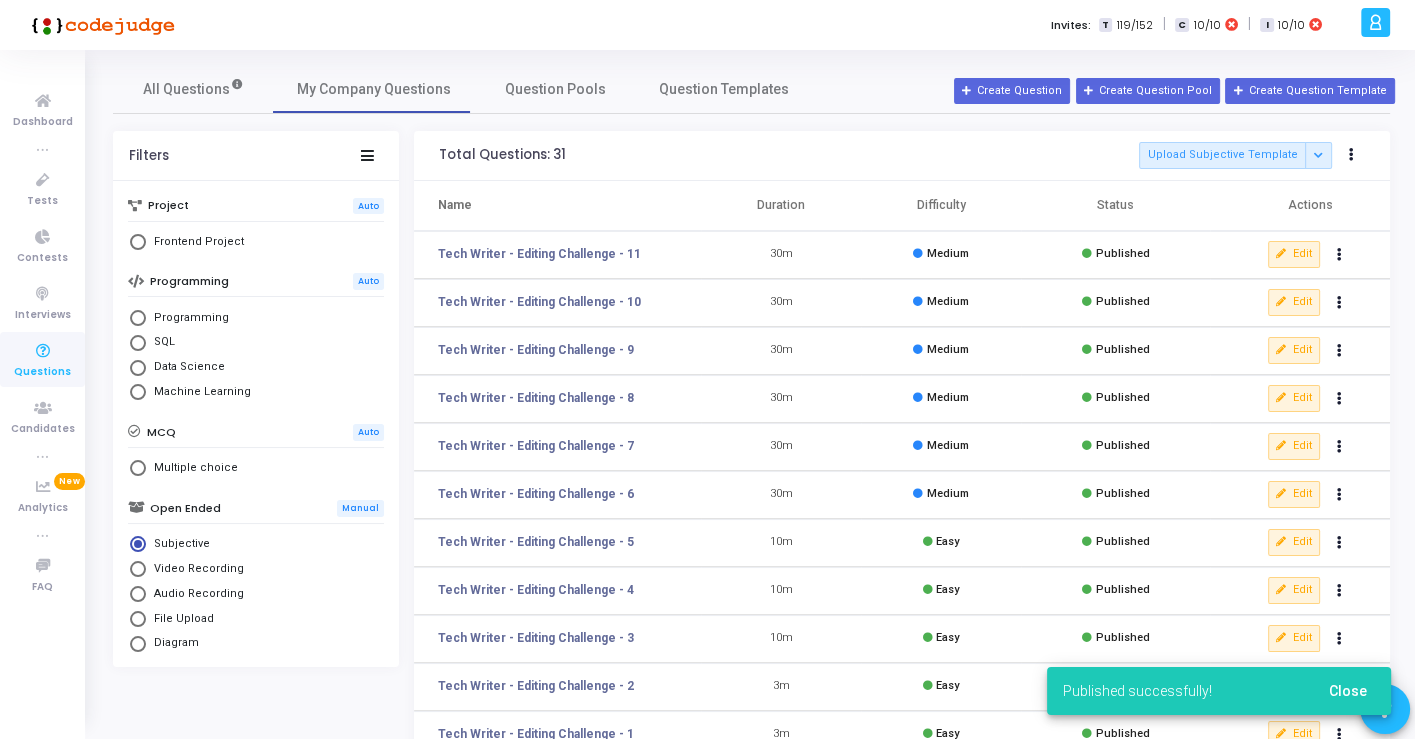 scroll, scrollTop: 222, scrollLeft: 0, axis: vertical 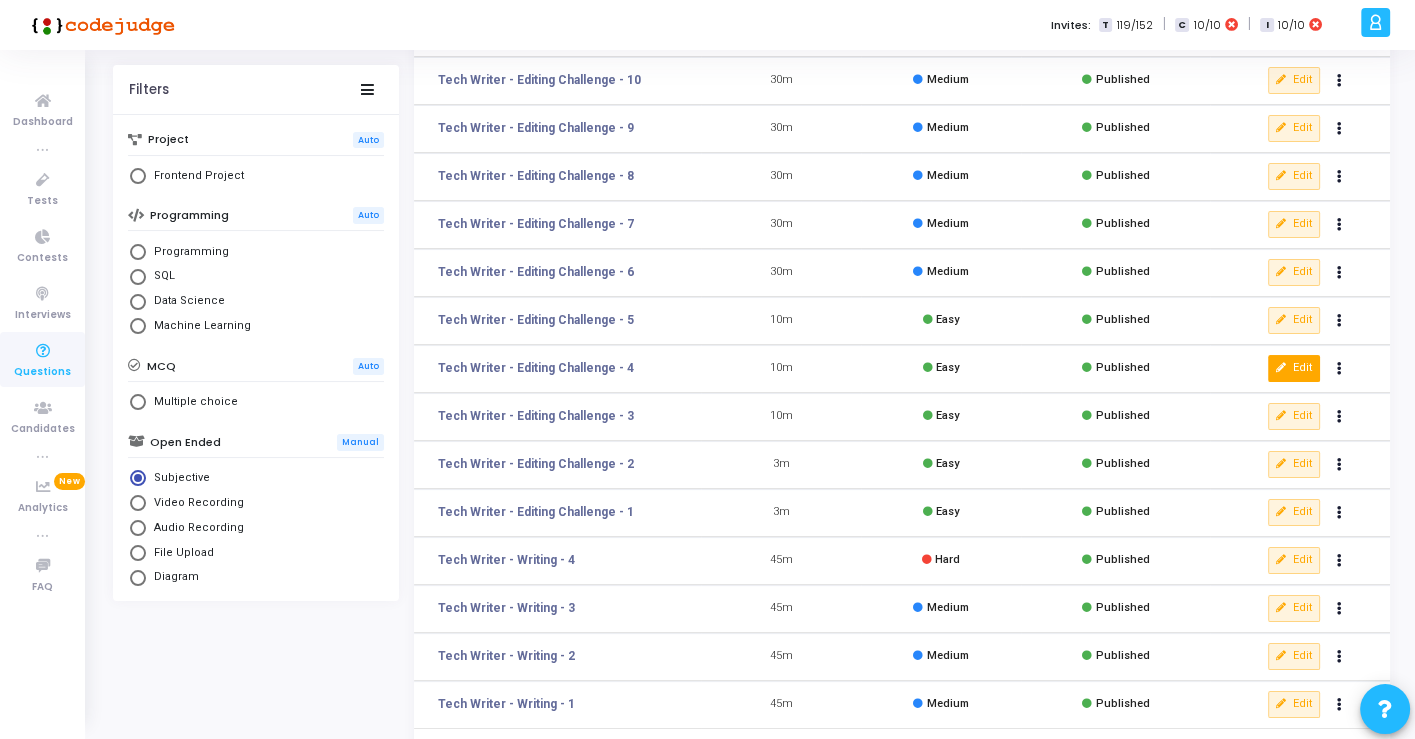 click on "Edit" at bounding box center (1294, 368) 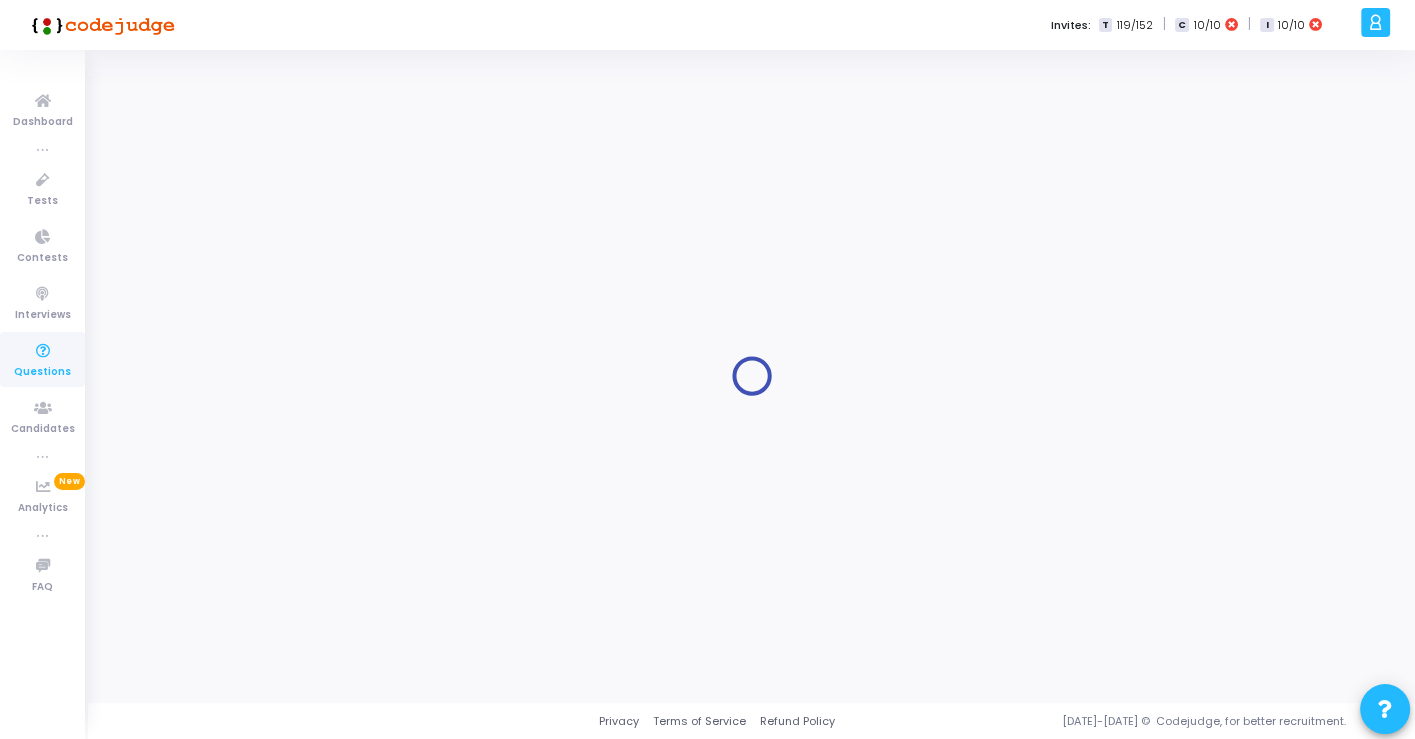 scroll, scrollTop: 0, scrollLeft: 0, axis: both 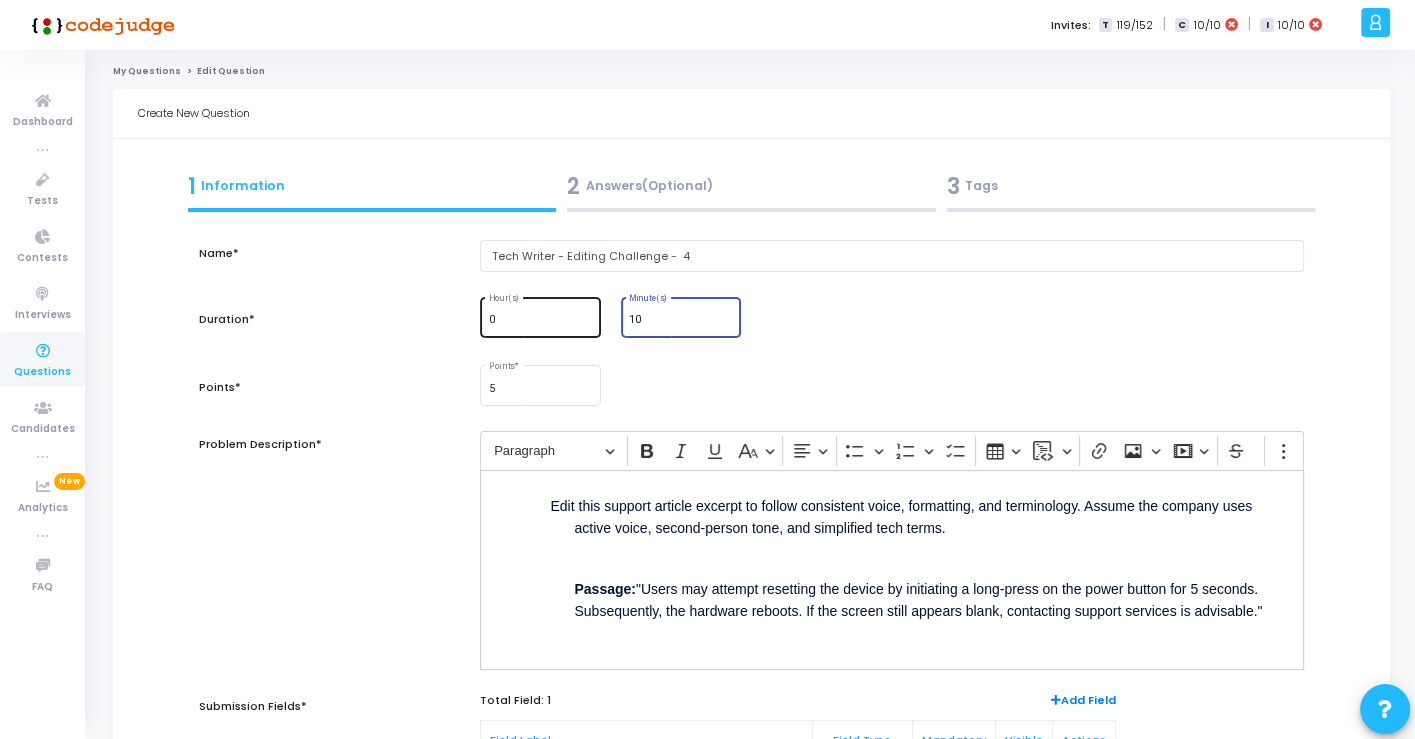 drag, startPoint x: 665, startPoint y: 320, endPoint x: 551, endPoint y: 319, distance: 114.00439 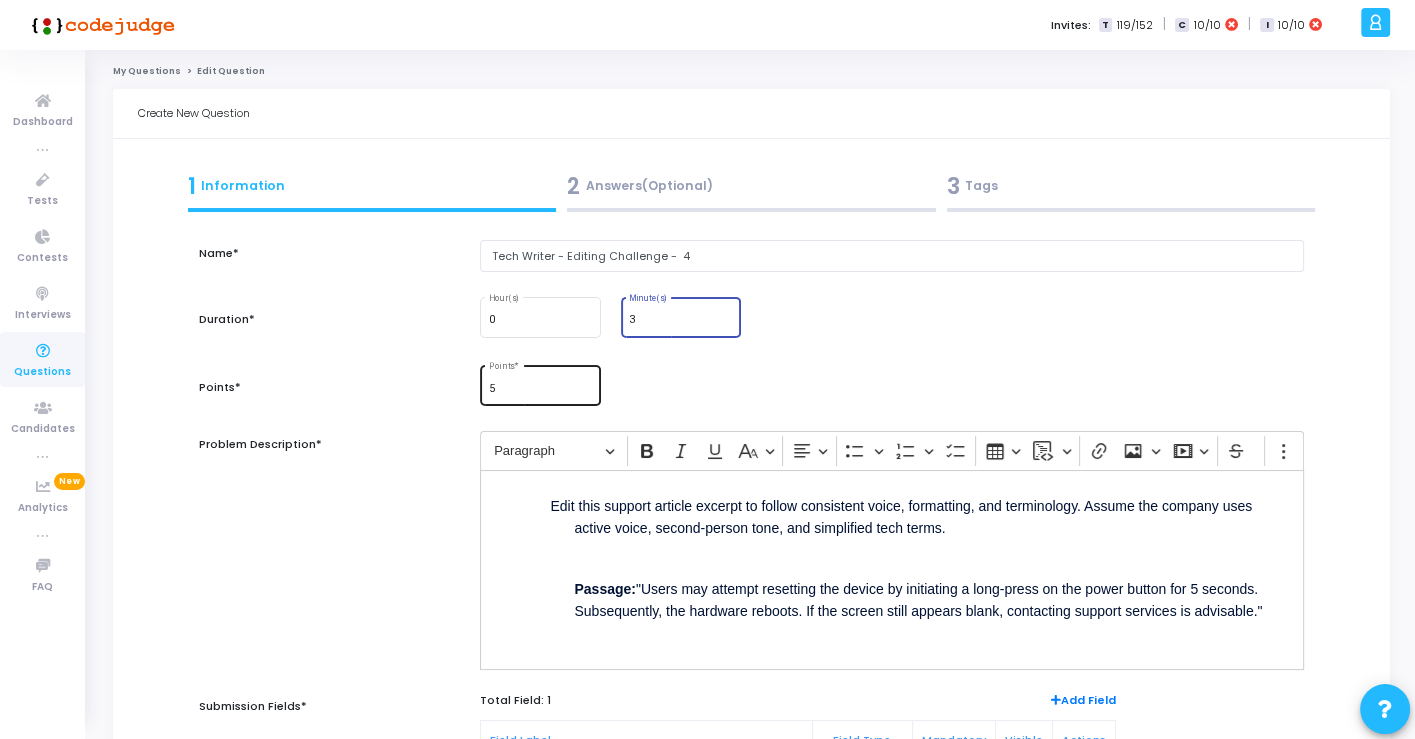 type on "3" 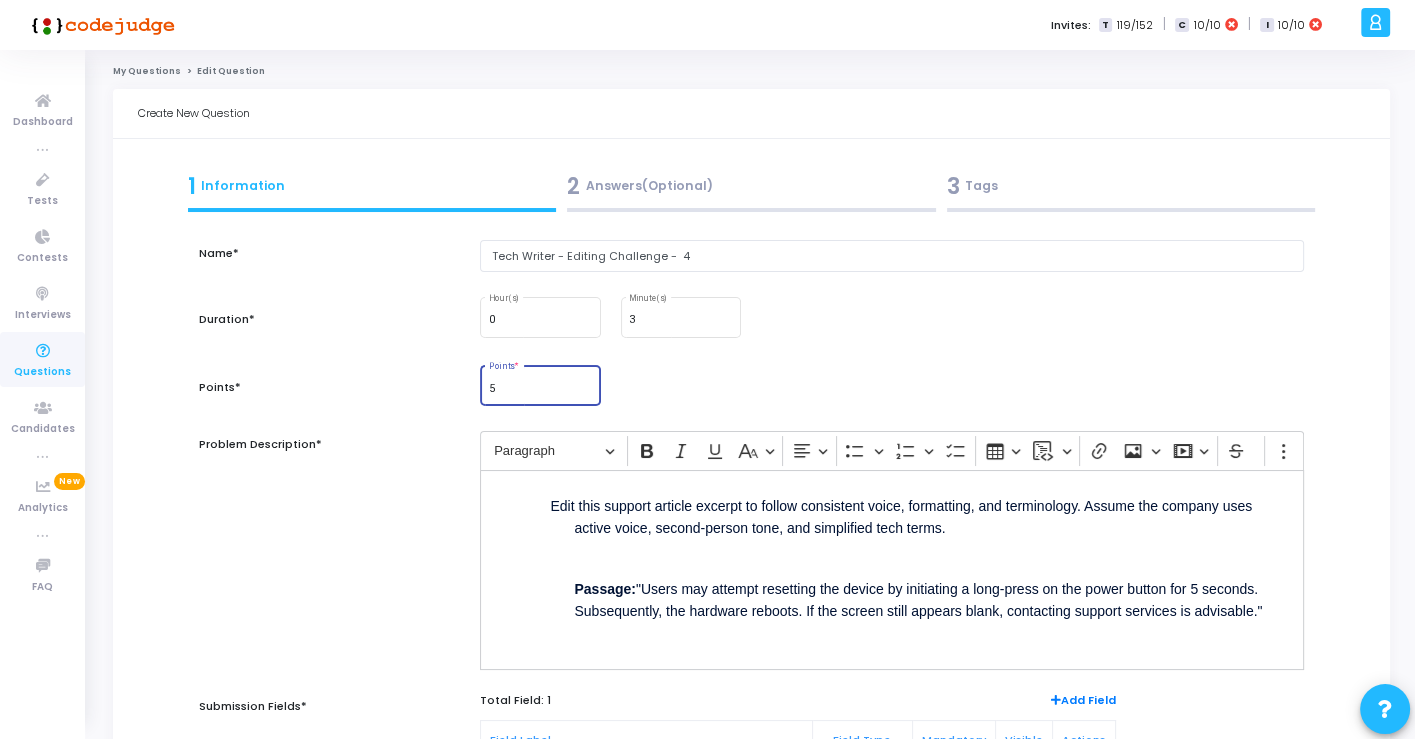 drag, startPoint x: 511, startPoint y: 390, endPoint x: 456, endPoint y: 382, distance: 55.578773 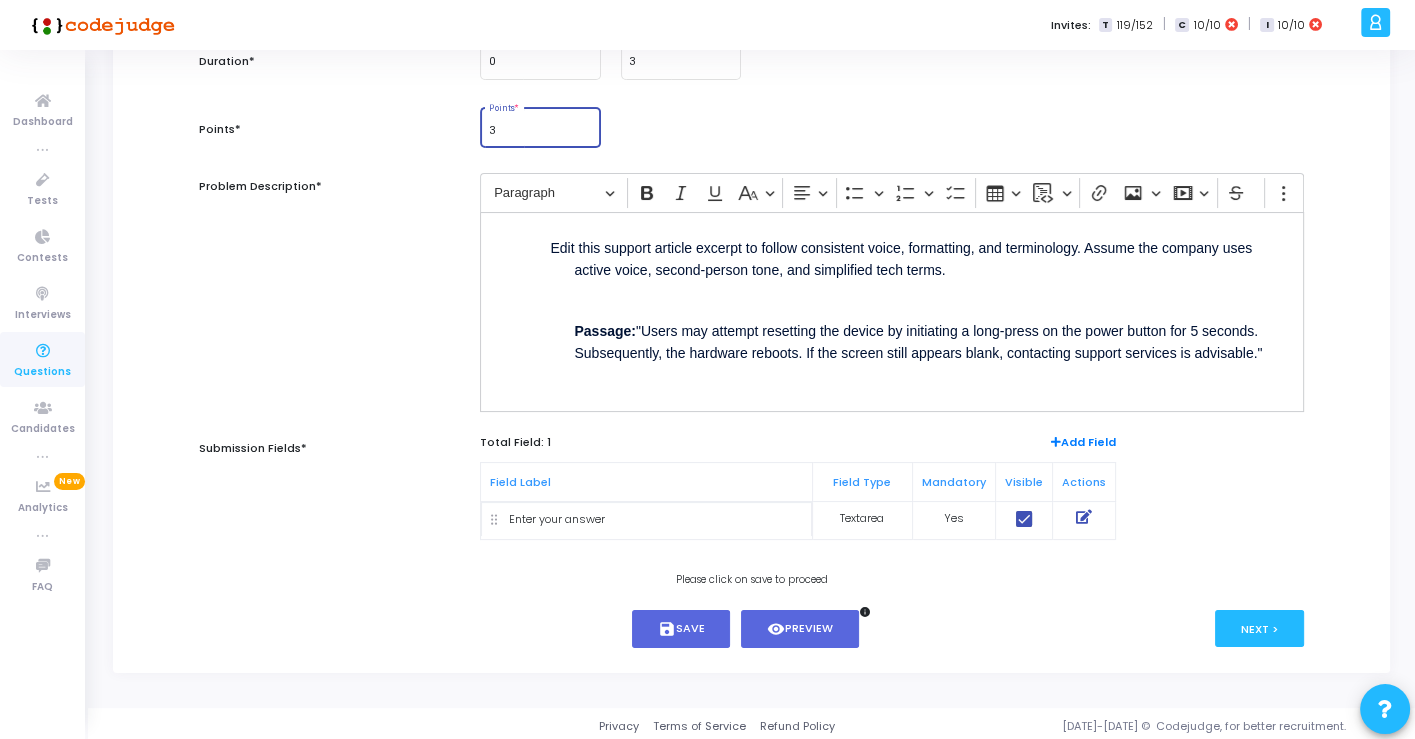 scroll, scrollTop: 260, scrollLeft: 0, axis: vertical 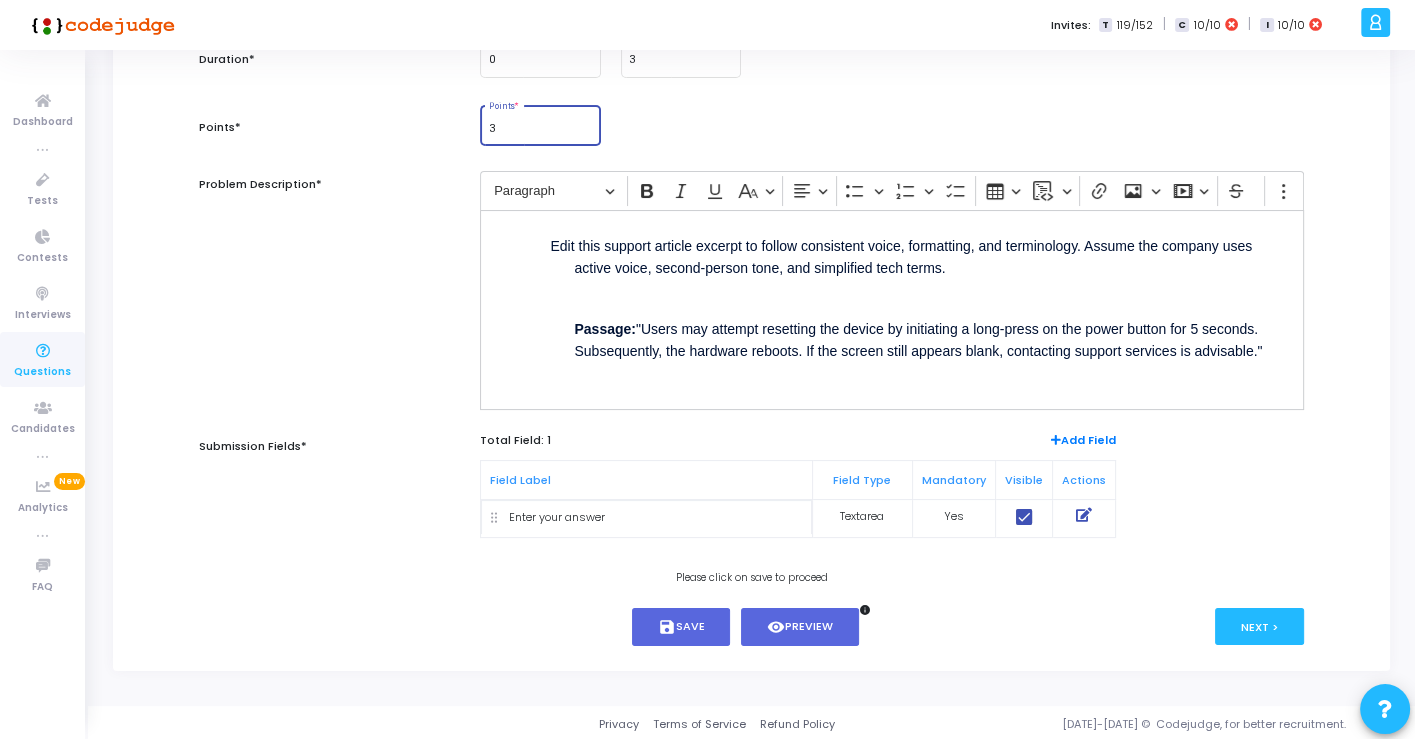 type on "3" 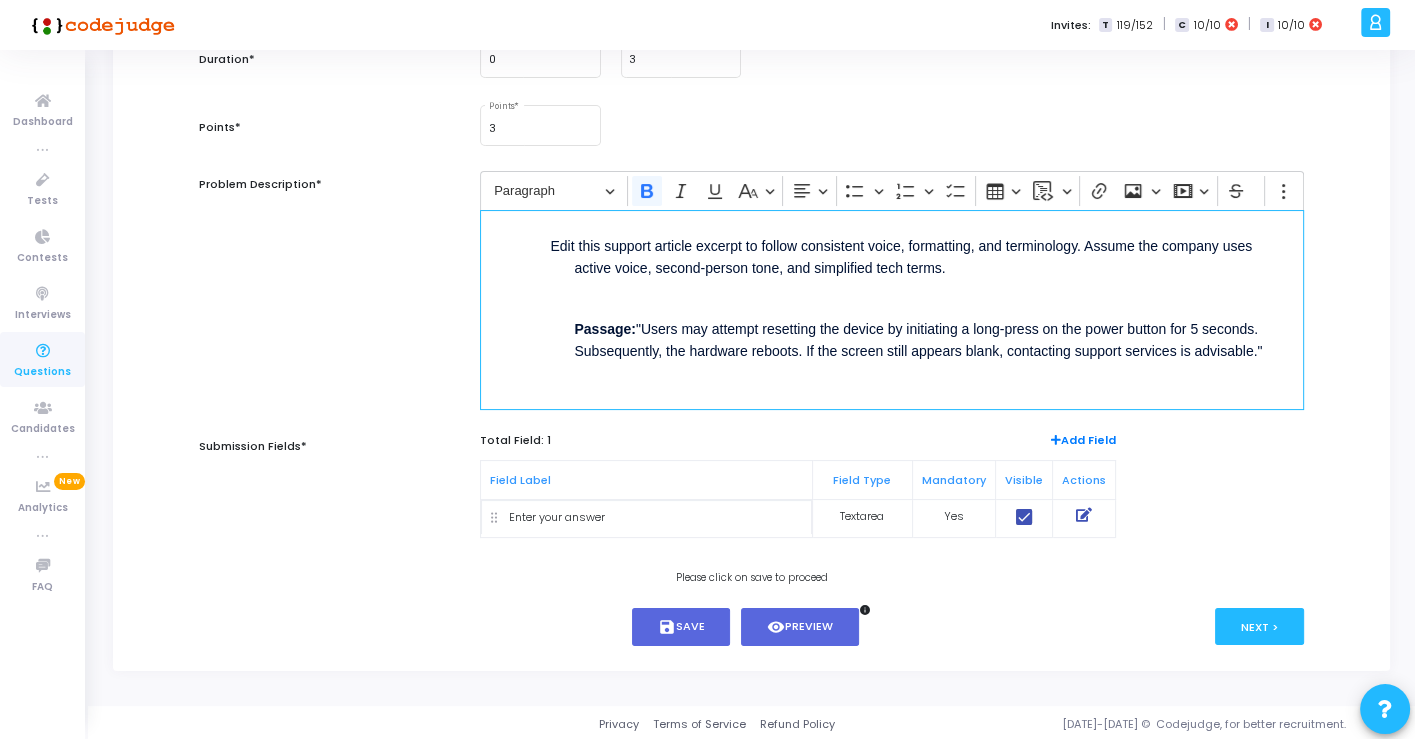 drag, startPoint x: 640, startPoint y: 324, endPoint x: 562, endPoint y: 323, distance: 78.00641 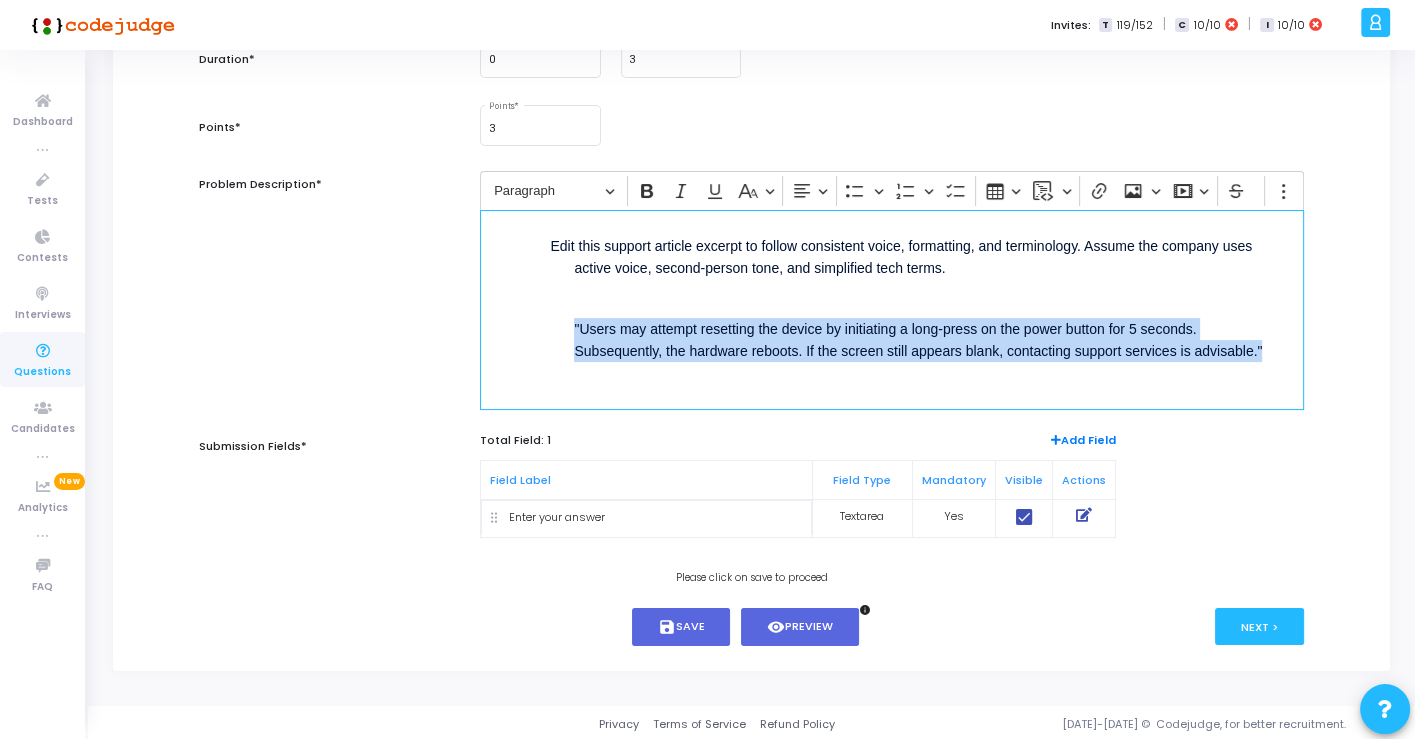 drag, startPoint x: 1251, startPoint y: 345, endPoint x: 559, endPoint y: 324, distance: 692.31854 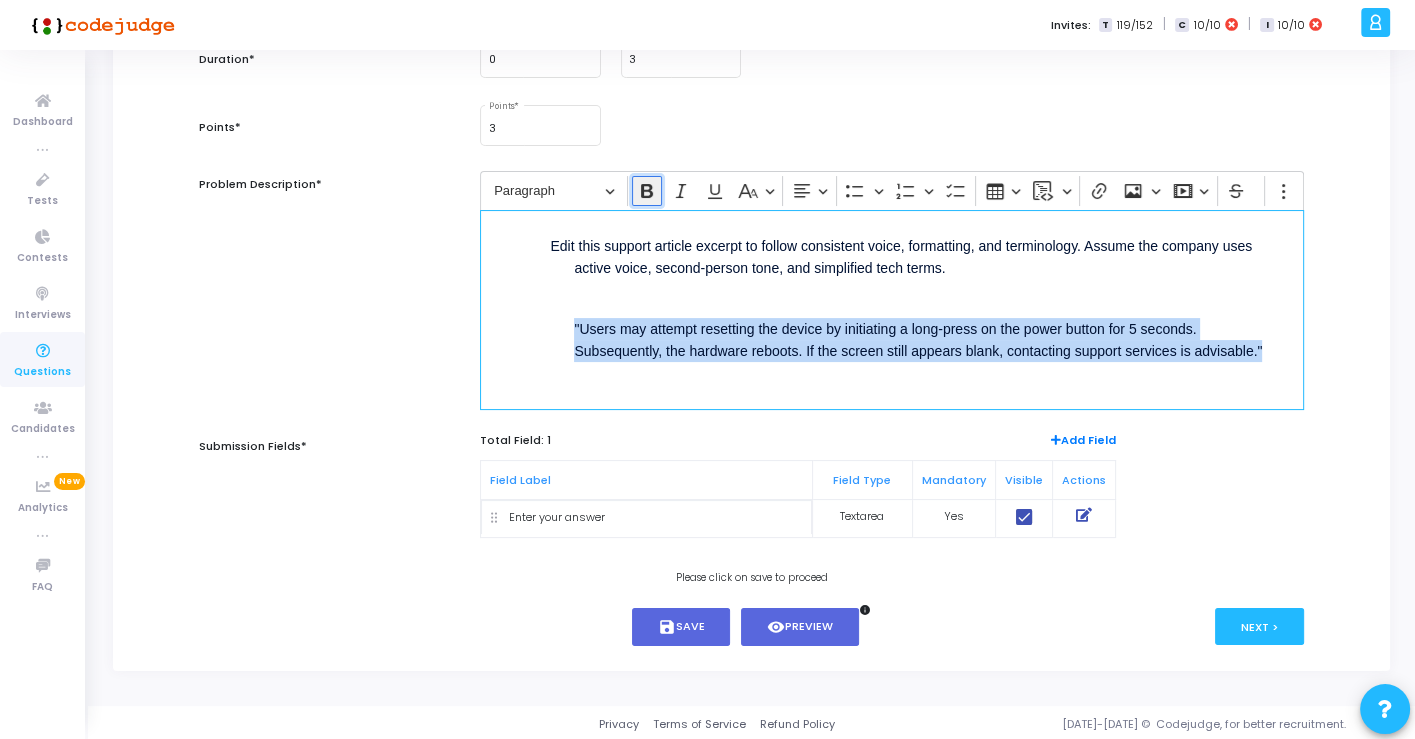 click 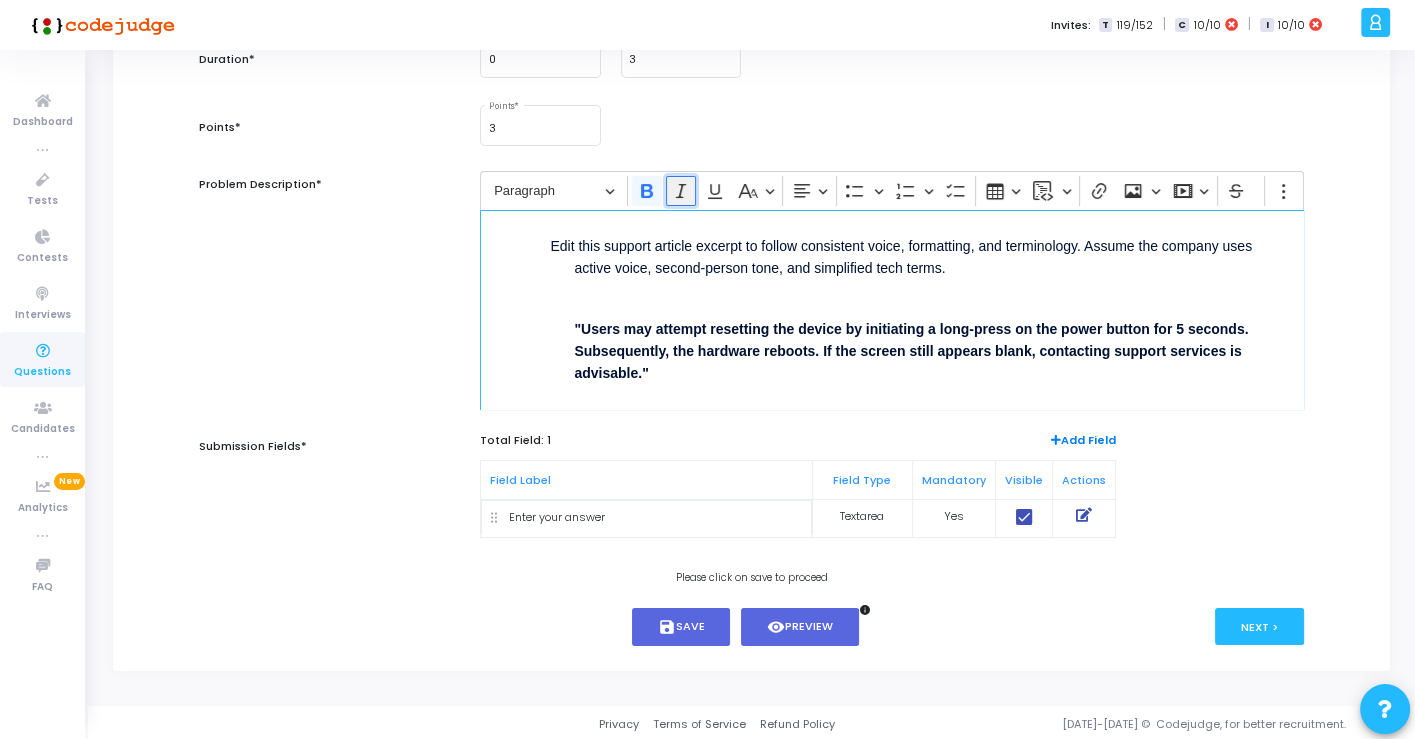 click 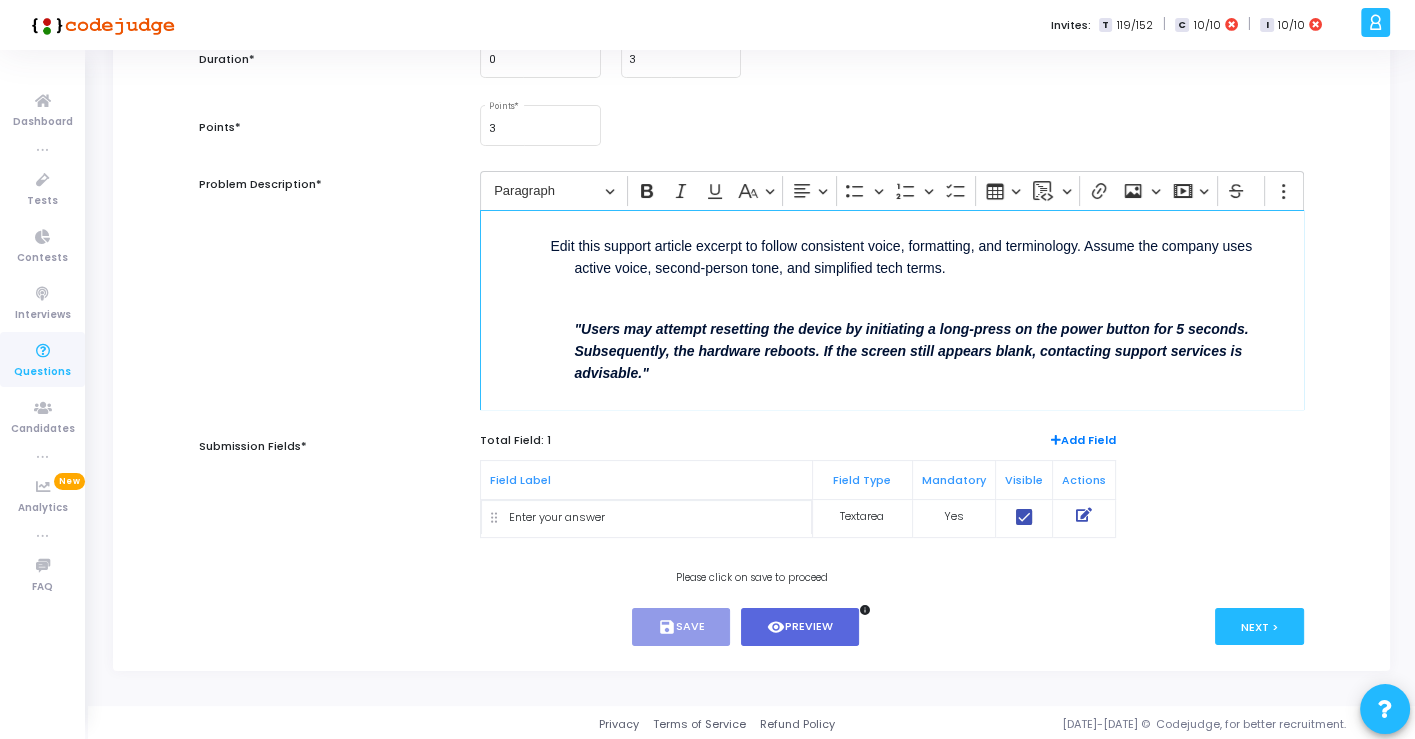 click on ""Users may attempt resetting the device by initiating a long-press on the power button for 5 seconds. Subsequently, the hardware reboots. If the screen still appears blank, contacting support services is advisable."" at bounding box center [927, 338] 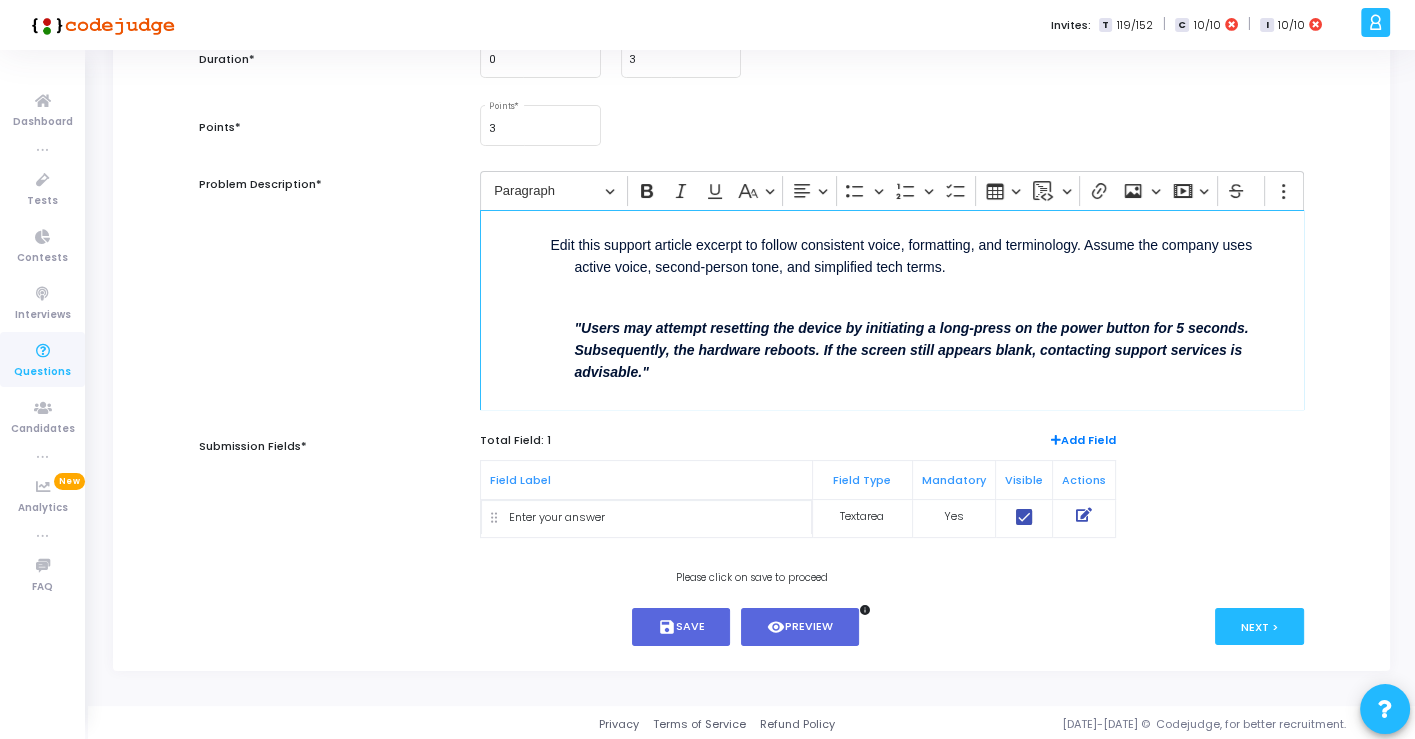 scroll, scrollTop: 0, scrollLeft: 0, axis: both 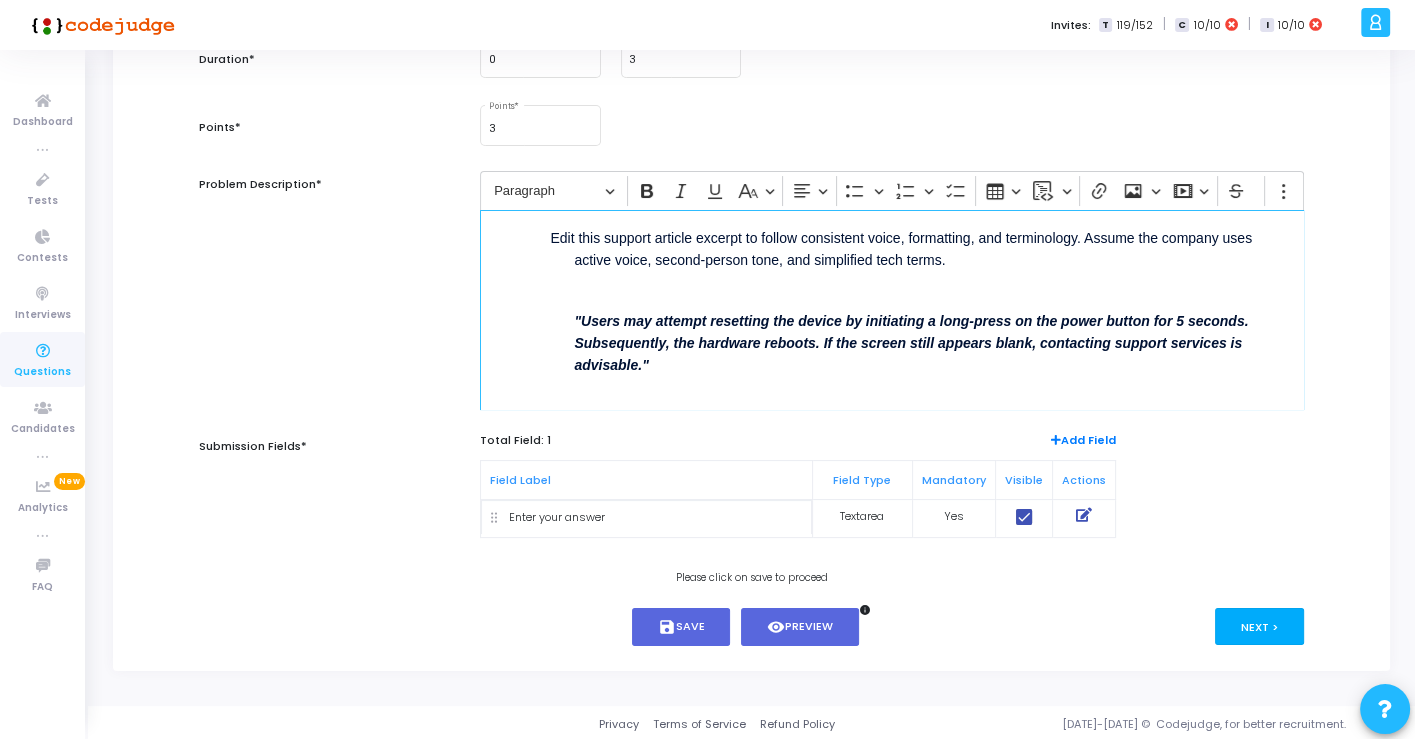 click on "Next >" at bounding box center (1259, 626) 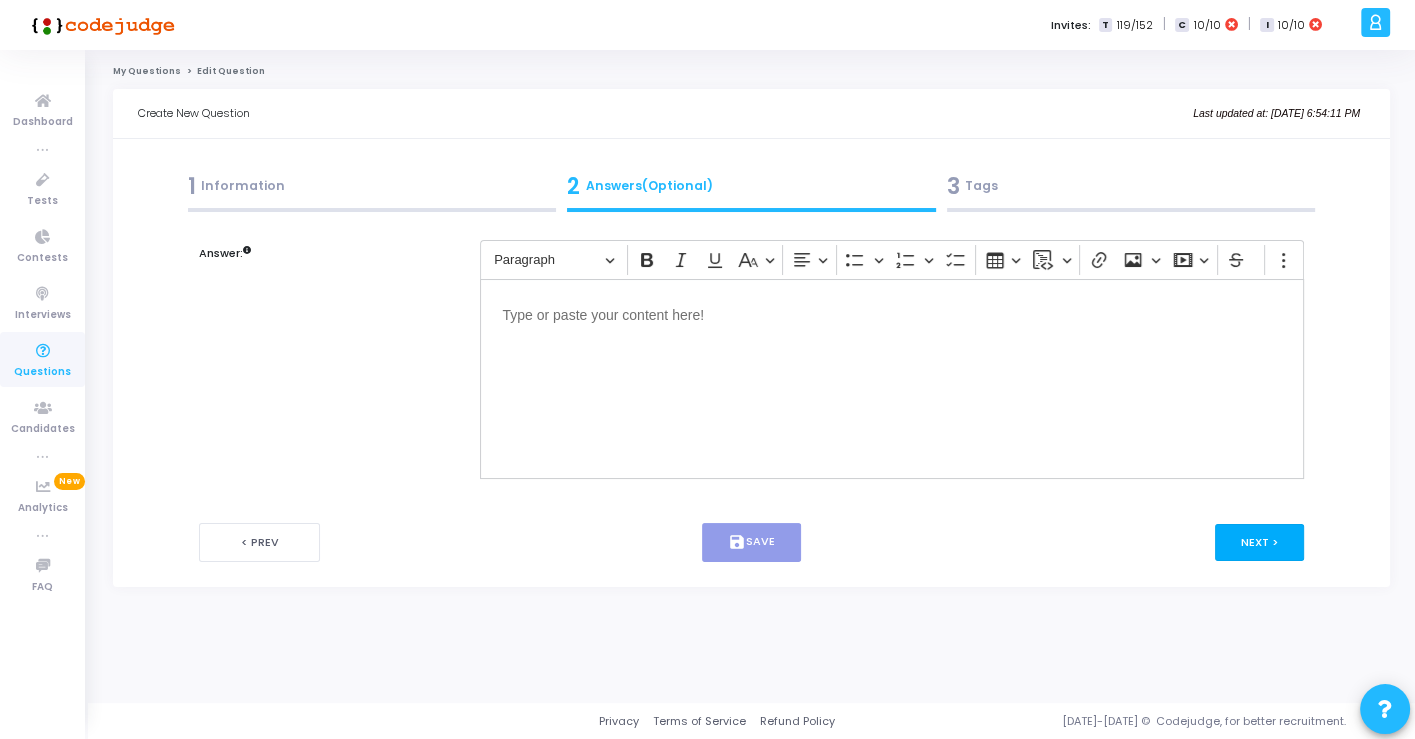 scroll, scrollTop: 0, scrollLeft: 0, axis: both 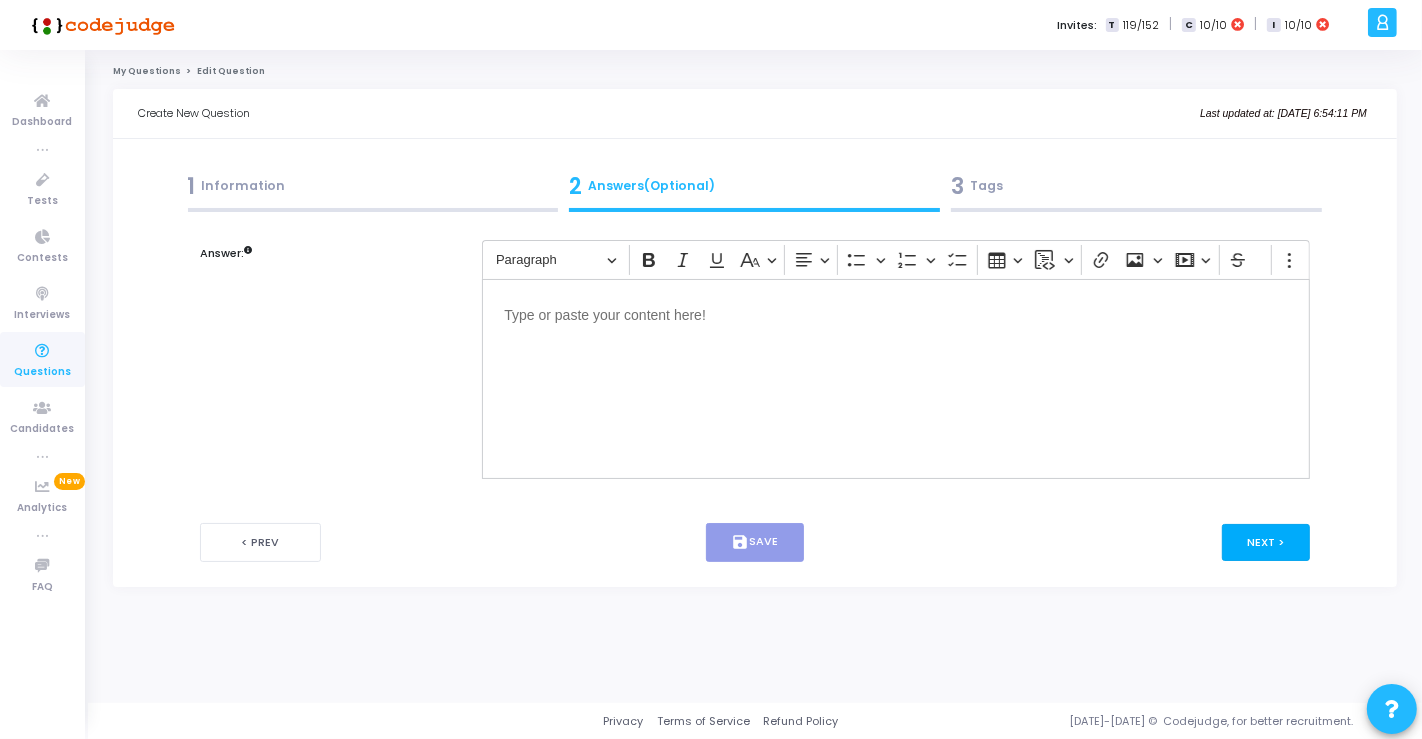 click on "Next >" at bounding box center (1266, 542) 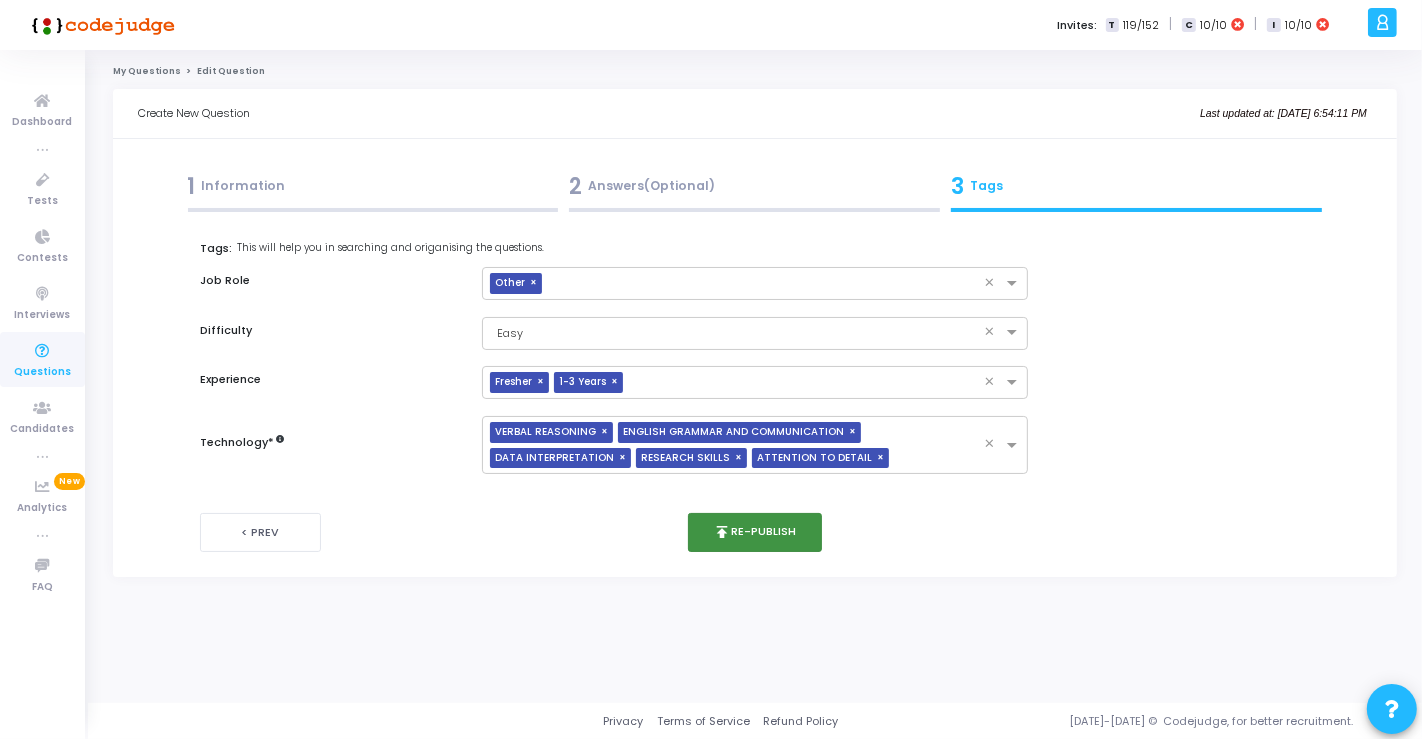 click on "publish  Re-publish" at bounding box center (755, 532) 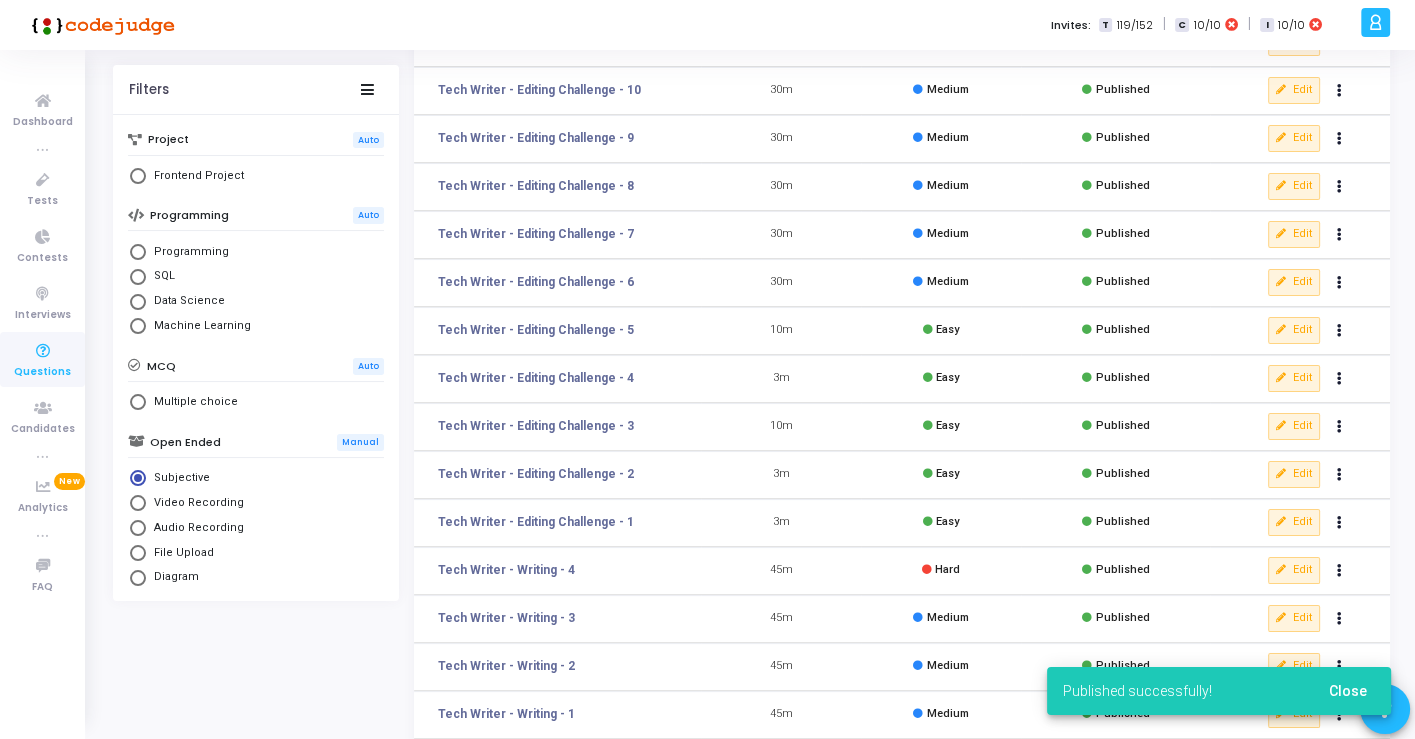 scroll, scrollTop: 222, scrollLeft: 0, axis: vertical 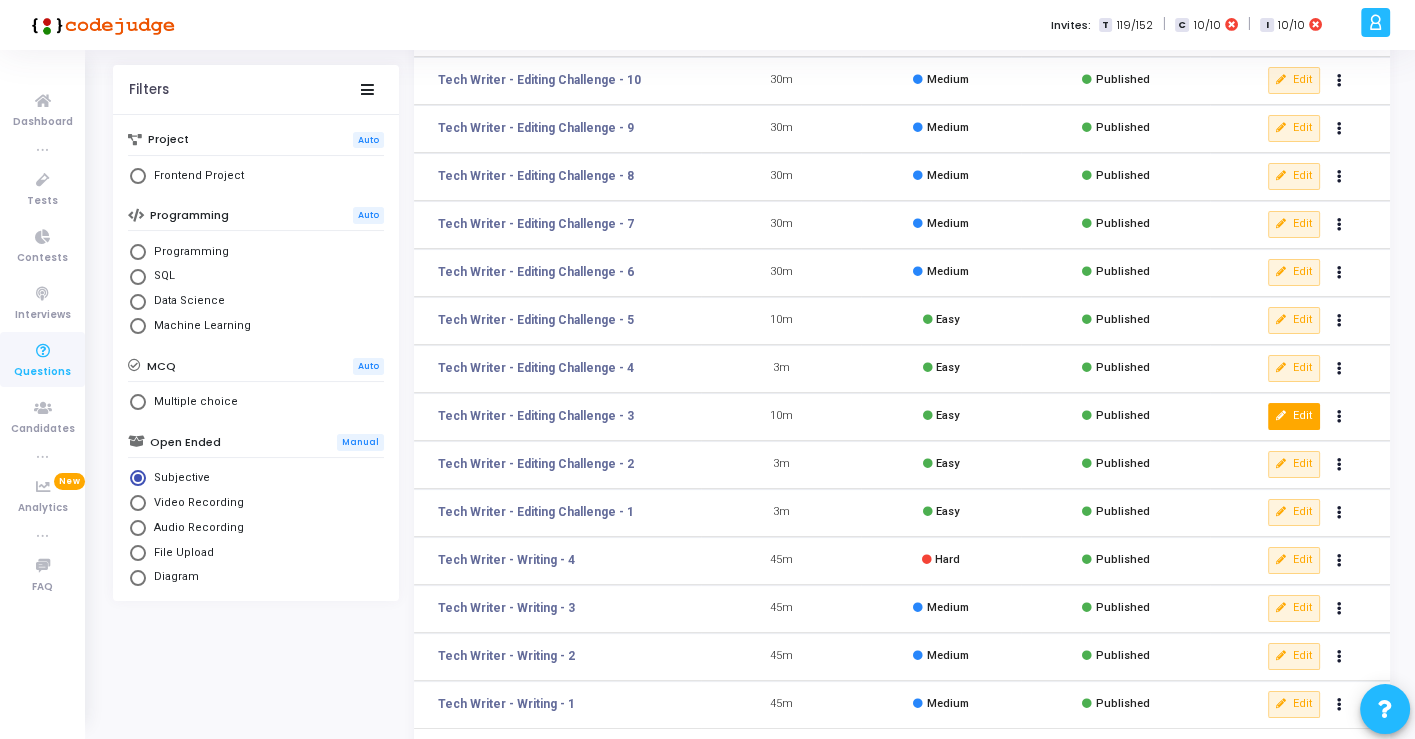 click on "Edit" at bounding box center (1294, 416) 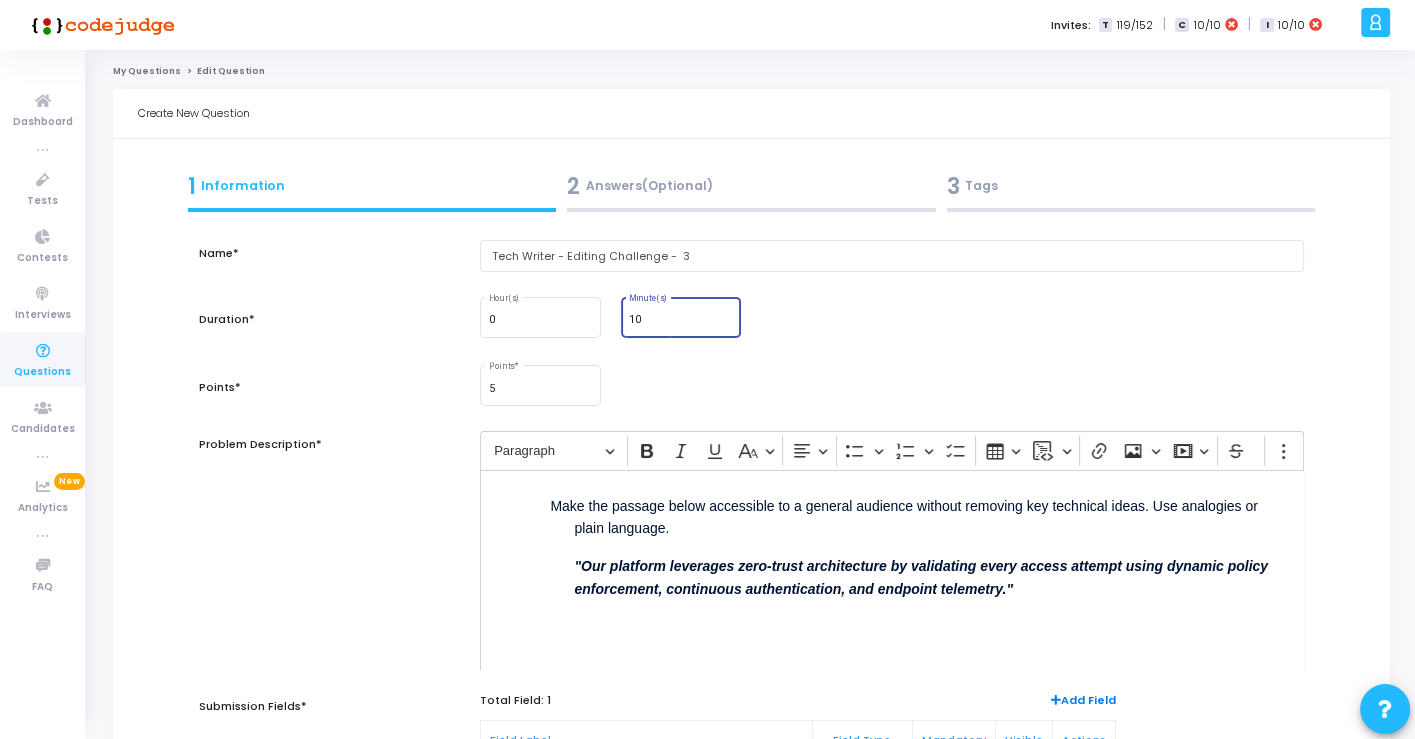 drag, startPoint x: 645, startPoint y: 317, endPoint x: 611, endPoint y: 317, distance: 34 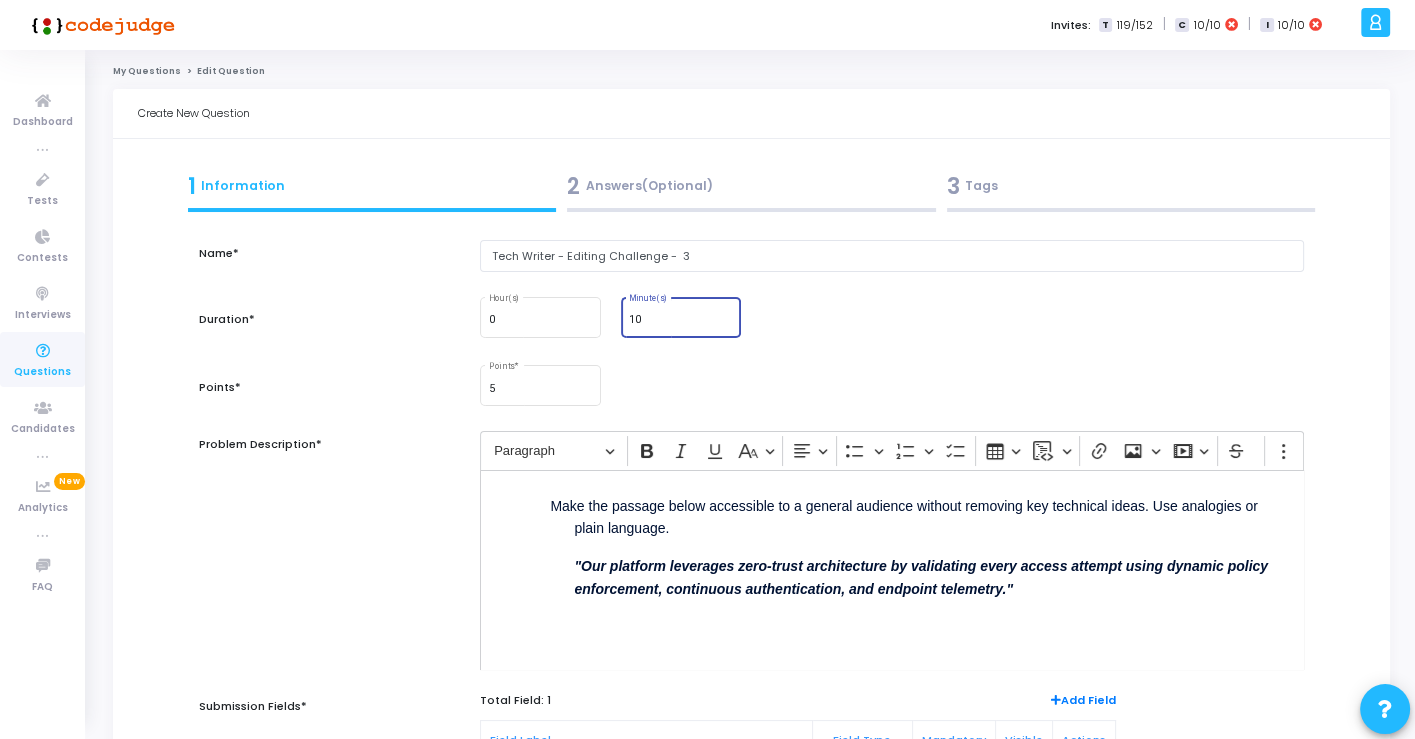 click on "10 Minute(s)" at bounding box center [681, 317] 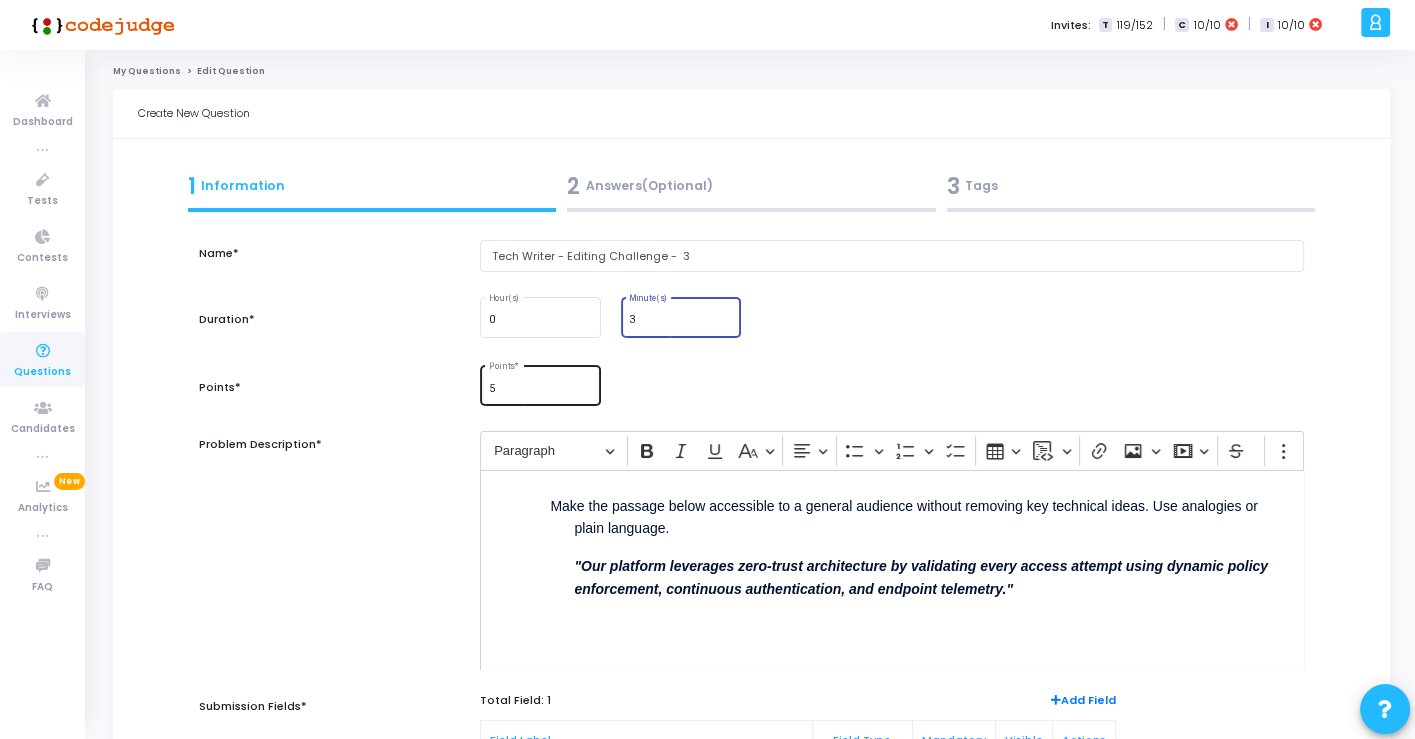 type on "3" 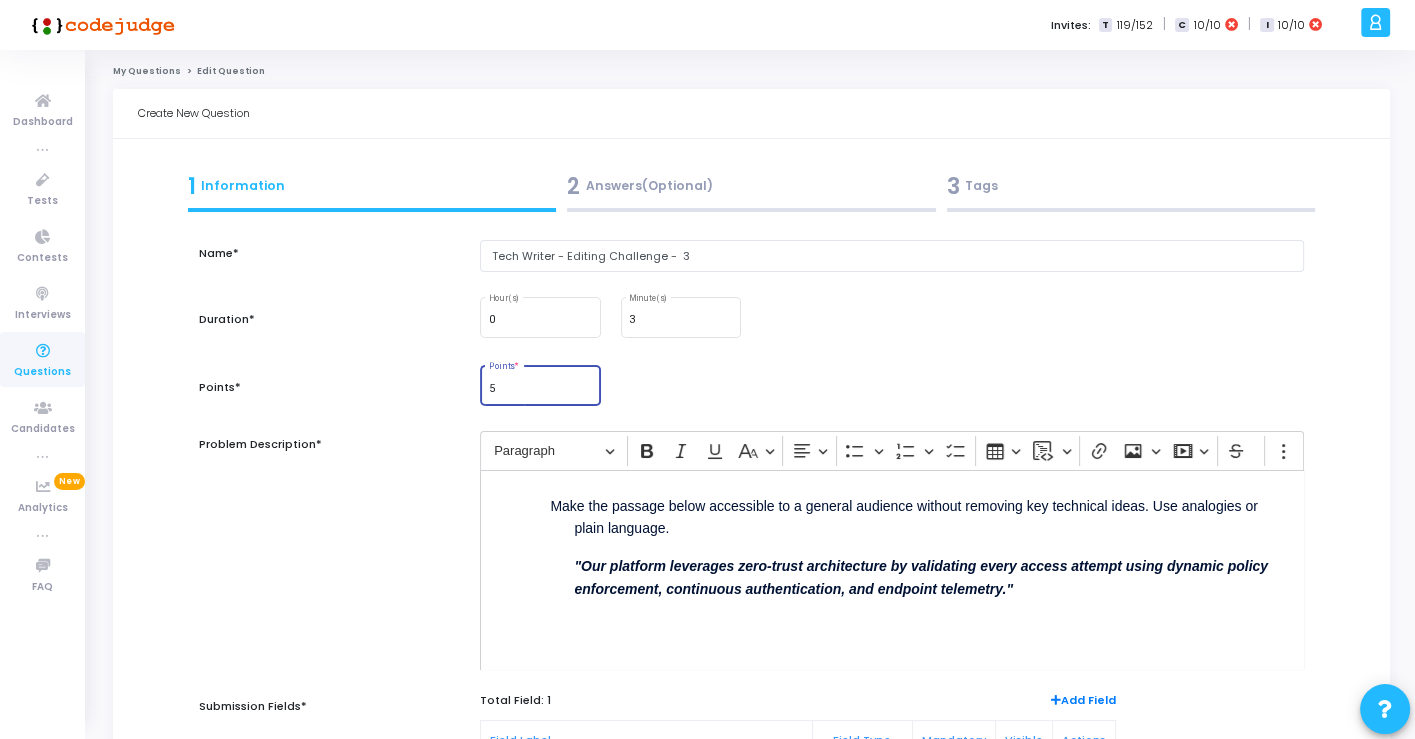 drag, startPoint x: 504, startPoint y: 389, endPoint x: 448, endPoint y: 381, distance: 56.568542 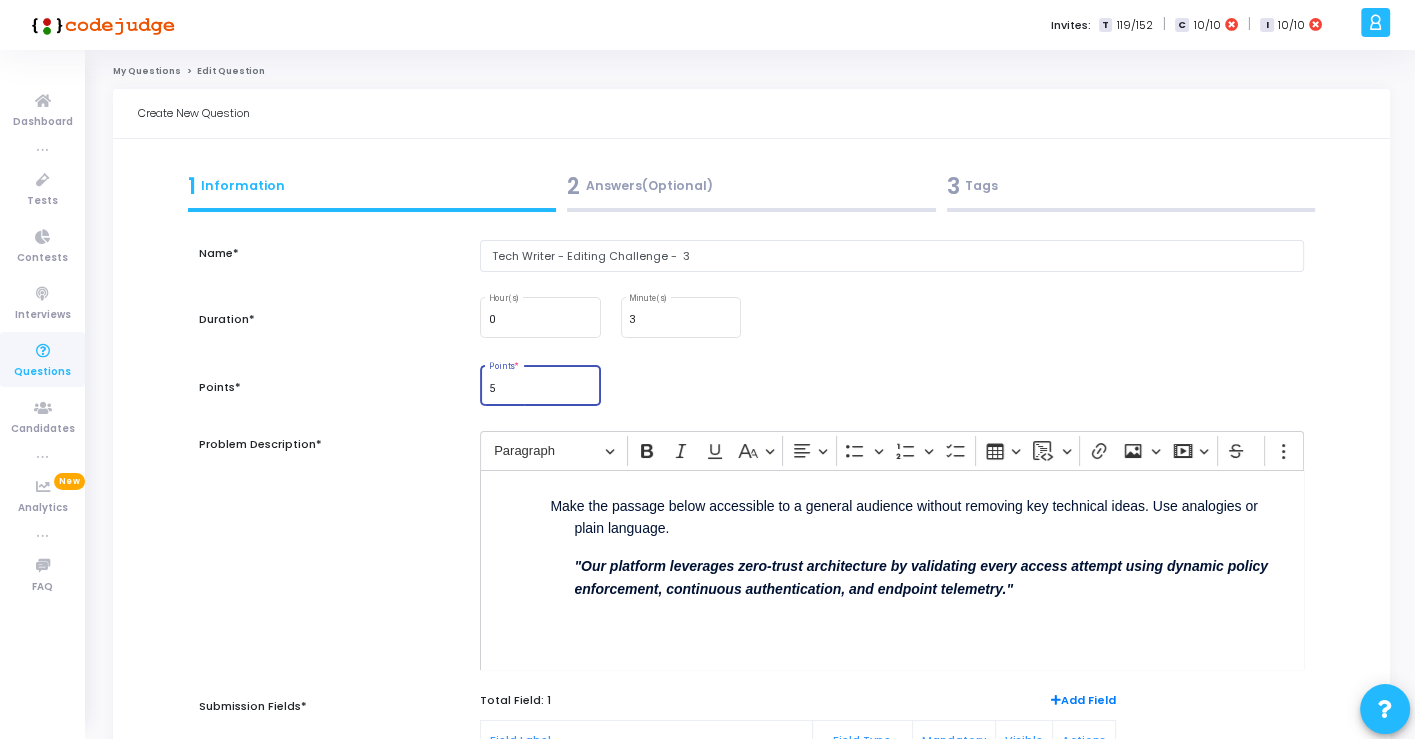 click on "Points* 5 Points  *" at bounding box center [751, 397] 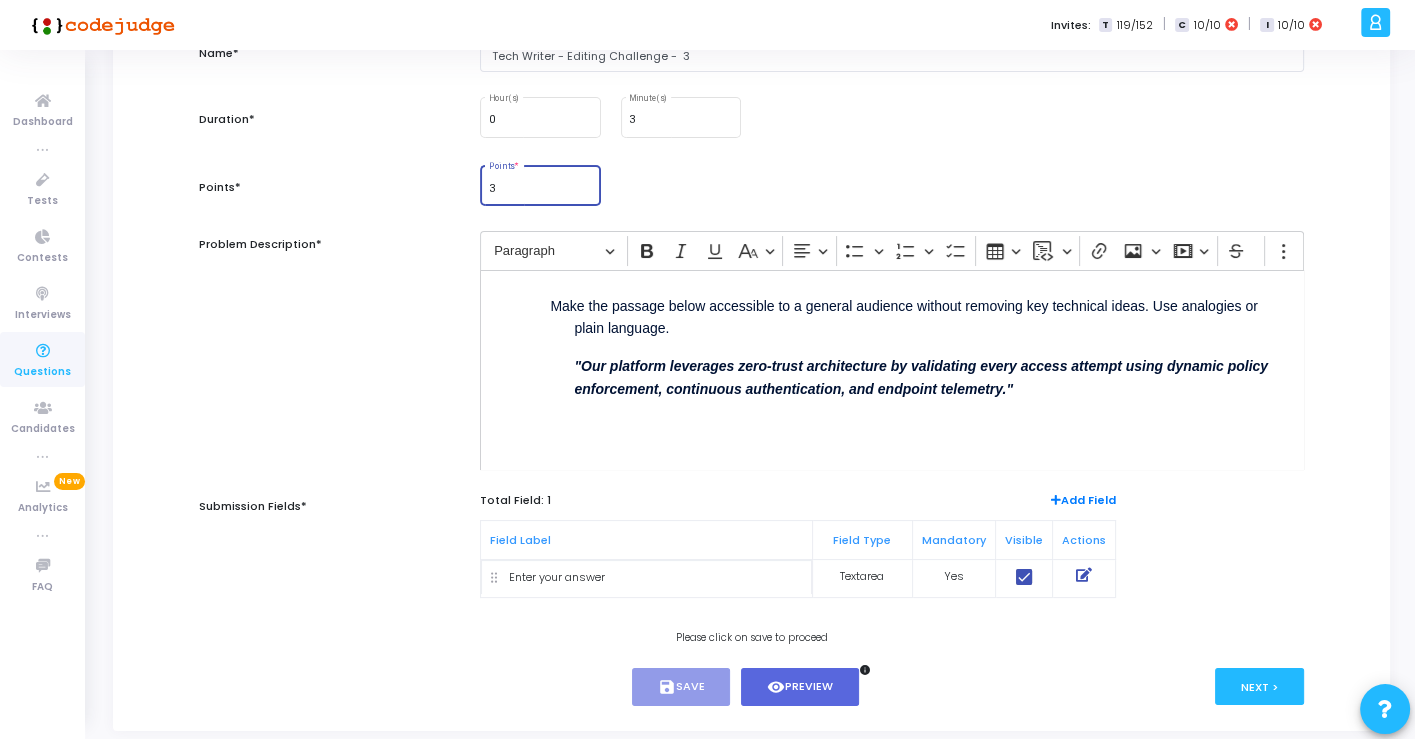 scroll, scrollTop: 222, scrollLeft: 0, axis: vertical 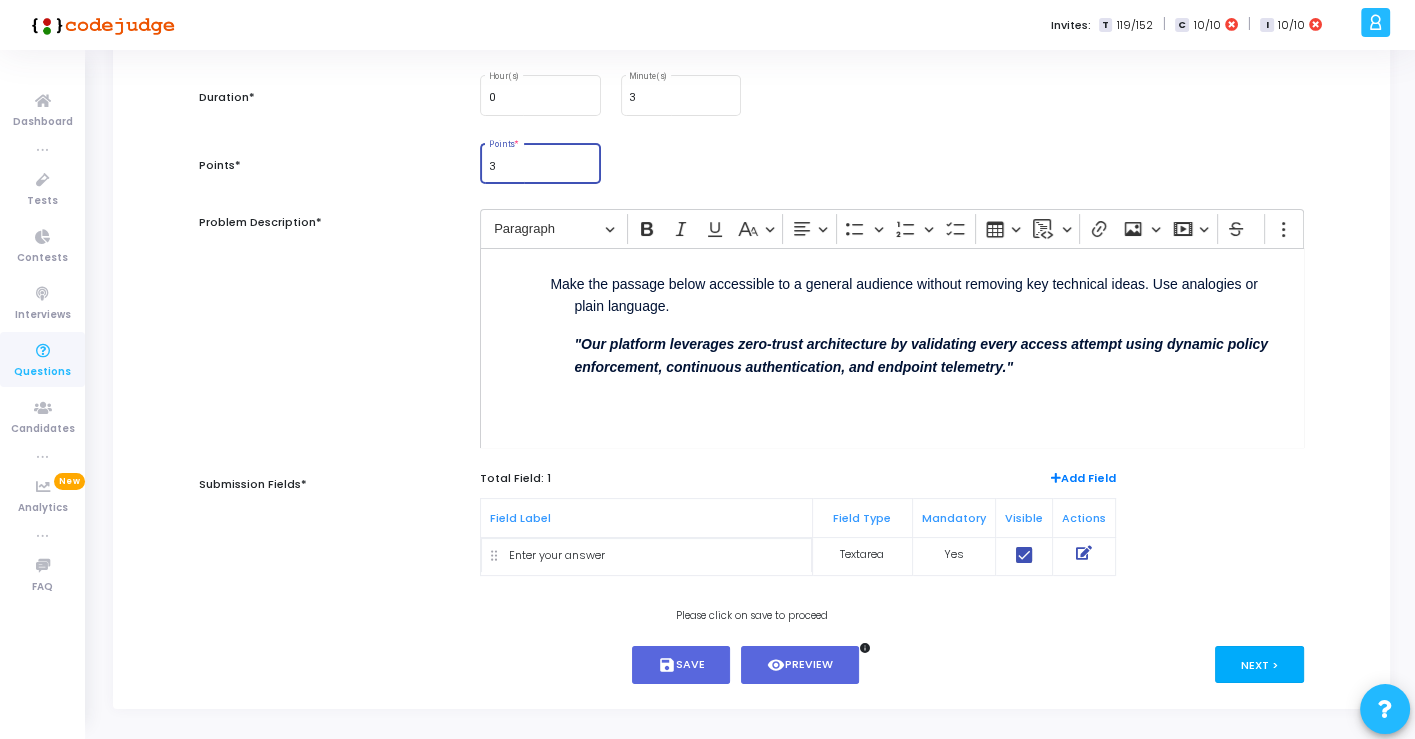 type on "3" 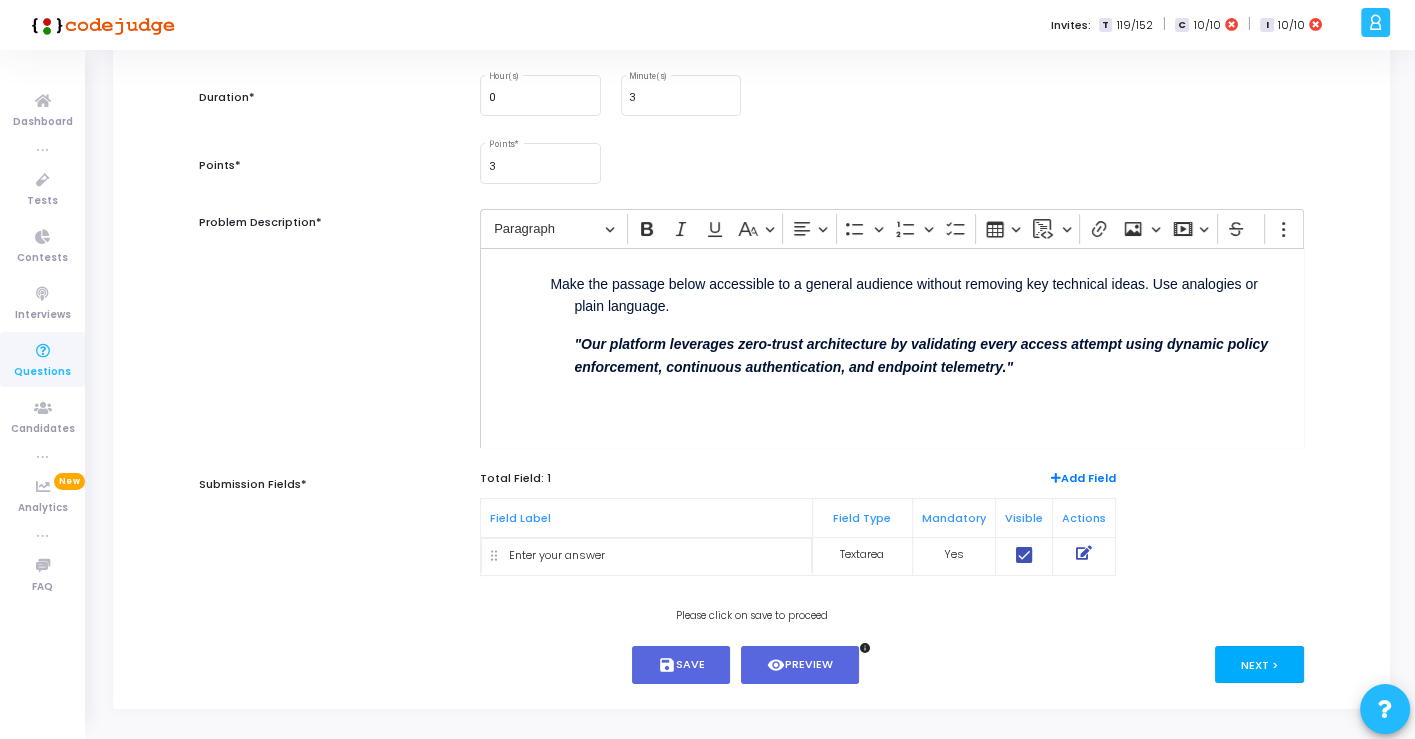 click on "Next >" at bounding box center (1259, 664) 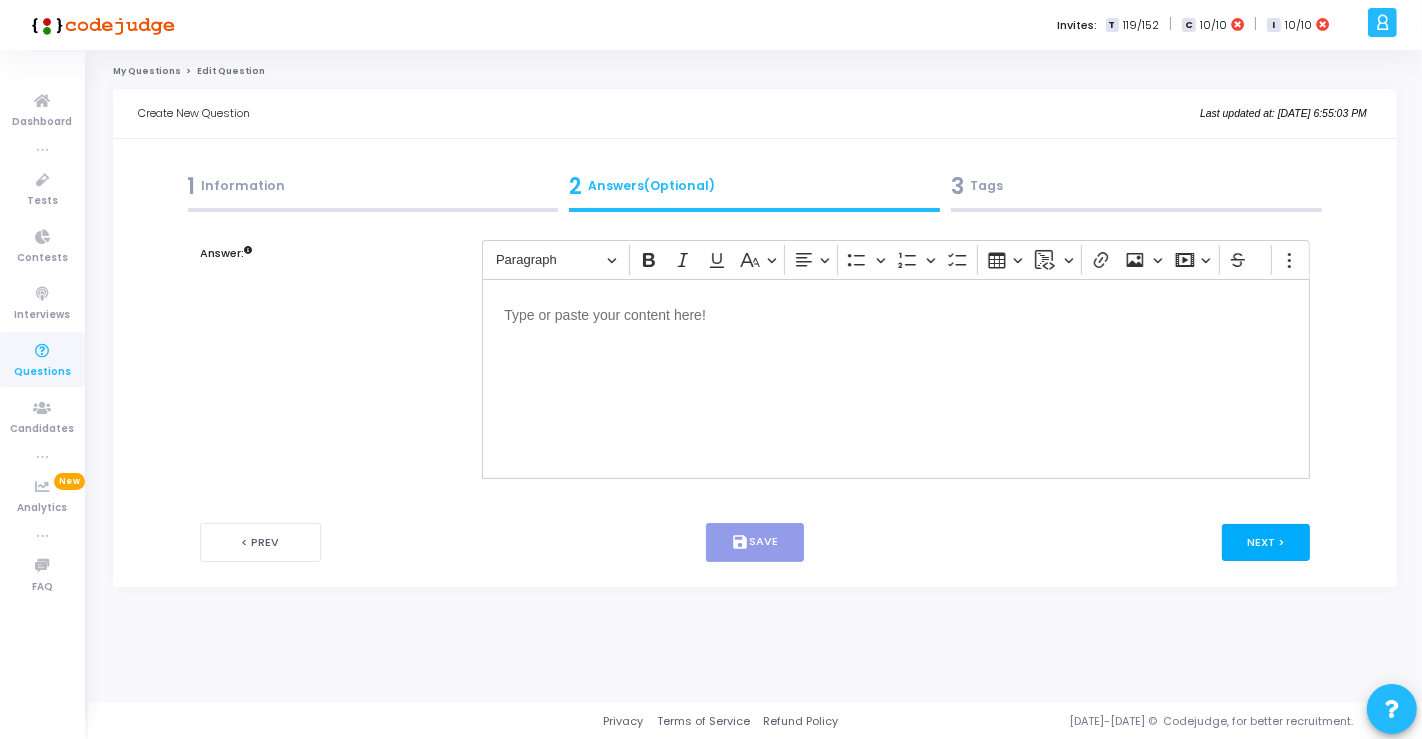 click on "Next >" at bounding box center [1266, 542] 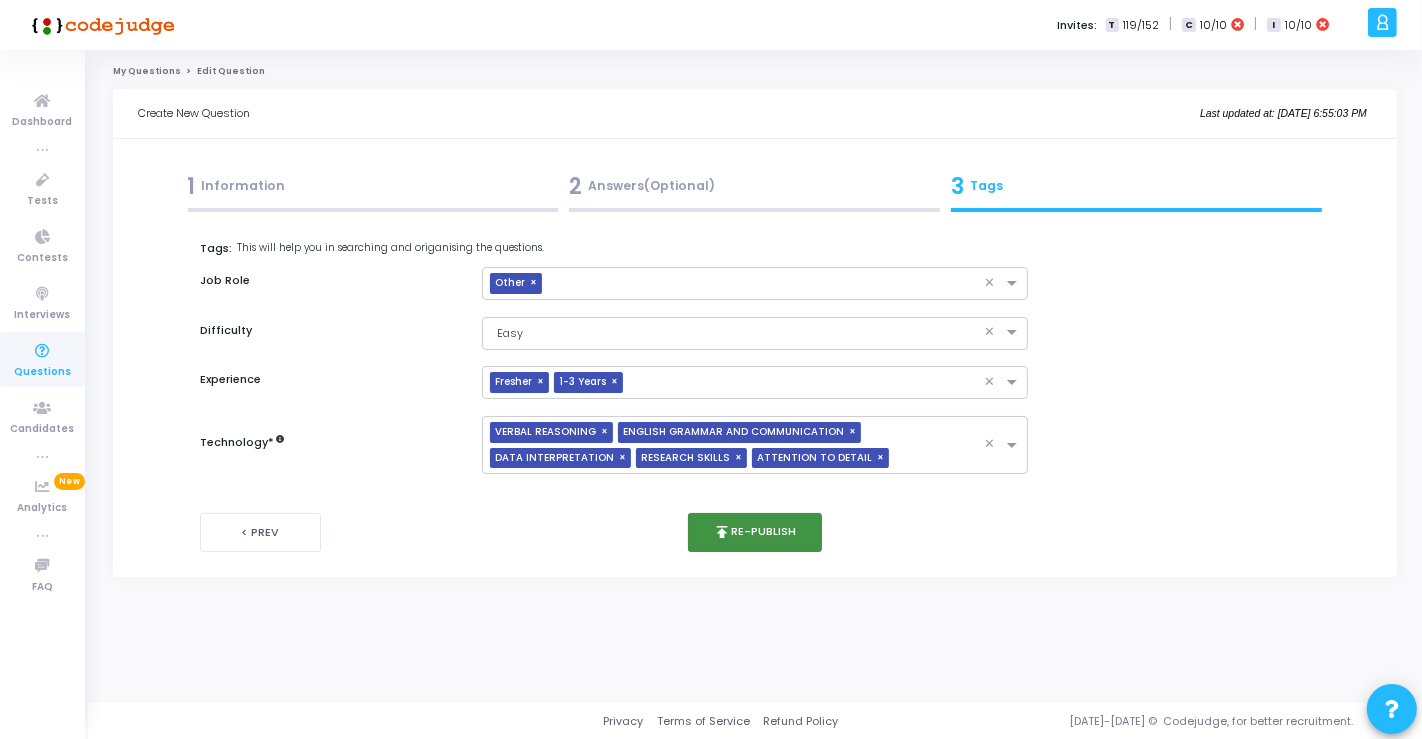 click on "publish  Re-publish" at bounding box center [755, 532] 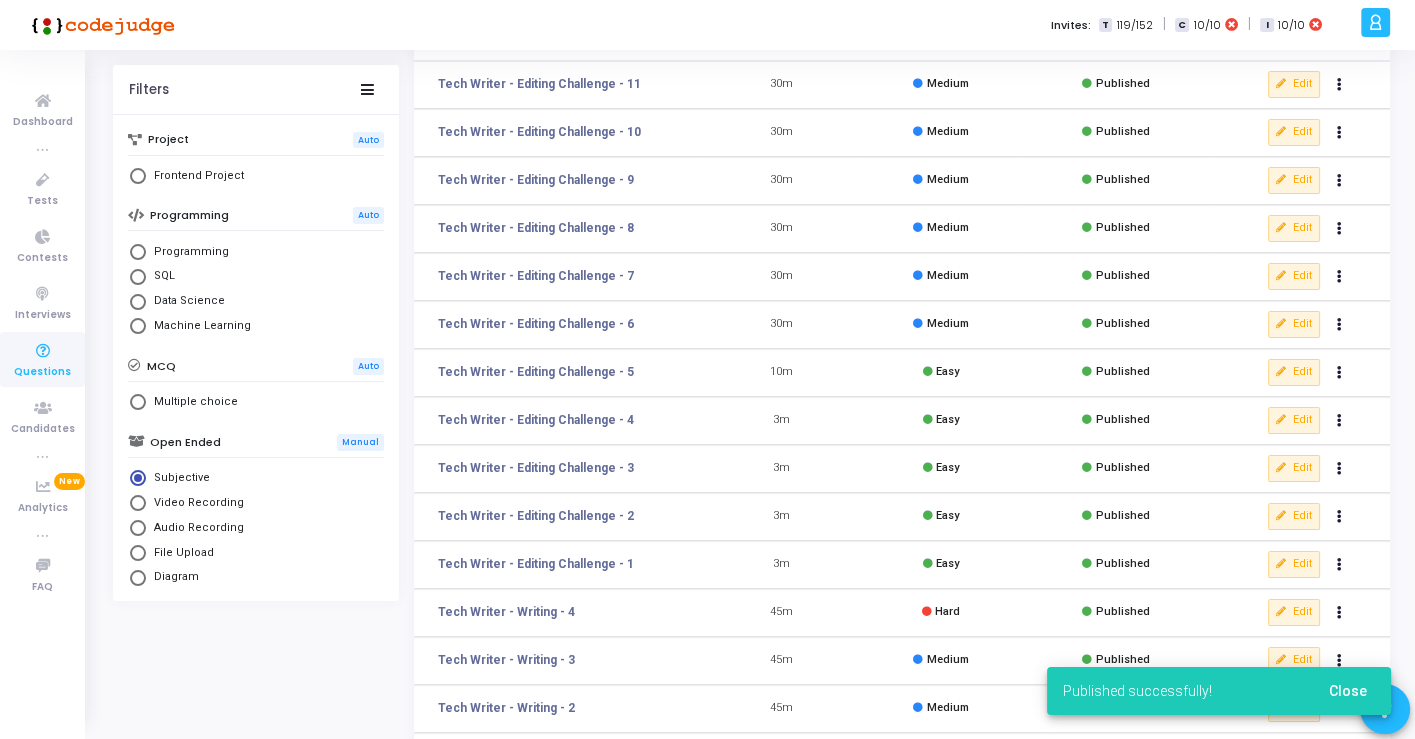 scroll, scrollTop: 222, scrollLeft: 0, axis: vertical 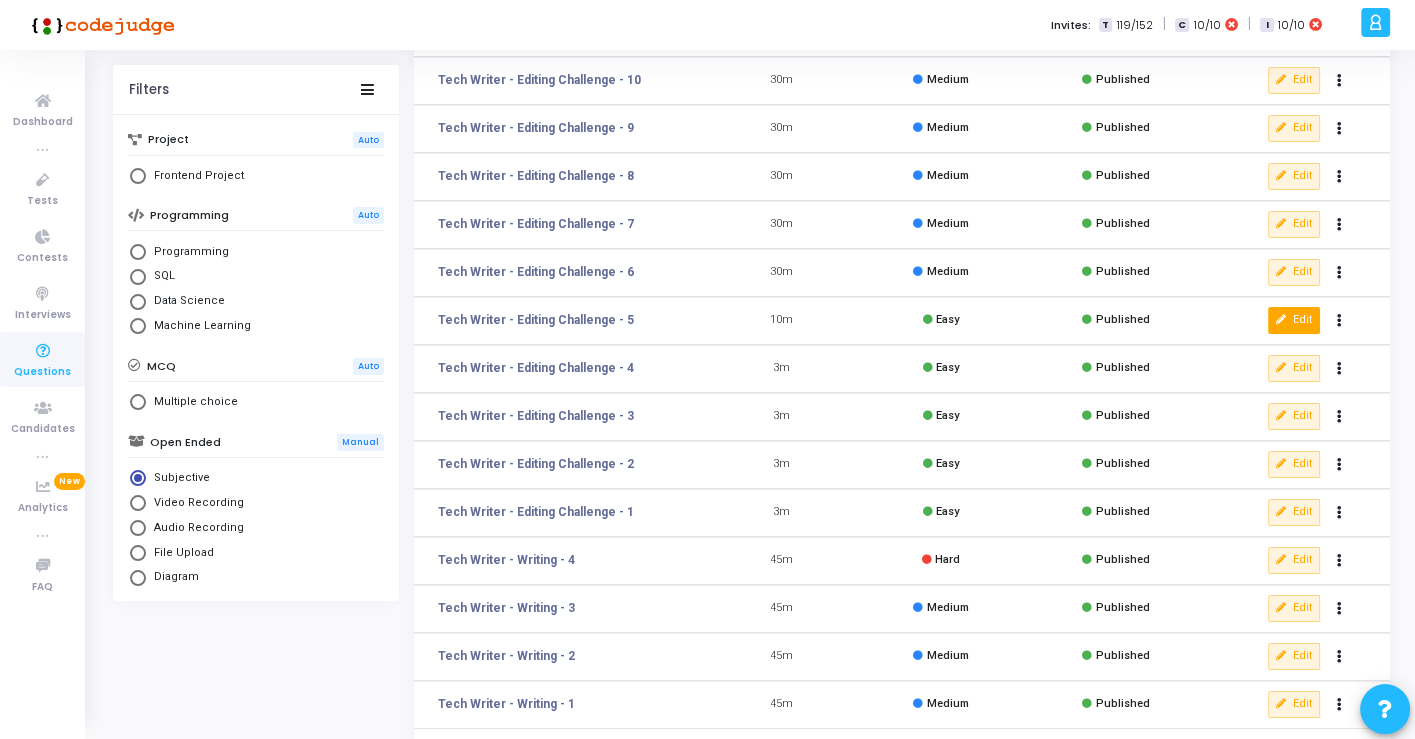 click on "Edit" at bounding box center (1294, 320) 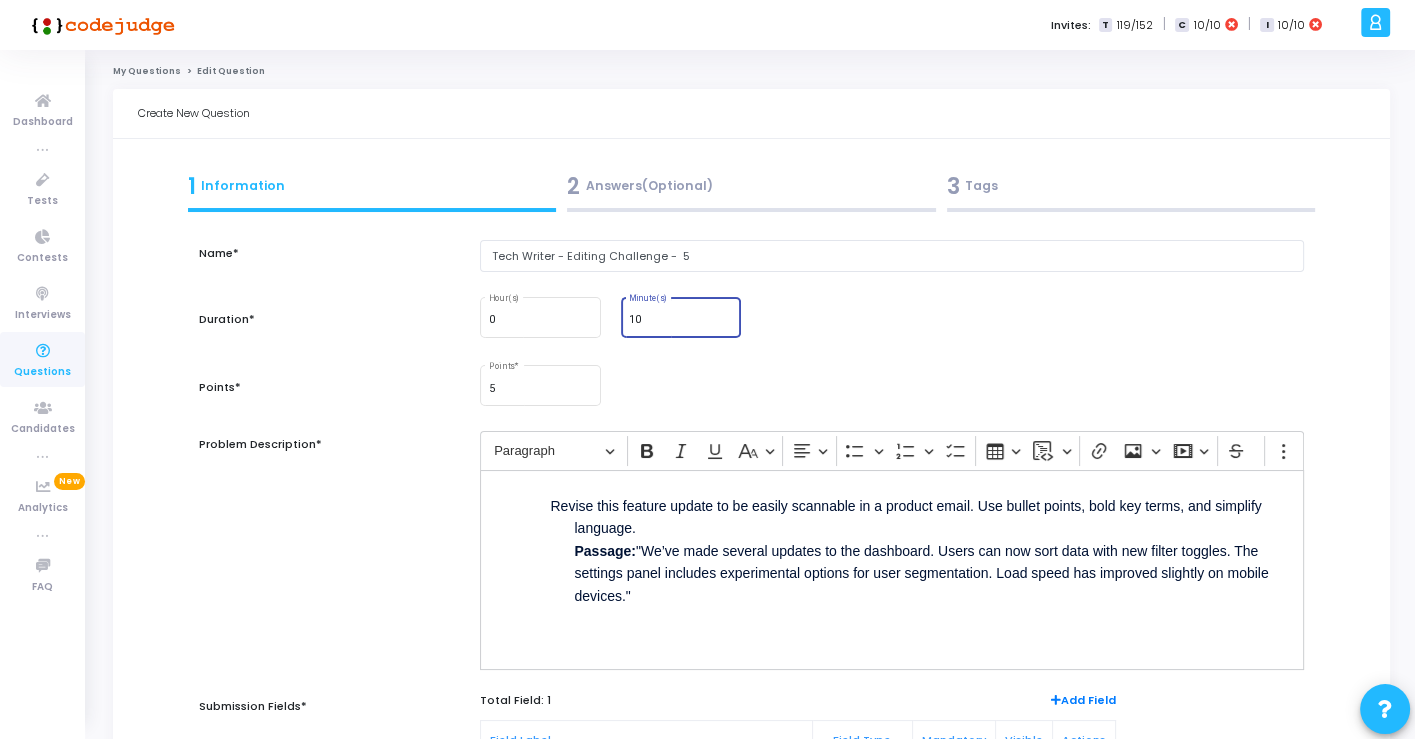 drag, startPoint x: 643, startPoint y: 315, endPoint x: 622, endPoint y: 315, distance: 21 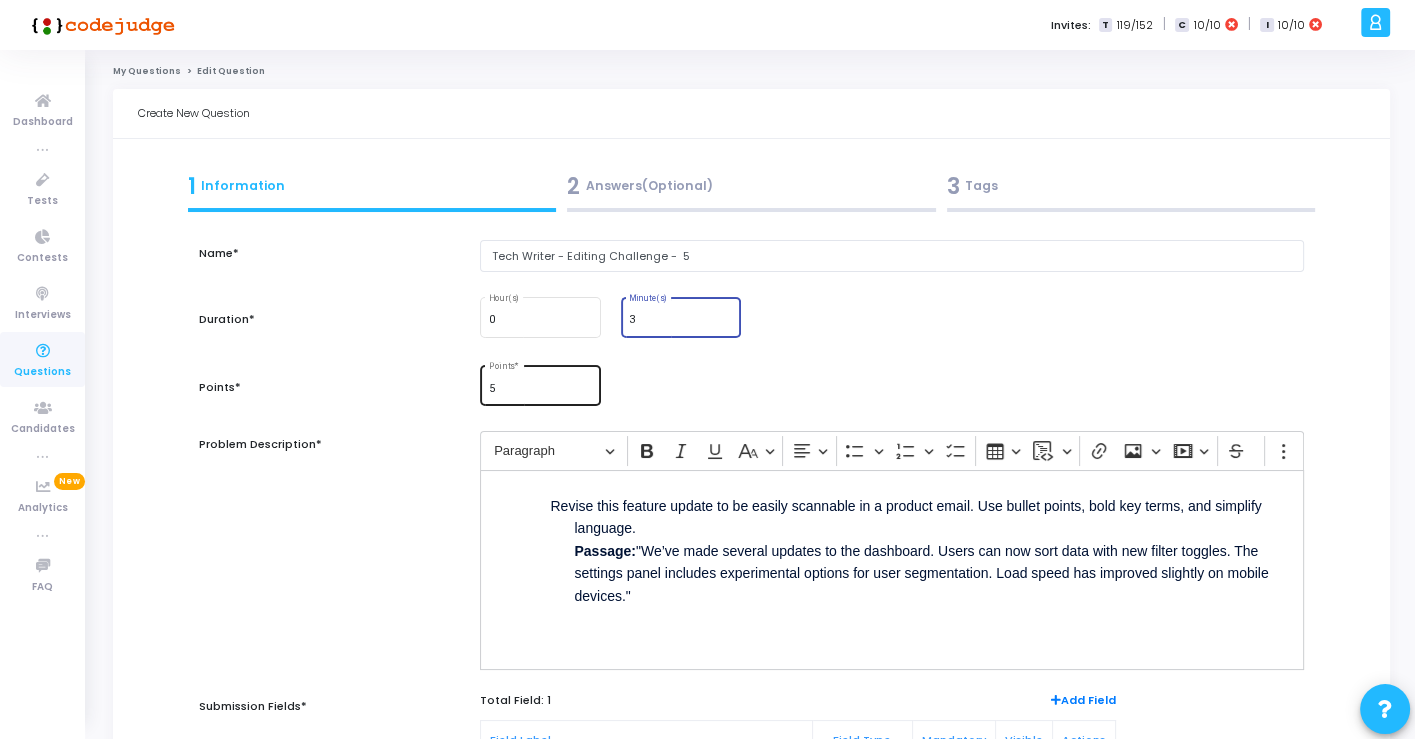 type on "3" 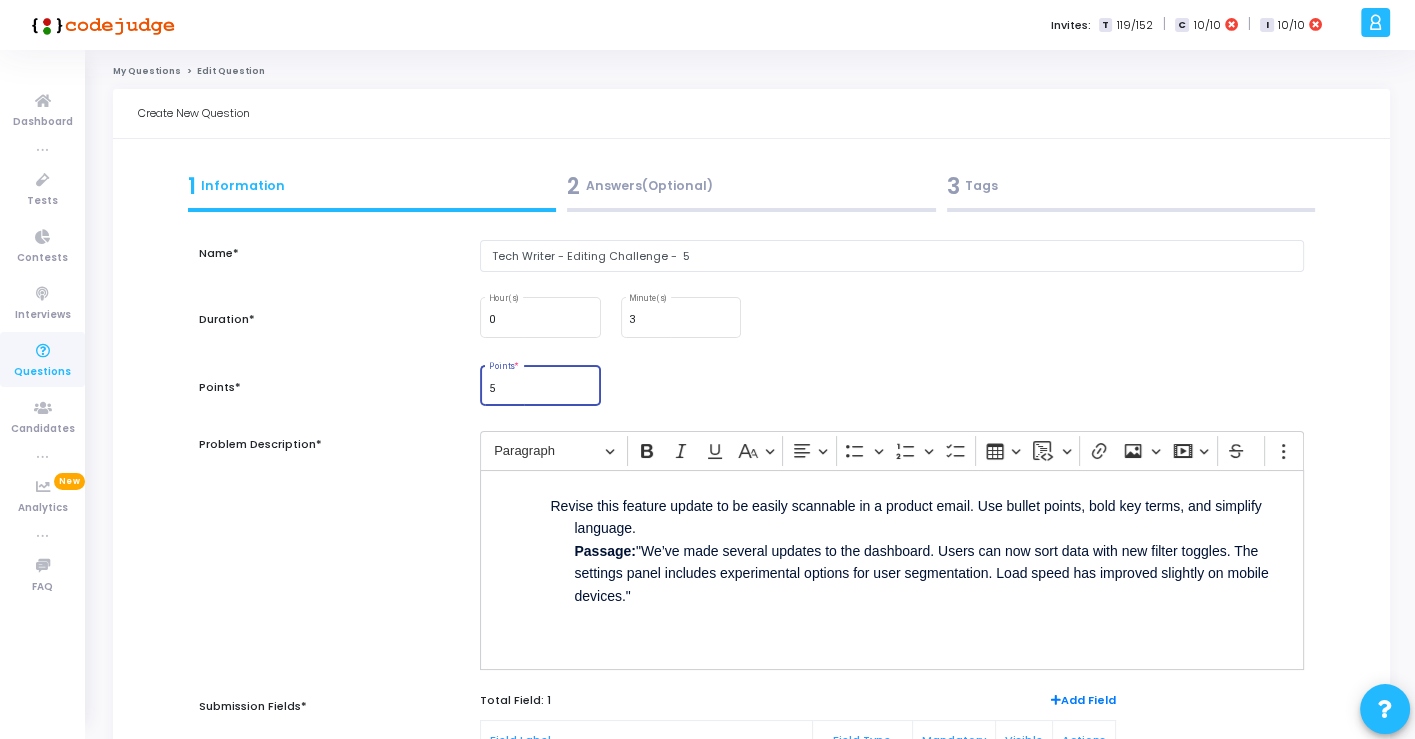 drag, startPoint x: 515, startPoint y: 392, endPoint x: 460, endPoint y: 383, distance: 55.7315 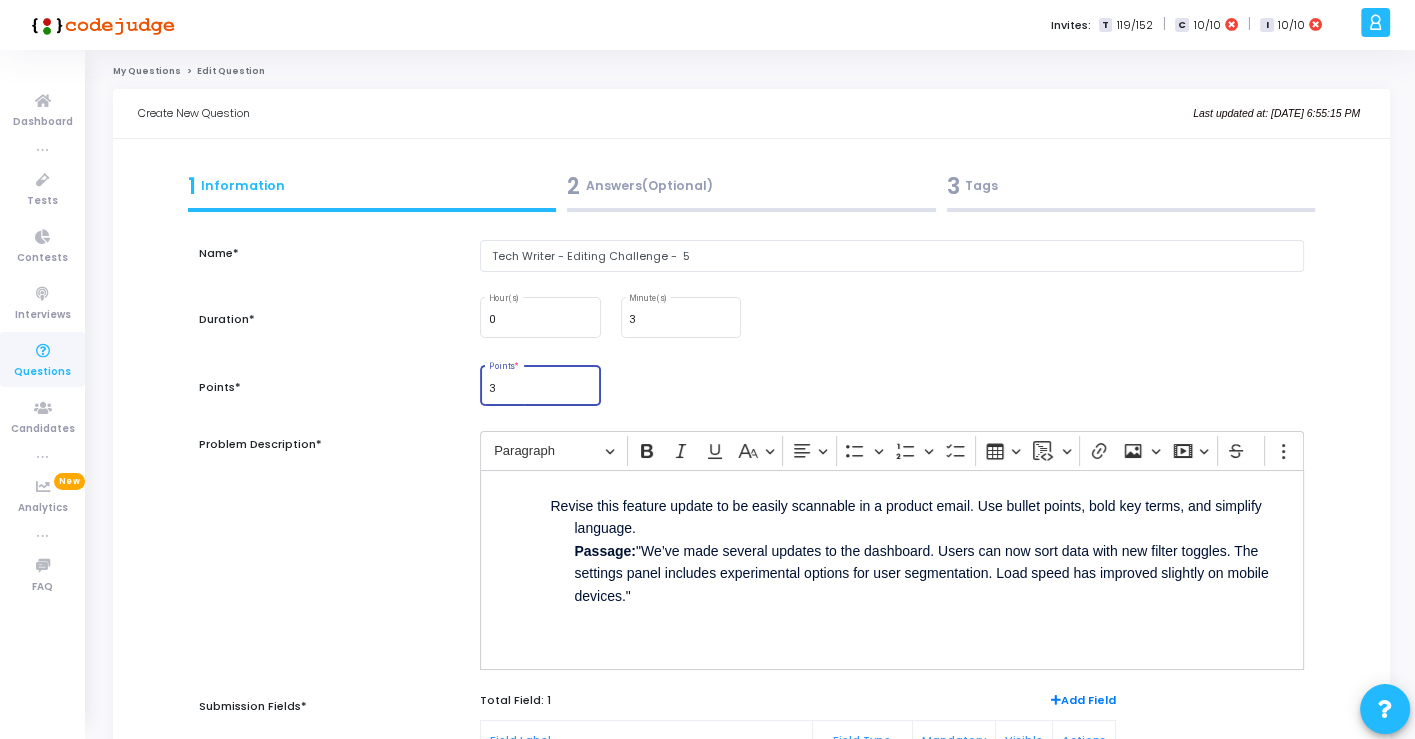 type on "3" 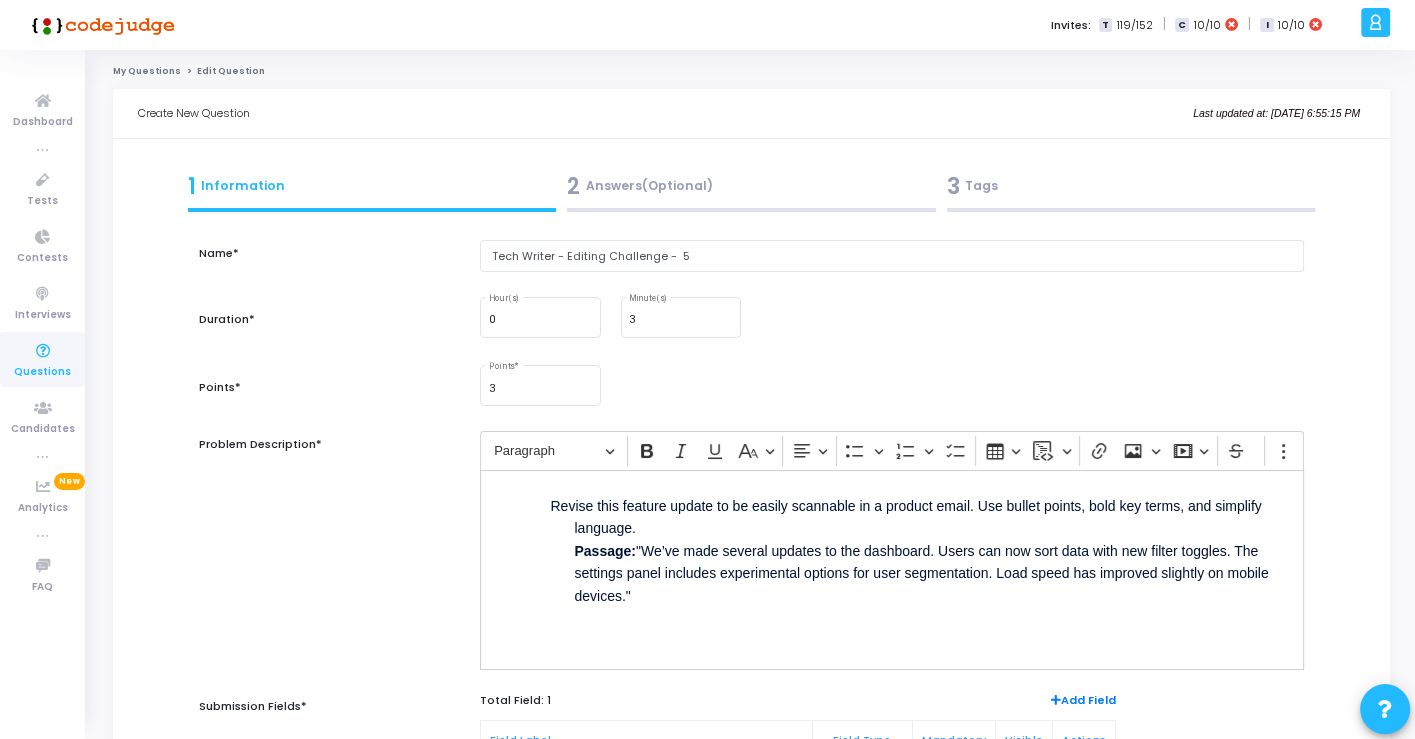 click on "3 Points  *" at bounding box center [891, 386] 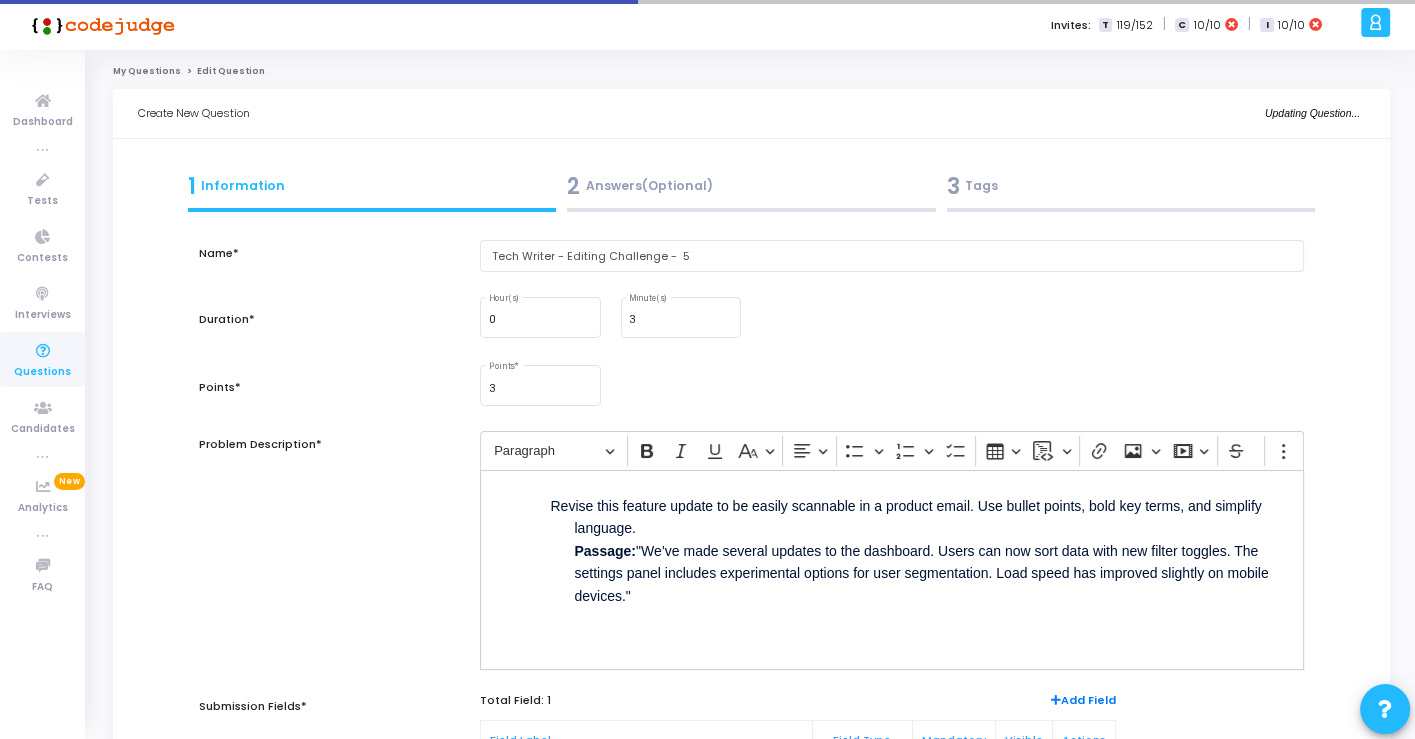 scroll, scrollTop: 111, scrollLeft: 0, axis: vertical 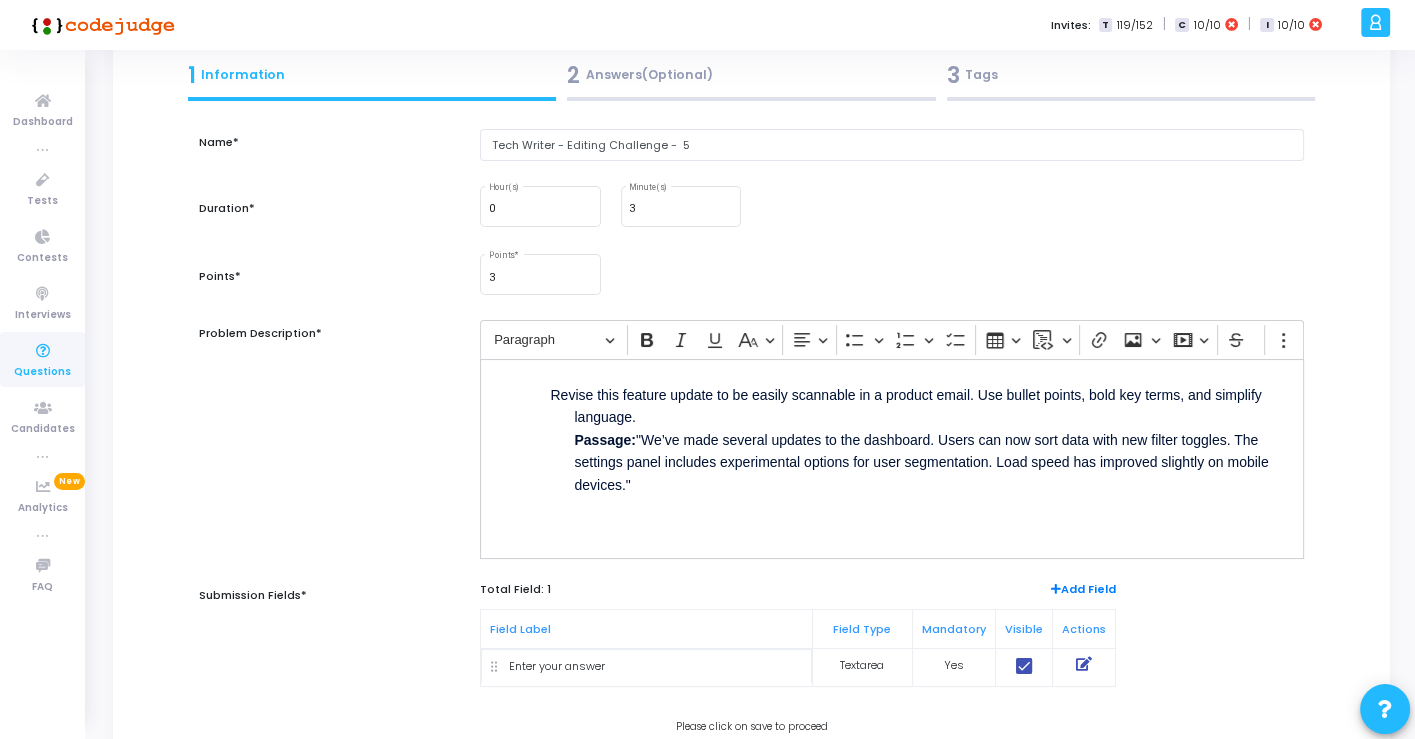 click on "Revise this feature update to be easily scannable in a product email. Use bullet points, bold key terms, and simplify language. Passage:  "We’ve made several updates to the dashboard. Users can now sort data with new filter toggles. The settings panel includes experimental options for user segmentation. Load speed has improved slightly on mobile devices."" at bounding box center (927, 438) 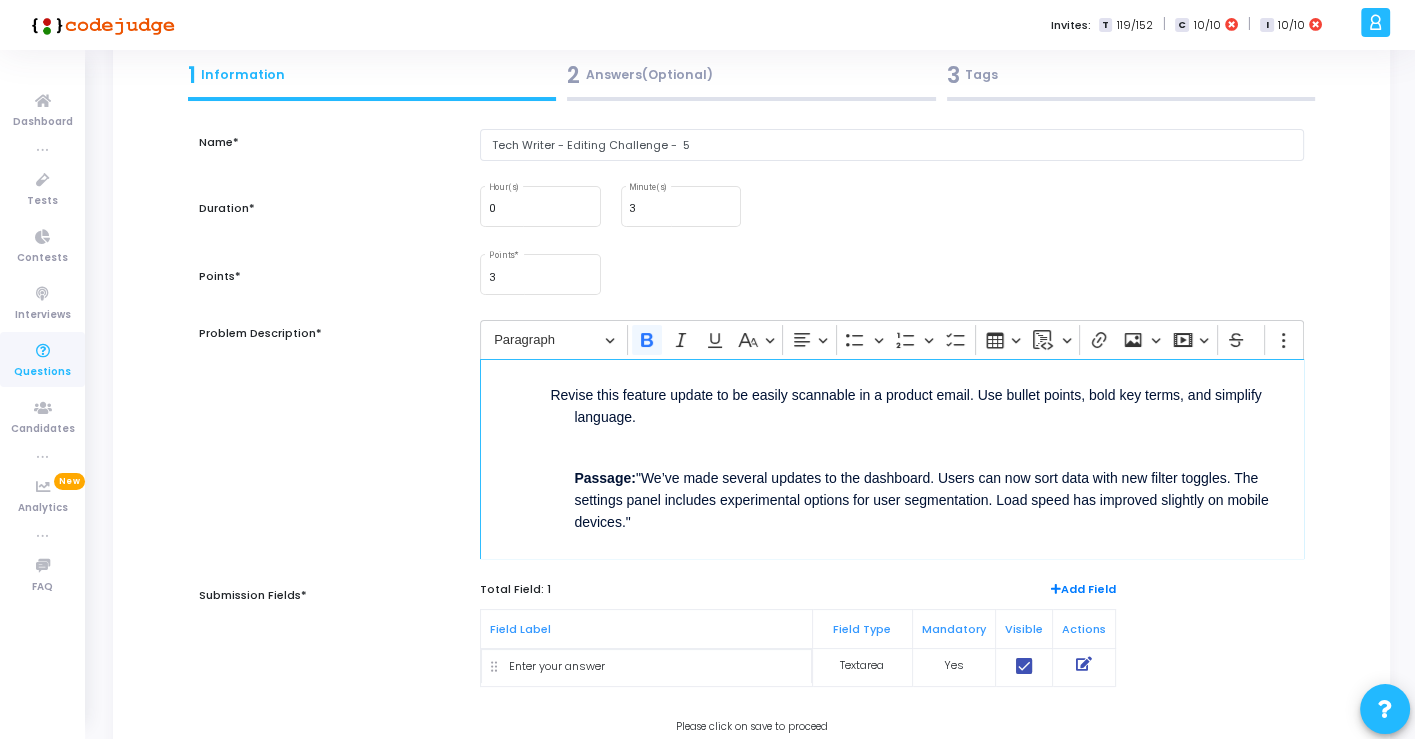 drag, startPoint x: 637, startPoint y: 478, endPoint x: 552, endPoint y: 469, distance: 85.47514 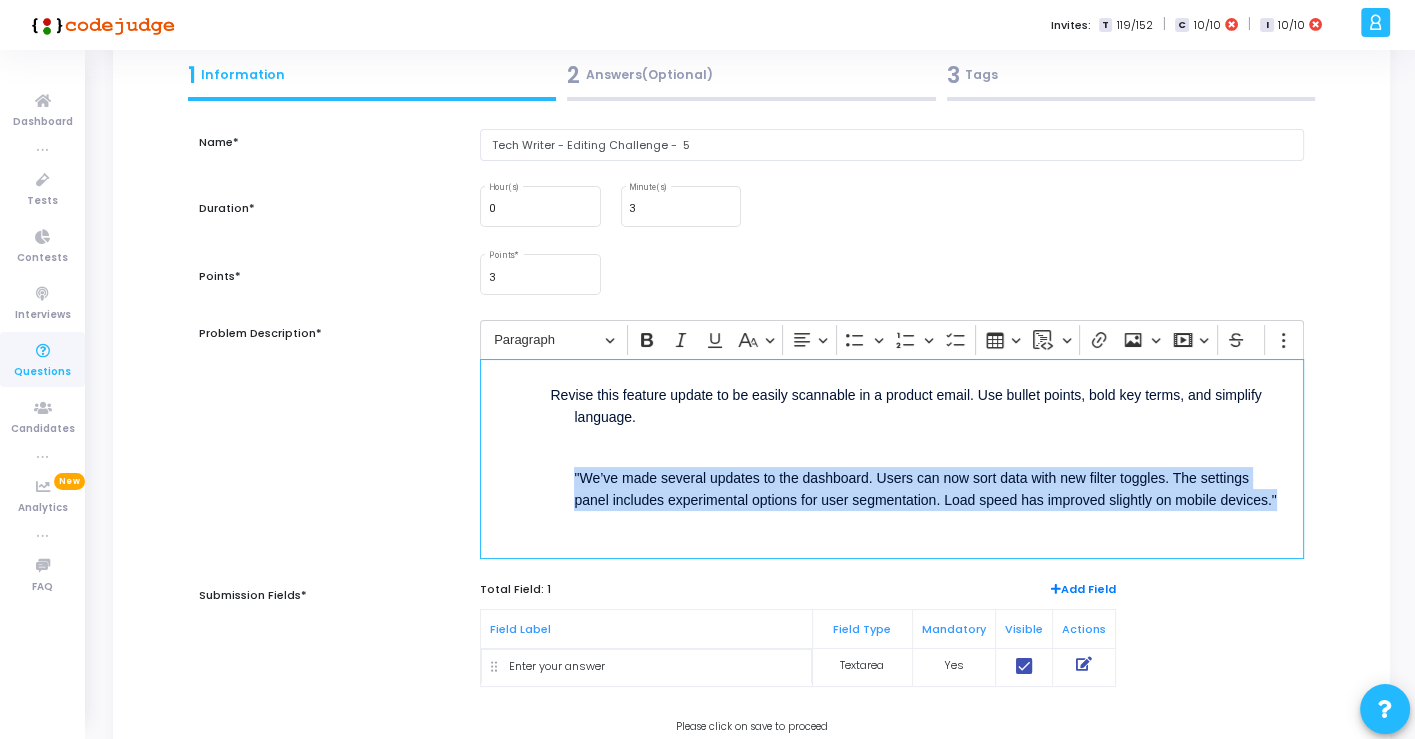 drag, startPoint x: 639, startPoint y: 522, endPoint x: 568, endPoint y: 467, distance: 89.81091 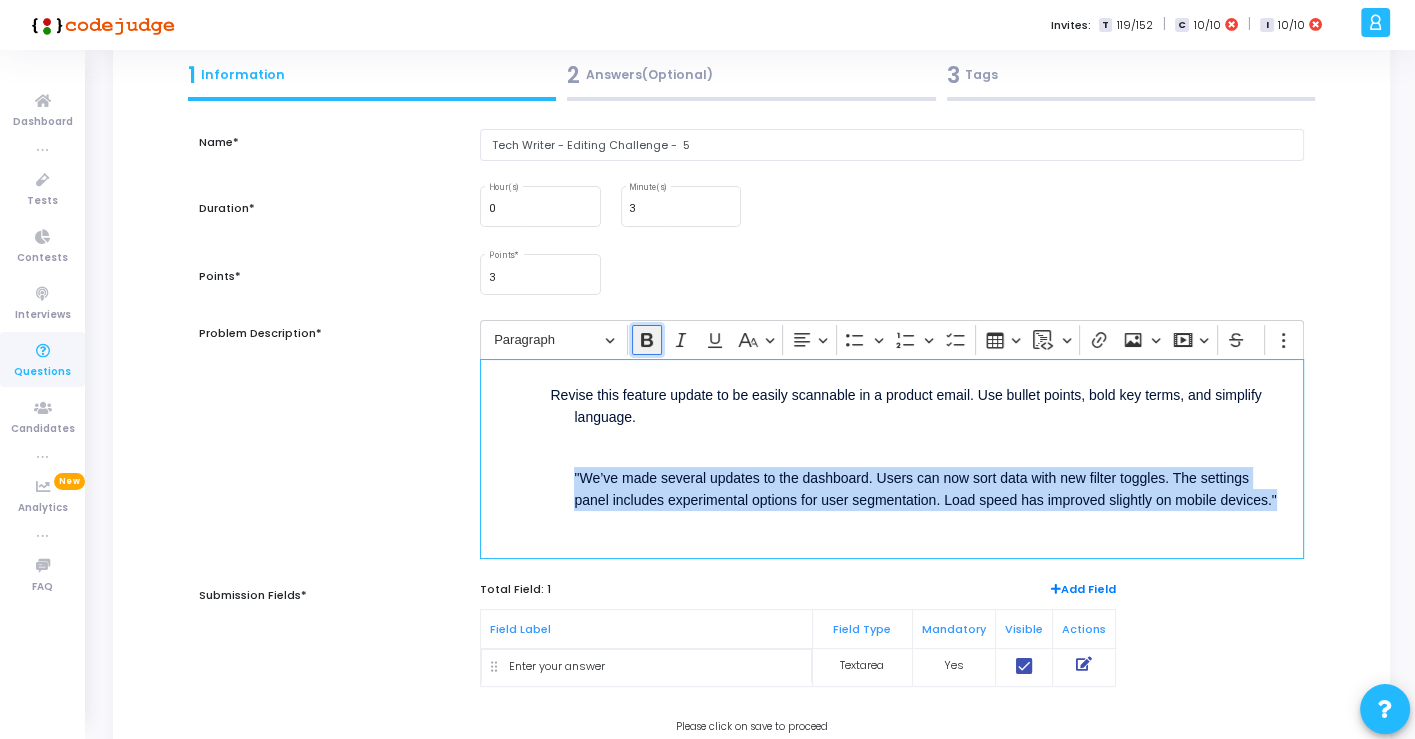click 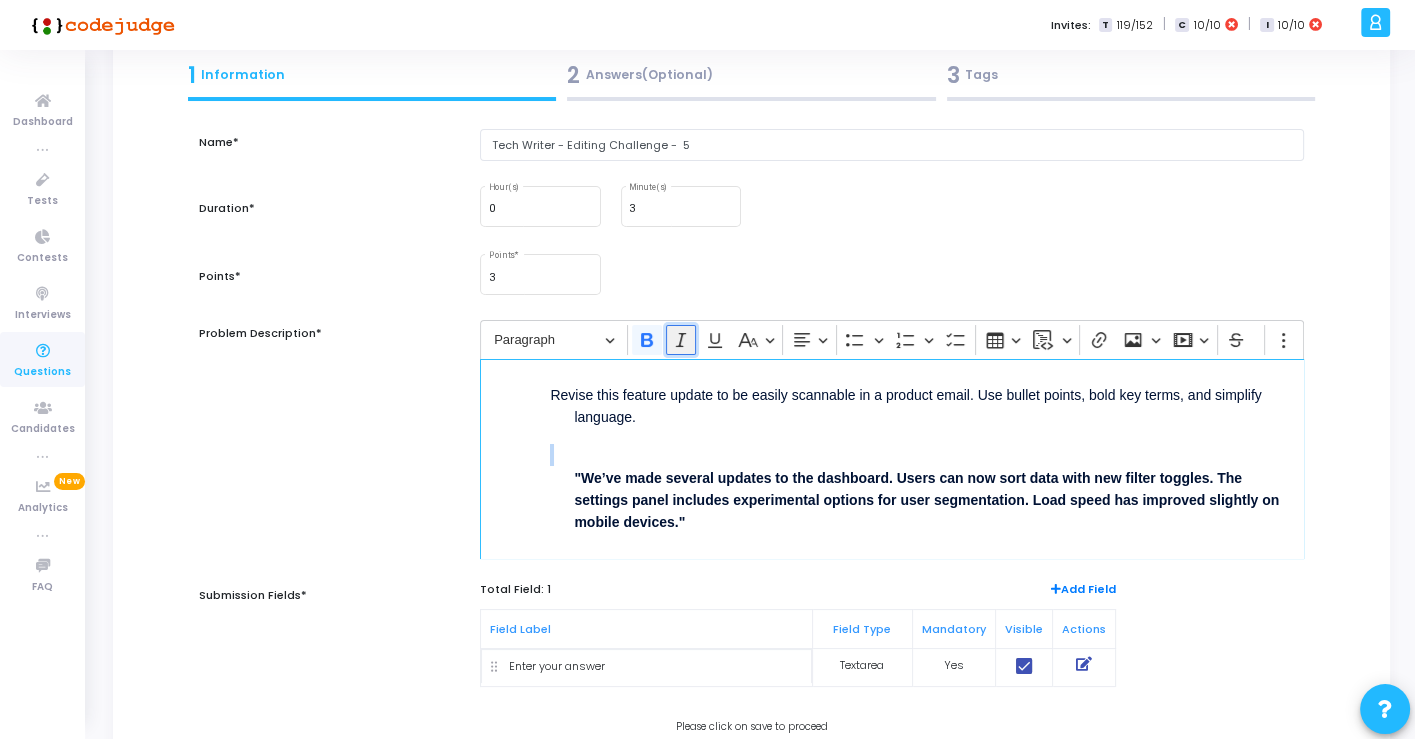 click 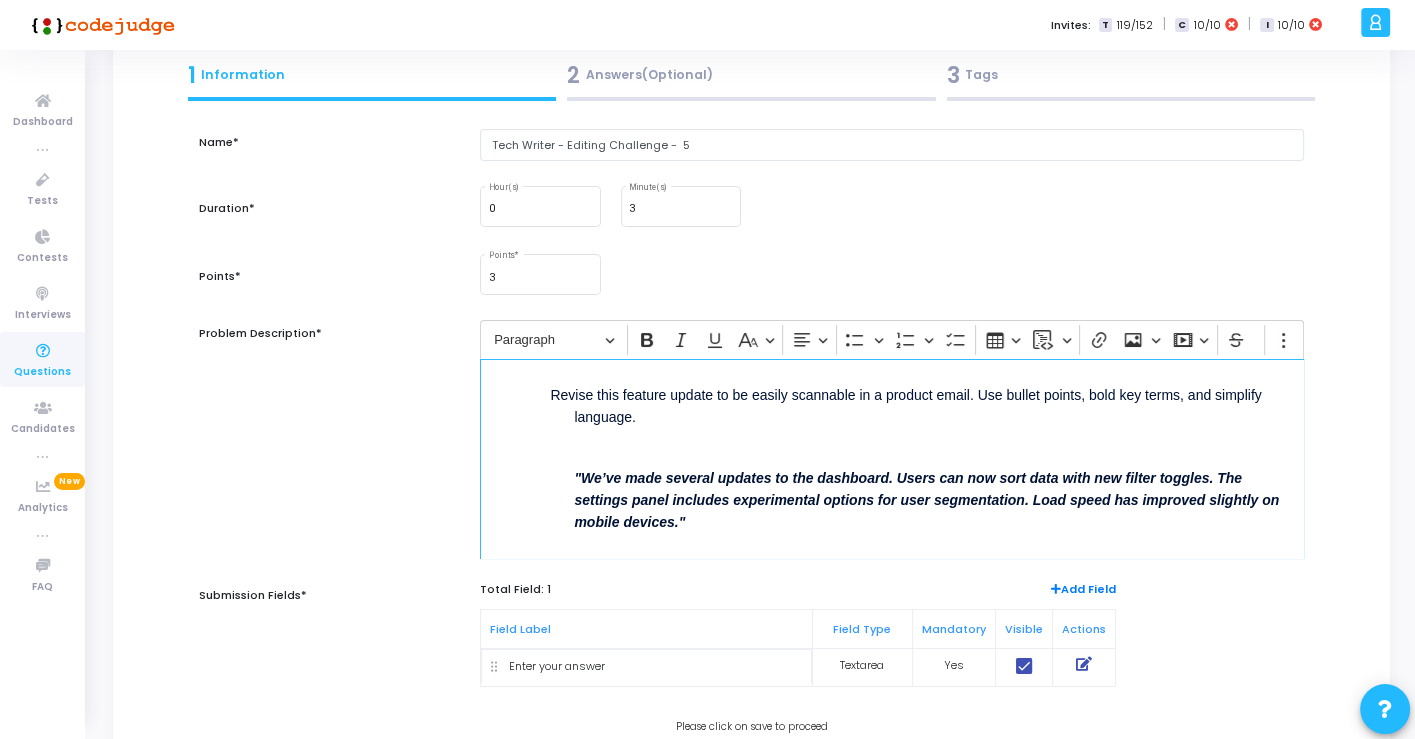 click on "Revise this feature update to be easily scannable in a product email. Use bullet points, bold key terms, and simplify language. "We’ve made several updates to the dashboard. Users can now sort data with new filter toggles. The settings panel includes experimental options for user segmentation. Load speed has improved slightly on mobile devices."" at bounding box center (891, 459) 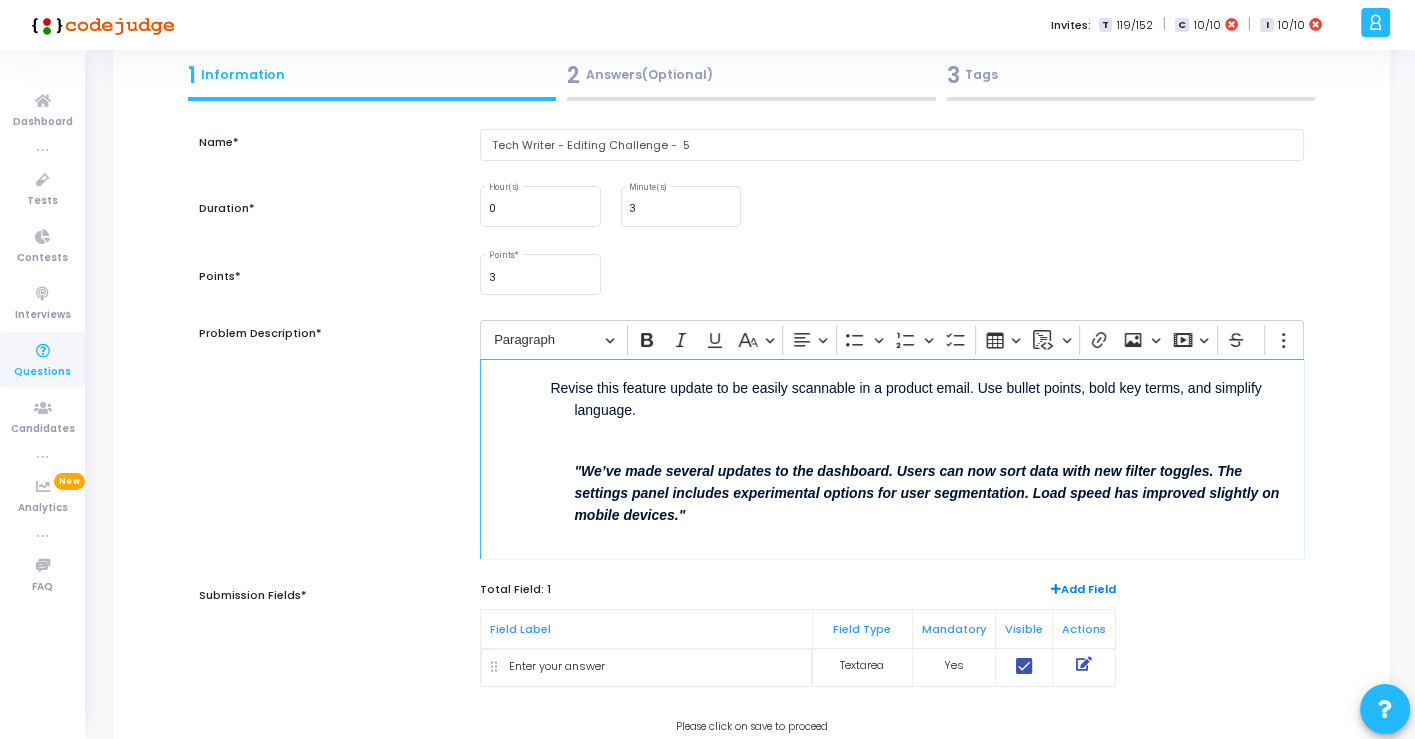scroll, scrollTop: 8, scrollLeft: 0, axis: vertical 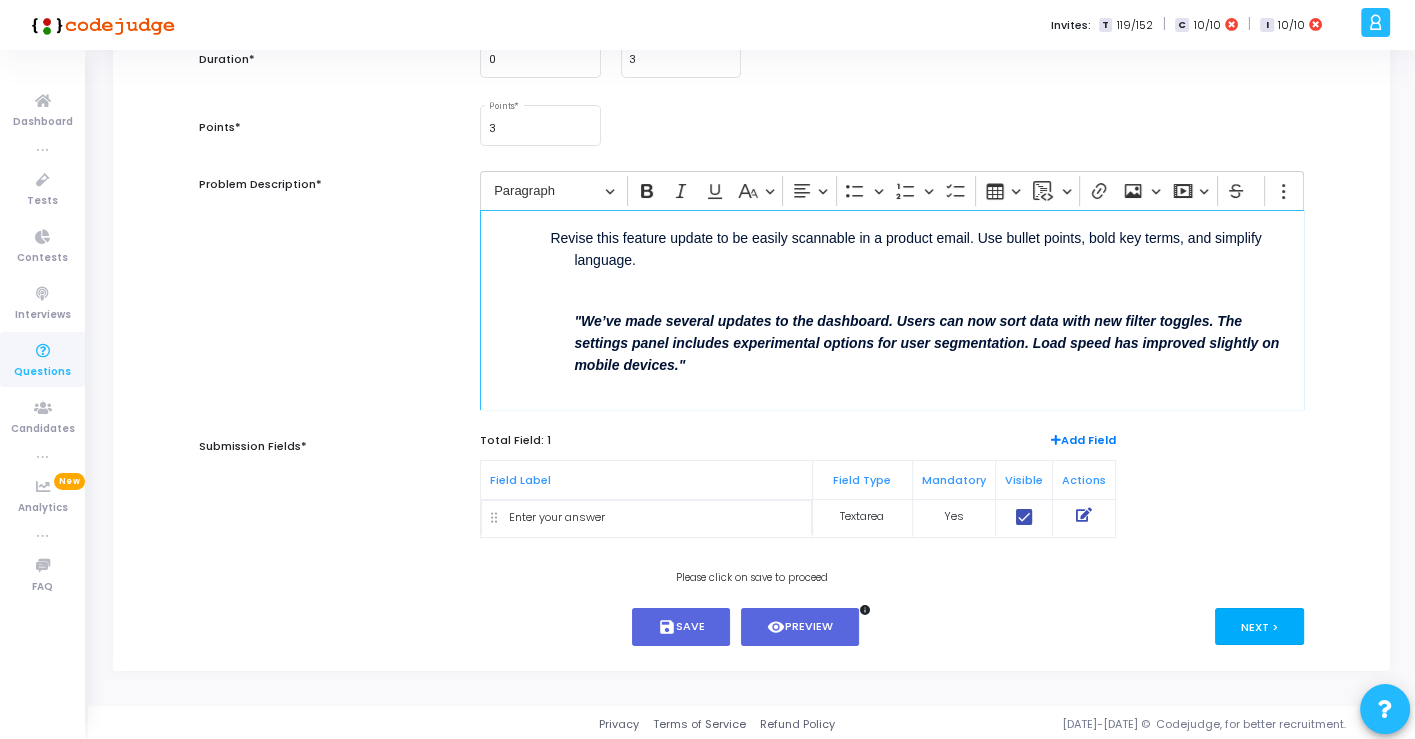 click on "Next >" at bounding box center [1259, 626] 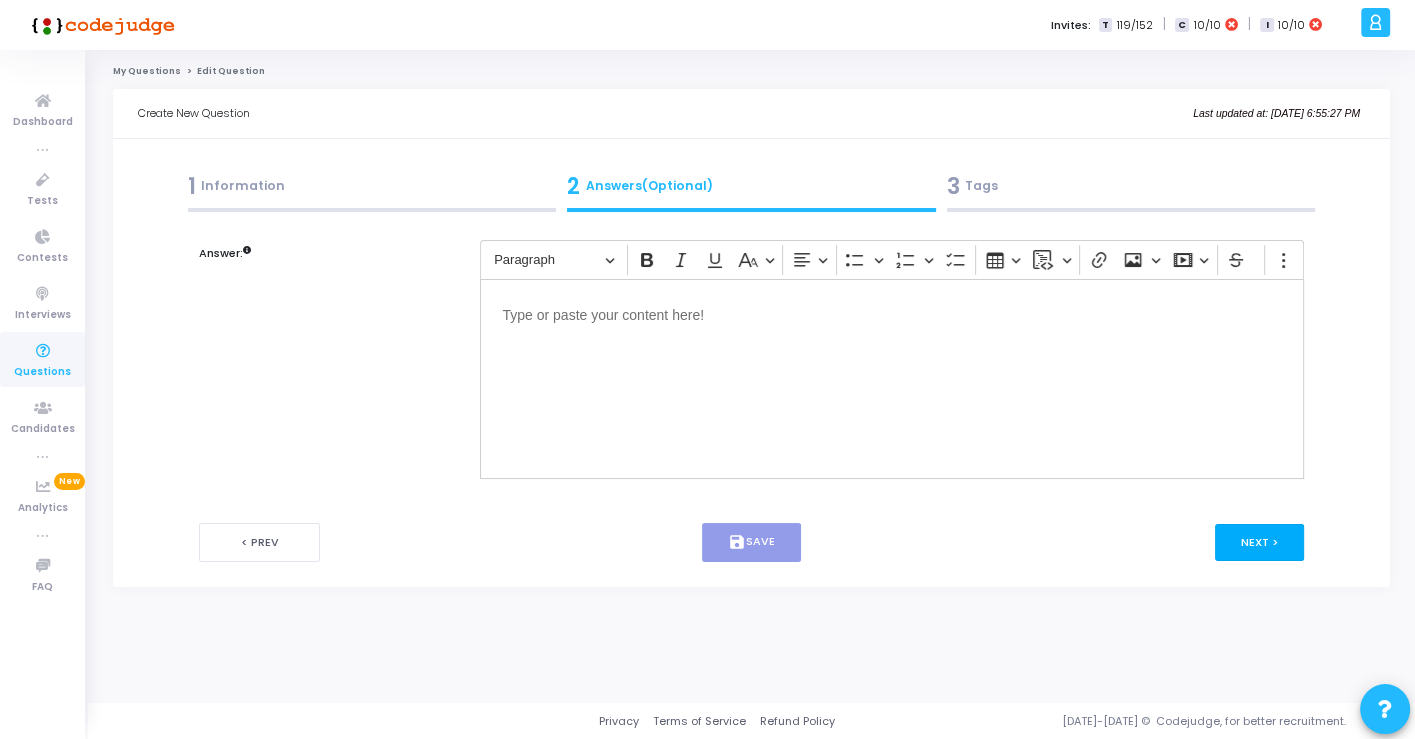 scroll, scrollTop: 0, scrollLeft: 0, axis: both 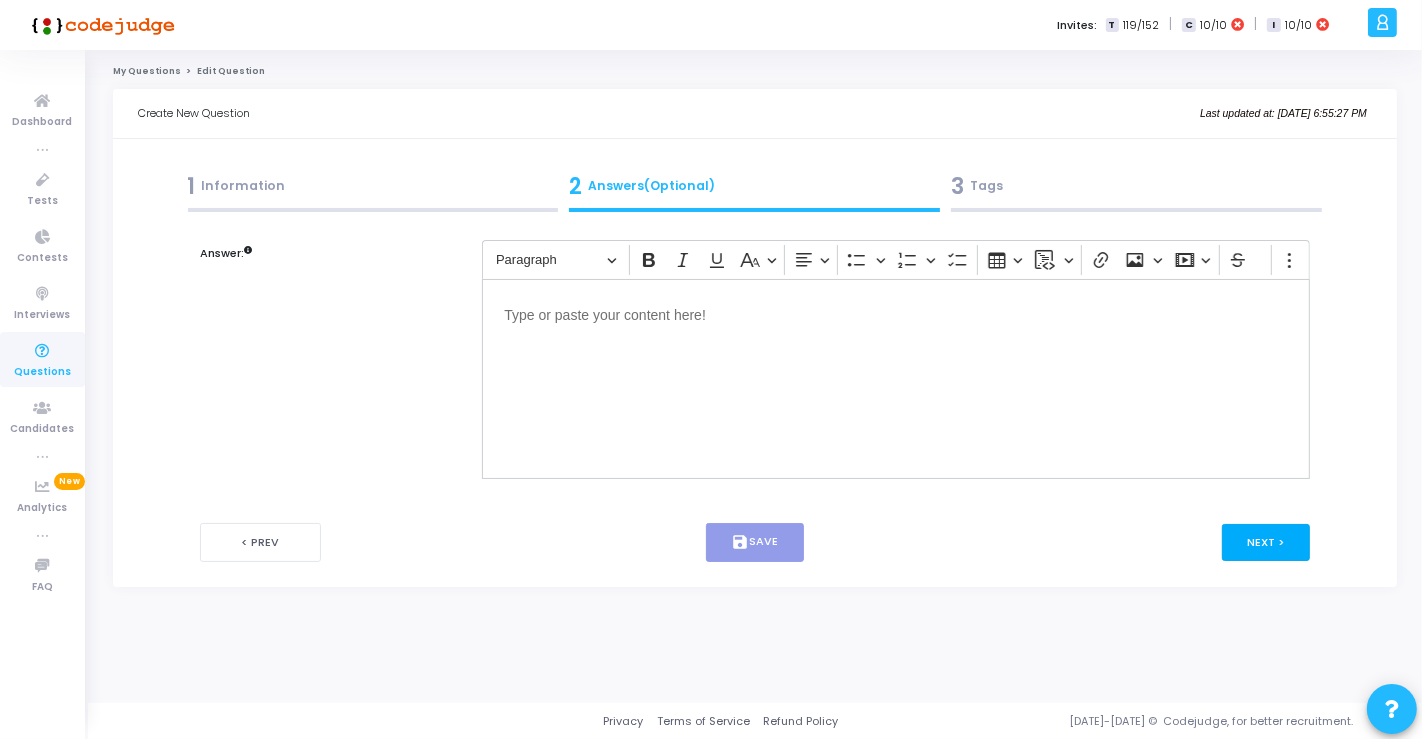 click on "Next >" at bounding box center (1266, 542) 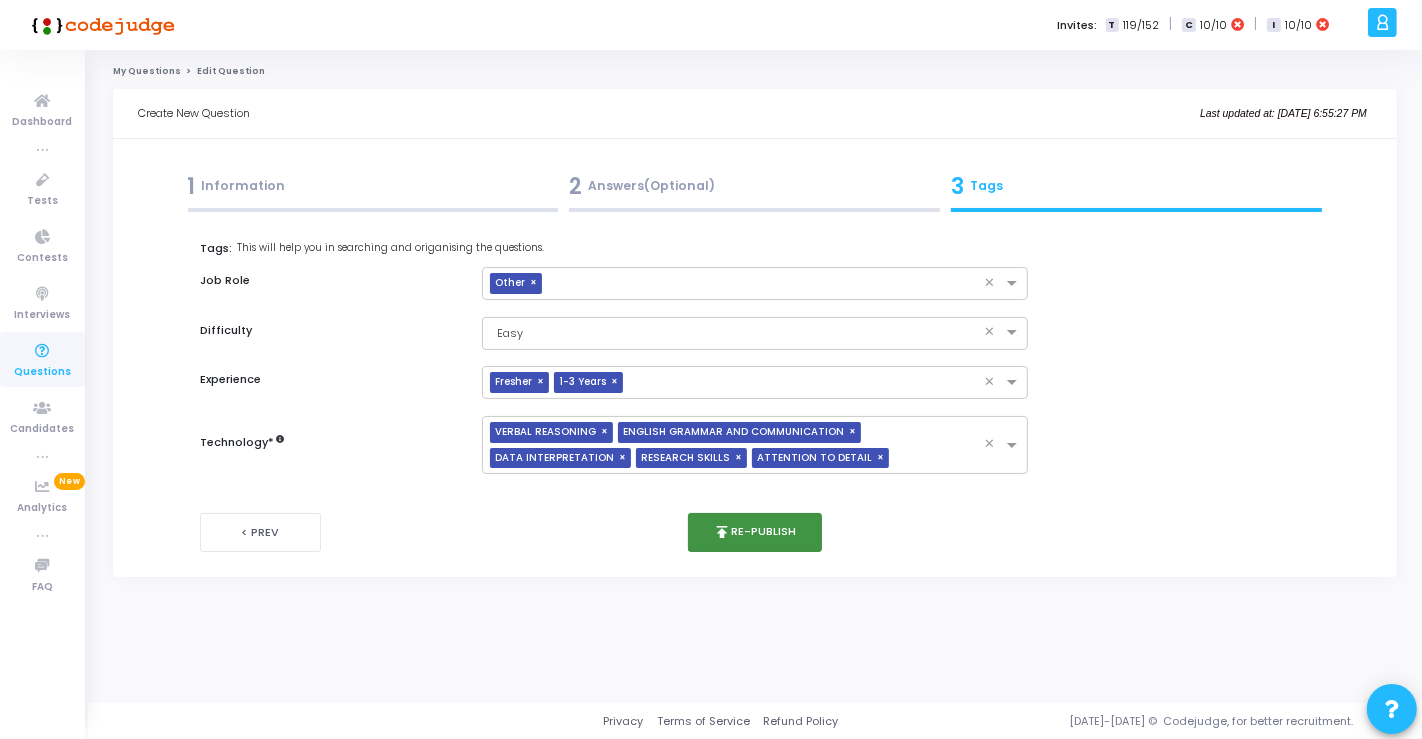 click on "publish  Re-publish" at bounding box center (755, 532) 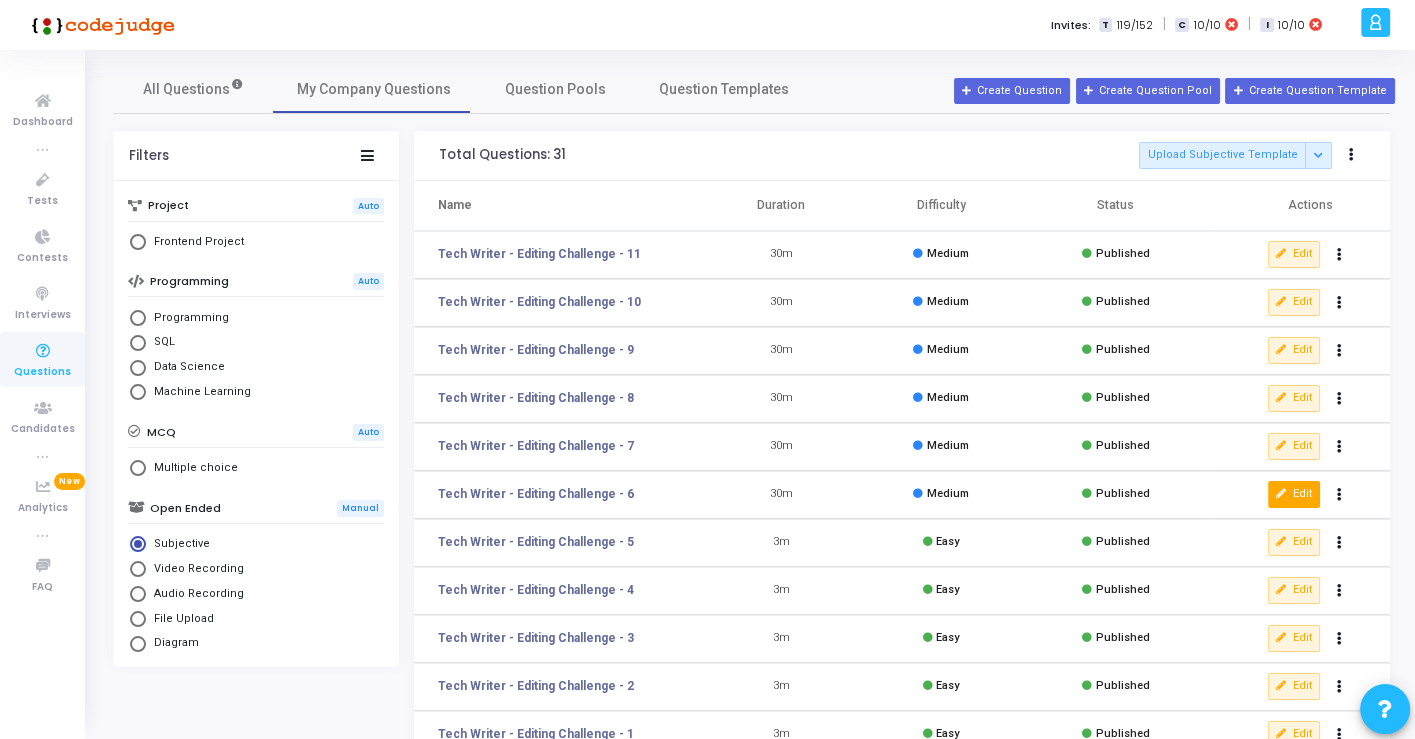 click on "Edit" at bounding box center [1294, 494] 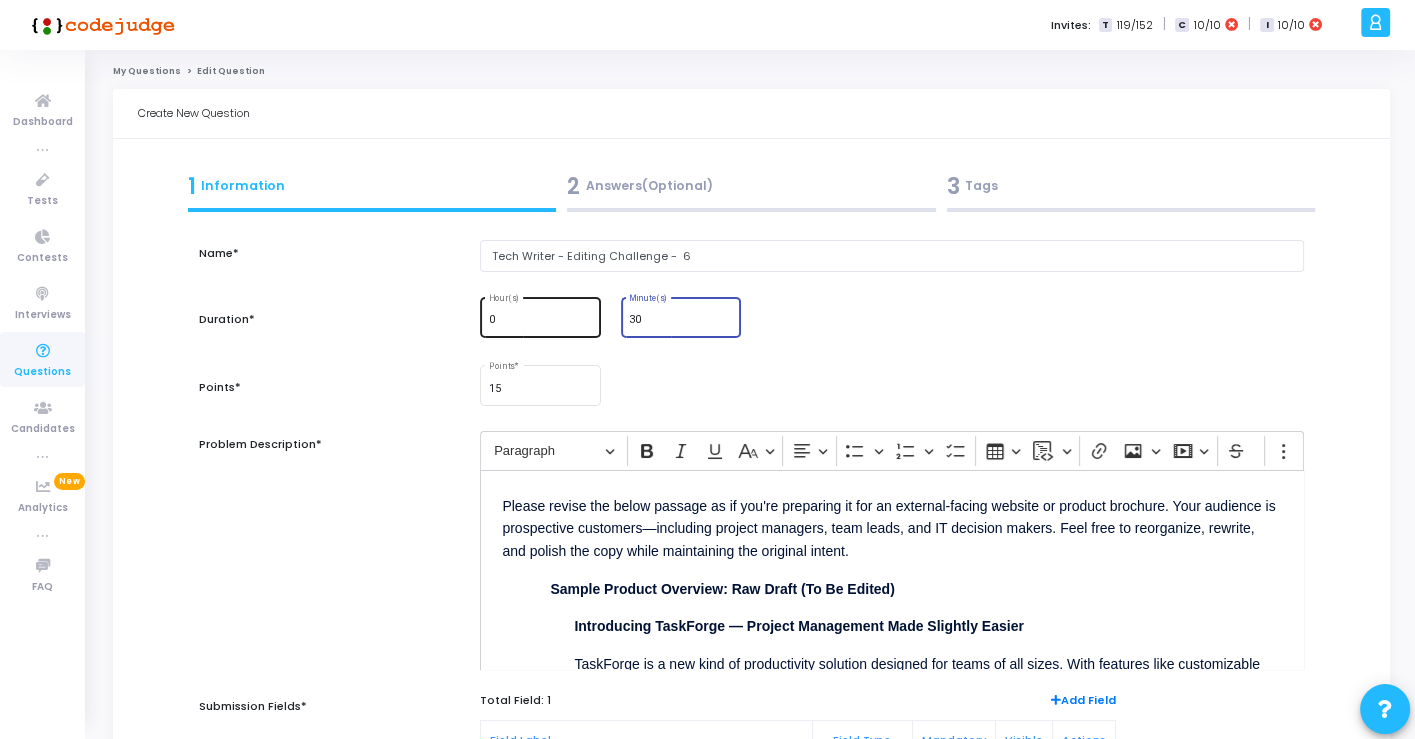 drag, startPoint x: 659, startPoint y: 321, endPoint x: 545, endPoint y: 318, distance: 114.03947 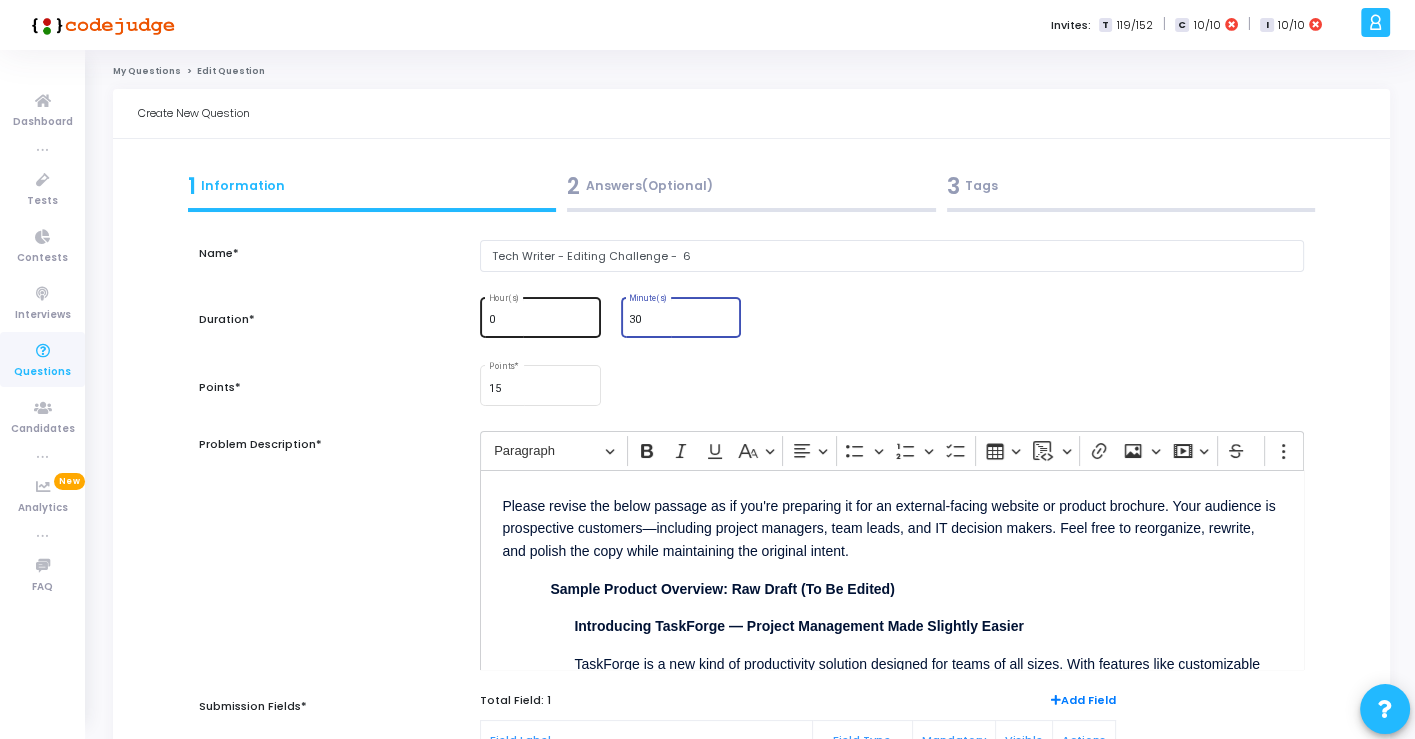 click on "0 Hour(s) 30 Minute(s)" at bounding box center (891, 317) 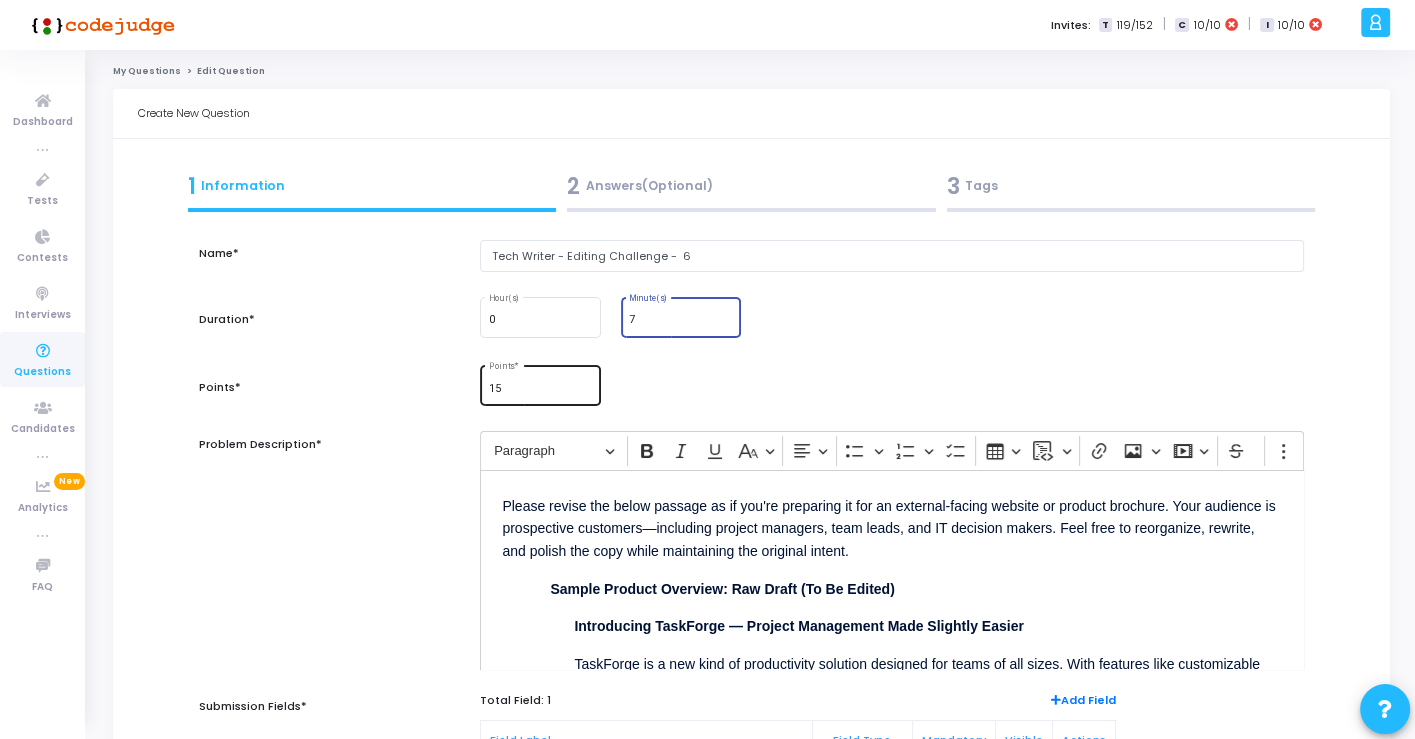 type on "7" 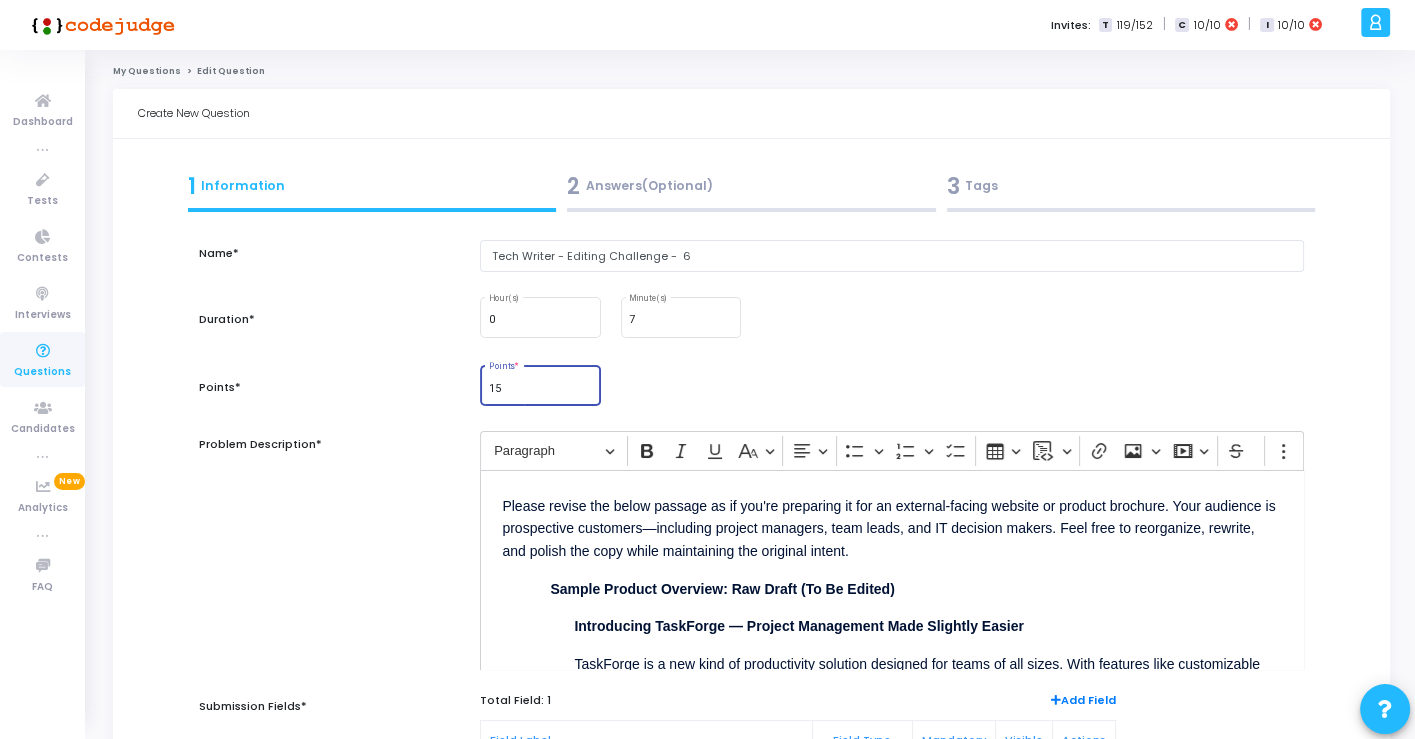 drag, startPoint x: 522, startPoint y: 387, endPoint x: 442, endPoint y: 387, distance: 80 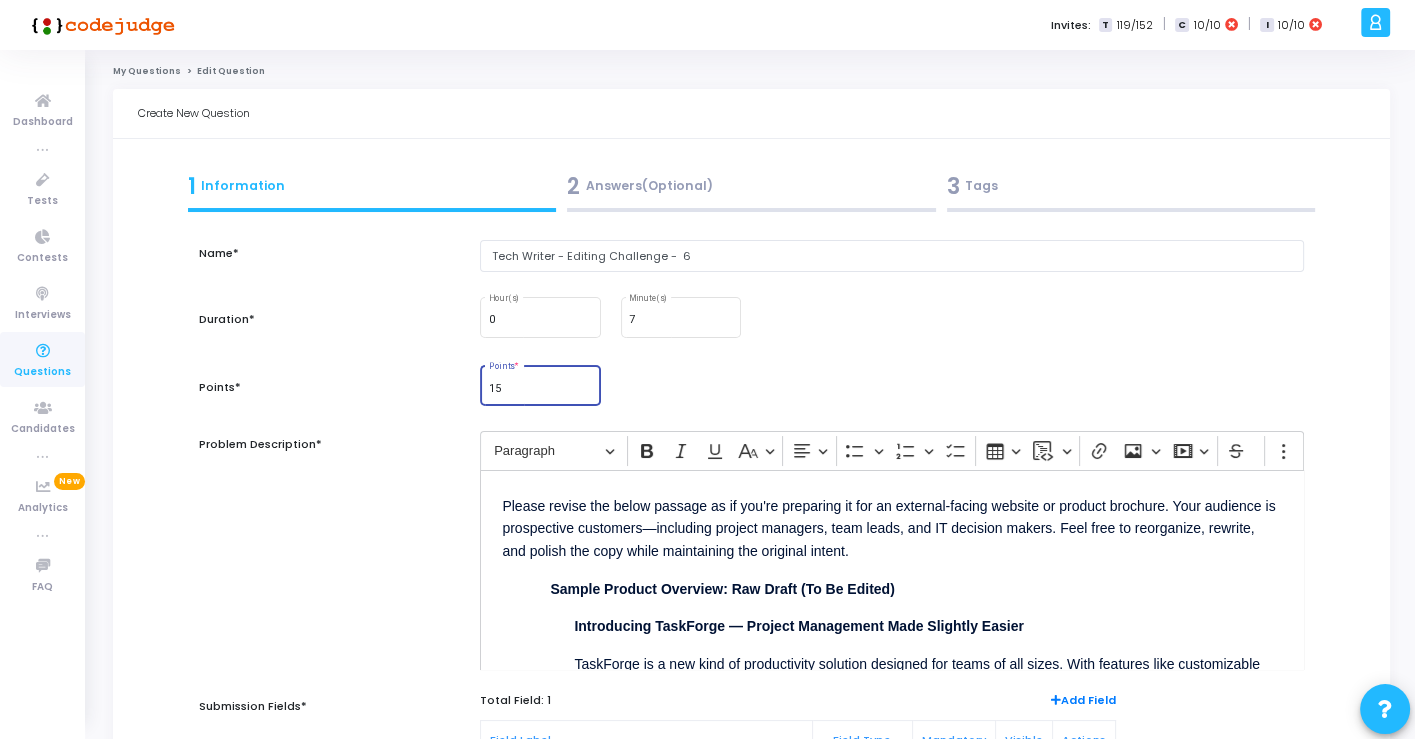 click on "Points* 15 Points  *" at bounding box center (751, 397) 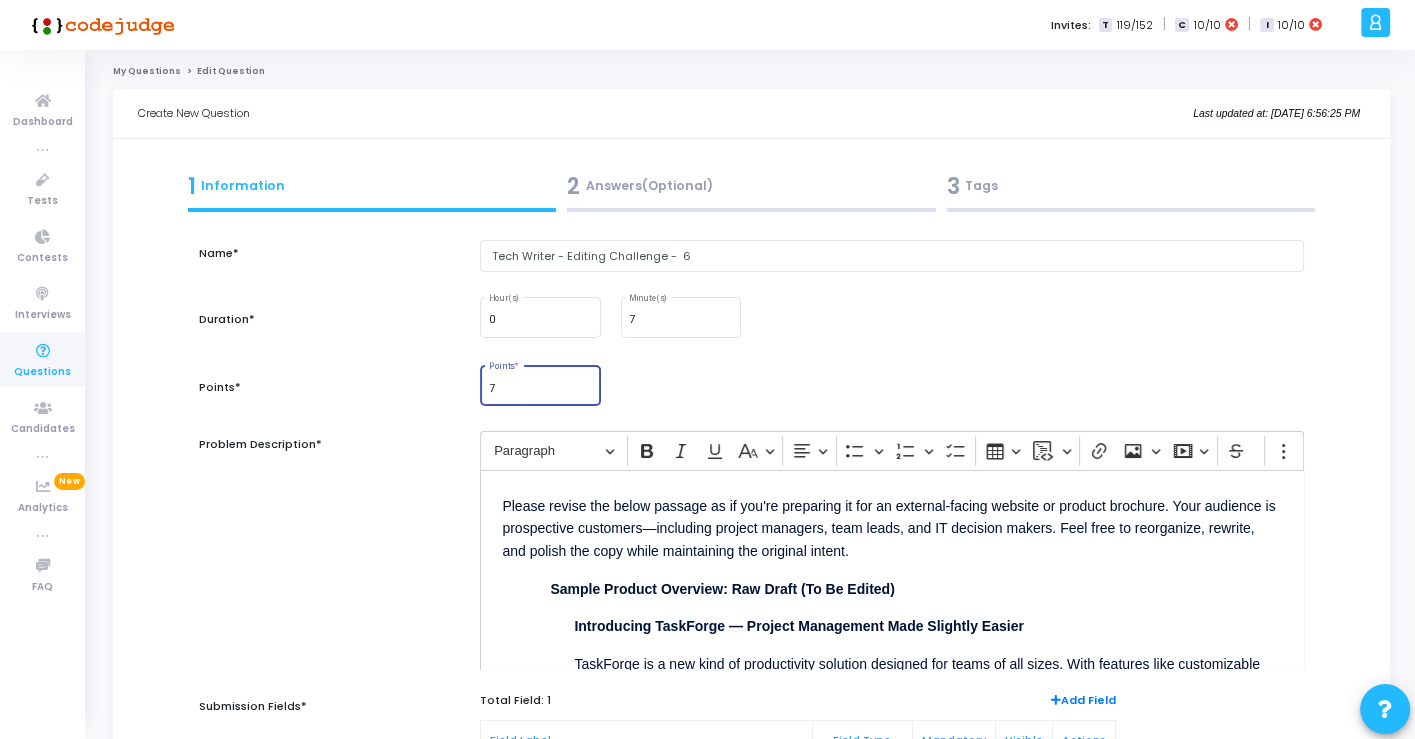 type on "7" 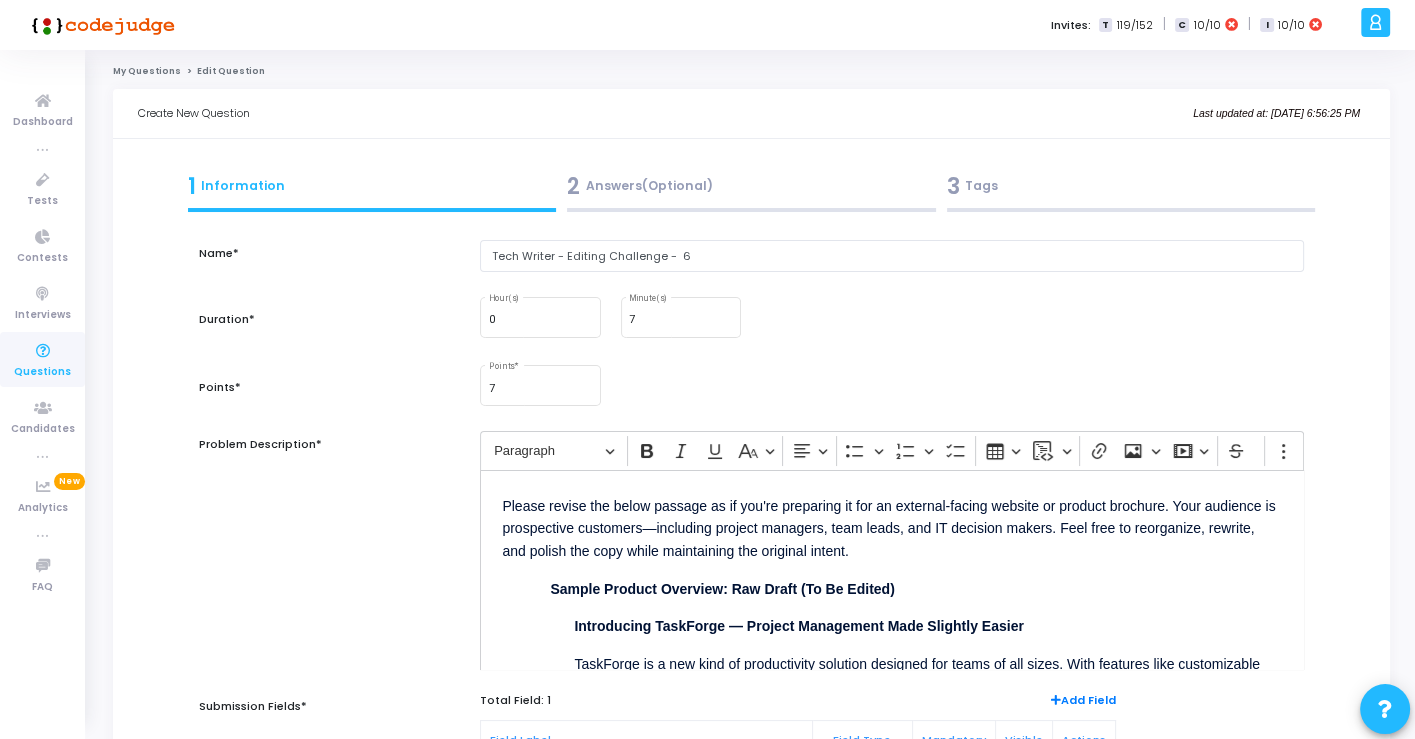 click on "7 Points  *" at bounding box center (891, 386) 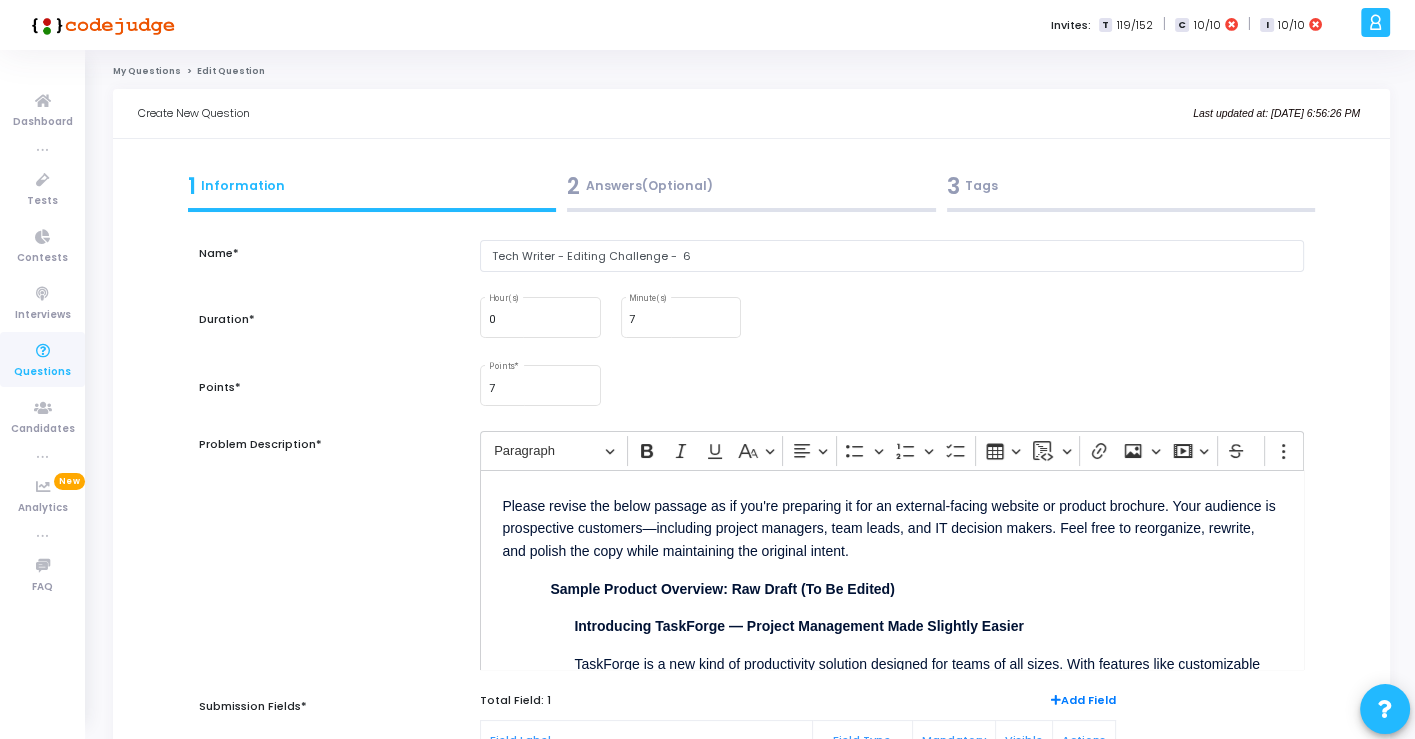scroll, scrollTop: 111, scrollLeft: 0, axis: vertical 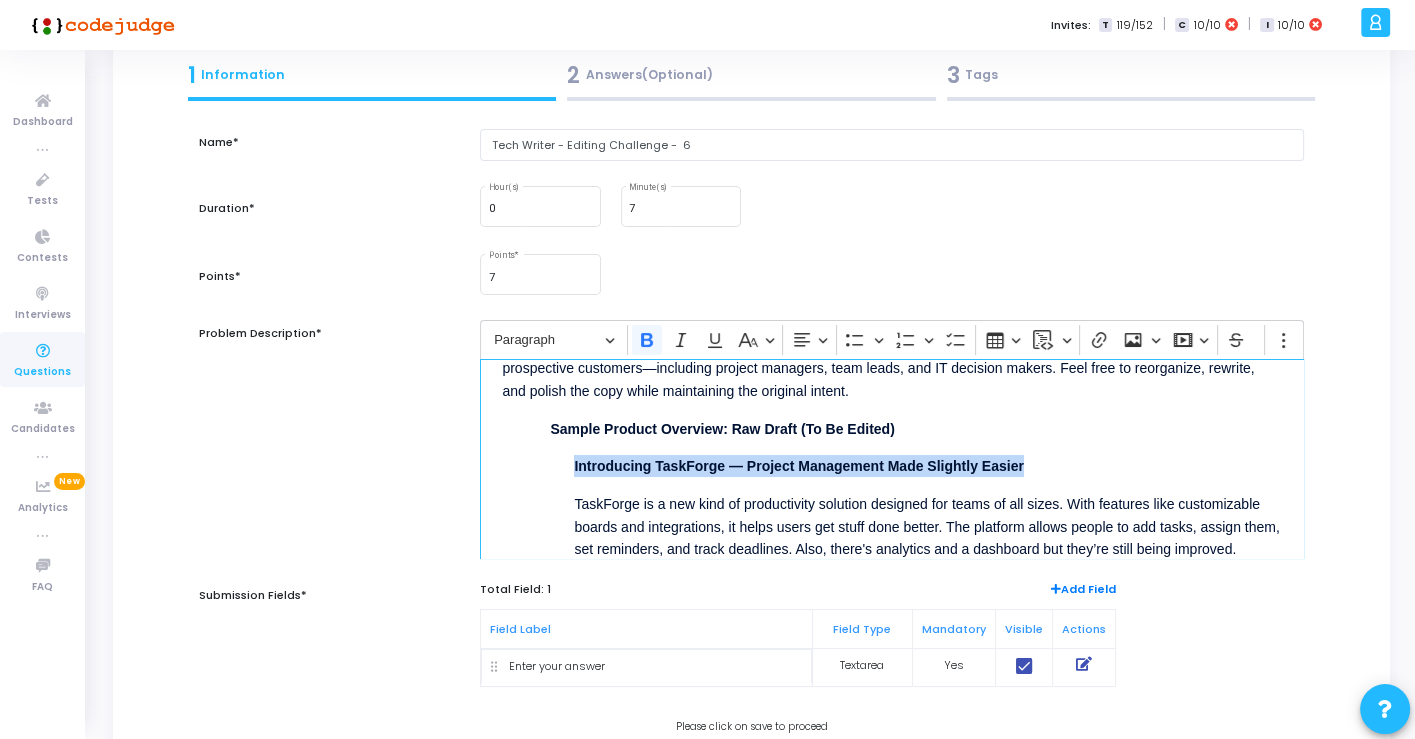 drag, startPoint x: 570, startPoint y: 461, endPoint x: 1066, endPoint y: 455, distance: 496.0363 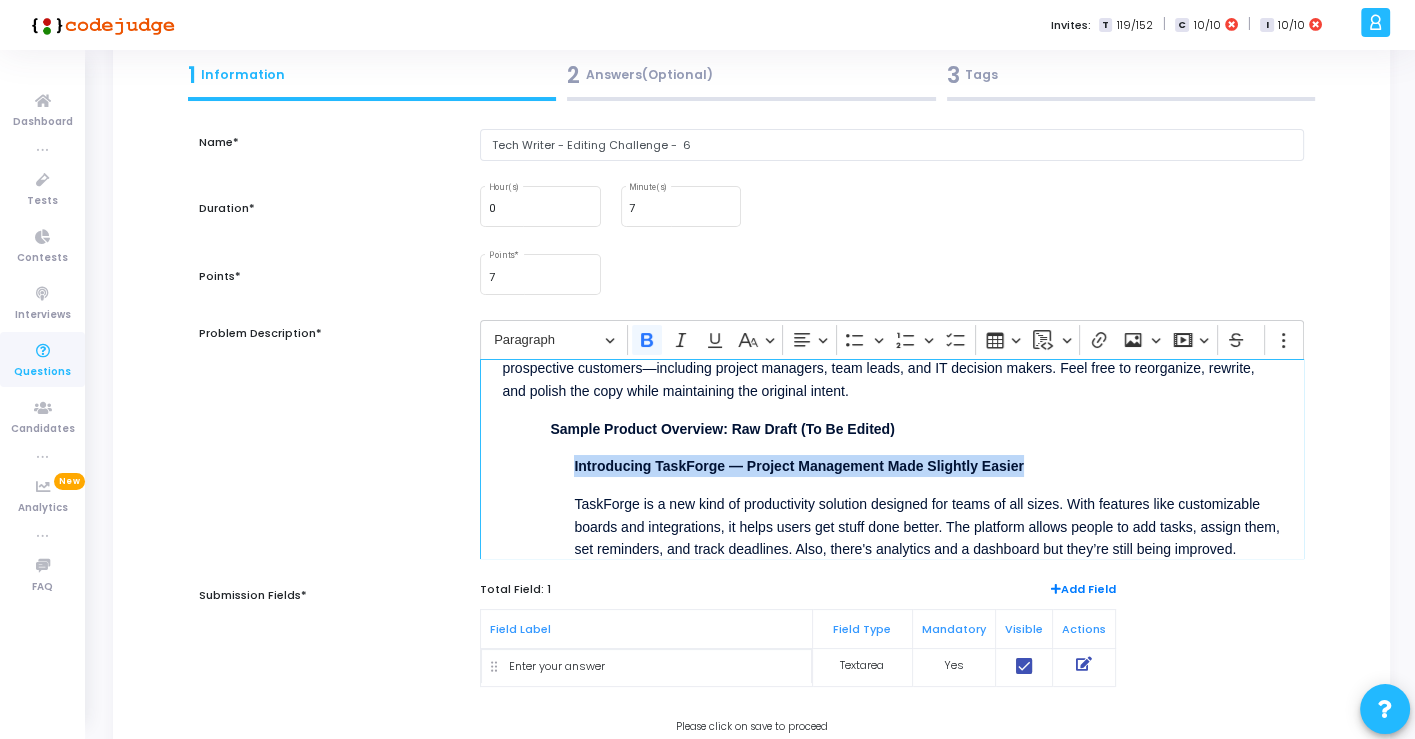 click on "Please revise the below passage as if you're preparing it for an external-facing website or product brochure. Your audience is prospective customers—including project managers, team leads, and IT decision makers. Feel free to reorganize, rewrite, and polish the copy while maintaining the original intent. Sample Product Overview: Raw Draft (To Be Edited) Introducing TaskForge — Project Management Made Slightly Easier TaskForge is a new kind of productivity solution designed for teams of all sizes. With features like customizable boards and integrations, it helps users get stuff done better. The platform allows people to add tasks, assign them, set reminders, and track deadlines. Also, there's analytics and a dashboard but they’re still being improved. Security-wise, we offer basic protections like user-level access and encrypted data. There’s a beta version of role-based permissions but it may have bugs. Our roadmap includes AI features for auto-sorting and smart reminders soon." at bounding box center [891, 459] 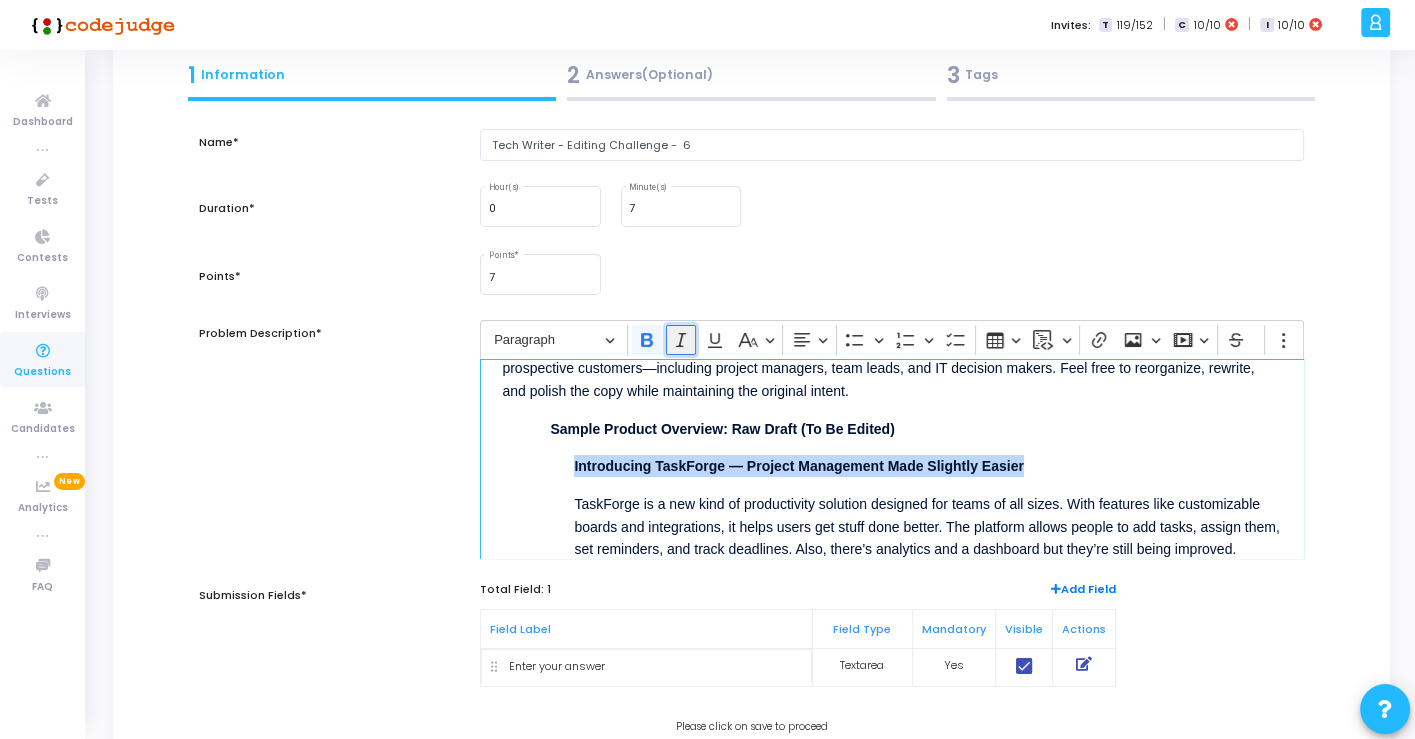 click 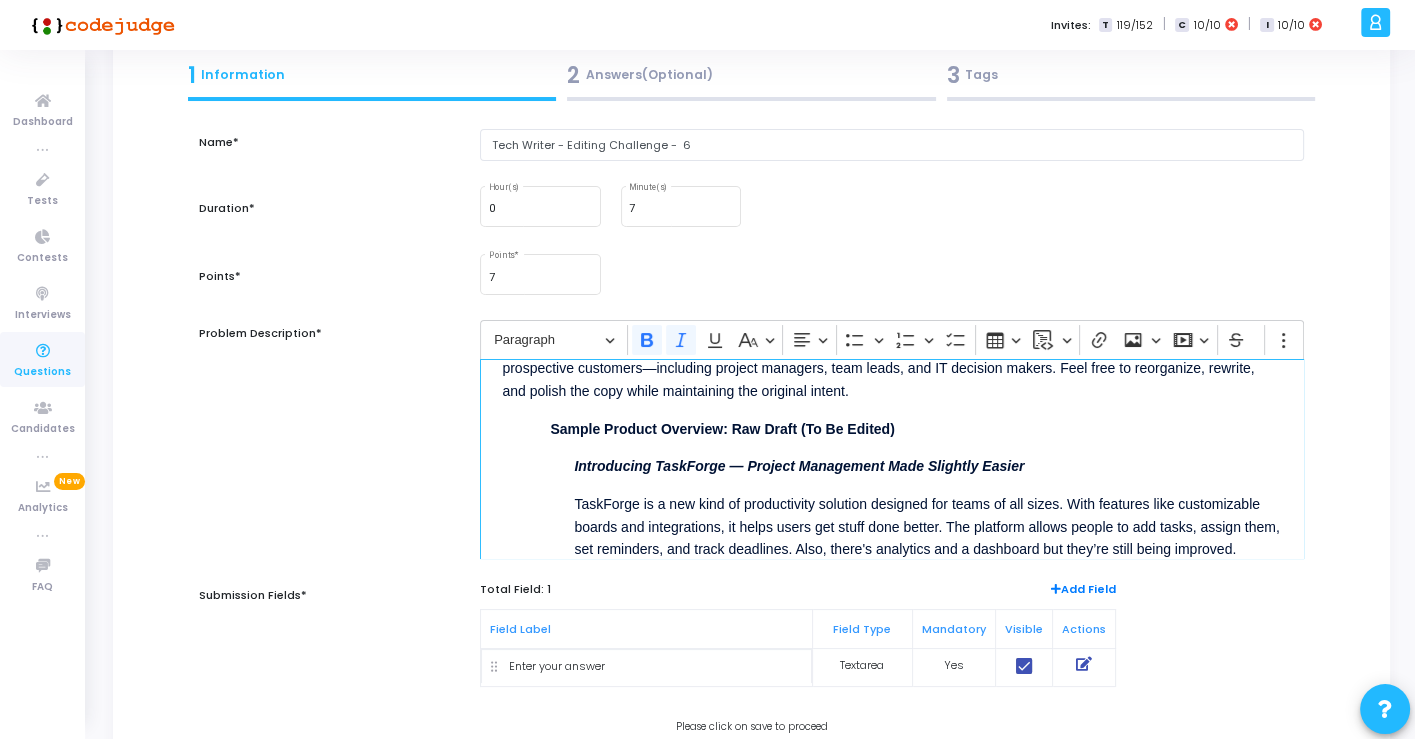 scroll, scrollTop: 160, scrollLeft: 0, axis: vertical 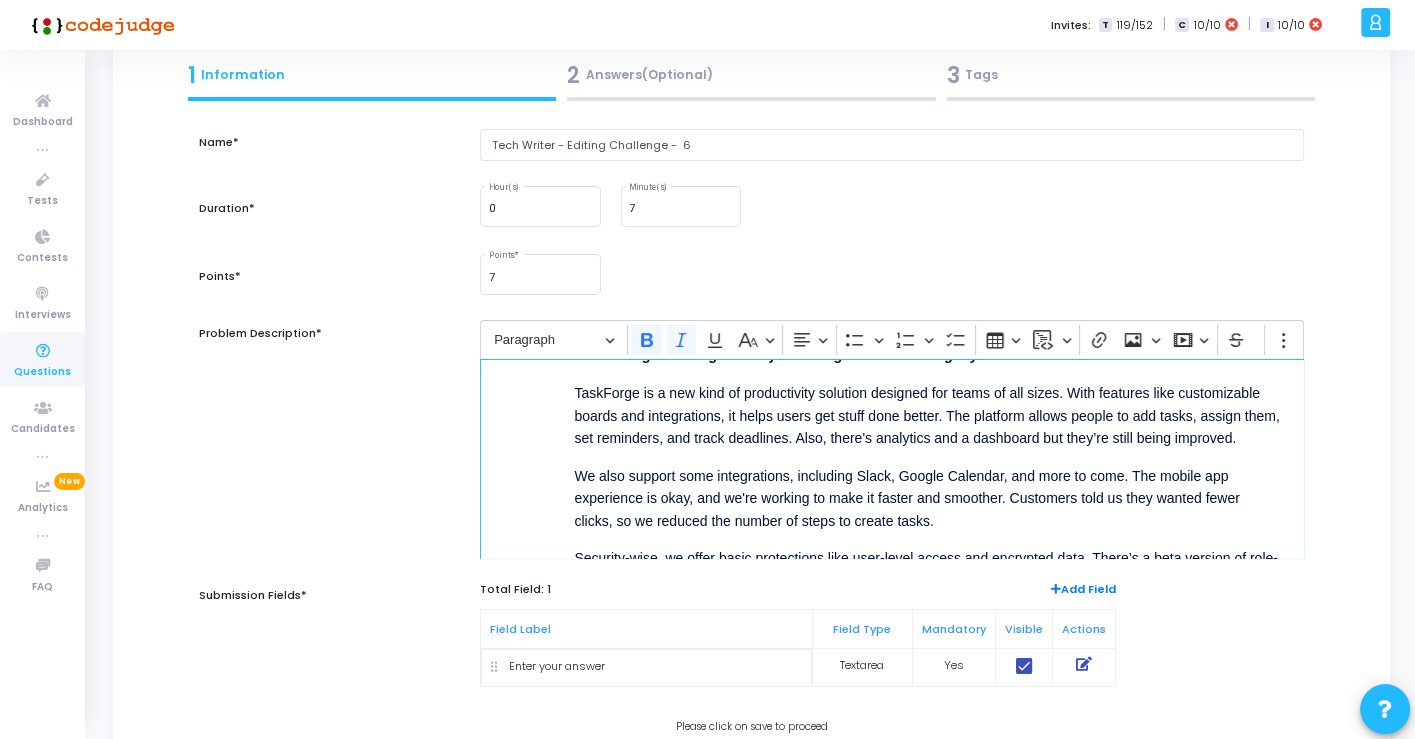 click on "TaskForge is a new kind of productivity solution designed for teams of all sizes. With features like customizable boards and integrations, it helps users get stuff done better. The platform allows people to add tasks, assign them, set reminders, and track deadlines. Also, there's analytics and a dashboard but they’re still being improved." at bounding box center (927, 414) 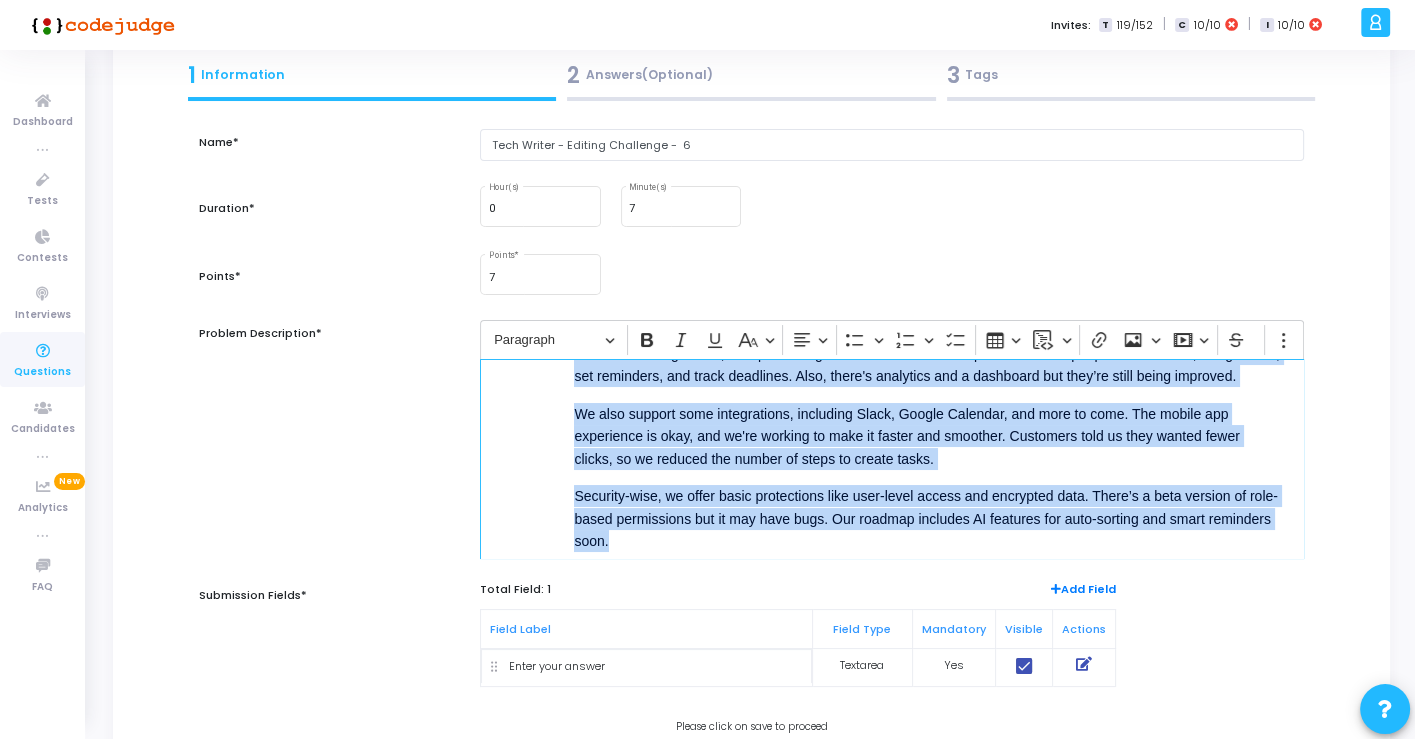 scroll, scrollTop: 271, scrollLeft: 0, axis: vertical 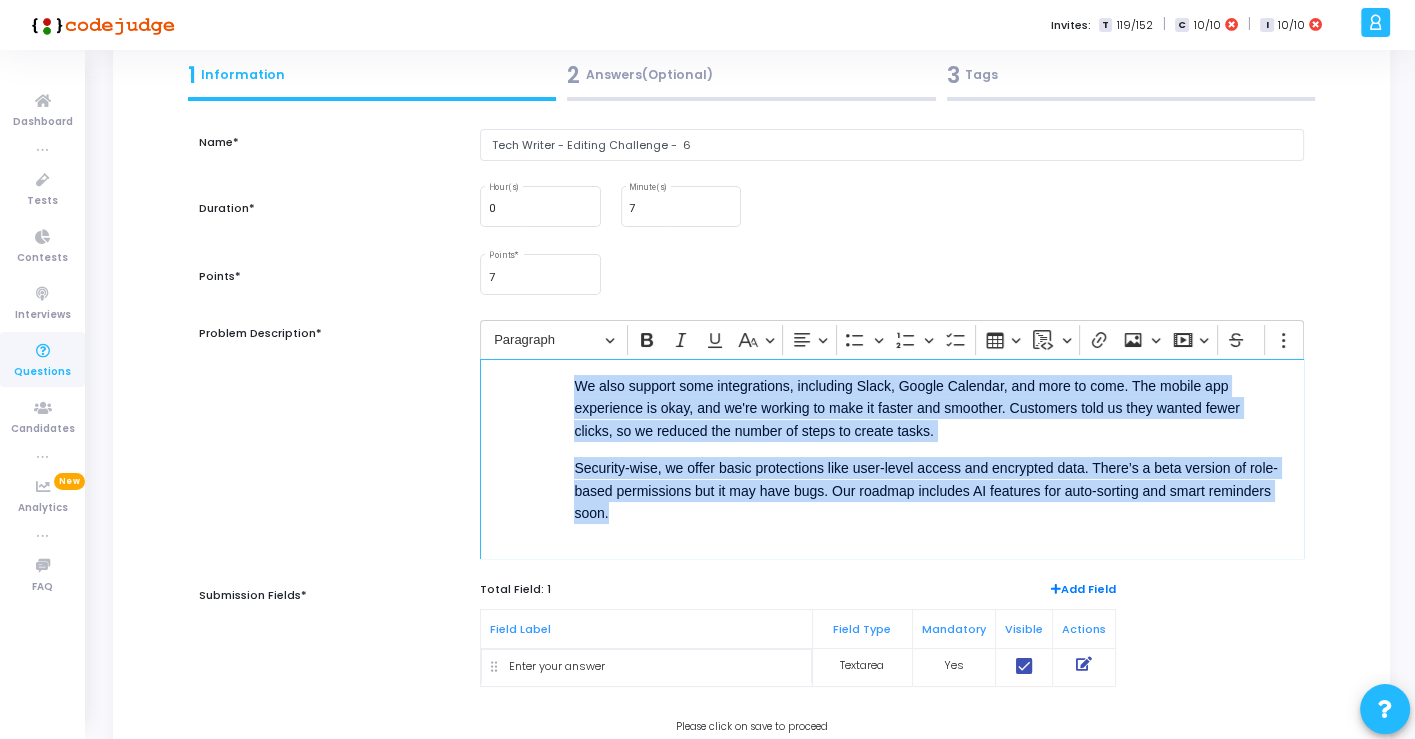drag, startPoint x: 571, startPoint y: 390, endPoint x: 1000, endPoint y: 561, distance: 461.82465 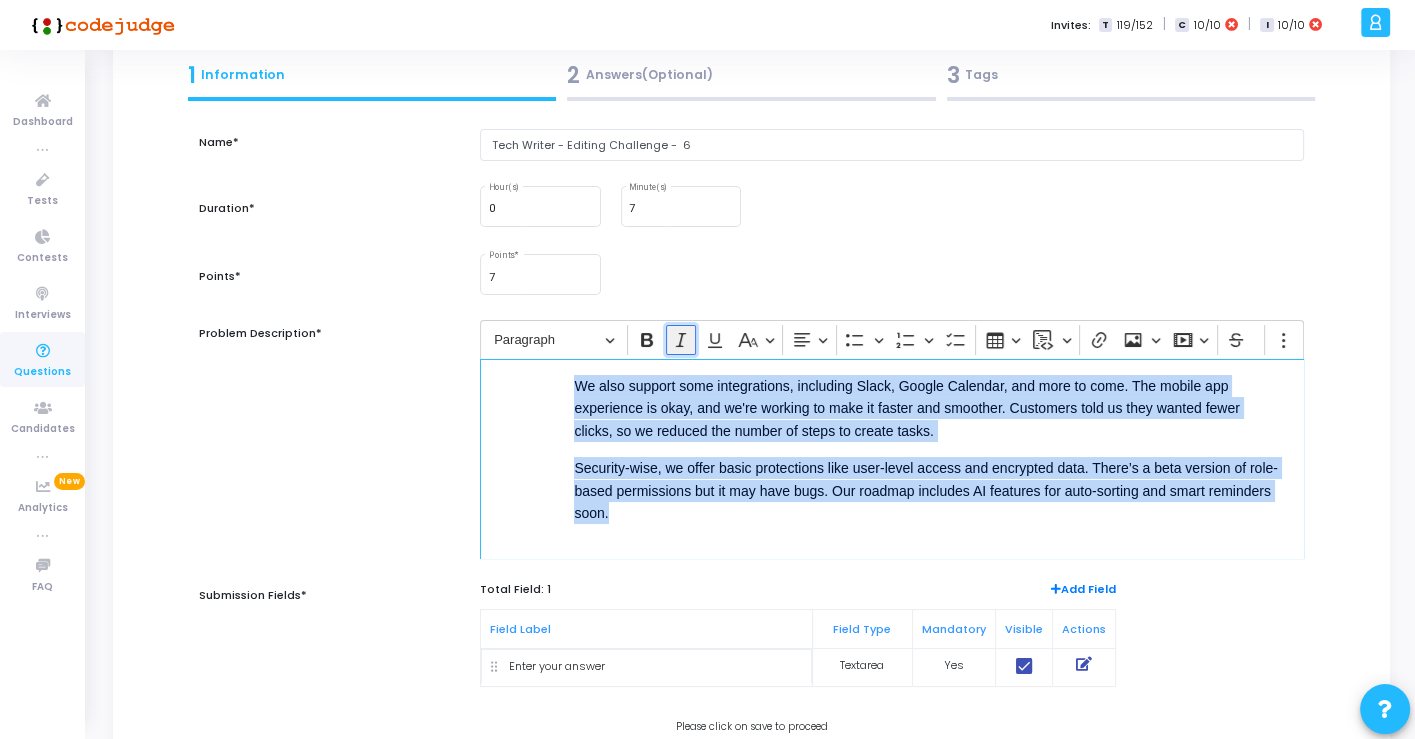 click 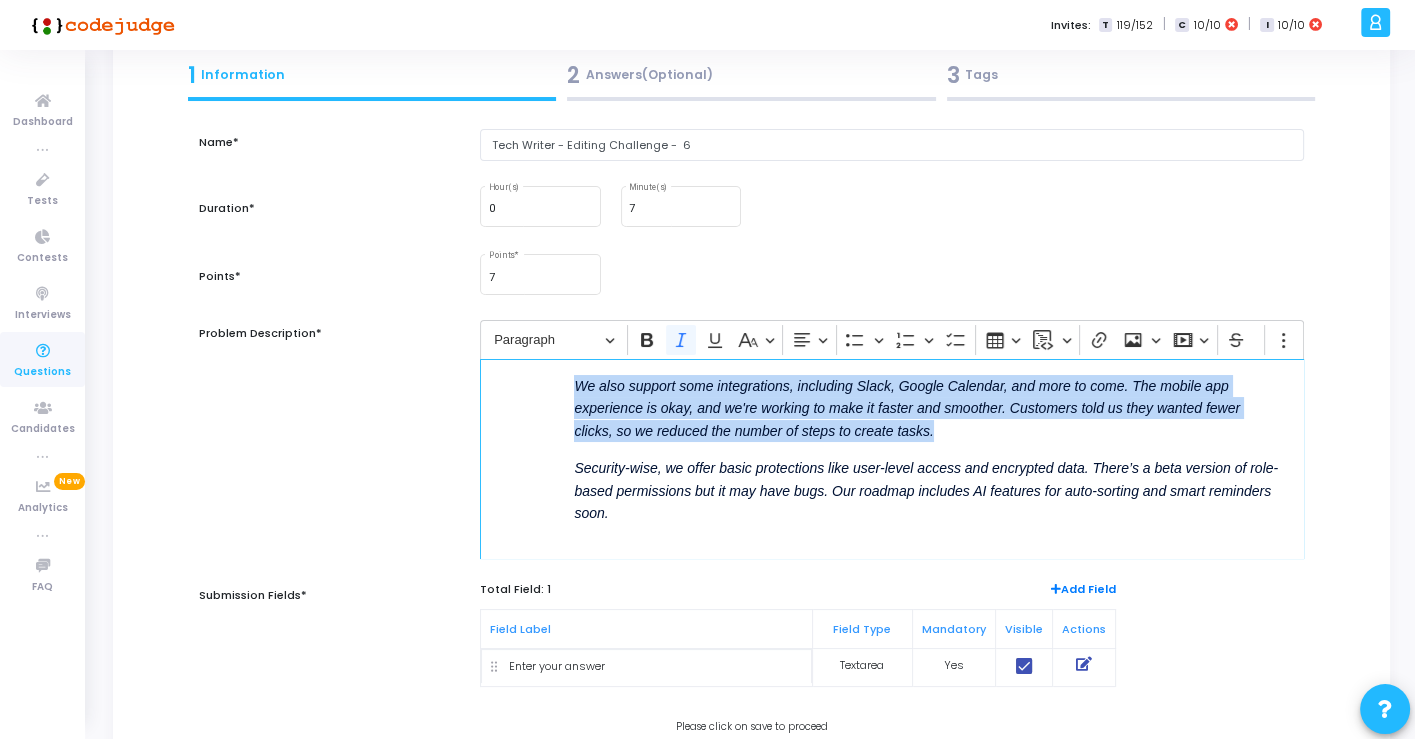 click on "Security-wise, we offer basic protections like user-level access and encrypted data. There’s a beta version of role-based permissions but it may have bugs. Our roadmap includes AI features for auto-sorting and smart reminders soon." at bounding box center [927, 490] 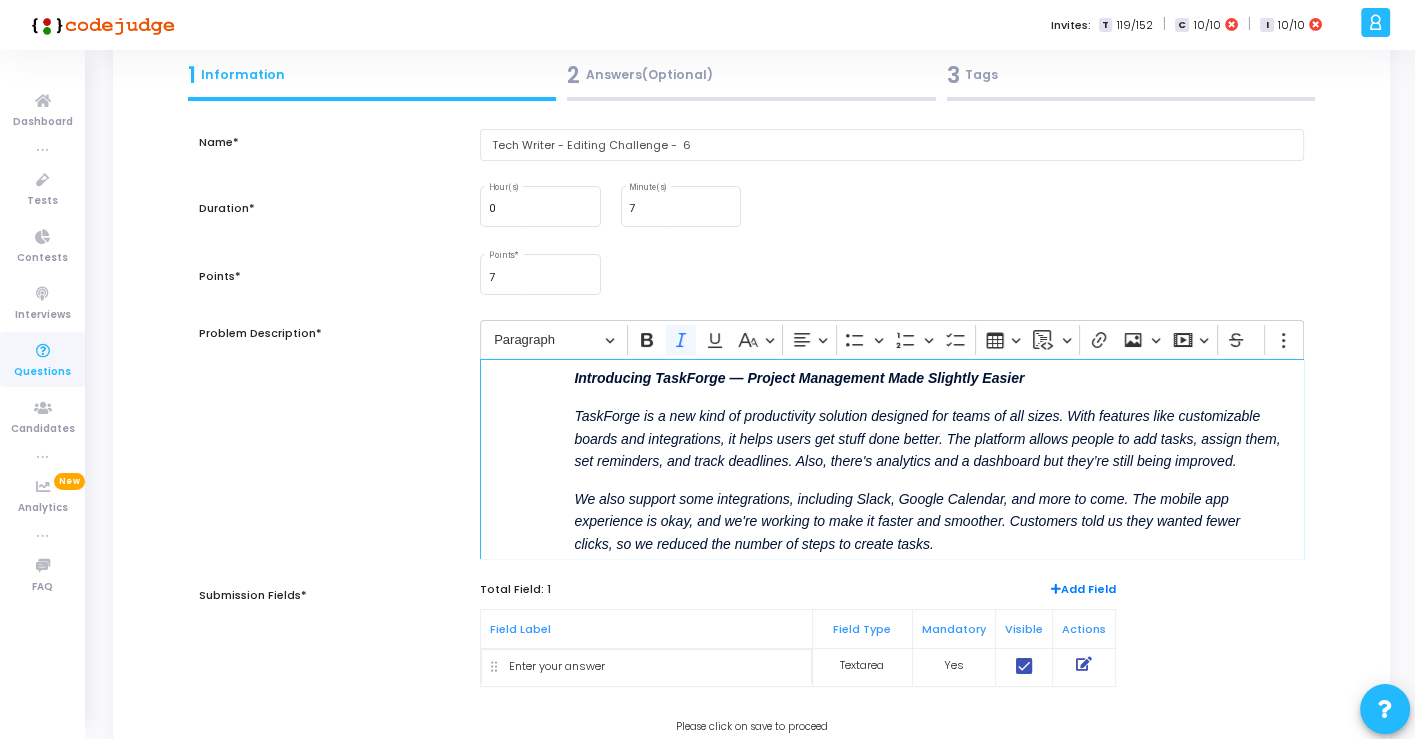 scroll, scrollTop: 49, scrollLeft: 0, axis: vertical 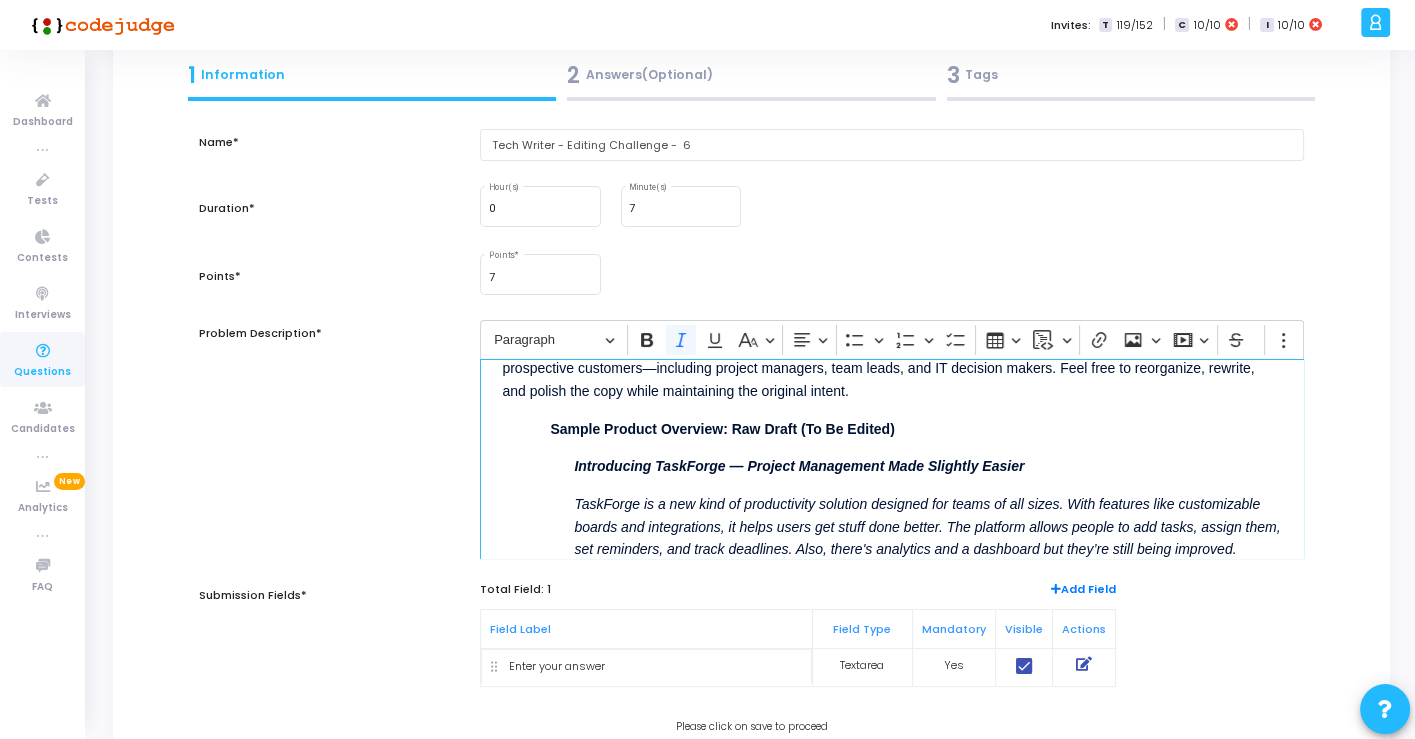 click on "Sample Product Overview: Raw Draft (To Be Edited)" at bounding box center (722, 429) 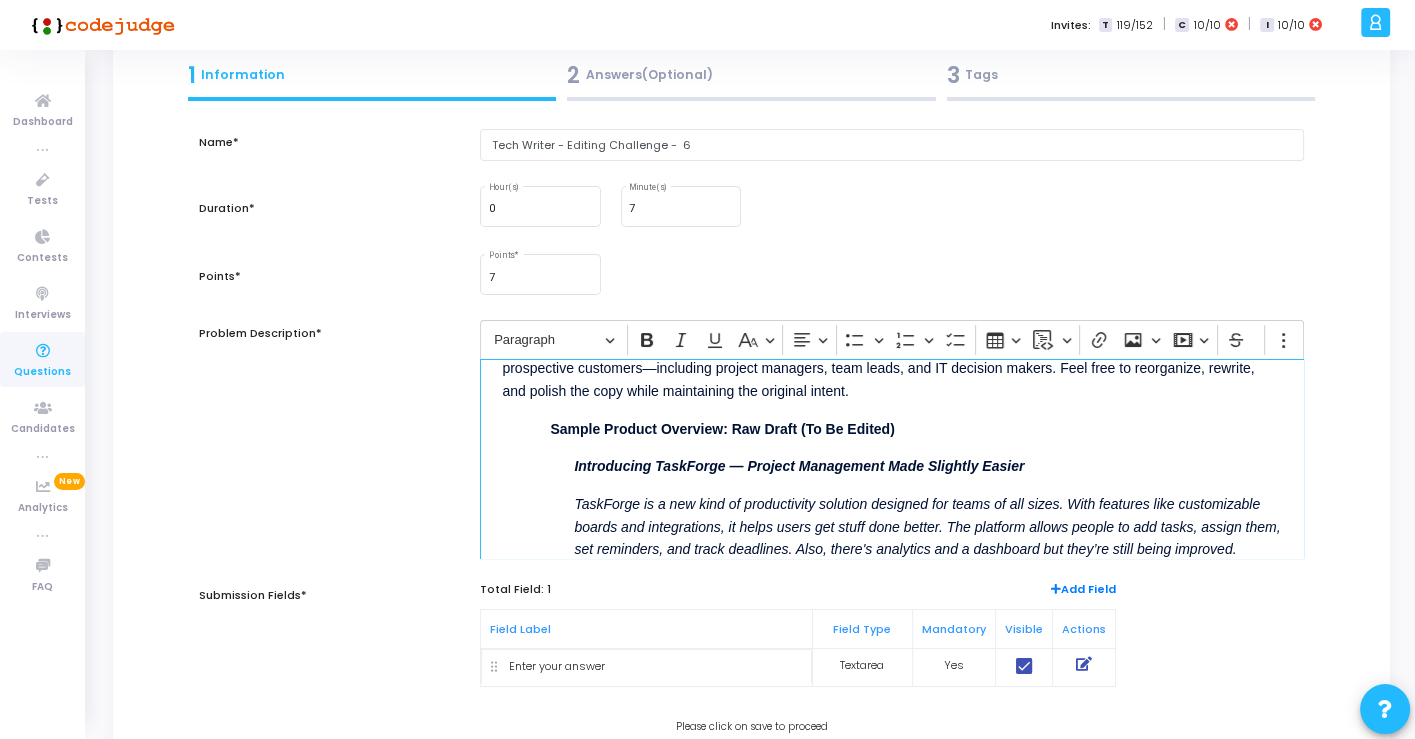 click on "Sample Product Overview: Raw Draft (To Be Edited)" at bounding box center [722, 429] 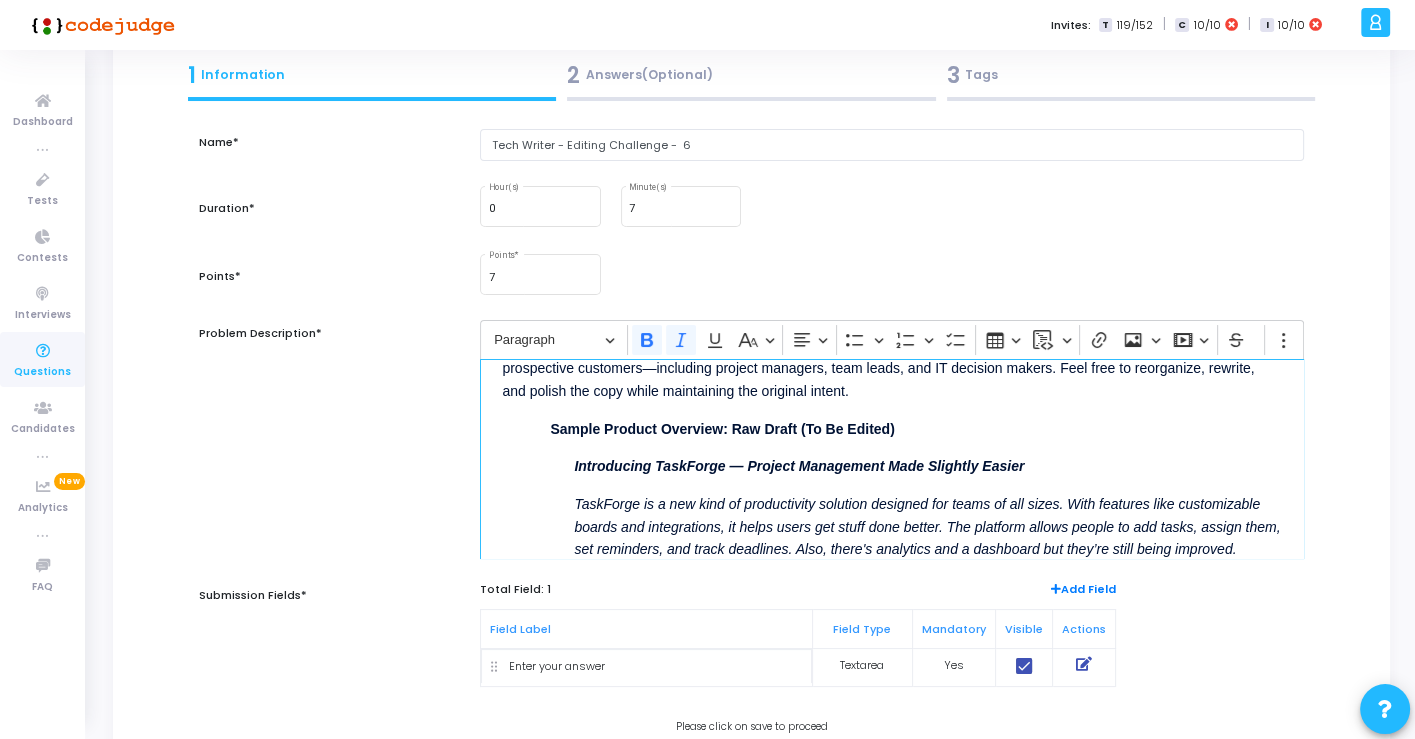 click on "Please revise the below passage as if you're preparing it for an external-facing website or product brochure. Your audience is prospective customers—including project managers, team leads, and IT decision makers. Feel free to reorganize, rewrite, and polish the copy while maintaining the original intent. Sample Product Overview: Raw Draft (To Be Edited) Introducing TaskForge — Project Management Made Slightly Easier TaskForge is a new kind of productivity solution designed for teams of all sizes. With features like customizable boards and integrations, it helps users get stuff done better. The platform allows people to add tasks, assign them, set reminders, and track deadlines. Also, there's analytics and a dashboard but they’re still being improved. Security-wise, we offer basic protections like user-level access and encrypted data. There’s a beta version of role-based permissions but it may have bugs. Our roadmap includes AI features for auto-sorting and smart reminders soon." at bounding box center [891, 459] 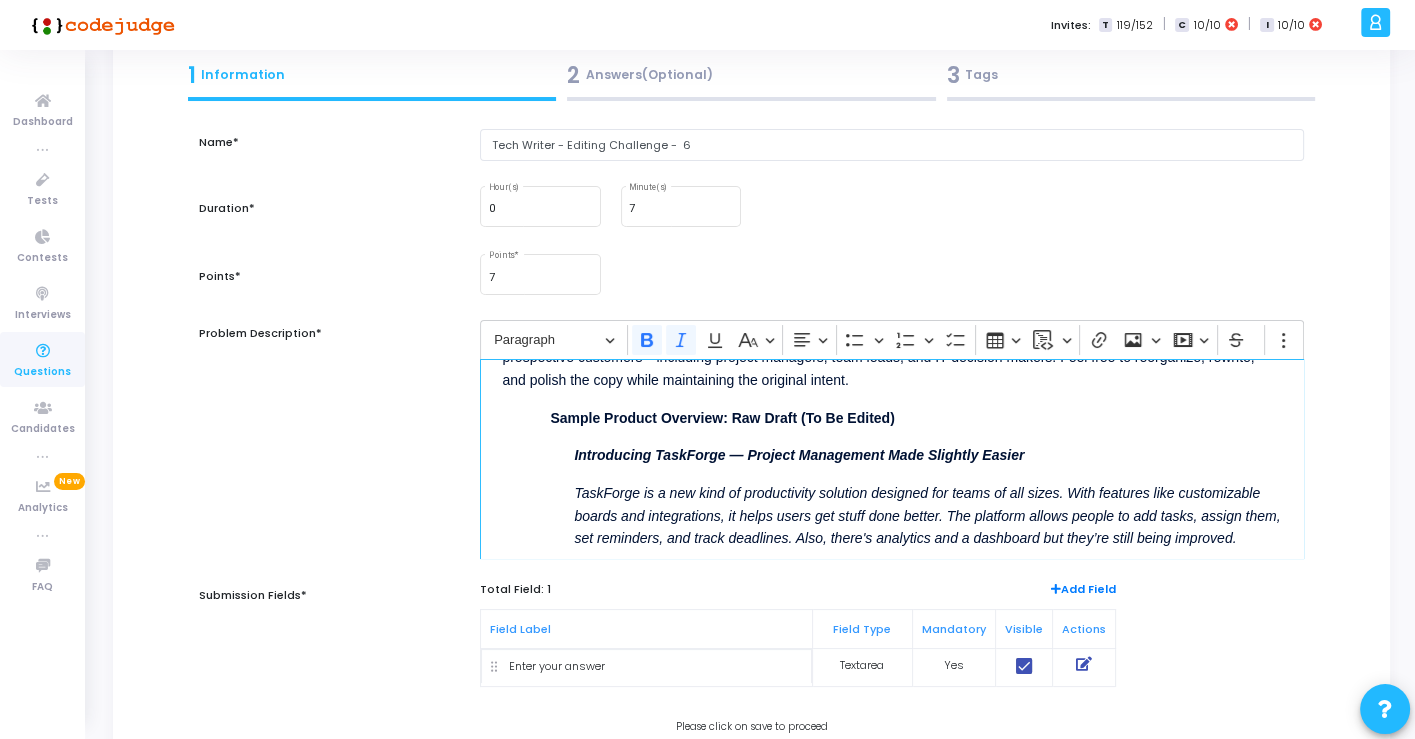 scroll, scrollTop: 0, scrollLeft: 0, axis: both 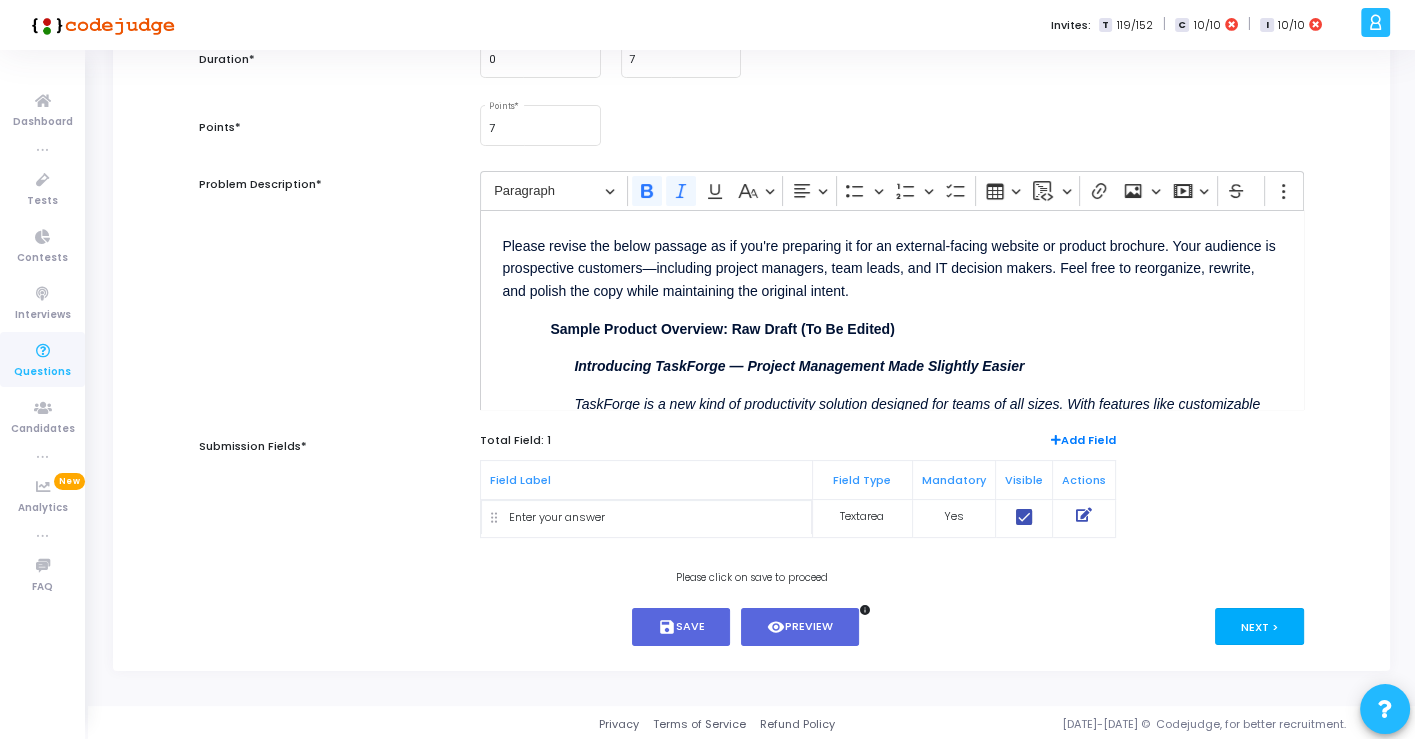 click on "Next >" at bounding box center [1259, 626] 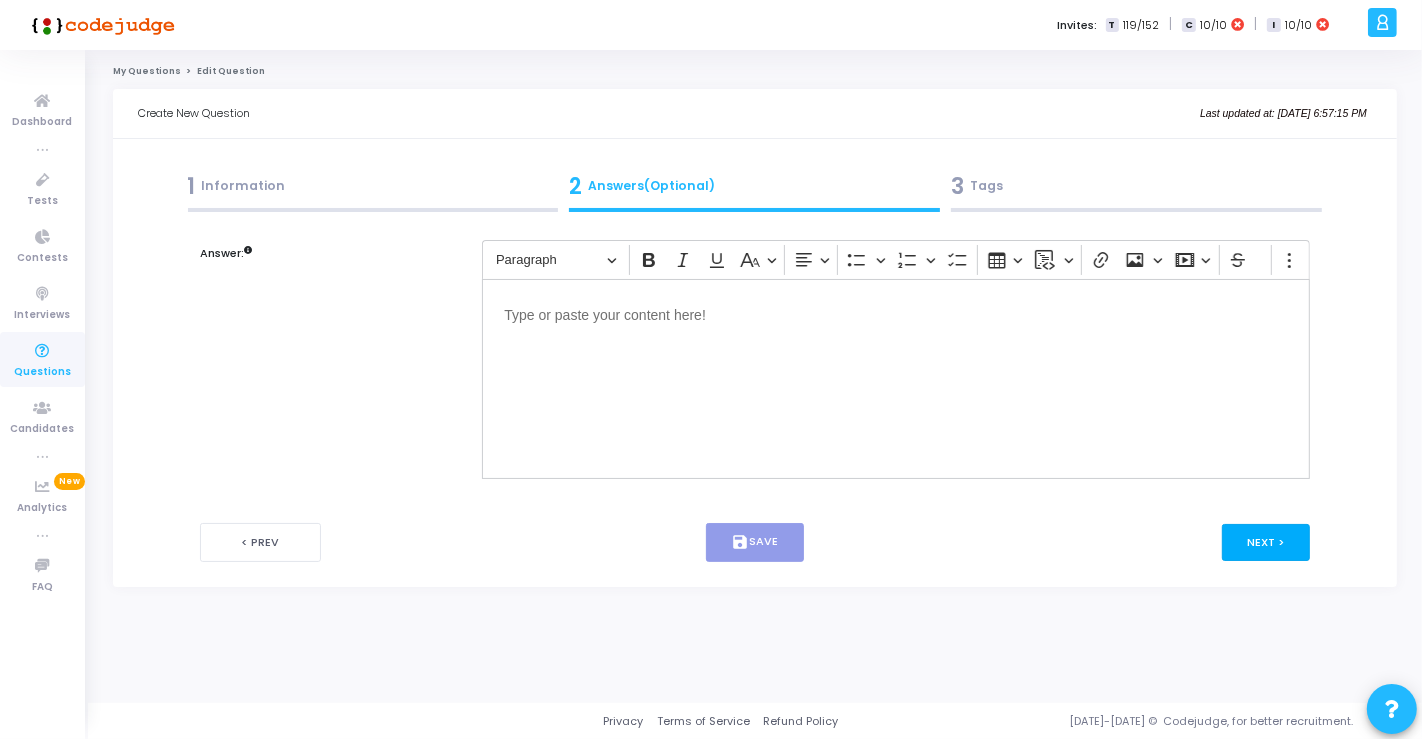 click on "Next >" at bounding box center [1266, 542] 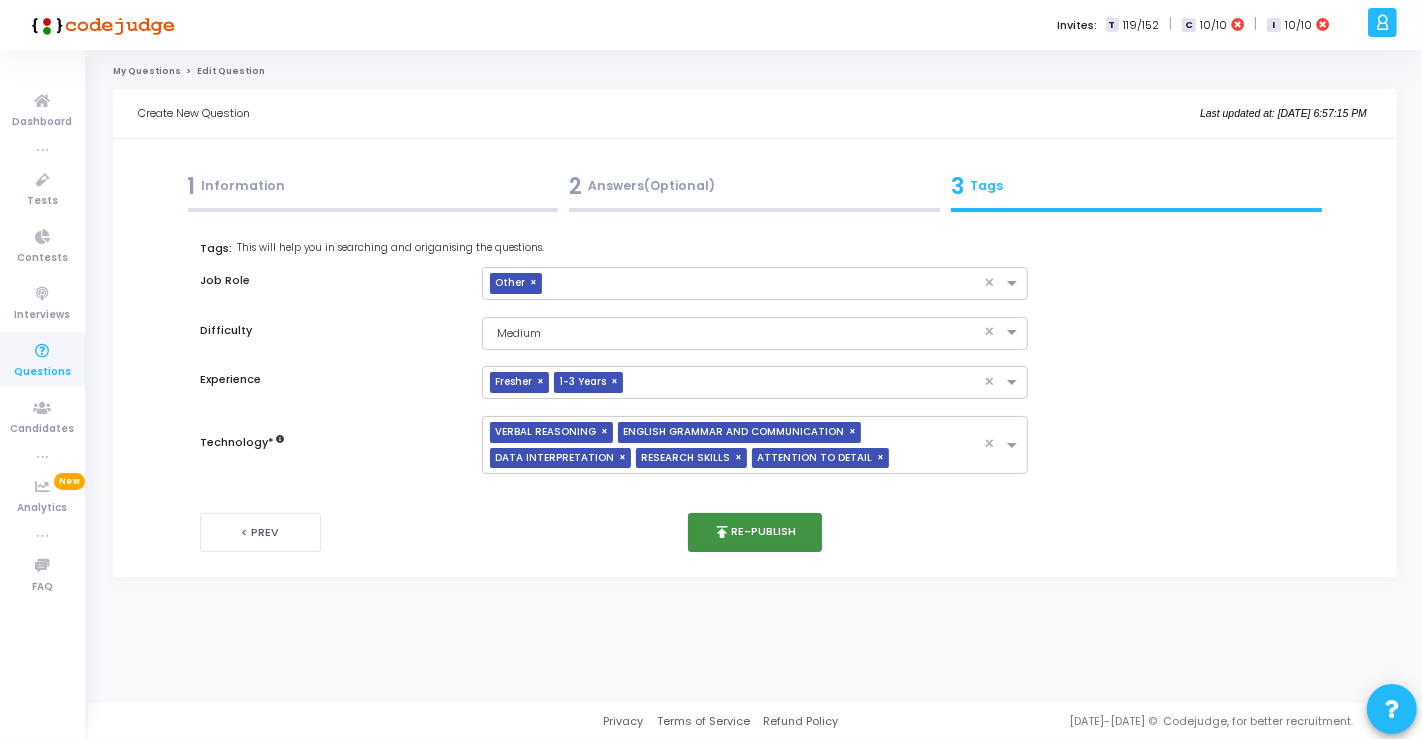 click on "publish" at bounding box center (722, 532) 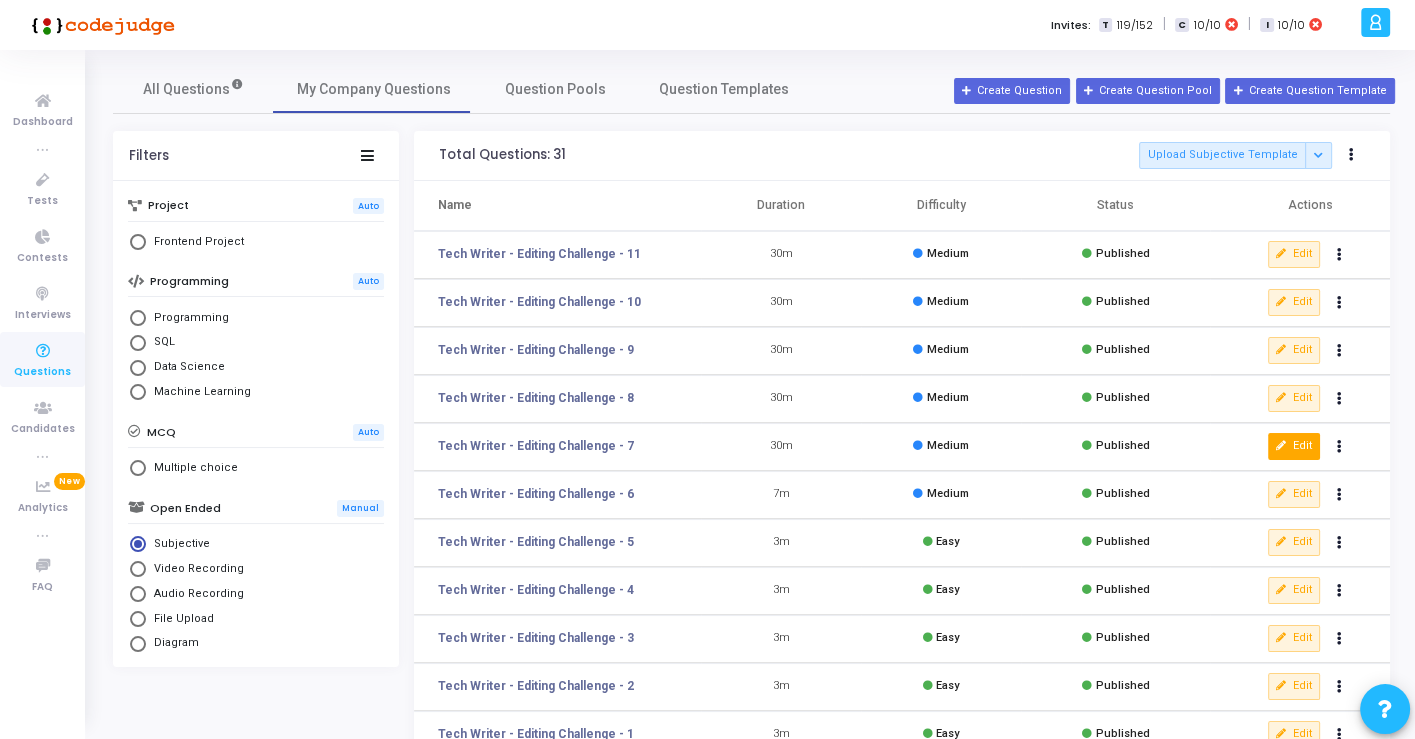 click on "Edit" at bounding box center [1294, 446] 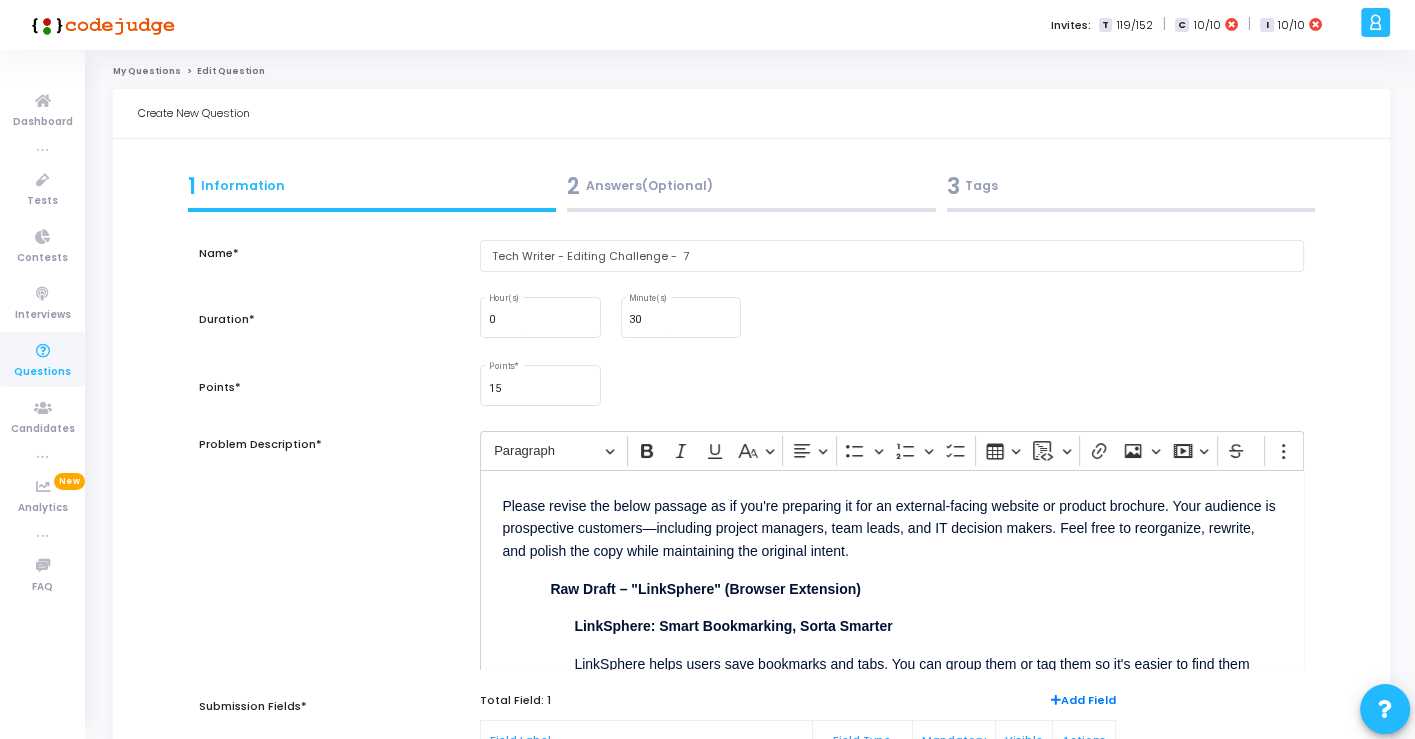 scroll, scrollTop: 111, scrollLeft: 0, axis: vertical 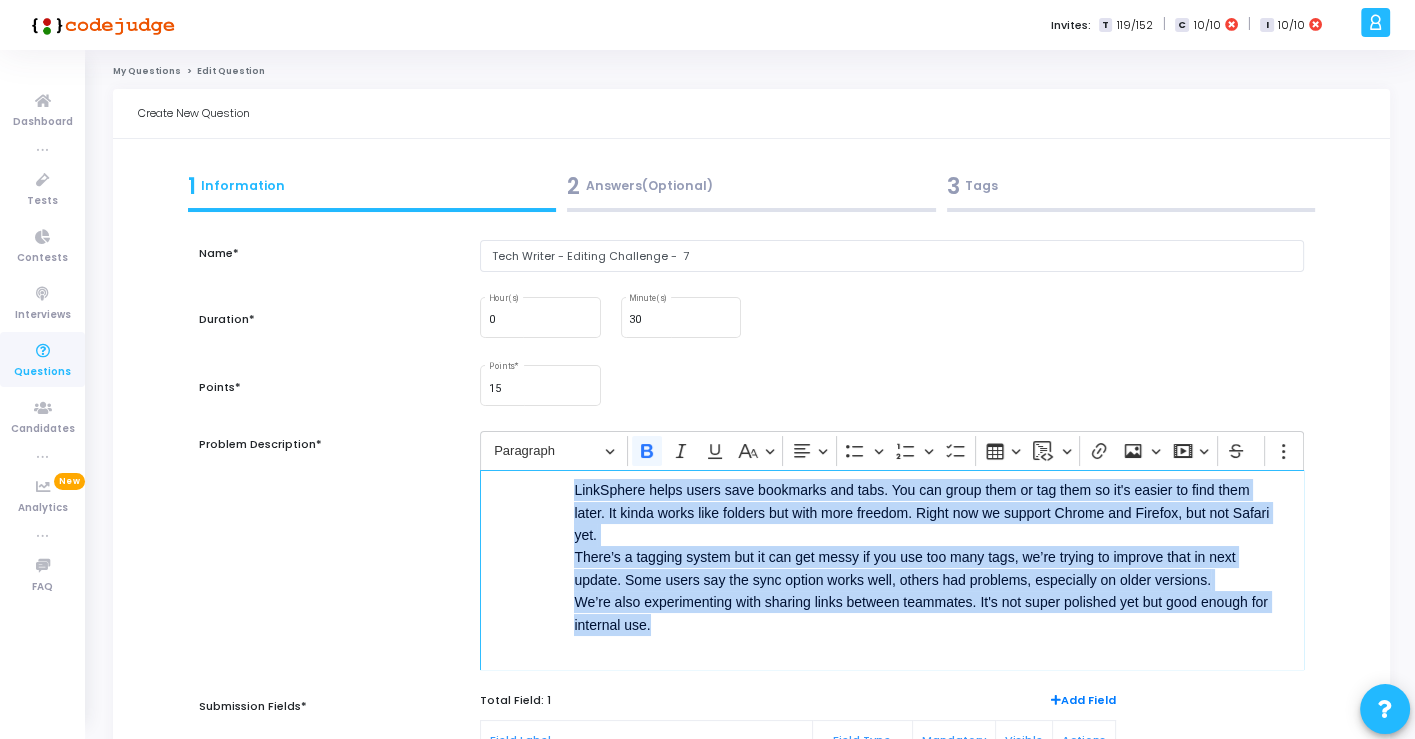 drag, startPoint x: 568, startPoint y: 515, endPoint x: 682, endPoint y: 704, distance: 220.71928 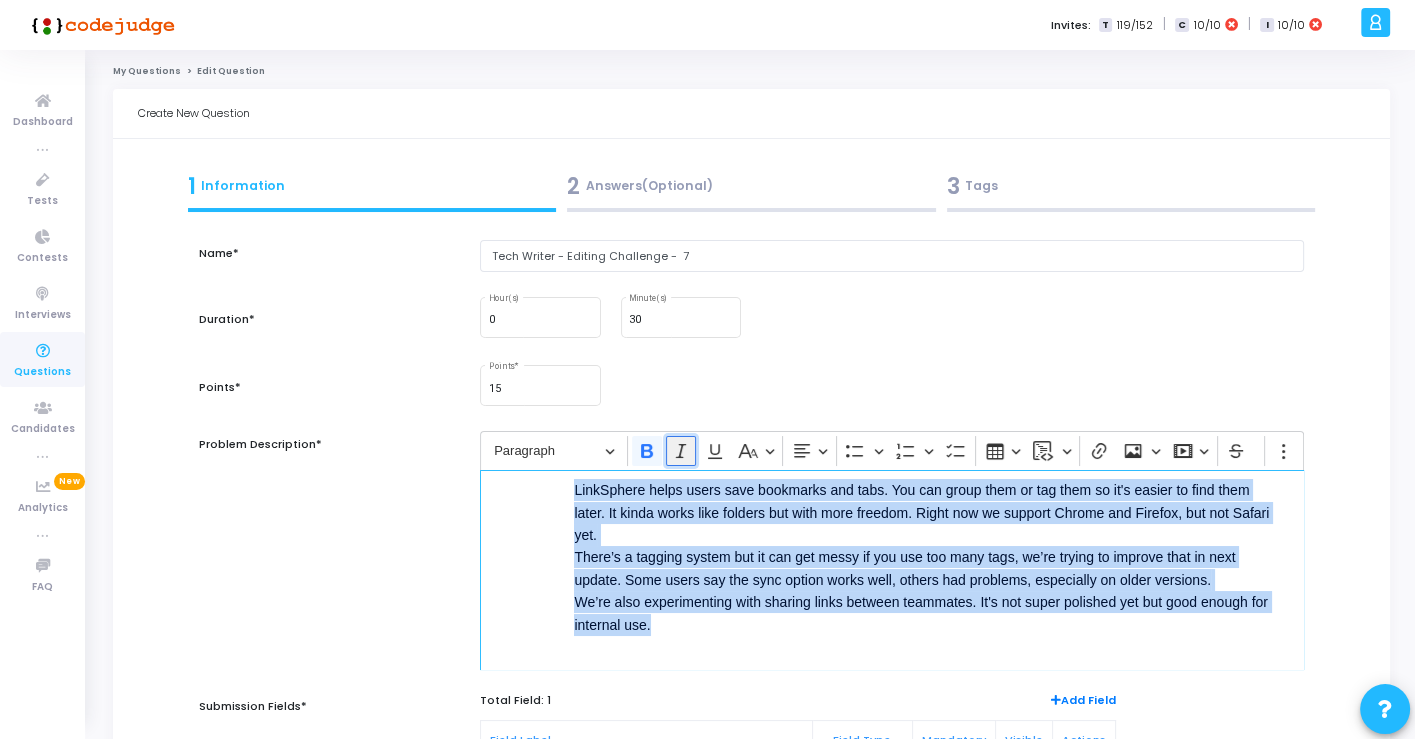 click 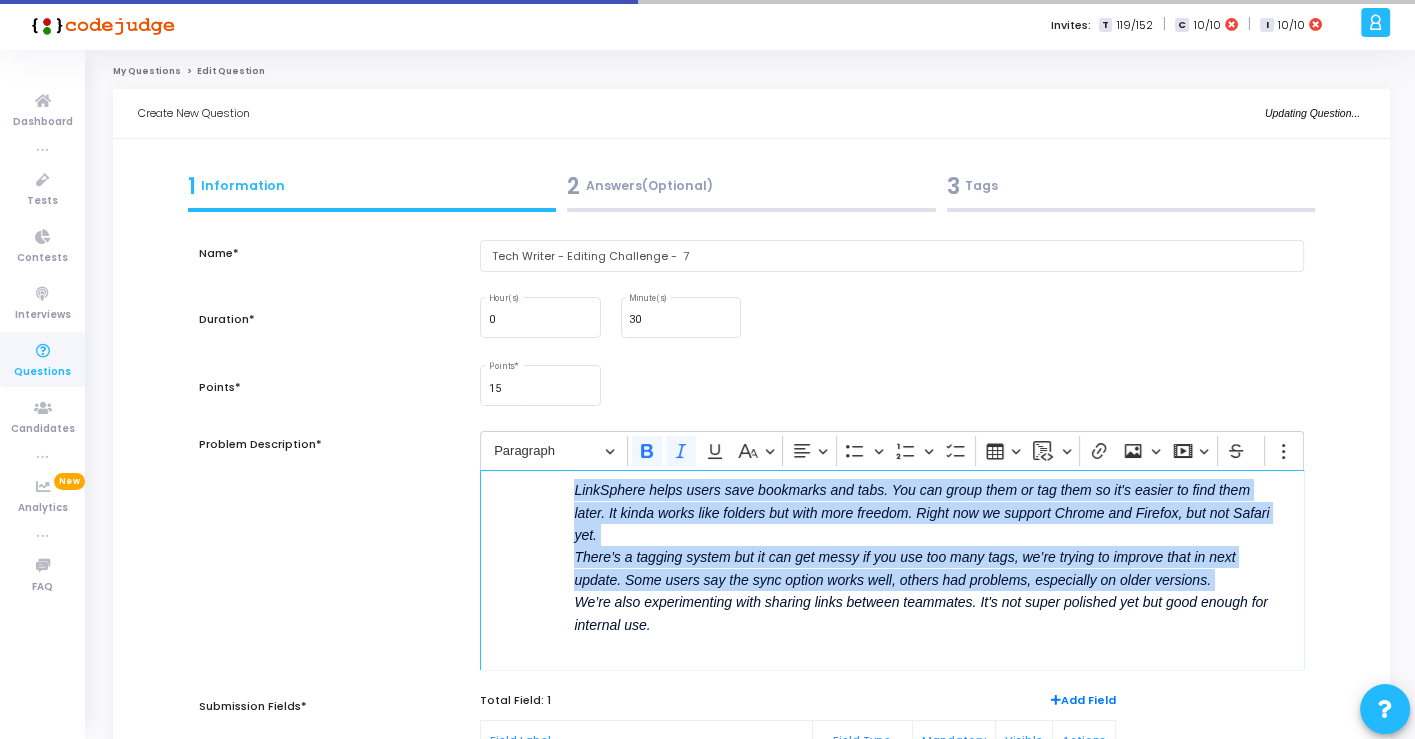 click on "LinkSphere helps users save bookmarks and tabs. You can group them or tag them so it's easier to find them later. It kinda works like folders but with more freedom. Right now we support Chrome and Firefox, but not Safari yet. There’s a tagging system but it can get messy if you use too many tags, we’re trying to improve that in next update. Some users say the sync option works well, others had problems, especially on older versions. We’re also experimenting with sharing links between teammates. It's not super polished yet but good enough for internal use." at bounding box center [927, 556] 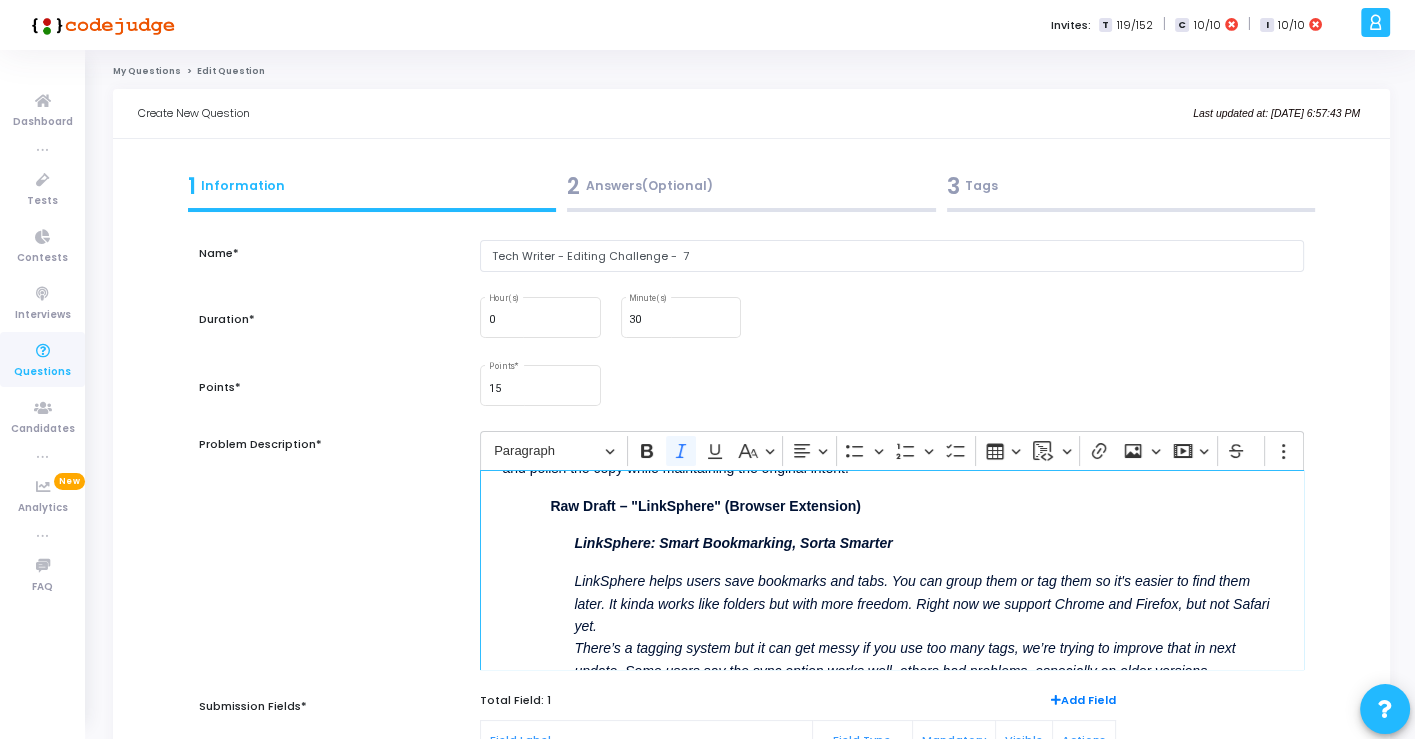 scroll, scrollTop: 62, scrollLeft: 0, axis: vertical 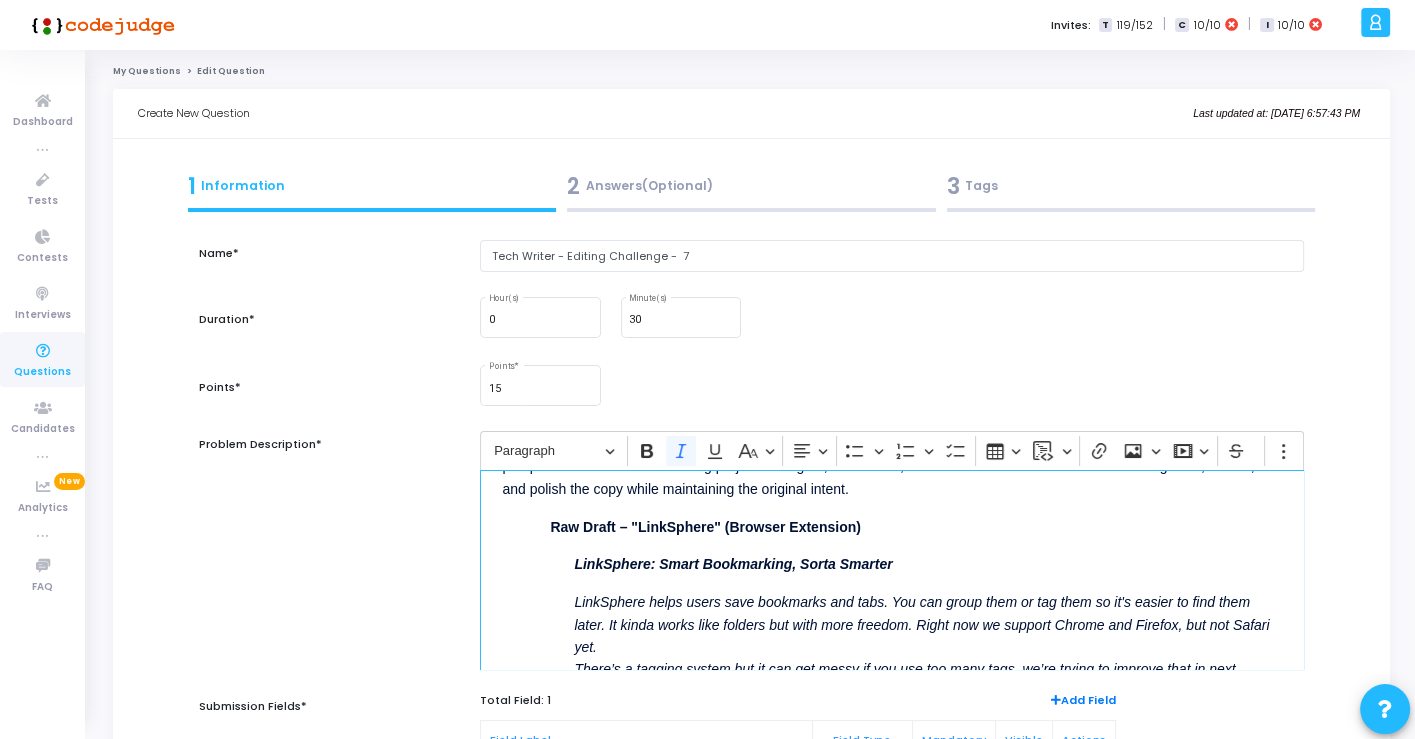 click on "Raw Draft – "LinkSphere" (Browser Extension)" at bounding box center (705, 527) 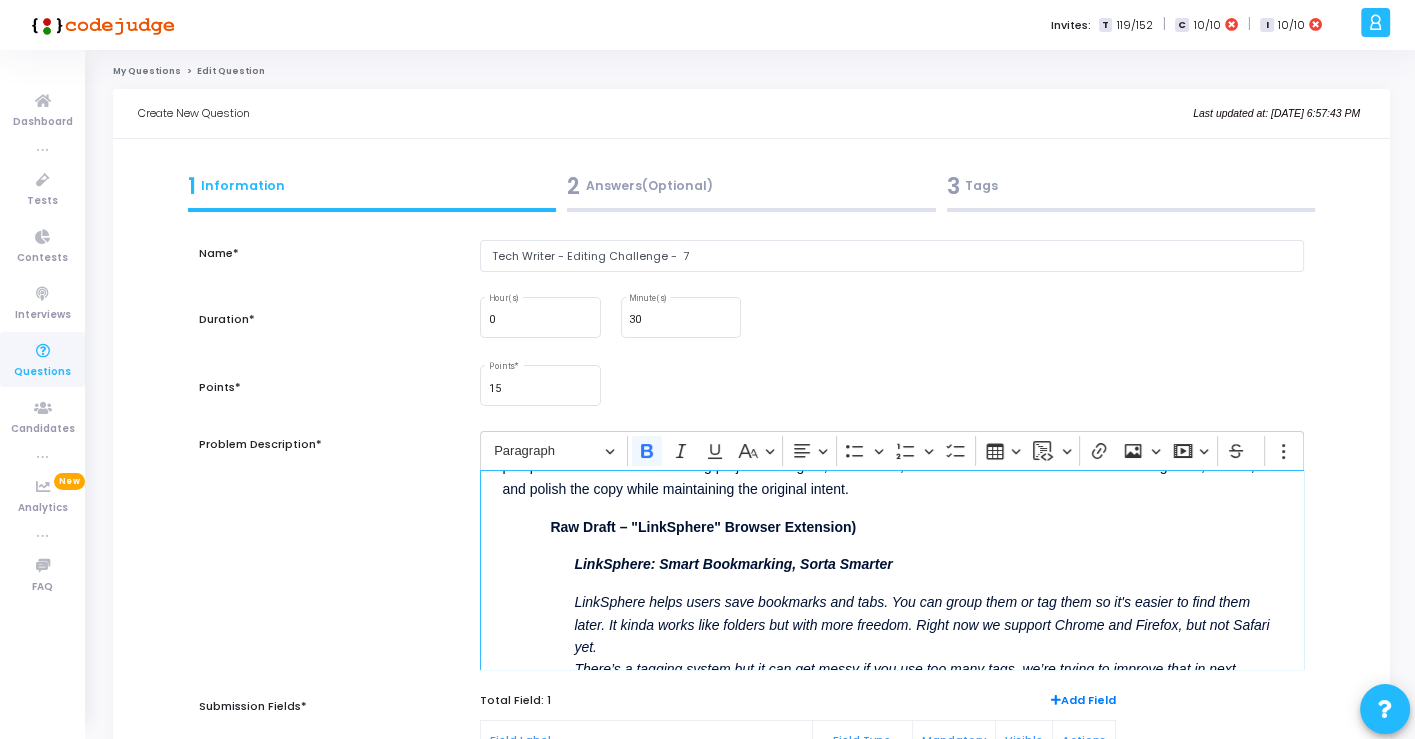 click on "Raw Draft – "LinkSphere" Browser Extension)" at bounding box center [927, 525] 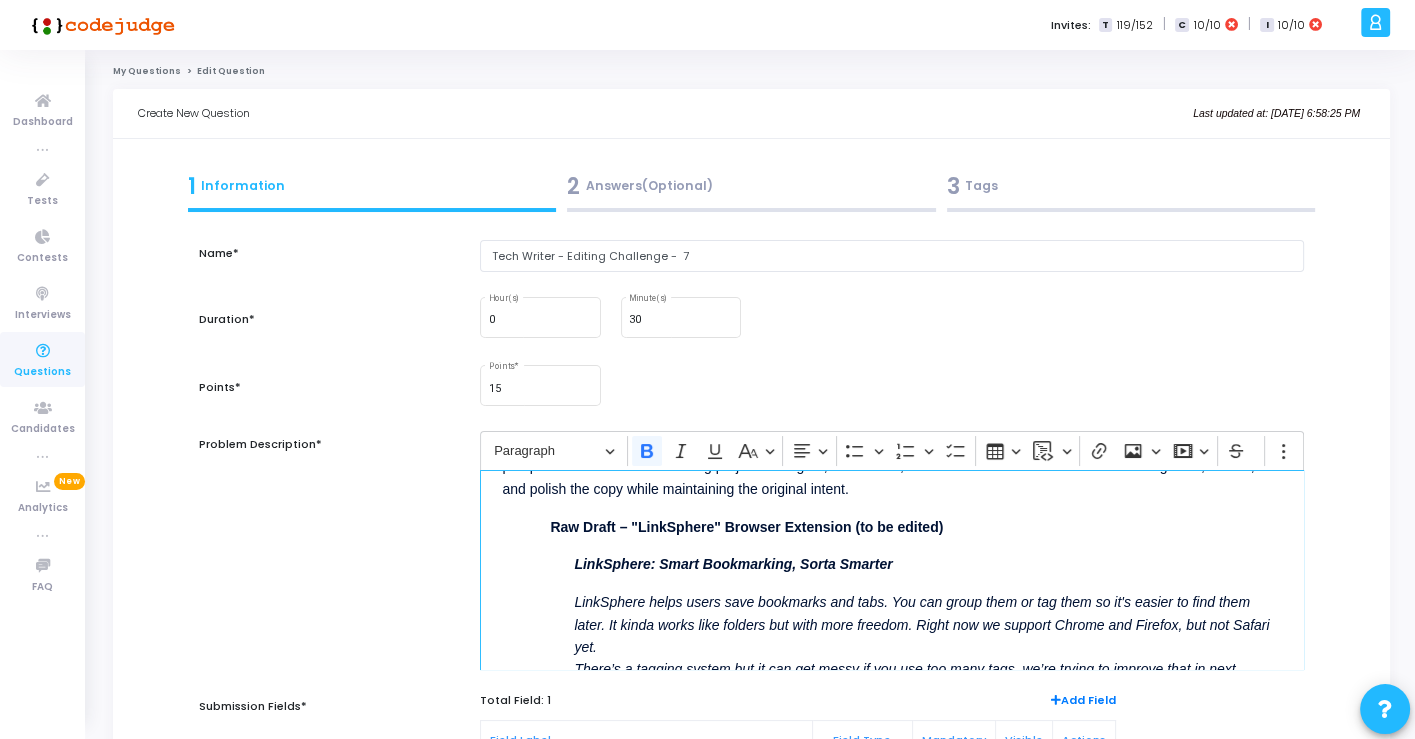 click on "Raw Draft – "LinkSphere" Browser Extension (to be edited)" at bounding box center [746, 527] 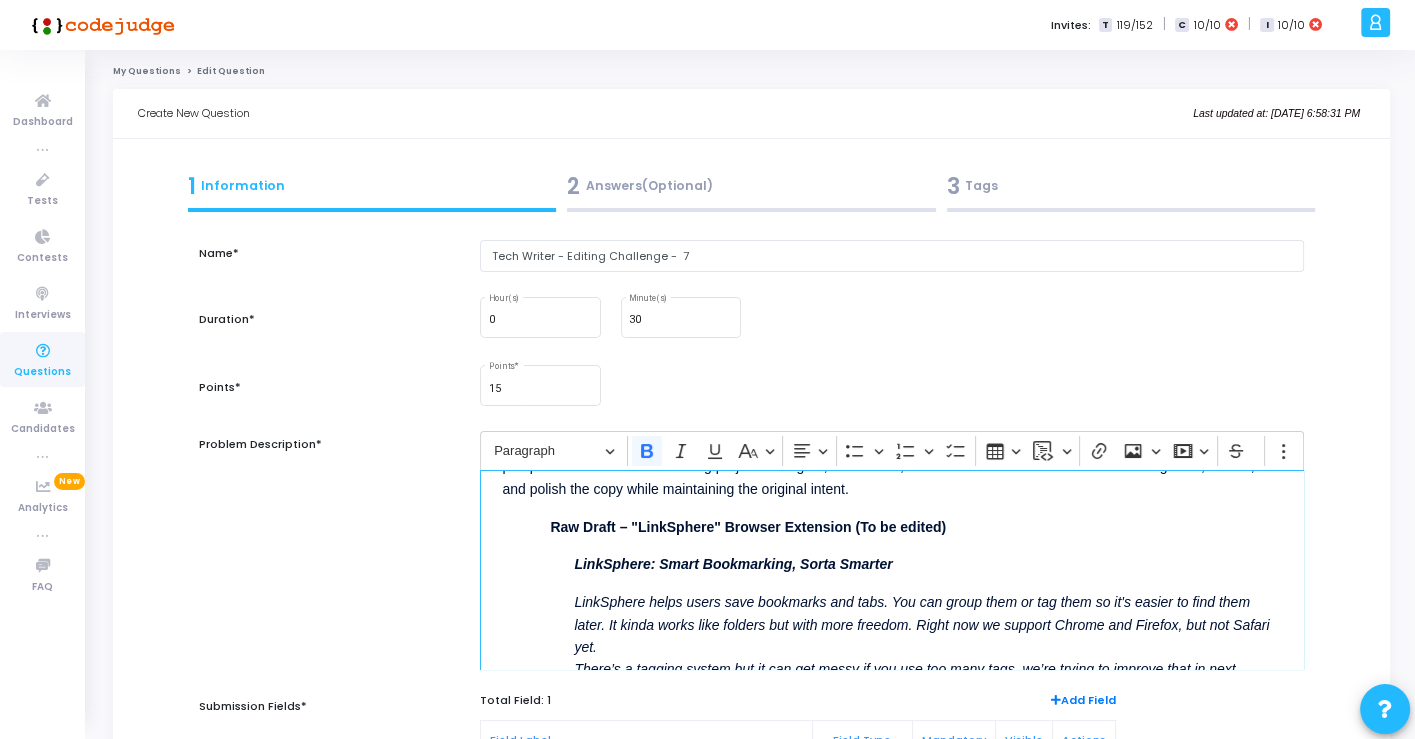 click on "Raw Draft – "LinkSphere" Browser Extension (To be edited)" at bounding box center [748, 527] 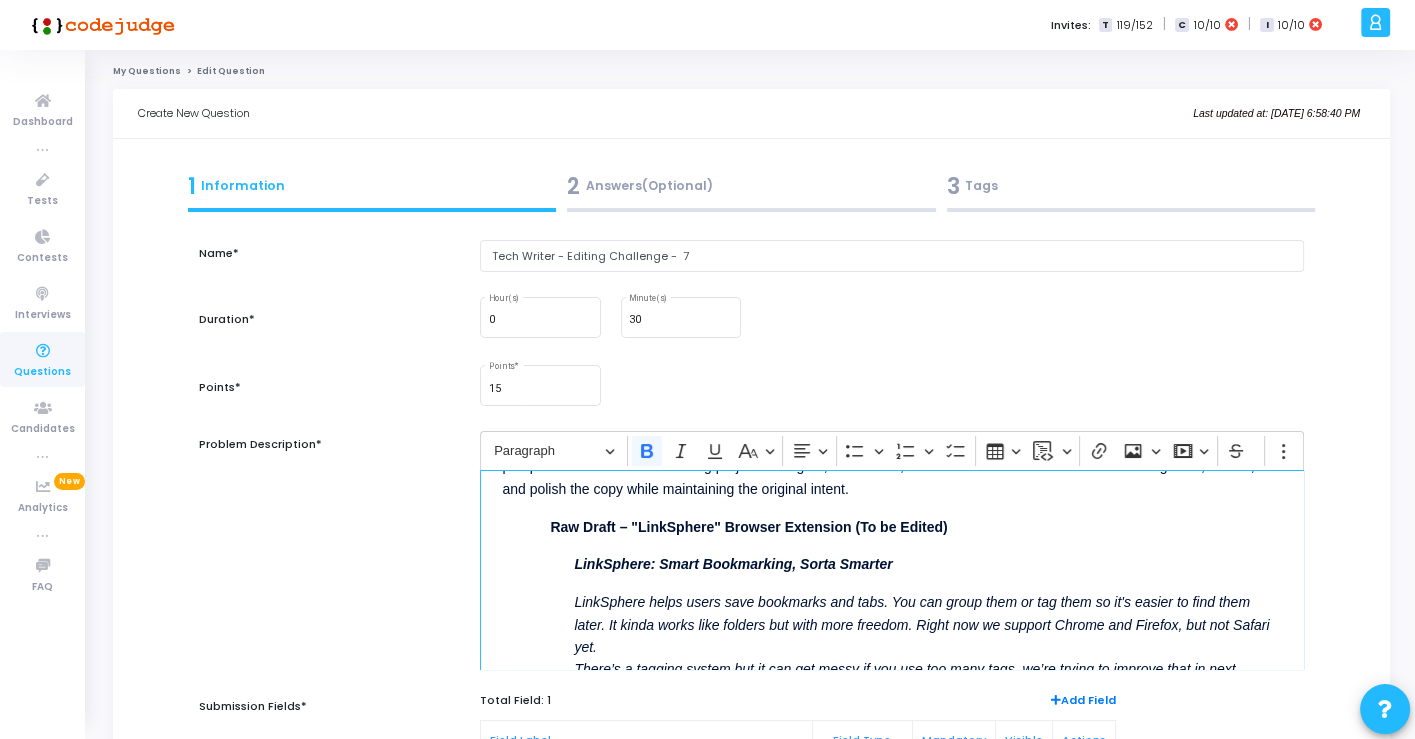 click on "Raw Draft – "LinkSphere" Browser Extension (To be Edited)" at bounding box center (748, 527) 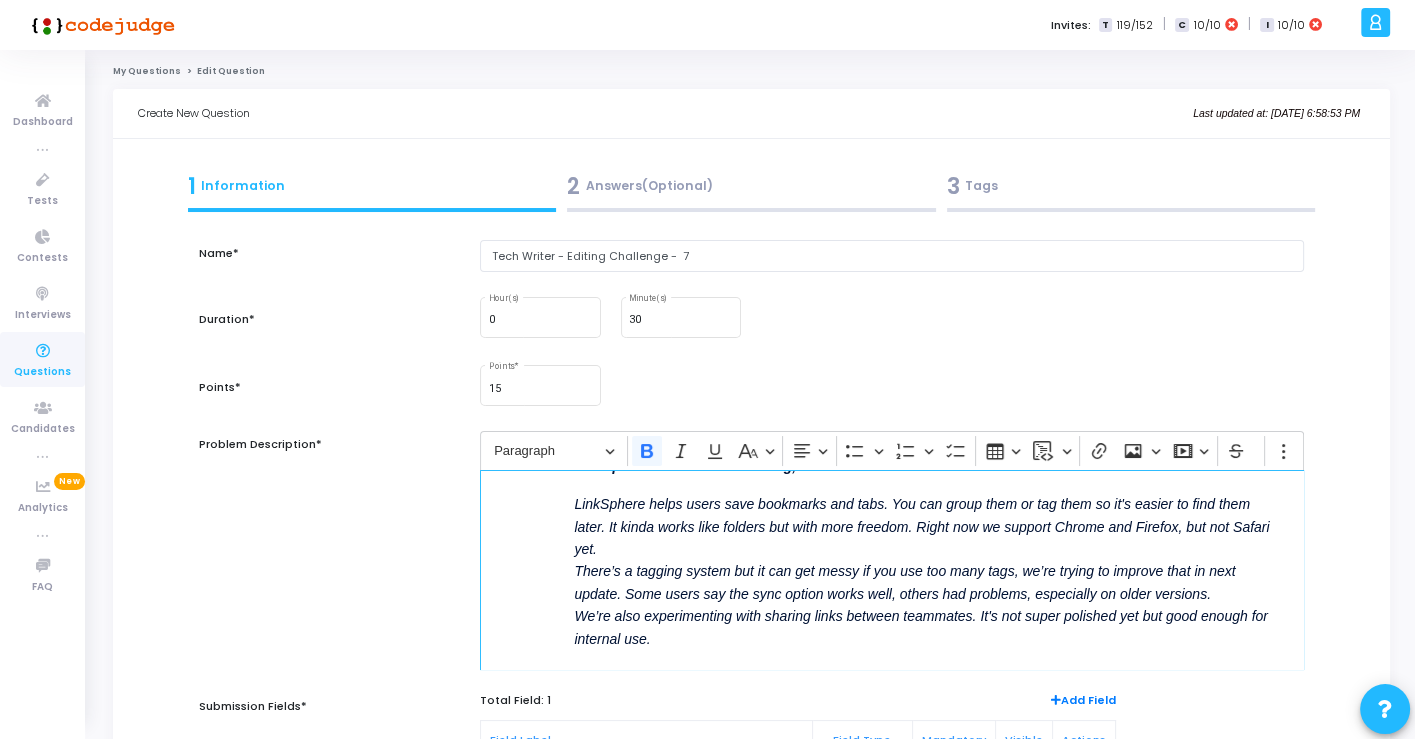 scroll, scrollTop: 174, scrollLeft: 0, axis: vertical 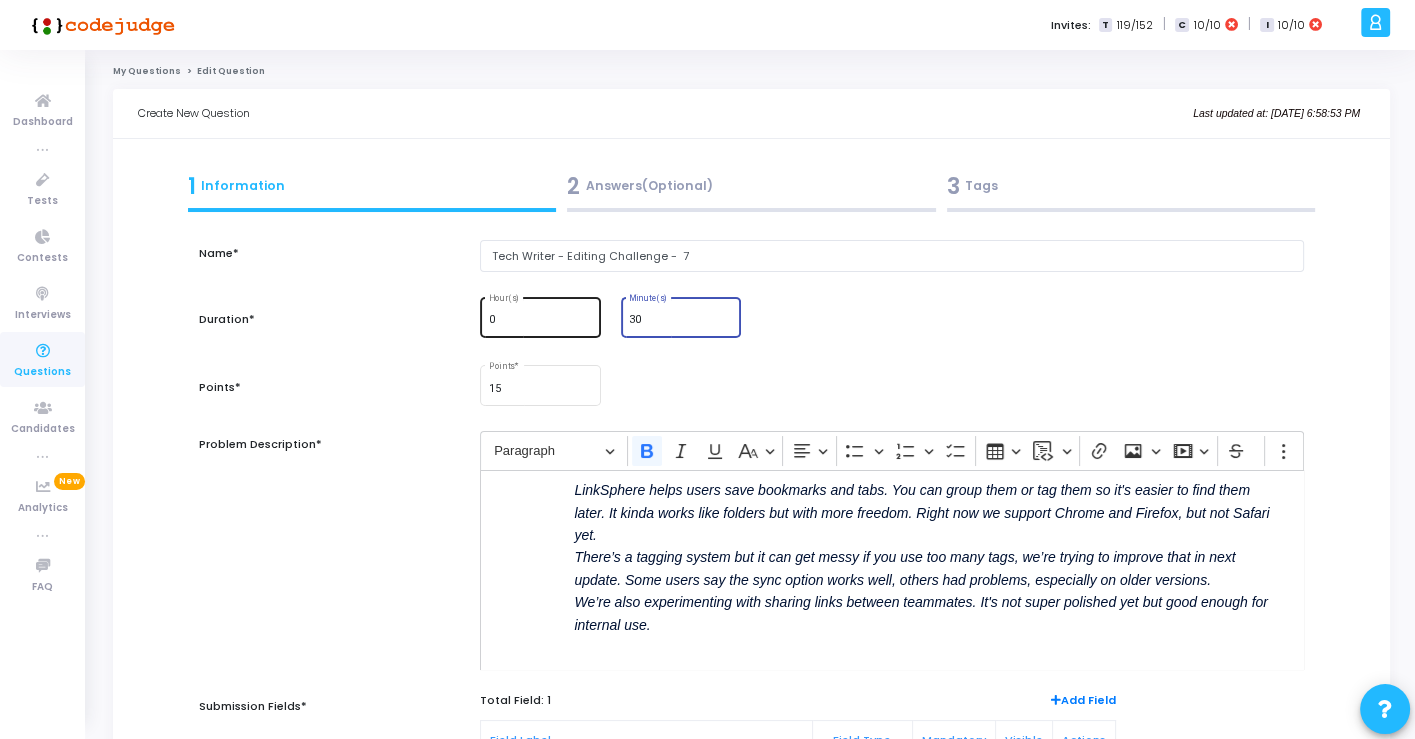 drag, startPoint x: 648, startPoint y: 318, endPoint x: 530, endPoint y: 318, distance: 118 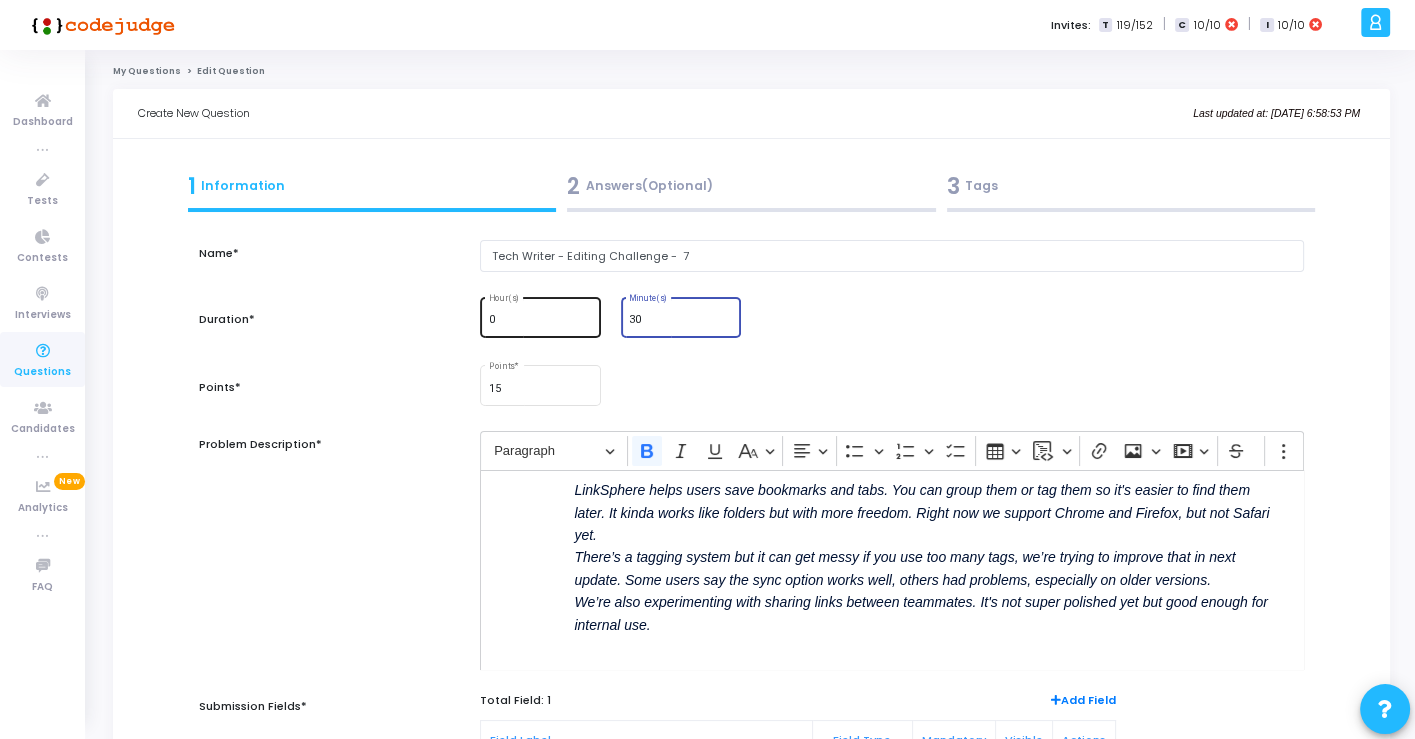 click on "0 Hour(s) 30 Minute(s)" at bounding box center (891, 317) 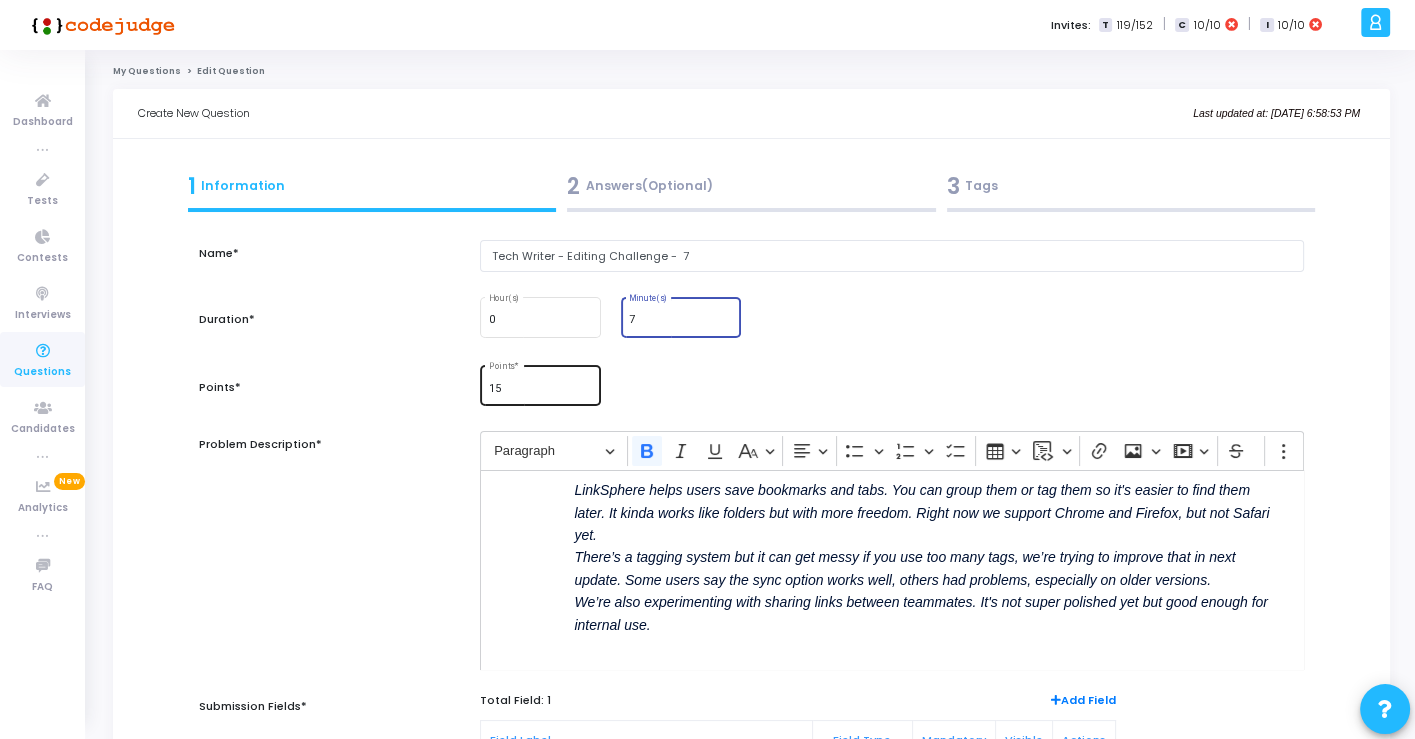 type on "7" 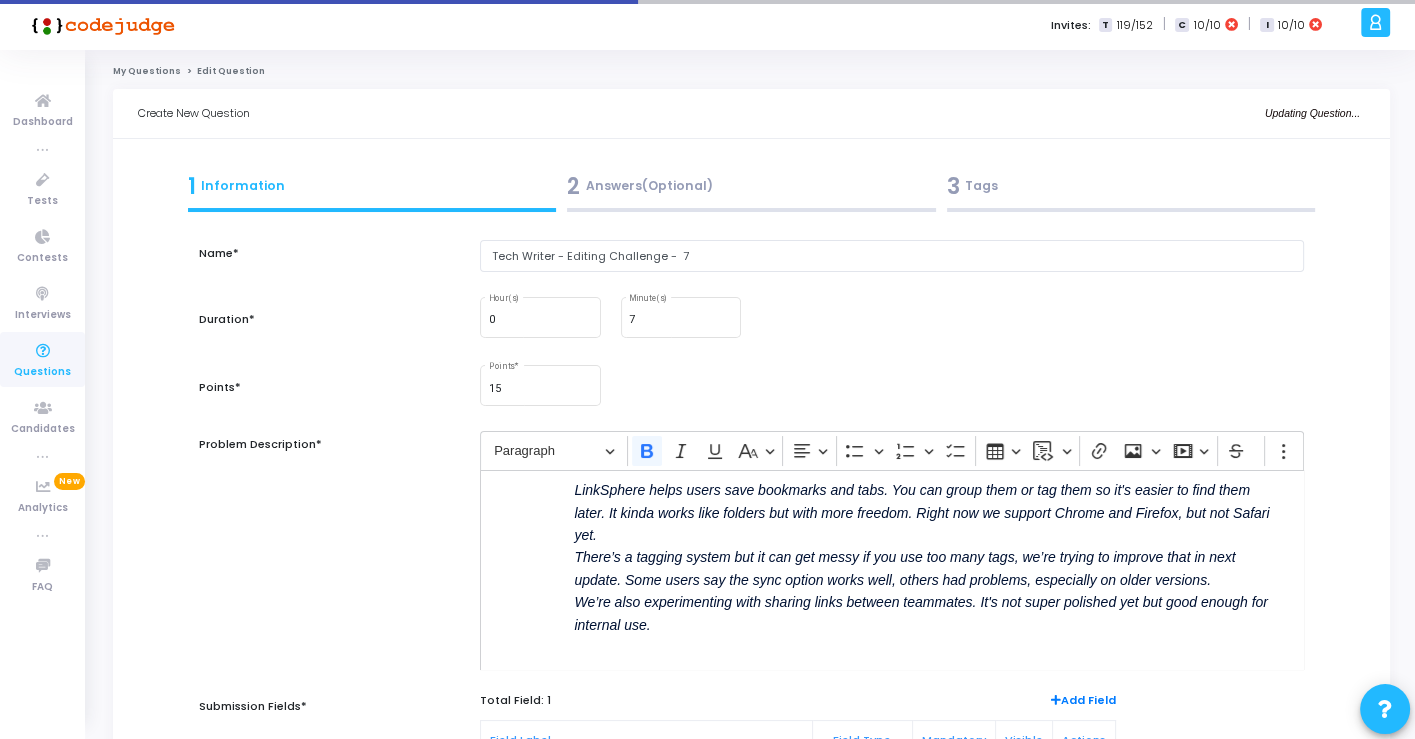 drag, startPoint x: 511, startPoint y: 394, endPoint x: 469, endPoint y: 378, distance: 44.94441 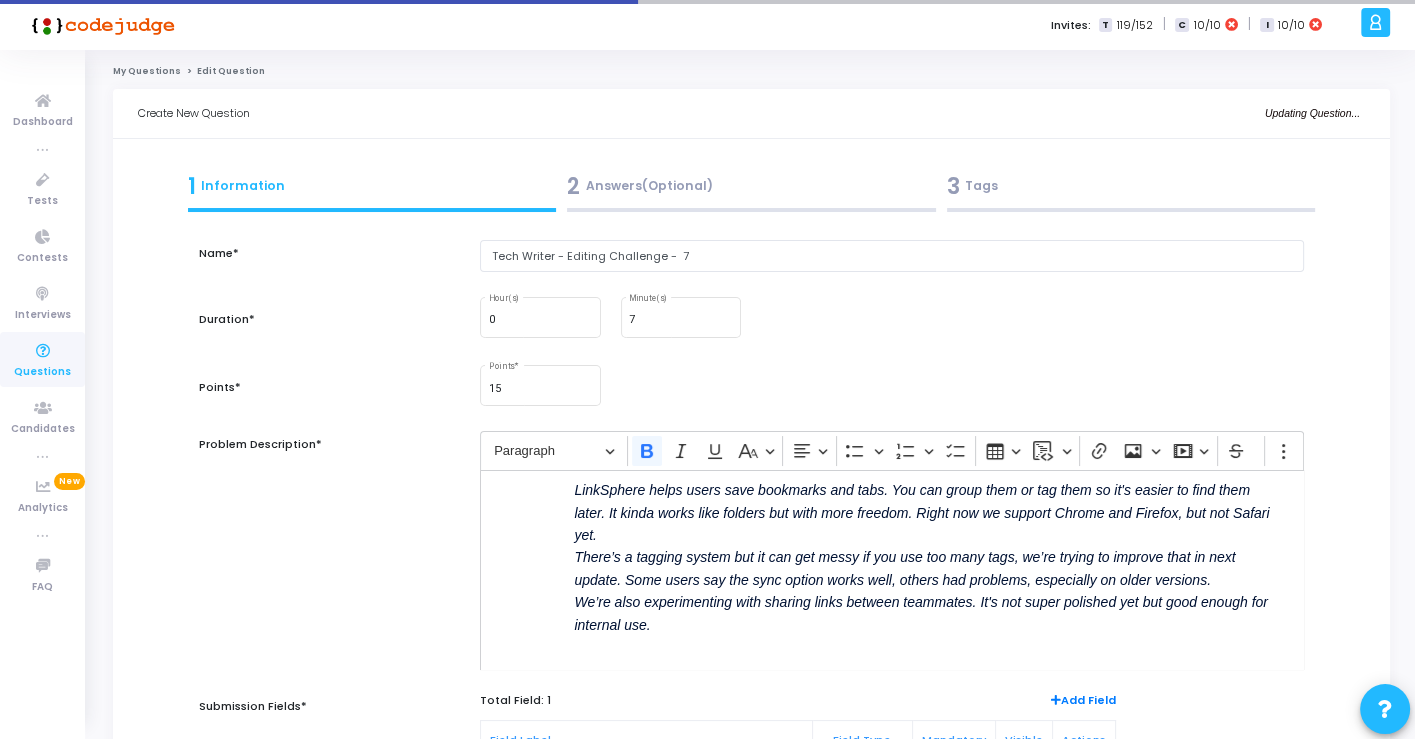 click on "15 Points  *" at bounding box center (540, 386) 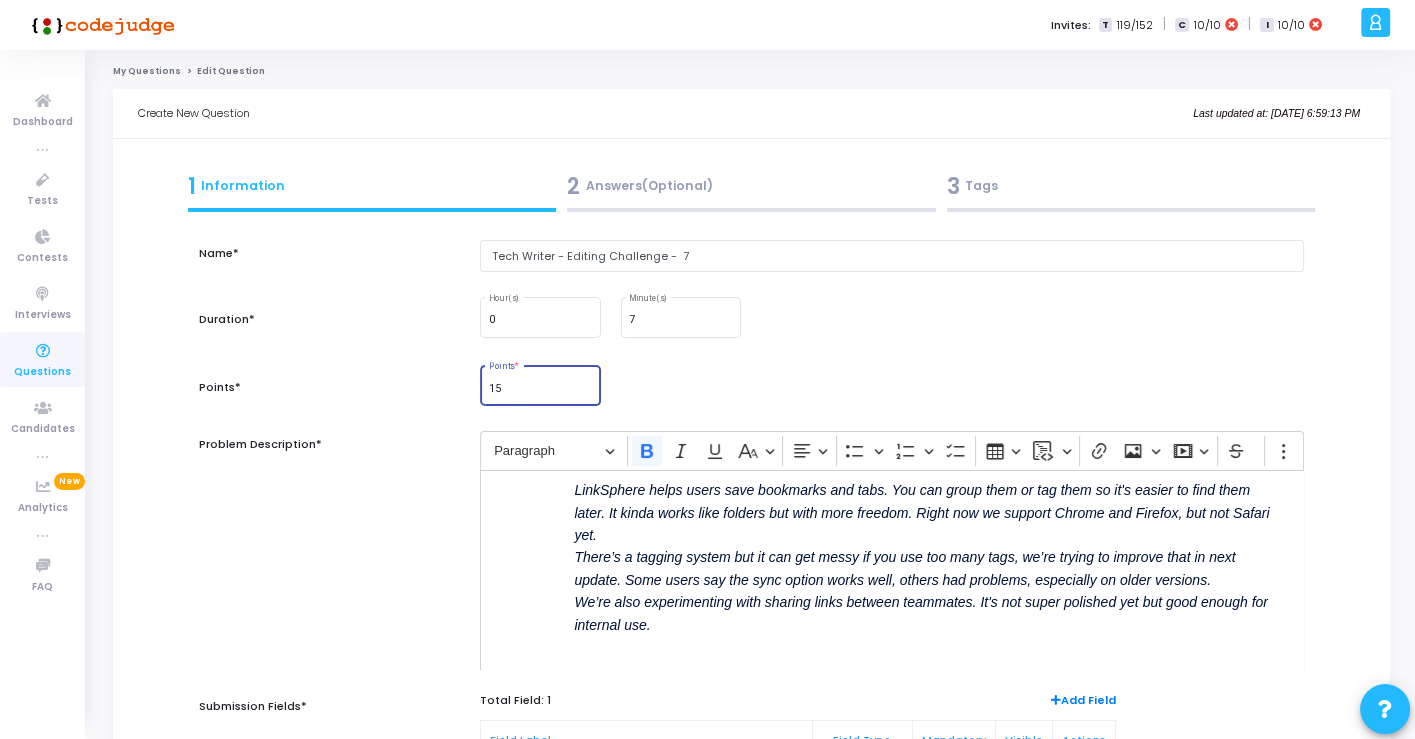 click on "15" at bounding box center [541, 389] 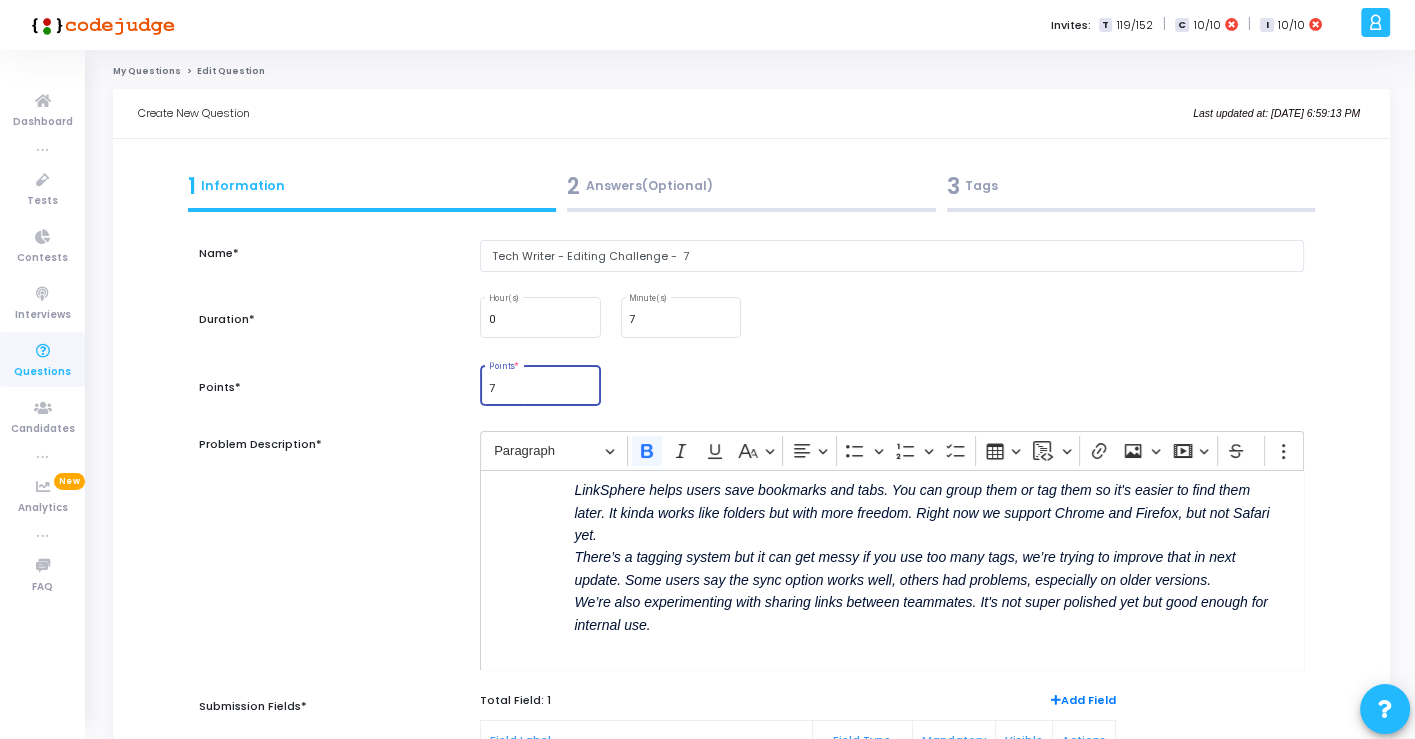 type on "7" 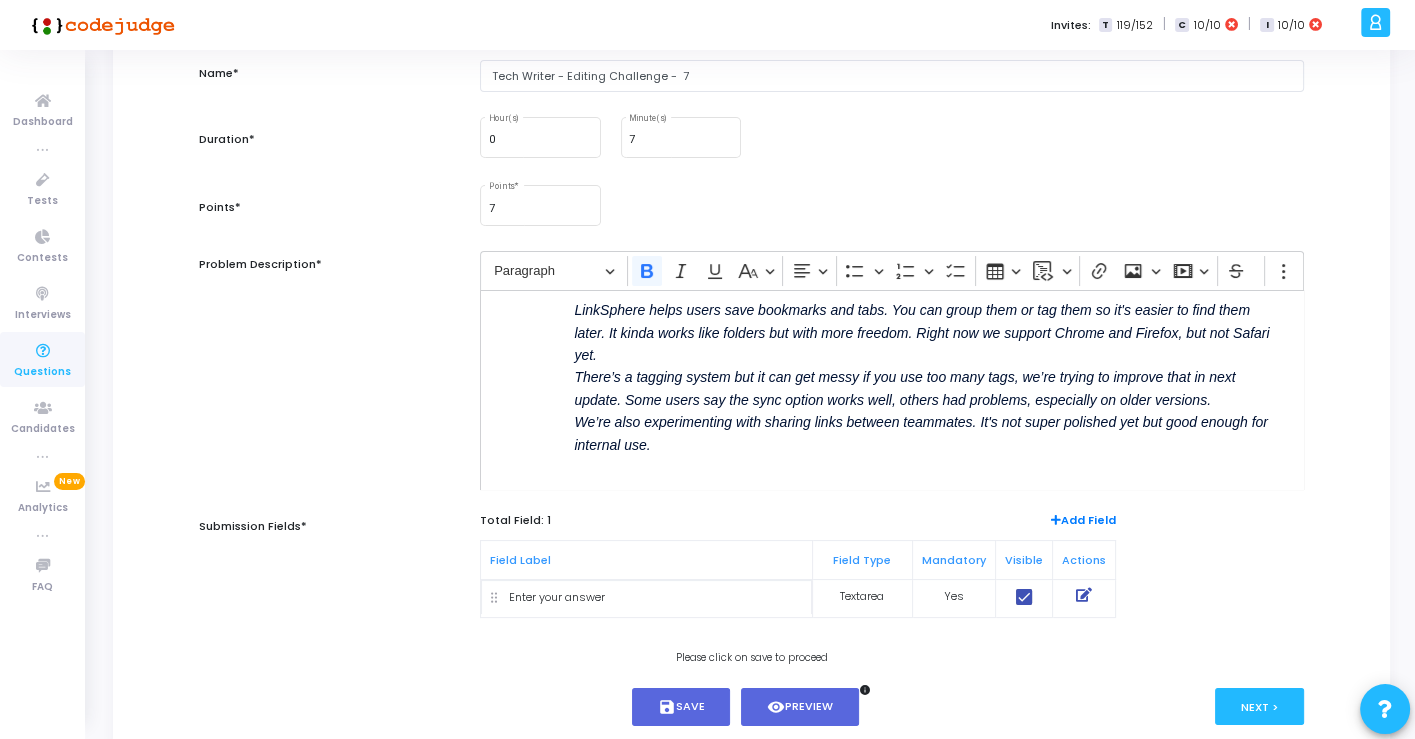 scroll, scrollTop: 260, scrollLeft: 0, axis: vertical 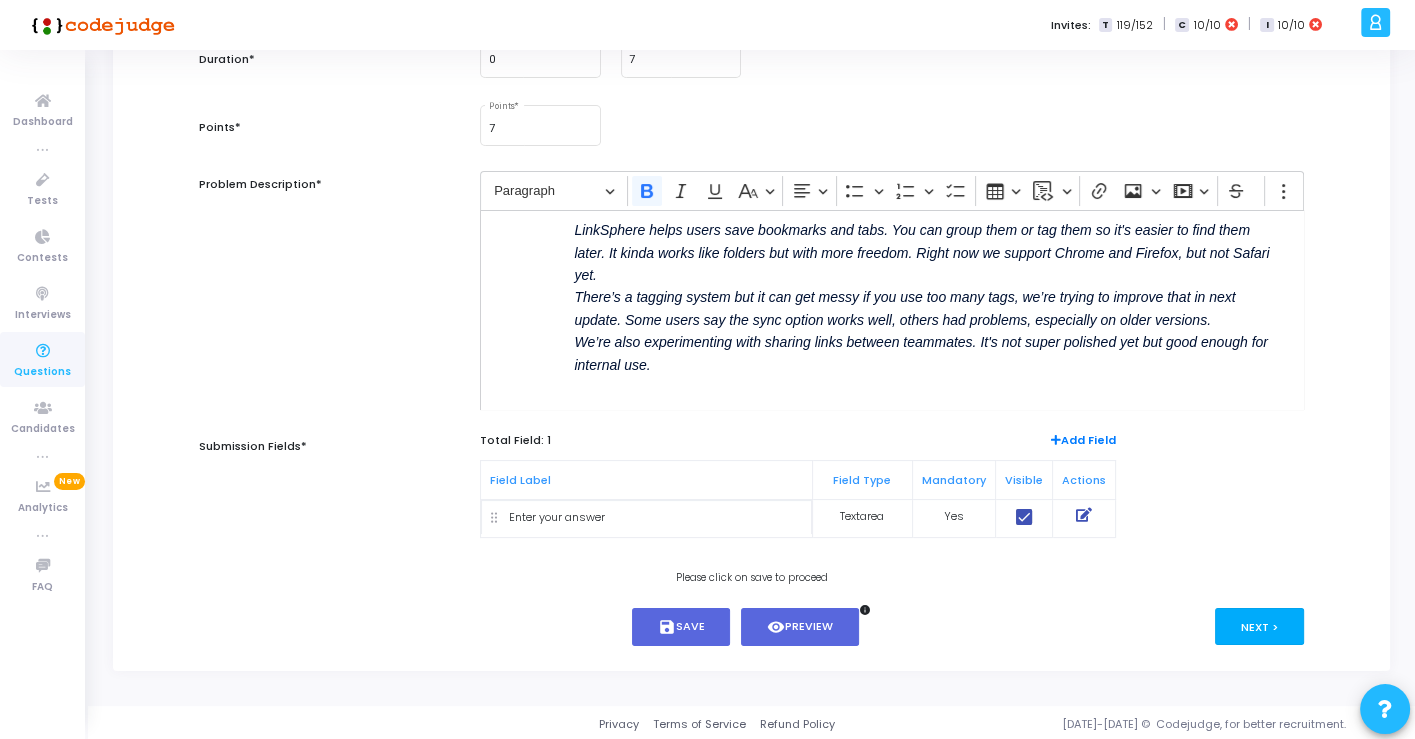 click on "Next >" at bounding box center [1259, 626] 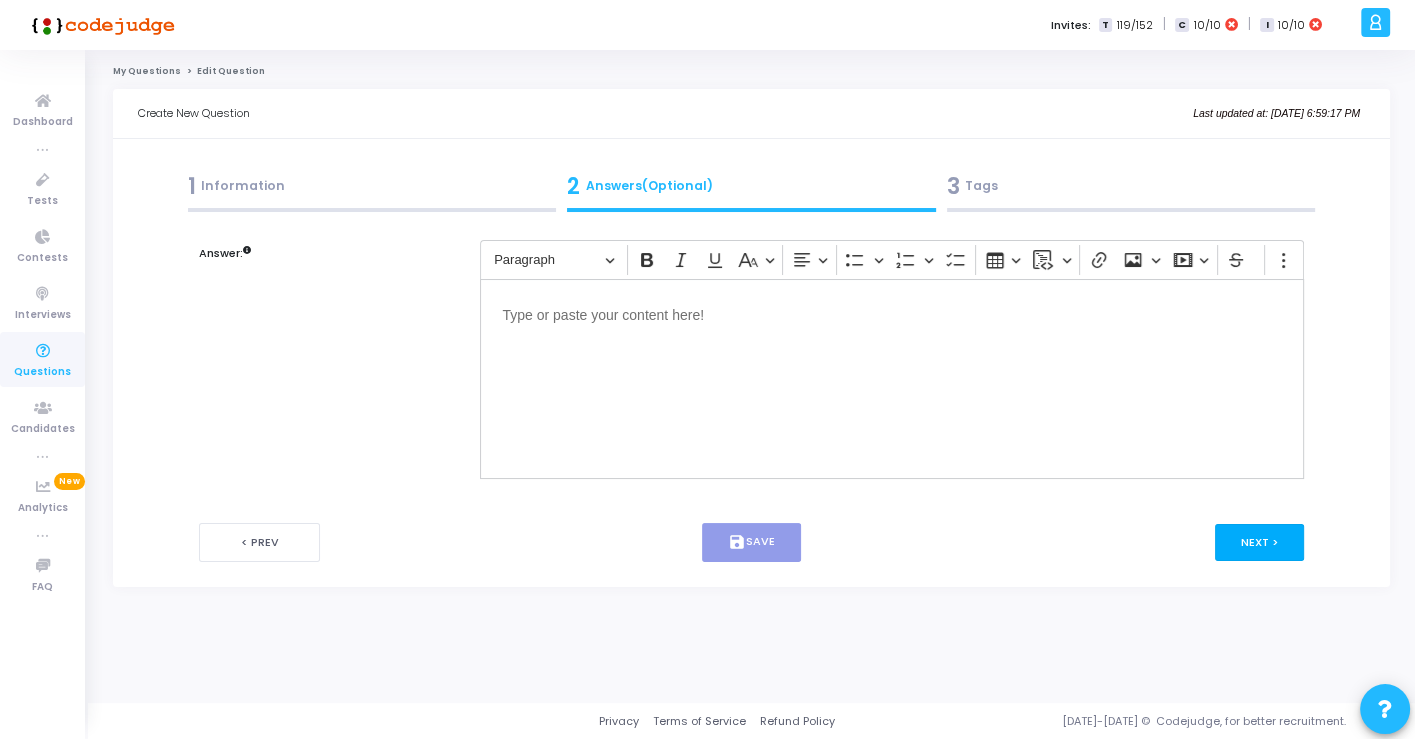 scroll, scrollTop: 0, scrollLeft: 0, axis: both 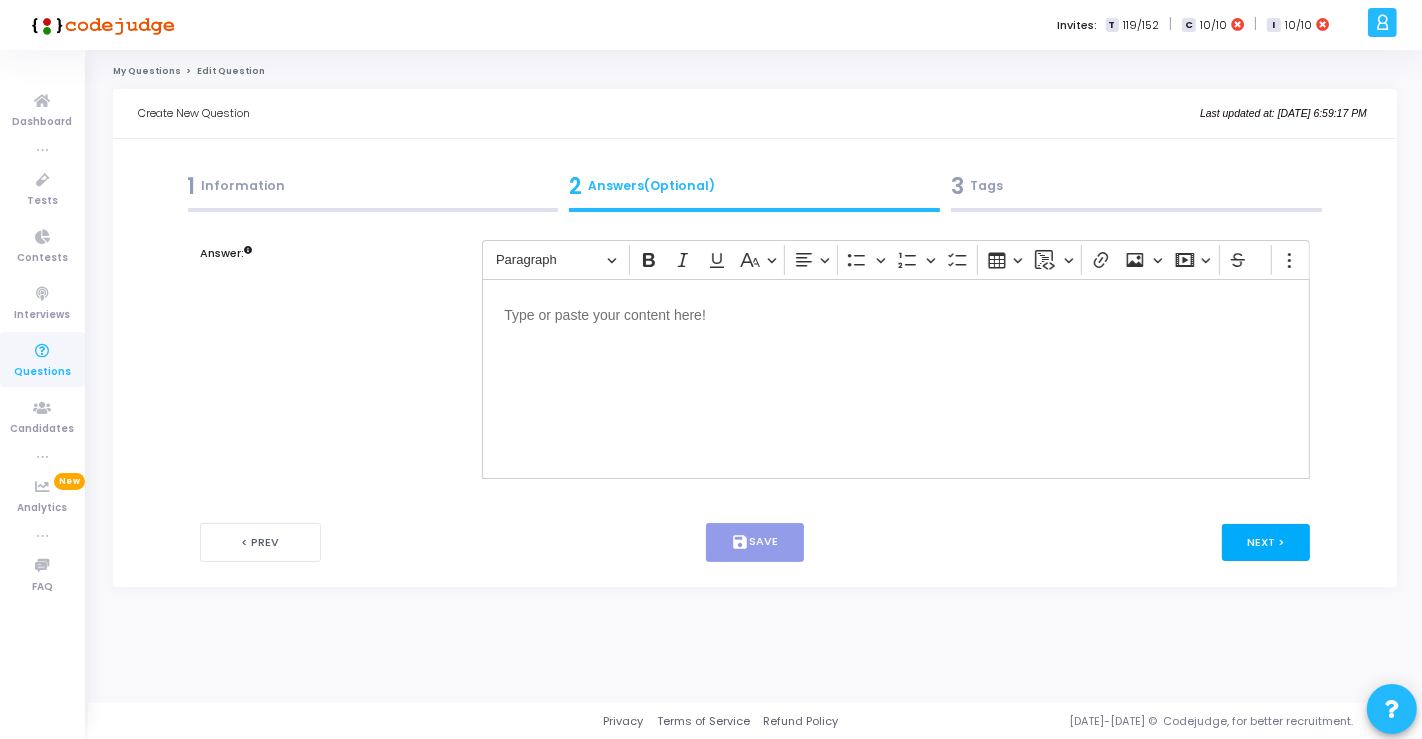 click on "Next >" at bounding box center [1266, 542] 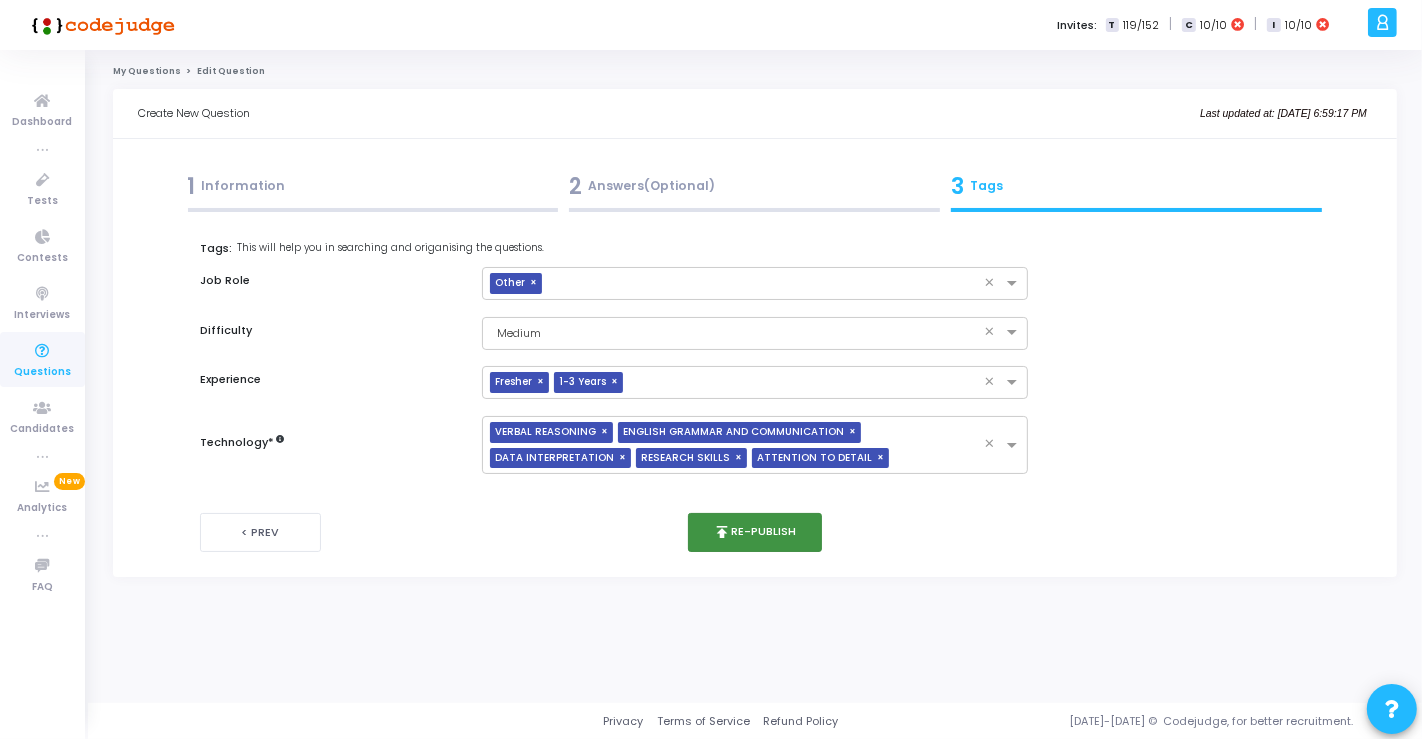 click on "publish  Re-publish" at bounding box center [755, 532] 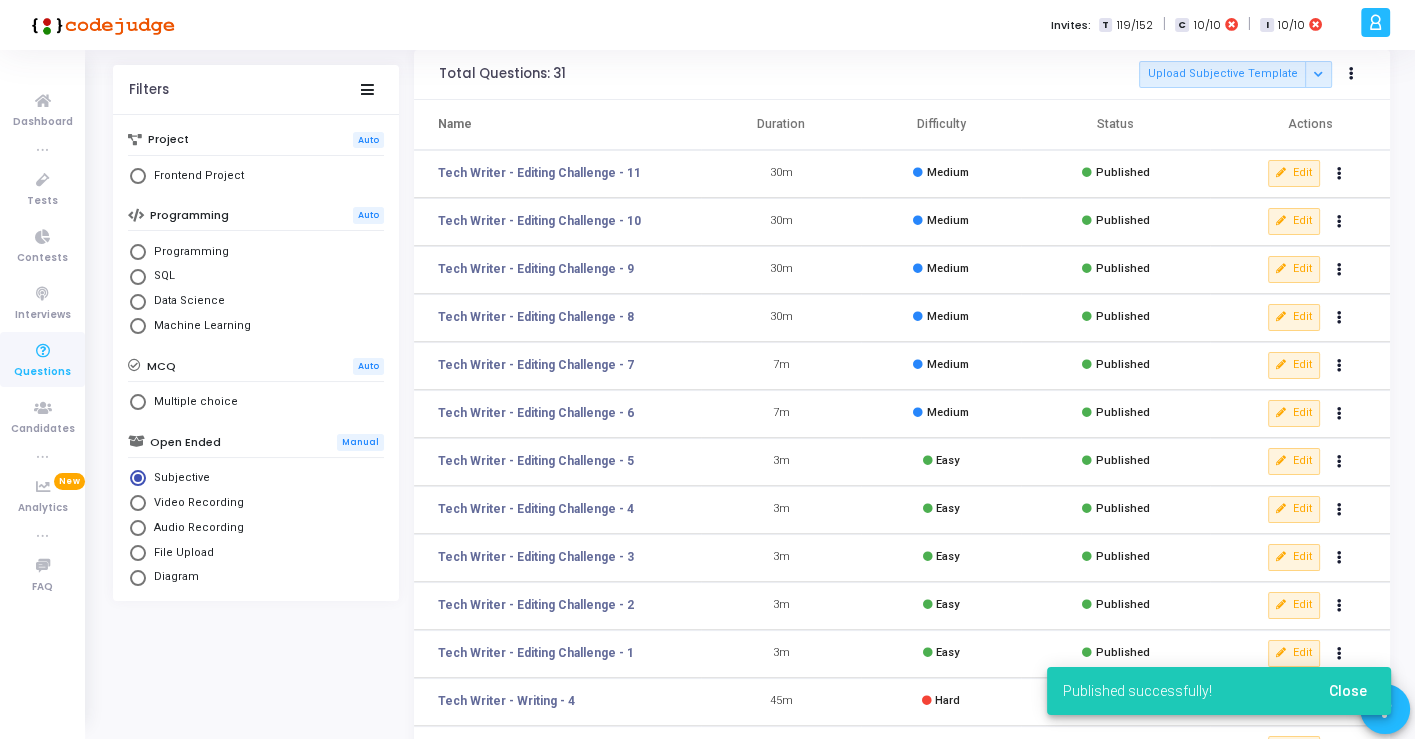 scroll, scrollTop: 111, scrollLeft: 0, axis: vertical 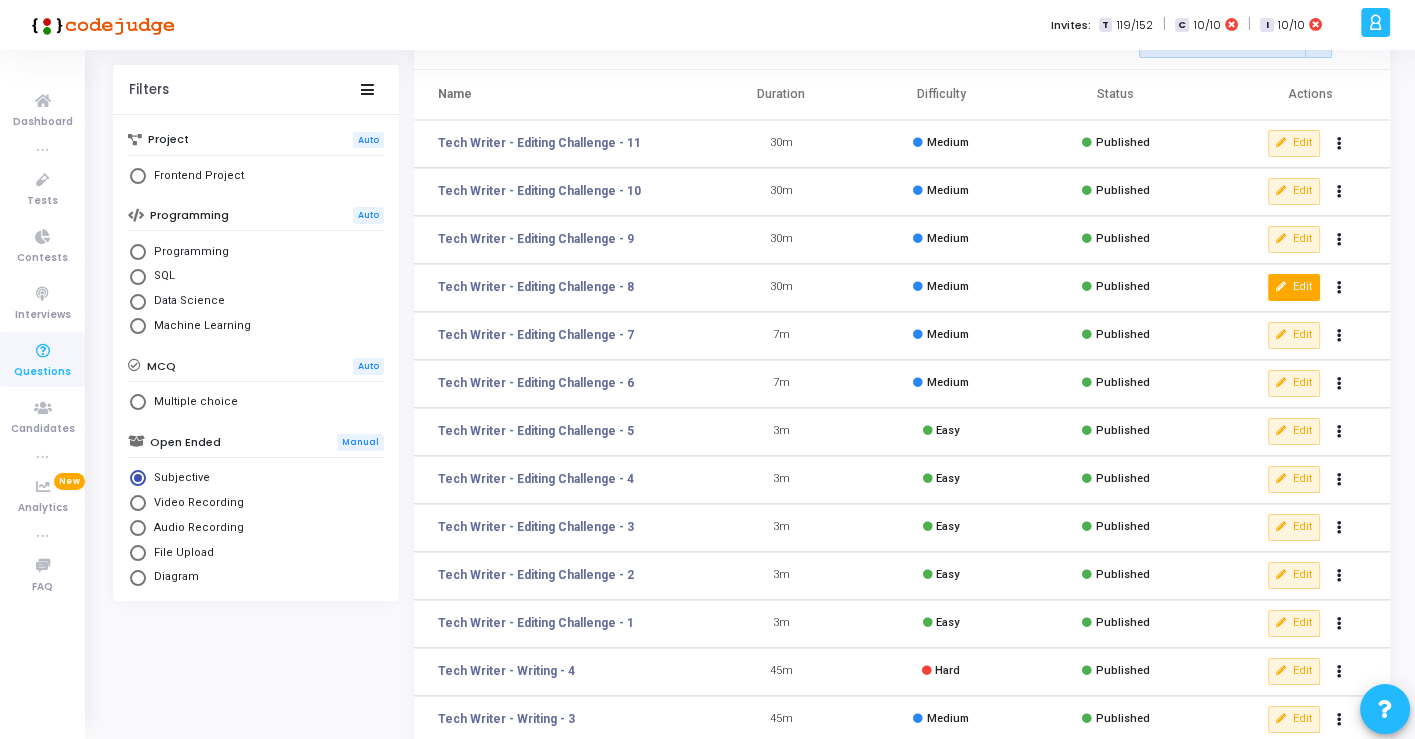 click on "Edit" at bounding box center (1294, 287) 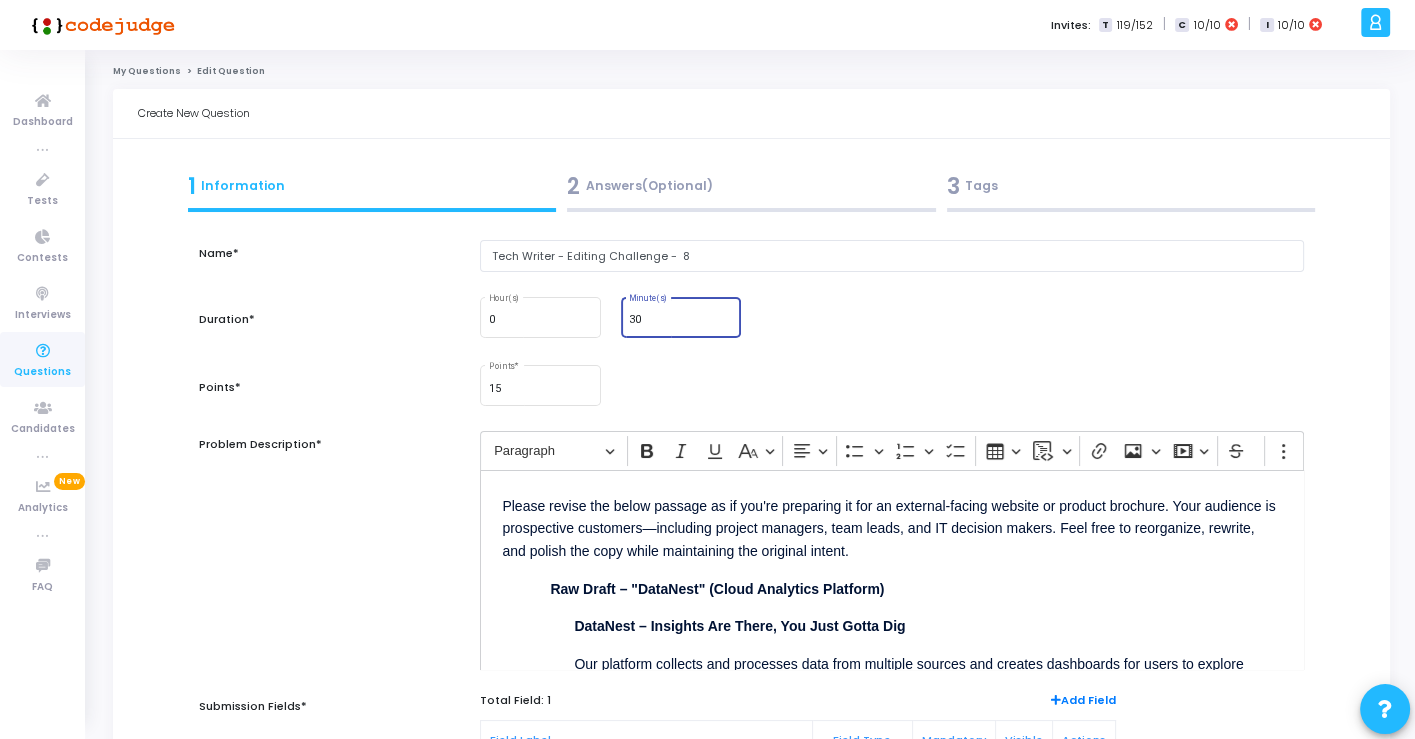 drag, startPoint x: 645, startPoint y: 319, endPoint x: 620, endPoint y: 314, distance: 25.495098 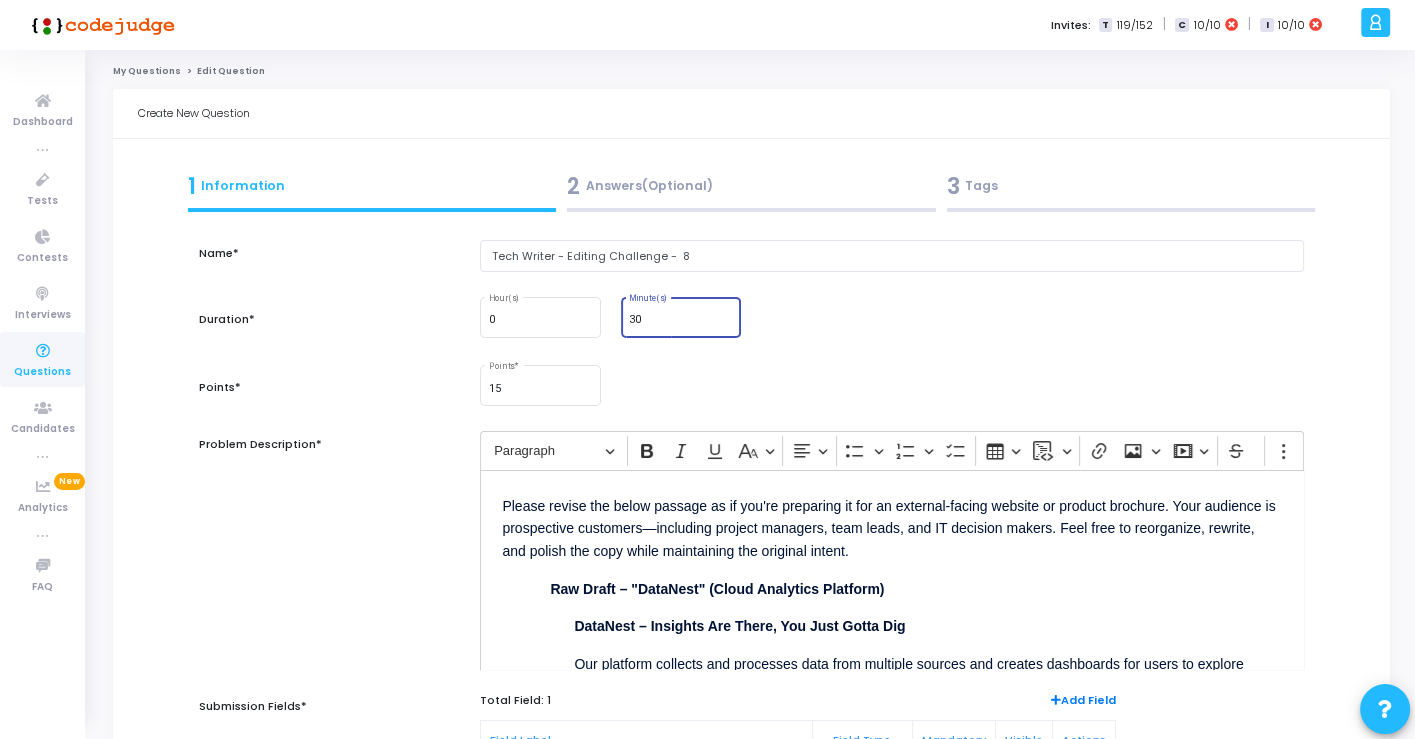 click on "30 Minute(s)" at bounding box center [681, 317] 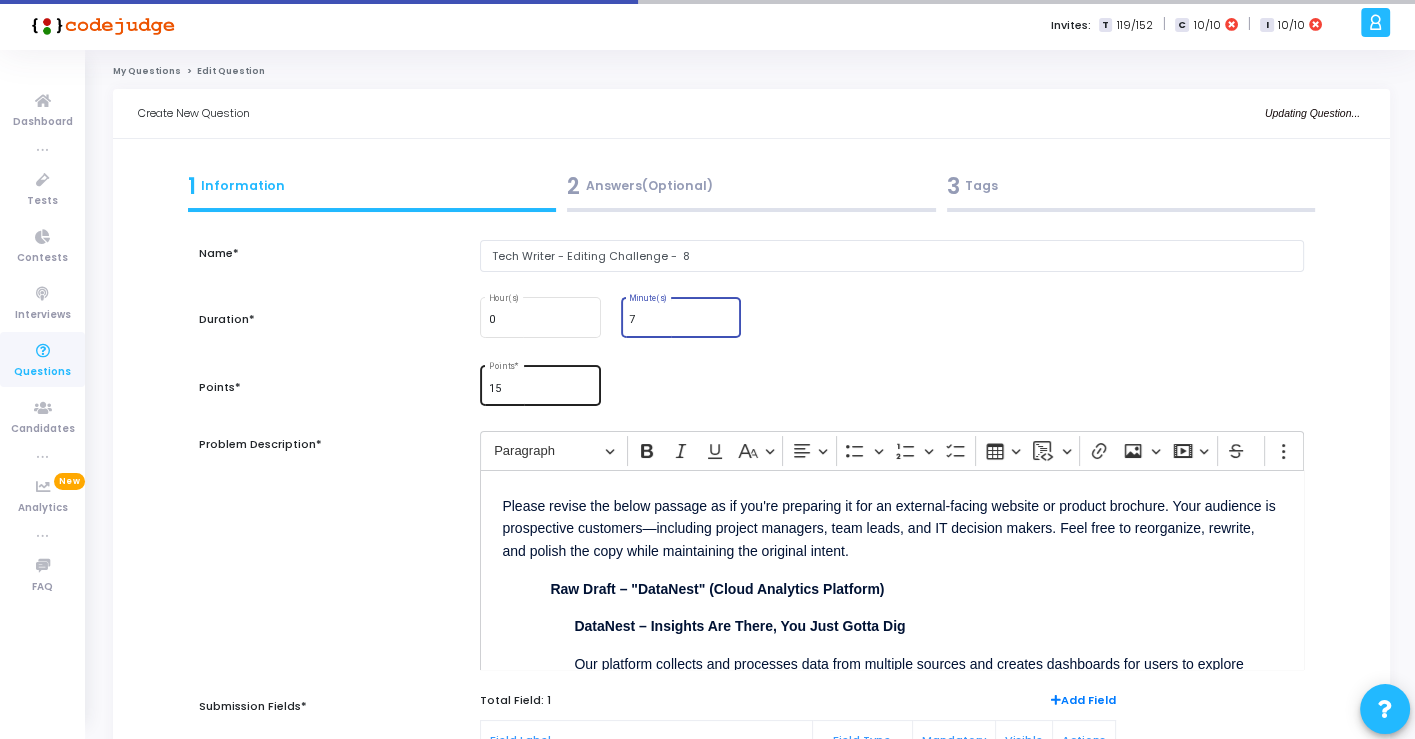 type on "7" 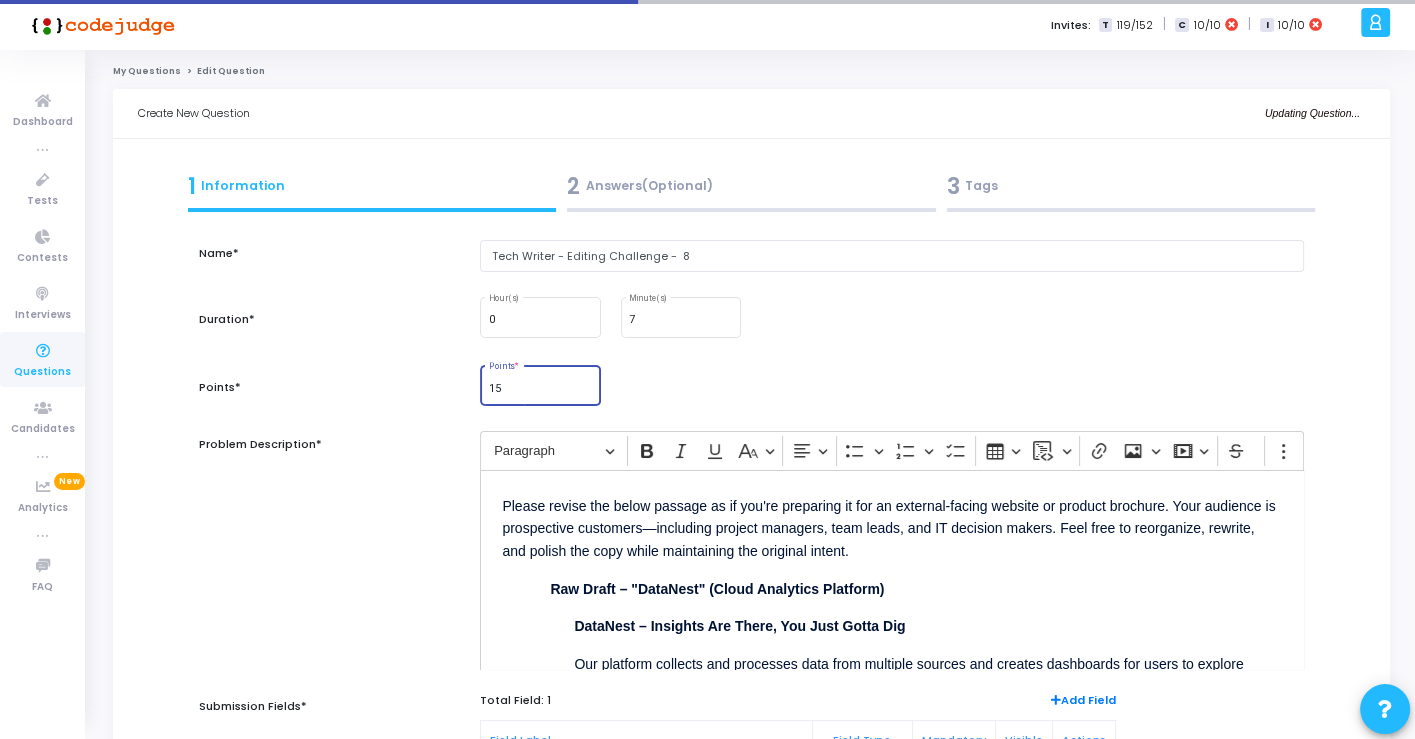 drag, startPoint x: 494, startPoint y: 387, endPoint x: 465, endPoint y: 379, distance: 30.083218 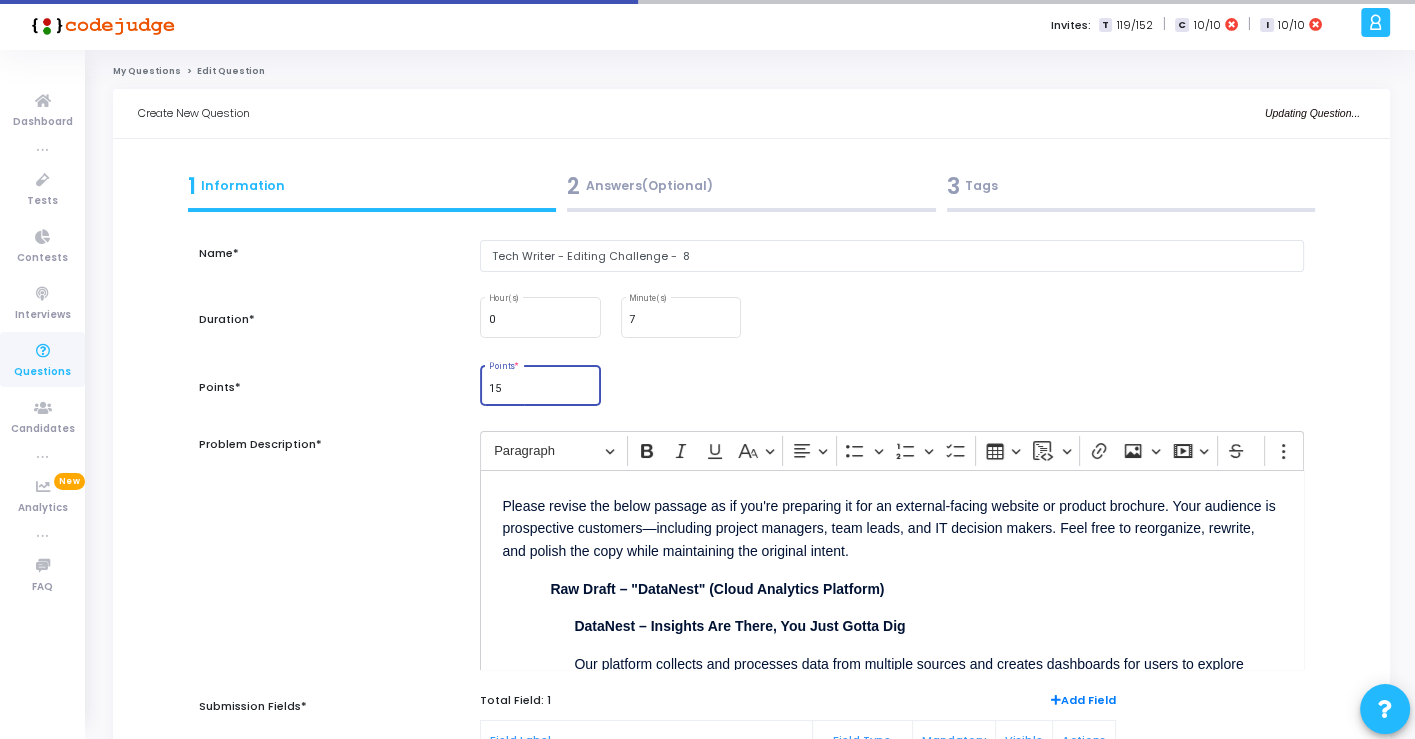 click on "Points* 15 Points  *" at bounding box center (751, 397) 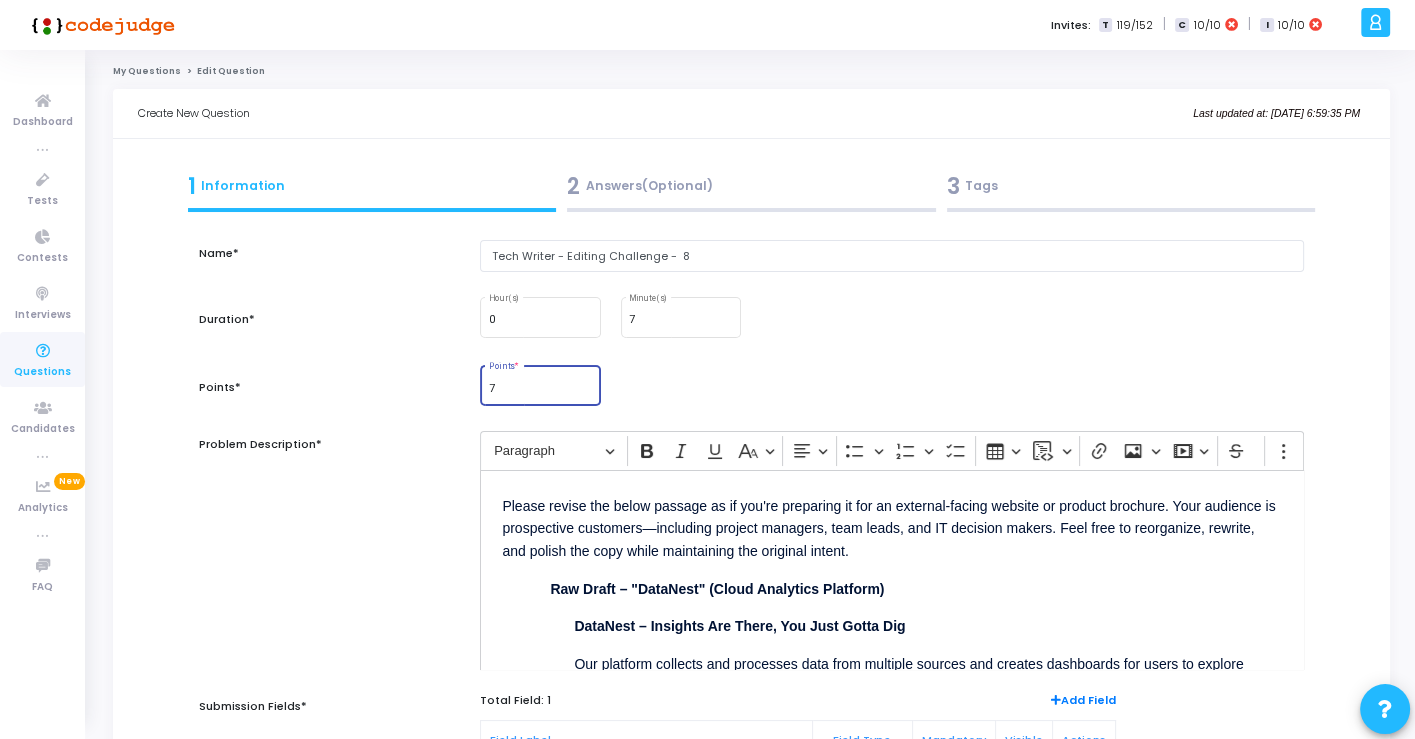 type on "7" 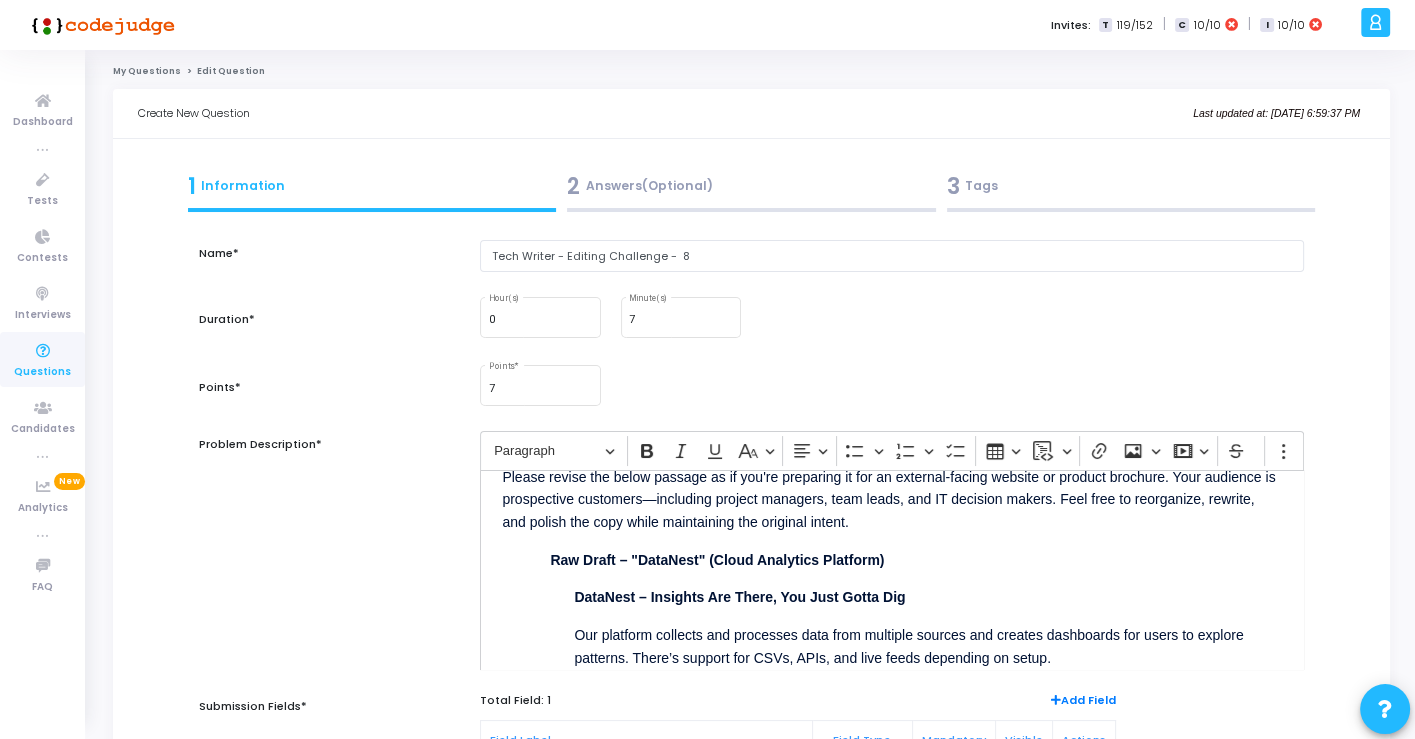 scroll, scrollTop: 0, scrollLeft: 0, axis: both 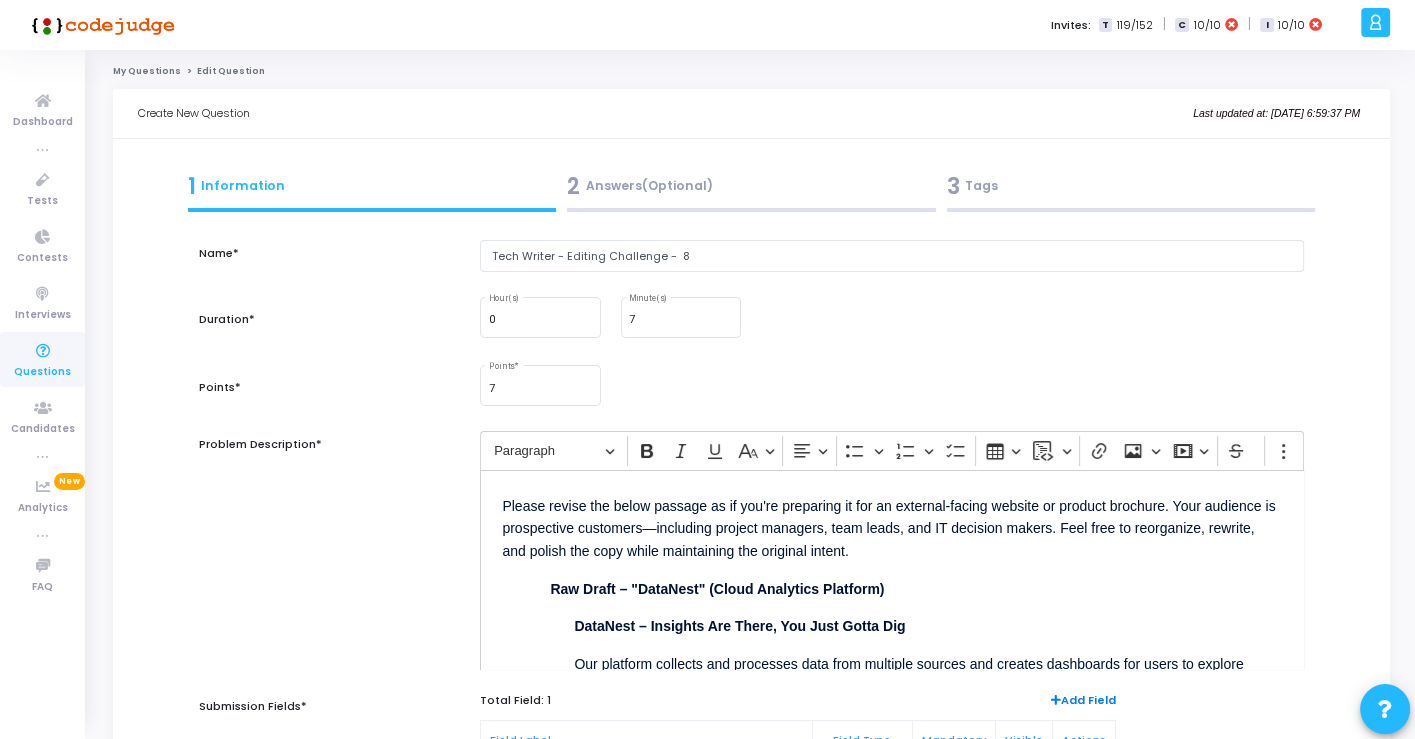 click on "Raw Draft – "DataNest" (Cloud Analytics Platform)" at bounding box center (717, 589) 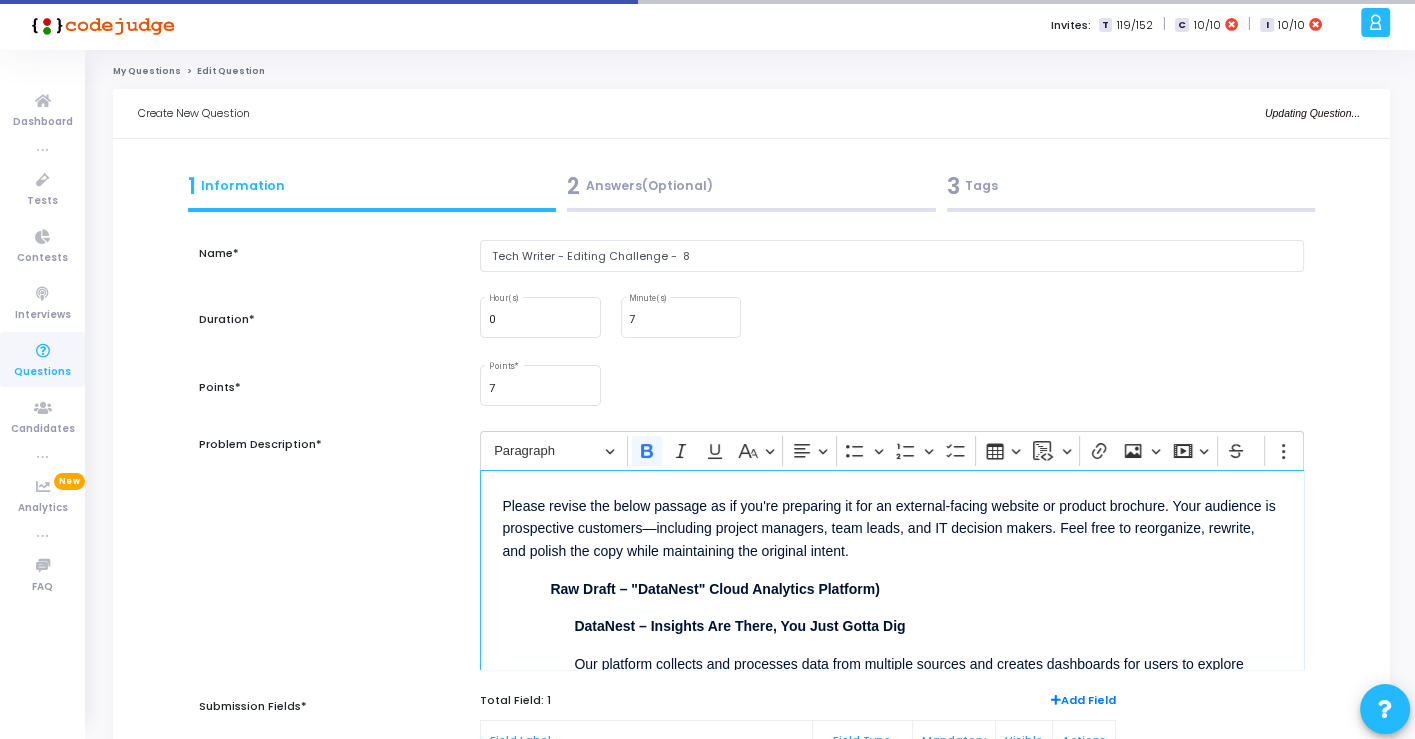 click on "Raw Draft – "DataNest" Cloud Analytics Platform)" at bounding box center [927, 587] 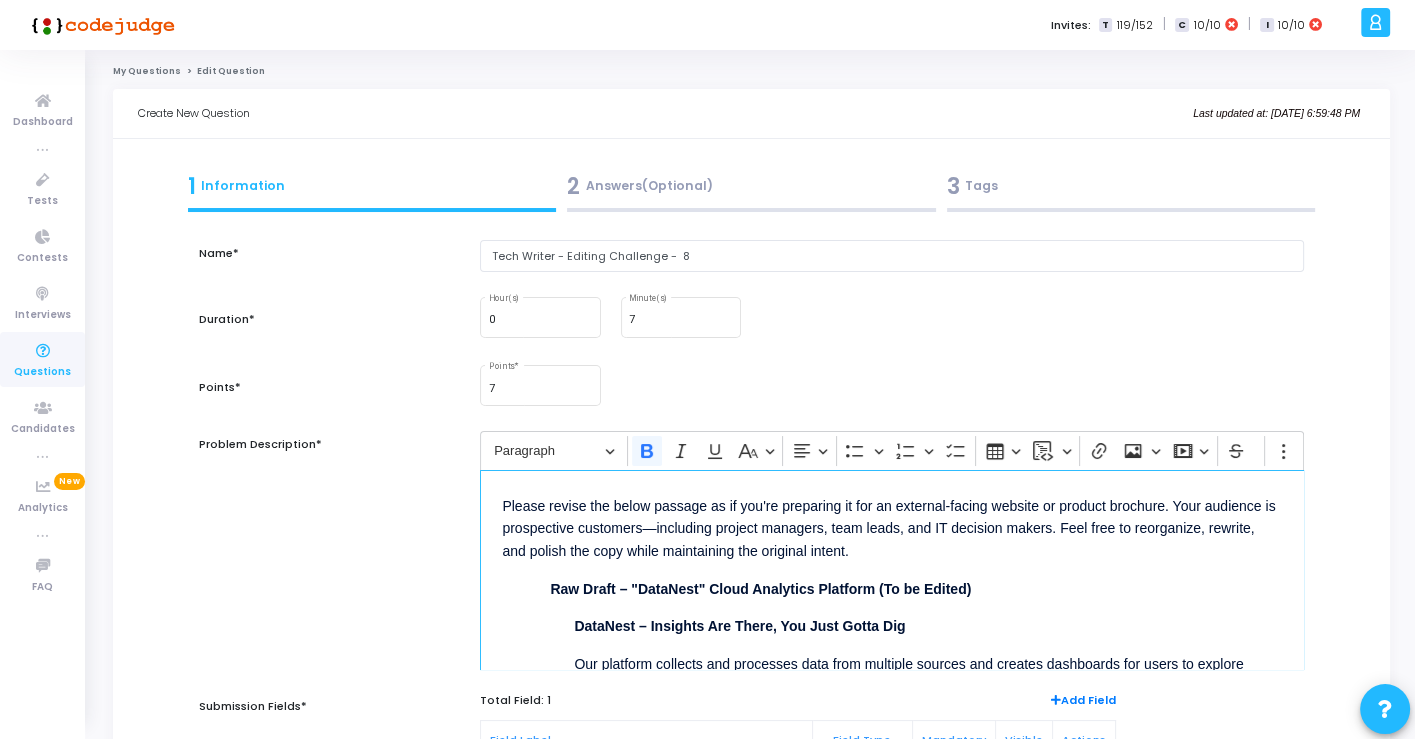 scroll, scrollTop: 111, scrollLeft: 0, axis: vertical 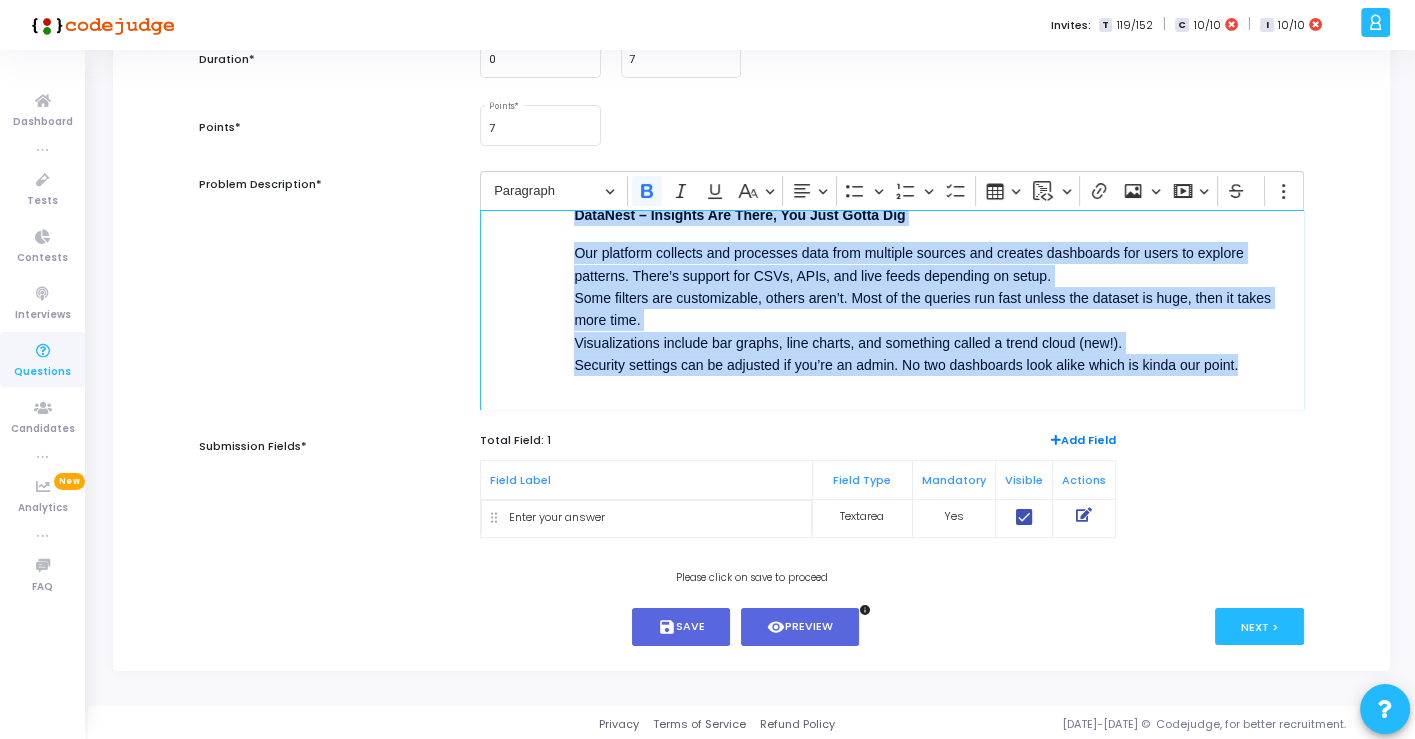 drag, startPoint x: 569, startPoint y: 513, endPoint x: 1280, endPoint y: 383, distance: 722.787 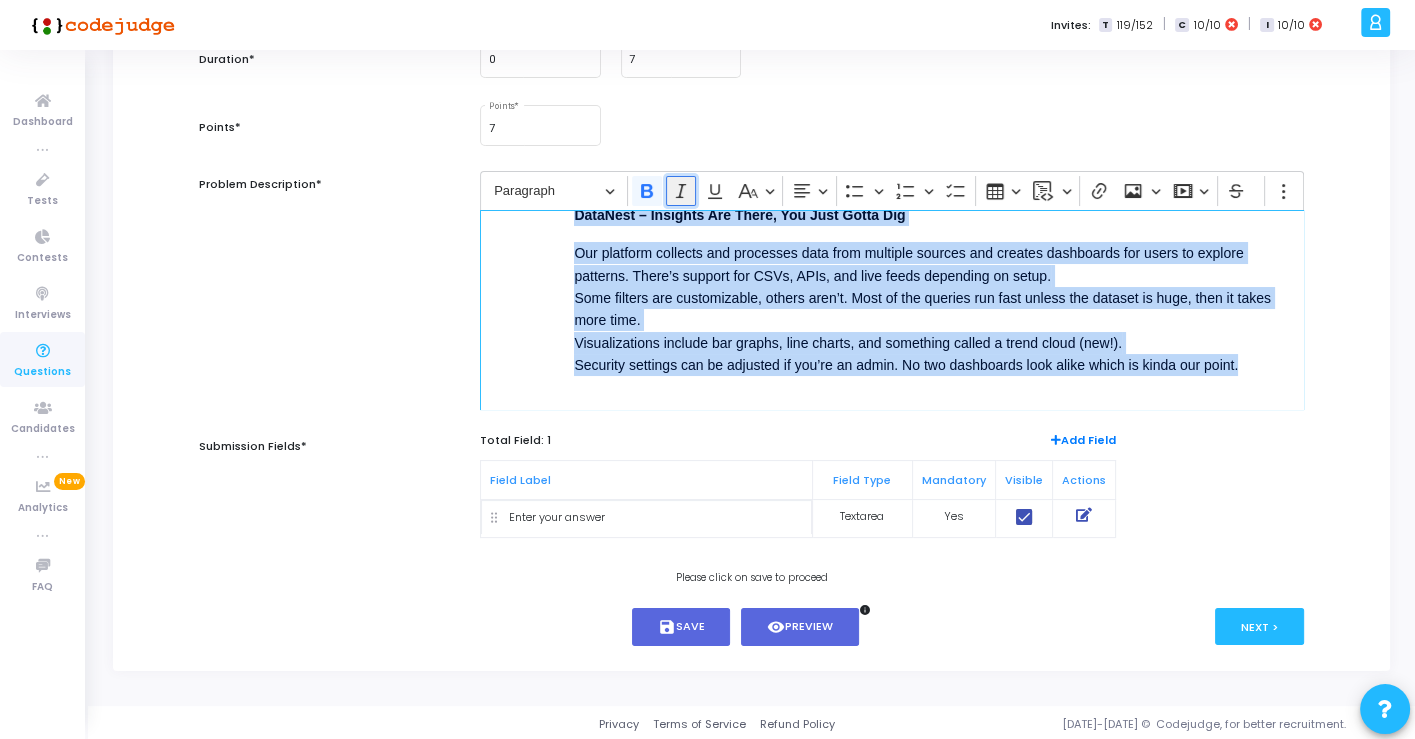 click 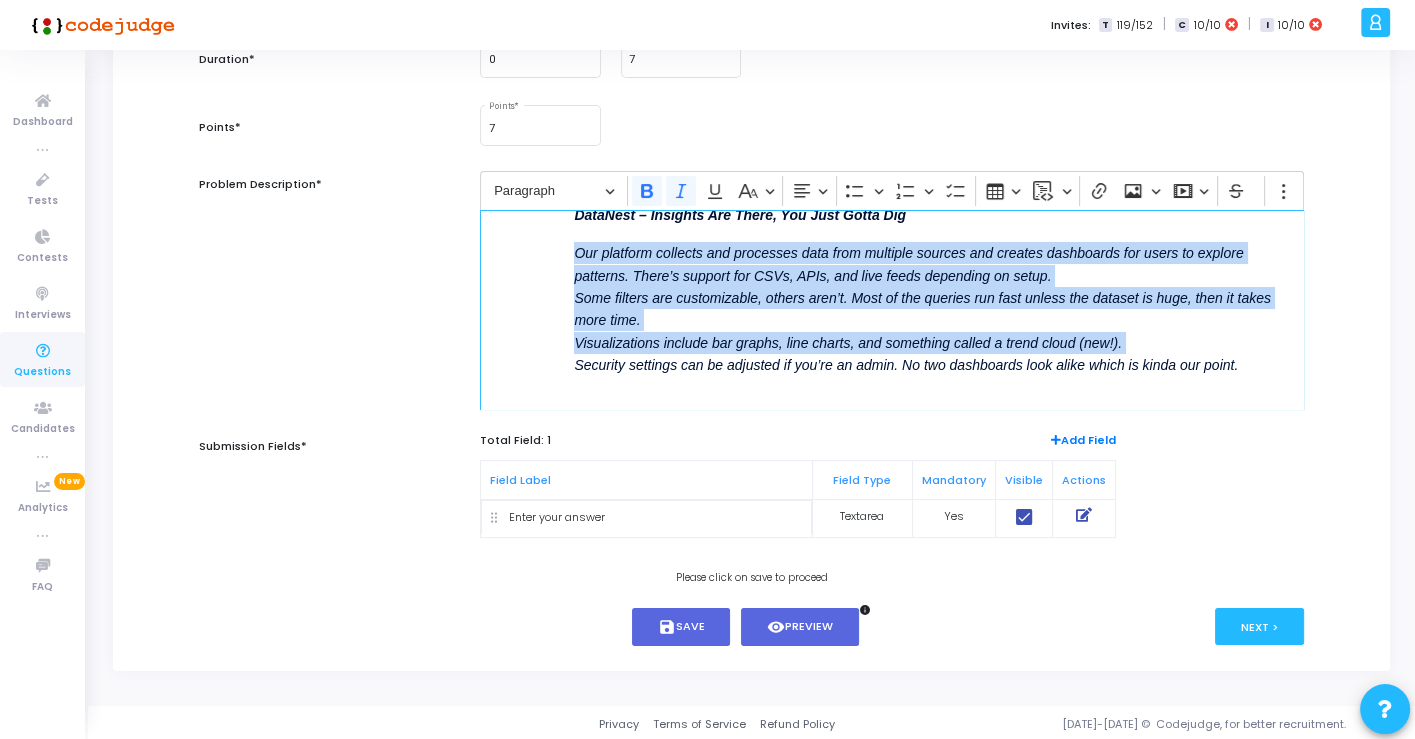 click on "Our platform collects and processes data from multiple sources and creates dashboards for users to explore patterns. There’s support for CSVs, APIs, and live feeds depending on setup. Some filters are customizable, others aren’t. Most of the queries run fast unless the dataset is huge, then it takes more time. Visualizations include bar graphs, line charts, and something called a trend cloud (new!). Security settings can be adjusted if you’re an admin. No two dashboards look alike which is kinda our point." at bounding box center (927, 307) 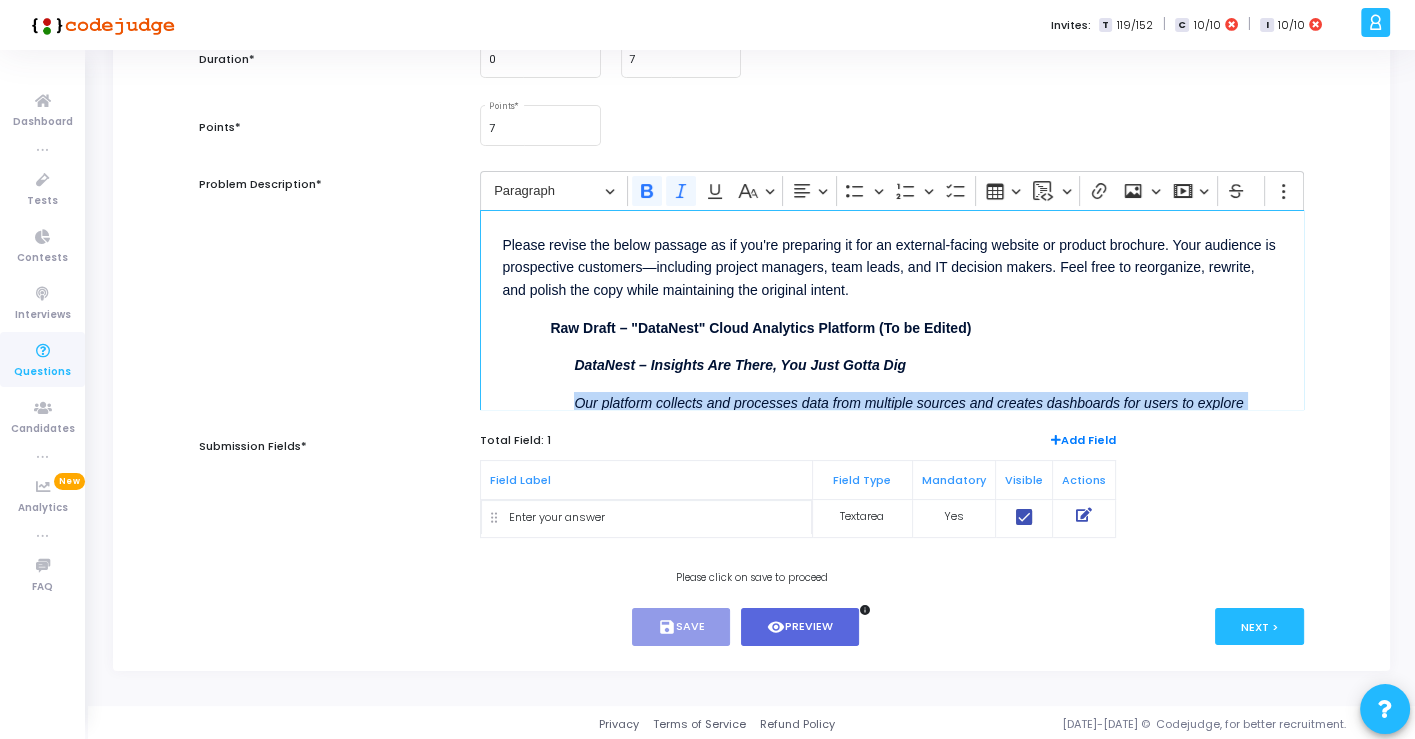 scroll, scrollTop: 0, scrollLeft: 0, axis: both 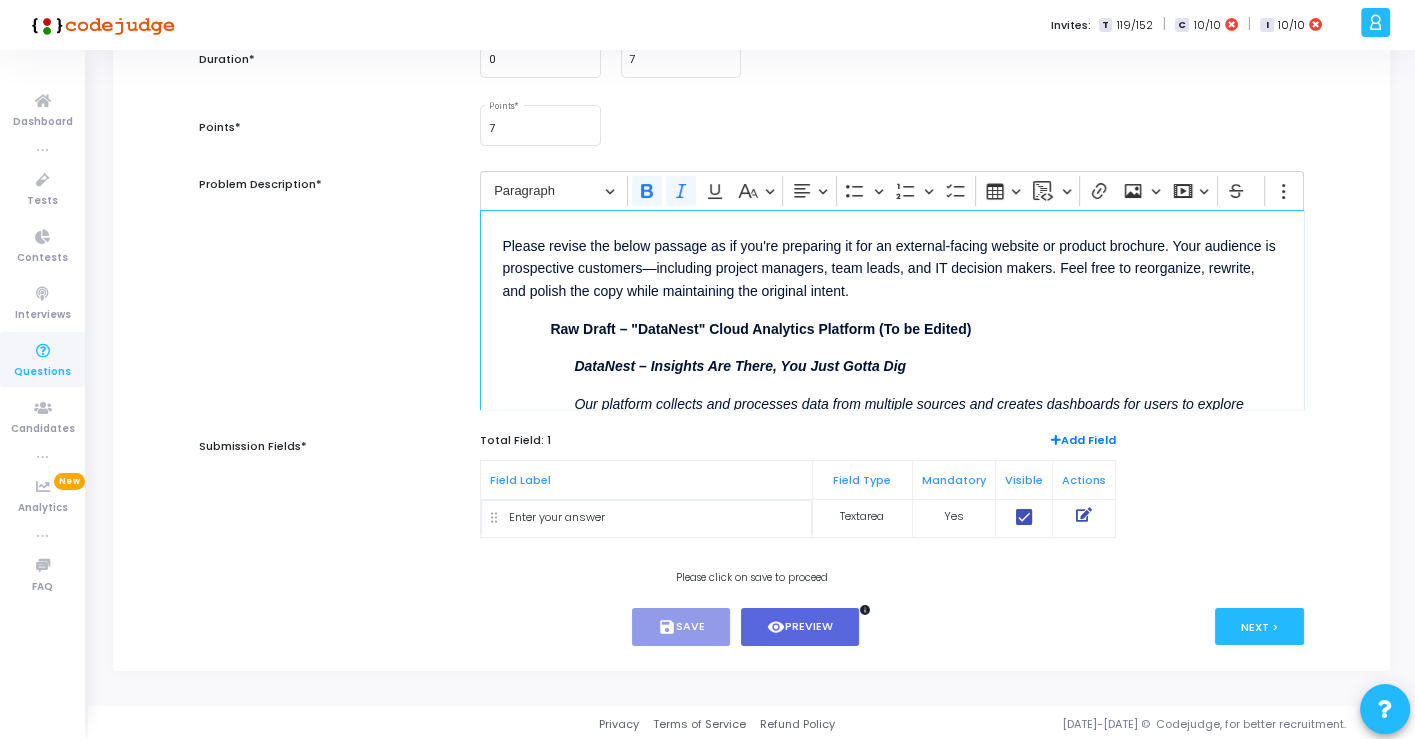 click on "Raw Draft – "DataNest" Cloud Analytics Platform (To be Edited)" at bounding box center (760, 329) 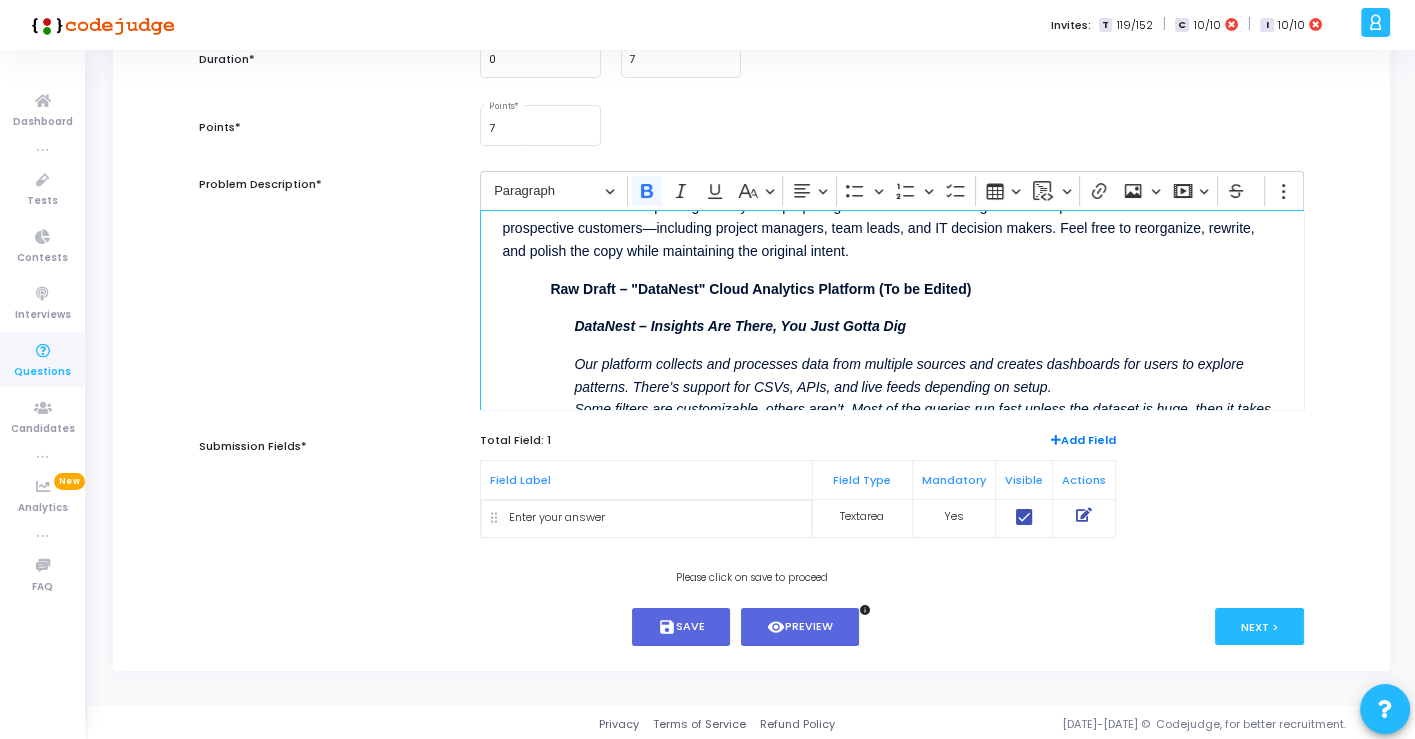 scroll, scrollTop: 151, scrollLeft: 0, axis: vertical 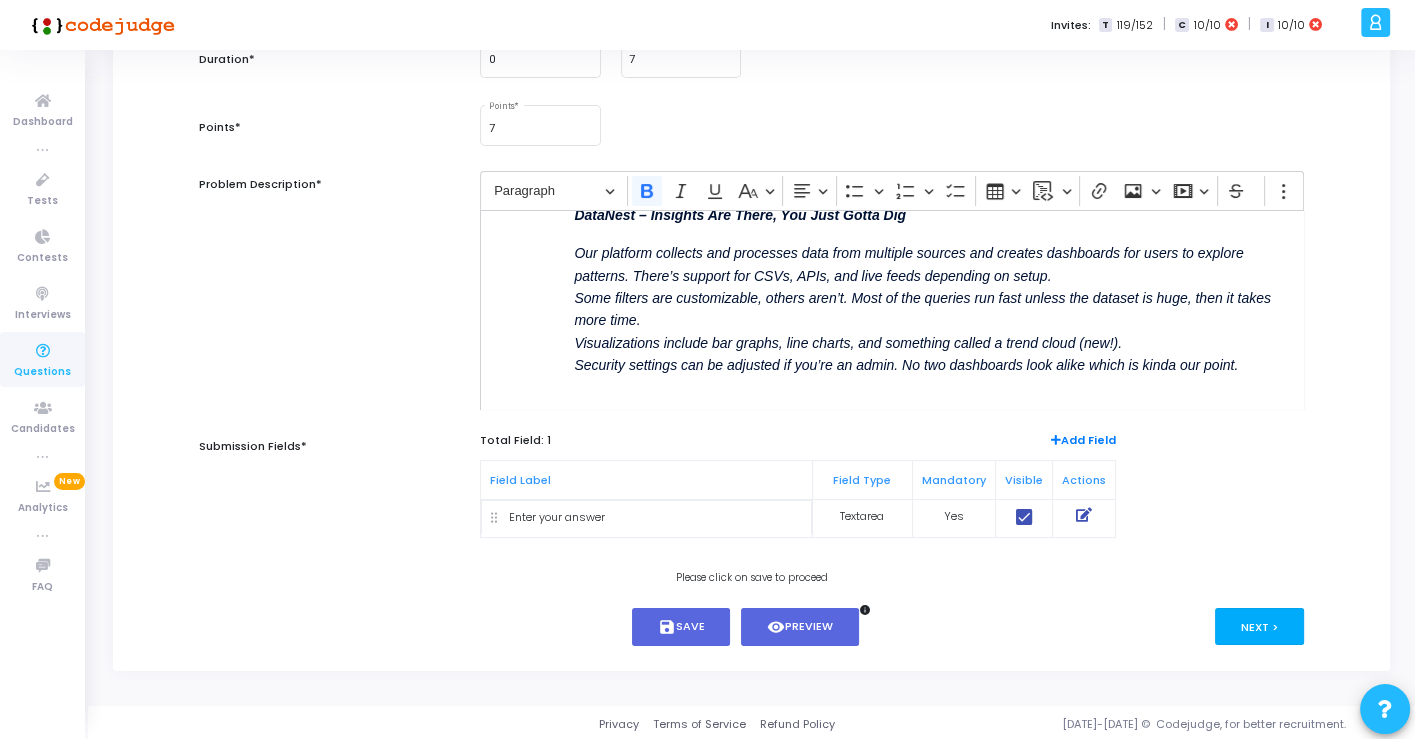 click on "Next >" at bounding box center (1259, 626) 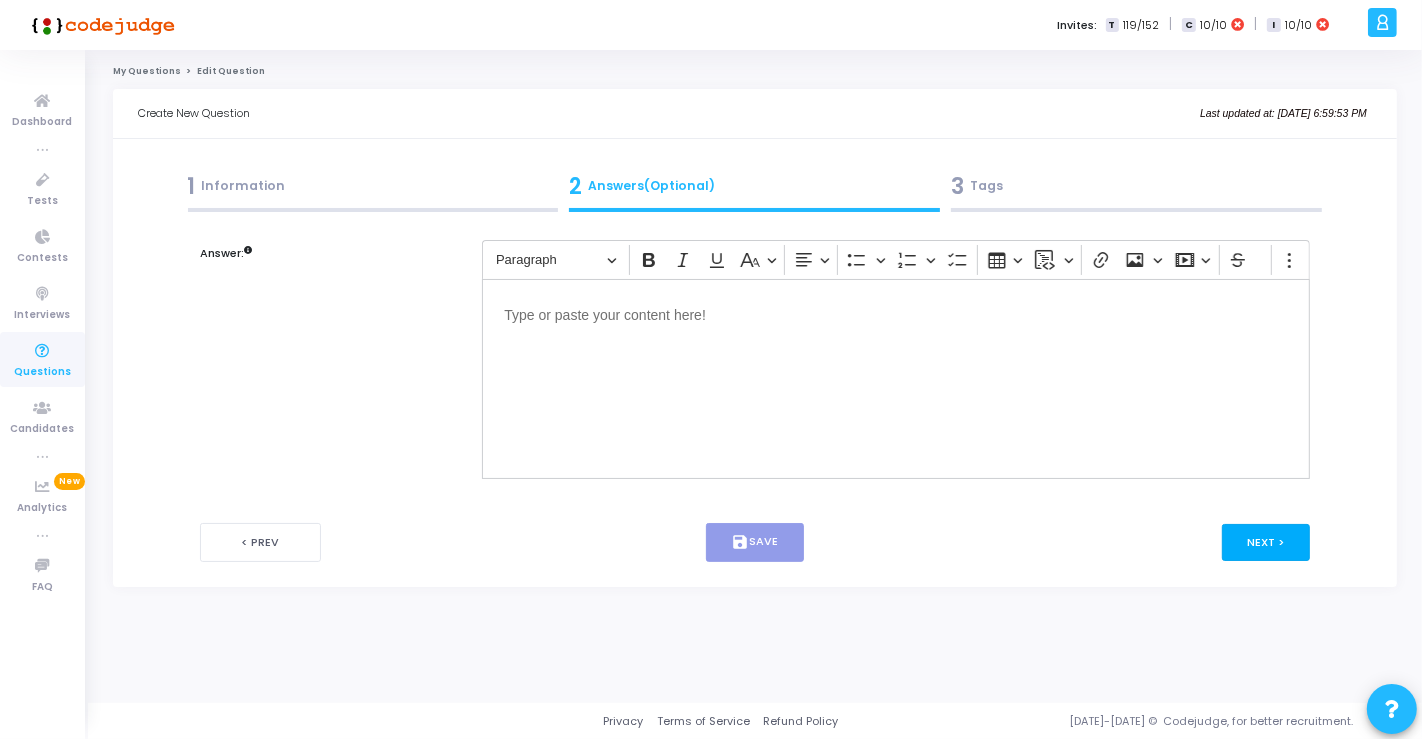 click on "Next >" at bounding box center (1266, 542) 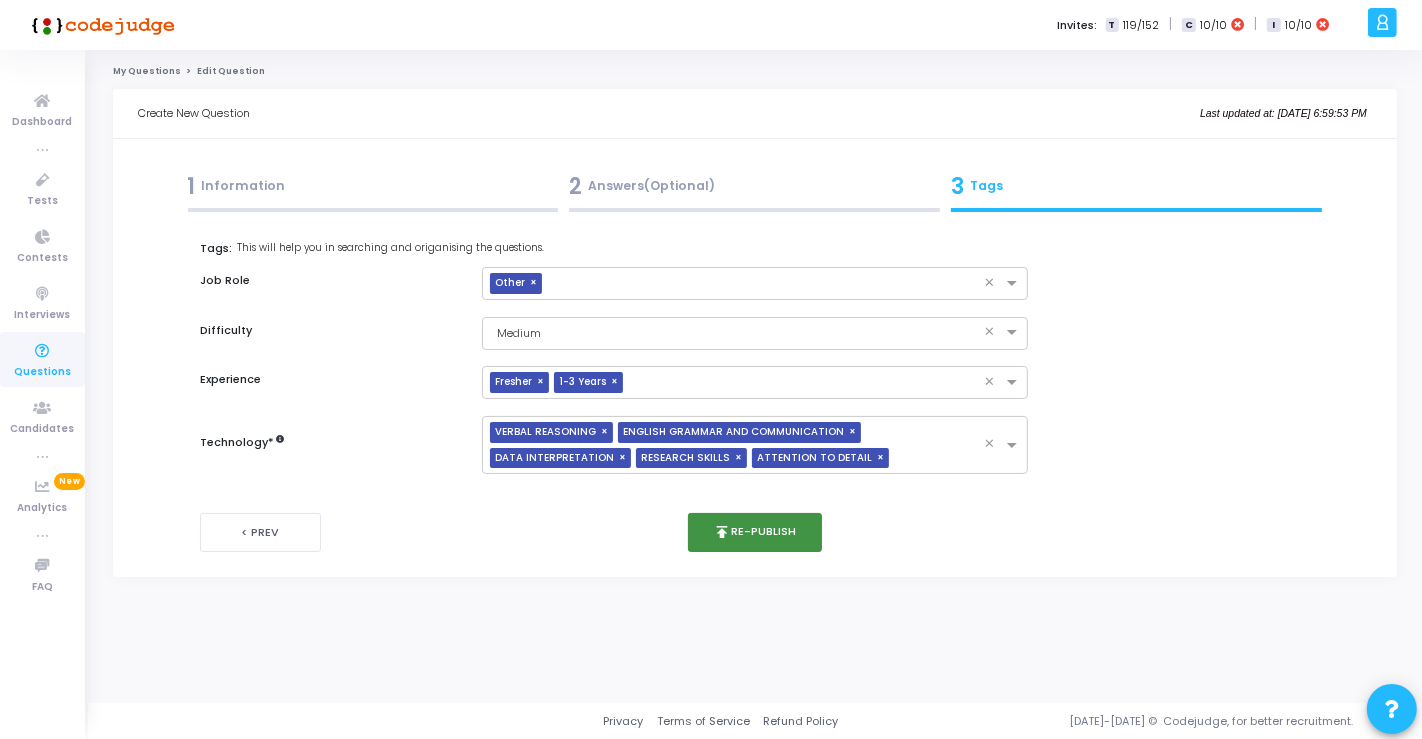 click on "publish  Re-publish" at bounding box center (755, 532) 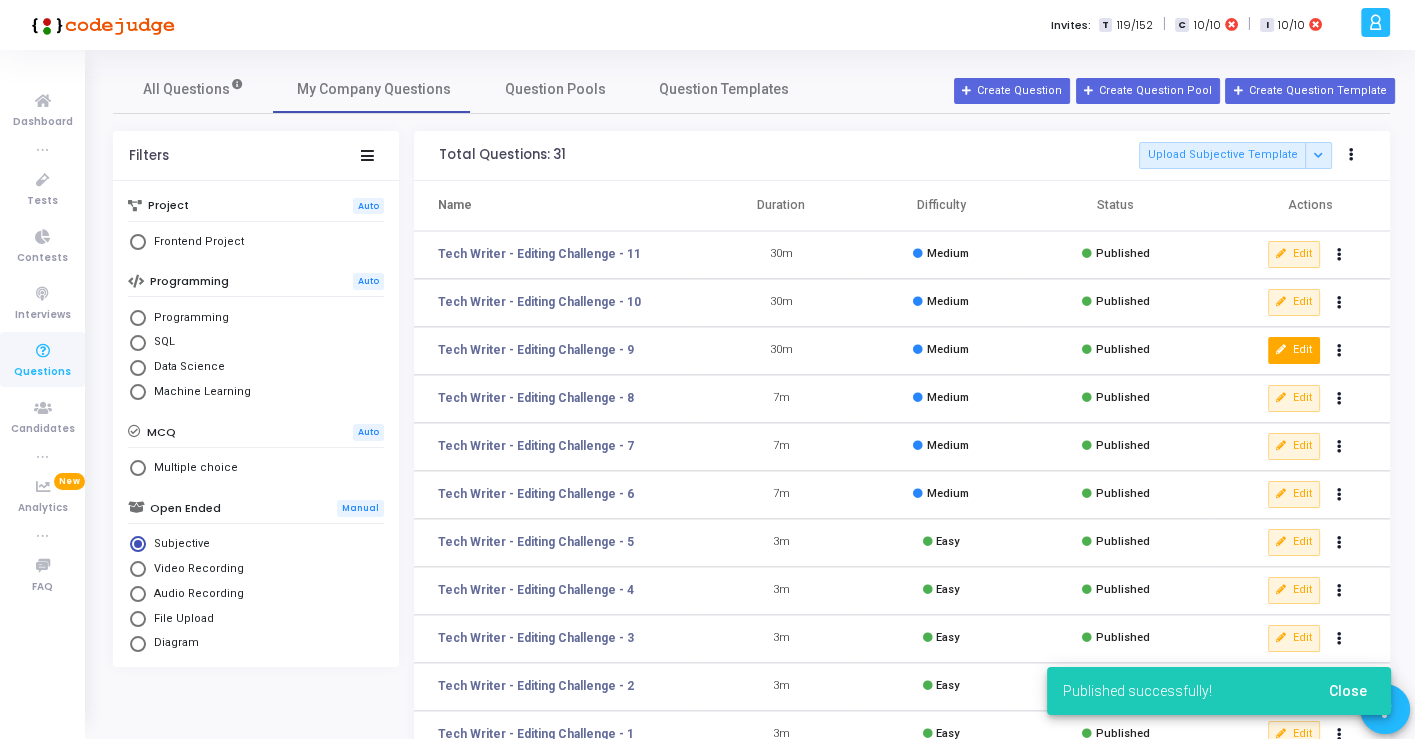 click on "Edit" at bounding box center (1294, 350) 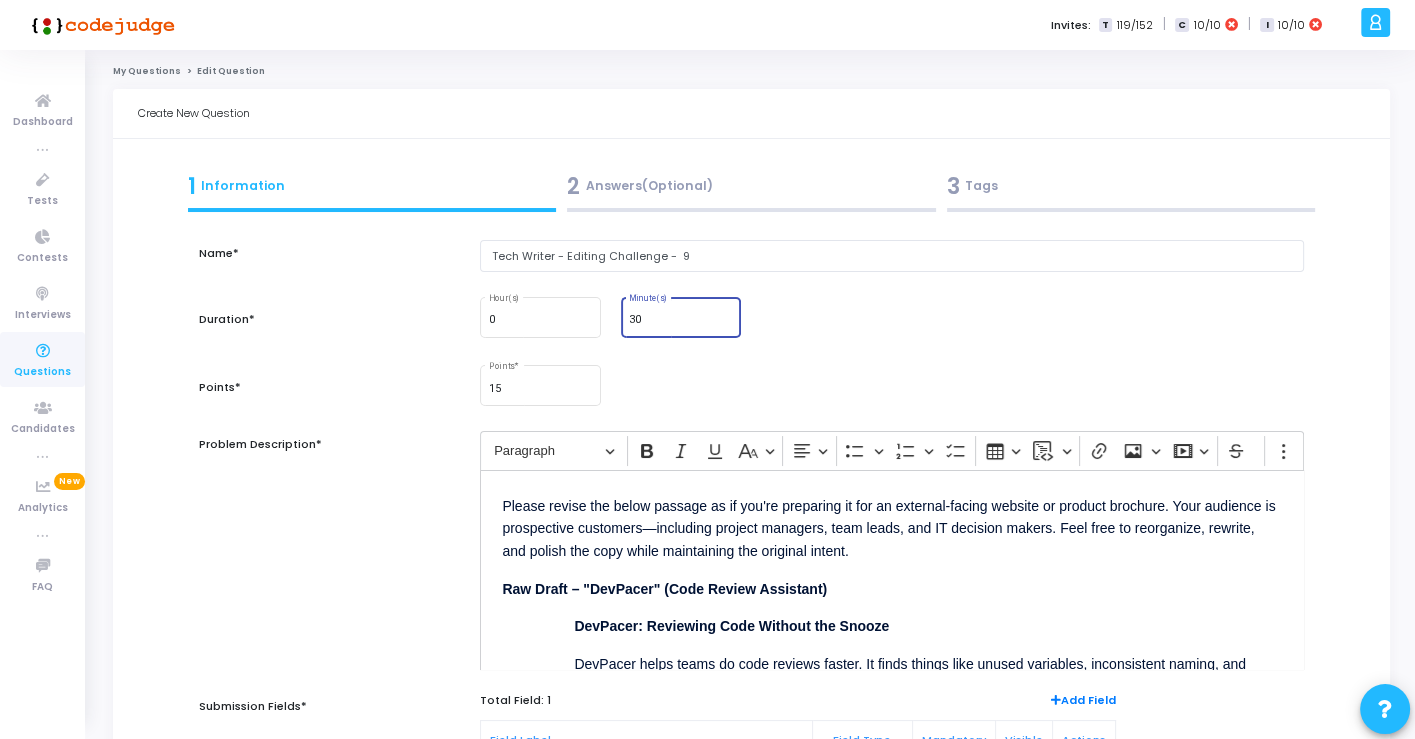 drag, startPoint x: 641, startPoint y: 318, endPoint x: 626, endPoint y: 313, distance: 15.811388 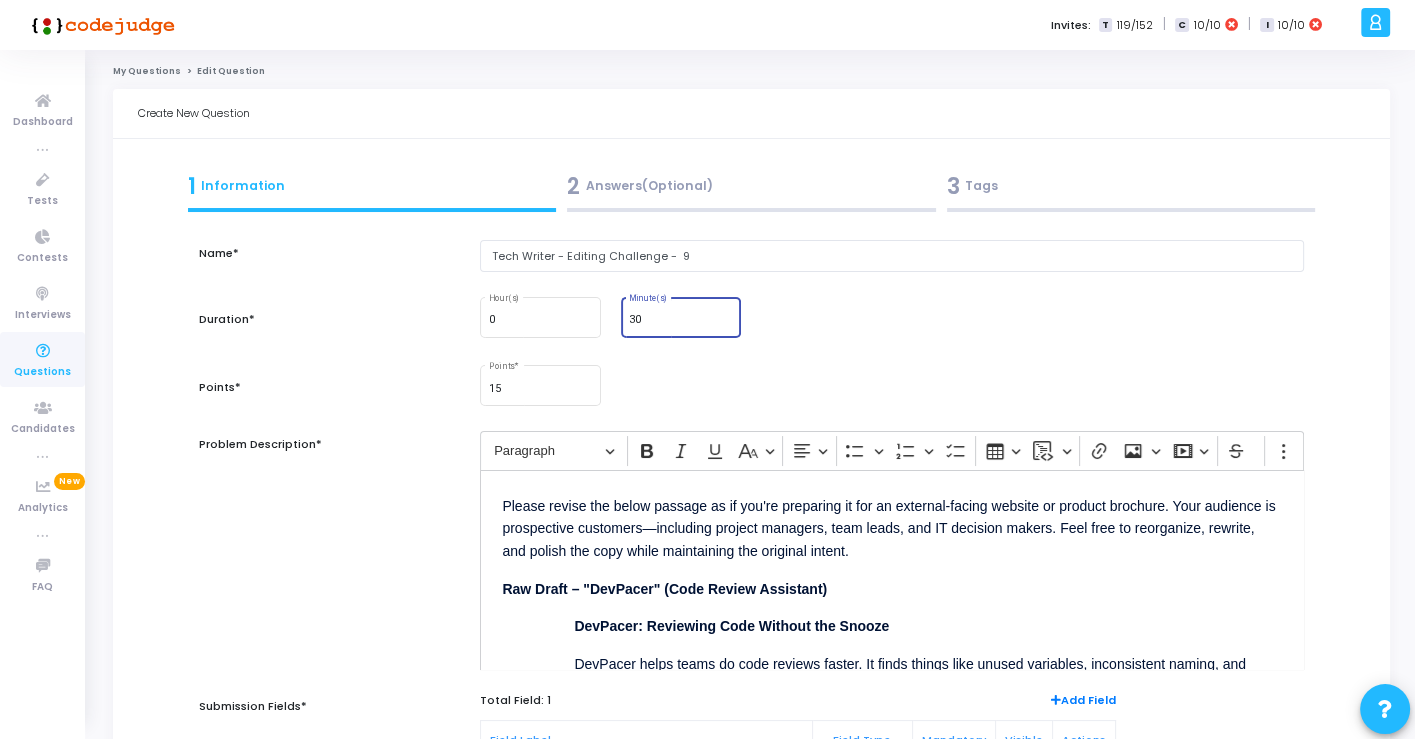 click on "30 Minute(s)" at bounding box center [681, 315] 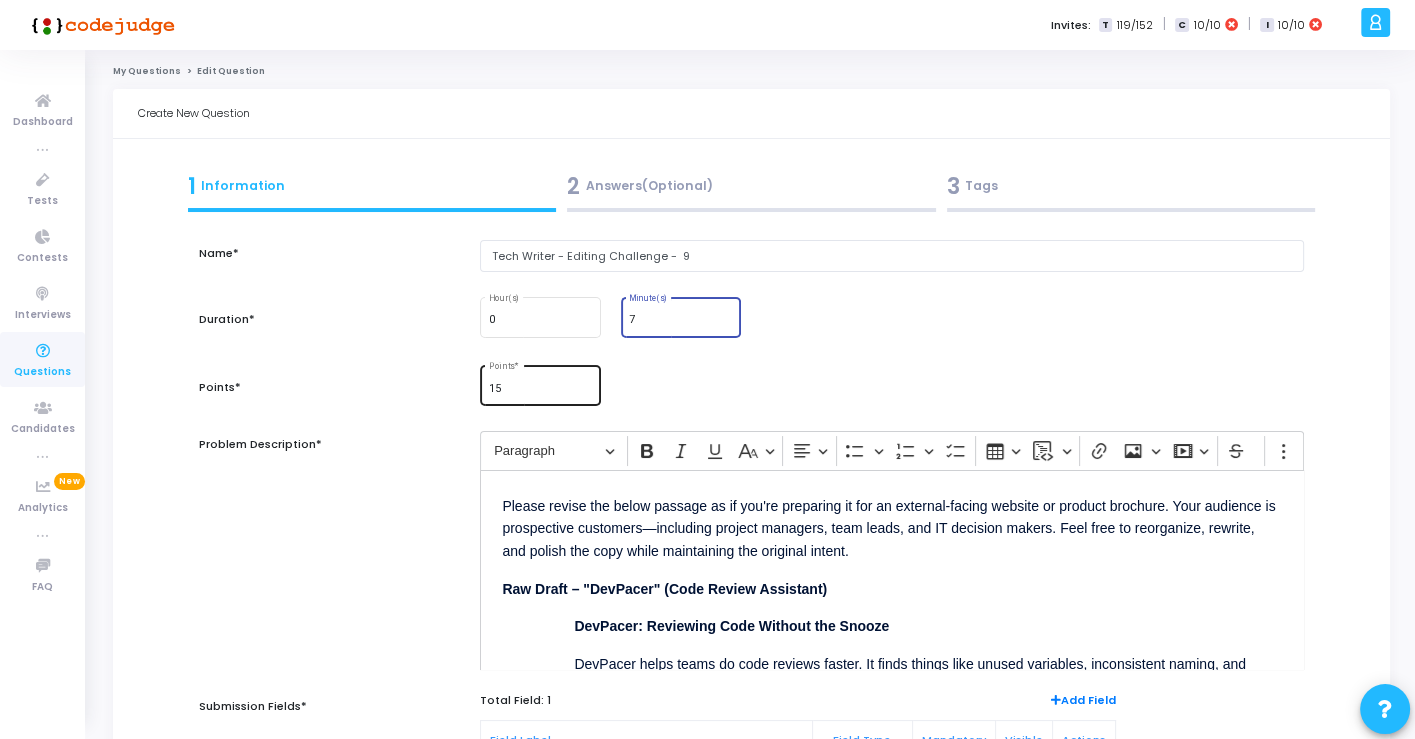 type on "7" 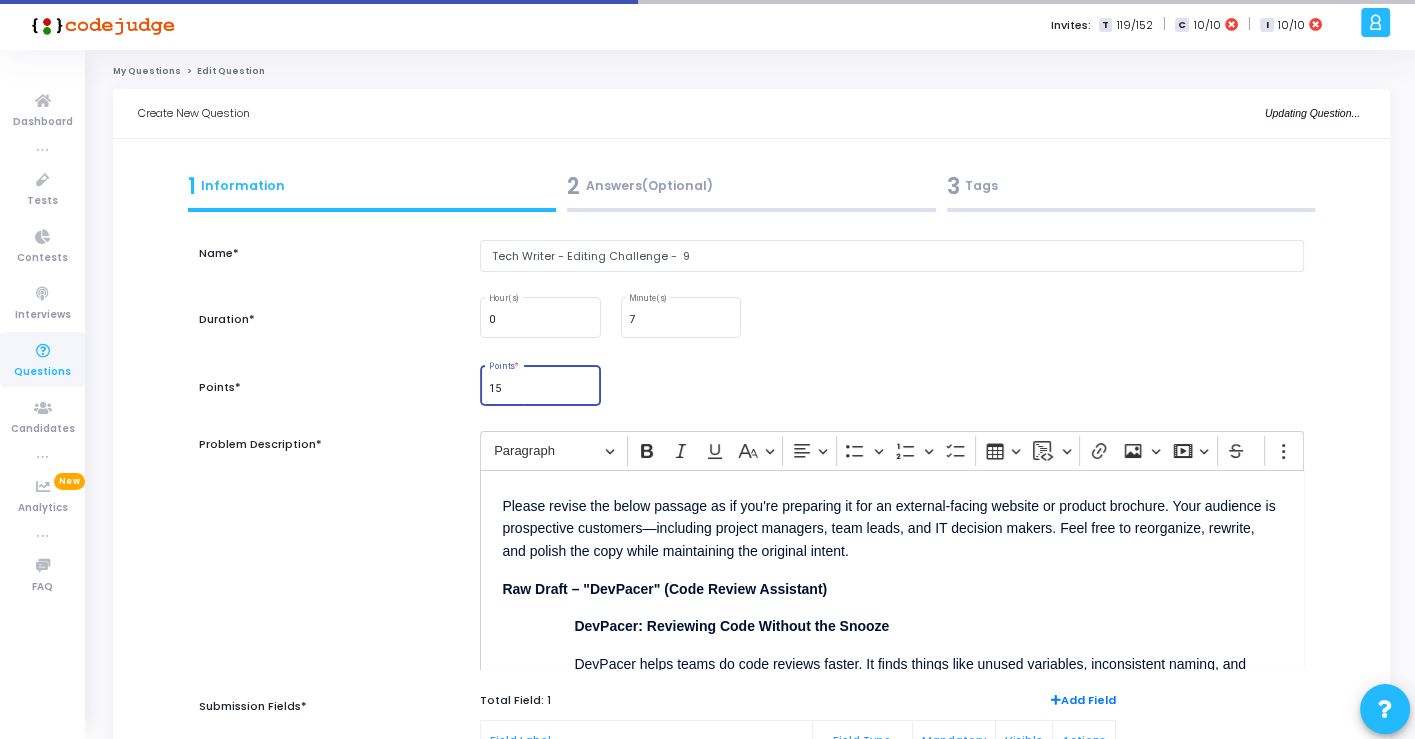 drag, startPoint x: 503, startPoint y: 384, endPoint x: 489, endPoint y: 380, distance: 14.56022 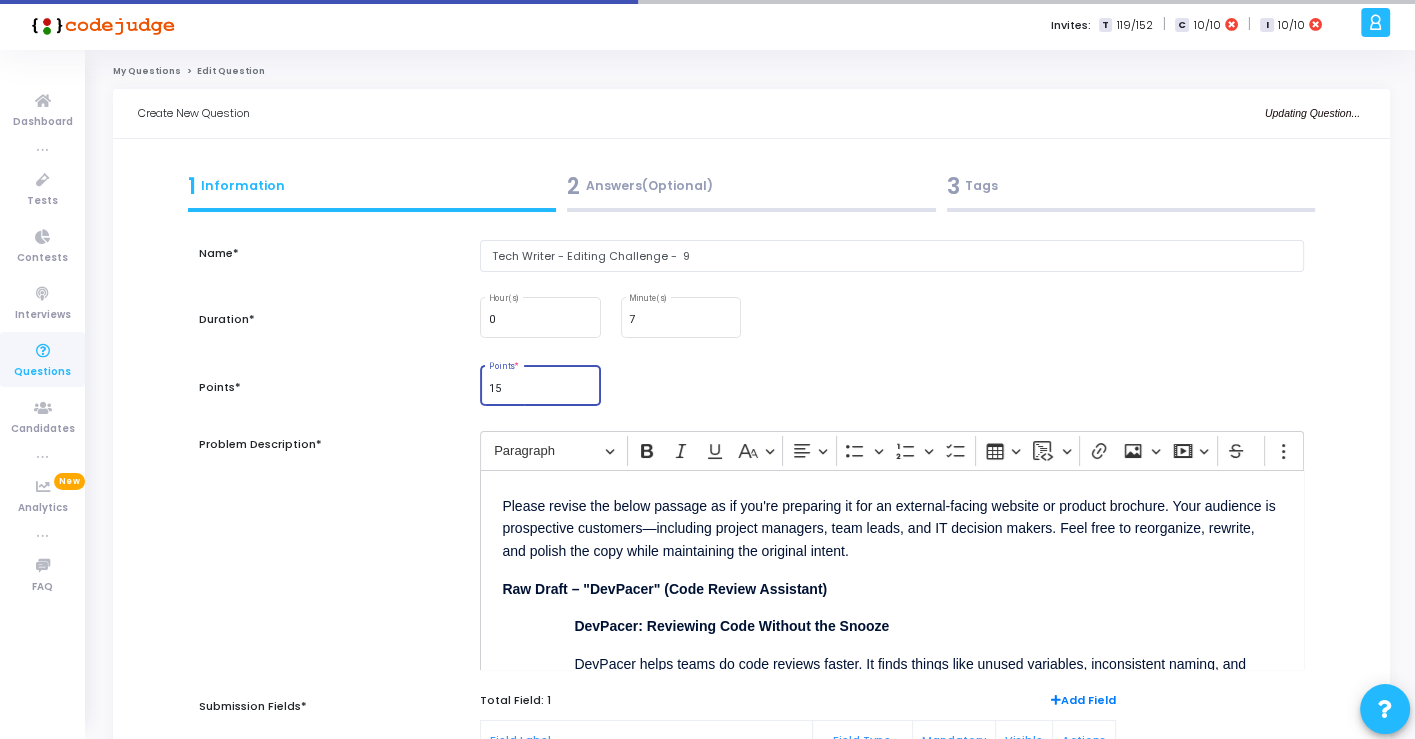 click on "15 Points  *" at bounding box center [541, 384] 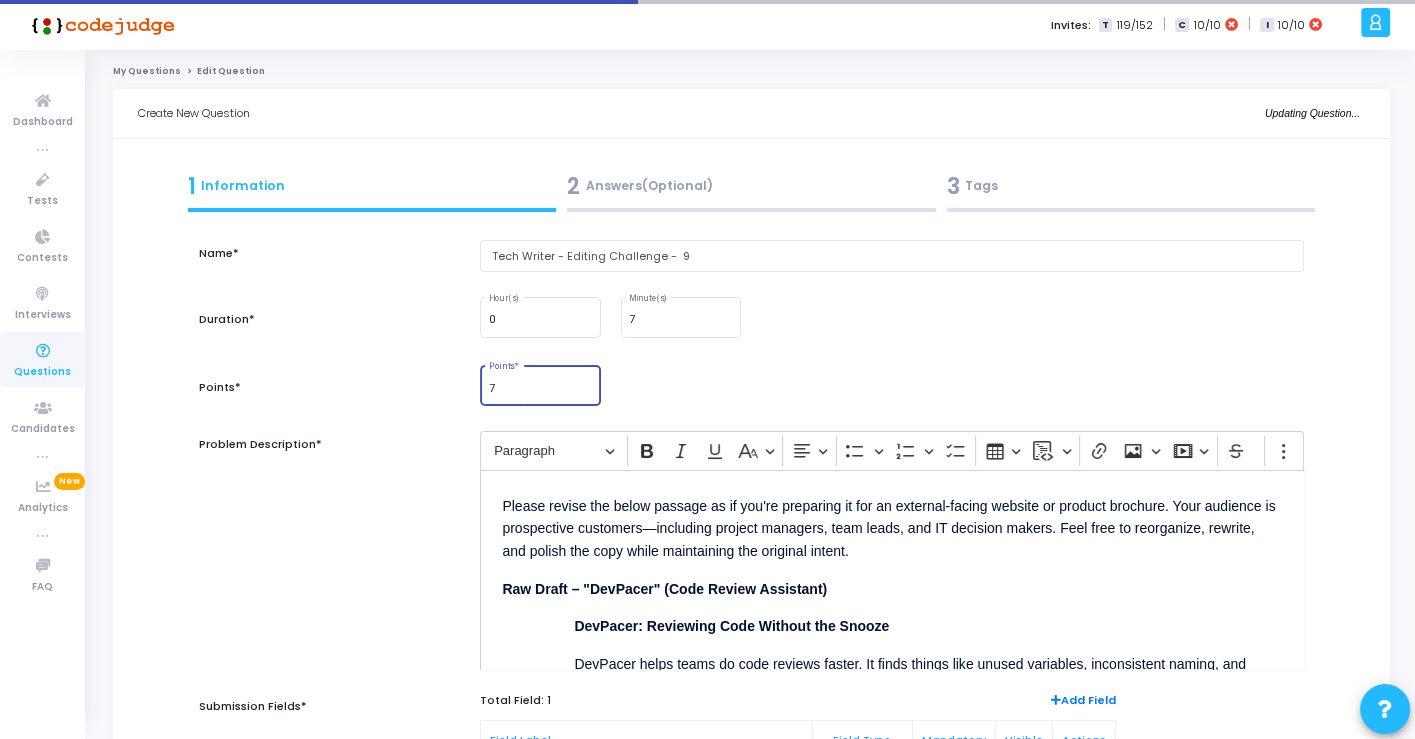 type on "7" 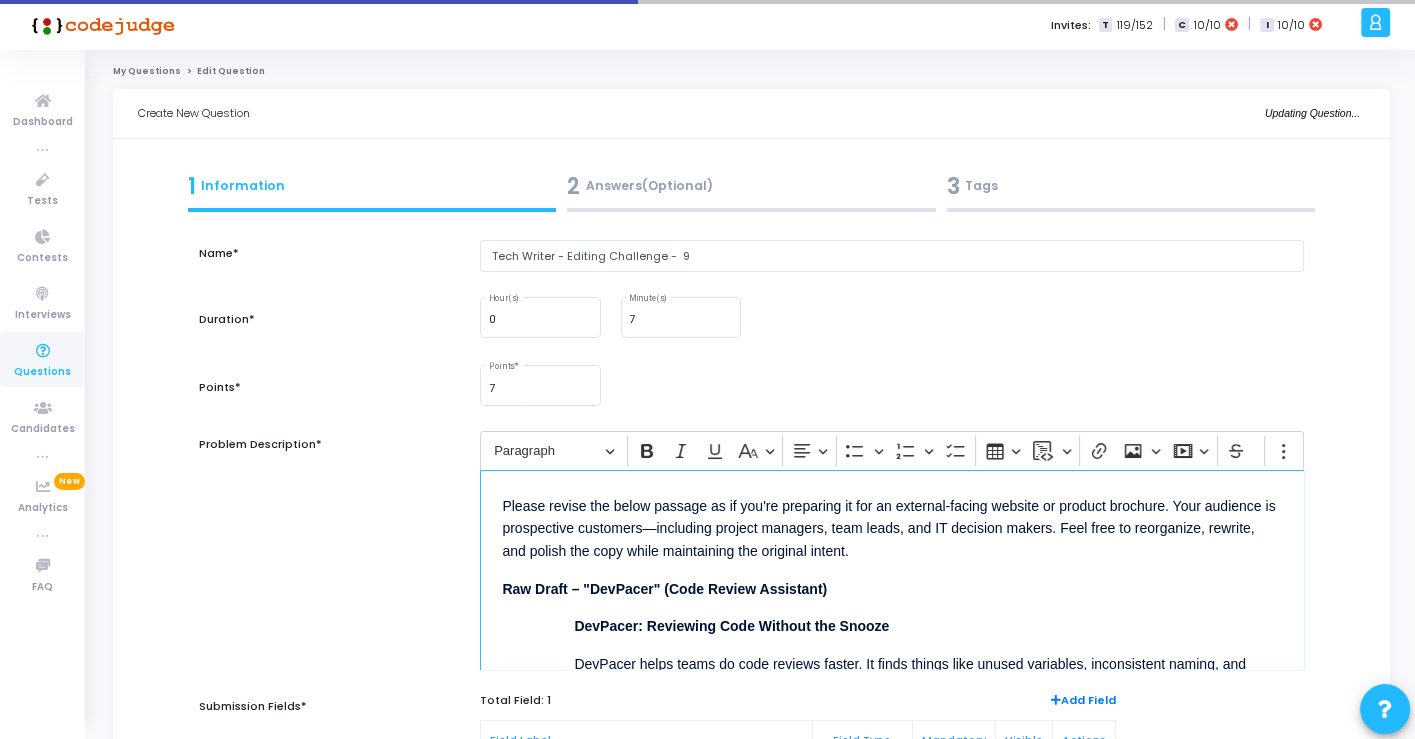 click on "Please revise the below passage as if you're preparing it for an external-facing website or product brochure. Your audience is prospective customers—including project managers, team leads, and IT decision makers. Feel free to reorganize, rewrite, and polish the copy while maintaining the original intent." at bounding box center (891, 527) 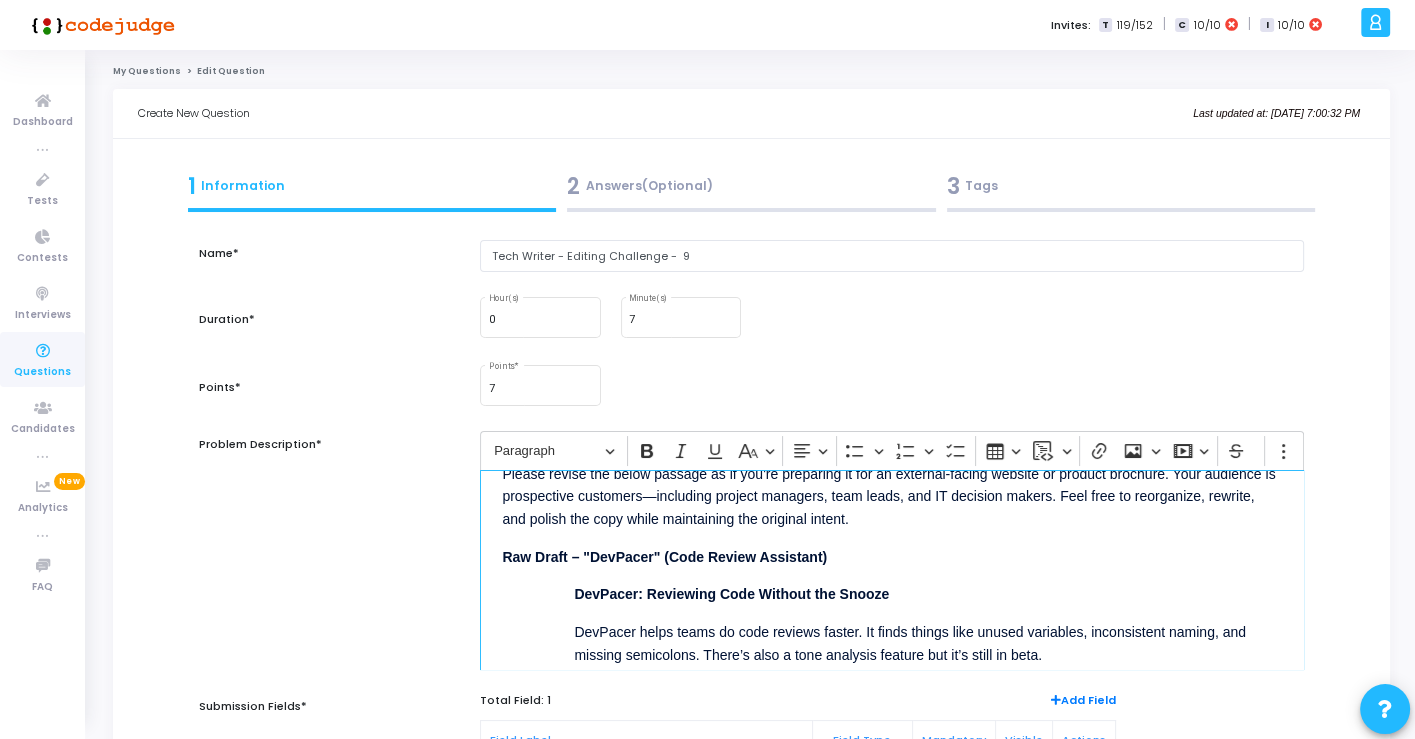 scroll, scrollTop: 0, scrollLeft: 0, axis: both 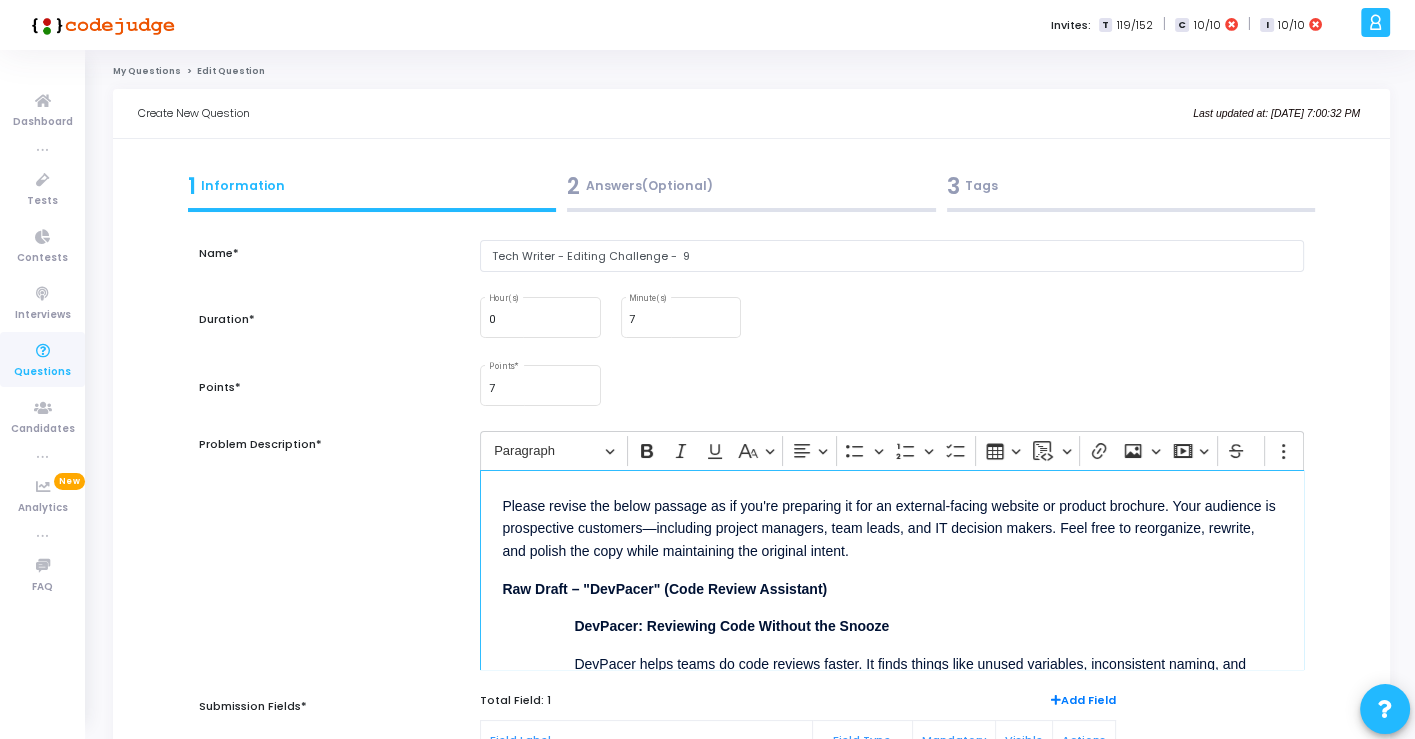 click on "Raw Draft – "DevPacer" (Code Review Assistant)" at bounding box center (664, 589) 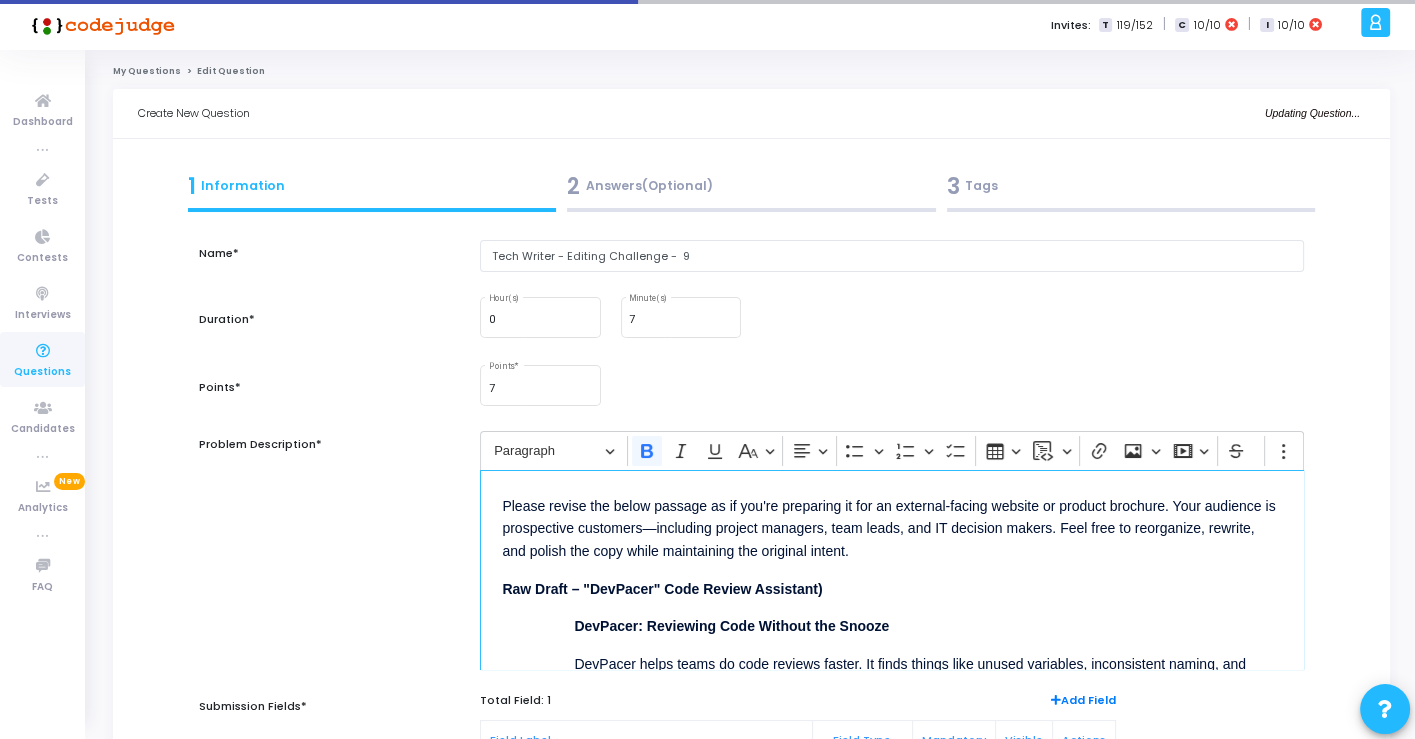 click on "Raw Draft – "DevPacer" Code Review Assistant)" at bounding box center [891, 587] 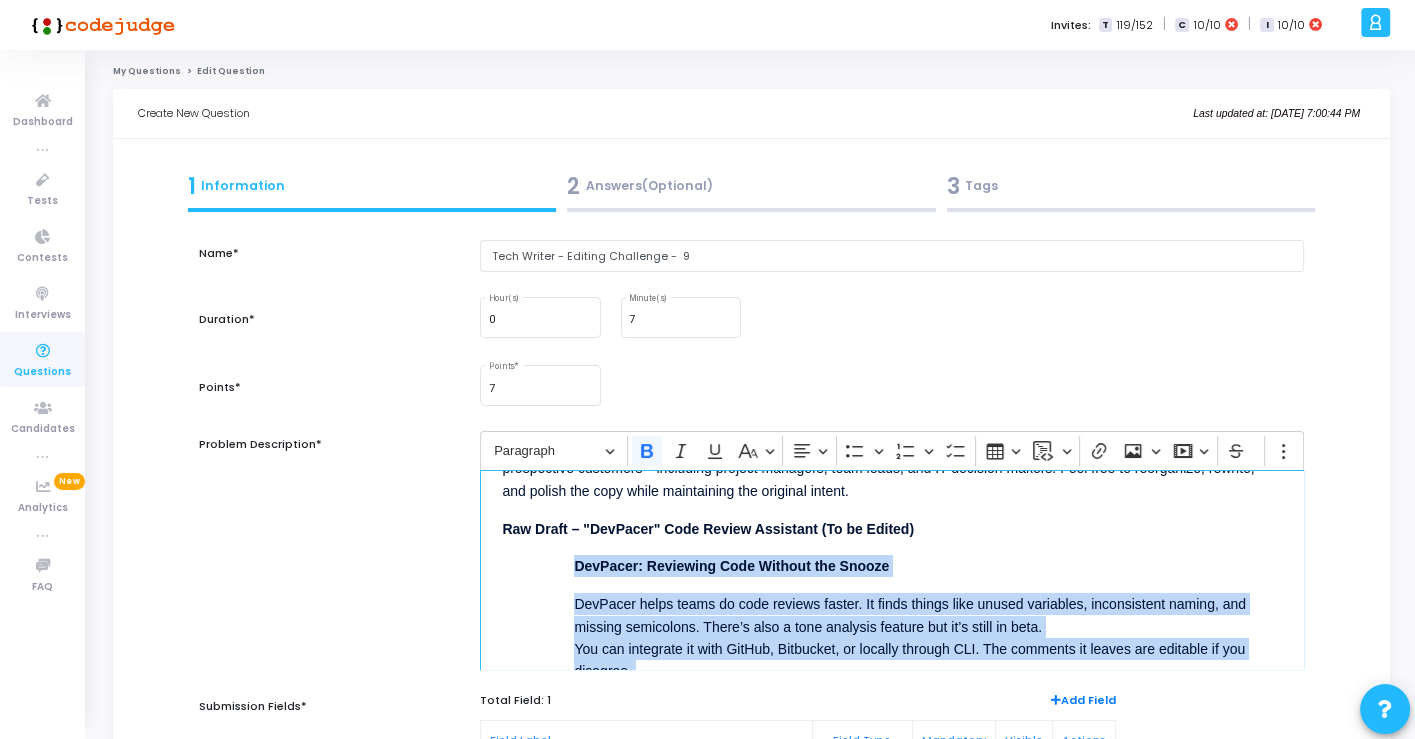 scroll, scrollTop: 151, scrollLeft: 0, axis: vertical 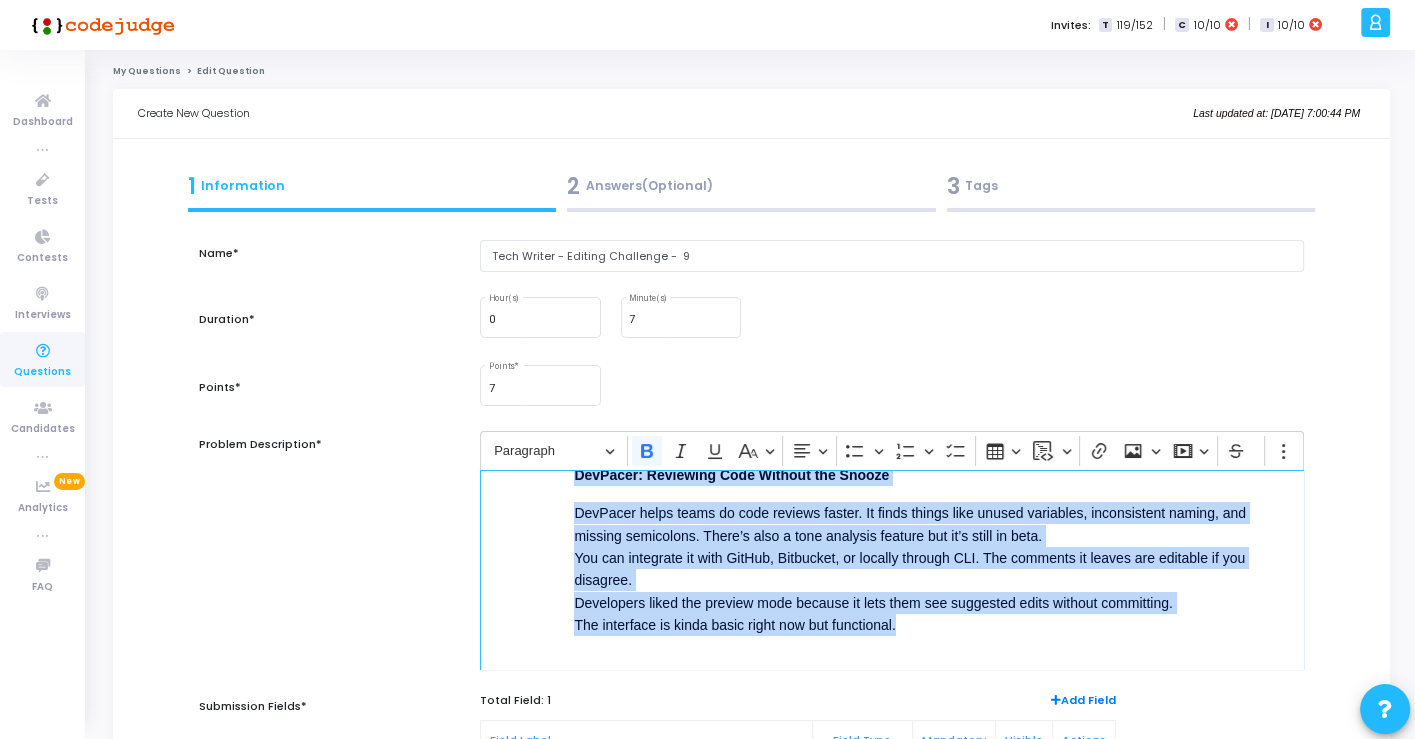 drag, startPoint x: 571, startPoint y: 627, endPoint x: 1048, endPoint y: 704, distance: 483.17493 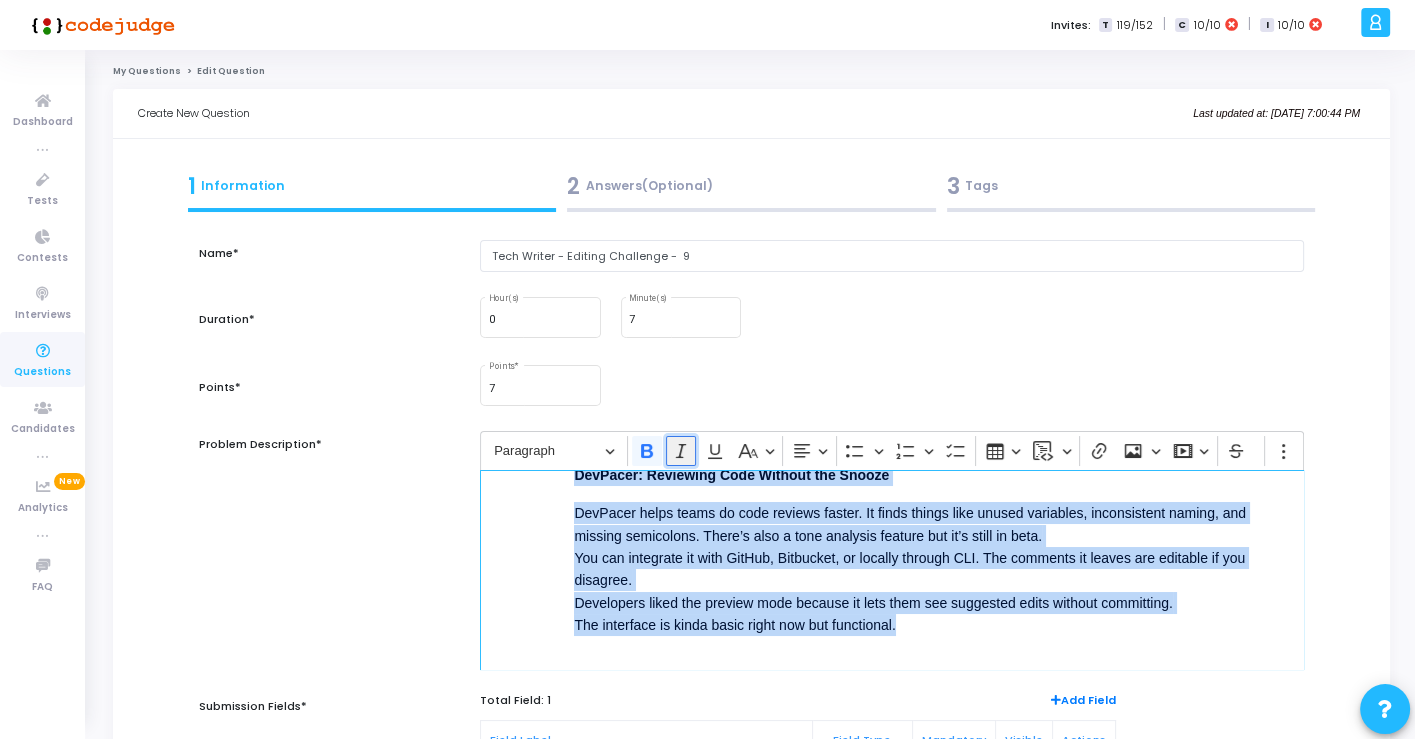 click 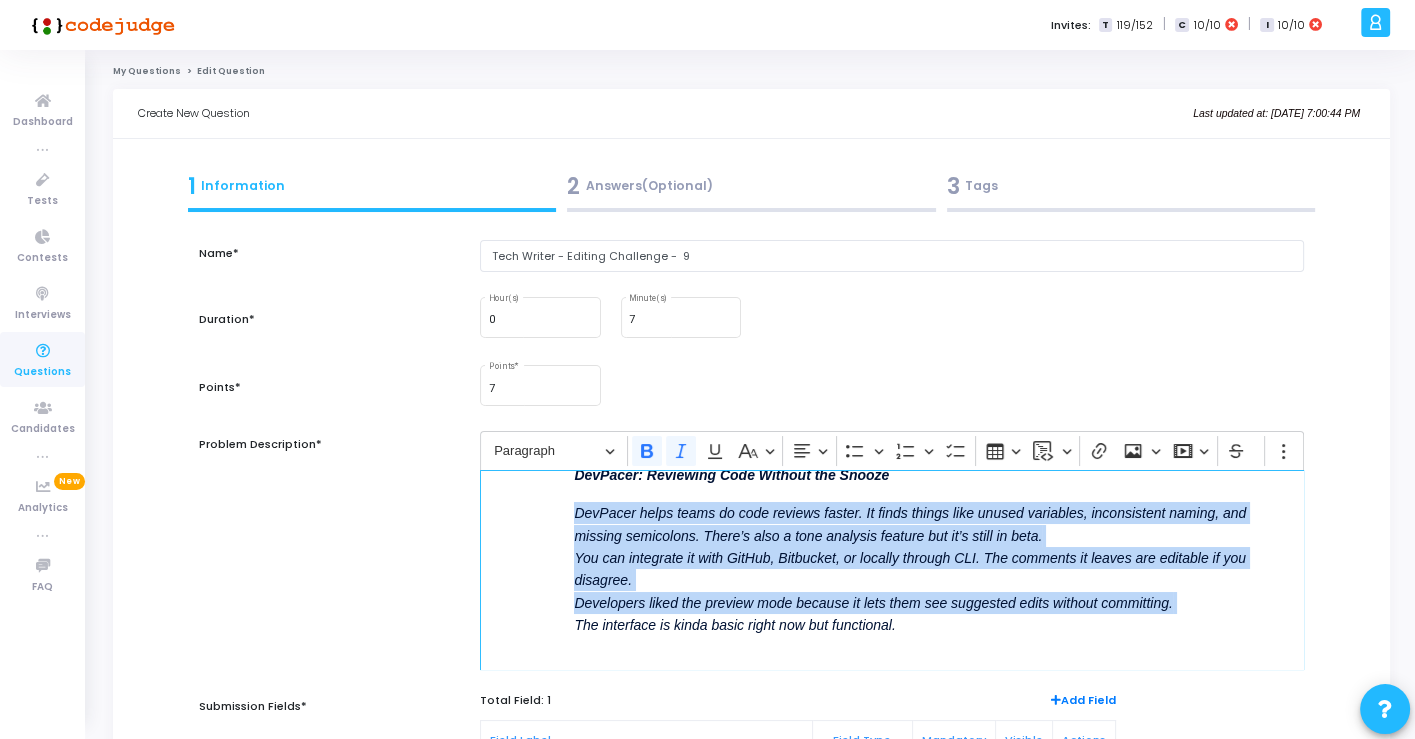 click on "Developers liked the preview mode because it lets them see suggested edits without committing." at bounding box center [873, 603] 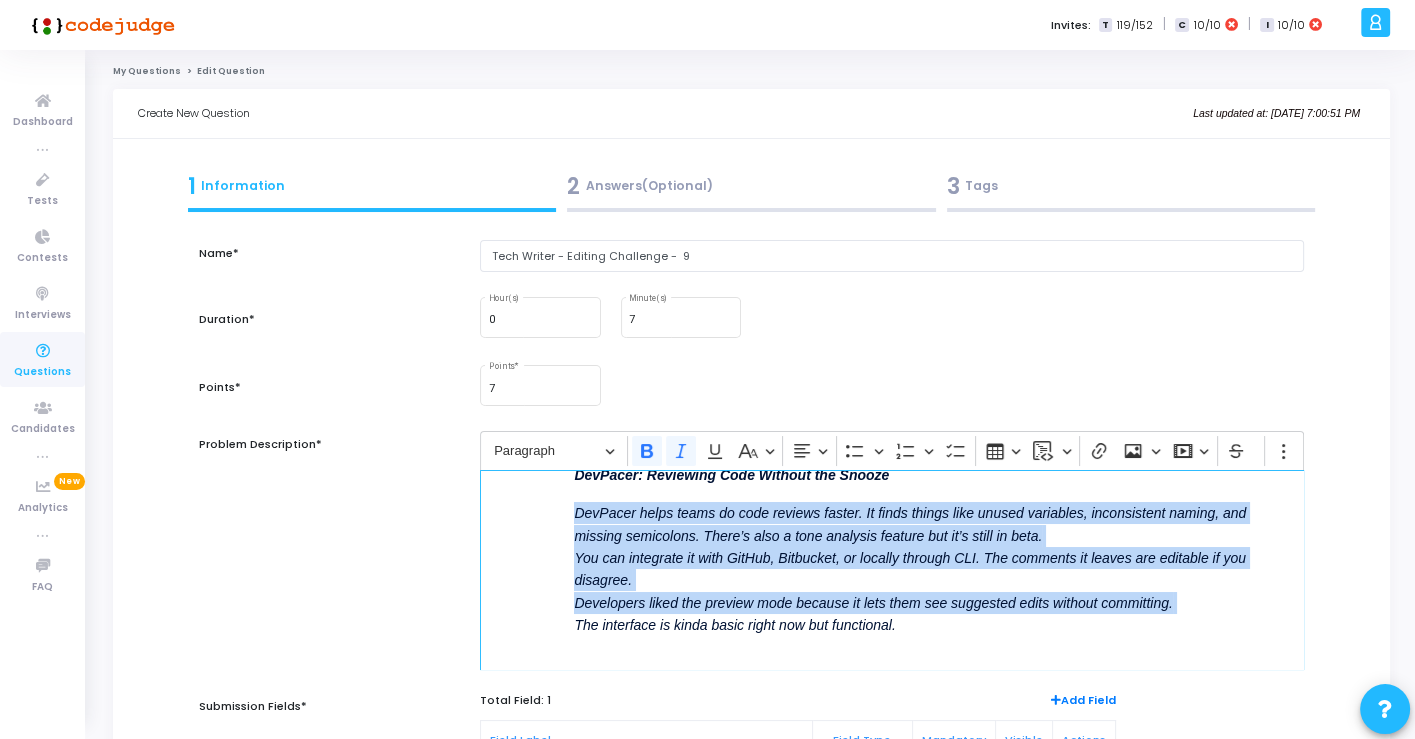 click on "DevPacer helps teams do code reviews faster. It finds things like unused variables, inconsistent naming, and missing semicolons. There’s also a tone analysis feature but it’s still in beta. You can integrate it with GitHub, Bitbucket, or locally through CLI. The comments it leaves are editable if you disagree. Developers liked the preview mode because it lets them see suggested edits without committing. The interface is kinda basic right now but functional." at bounding box center [927, 567] 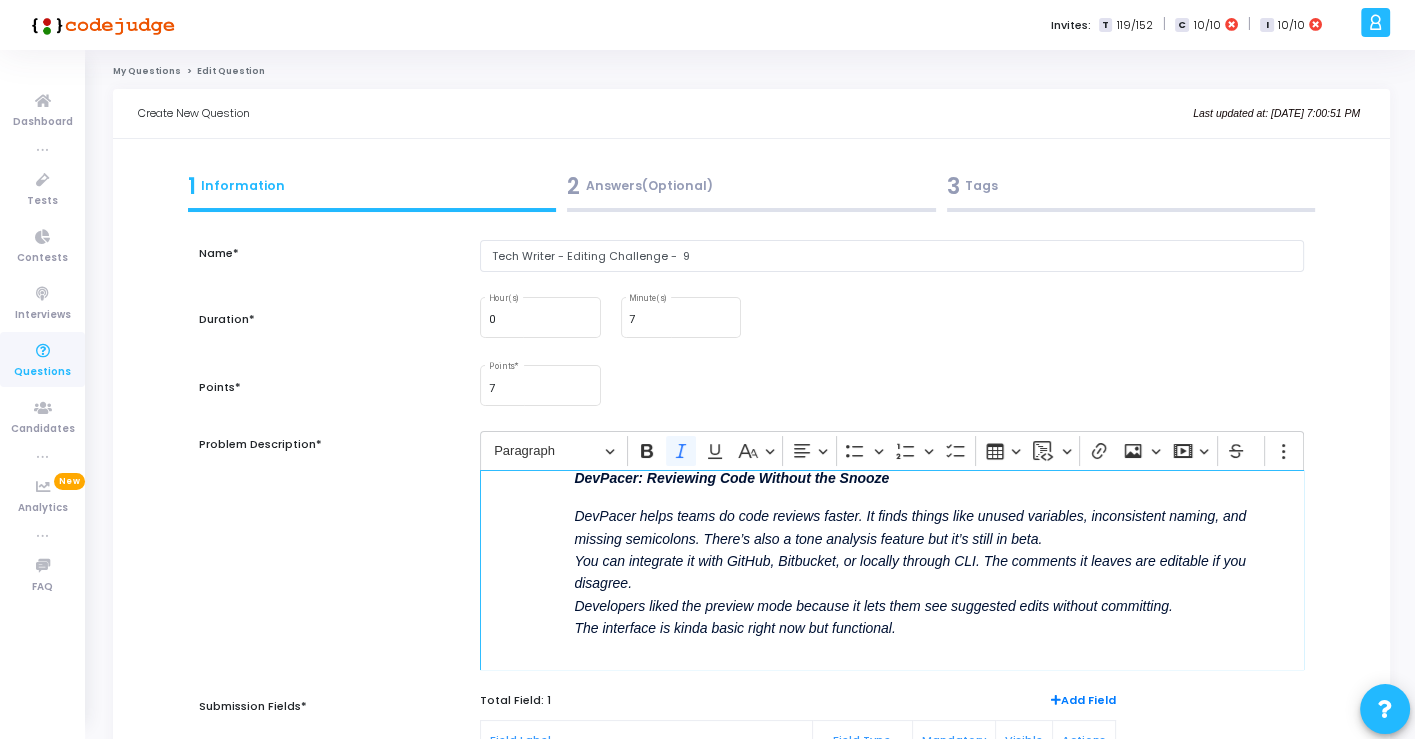 scroll, scrollTop: 151, scrollLeft: 0, axis: vertical 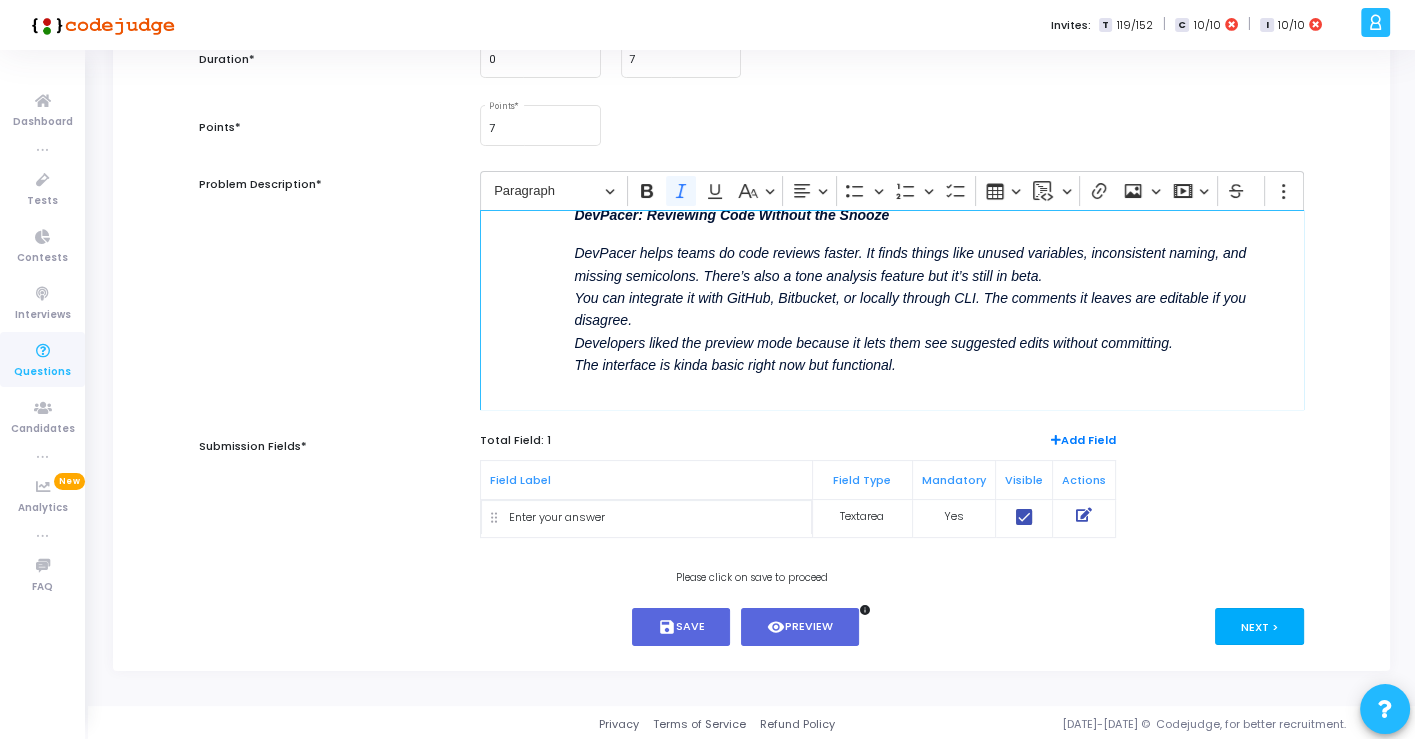 click on "Next >" at bounding box center [1259, 626] 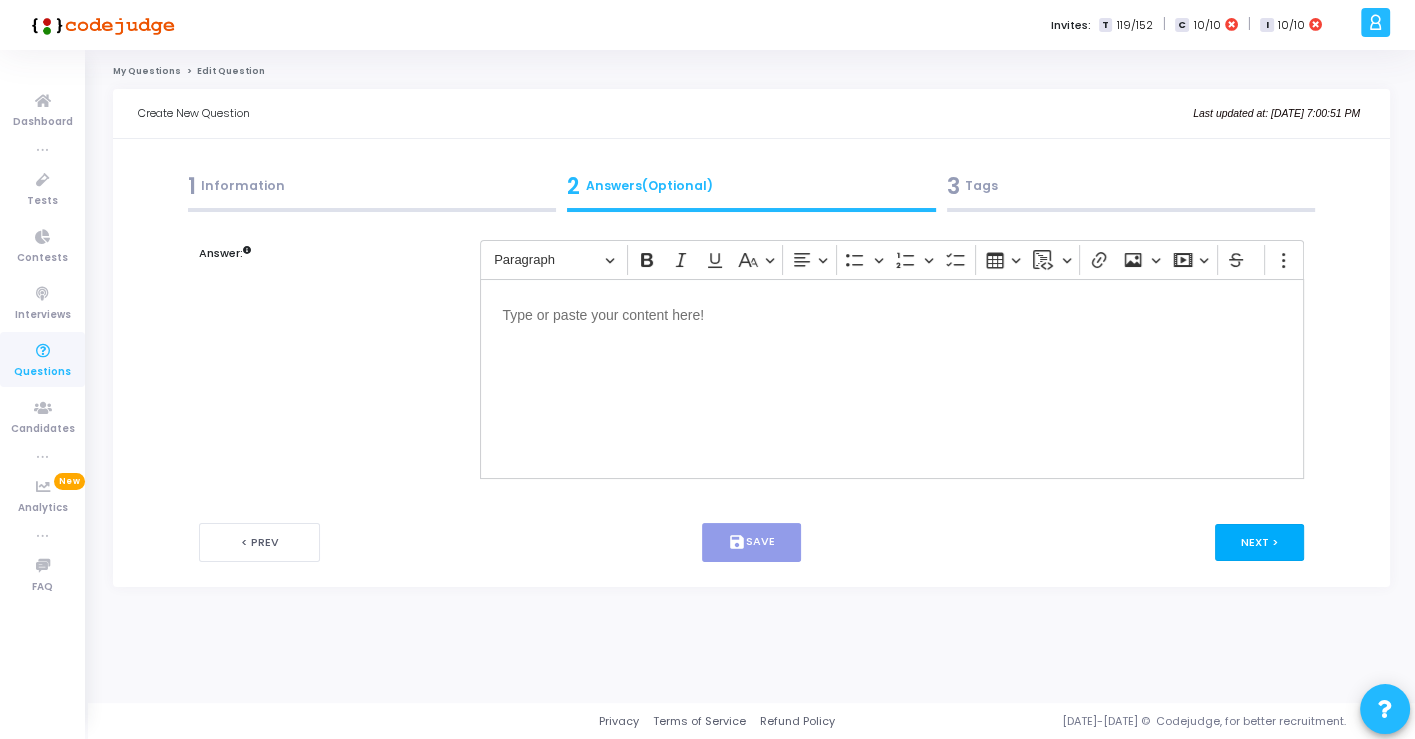 scroll, scrollTop: 0, scrollLeft: 0, axis: both 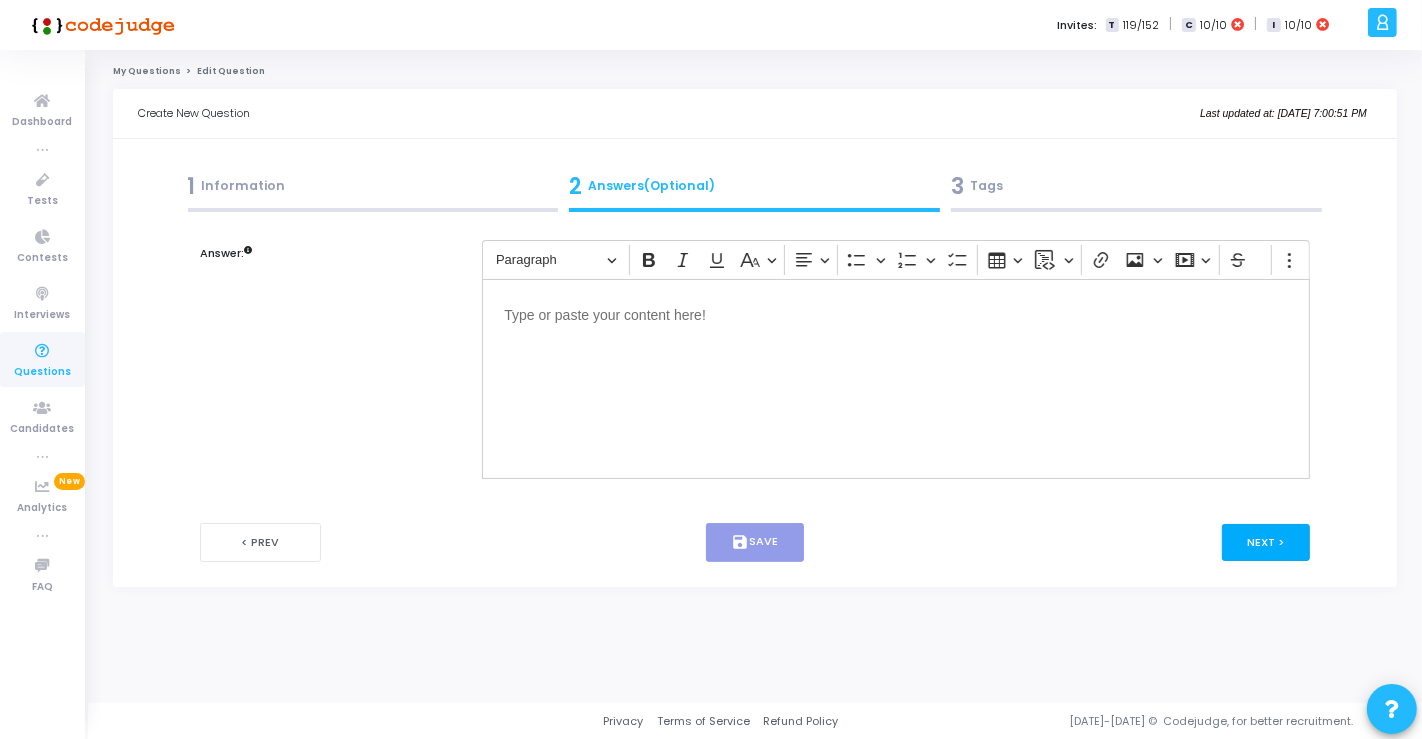 click on "Next >" at bounding box center (1266, 542) 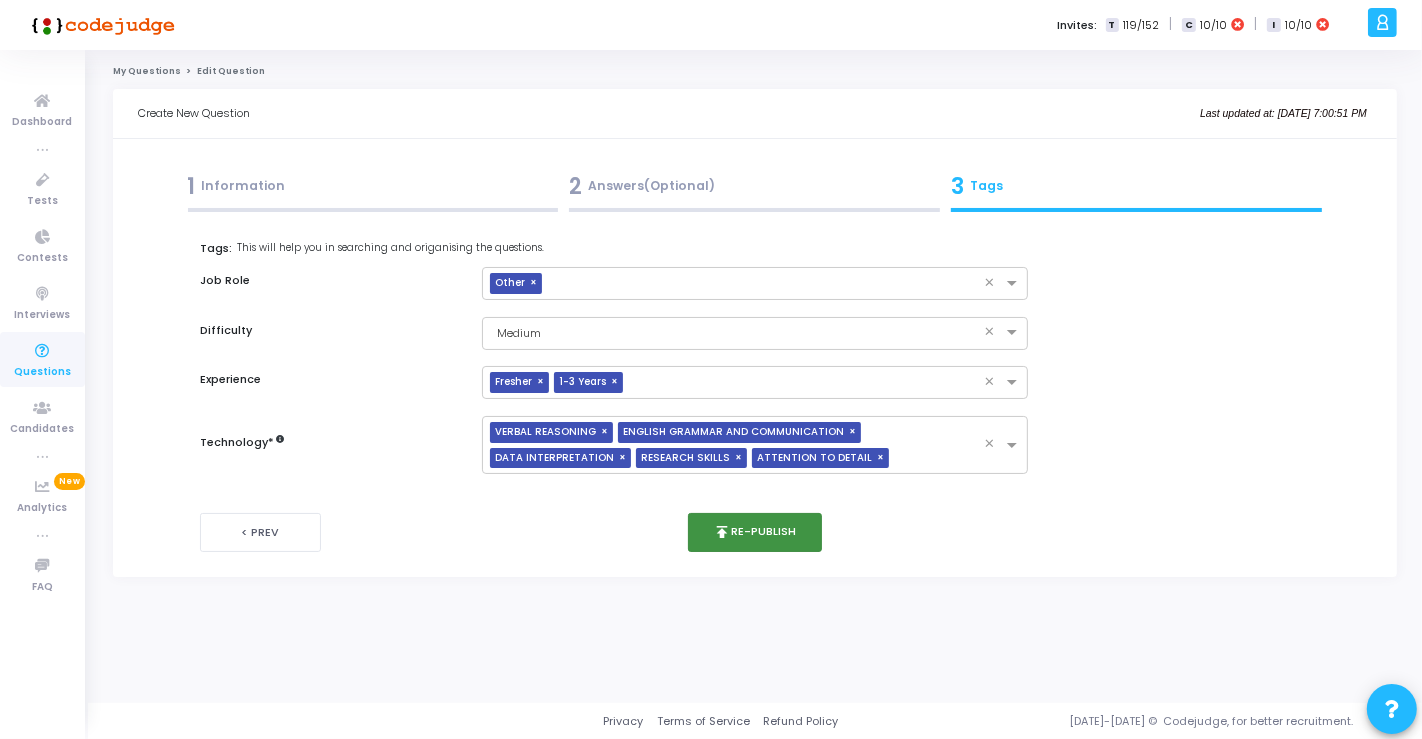 click on "publish  Re-publish" at bounding box center [755, 532] 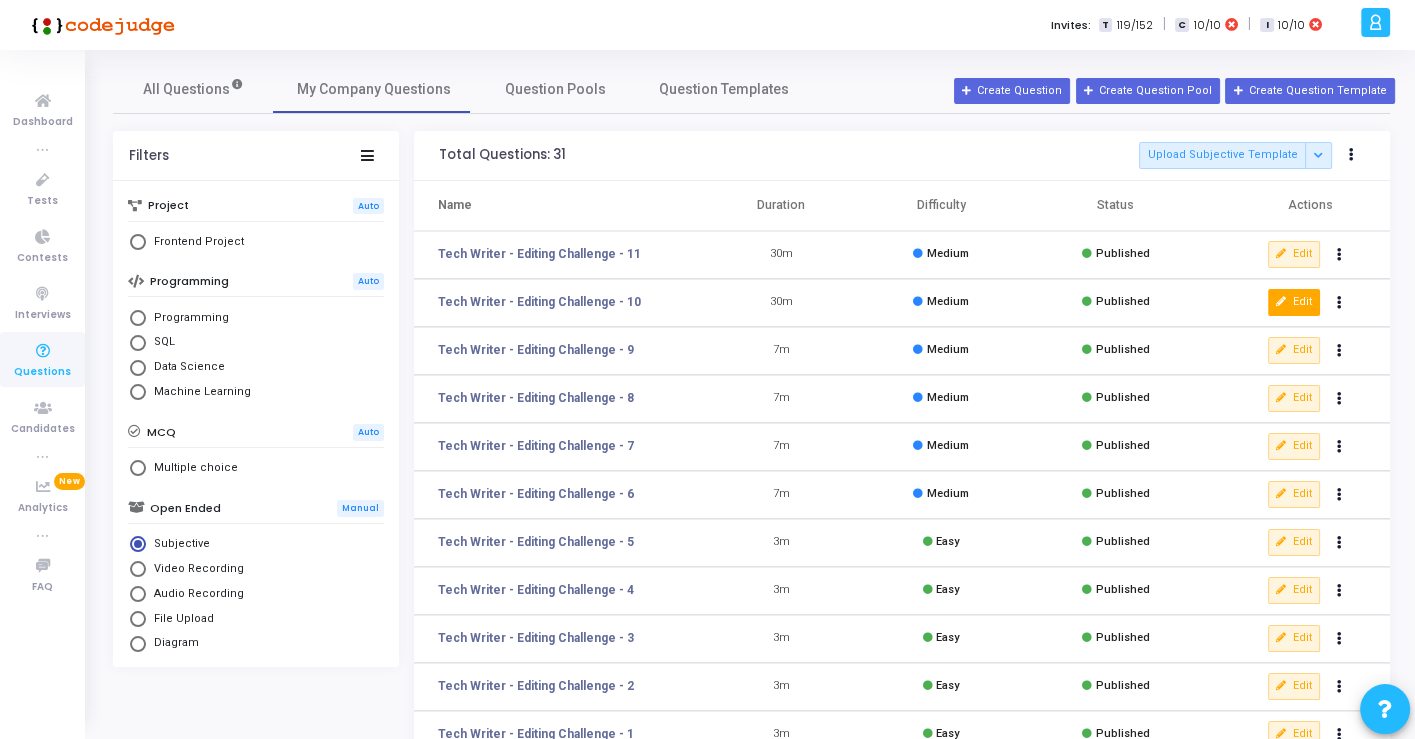 click on "Edit" at bounding box center (1294, 302) 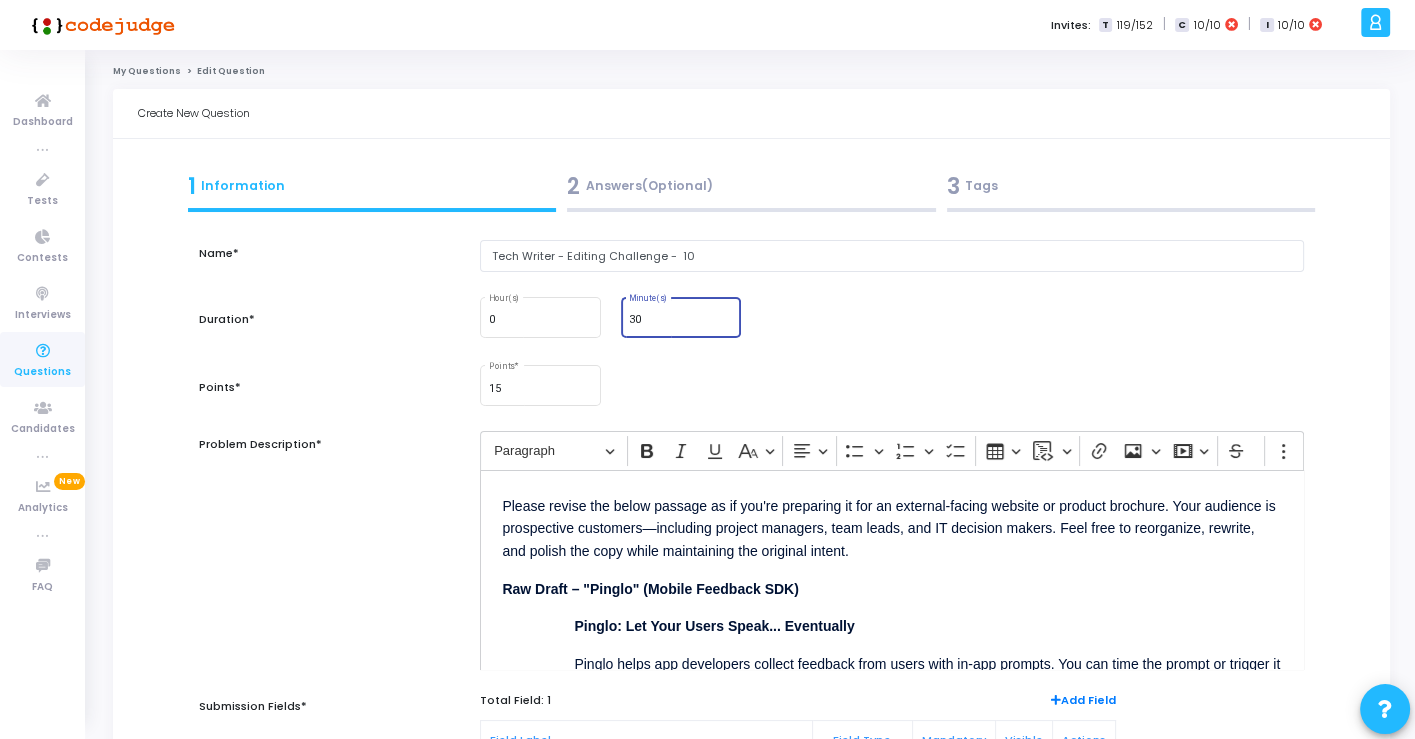 drag, startPoint x: 644, startPoint y: 320, endPoint x: 628, endPoint y: 315, distance: 16.763054 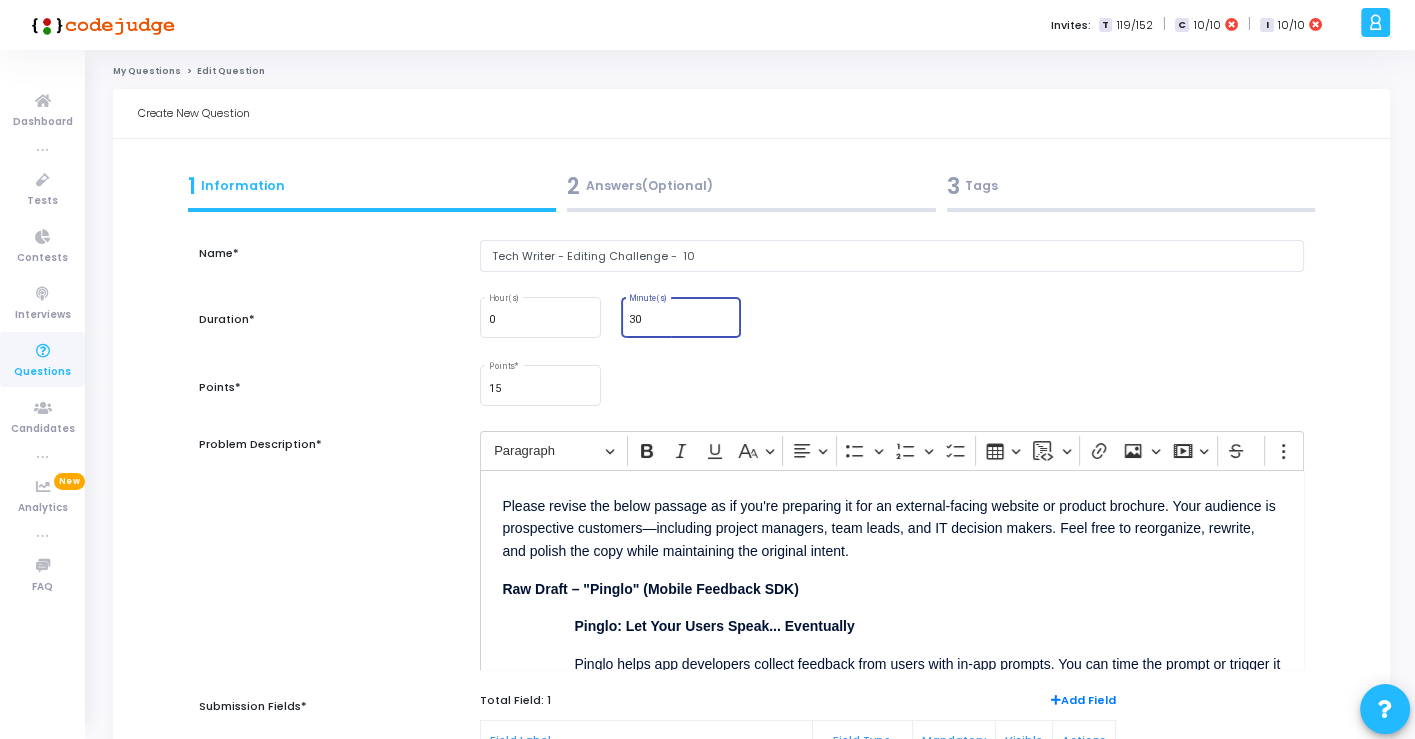 click on "30 Minute(s)" at bounding box center (681, 315) 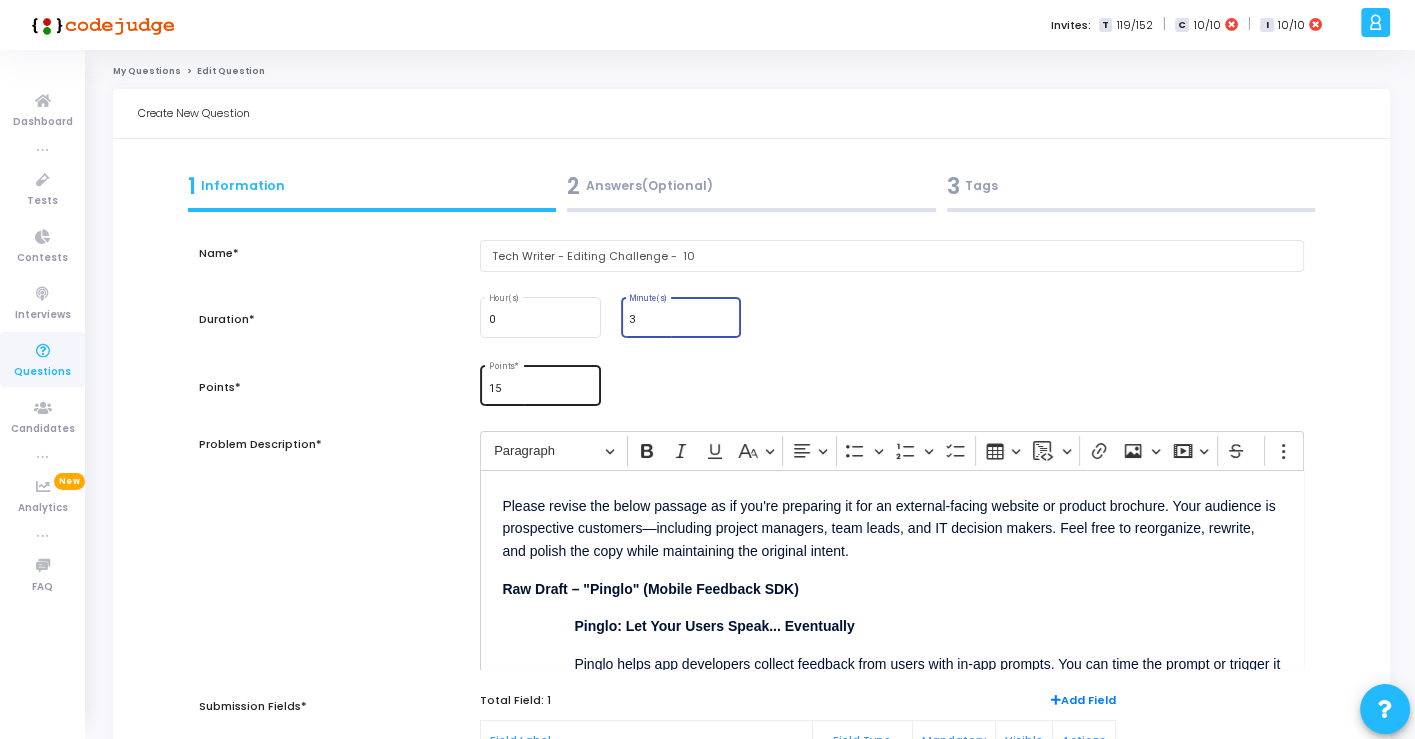 type on "3" 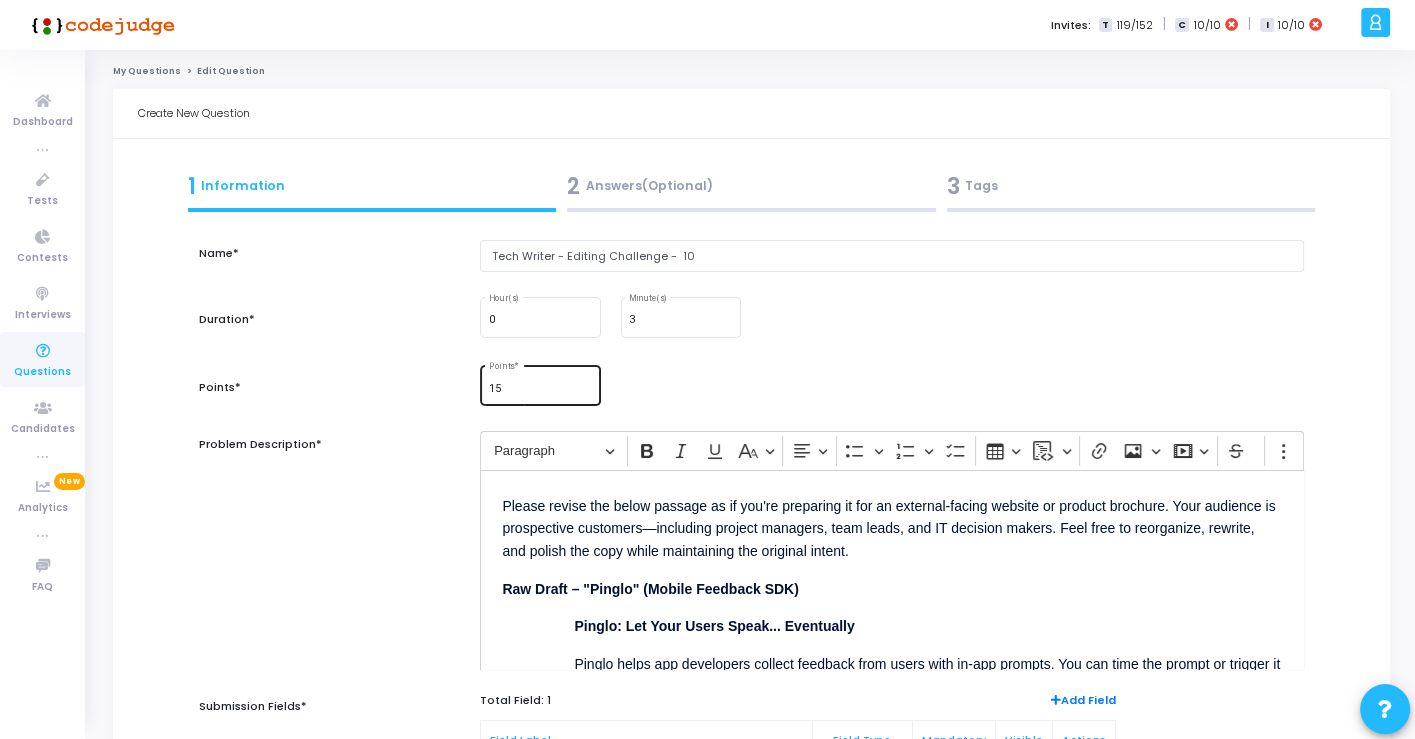 click on "15 Points  *" at bounding box center (541, 384) 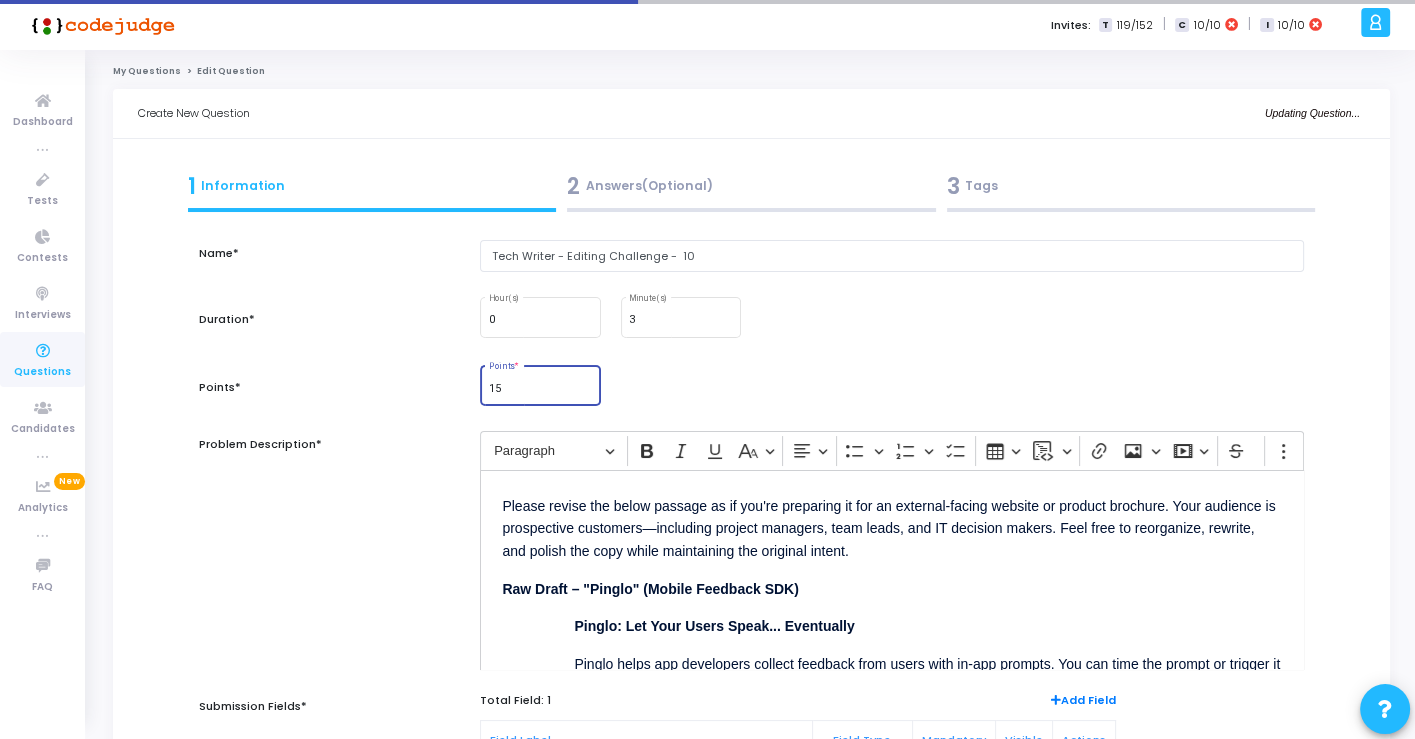 drag, startPoint x: 501, startPoint y: 387, endPoint x: 467, endPoint y: 375, distance: 36.05551 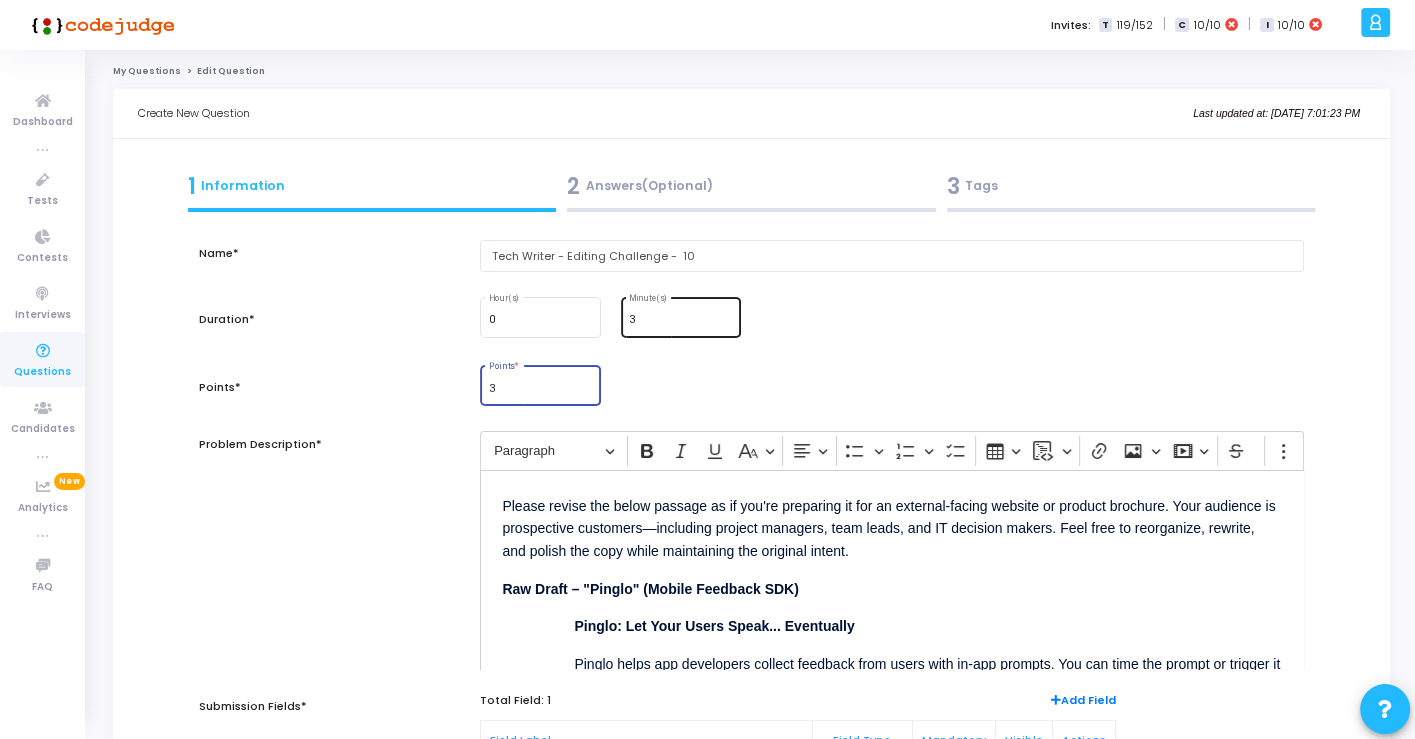 type on "3" 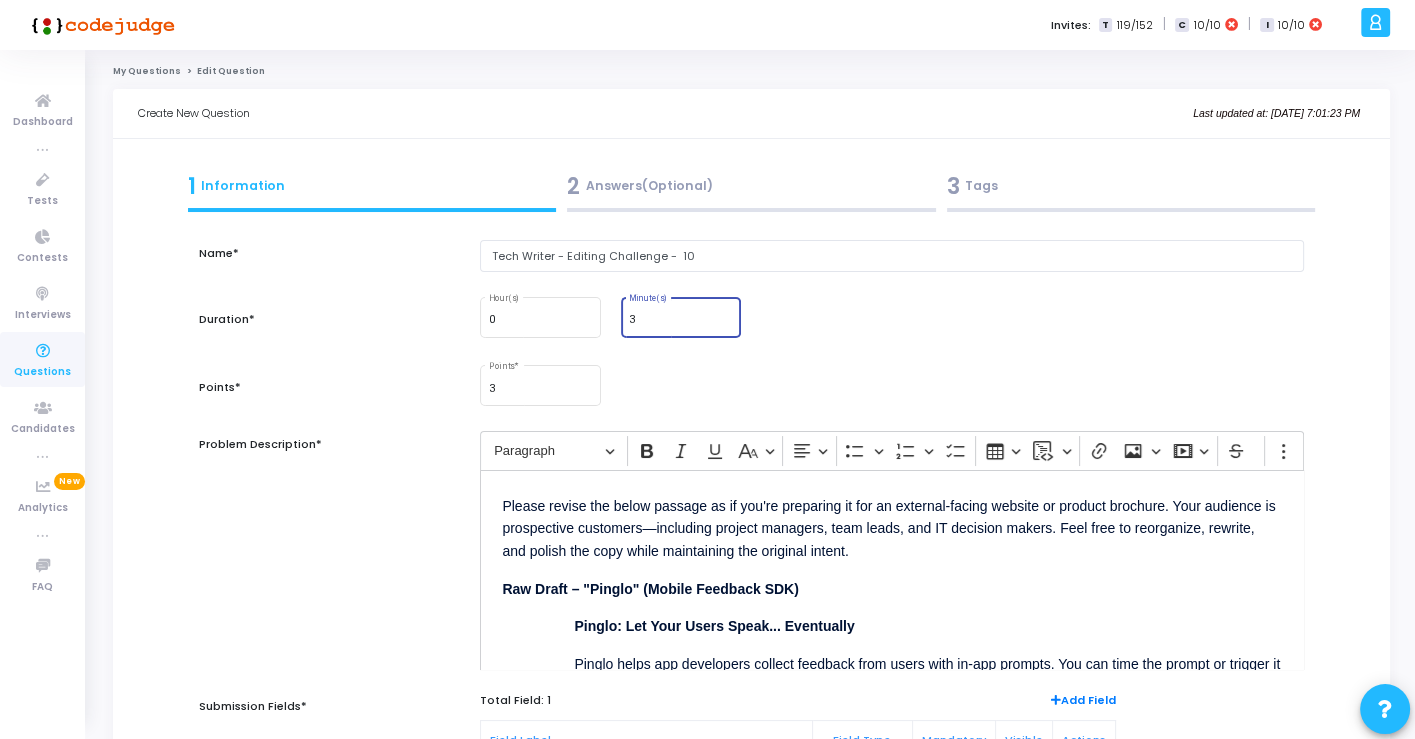 click on "3" at bounding box center (681, 320) 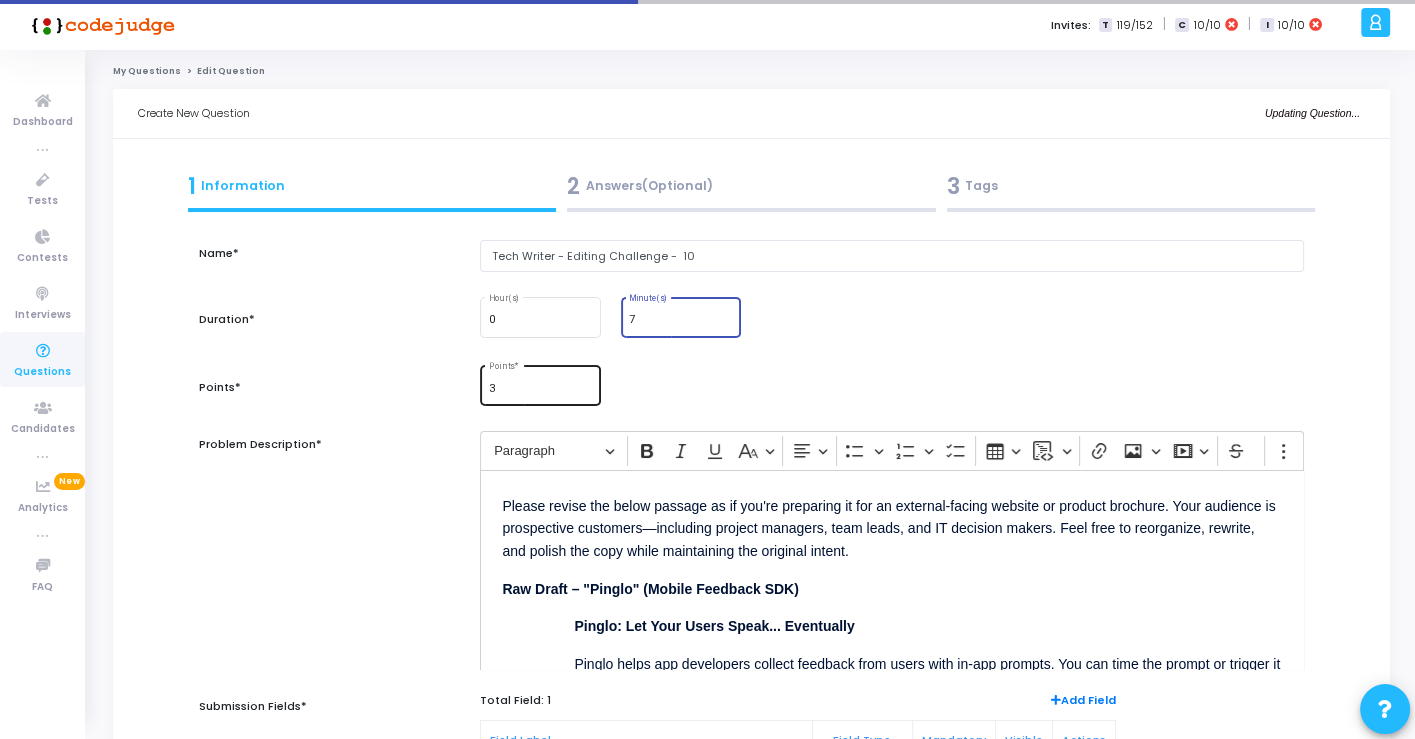 type on "7" 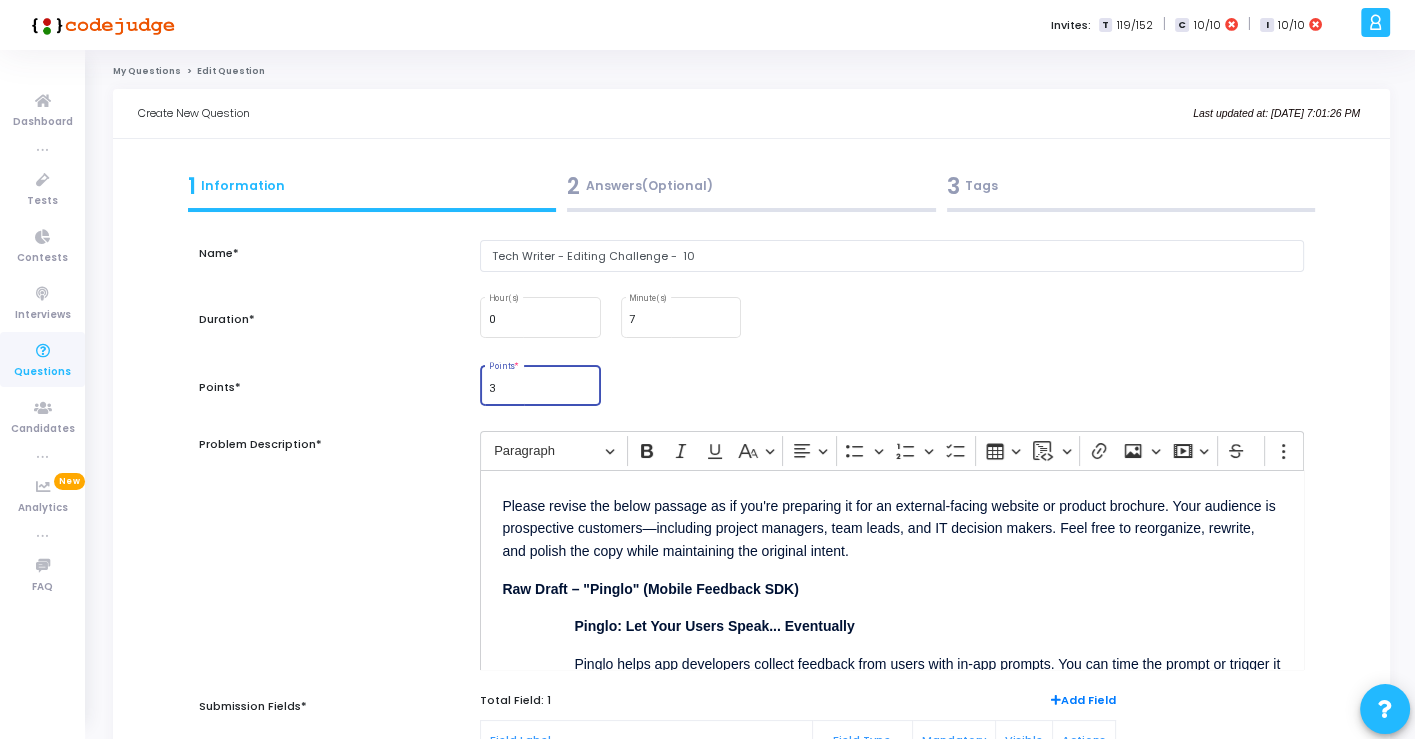 click on "3" at bounding box center [541, 389] 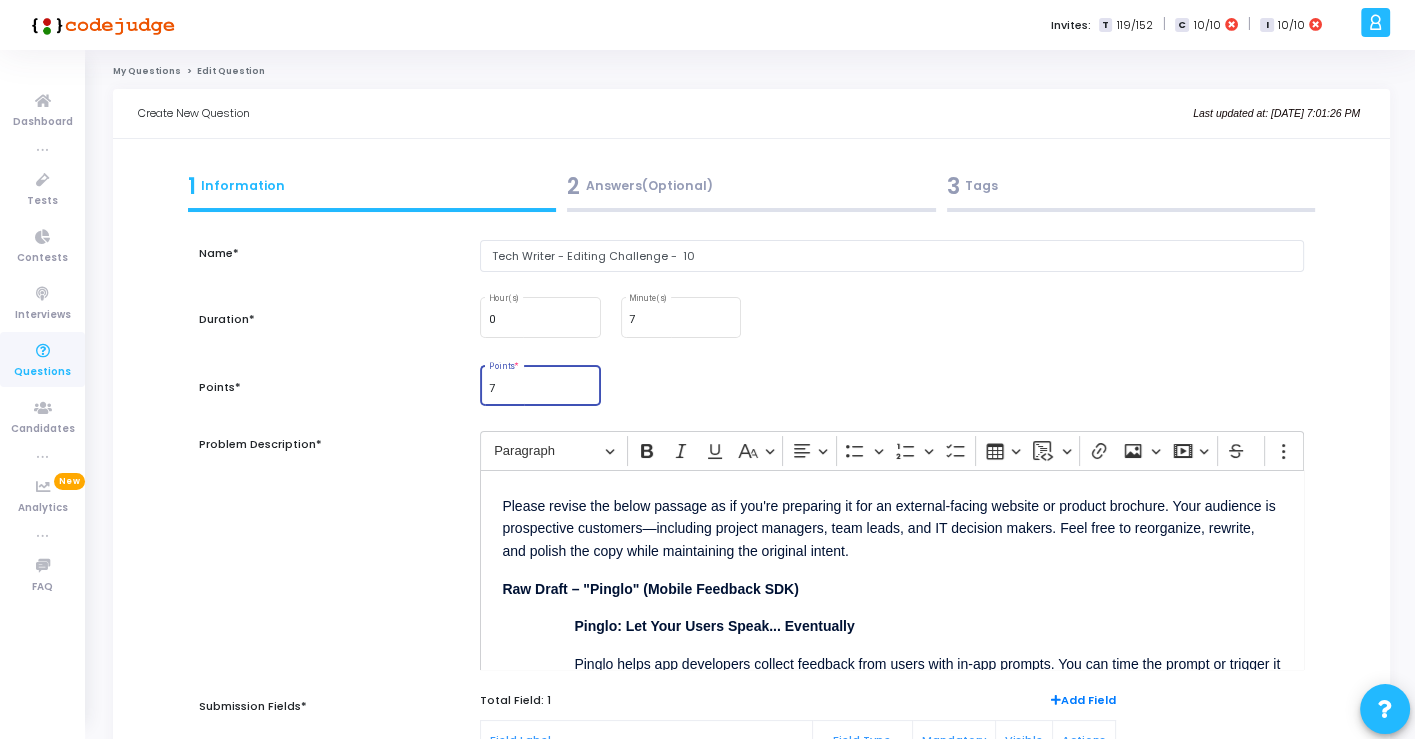 type on "7" 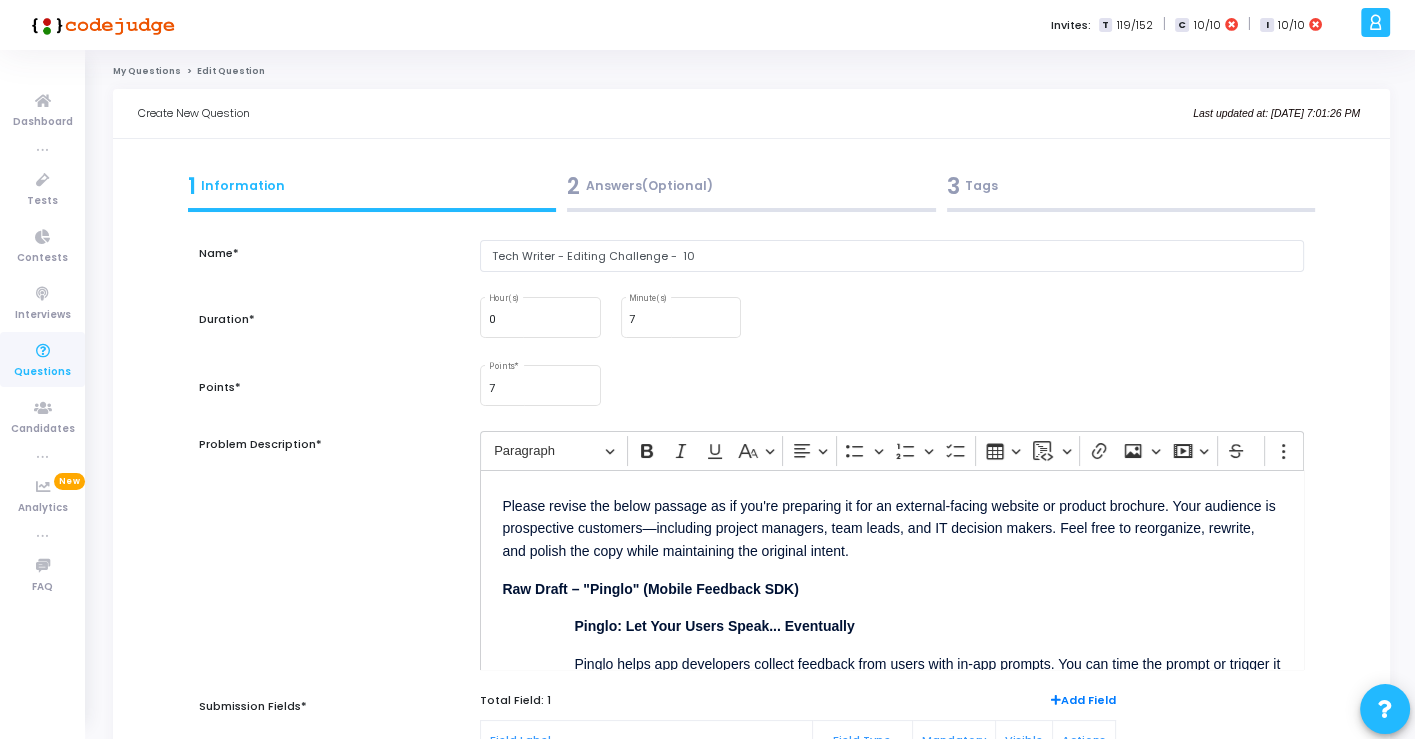 click on "7 Points  *" at bounding box center [891, 386] 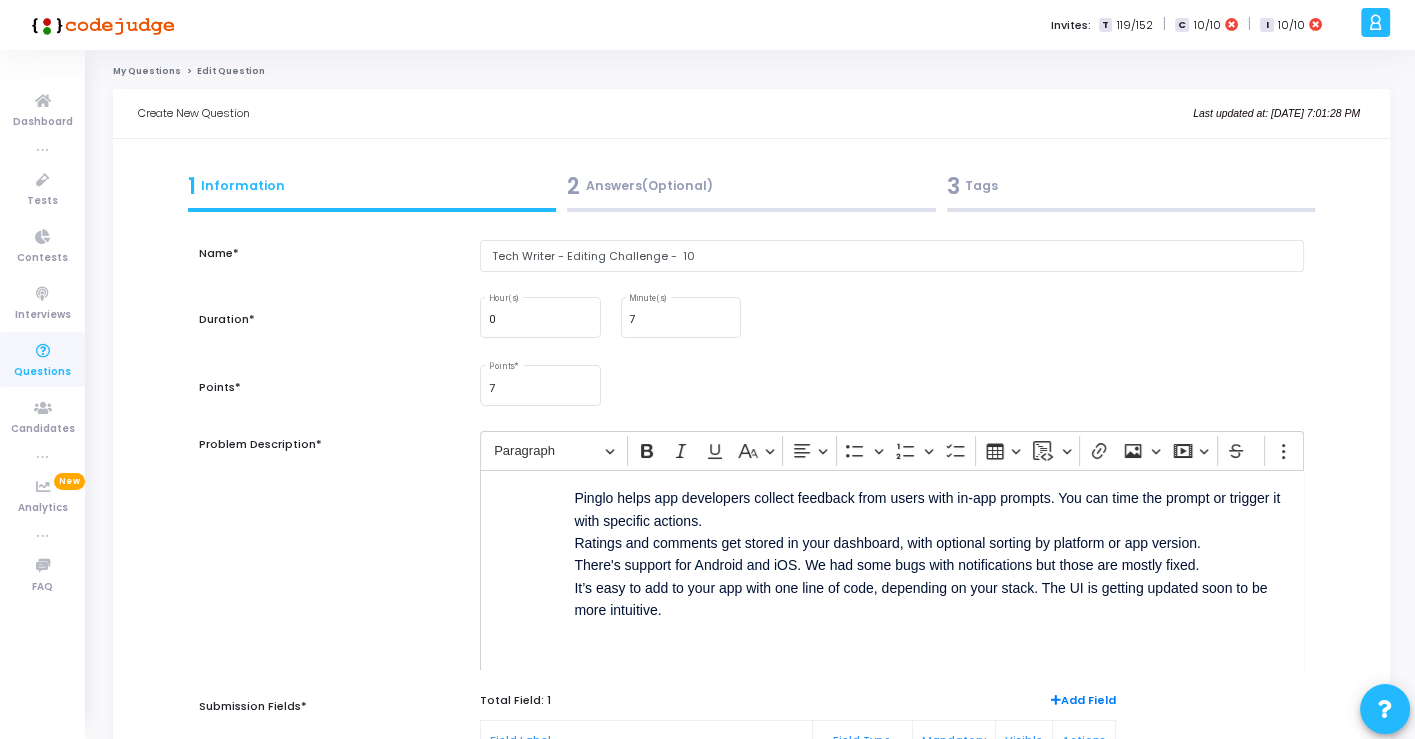 scroll, scrollTop: 55, scrollLeft: 0, axis: vertical 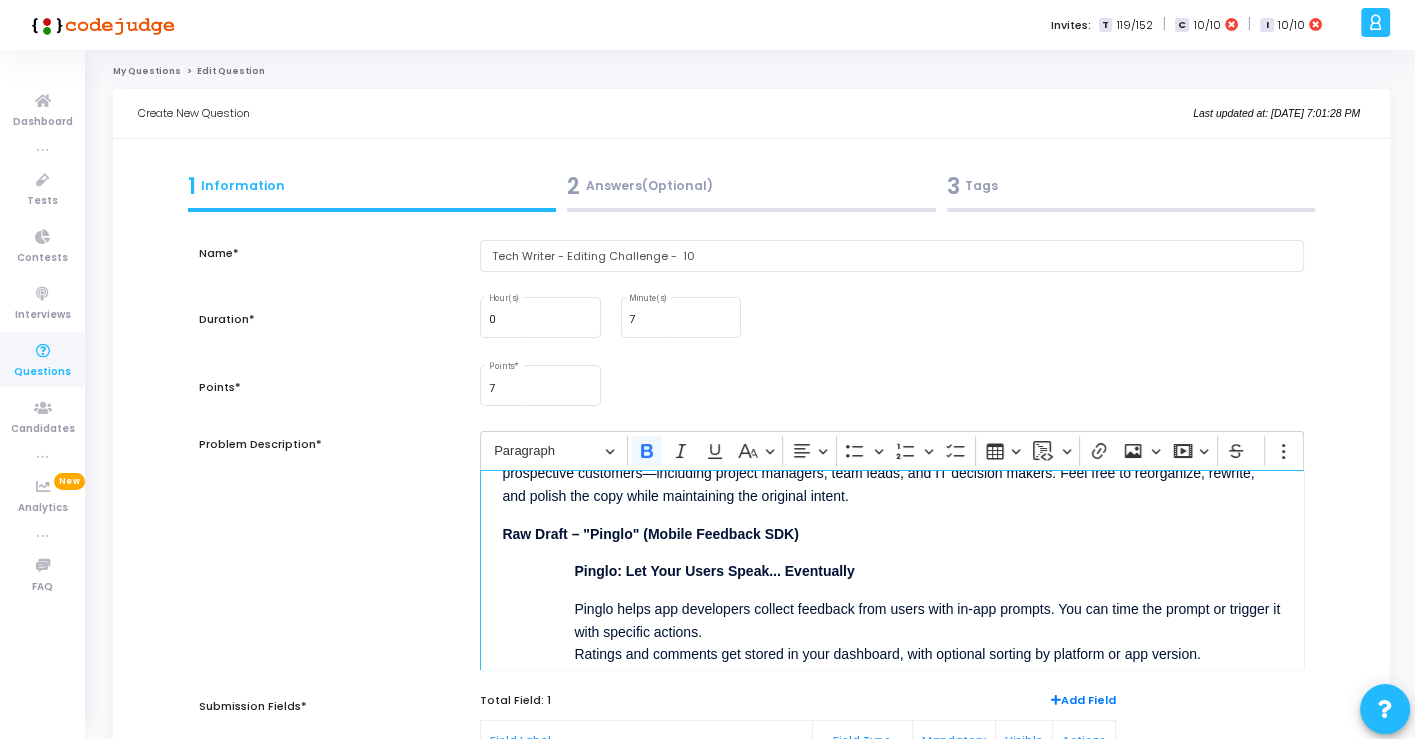 click on "Raw Draft – "Pinglo" (Mobile Feedback SDK)" at bounding box center [650, 534] 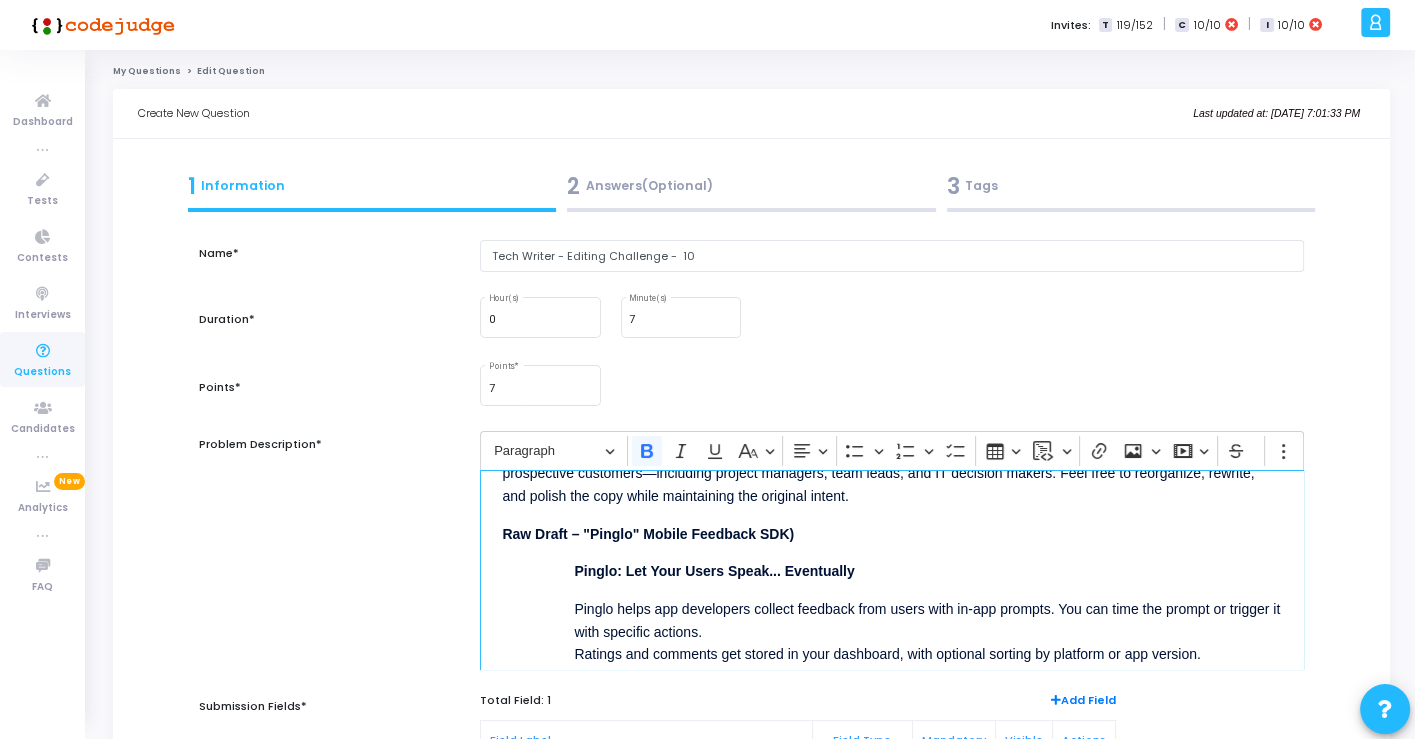 click on "Raw Draft – "Pinglo" Mobile Feedback SDK)" at bounding box center [891, 532] 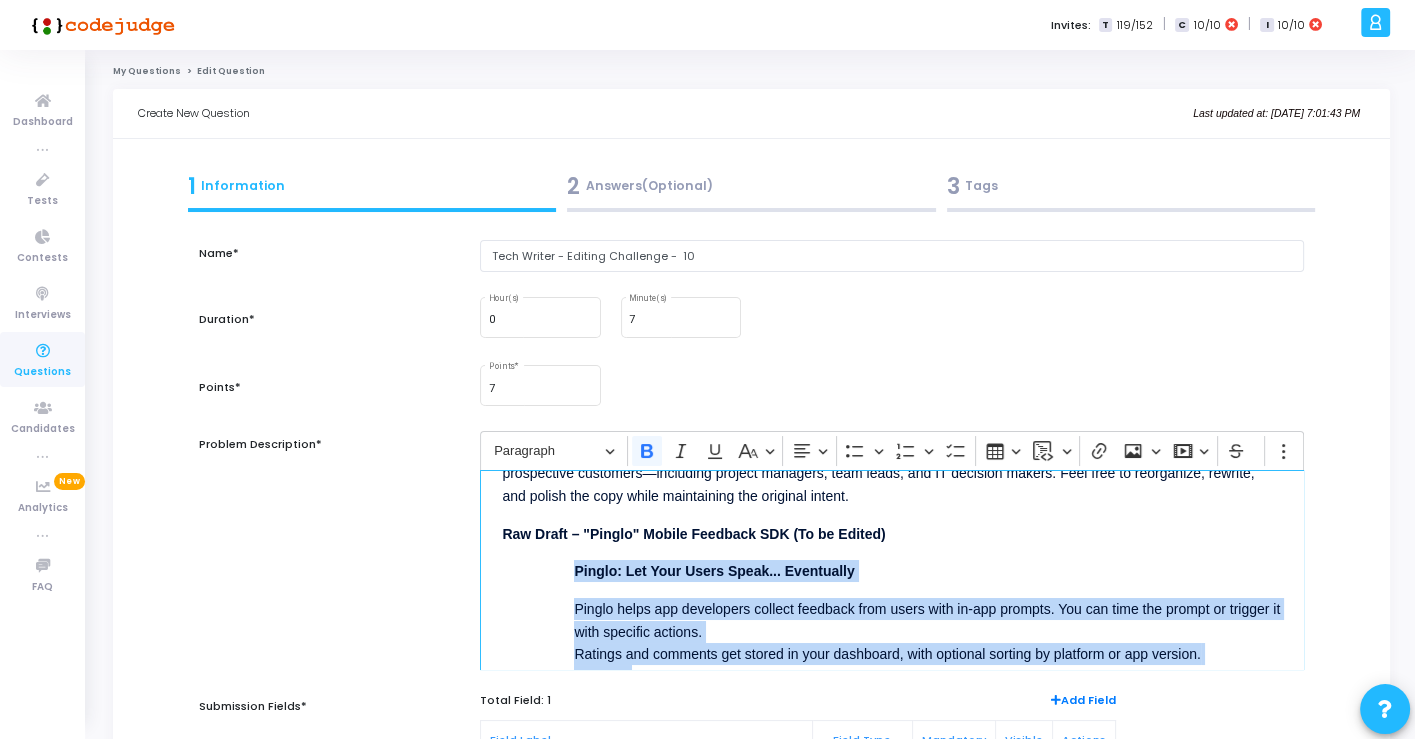 scroll, scrollTop: 166, scrollLeft: 0, axis: vertical 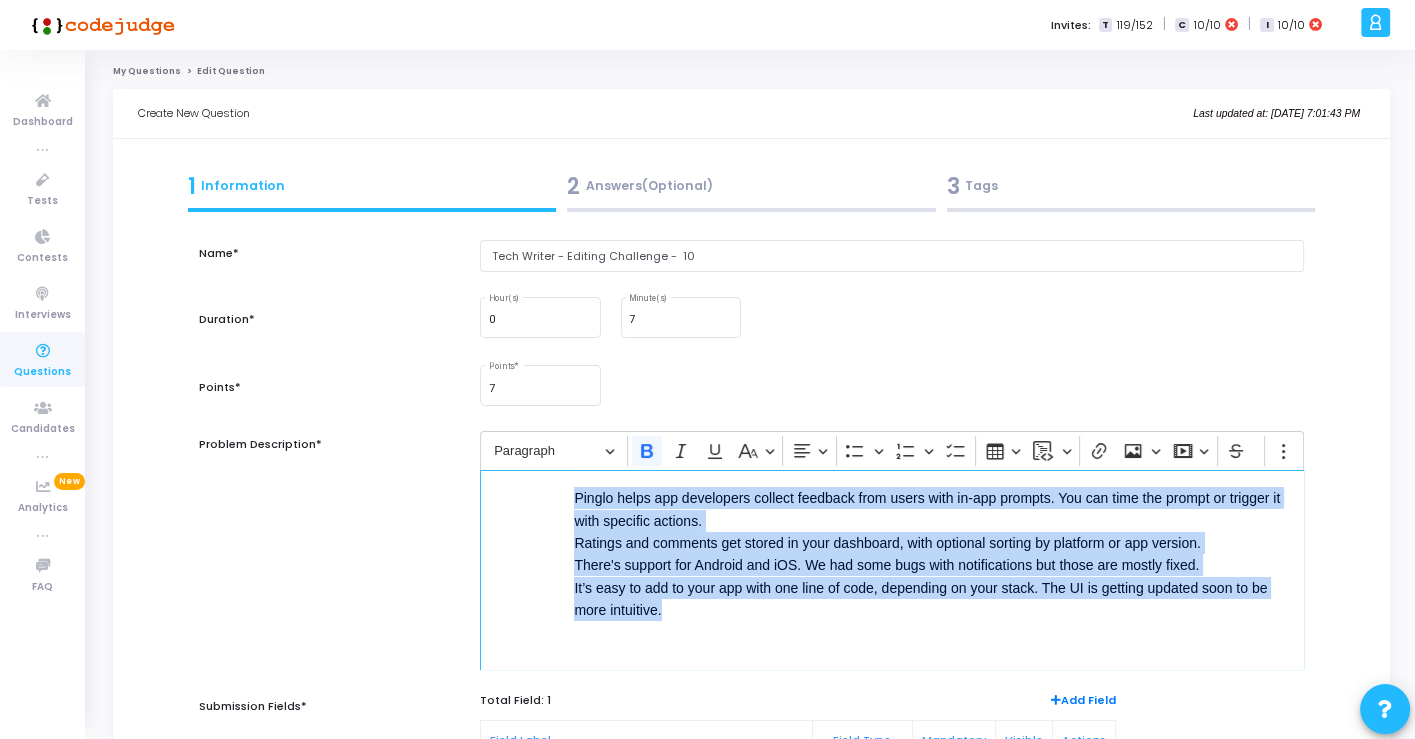 drag, startPoint x: 574, startPoint y: 564, endPoint x: 643, endPoint y: 698, distance: 150.7216 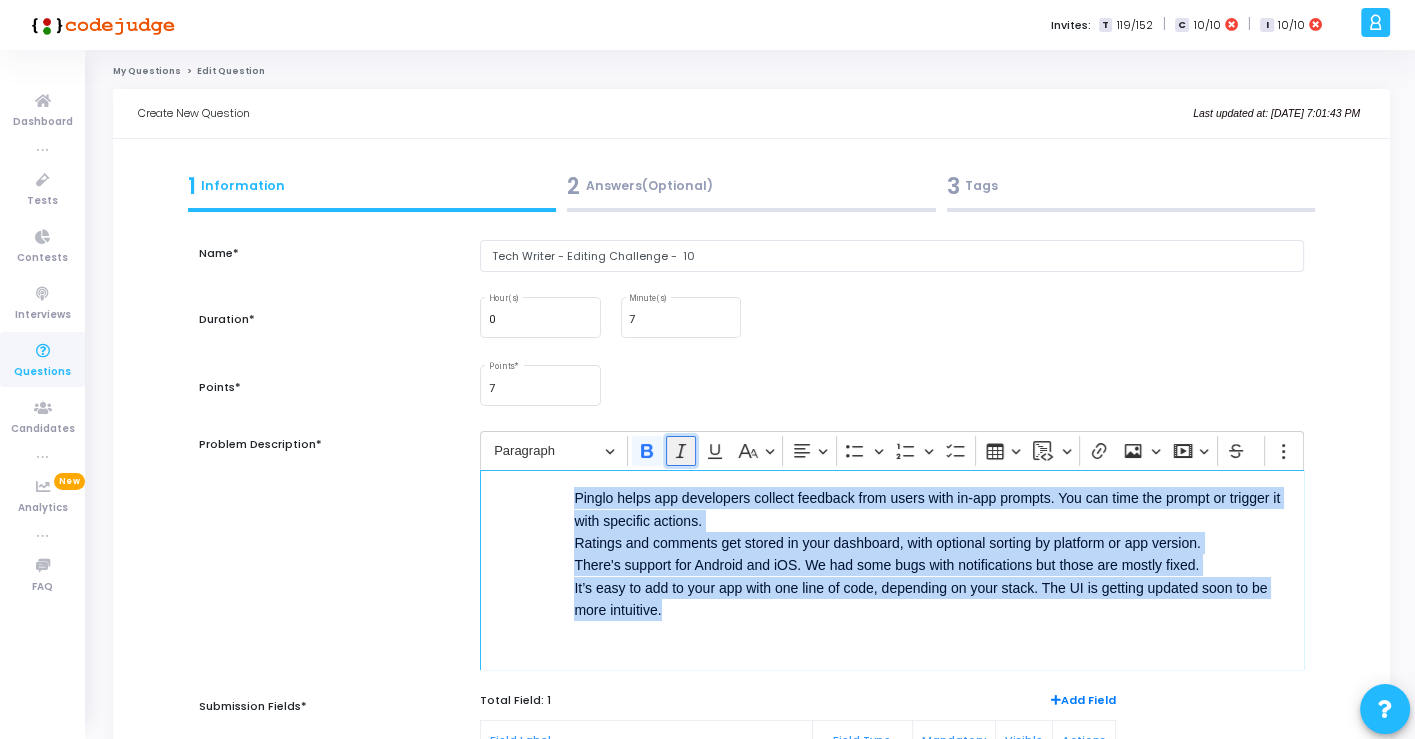 click 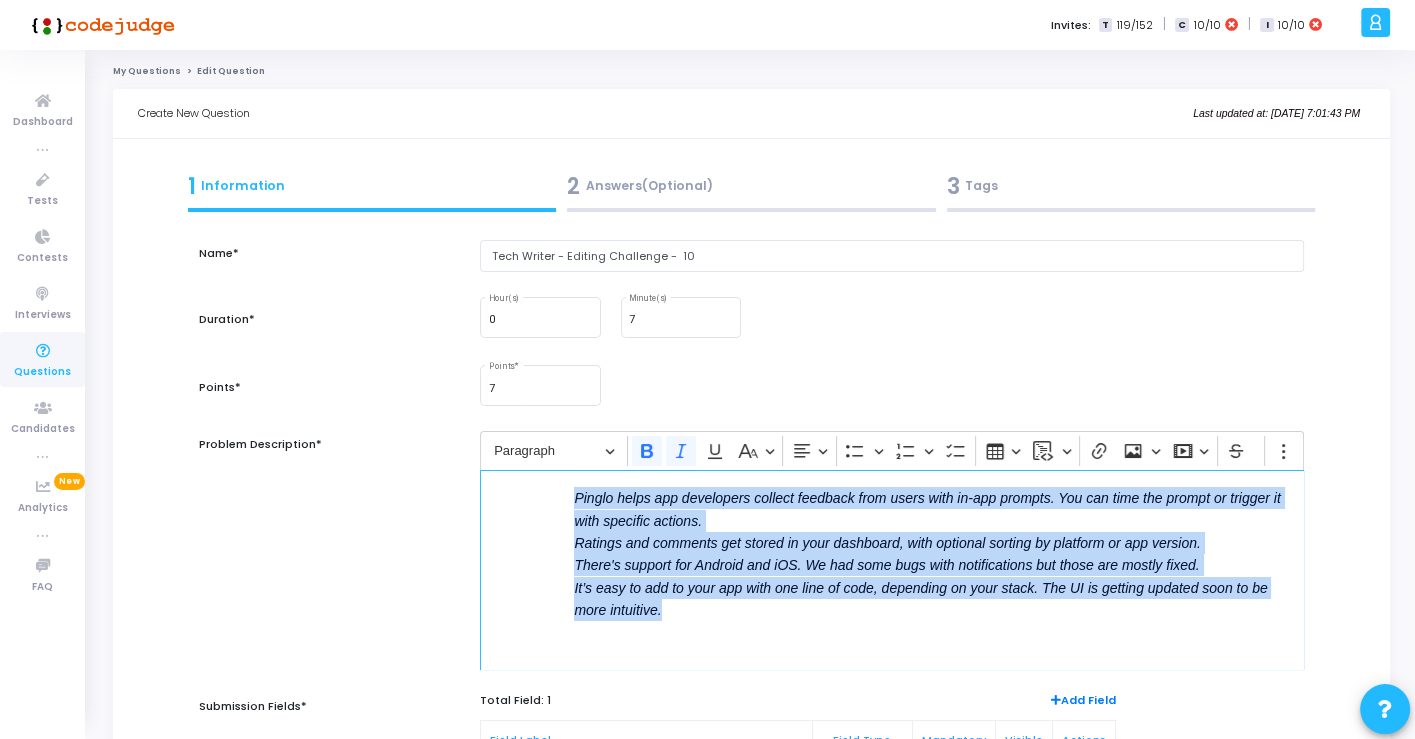 click on "Please revise the below passage as if you're preparing it for an external-facing website or product brochure. Your audience is prospective customers—including project managers, team leads, and IT decision makers. Feel free to reorganize, rewrite, and polish the copy while maintaining the original intent. Raw Draft – "Pinglo" Mobile Feedback SDK (To be Edited) [PERSON_NAME]: Let Your Users Speak... Eventually Pinglo helps app developers collect feedback from users with in-app prompts. You can time the prompt or trigger it with specific actions. Ratings and comments get stored in your dashboard, with optional sorting by platform or app version. There's support for Android and iOS. We had some bugs with notifications but those are mostly fixed. It’s easy to add to your app with one line of code, depending on your stack. The UI is getting updated soon to be more intuitive." at bounding box center [891, 570] 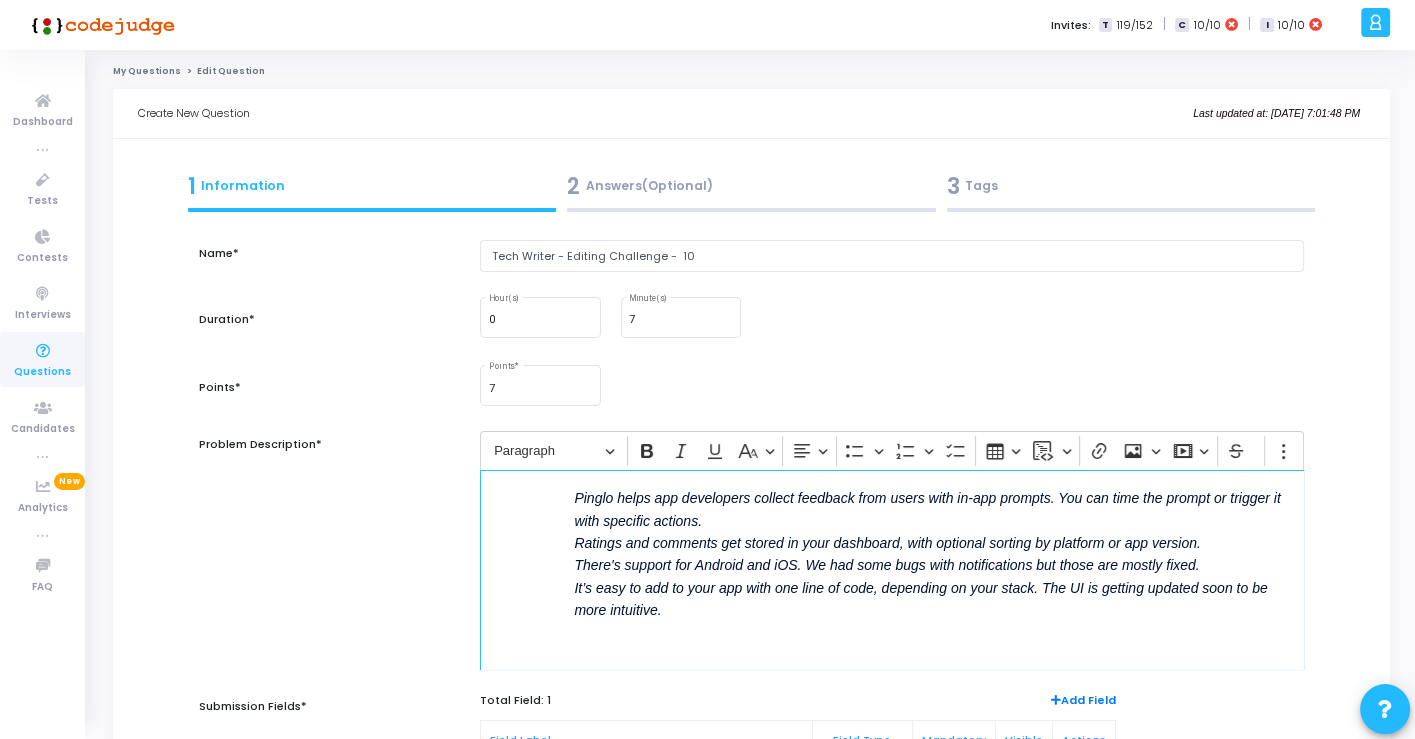 click on "Pinglo helps app developers collect feedback from users with in-app prompts. You can time the prompt or trigger it with specific actions. Ratings and comments get stored in your dashboard, with optional sorting by platform or app version. There's support for Android and iOS. We had some bugs with notifications but those are mostly fixed. It’s easy to add to your app with one line of code, depending on your stack. The UI is getting updated soon to be more intuitive." at bounding box center (927, 552) 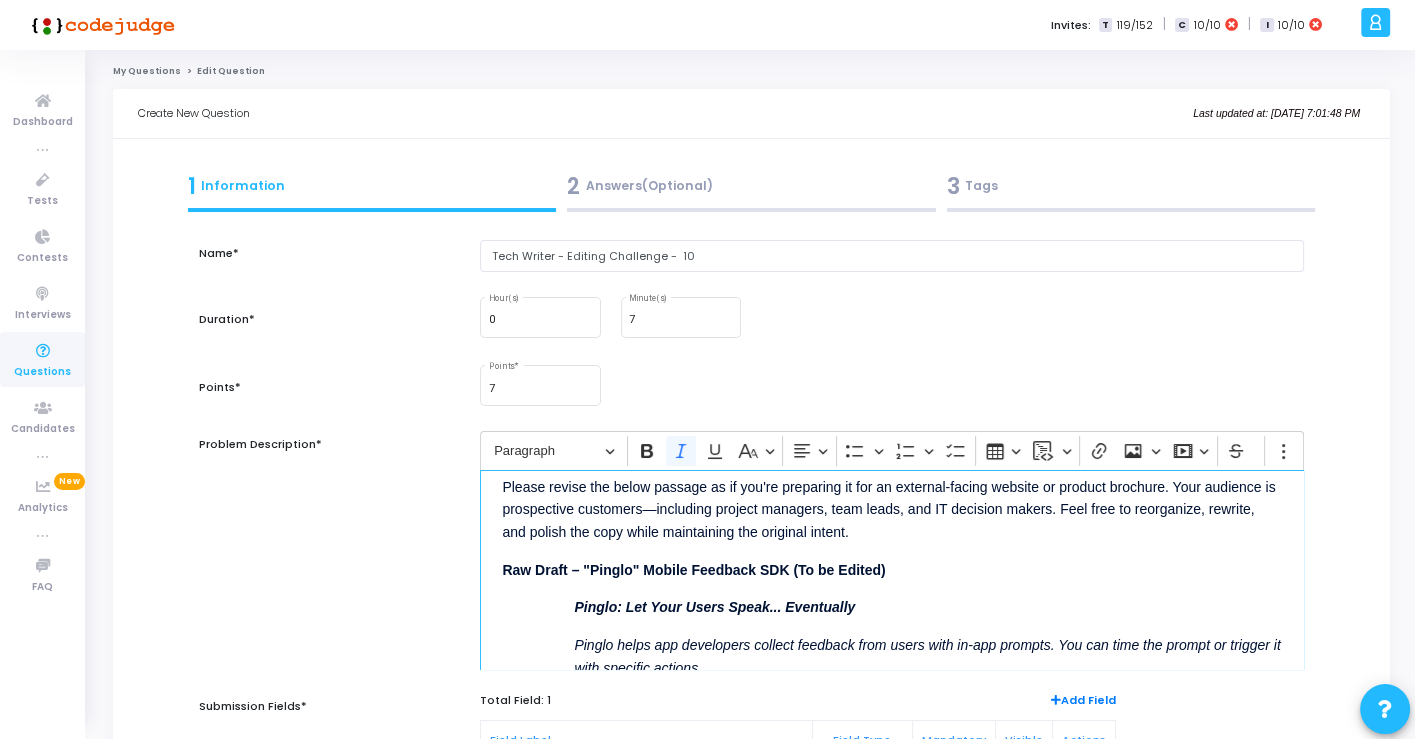 scroll, scrollTop: 0, scrollLeft: 0, axis: both 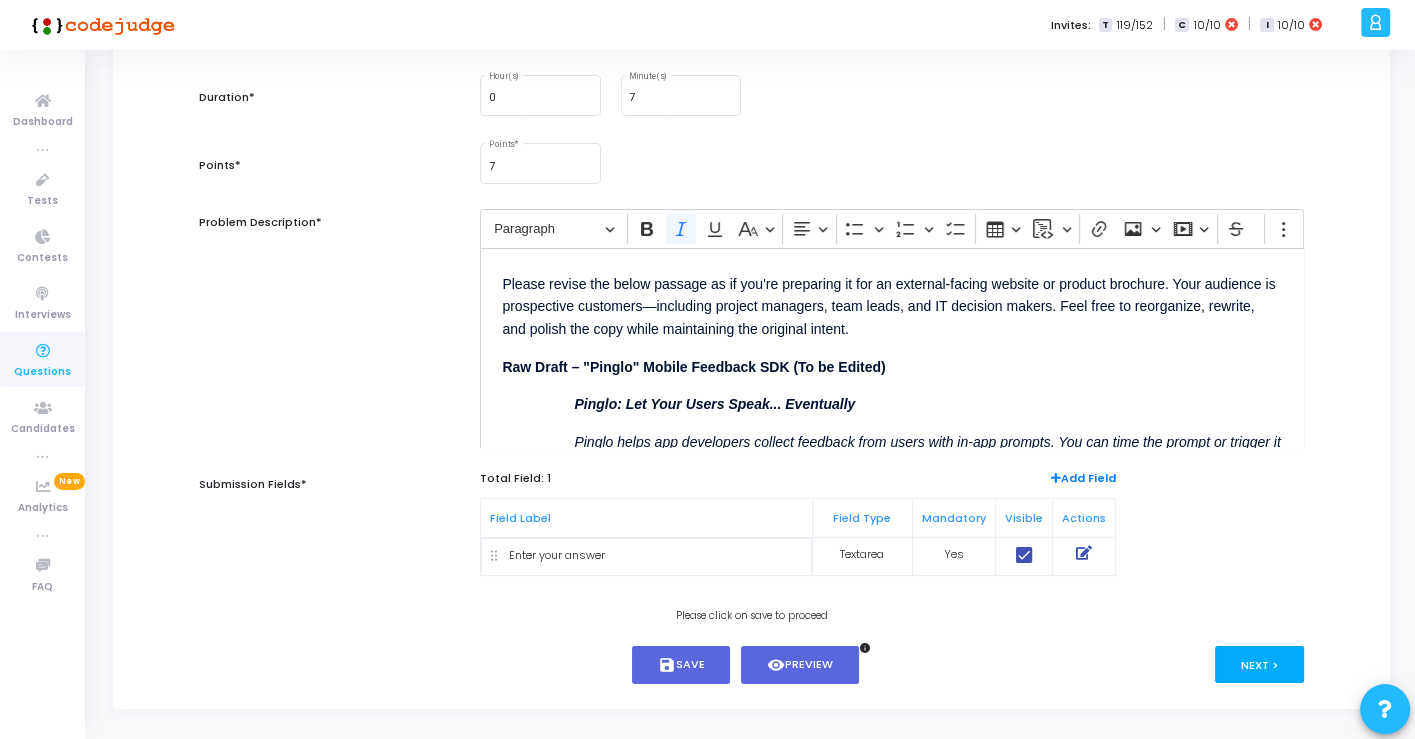 click on "Next >" at bounding box center (1259, 664) 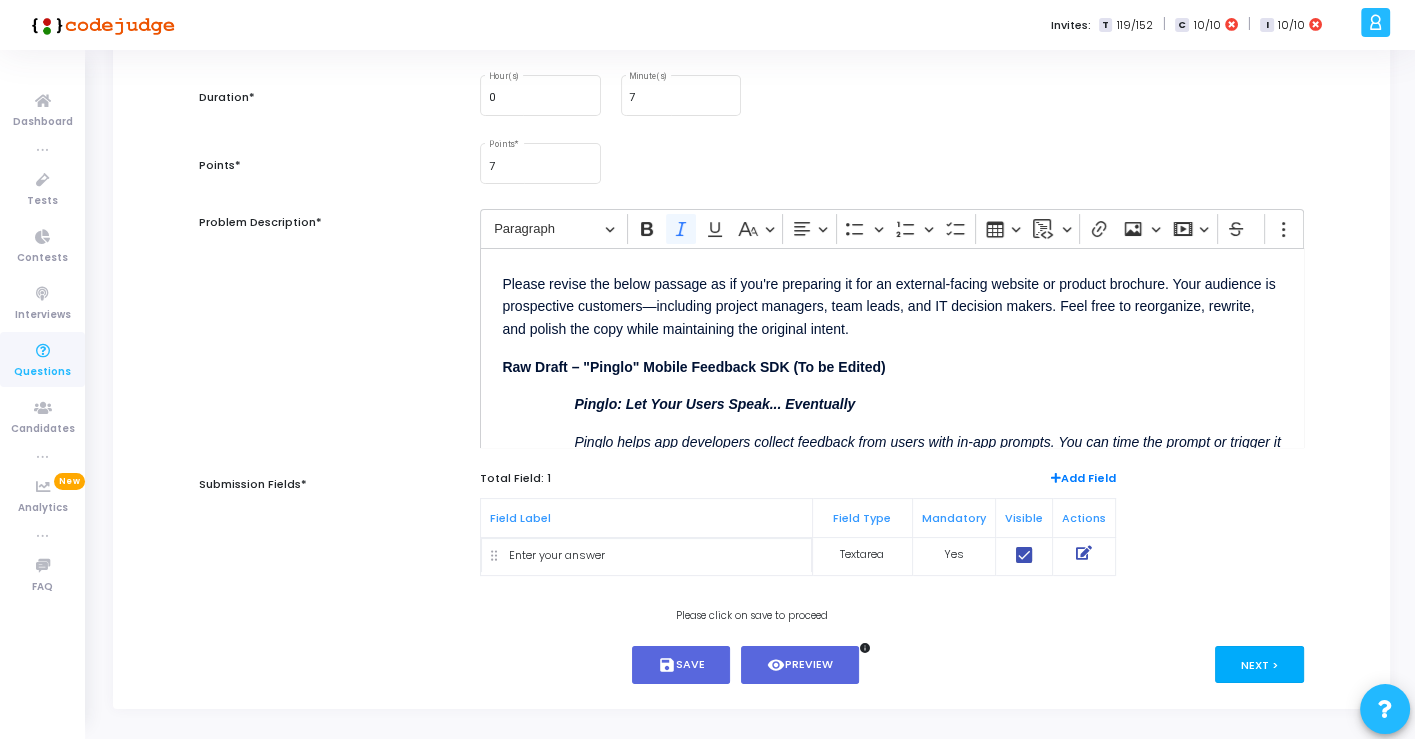 scroll, scrollTop: 0, scrollLeft: 0, axis: both 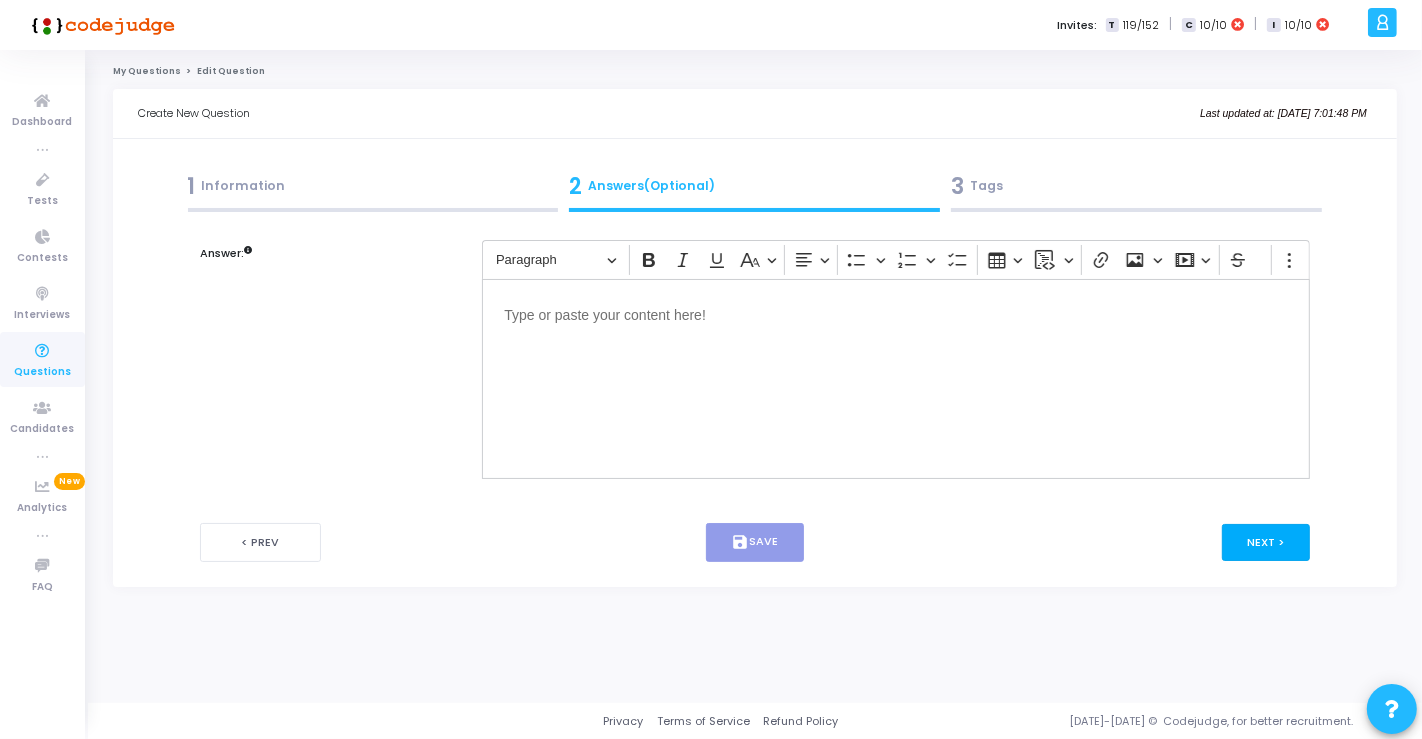click on "Next >" at bounding box center (1266, 542) 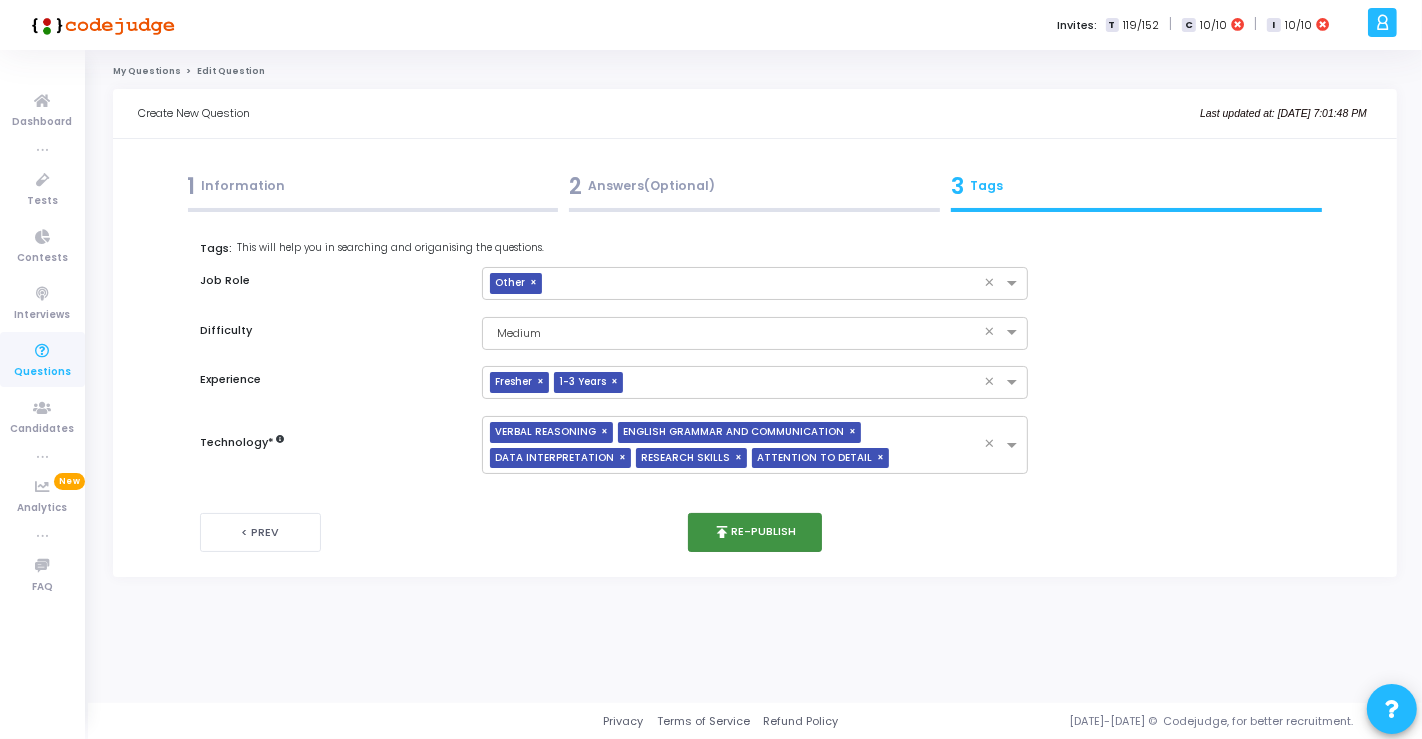 click on "publish  Re-publish" at bounding box center (755, 532) 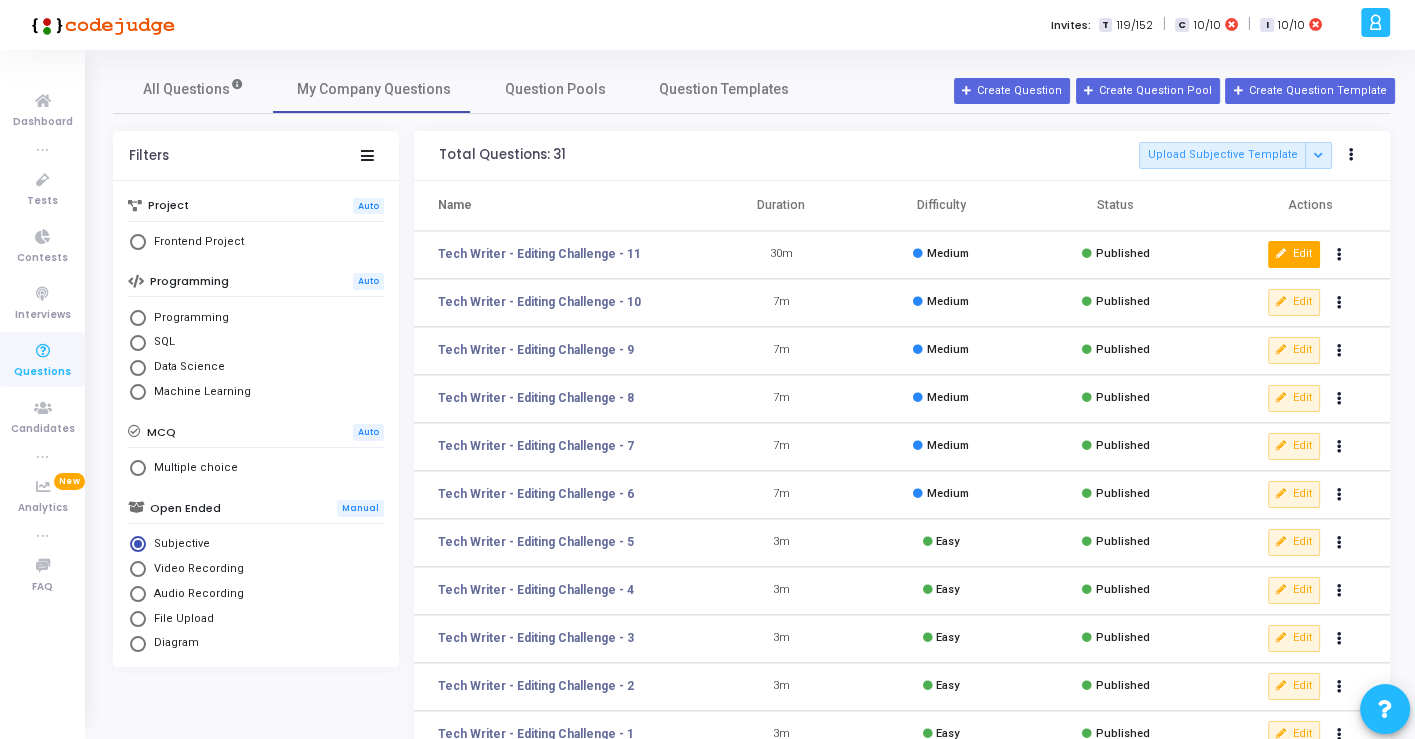 click at bounding box center [1281, 254] 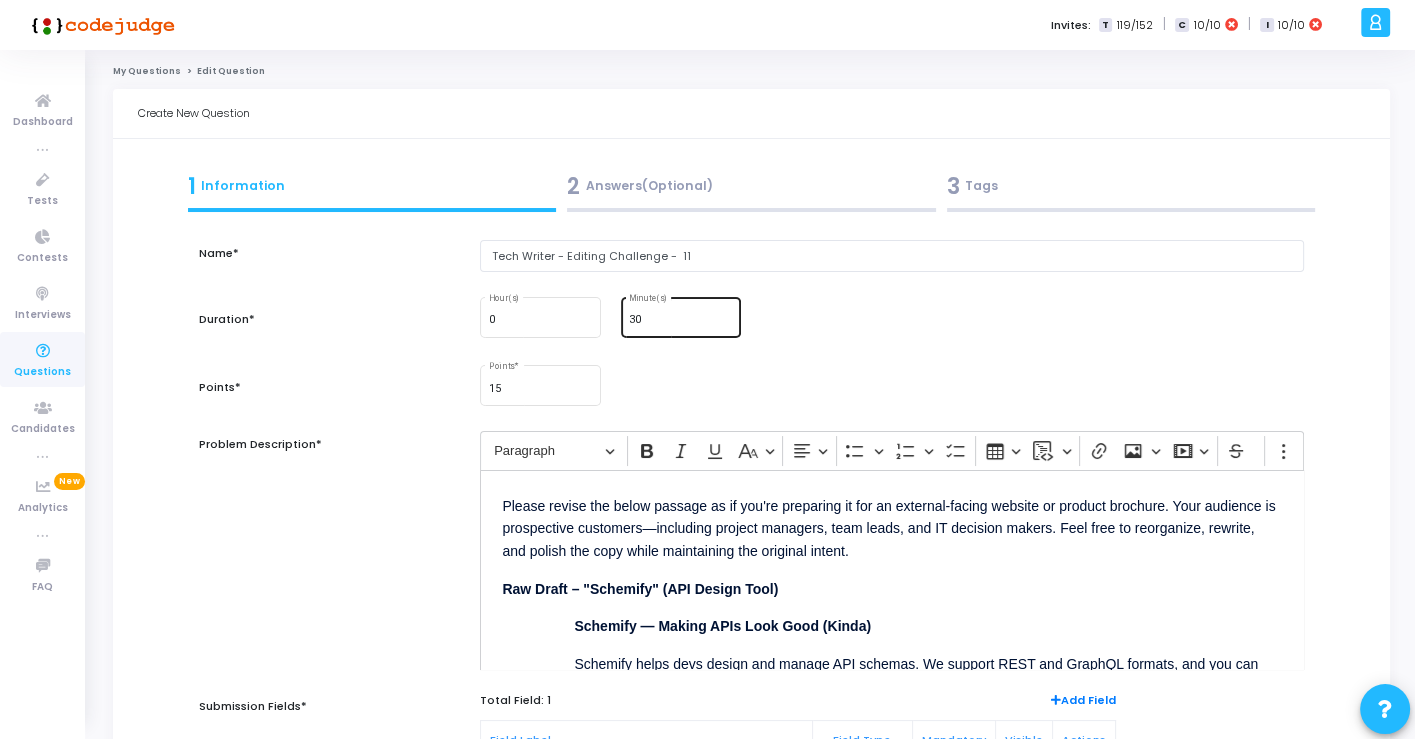 click on "30" at bounding box center [681, 320] 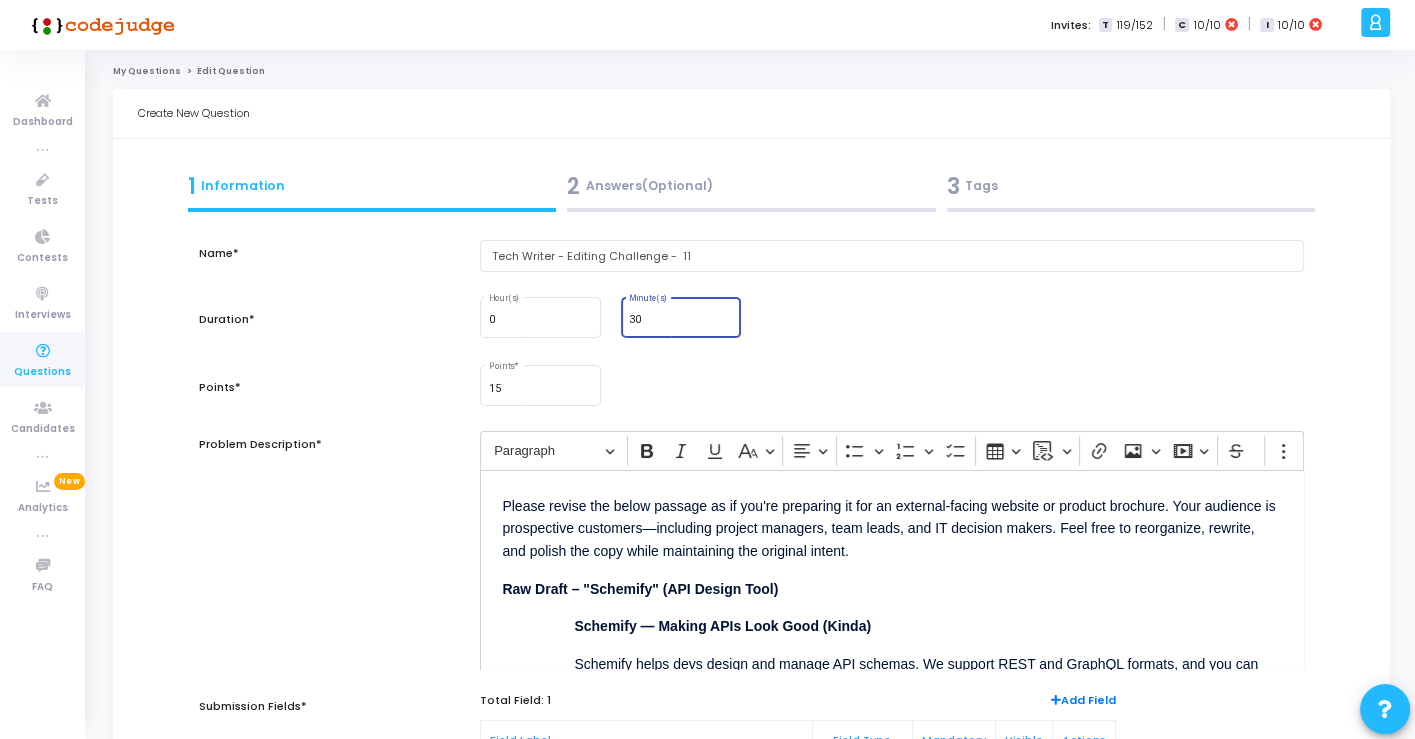 click on "30" at bounding box center [681, 320] 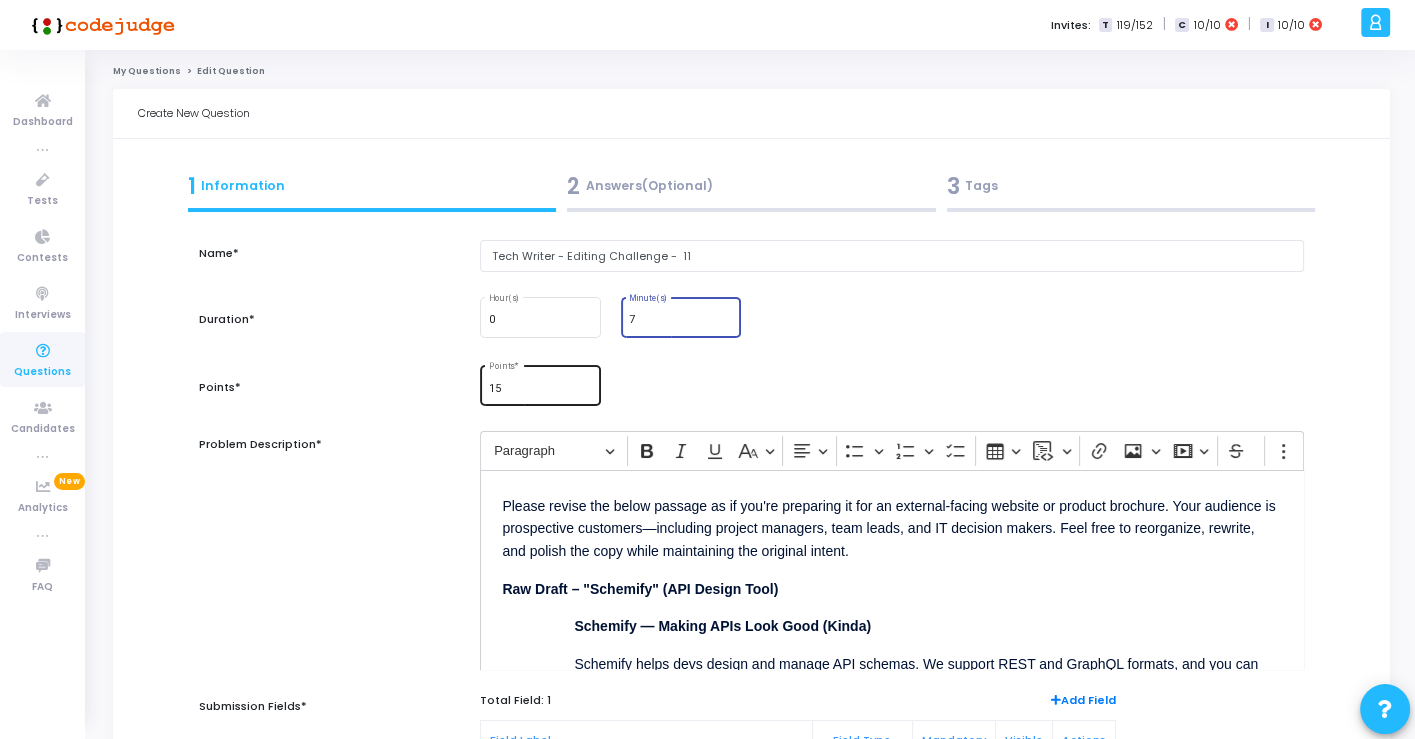 type on "7" 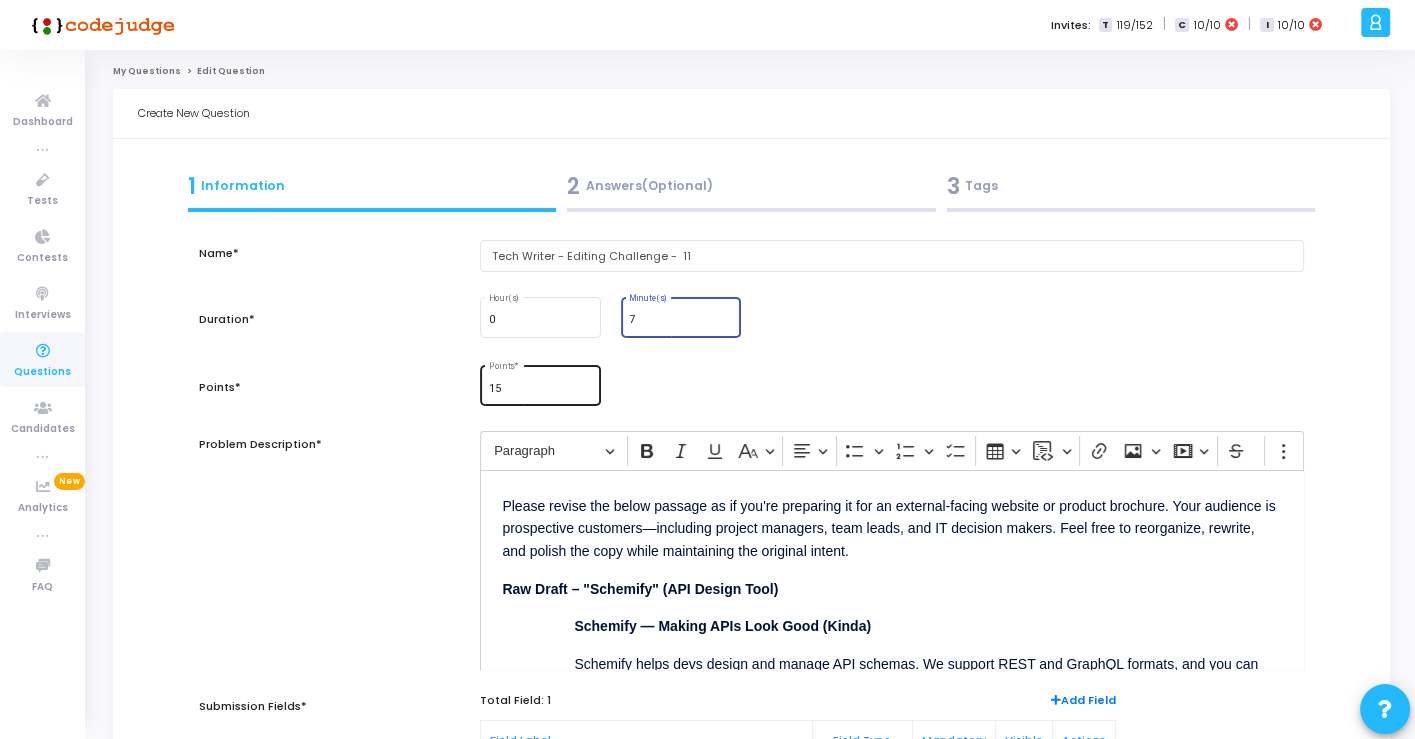 click on "15" at bounding box center [541, 389] 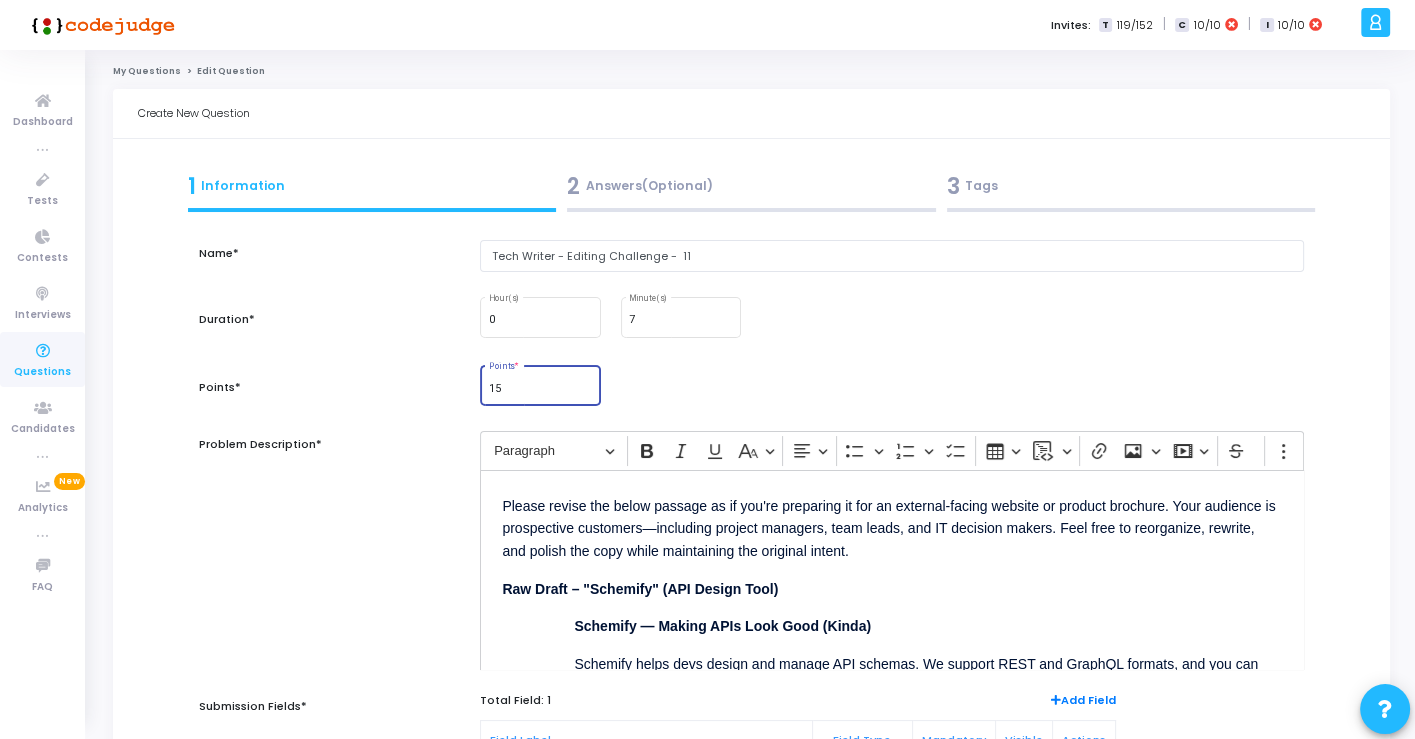 click on "15" at bounding box center [541, 389] 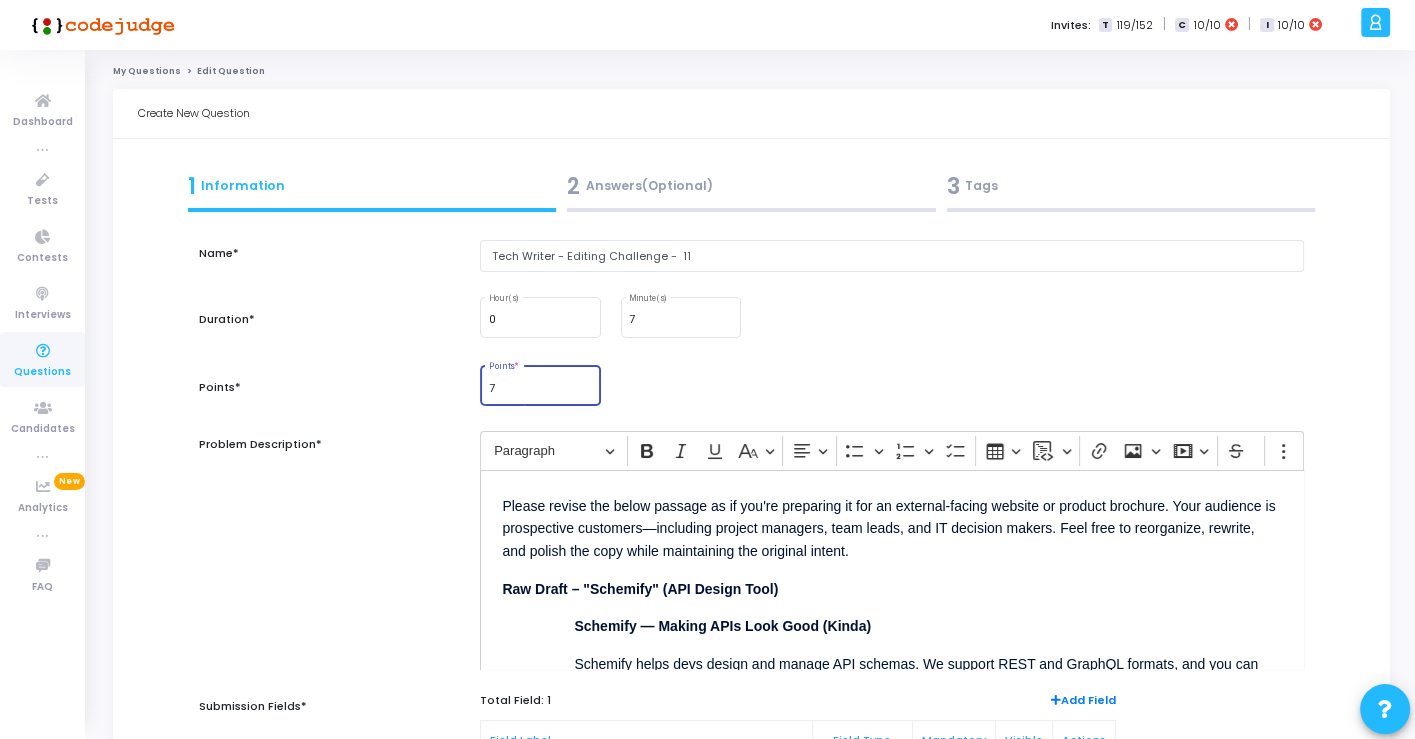 type on "7" 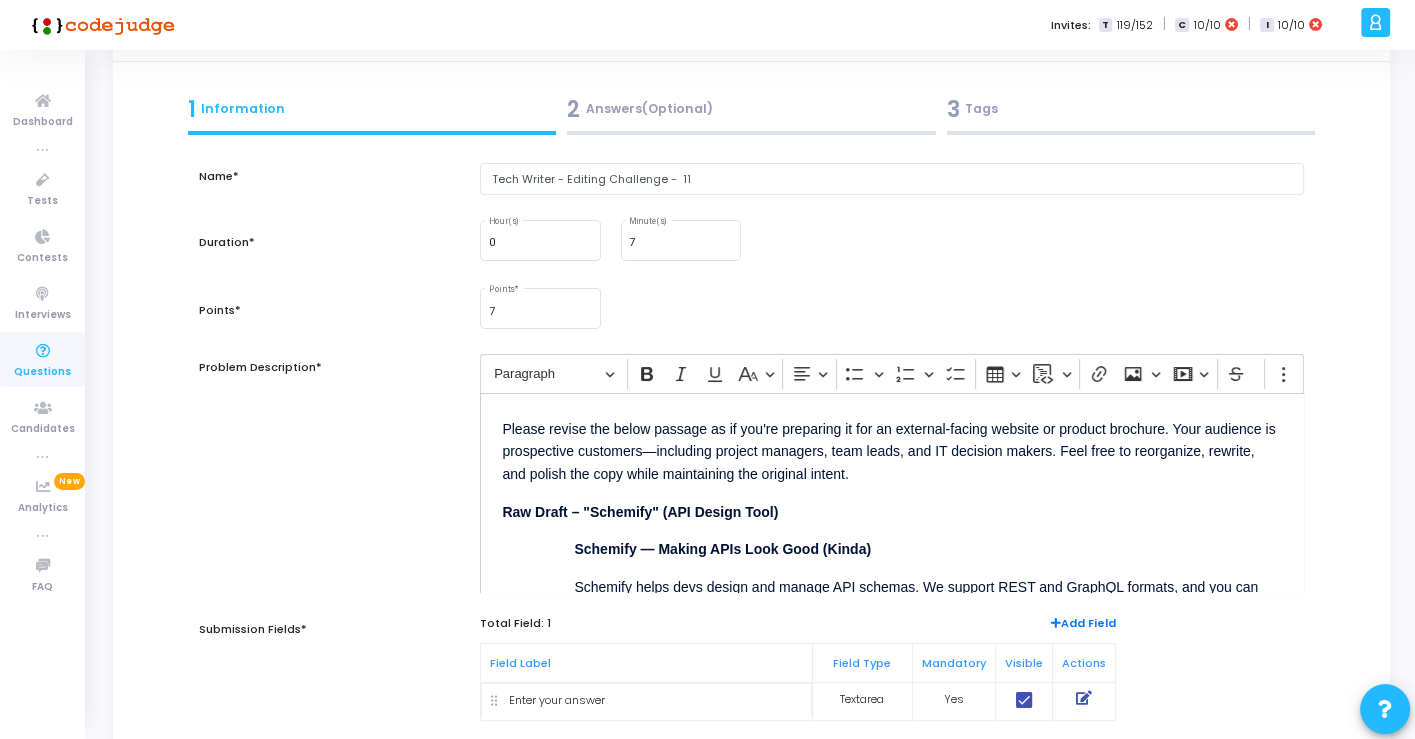 scroll, scrollTop: 111, scrollLeft: 0, axis: vertical 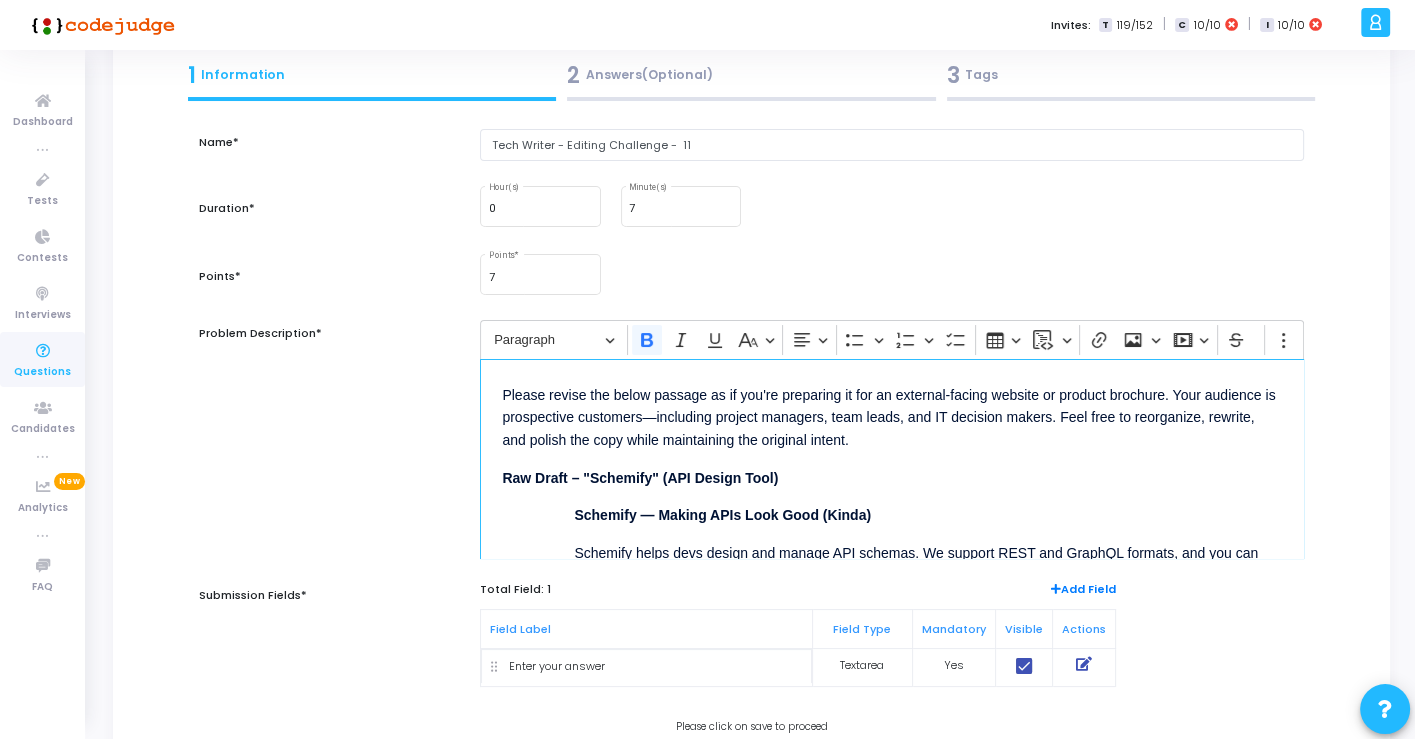 click on "Raw Draft – "Schemify" (API Design Tool)" at bounding box center (640, 478) 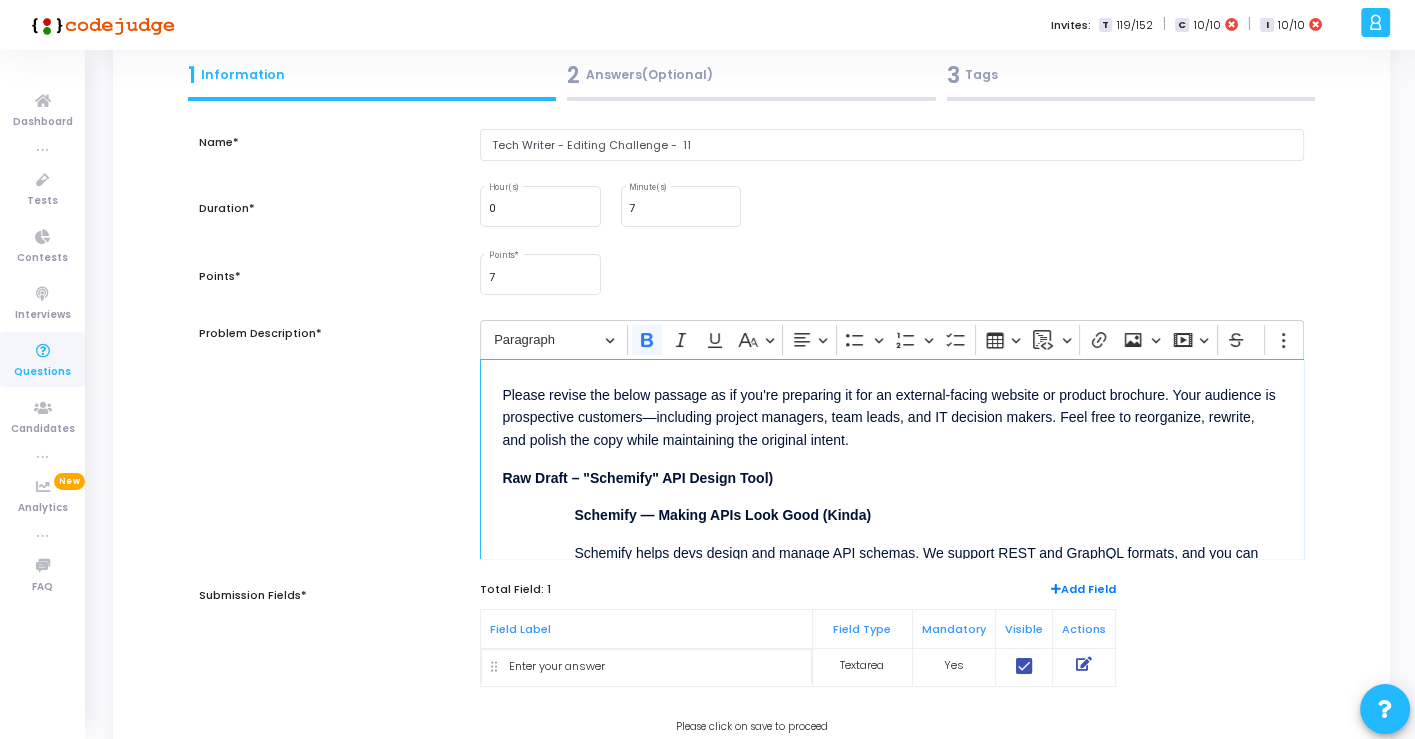 click on "Raw Draft – "Schemify" API Design Tool)" at bounding box center [891, 476] 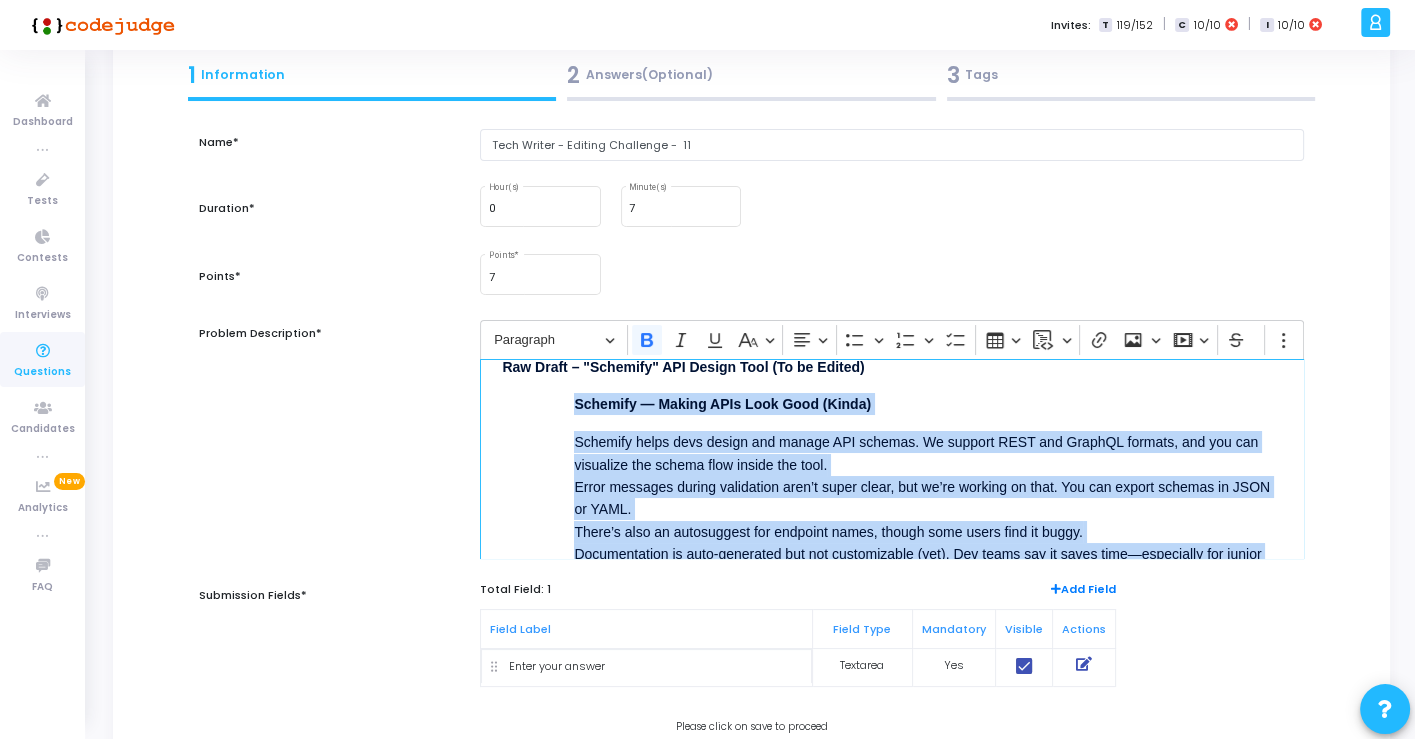 scroll, scrollTop: 188, scrollLeft: 0, axis: vertical 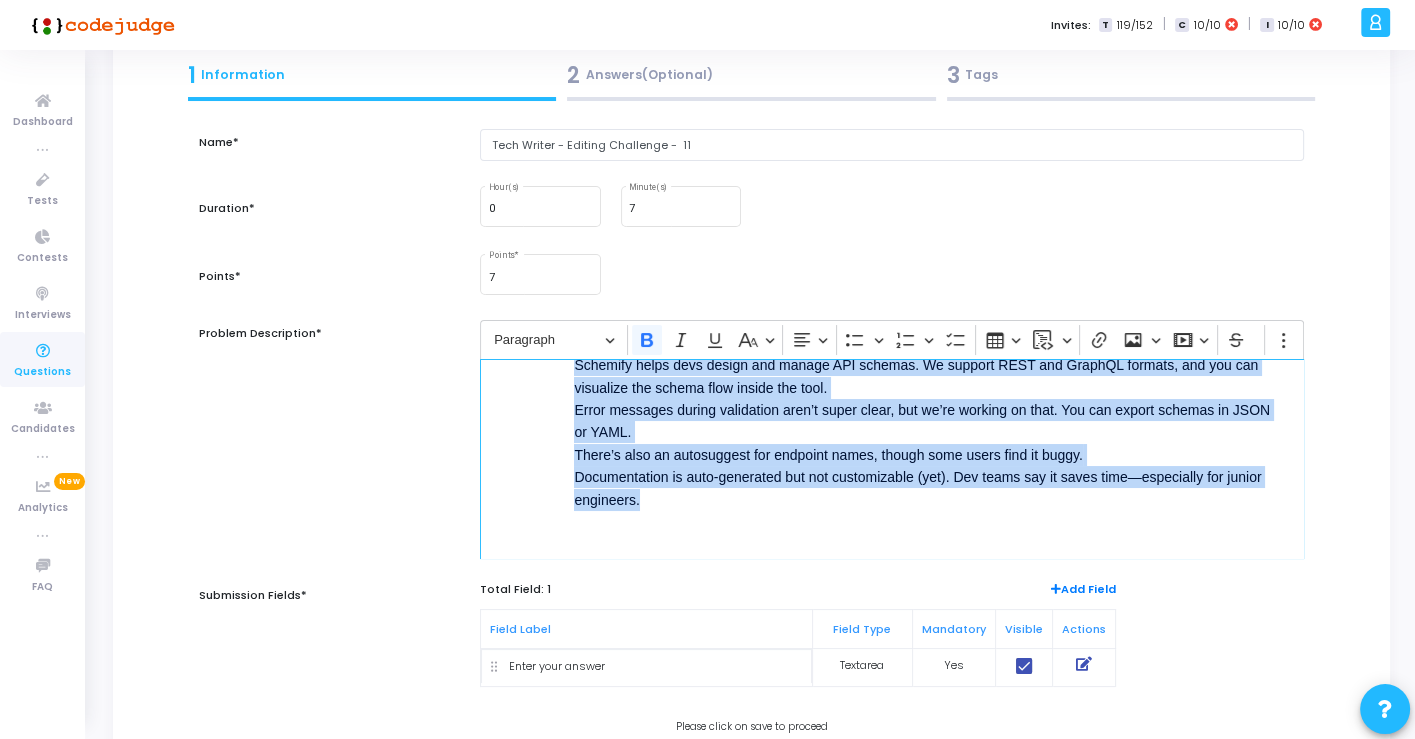 drag, startPoint x: 574, startPoint y: 405, endPoint x: 769, endPoint y: 640, distance: 305.36862 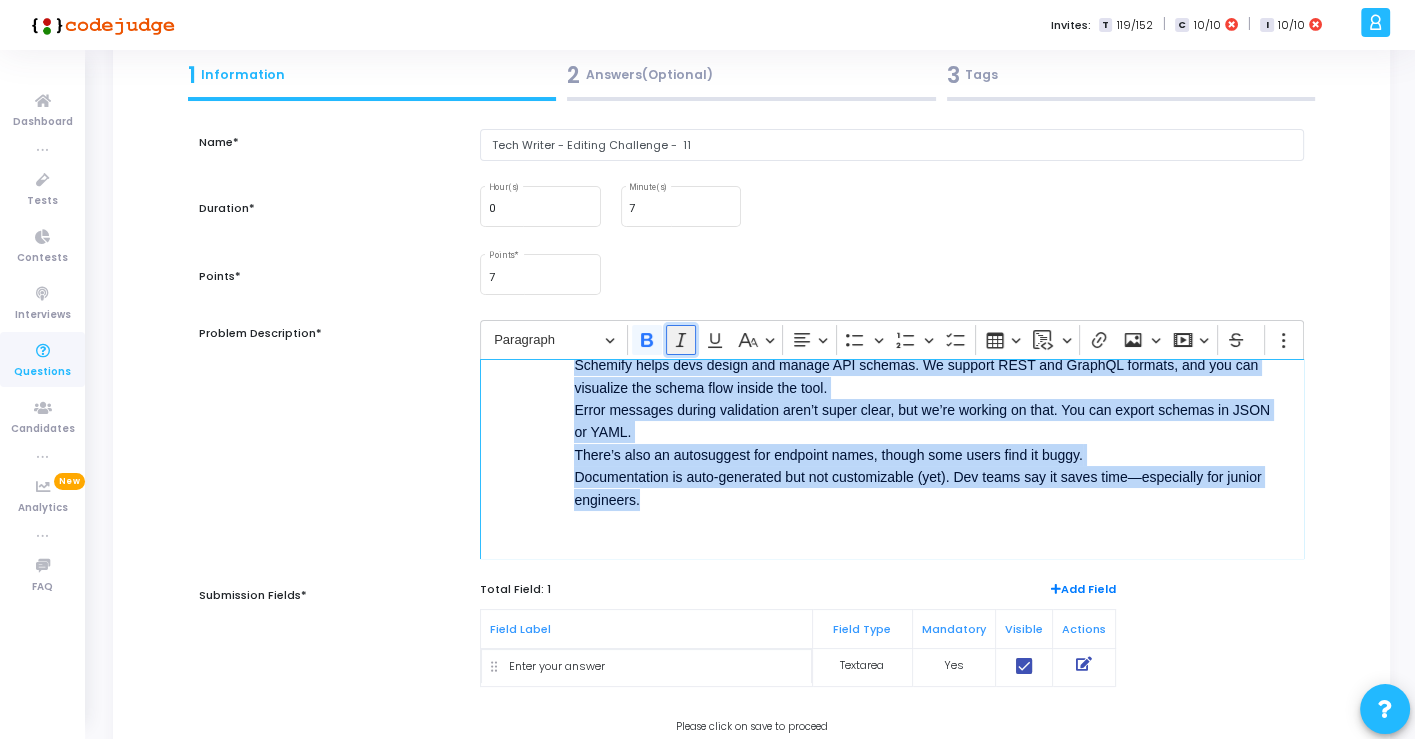 click 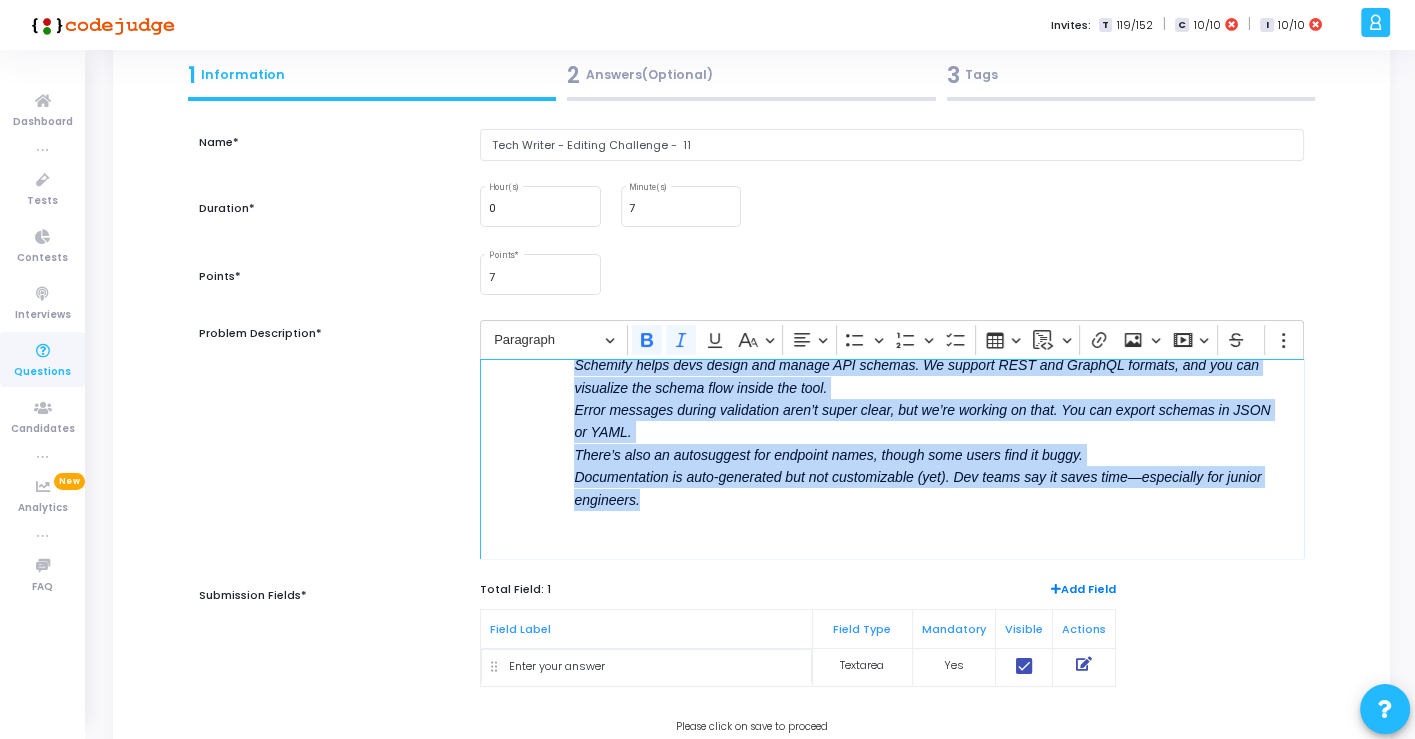 click on "Please revise the below passage as if you're preparing it for an external-facing website or product brochure. Your audience is prospective customers—including project managers, team leads, and IT decision makers. Feel free to reorganize, rewrite, and polish the copy while maintaining the original intent. Raw Draft – "Schemify" API Design Tool (To be Edited) Schemify — Making APIs Look Good (Kinda) Schemify helps devs design and manage API schemas. We support REST and GraphQL formats, and you can visualize the schema flow inside the tool. Error messages during validation aren’t super clear, but we’re working on that. You can export schemas in JSON or YAML. There’s also an autosuggest for endpoint names, though some users find it buggy. Documentation is auto-generated but not customizable (yet). Dev teams say it saves time—especially for junior engineers." at bounding box center (891, 459) 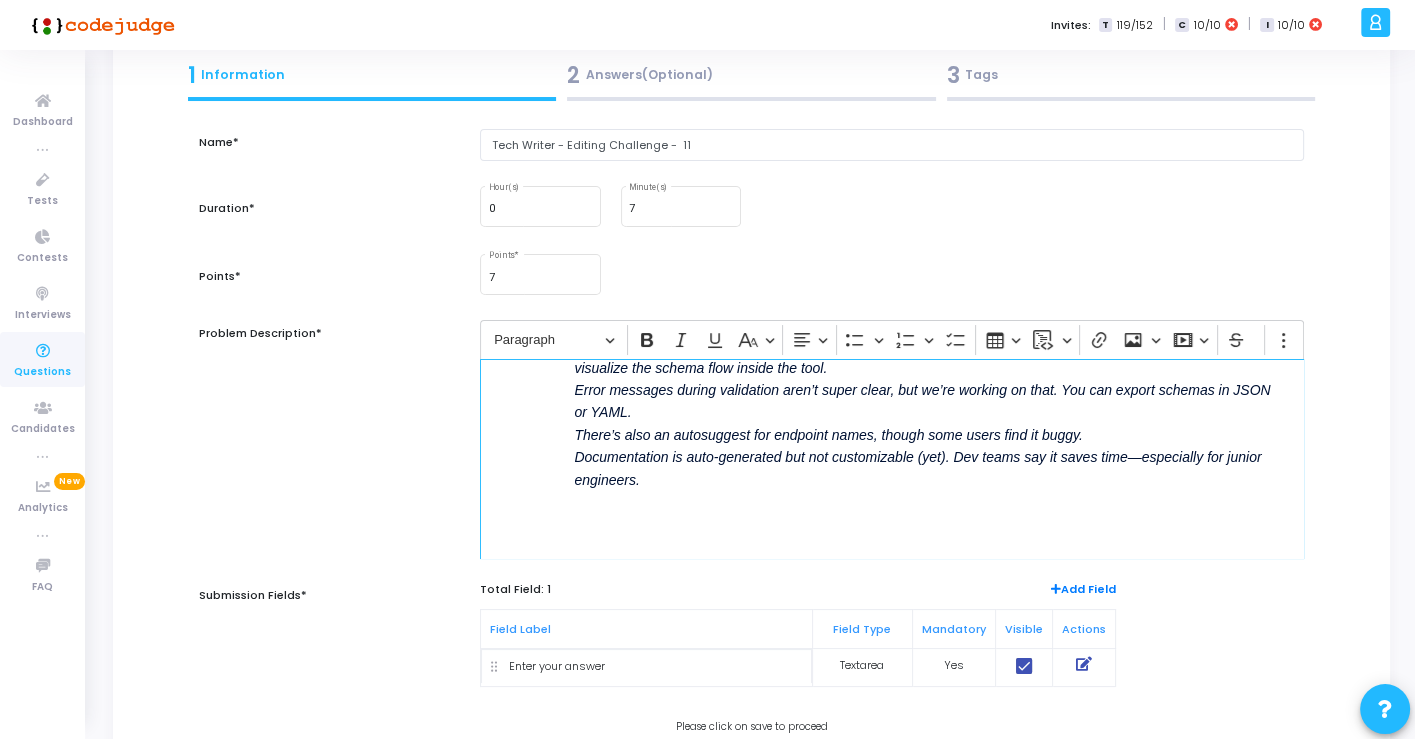 scroll, scrollTop: 211, scrollLeft: 0, axis: vertical 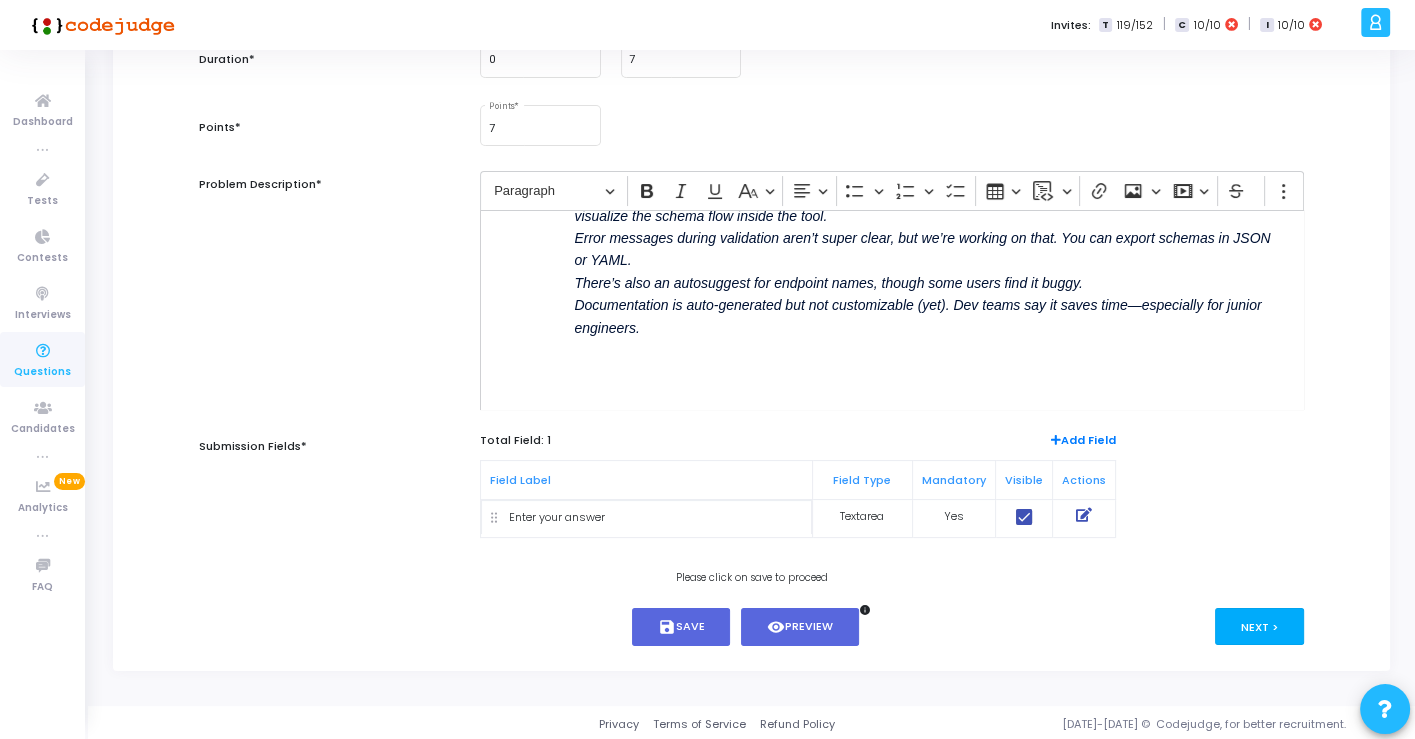 click on "Next >" at bounding box center [1259, 626] 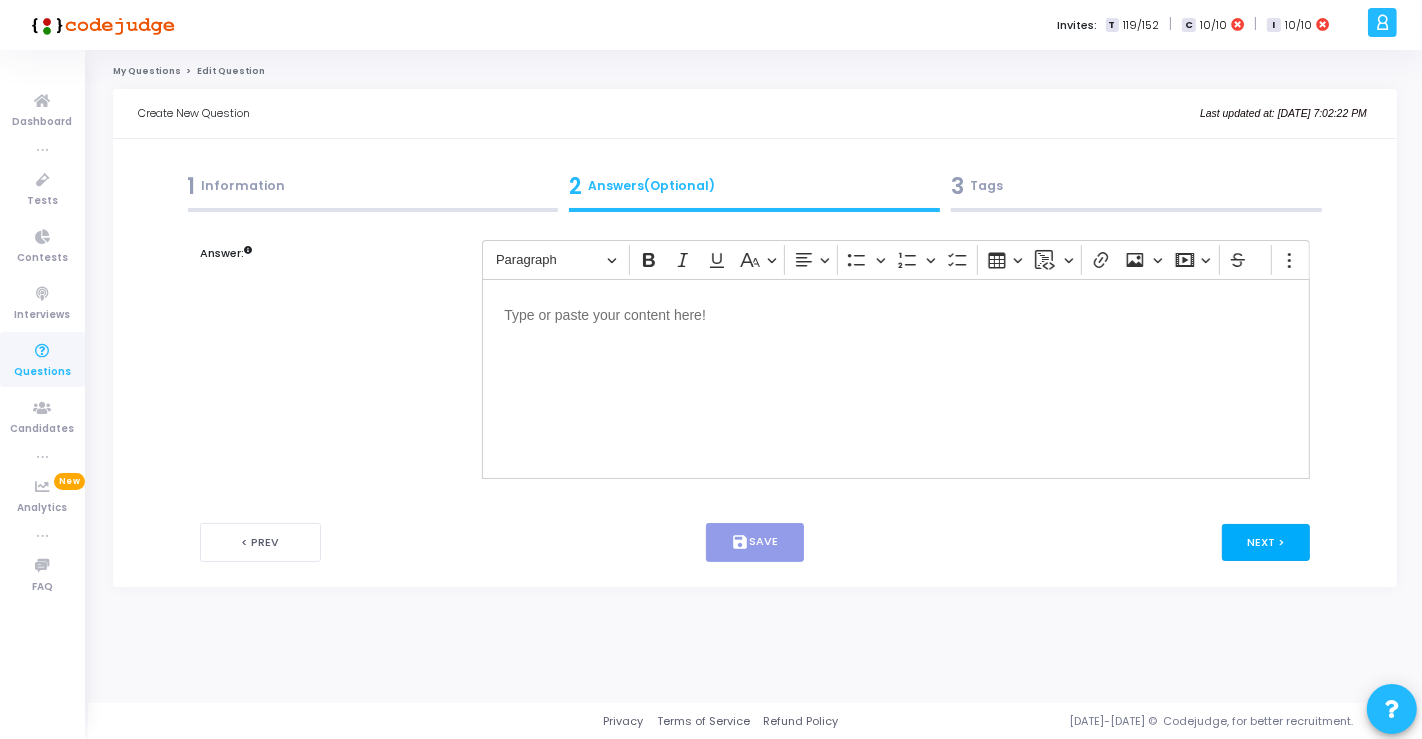 click on "Next >" at bounding box center (1266, 542) 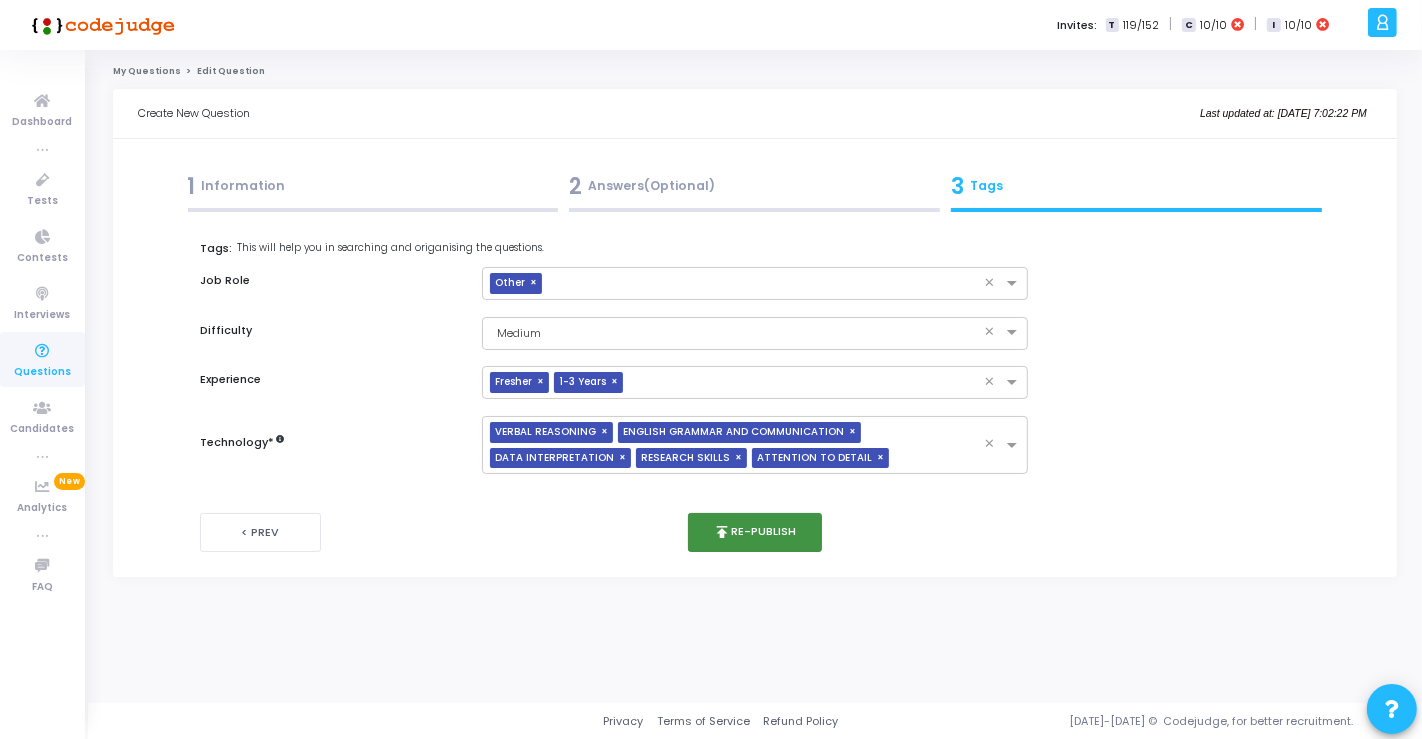 click on "publish" at bounding box center [722, 532] 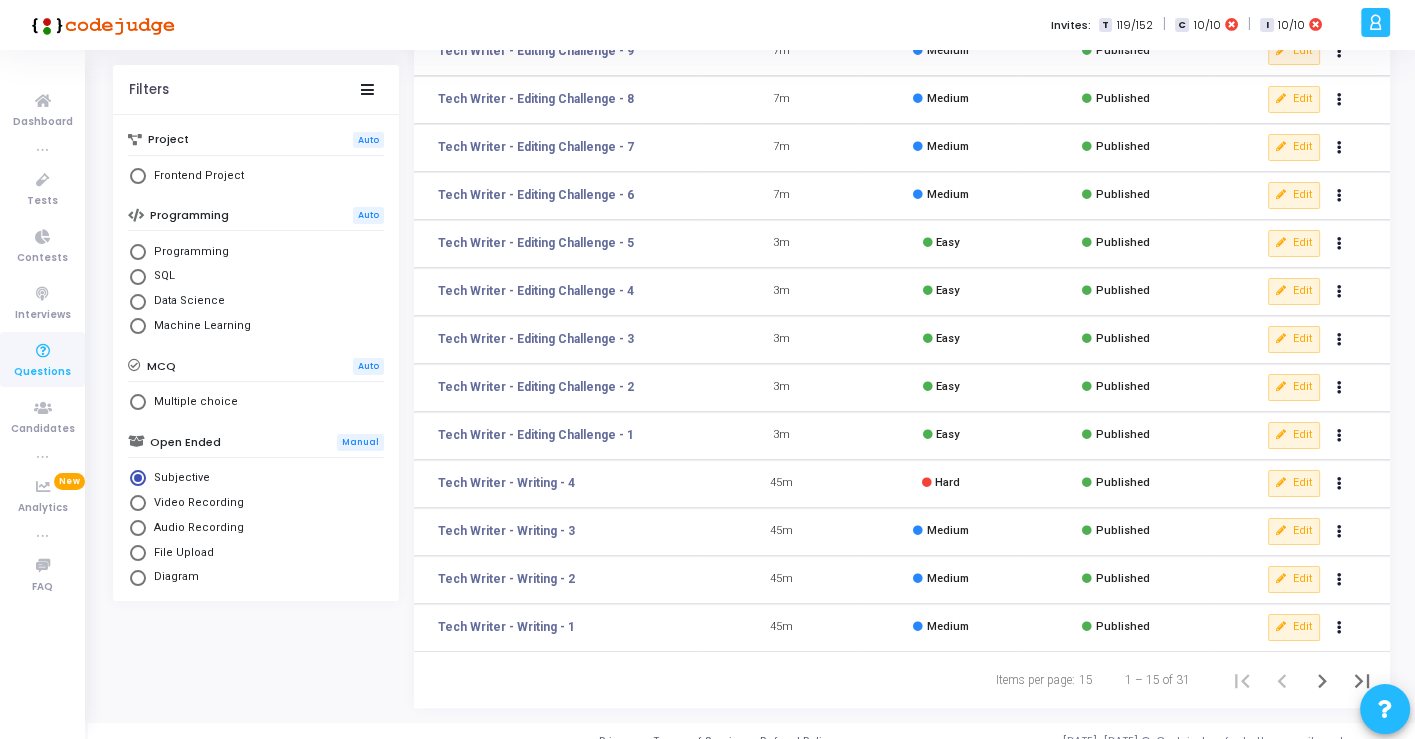scroll, scrollTop: 318, scrollLeft: 0, axis: vertical 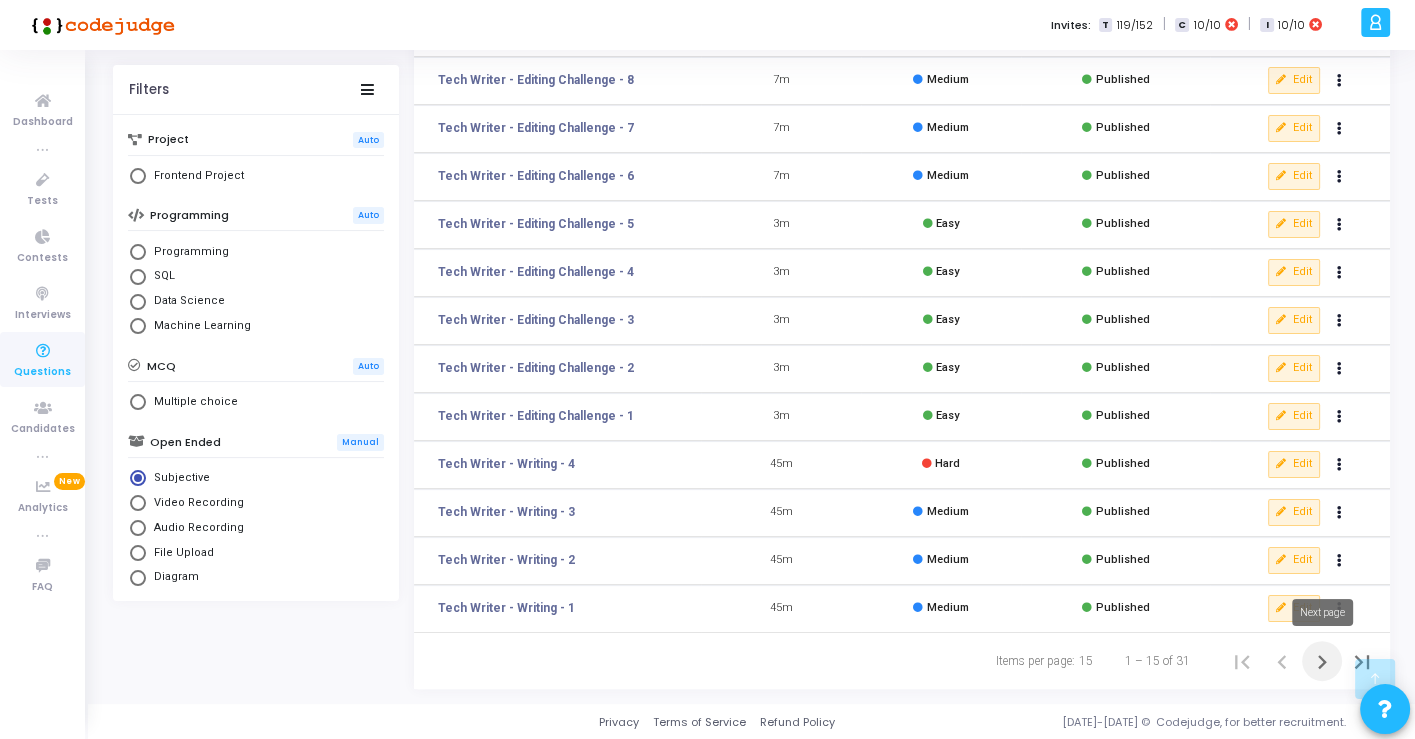 click 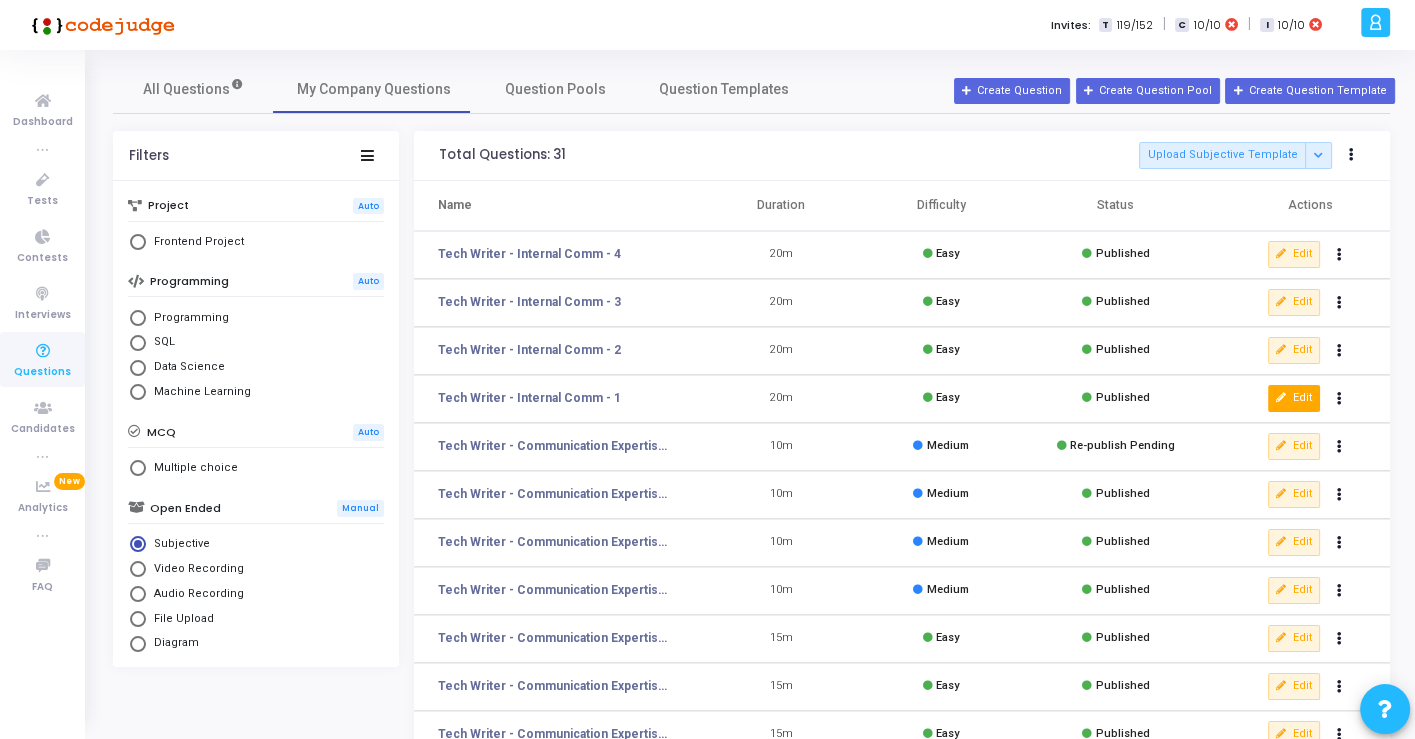 click on "Edit" at bounding box center [1294, 398] 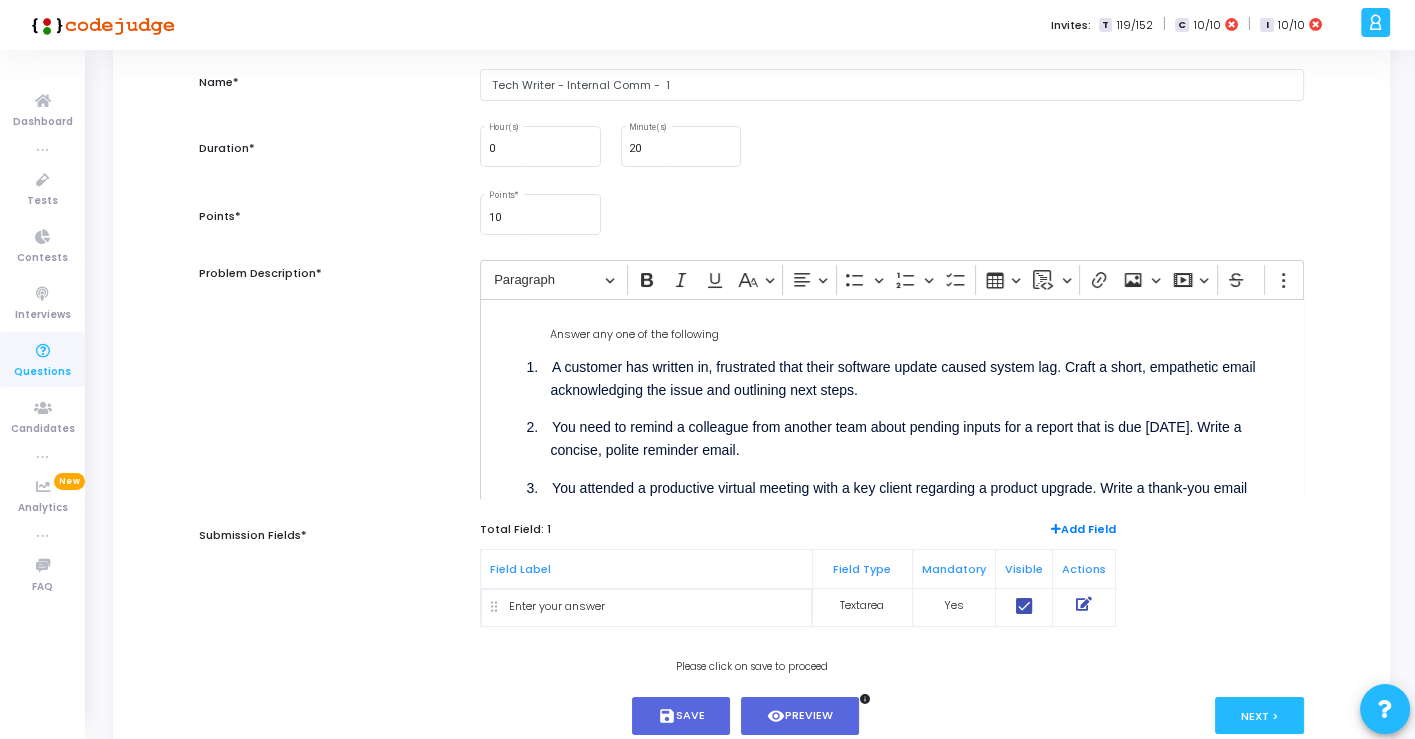 scroll, scrollTop: 222, scrollLeft: 0, axis: vertical 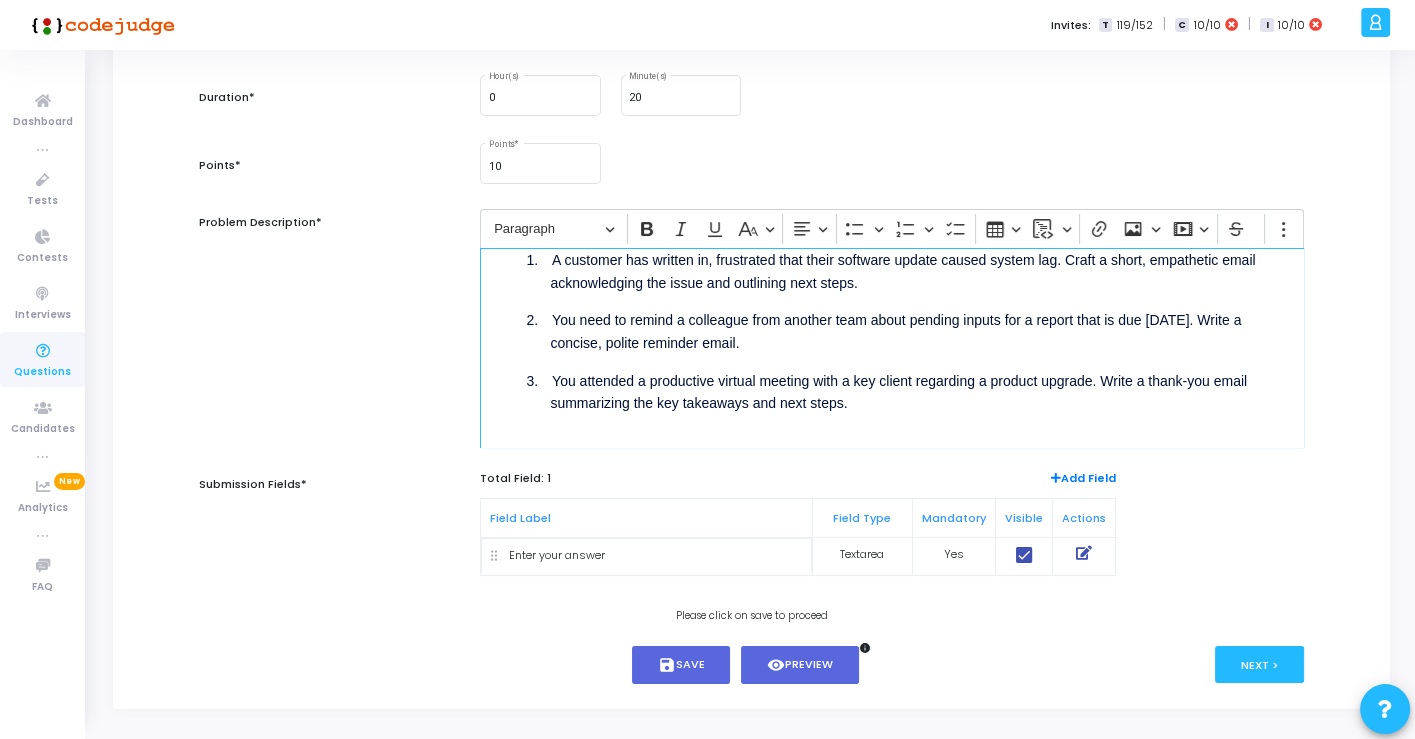 click on "You attended a productive virtual meeting with a key client regarding a product upgrade. Write a thank-you email summarizing the key takeaways and next steps." at bounding box center (898, 392) 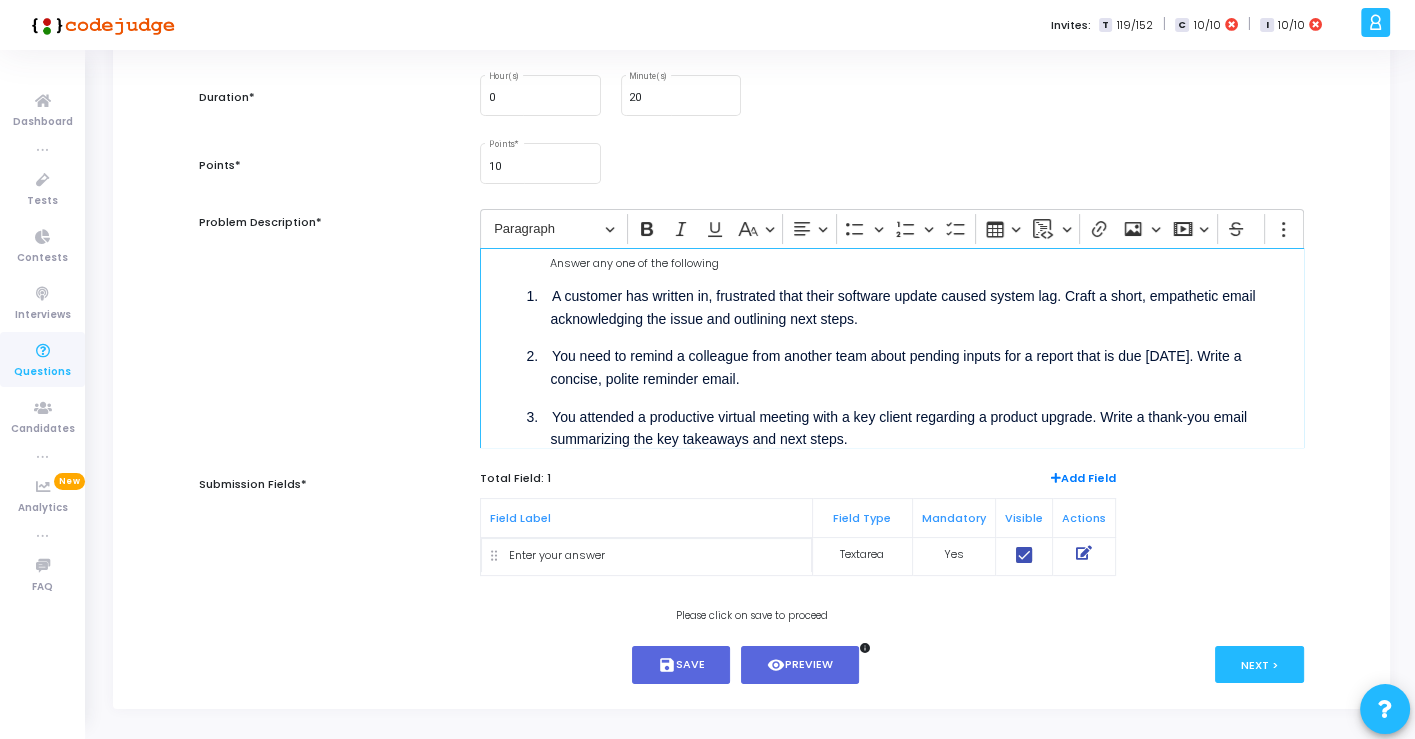 scroll, scrollTop: 0, scrollLeft: 0, axis: both 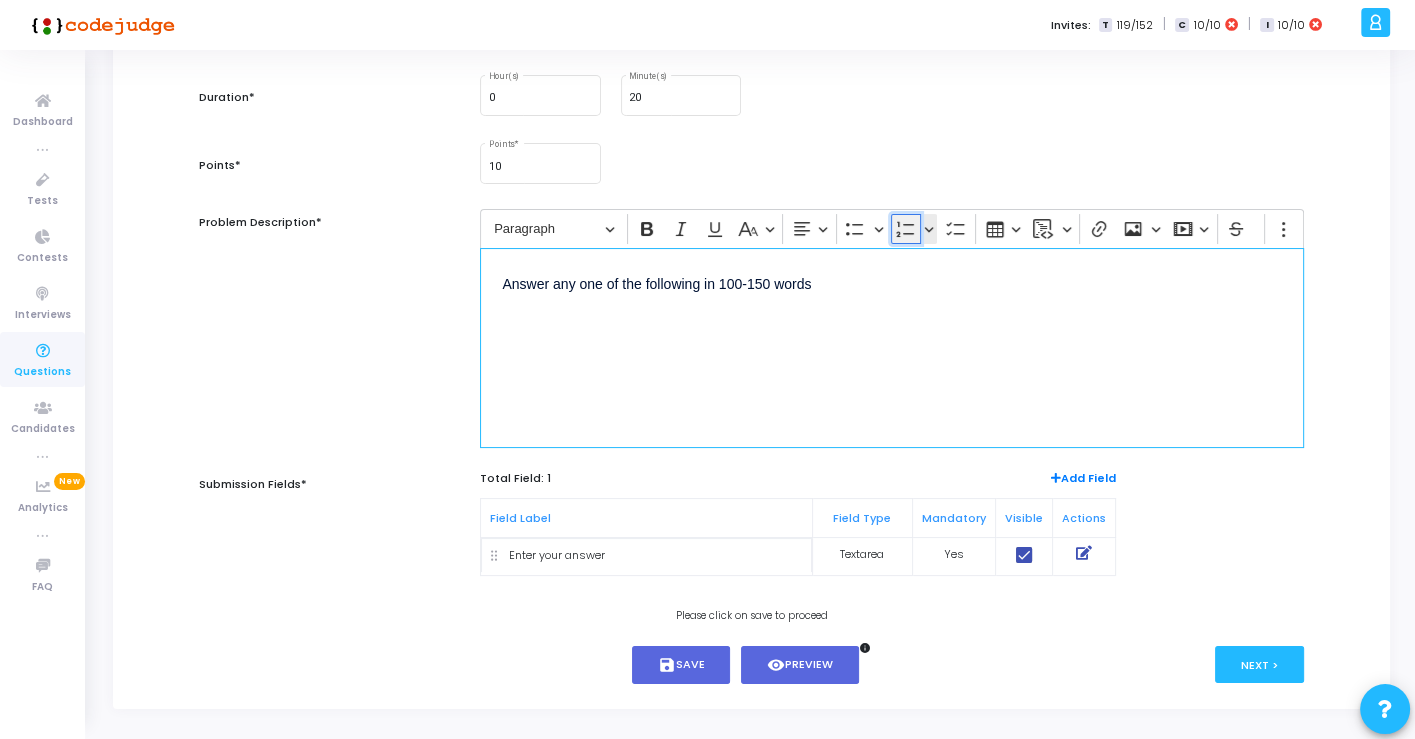 click 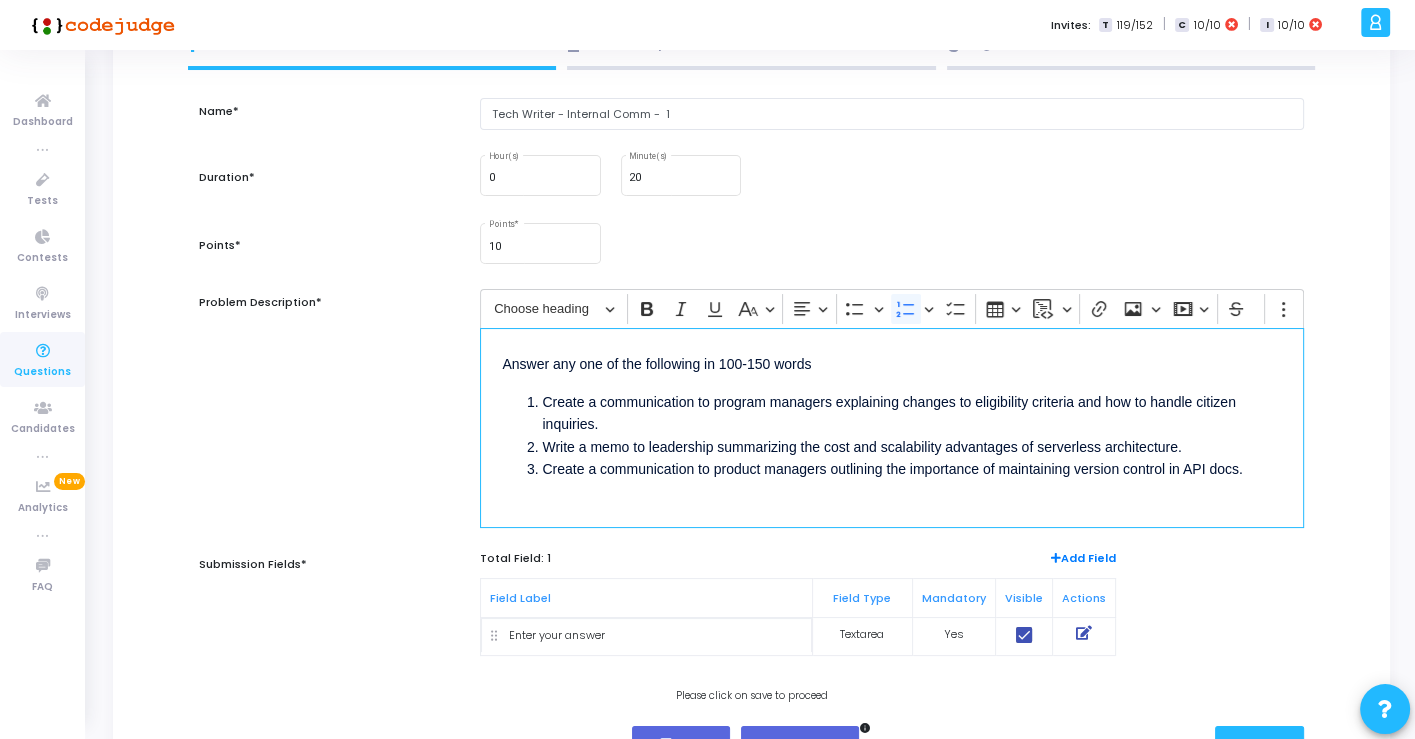 scroll, scrollTop: 111, scrollLeft: 0, axis: vertical 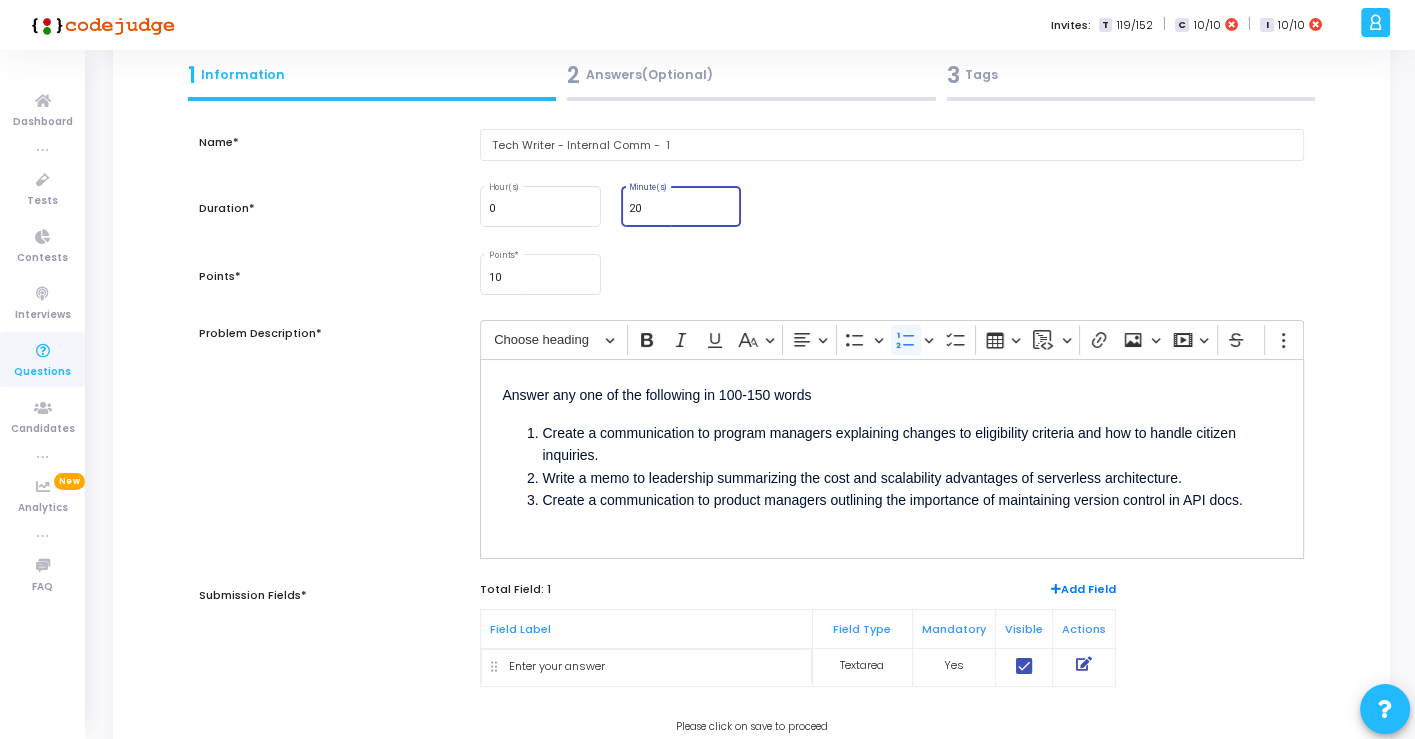 drag, startPoint x: 653, startPoint y: 209, endPoint x: 617, endPoint y: 204, distance: 36.345562 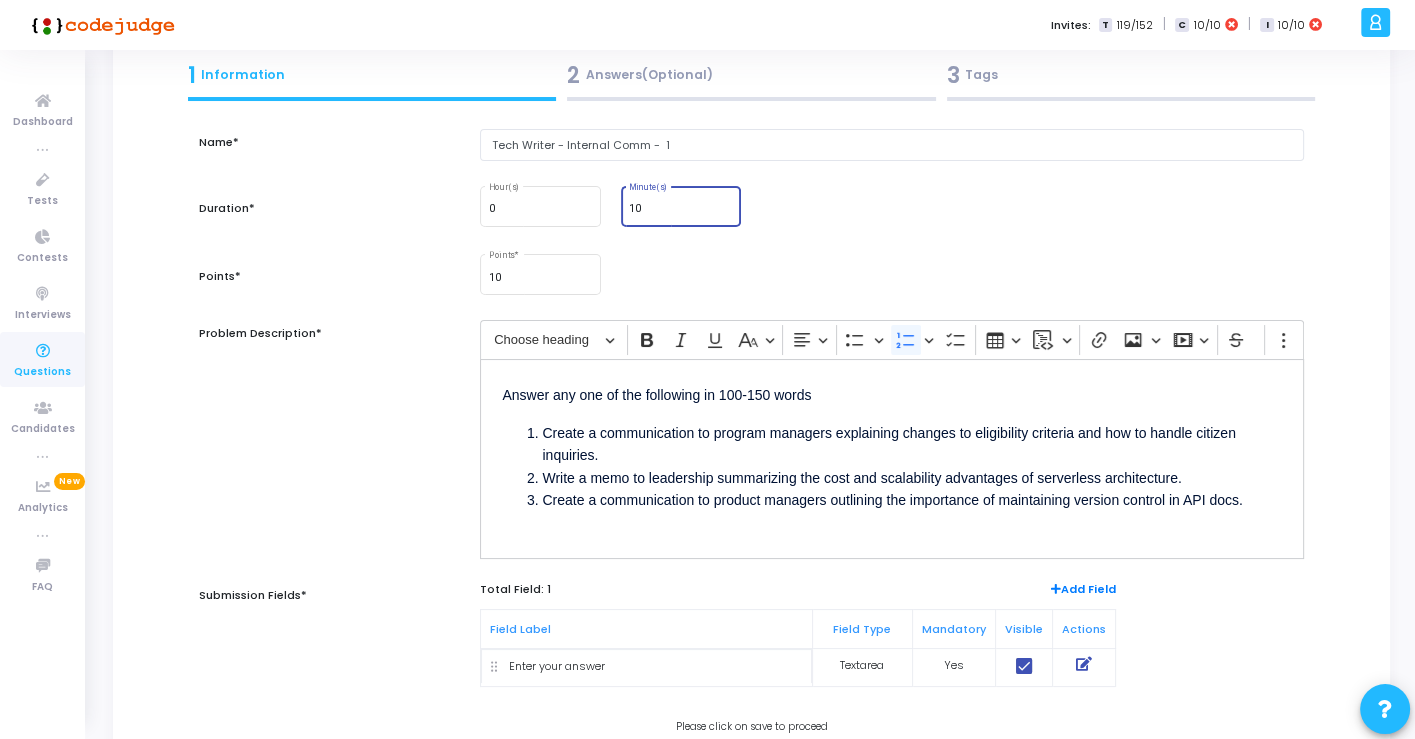 click on "10" at bounding box center (681, 209) 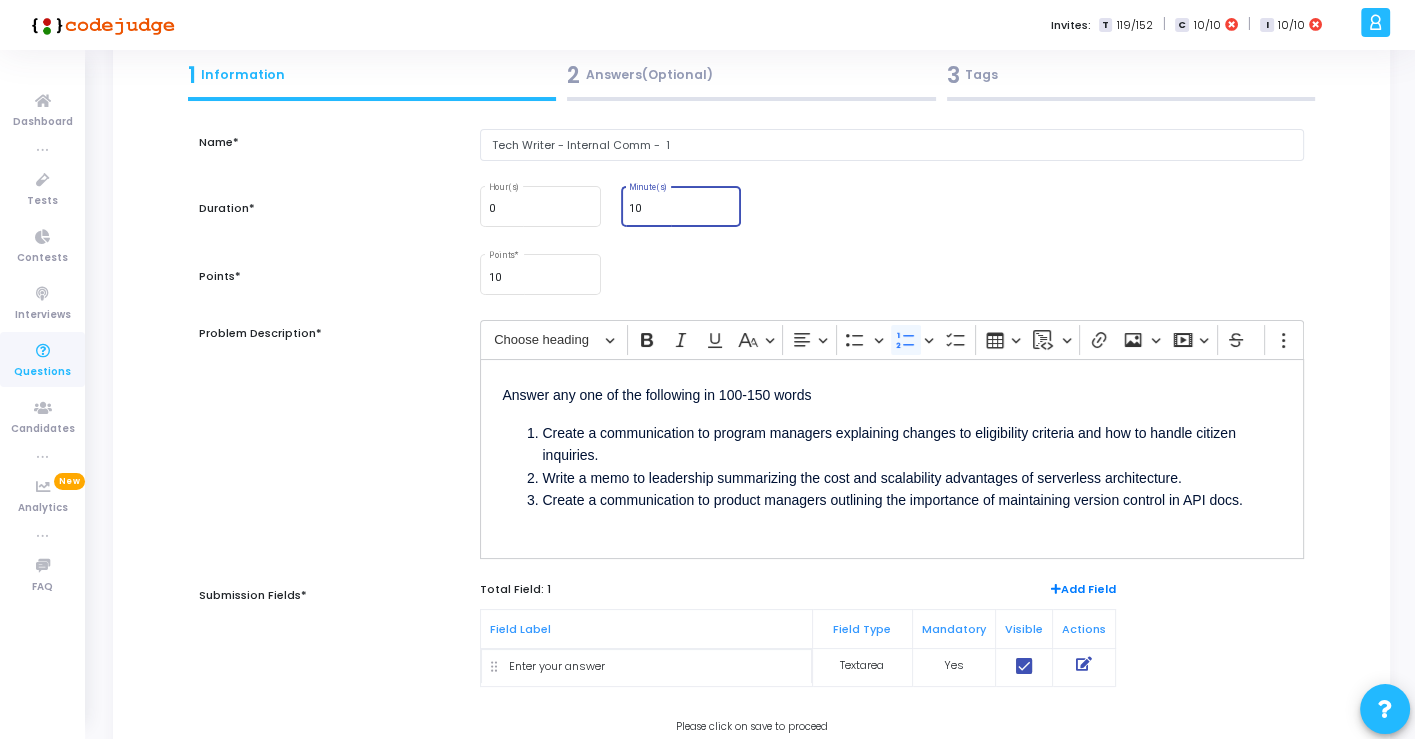 click on "10" at bounding box center (681, 209) 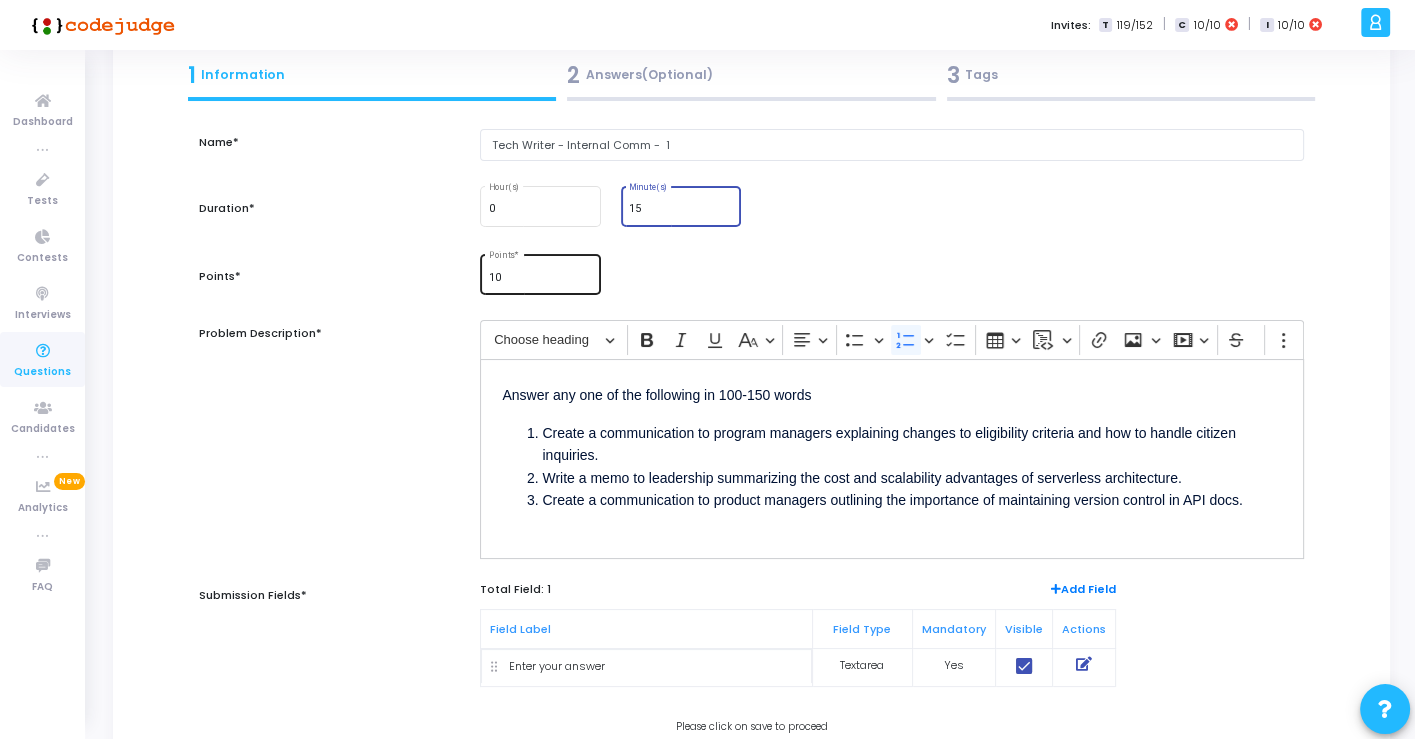 type on "15" 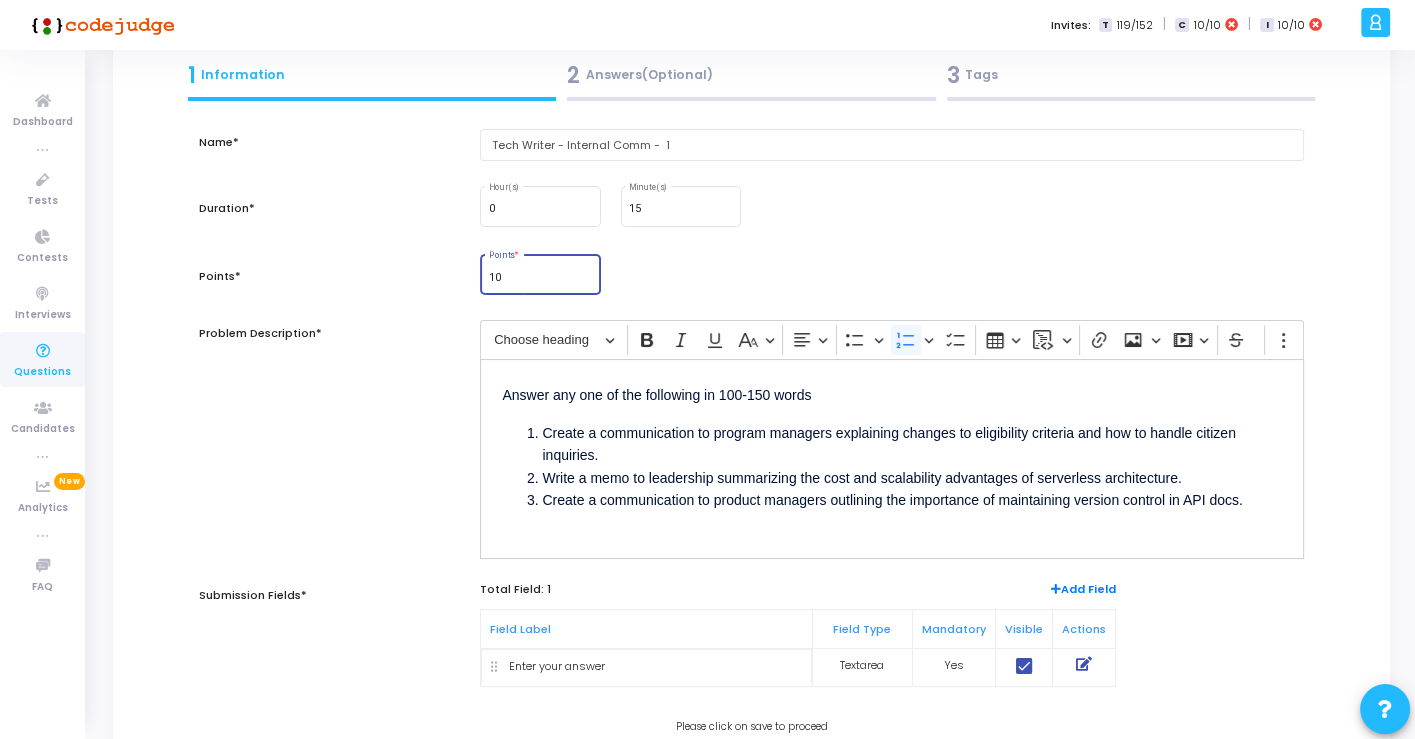 click on "10" at bounding box center (541, 278) 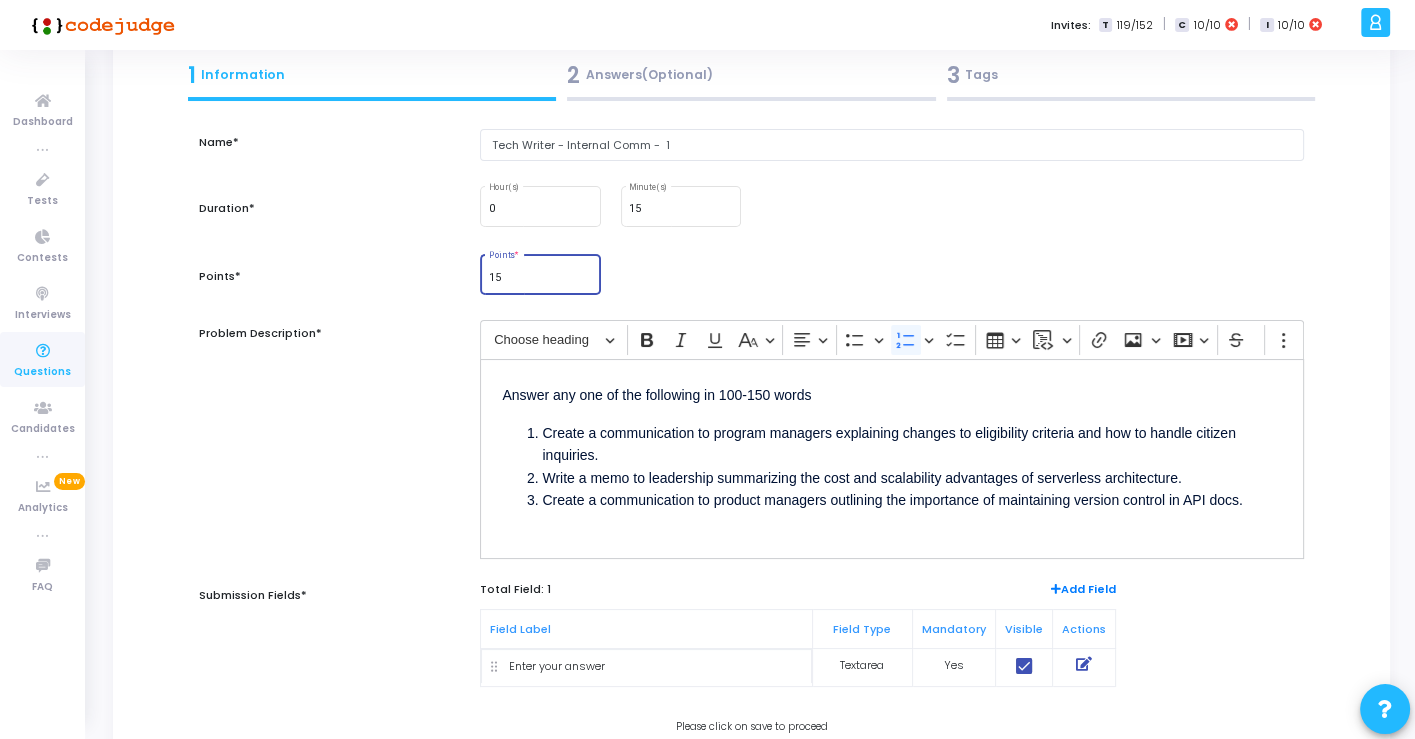 type on "15" 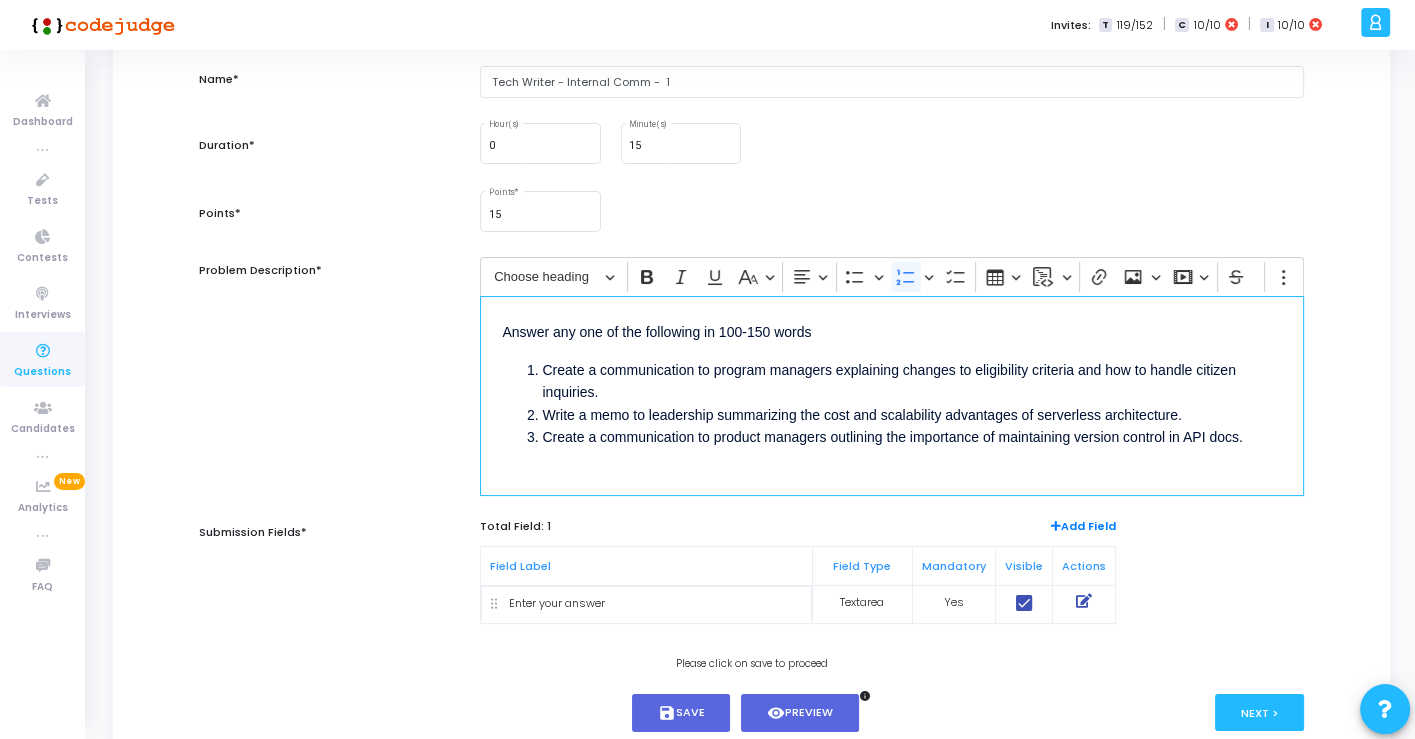 scroll, scrollTop: 260, scrollLeft: 0, axis: vertical 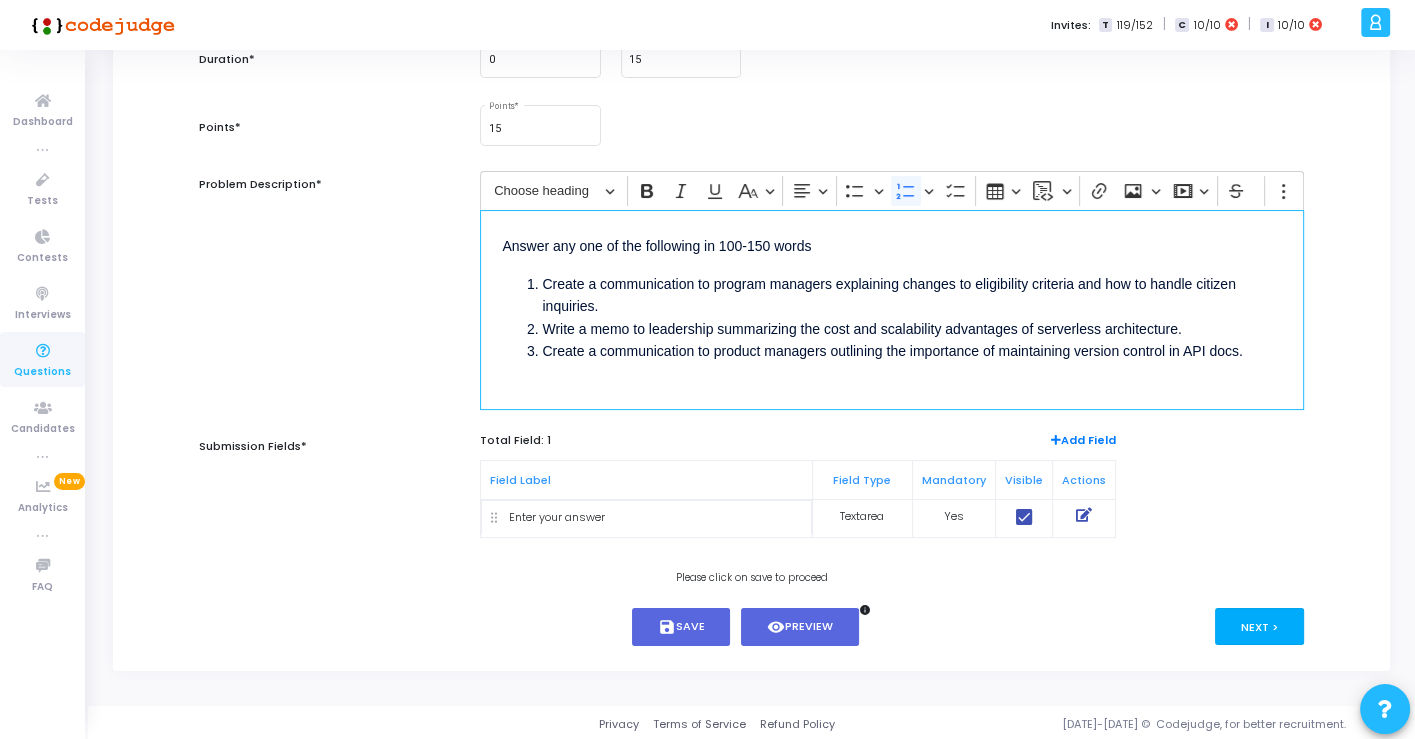 click on "Next >" at bounding box center [1259, 626] 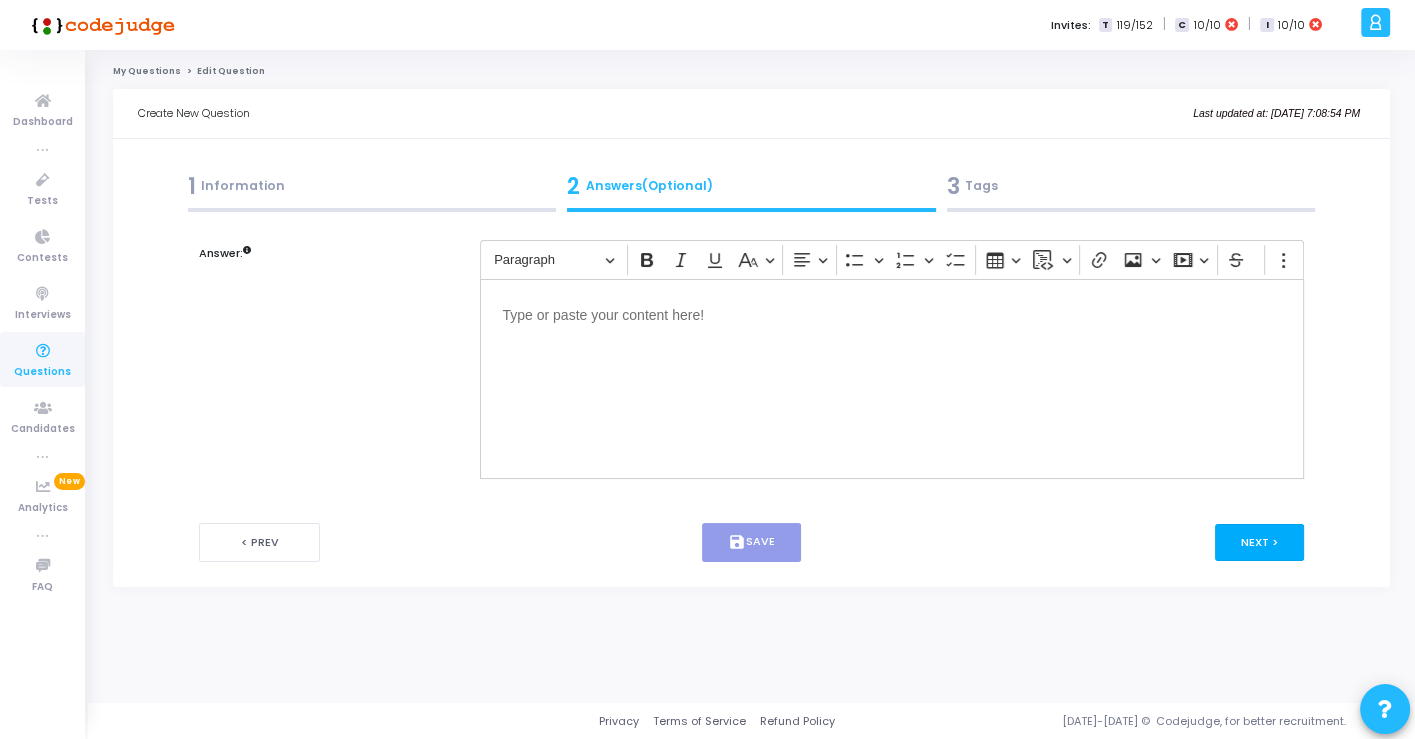 scroll, scrollTop: 0, scrollLeft: 0, axis: both 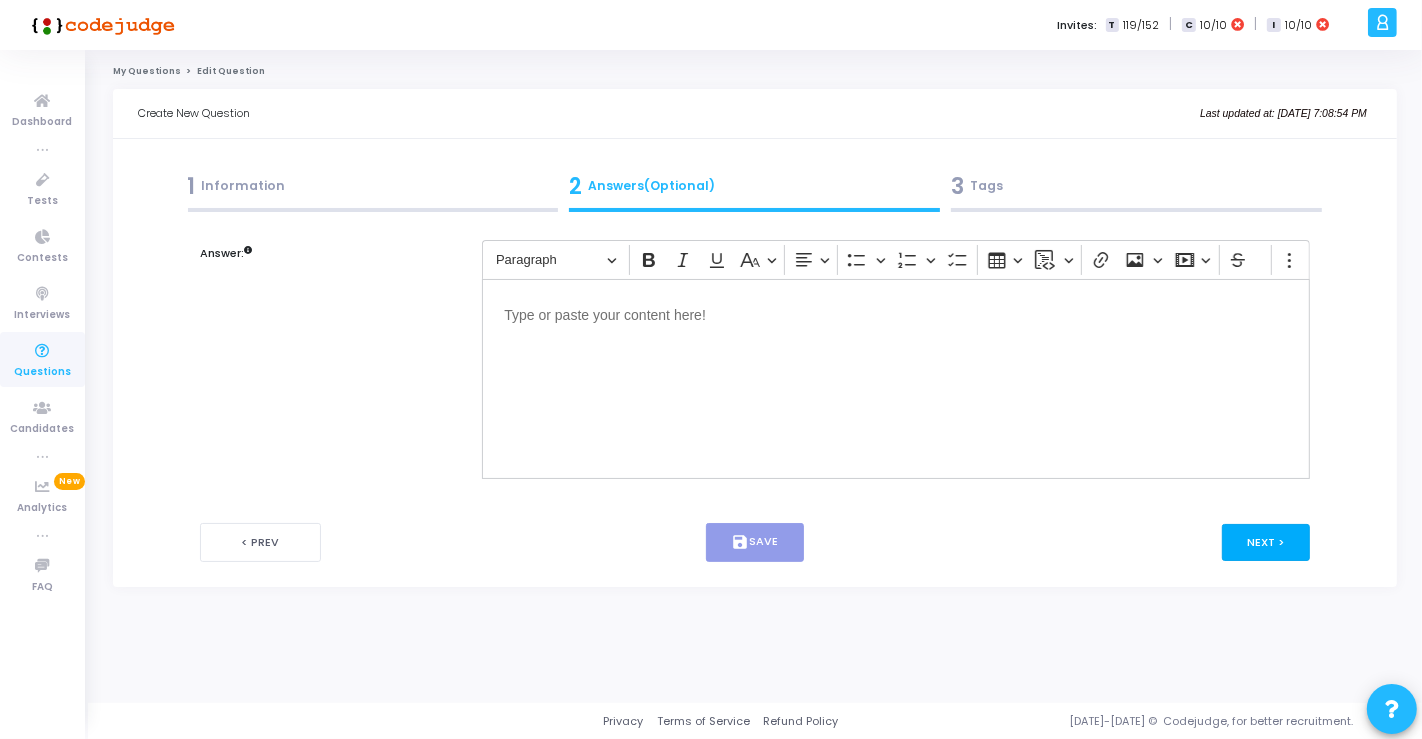 click on "Next >" at bounding box center (1266, 542) 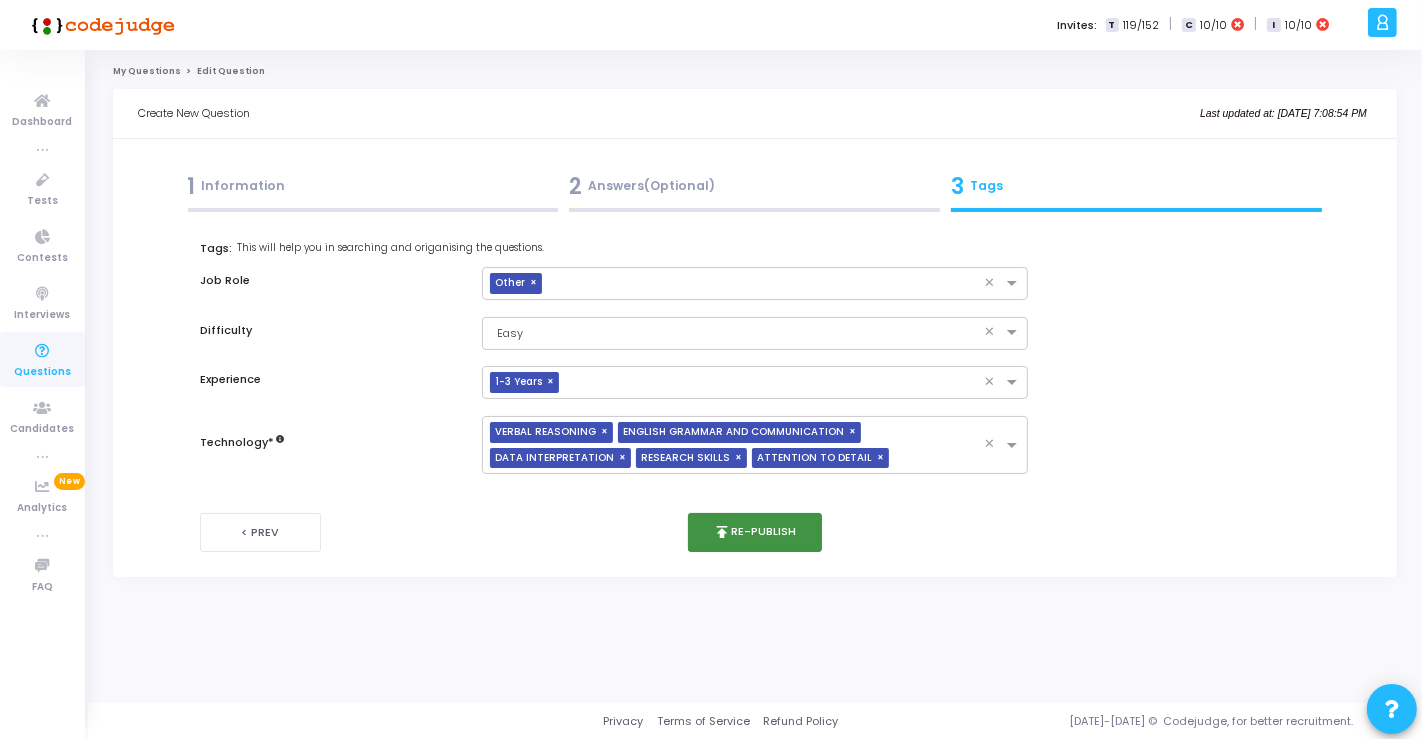 click on "publish  Re-publish" at bounding box center (755, 532) 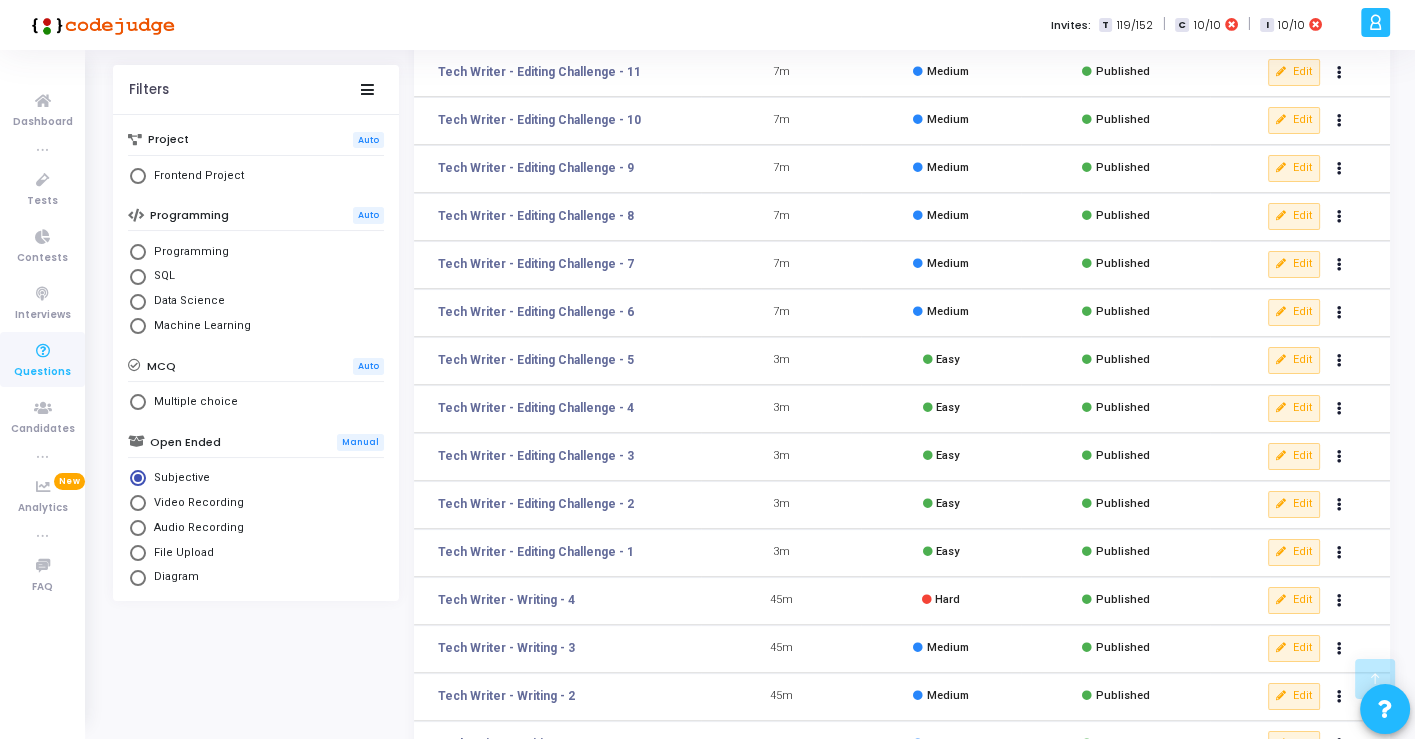 scroll, scrollTop: 318, scrollLeft: 0, axis: vertical 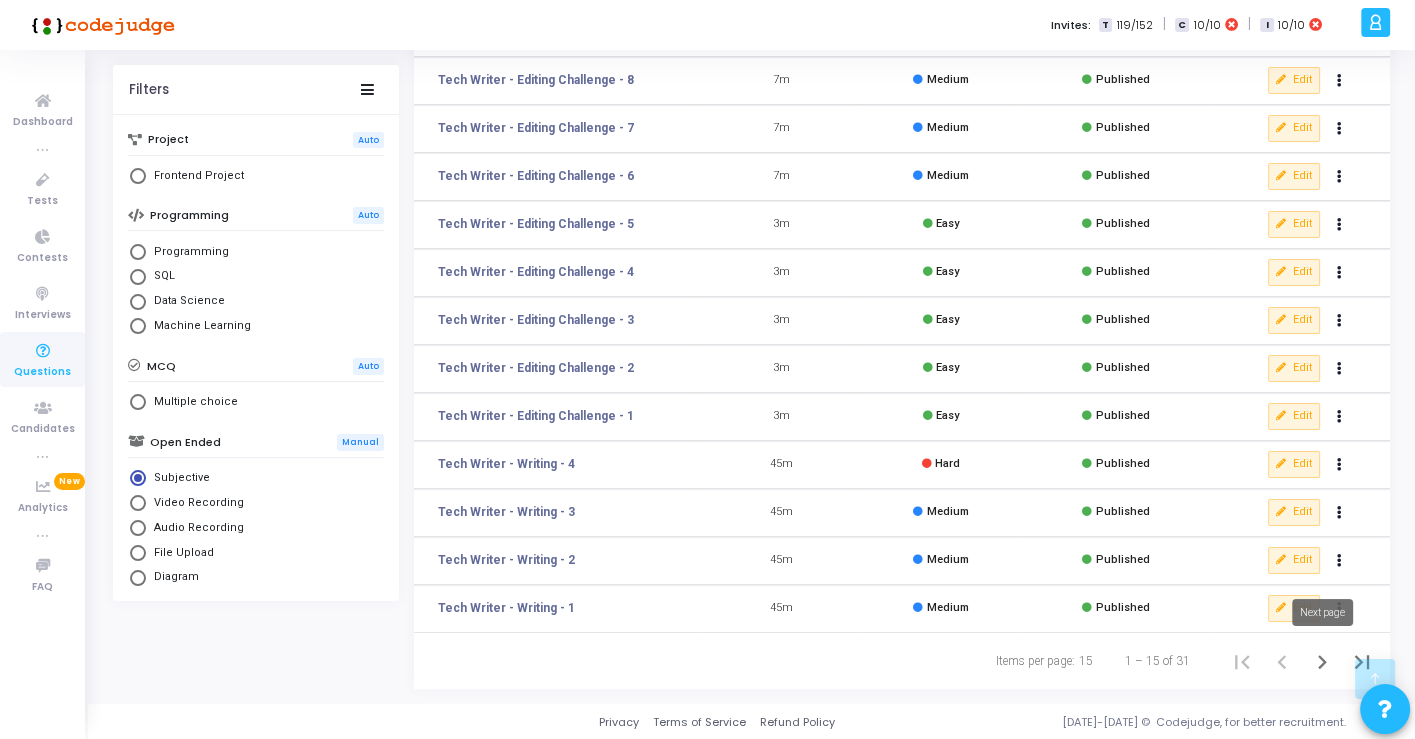 click 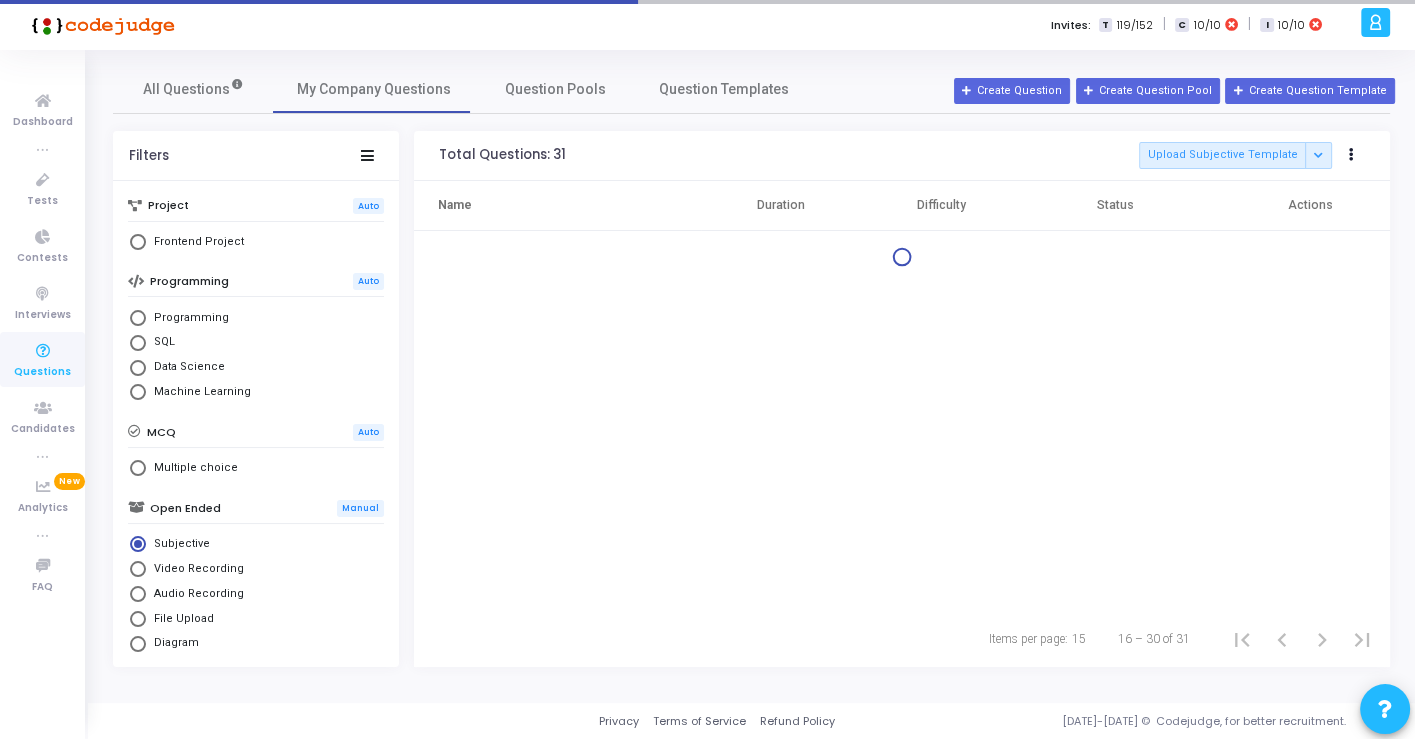 scroll, scrollTop: 0, scrollLeft: 0, axis: both 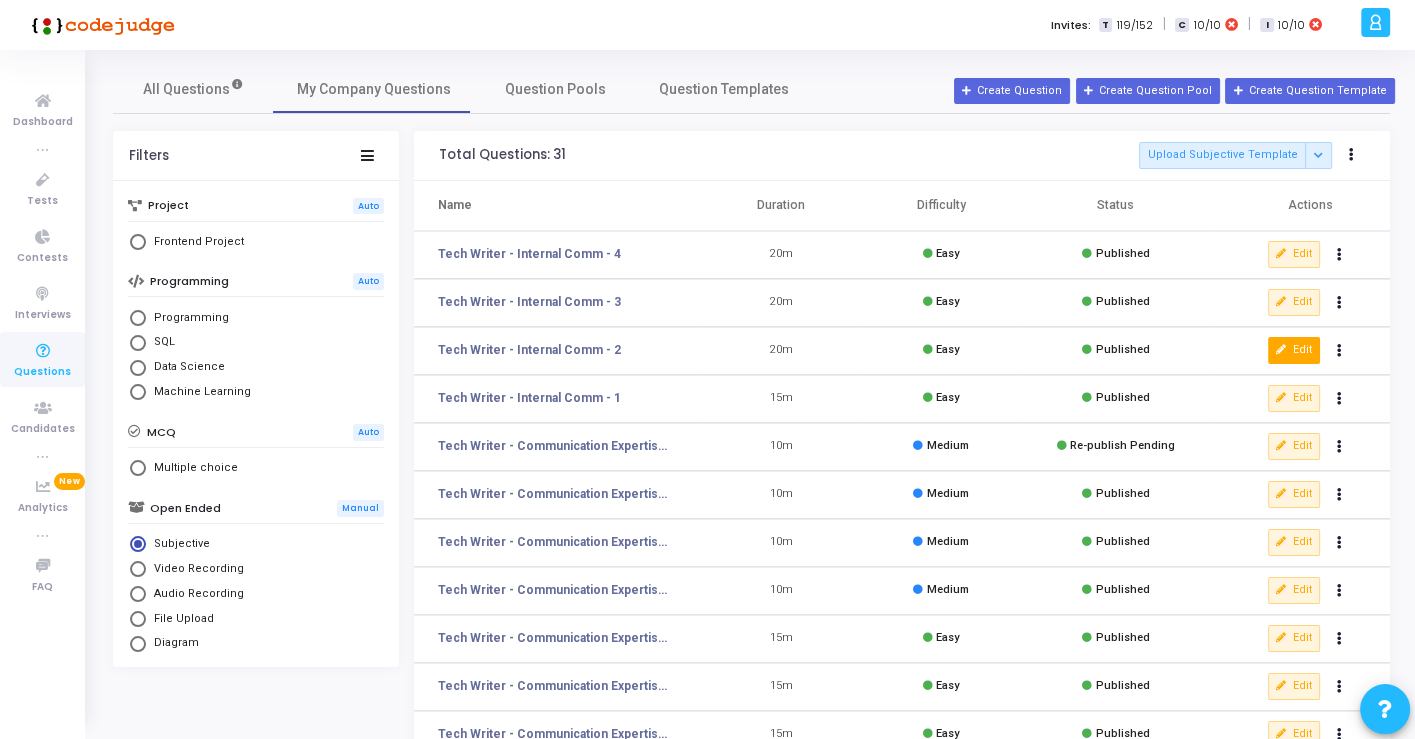 click on "Edit" at bounding box center [1294, 350] 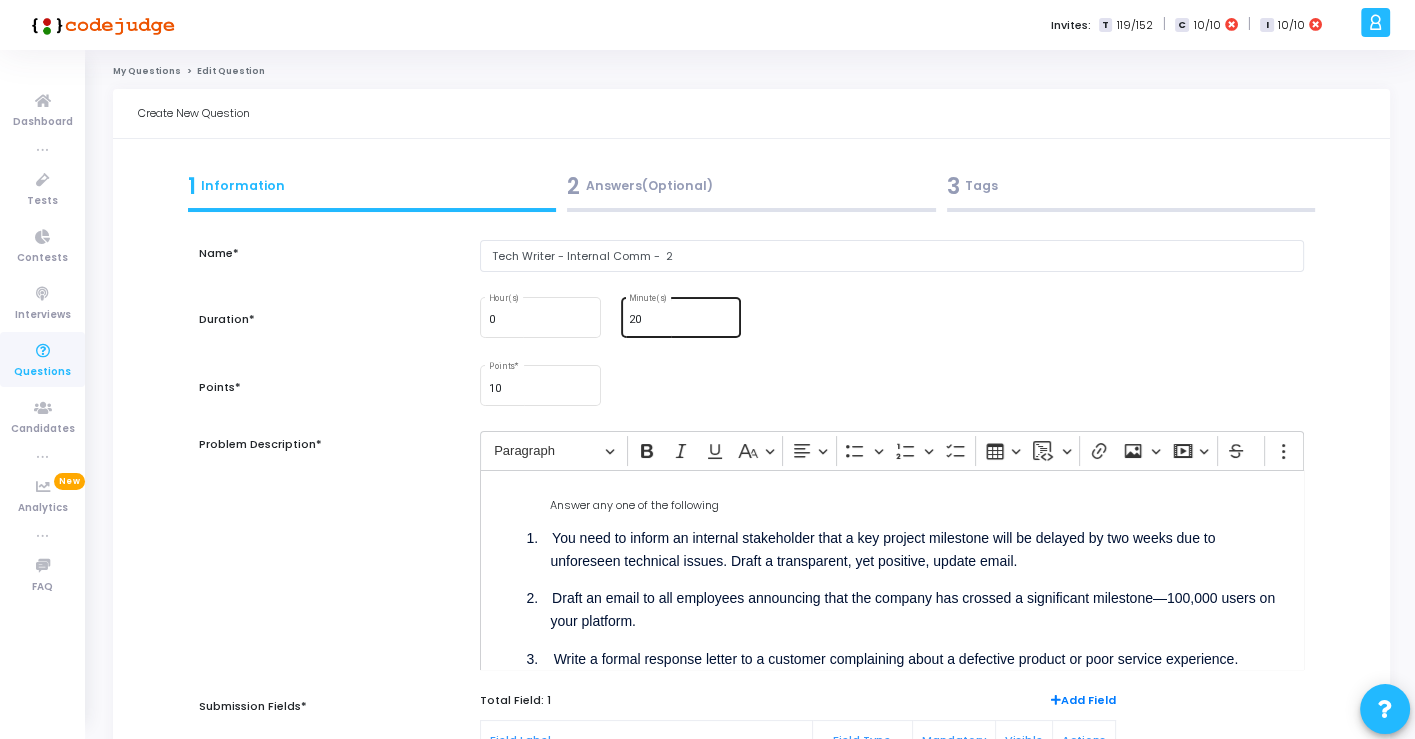 click on "20 Minute(s)" at bounding box center (681, 315) 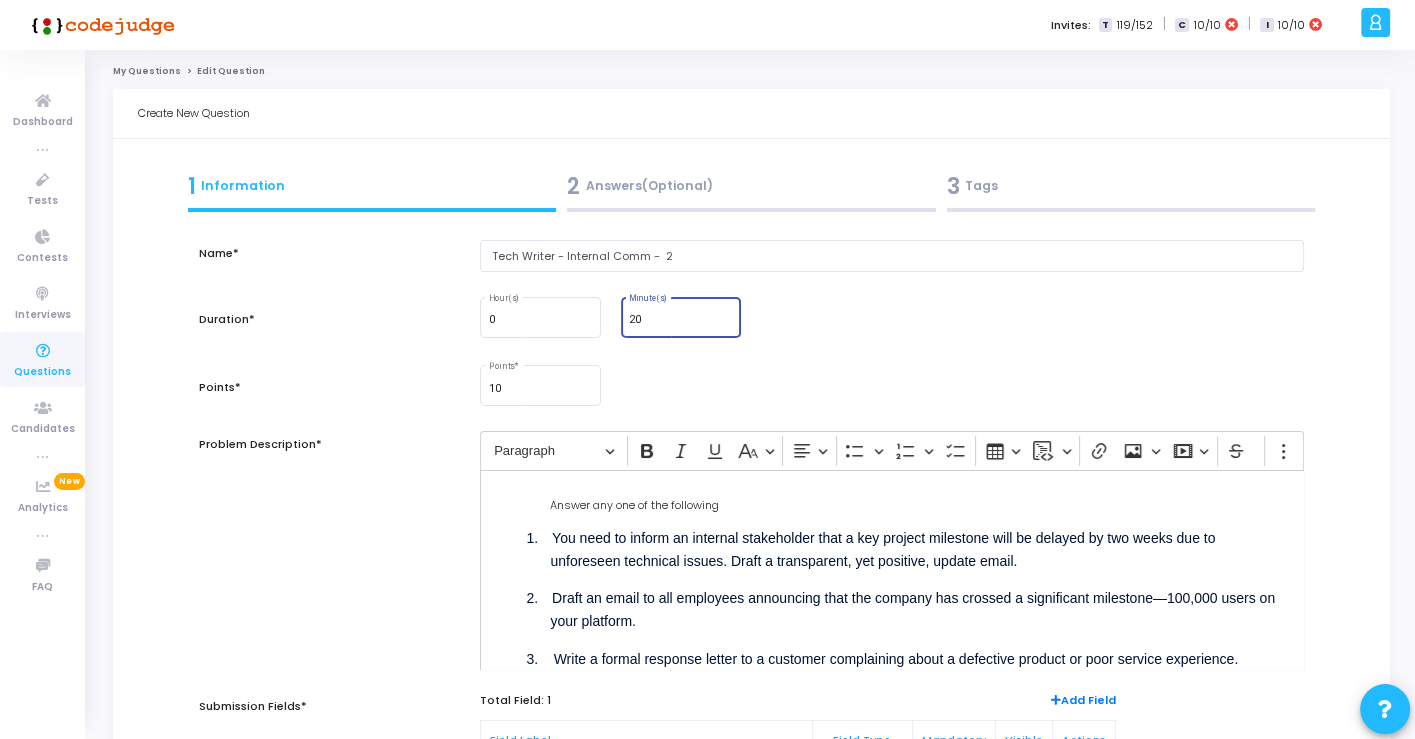 click on "20" at bounding box center (681, 320) 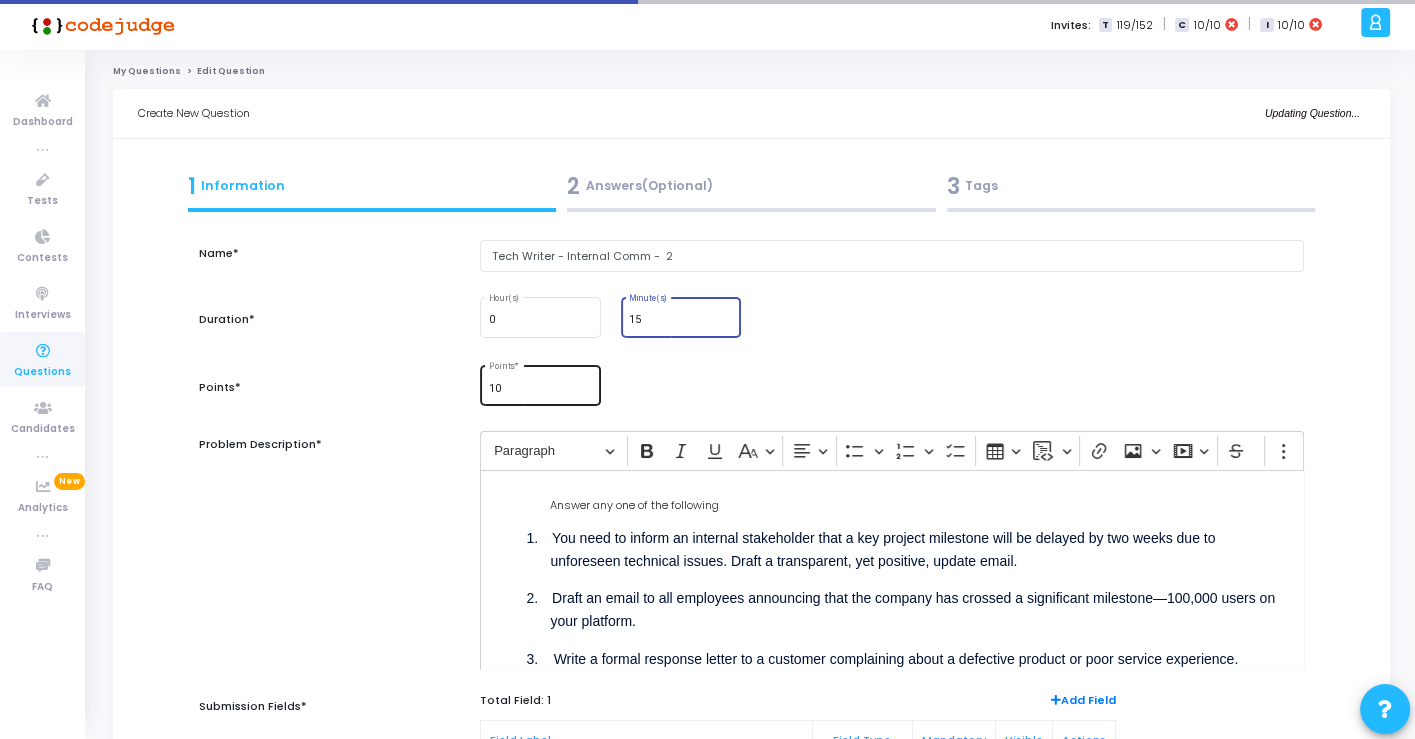 type on "15" 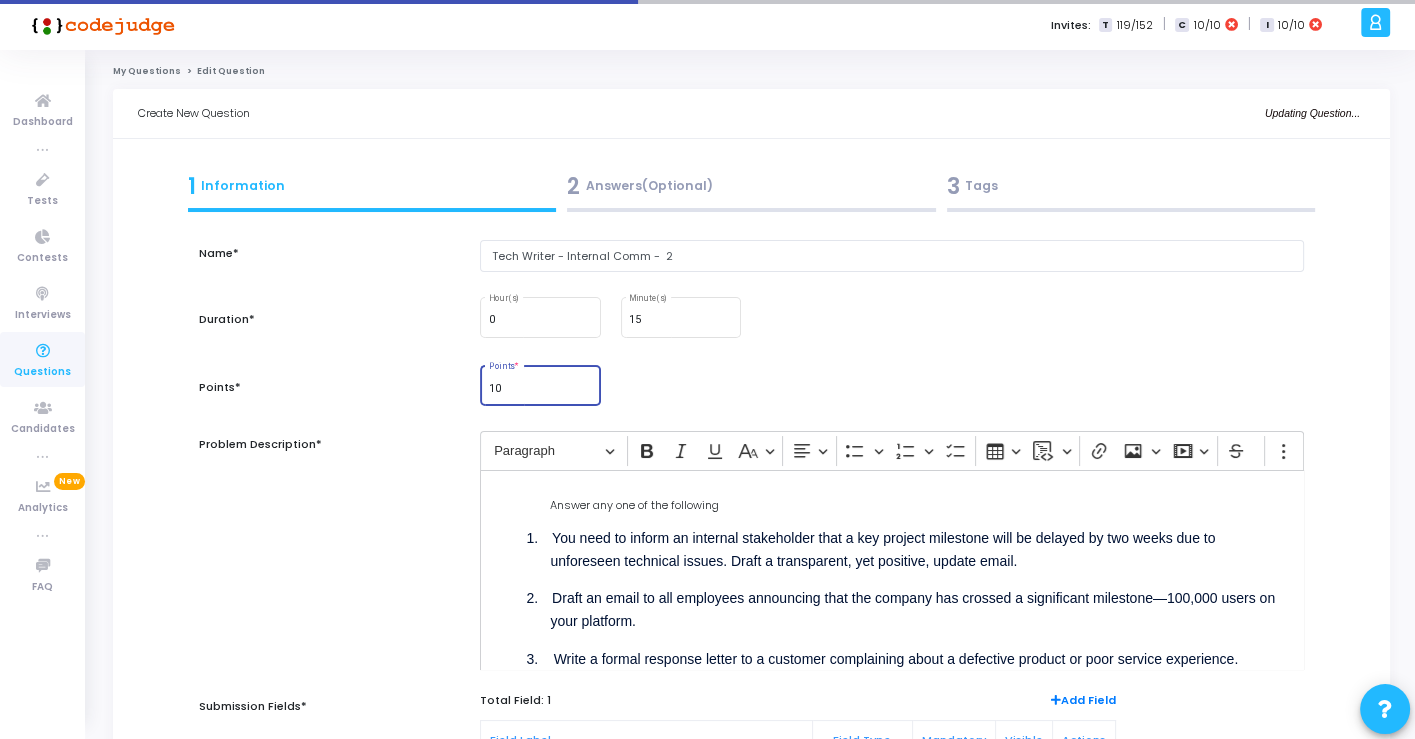 click on "10" at bounding box center [541, 389] 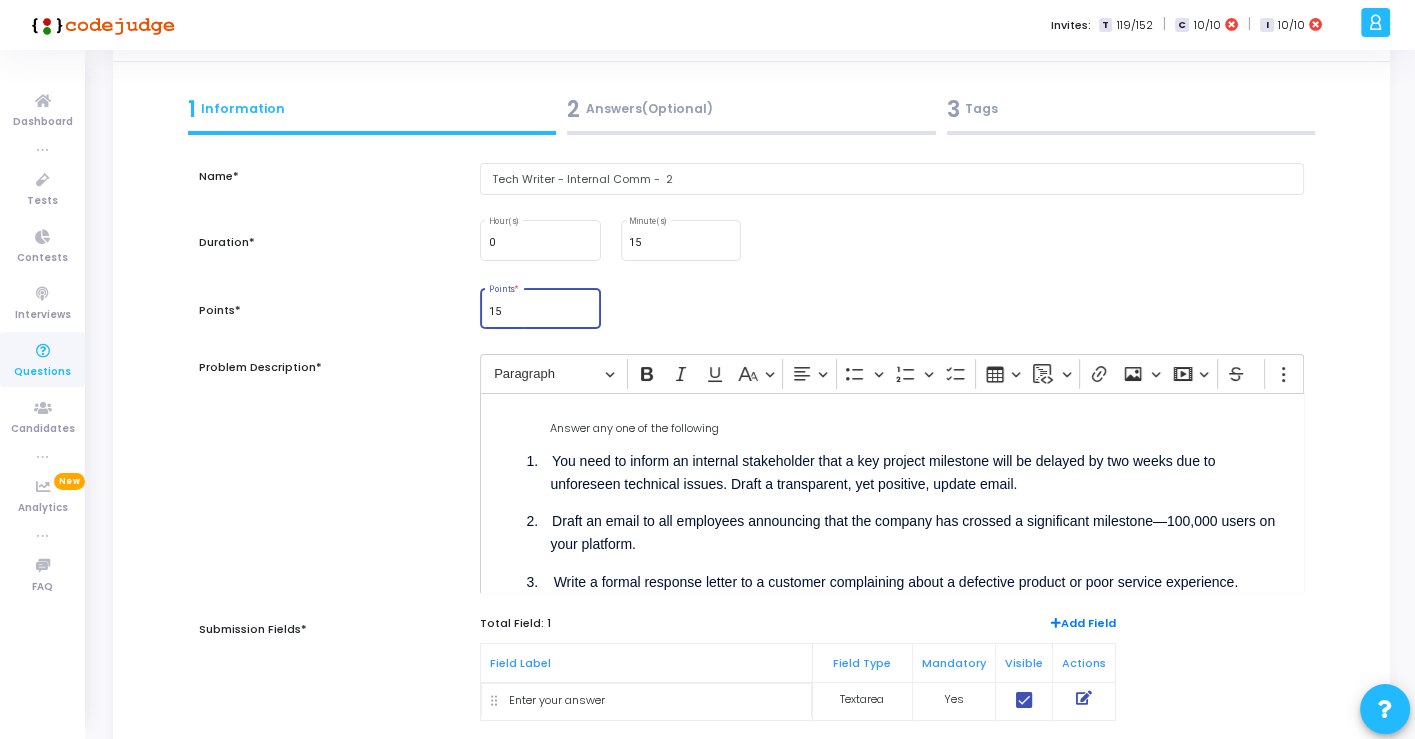 scroll, scrollTop: 111, scrollLeft: 0, axis: vertical 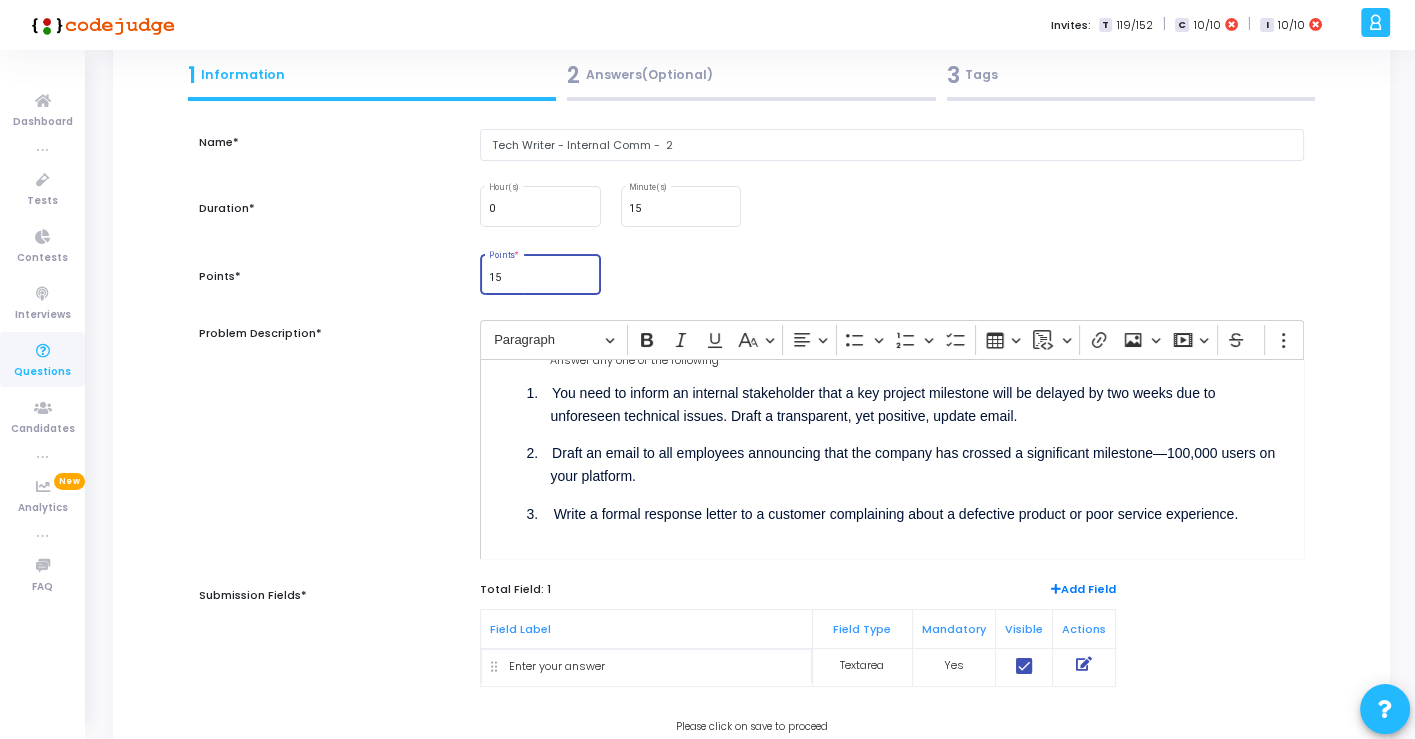 type on "15" 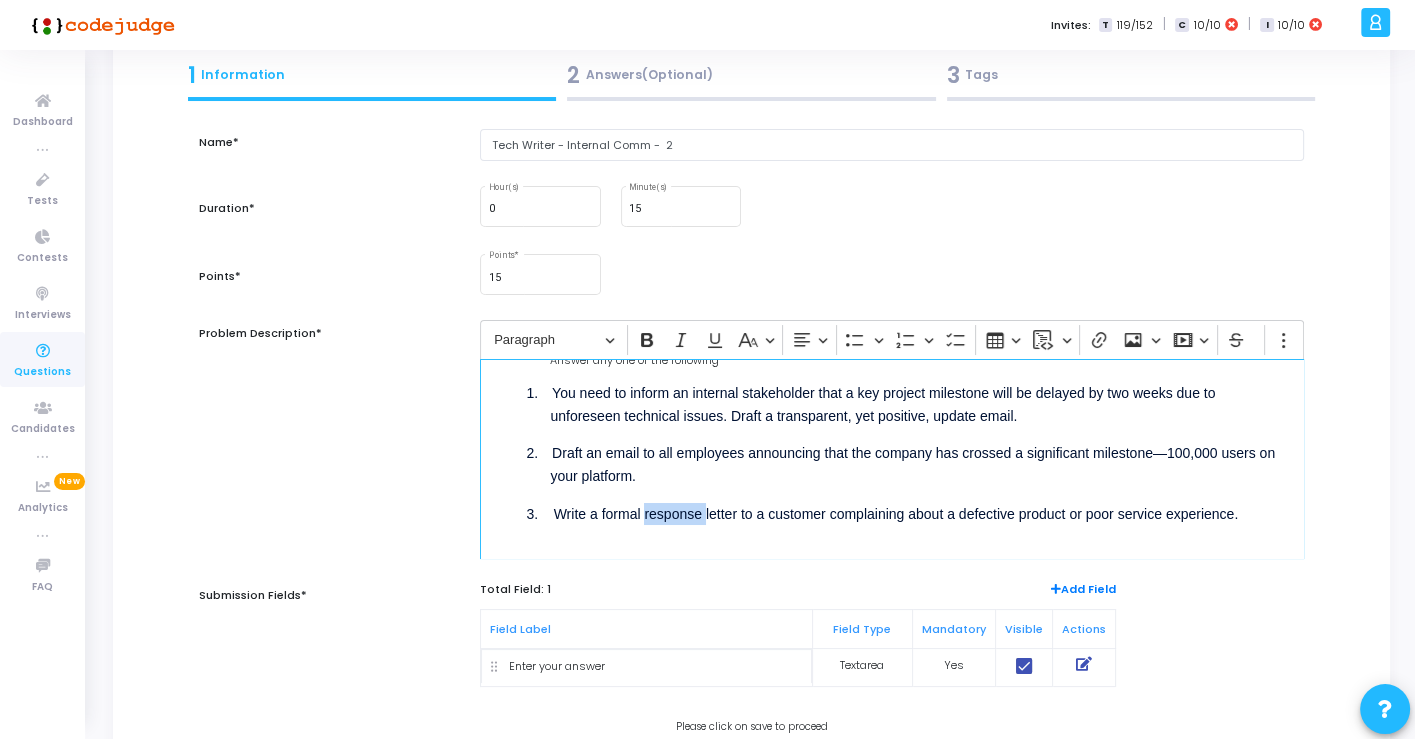 click on "3.    Write a formal response letter to a customer complaining about a defective product or poor service experience." at bounding box center (882, 514) 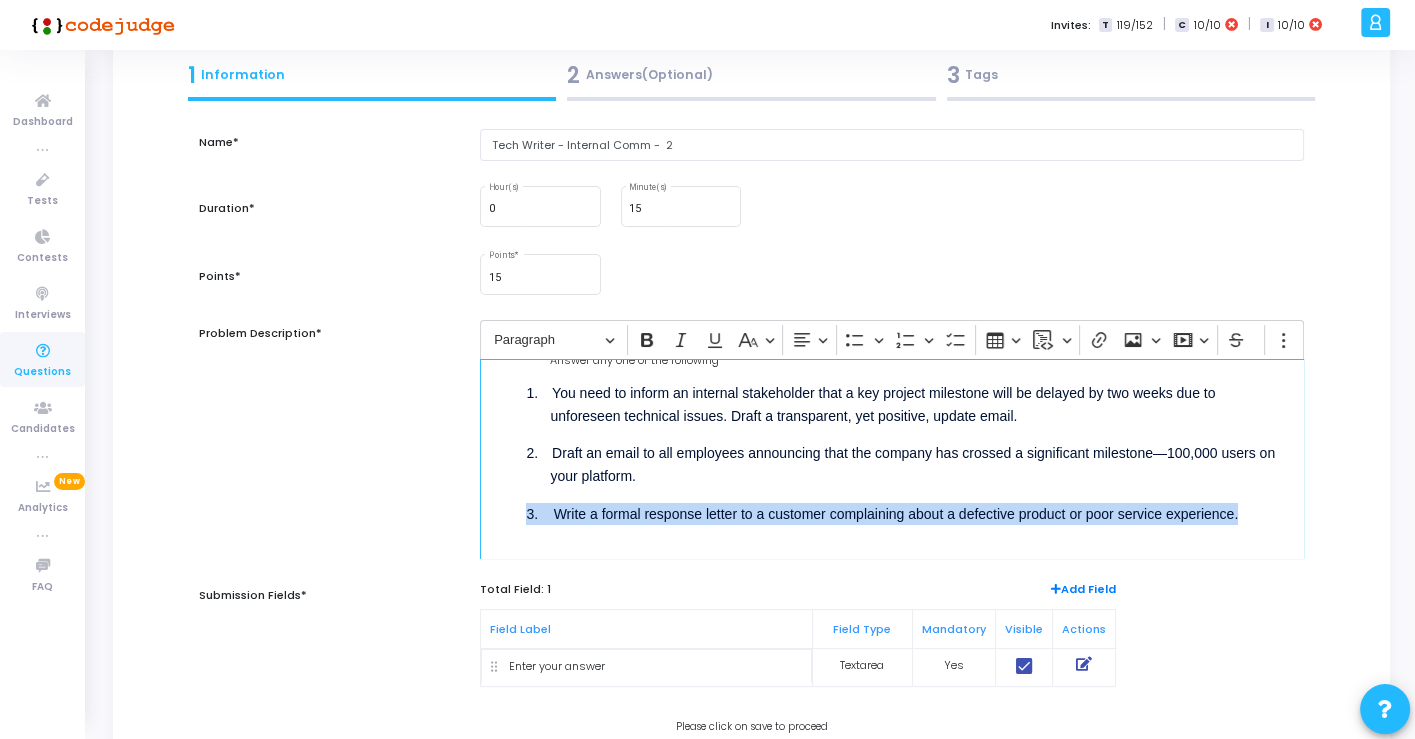 click on "3.    Write a formal response letter to a customer complaining about a defective product or poor service experience." at bounding box center (882, 514) 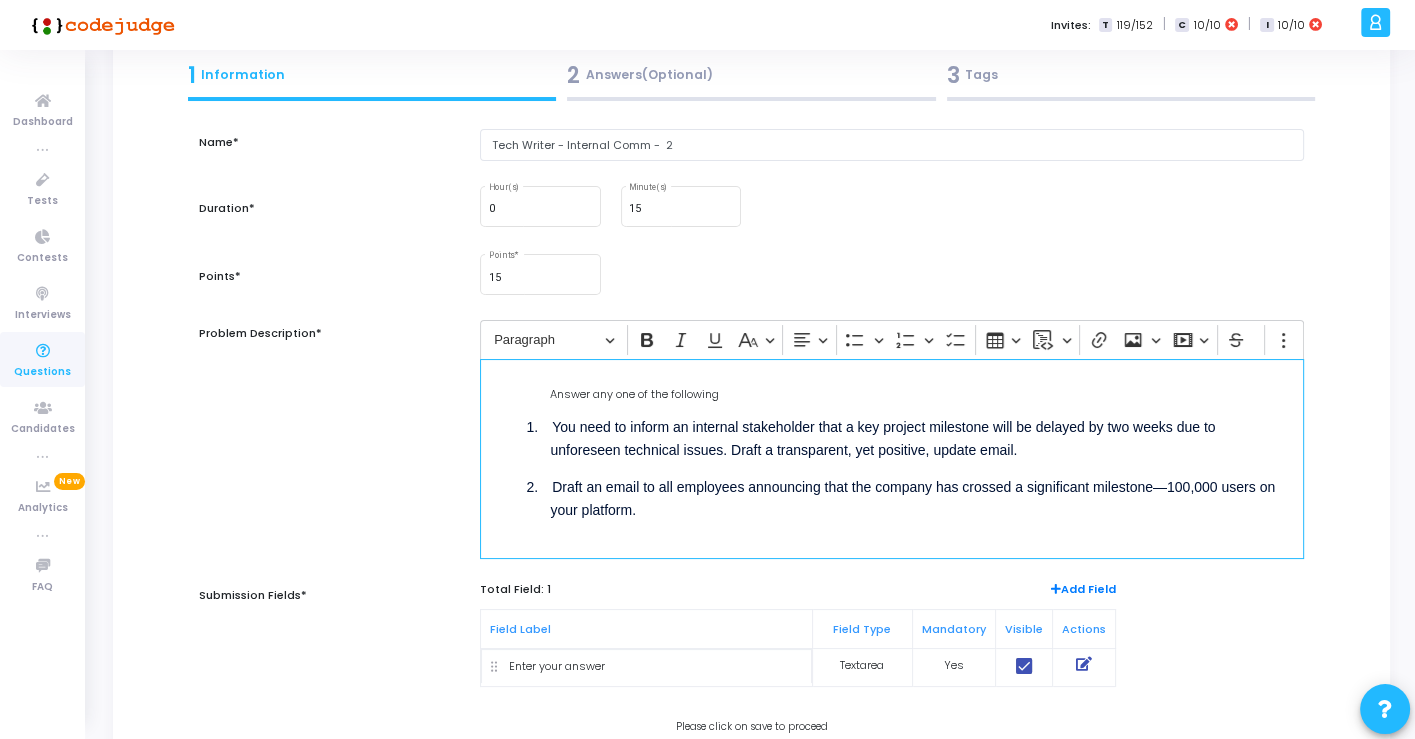 scroll, scrollTop: 0, scrollLeft: 0, axis: both 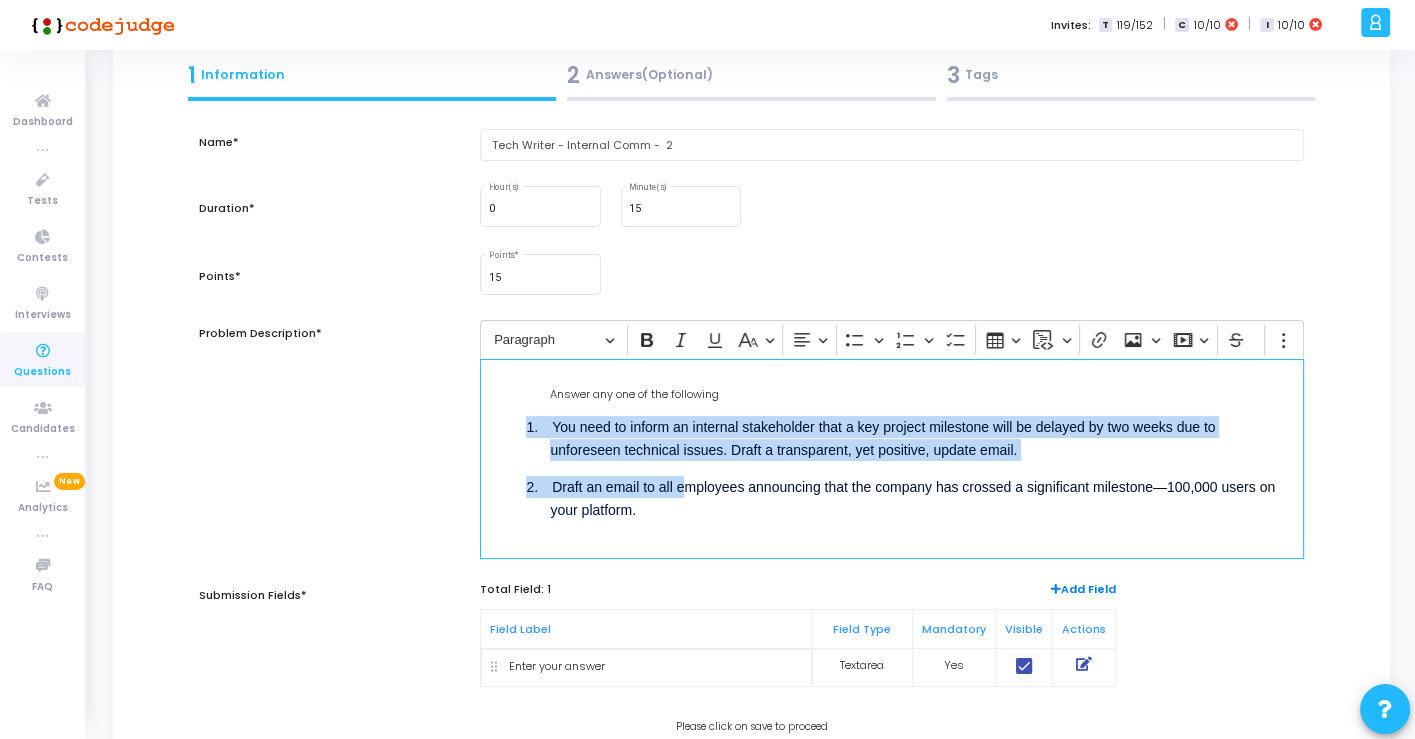 drag, startPoint x: 680, startPoint y: 496, endPoint x: 476, endPoint y: 429, distance: 214.72075 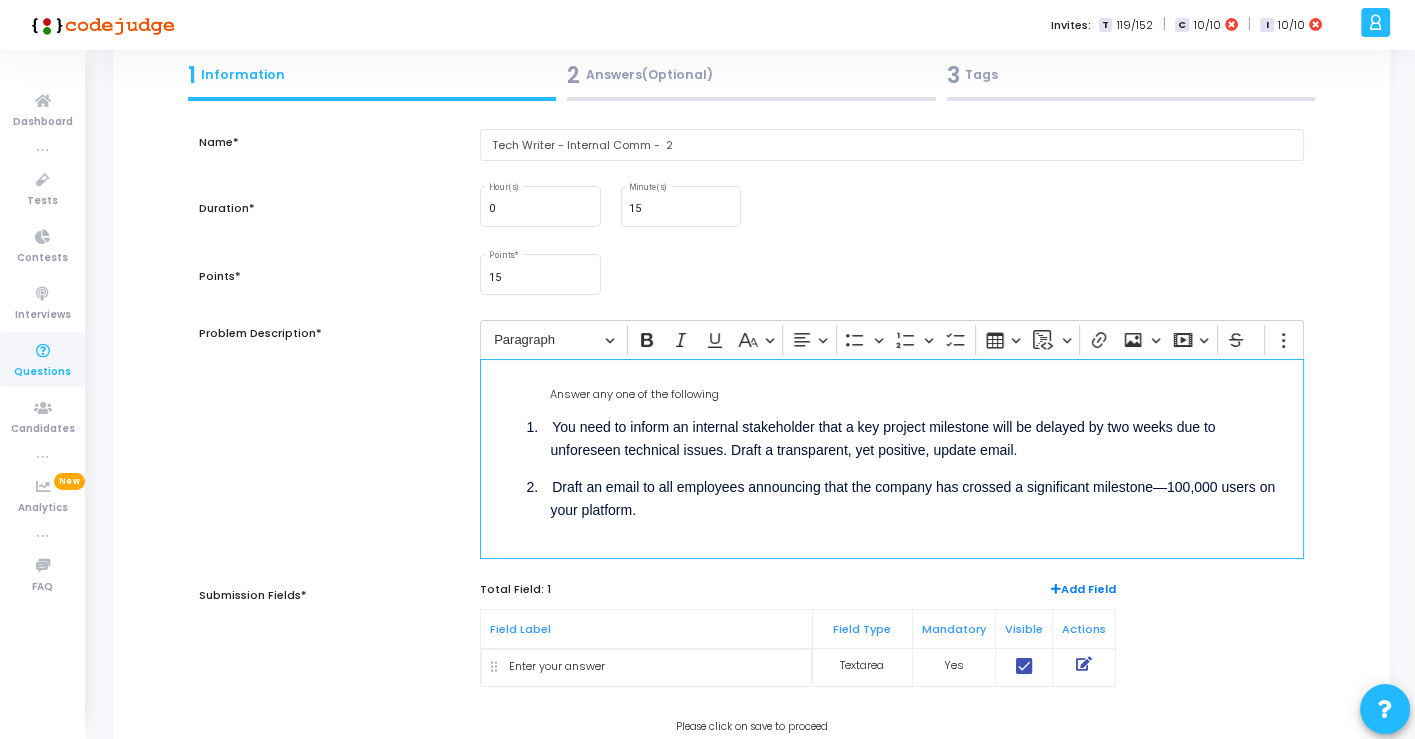 click on "2.        Draft an email to all employees announcing that the company has crossed a significant milestone—100,000 users on your platform." at bounding box center [915, 498] 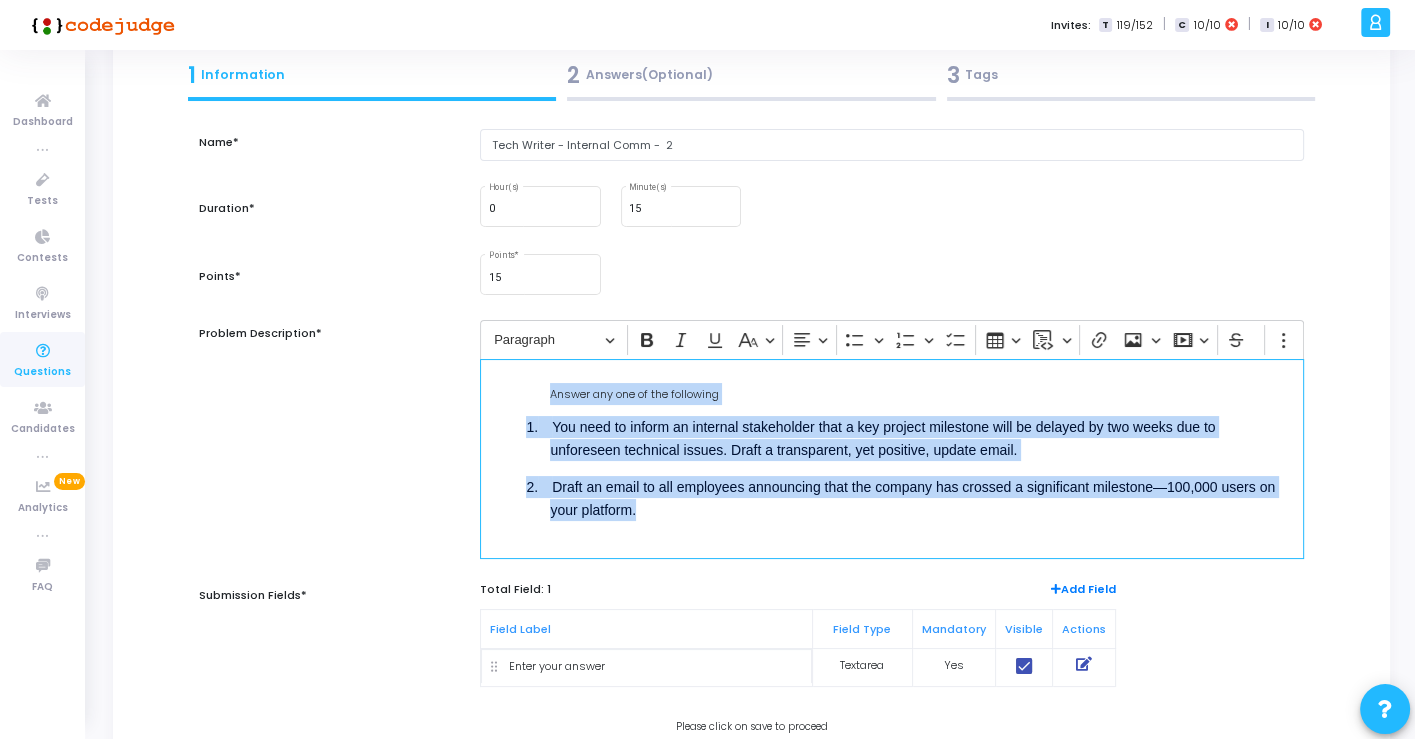 drag, startPoint x: 670, startPoint y: 522, endPoint x: 465, endPoint y: 385, distance: 246.56439 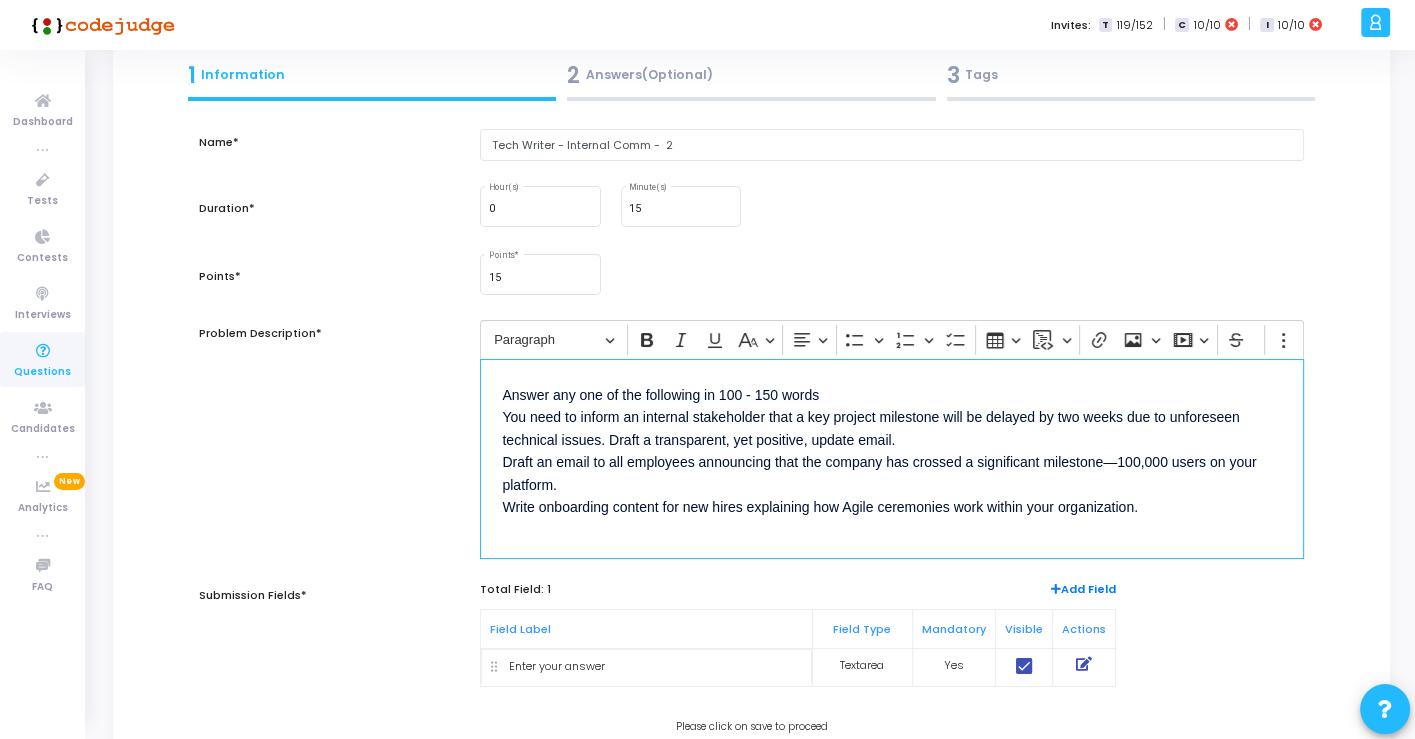 click on "Answer any one of the following in 100 - 150 words You need to inform an internal stakeholder that a key project milestone will be delayed by two weeks due to unforeseen technical issues. Draft a transparent, yet positive, update email. Draft an email to all employees announcing that the company has crossed a significant milestone—100,000 users on your platform. Write onboarding content for new hires explaining how Agile ceremonies work within your organization." at bounding box center [891, 449] 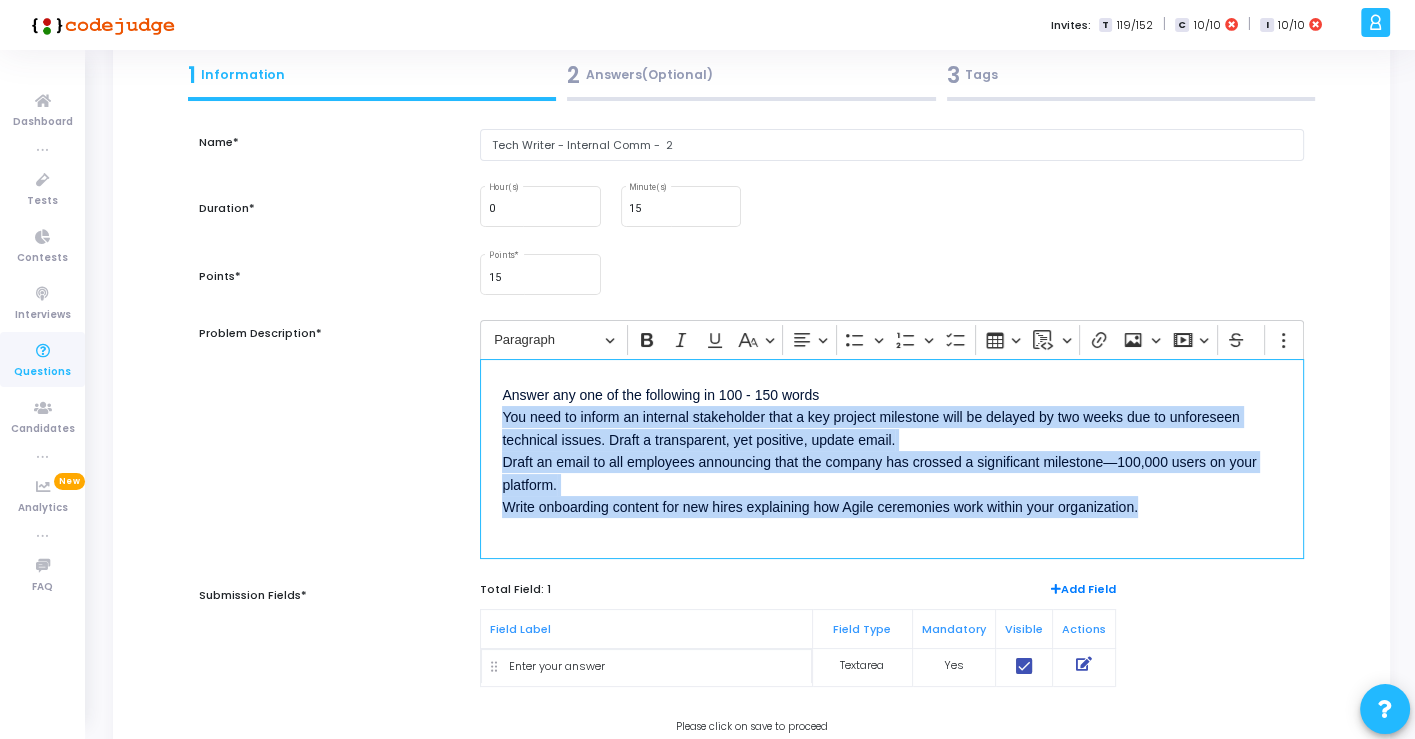 drag, startPoint x: 1151, startPoint y: 513, endPoint x: 480, endPoint y: 423, distance: 677.00885 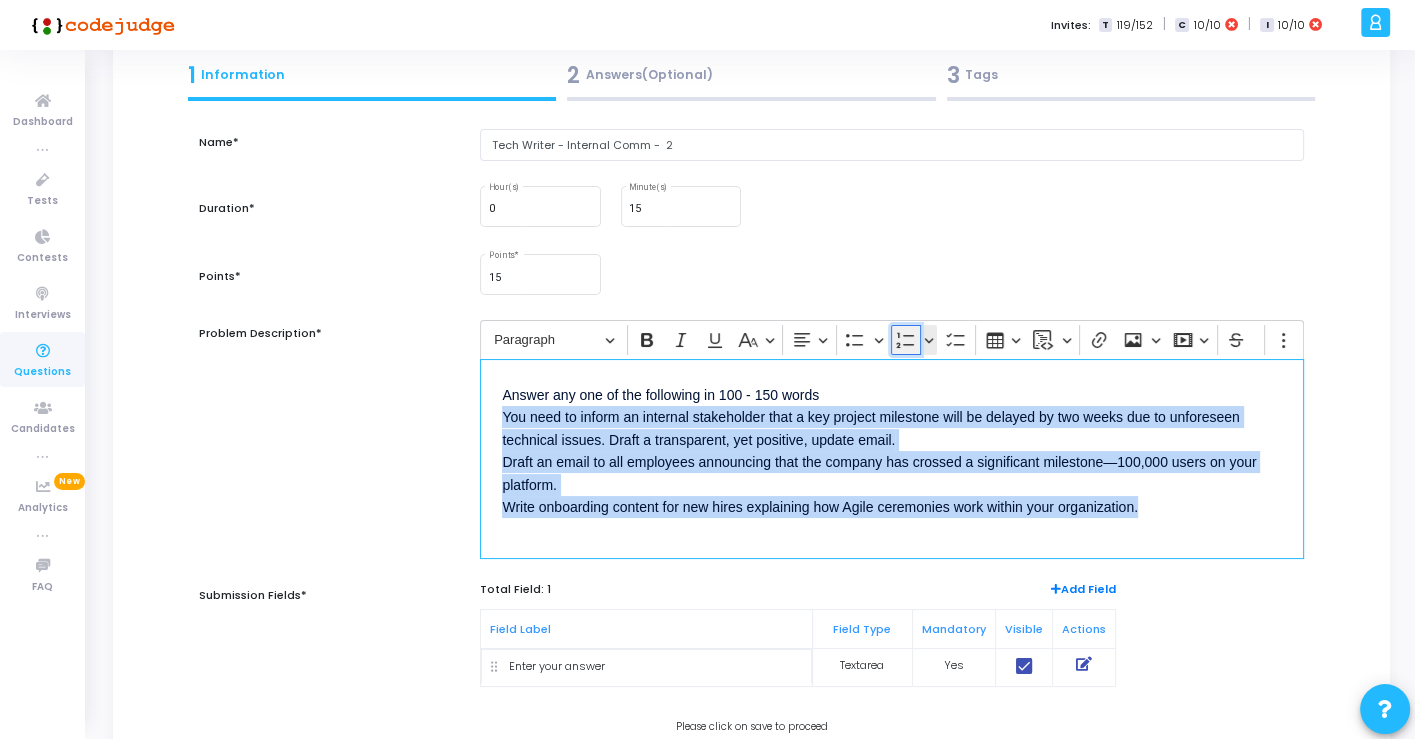 click 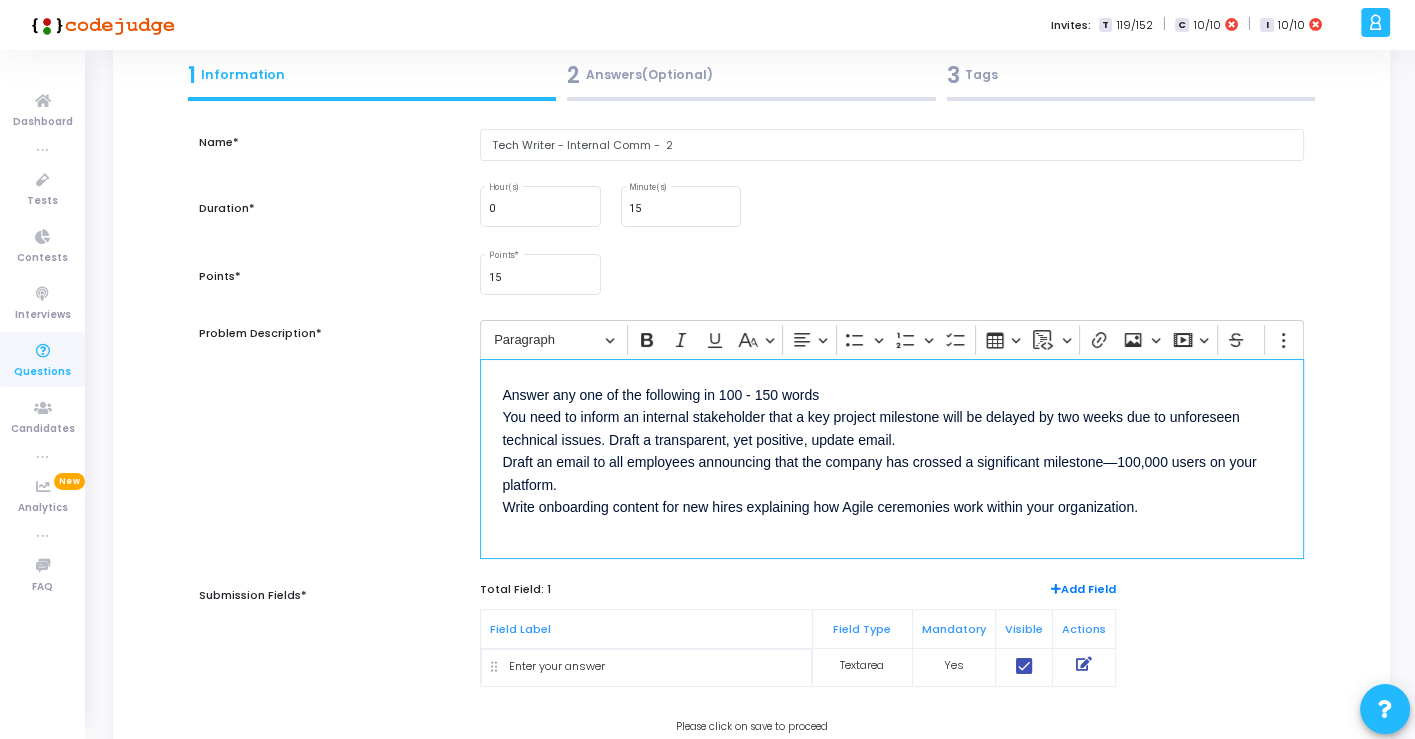 click on "Answer any one of the following in 100 - 150 words You need to inform an internal stakeholder that a key project milestone will be delayed by two weeks due to unforeseen technical issues. Draft a transparent, yet positive, update email. Draft an email to all employees announcing that the company has crossed a significant milestone—100,000 users on your platform. Write onboarding content for new hires explaining how Agile ceremonies work within your organization." at bounding box center [891, 449] 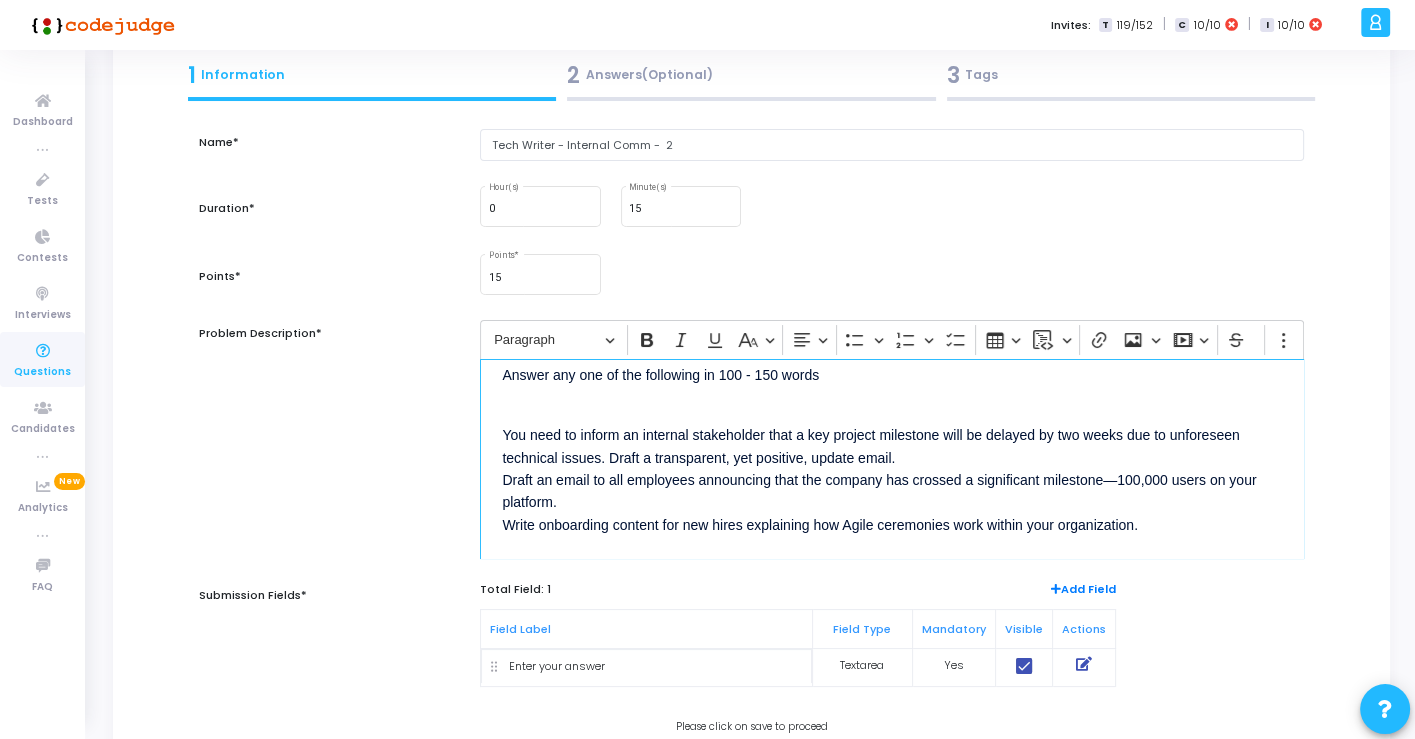 scroll, scrollTop: 31, scrollLeft: 0, axis: vertical 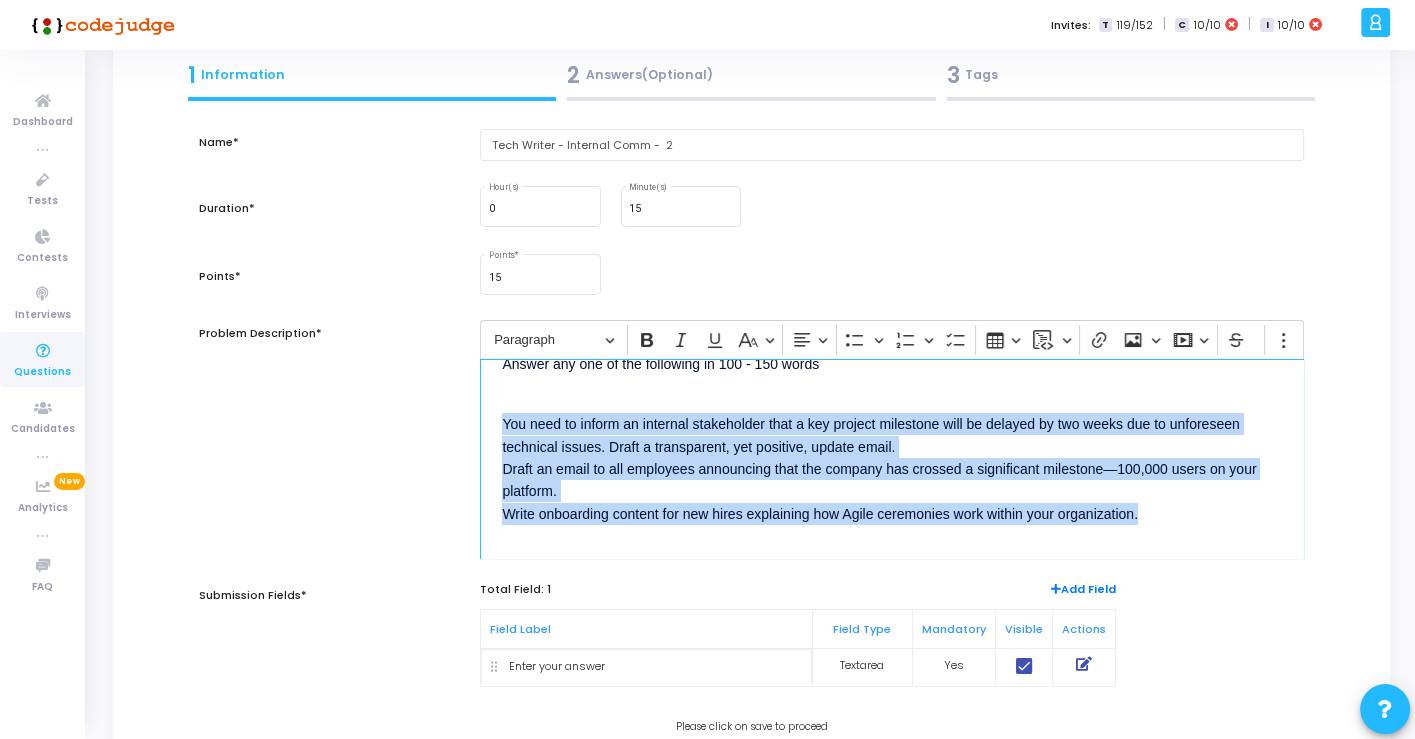 drag, startPoint x: 1145, startPoint y: 514, endPoint x: 489, endPoint y: 418, distance: 662.9872 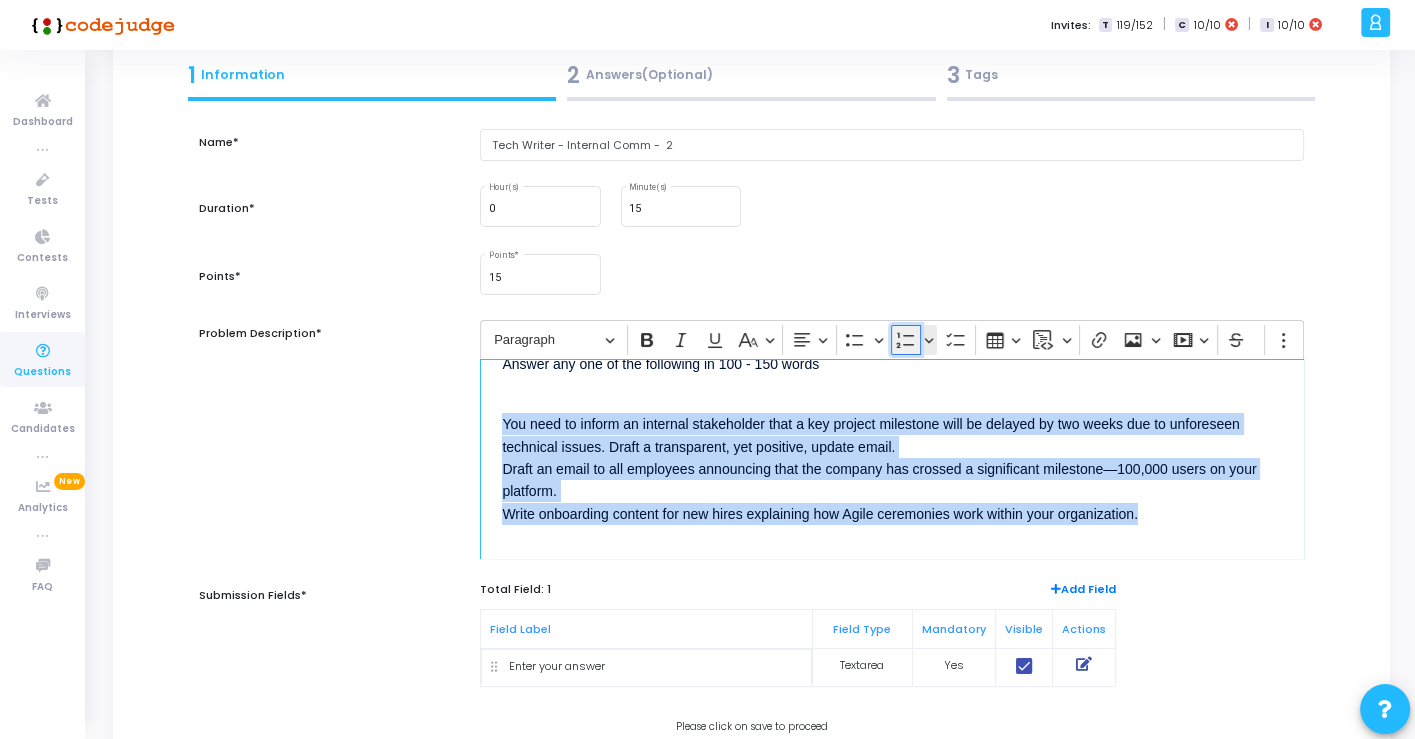 click 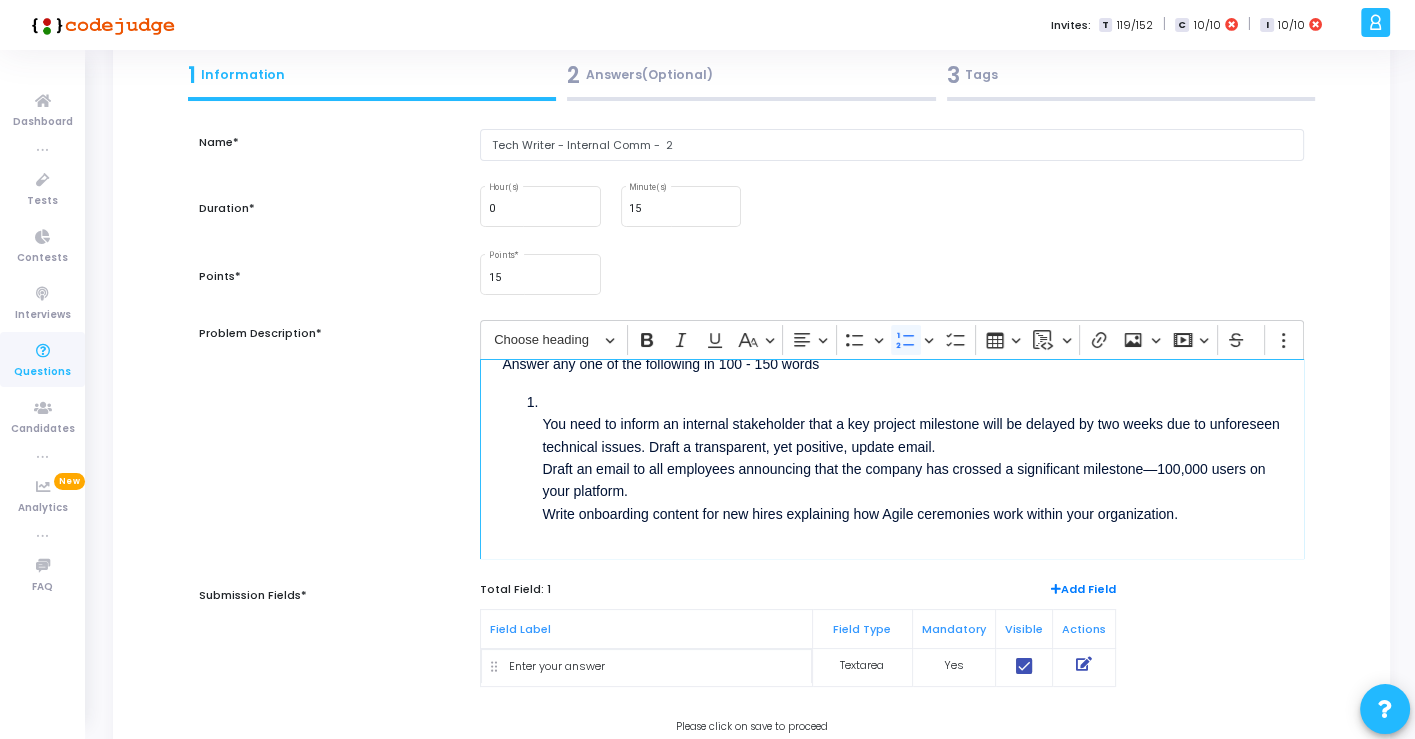 click on "You need to inform an internal stakeholder that a key project milestone will be delayed by two weeks due to unforeseen technical issues. Draft a transparent, yet positive, update email. Draft an email to all employees announcing that the company has crossed a significant milestone—100,000 users on your platform. Write onboarding content for new hires explaining how Agile ceremonies work within your organization." at bounding box center (911, 458) 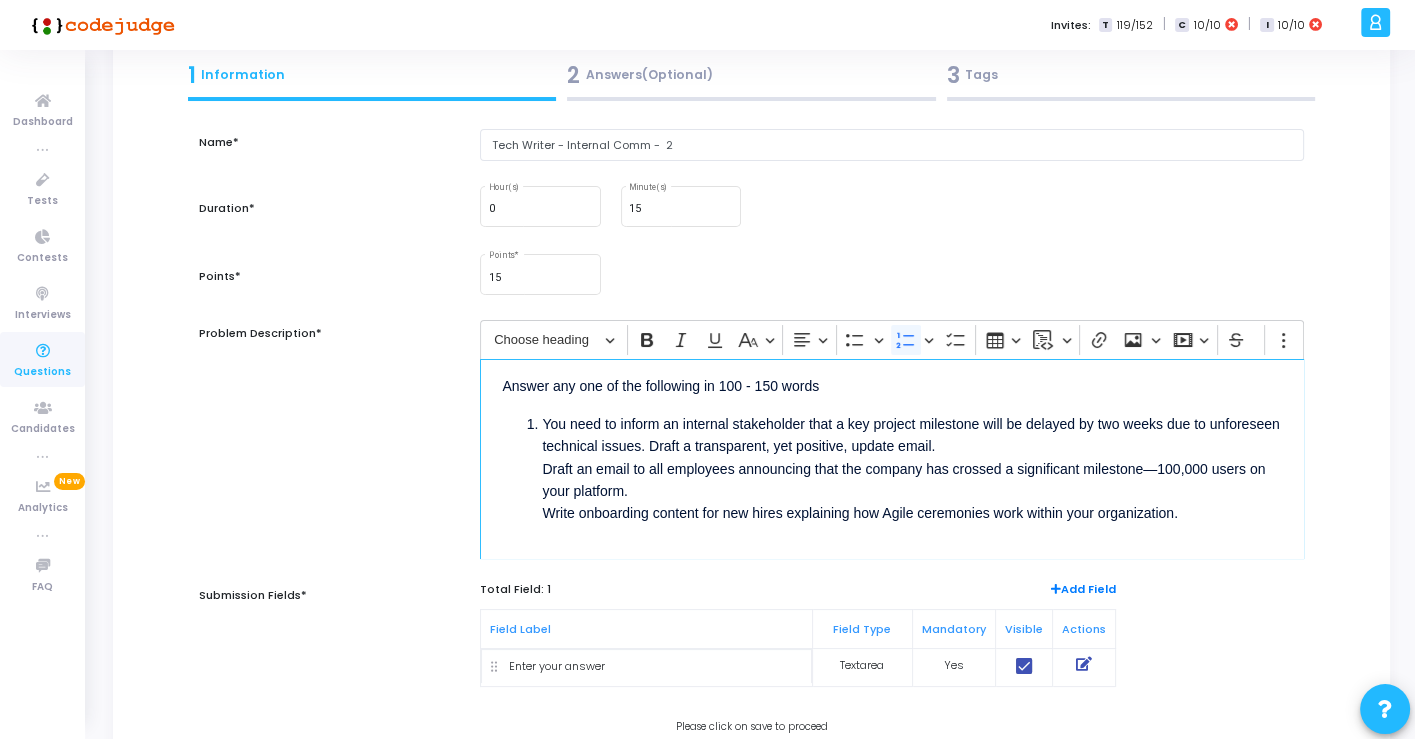 scroll, scrollTop: 8, scrollLeft: 0, axis: vertical 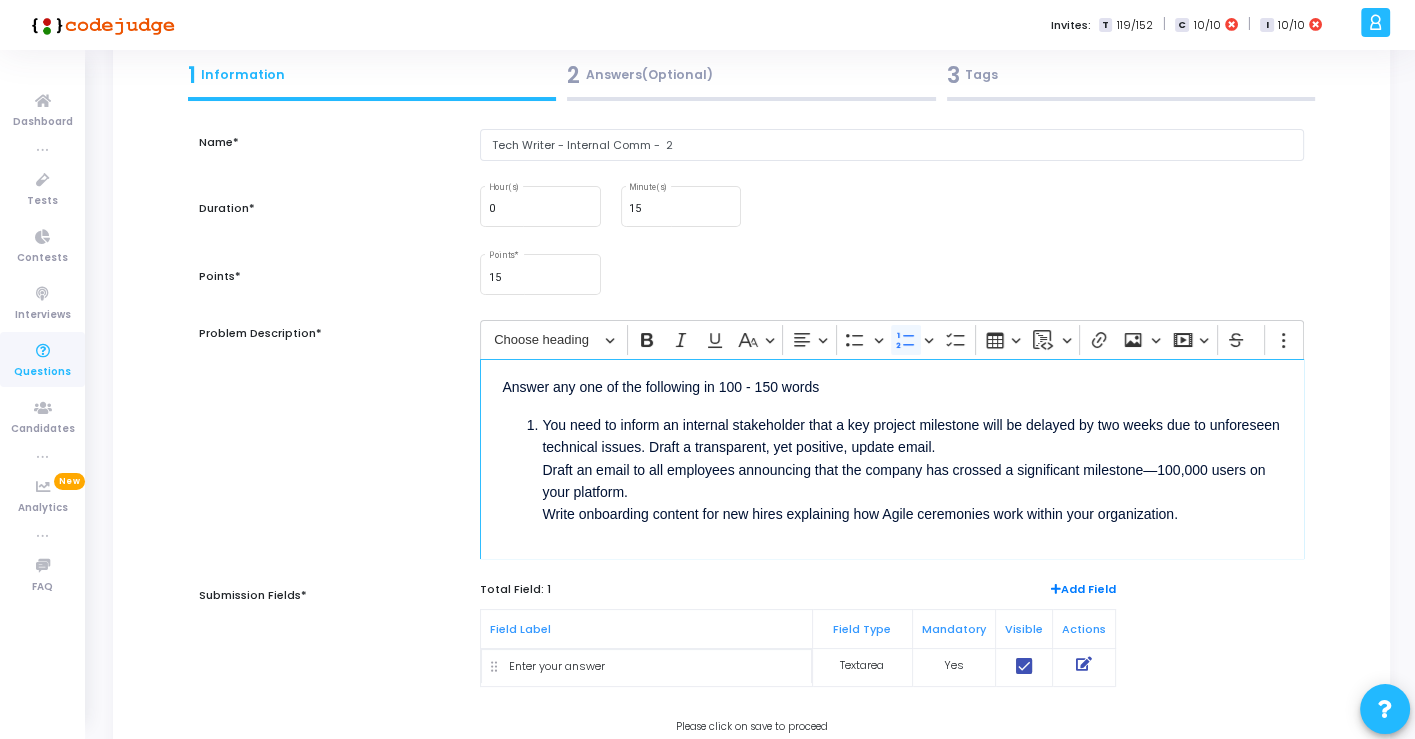 click on "⁠⁠⁠⁠⁠⁠⁠You need to inform an internal stakeholder that a key project milestone will be delayed by two weeks due to unforeseen technical issues. Draft a transparent, yet positive, update email. Draft an email to all employees announcing that the company has crossed a significant milestone—100,000 users on your platform. Write onboarding content for new hires explaining how Agile ceremonies work within your organization." at bounding box center [911, 470] 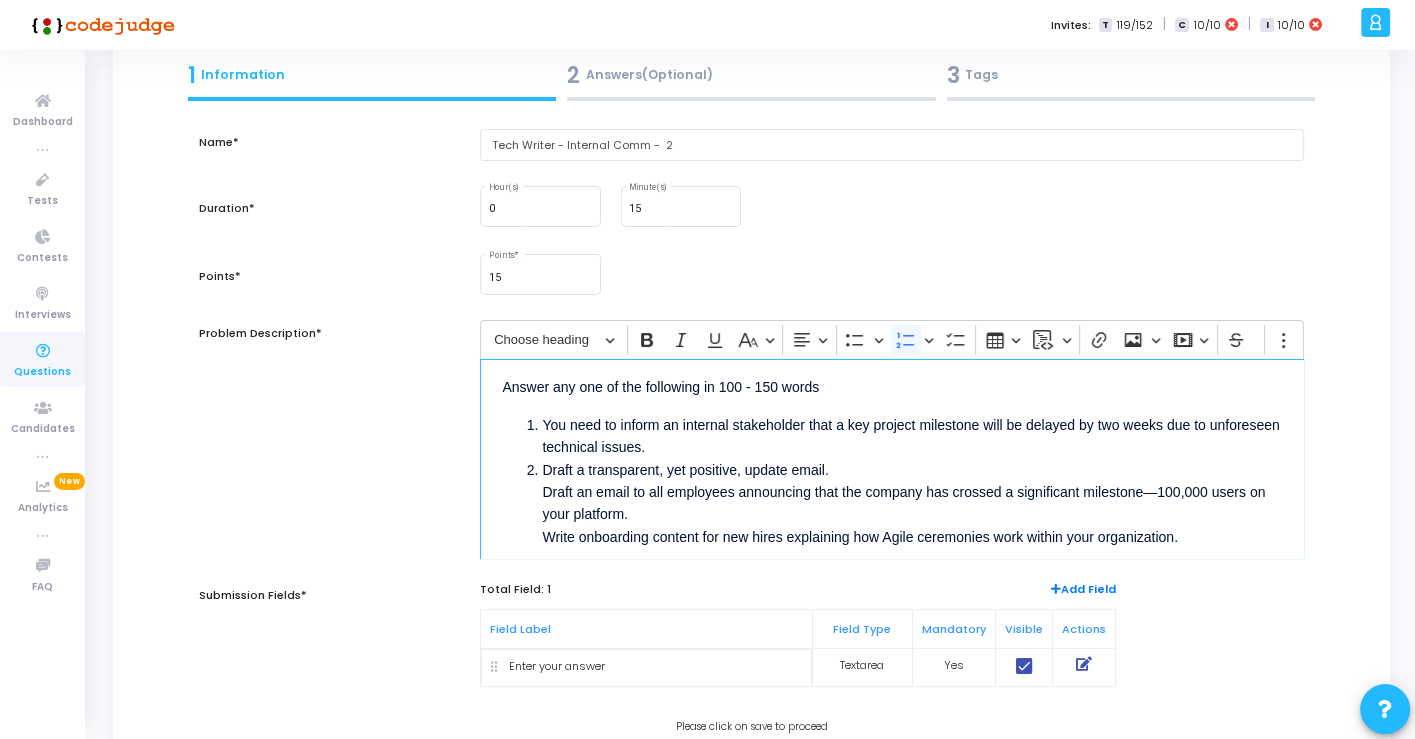 scroll, scrollTop: 31, scrollLeft: 0, axis: vertical 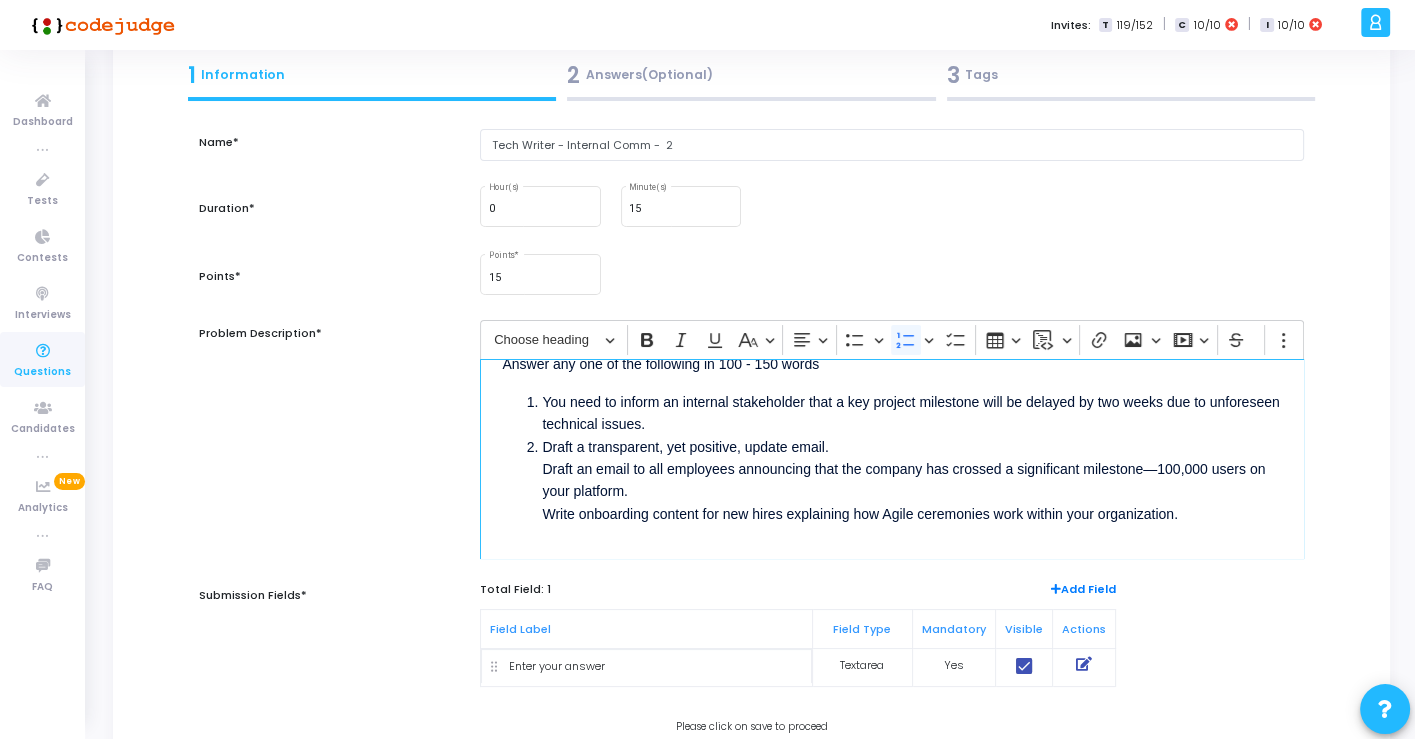 click on "You need to inform an internal stakeholder that a key project milestone will be delayed by two weeks due to unforeseen technical issues.  Draft a transparent, yet positive, update email. Draft an email to all employees announcing that the company has crossed a significant milestone—100,000 users on your platform. Write onboarding content for new hires explaining how Agile ceremonies work within your organization." at bounding box center [891, 456] 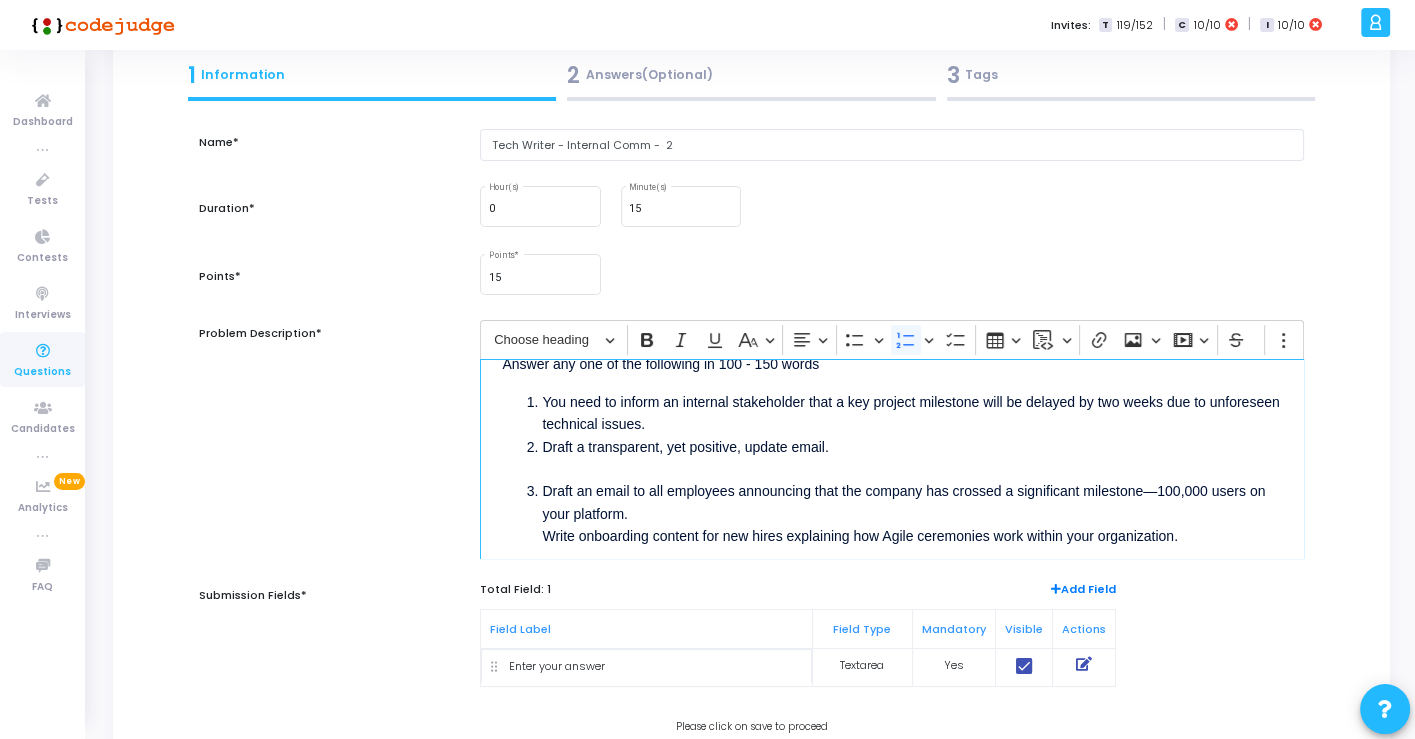 click on "Draft a transparent, yet positive, update email." at bounding box center [911, 458] 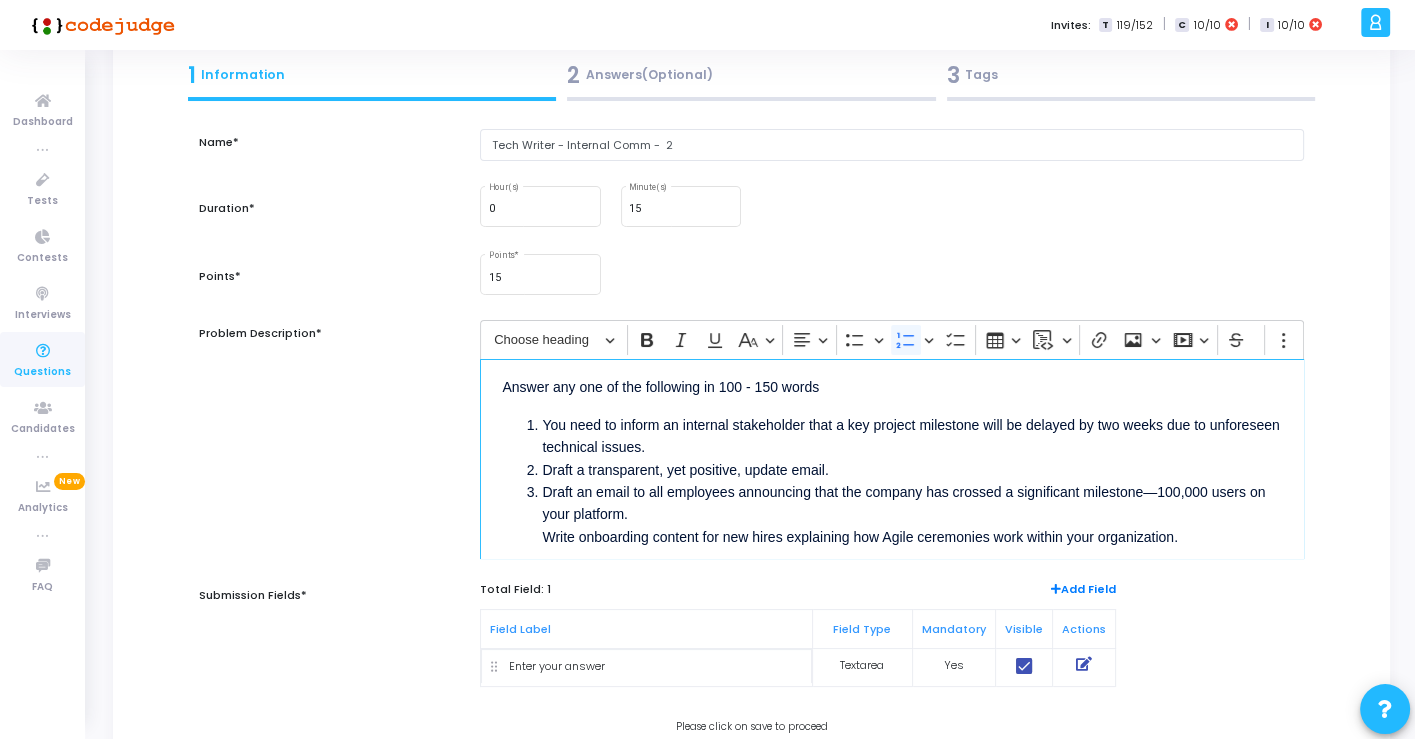 scroll, scrollTop: 31, scrollLeft: 0, axis: vertical 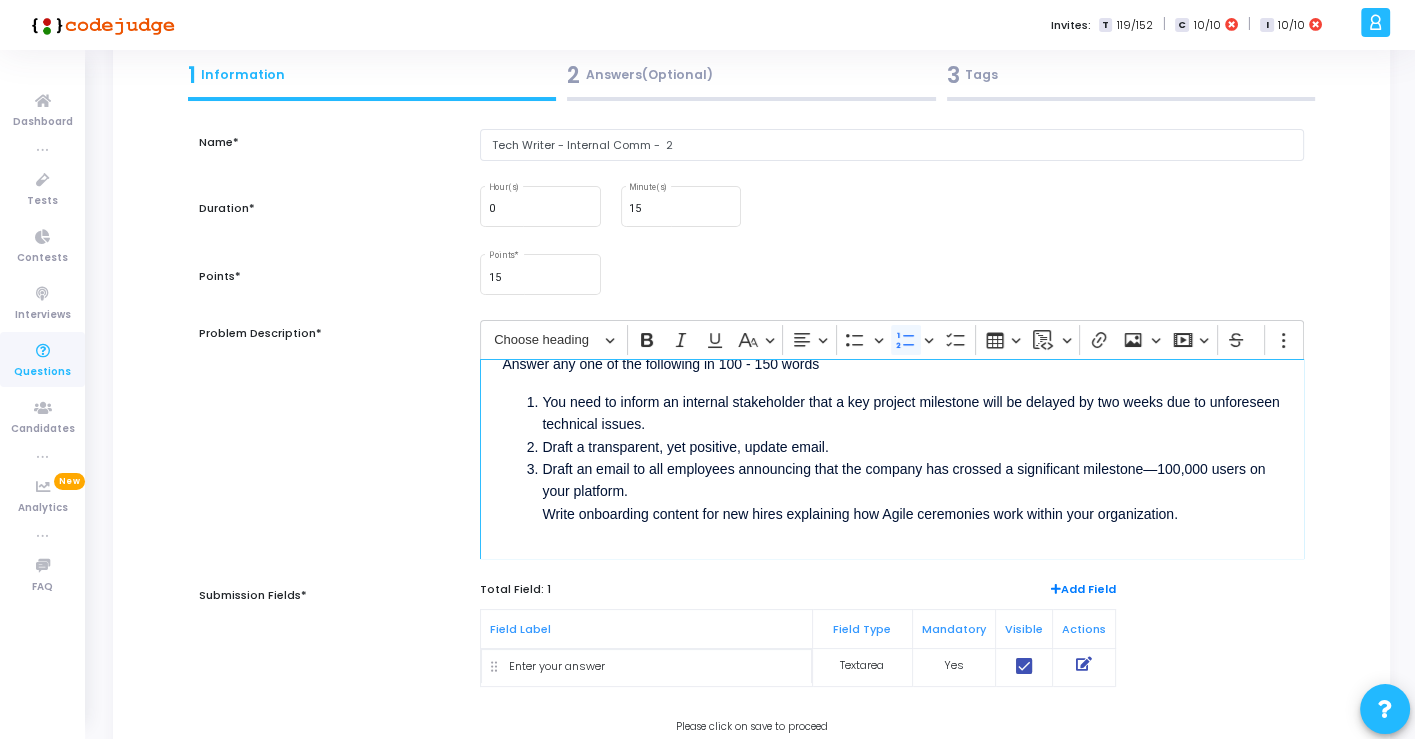 click on "You need to inform an internal stakeholder that a key project milestone will be delayed by two weeks due to unforeseen technical issues." at bounding box center [911, 413] 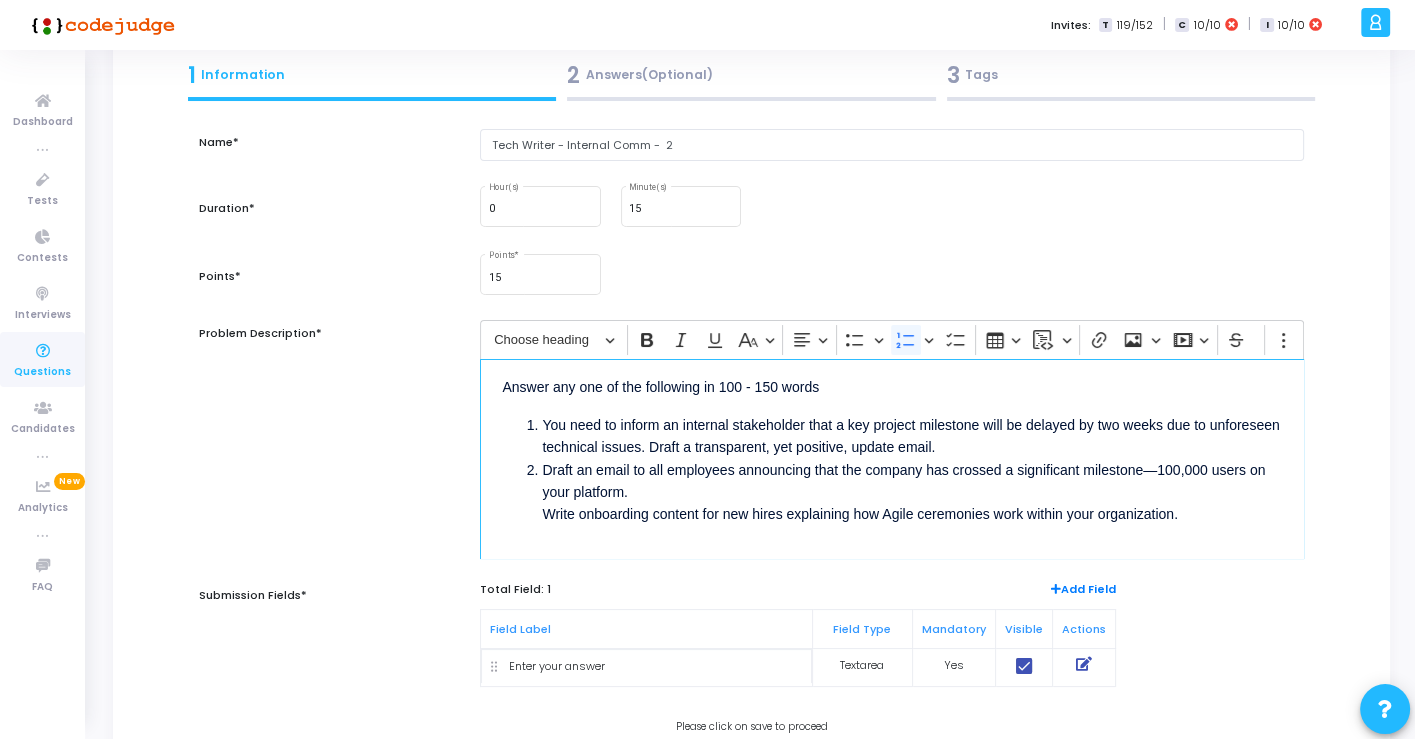click on "You need to inform an internal stakeholder that a key project milestone will be delayed by two weeks due to unforeseen technical issues. Draft a transparent, yet positive, update email. Draft an email to all employees announcing that the company has crossed a significant milestone—100,000 users on your platform. Write onboarding content for new hires explaining how Agile ceremonies work within your organization." at bounding box center [891, 468] 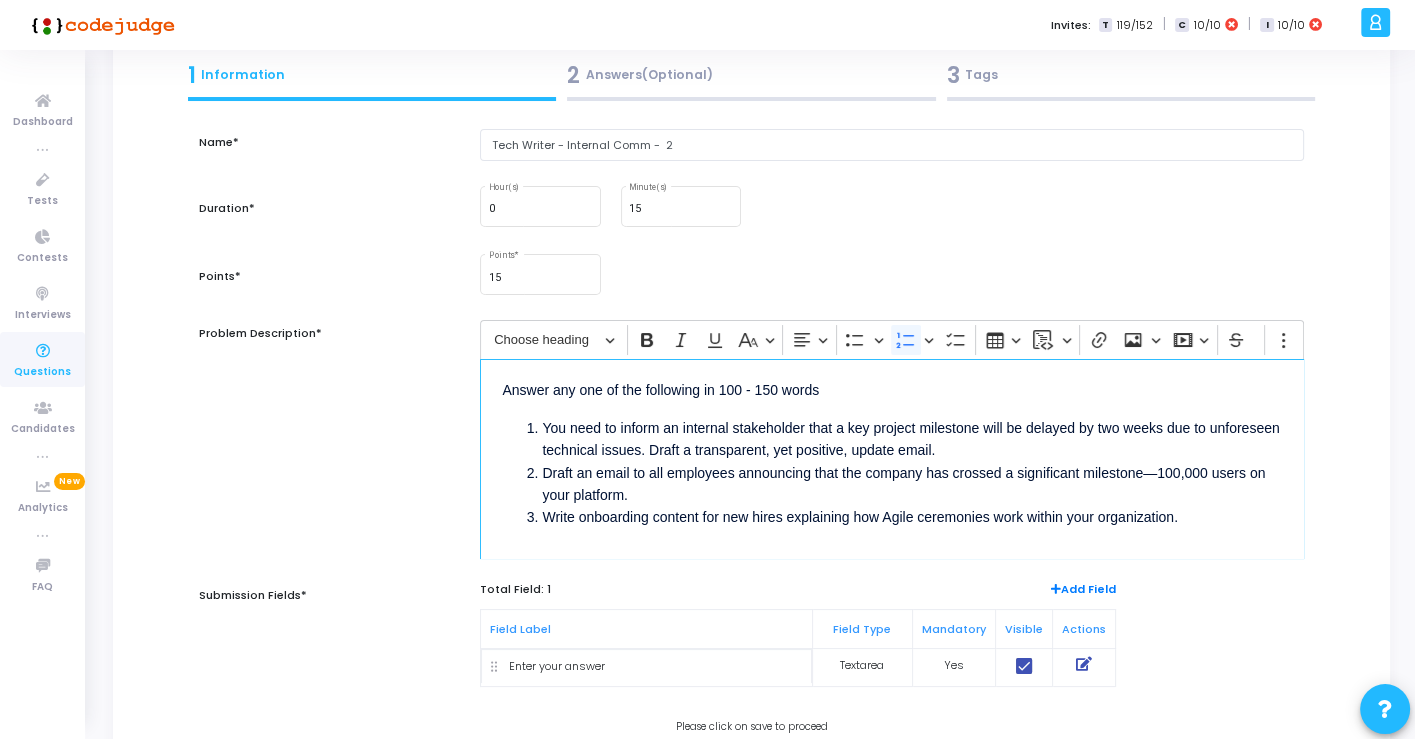 scroll, scrollTop: 8, scrollLeft: 0, axis: vertical 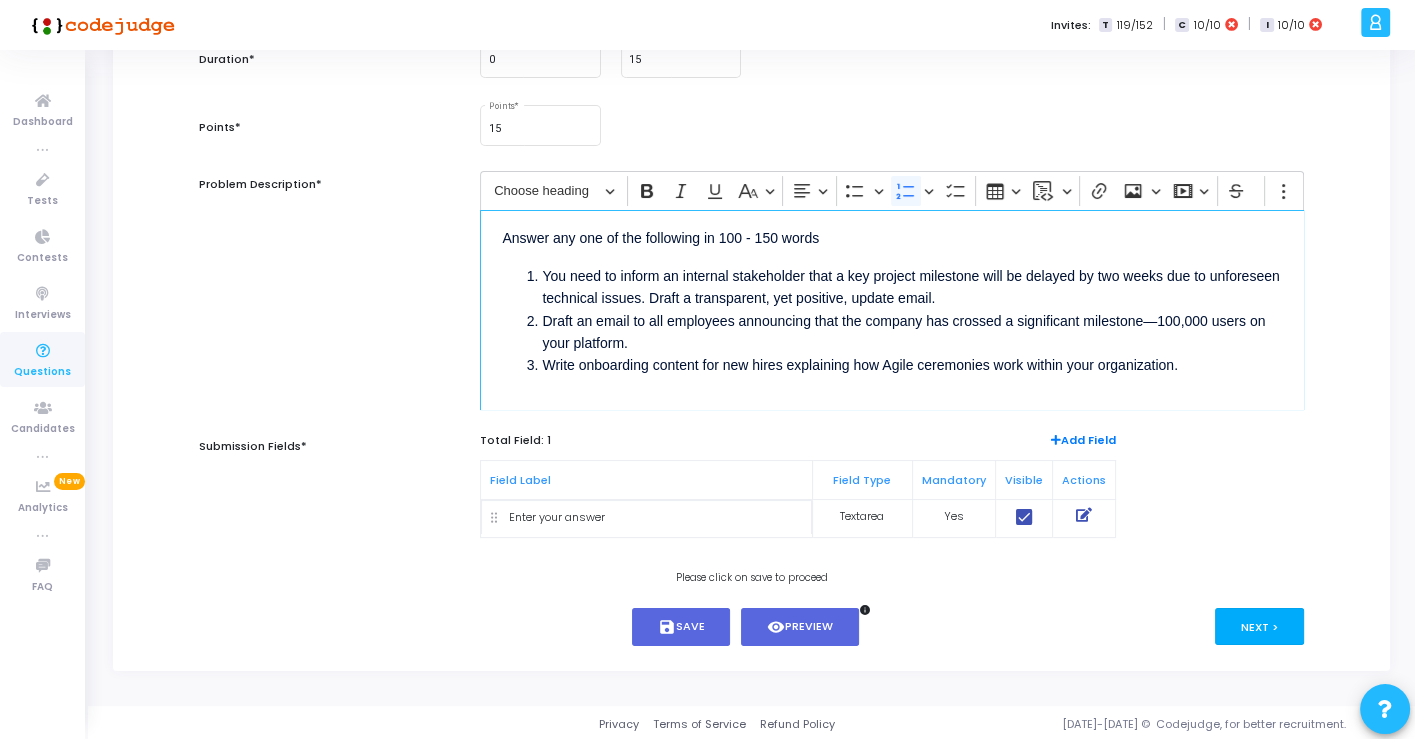 click on "Next >" at bounding box center (1259, 626) 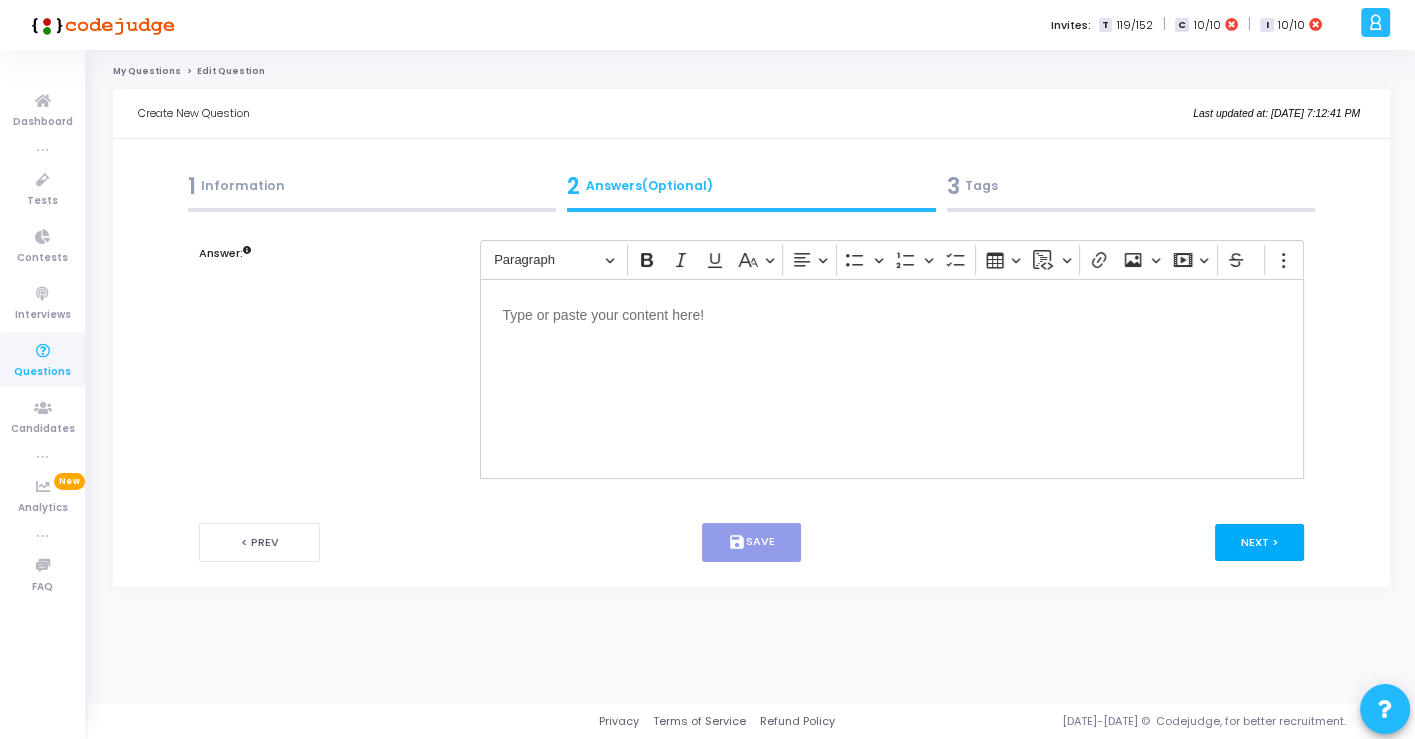 scroll, scrollTop: 0, scrollLeft: 0, axis: both 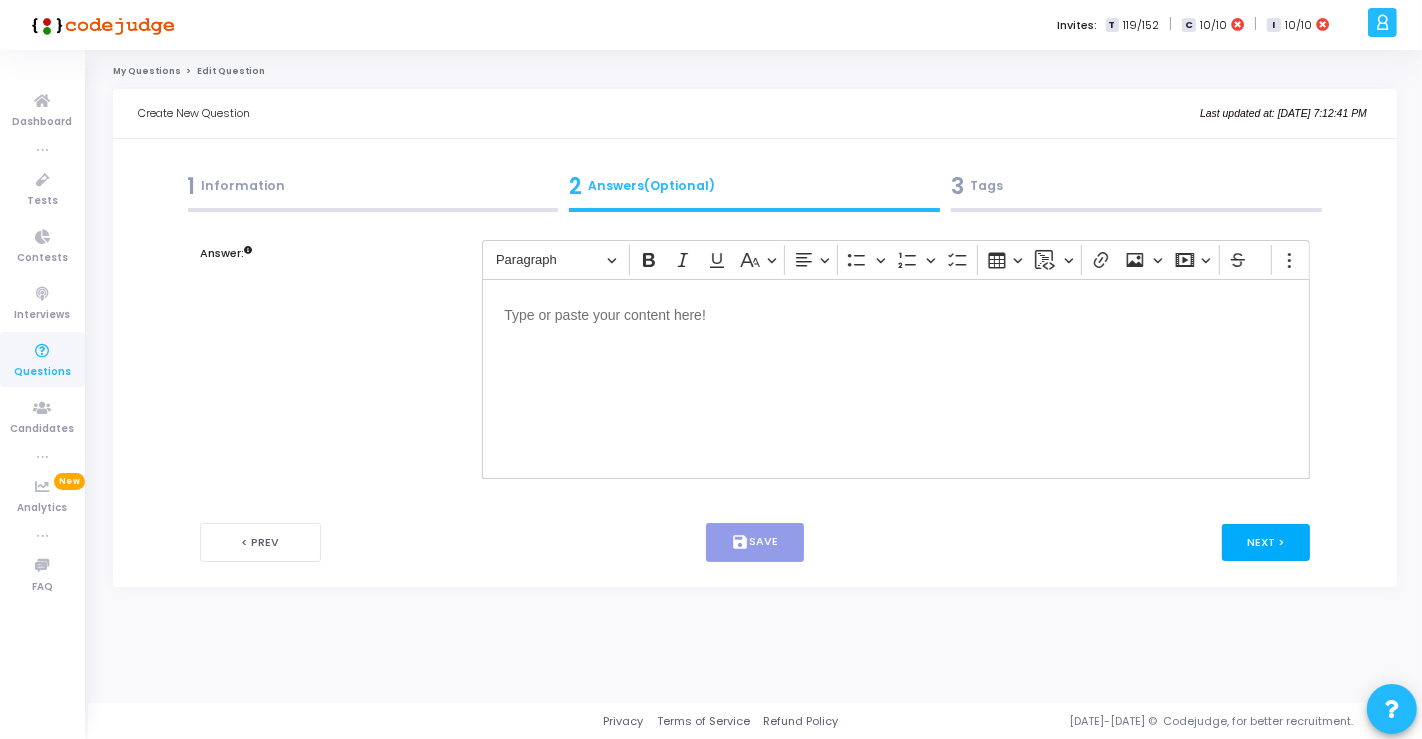click on "Next >" at bounding box center (1266, 542) 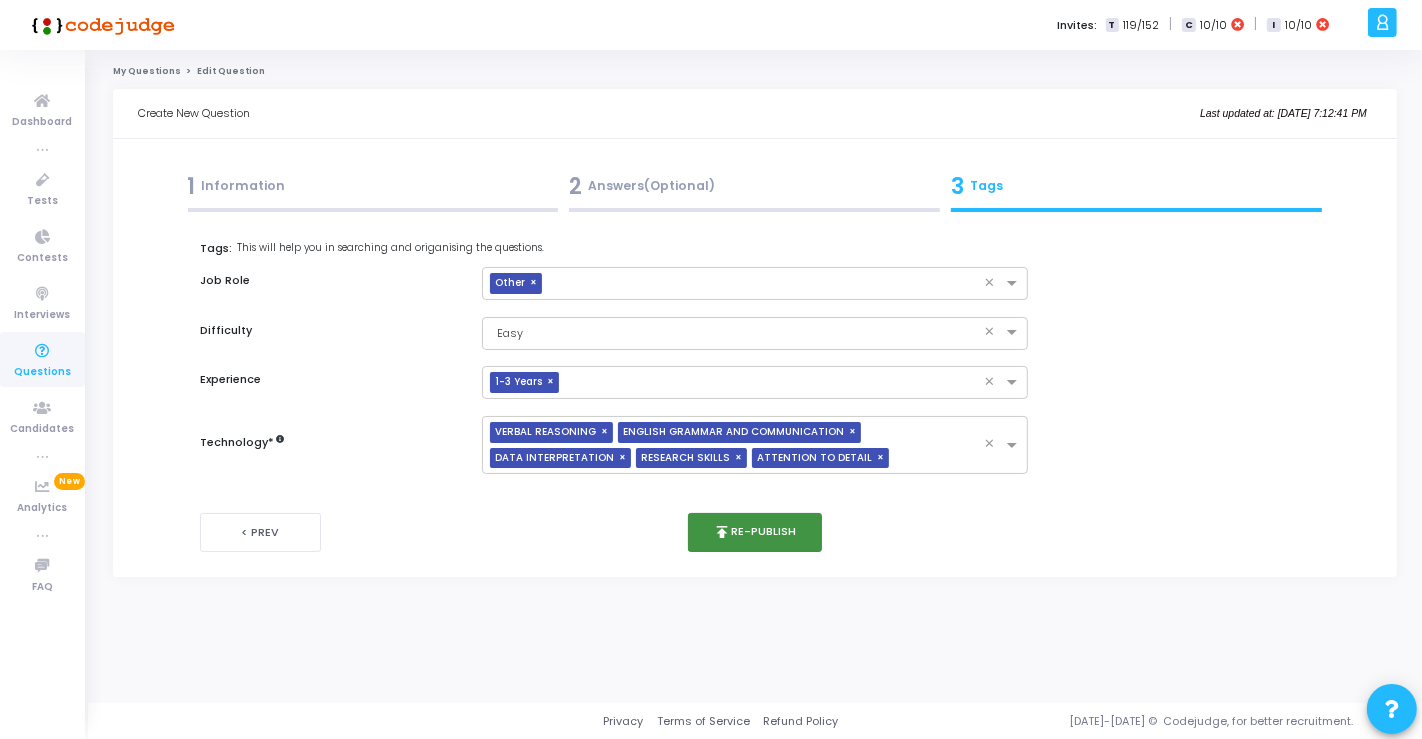 click on "publish  Re-publish" at bounding box center [755, 532] 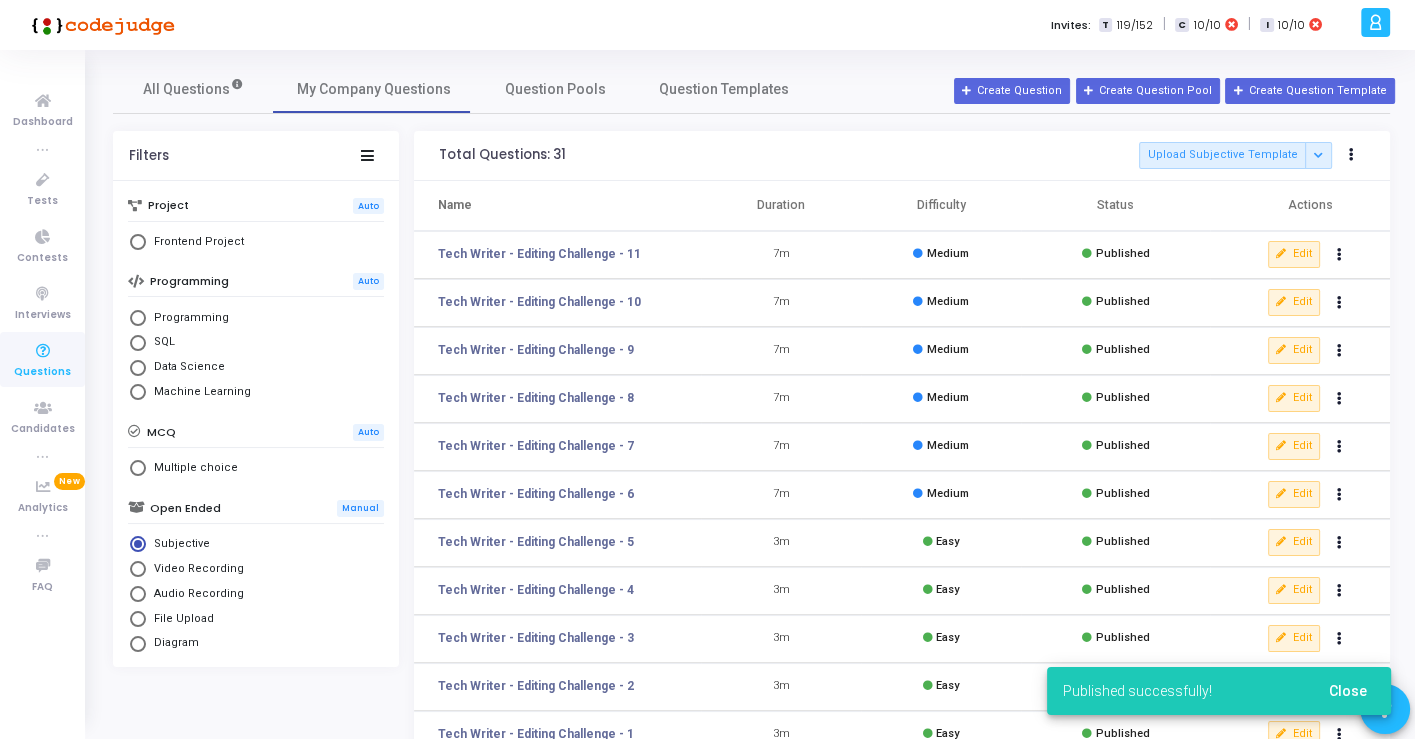 scroll, scrollTop: 318, scrollLeft: 0, axis: vertical 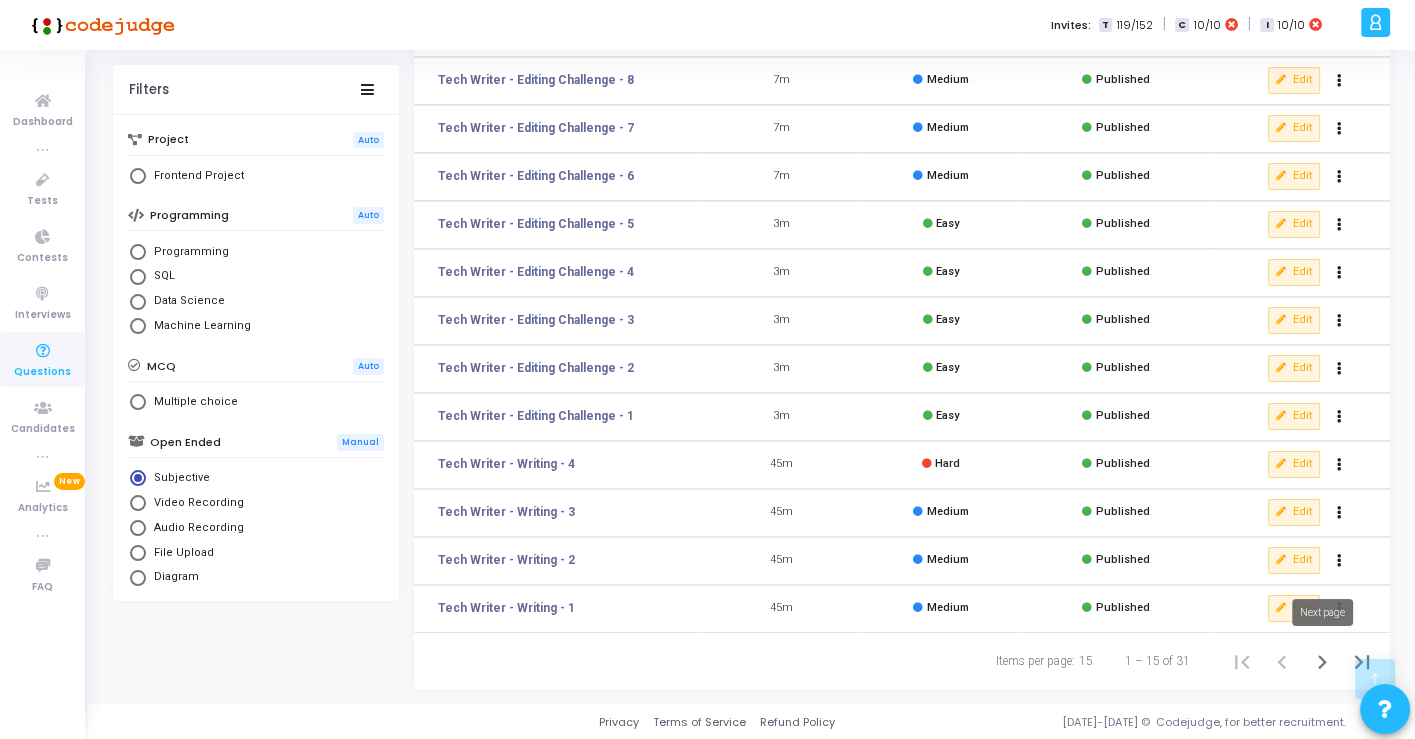 click 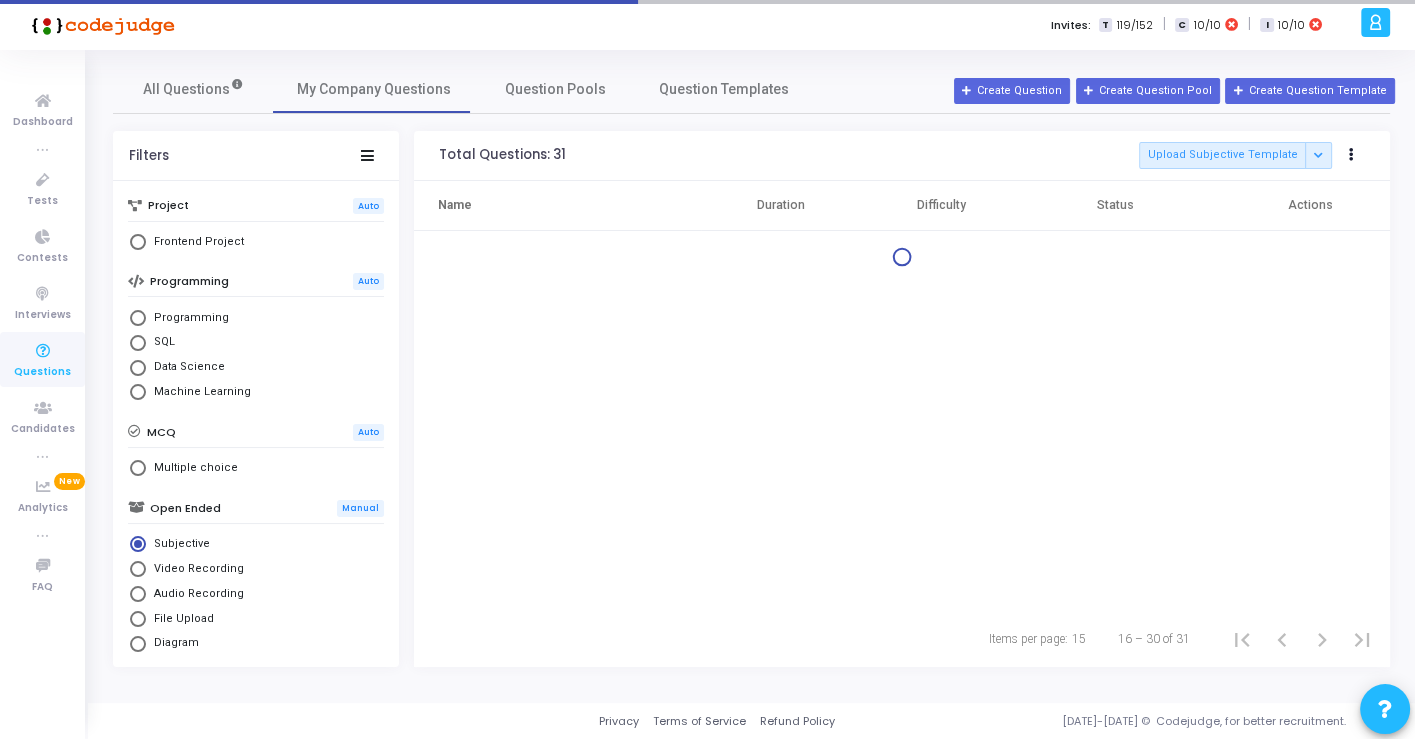 scroll, scrollTop: 0, scrollLeft: 0, axis: both 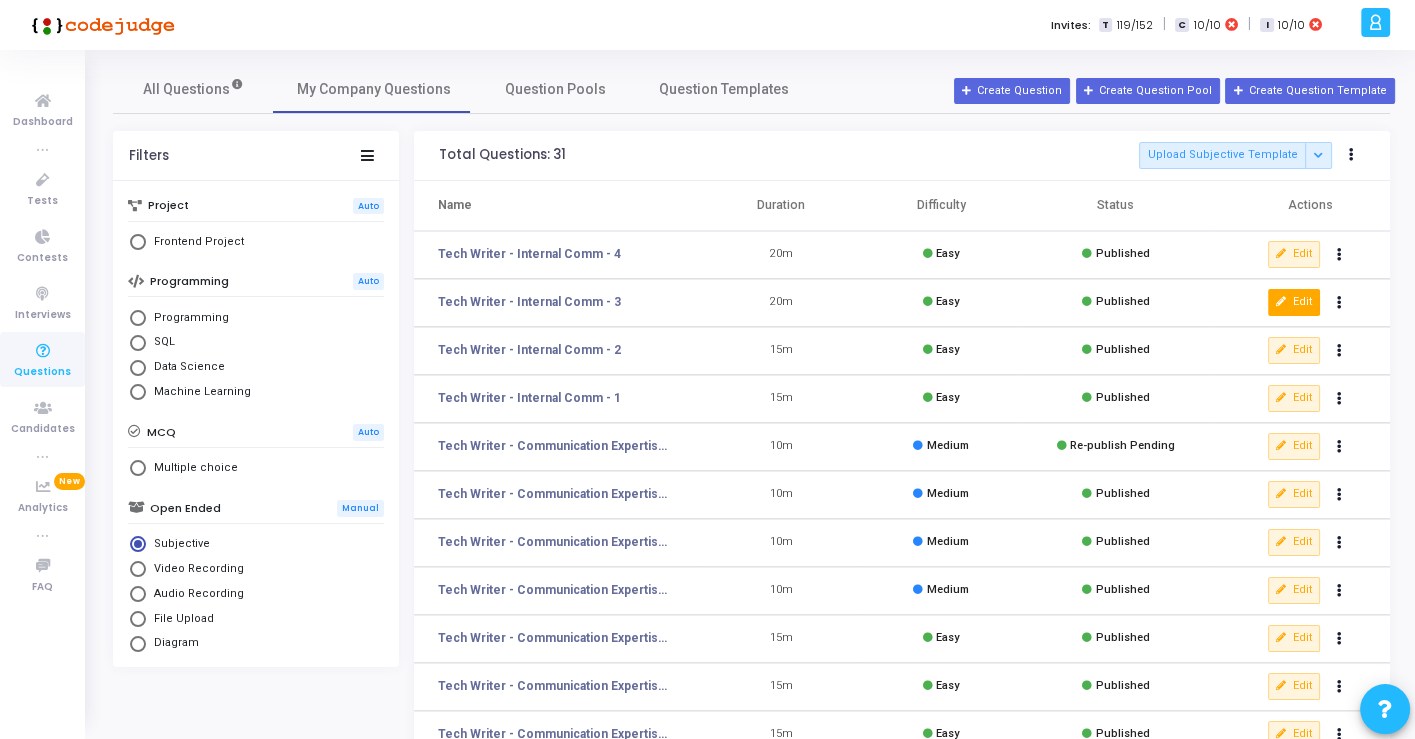 click on "Edit" at bounding box center [1294, 302] 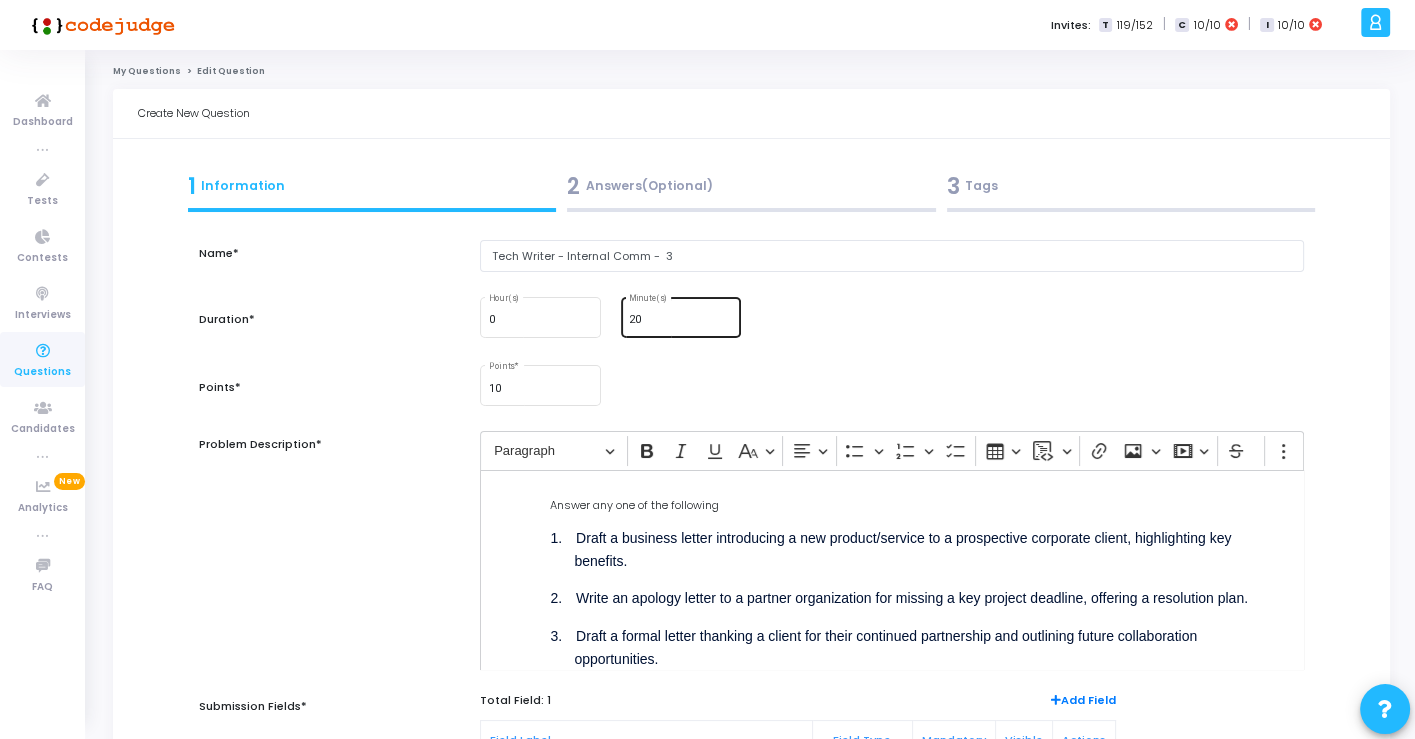 click on "20" at bounding box center [681, 320] 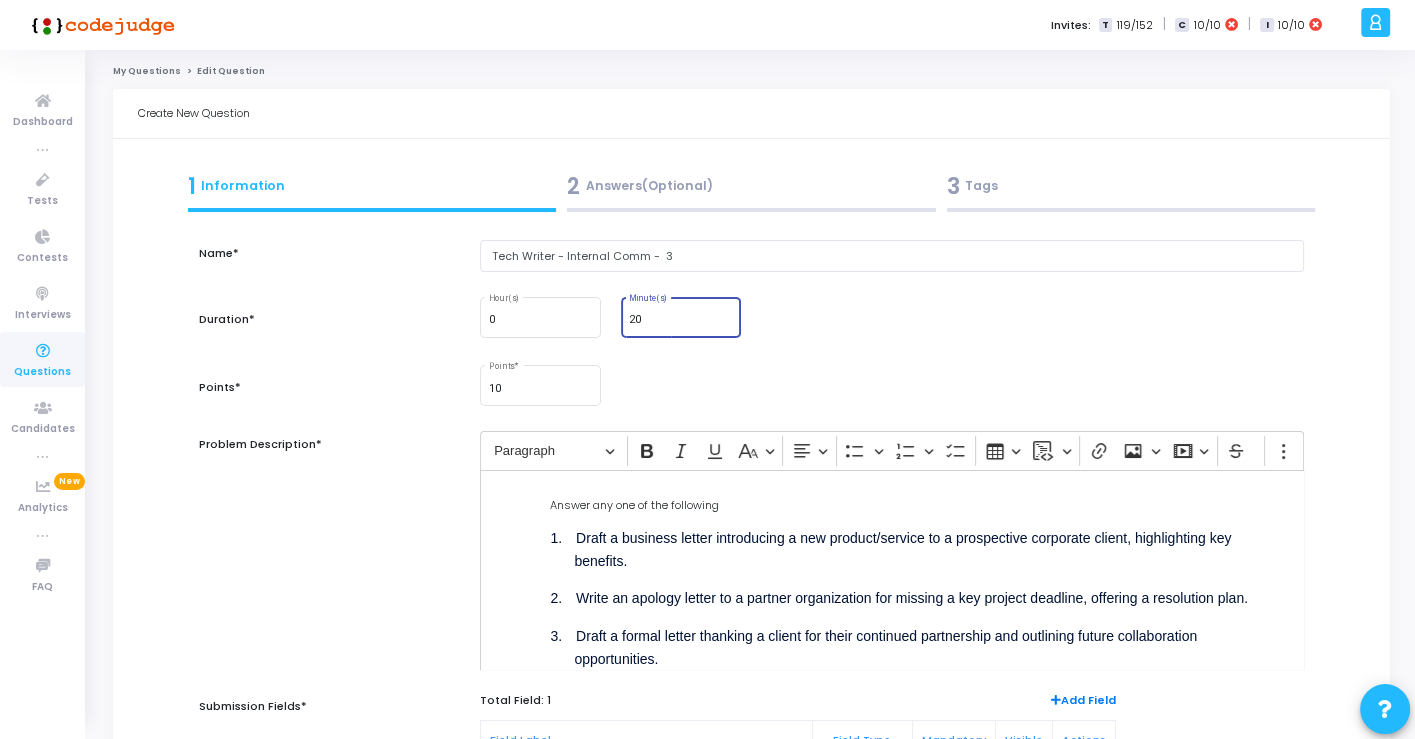 click on "20" at bounding box center (681, 320) 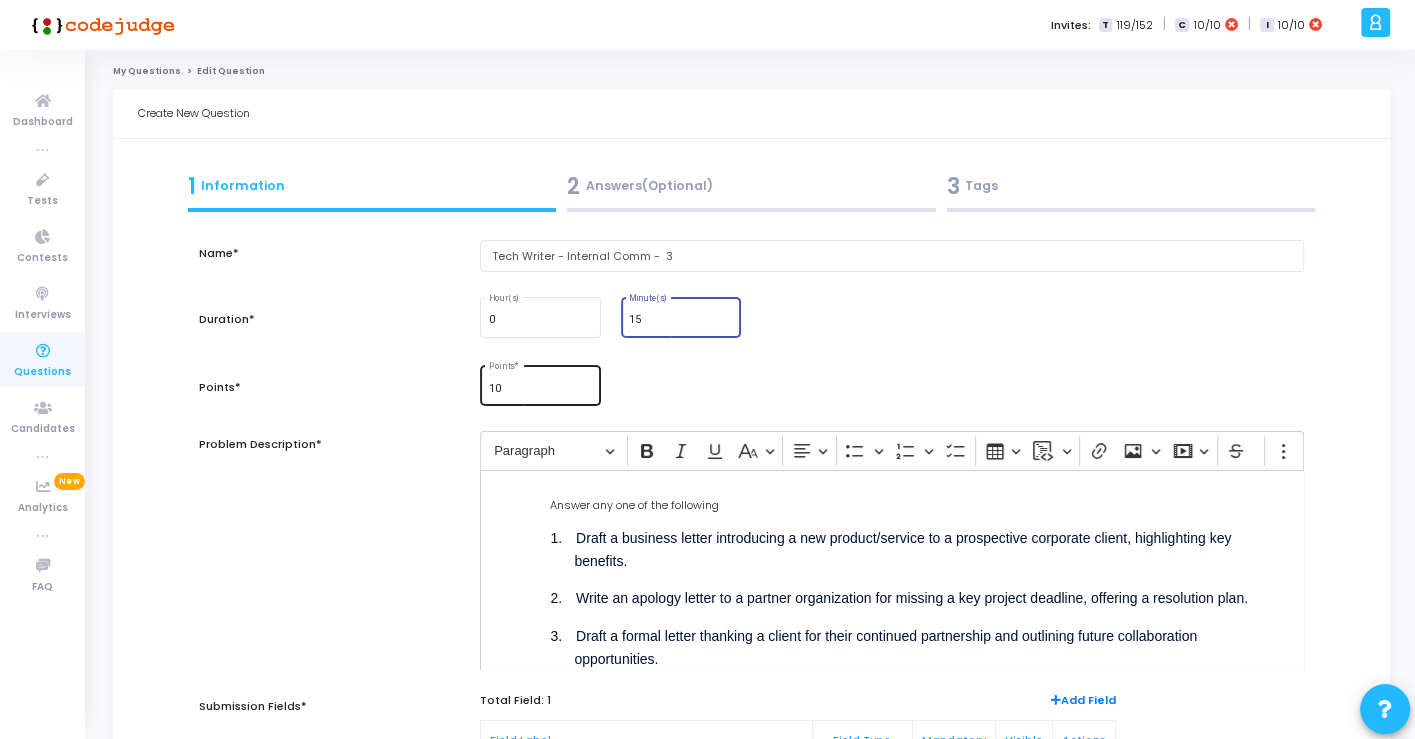 type on "15" 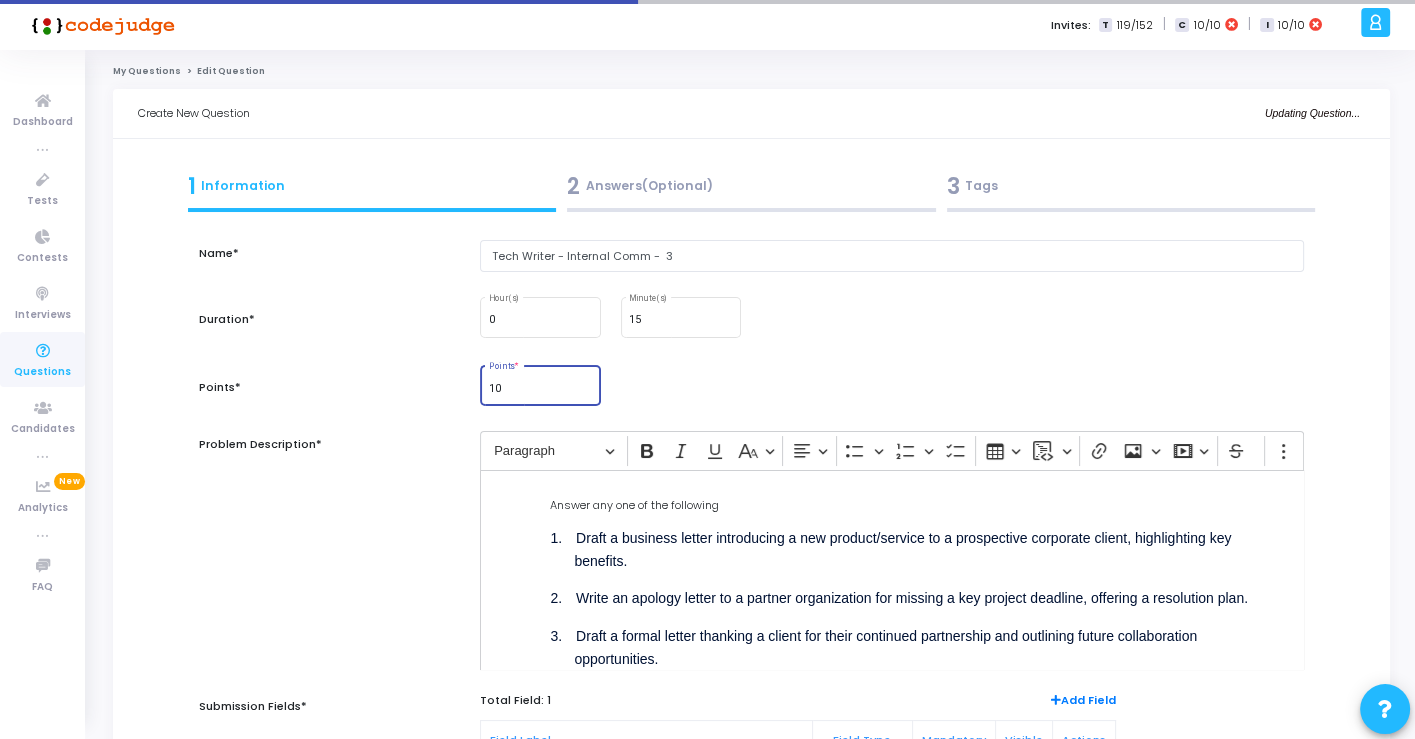 click on "10" at bounding box center (541, 389) 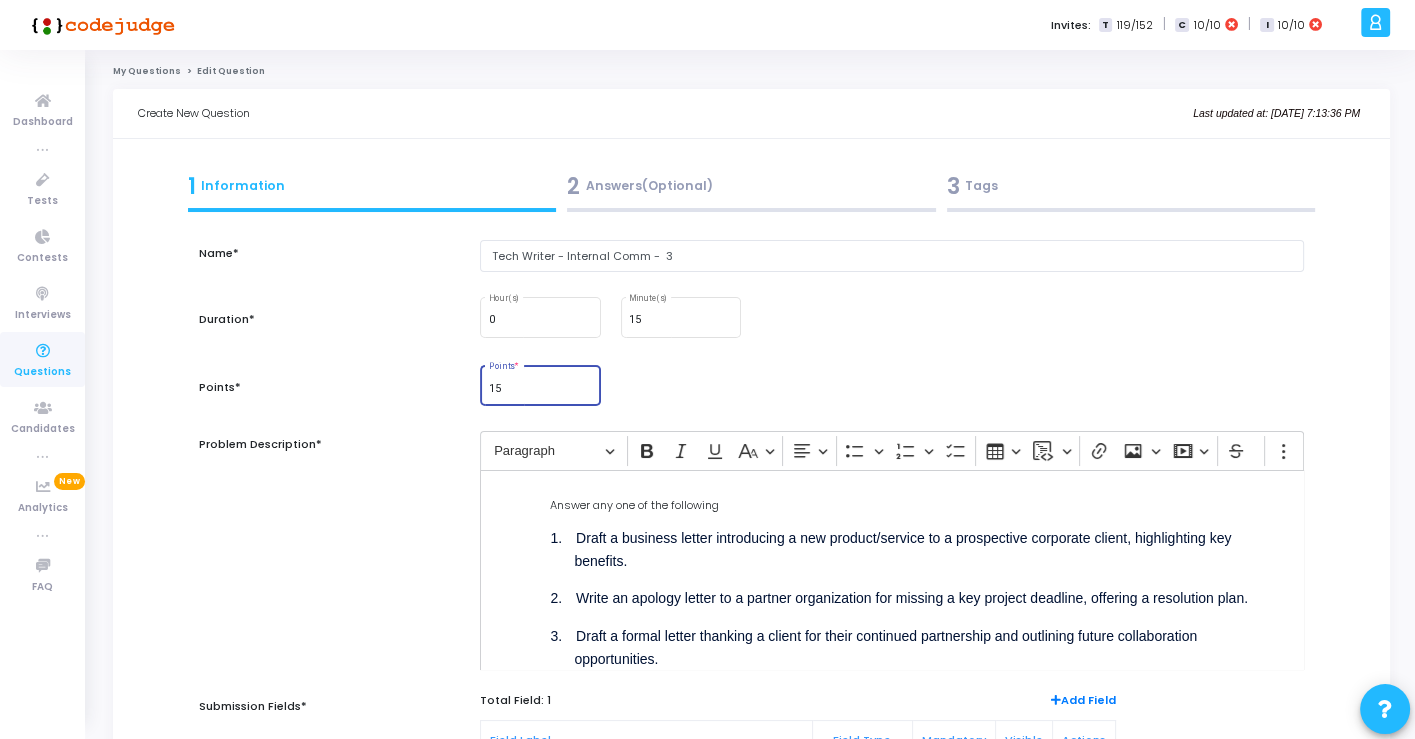 type on "15" 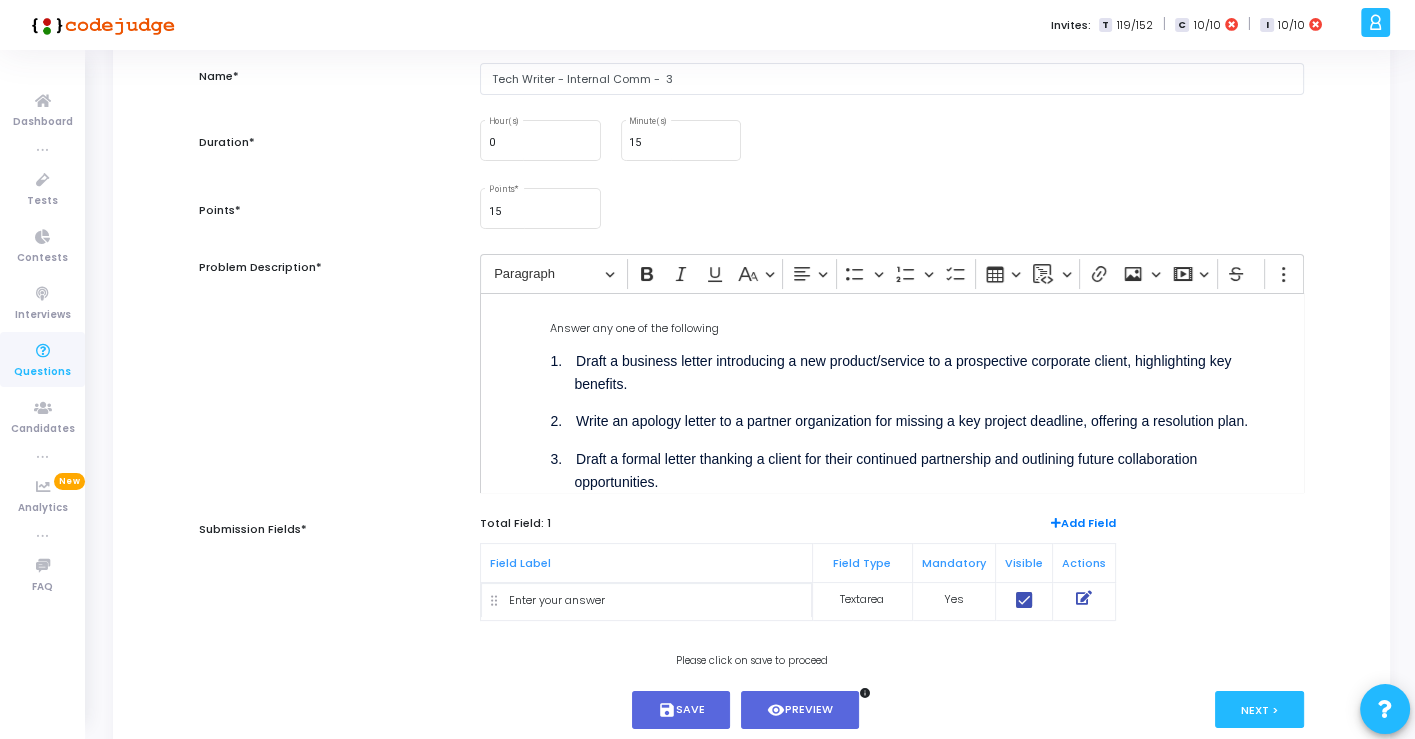 scroll, scrollTop: 222, scrollLeft: 0, axis: vertical 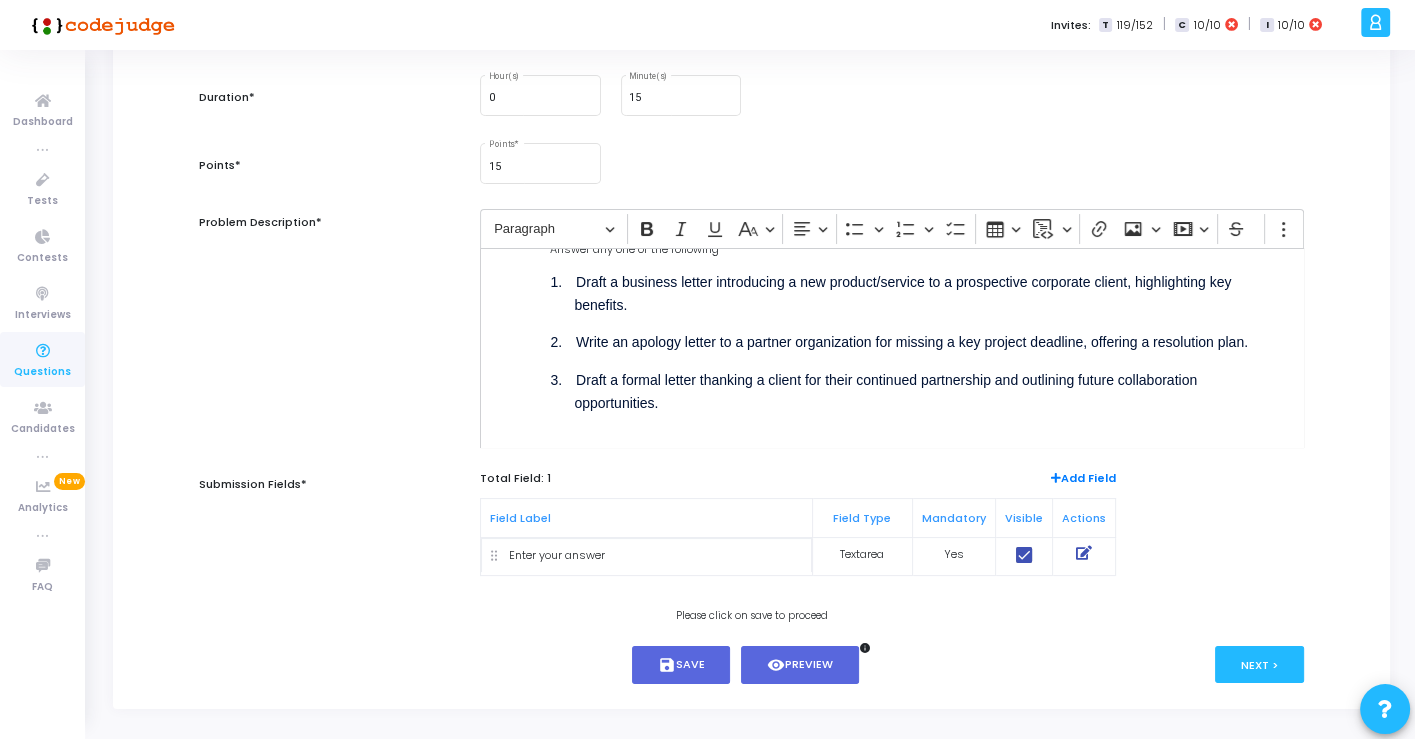 click on "3.        Draft a formal letter thanking a client for their continued partnership and outlining future collaboration opportunities." at bounding box center (927, 390) 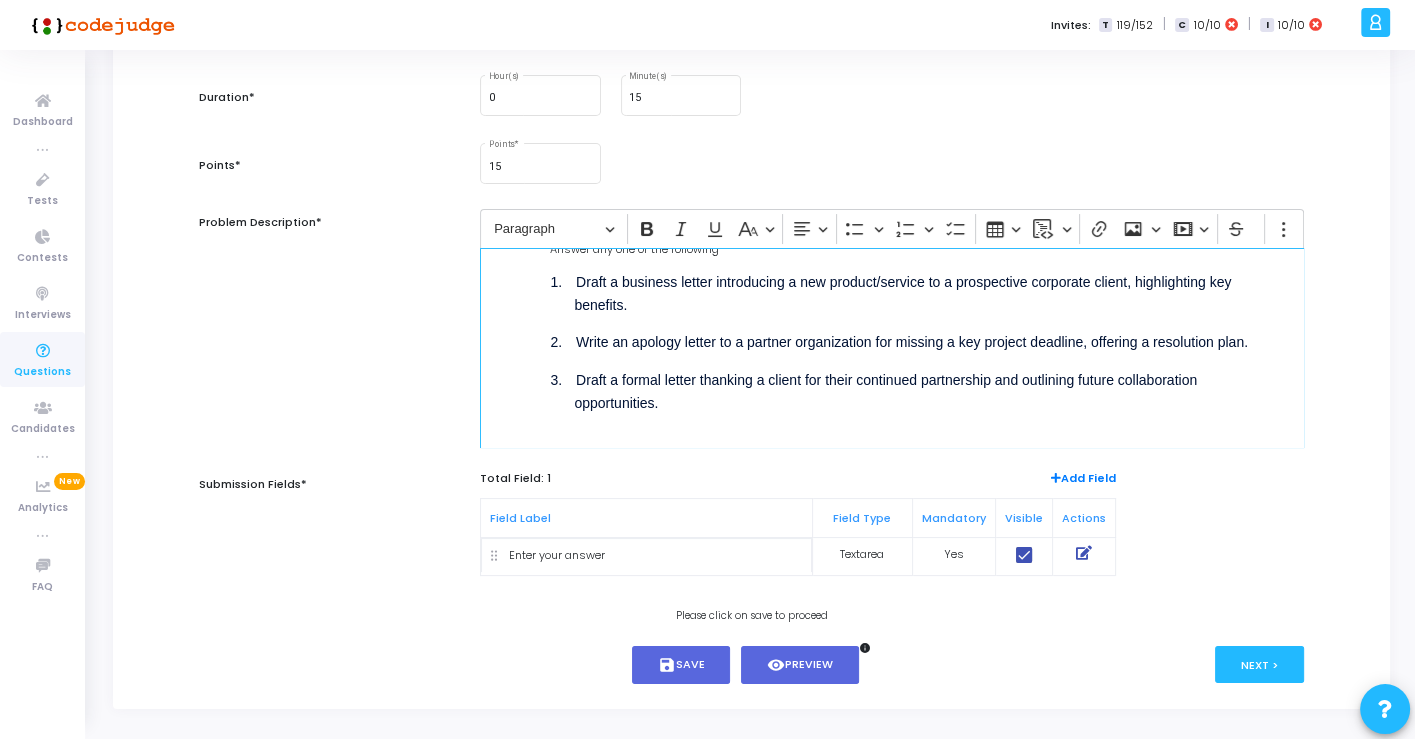 scroll, scrollTop: 0, scrollLeft: 0, axis: both 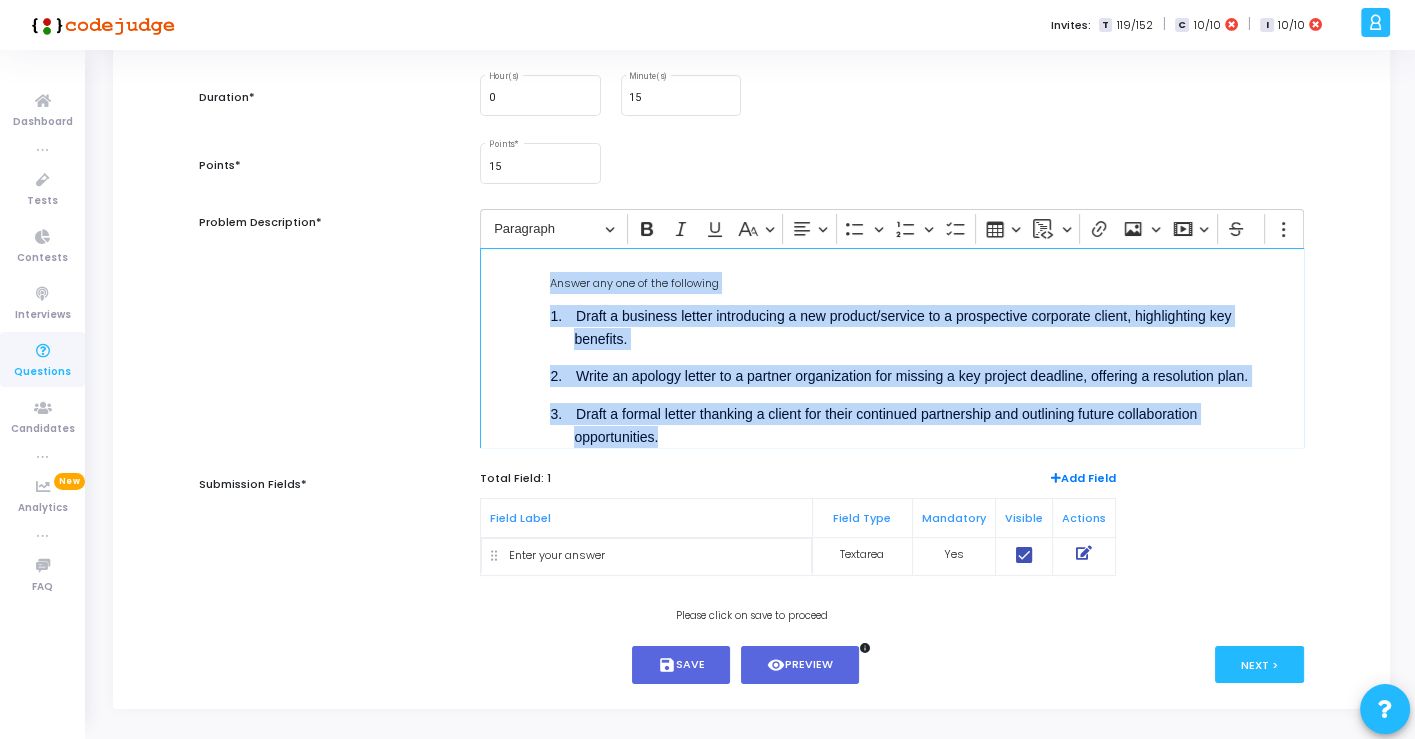 drag, startPoint x: 677, startPoint y: 432, endPoint x: 452, endPoint y: 272, distance: 276.08875 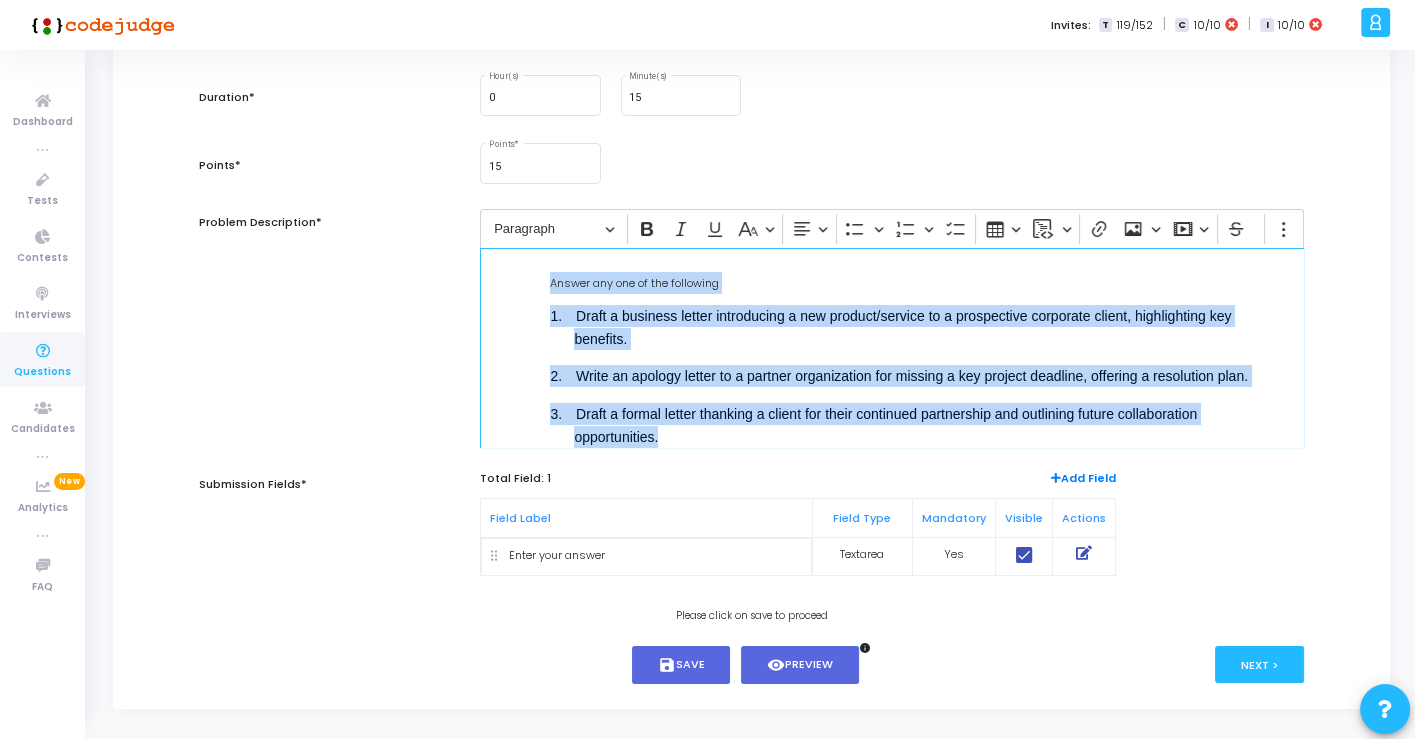 click on "Problem Description* Rich Text Editor Paragraph Bold Italic Underline Basic styles Text alignment Bulleted List Bulleted List Numbered List Numbered List To-do List Insert table Insert code block Insert code block Link Insert image Insert image Insert media Strikethrough Show more items Answer any one of the following 1.        Draft a business letter introducing a new product/service to a prospective corporate client, highlighting key benefits. 2.        Write an apology letter to a partner organization for missing a key project deadline, offering a resolution plan. 3.        Draft a formal letter thanking a client for their continued partnership and outlining future collaboration opportunities. Words: 59 Characters: 408" at bounding box center [751, 339] 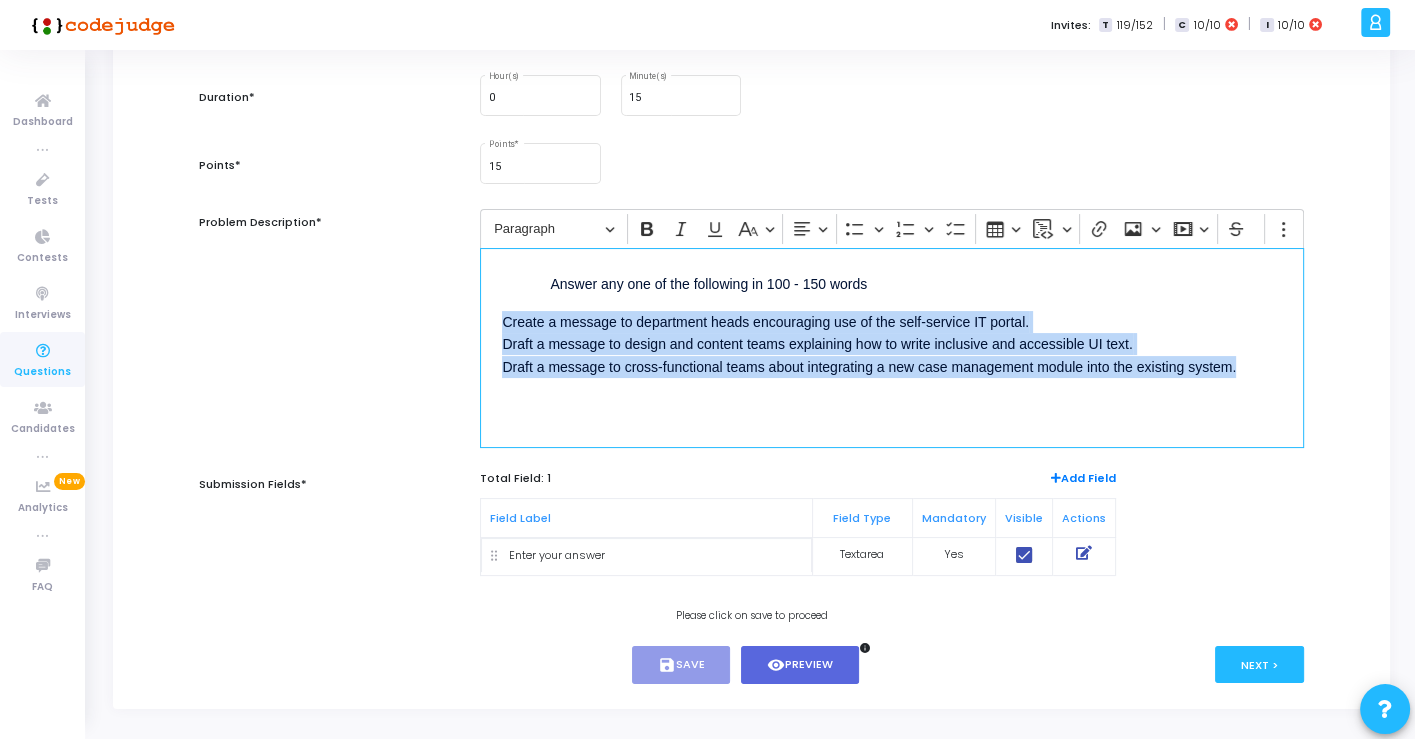 drag, startPoint x: 1256, startPoint y: 368, endPoint x: 453, endPoint y: 321, distance: 804.37427 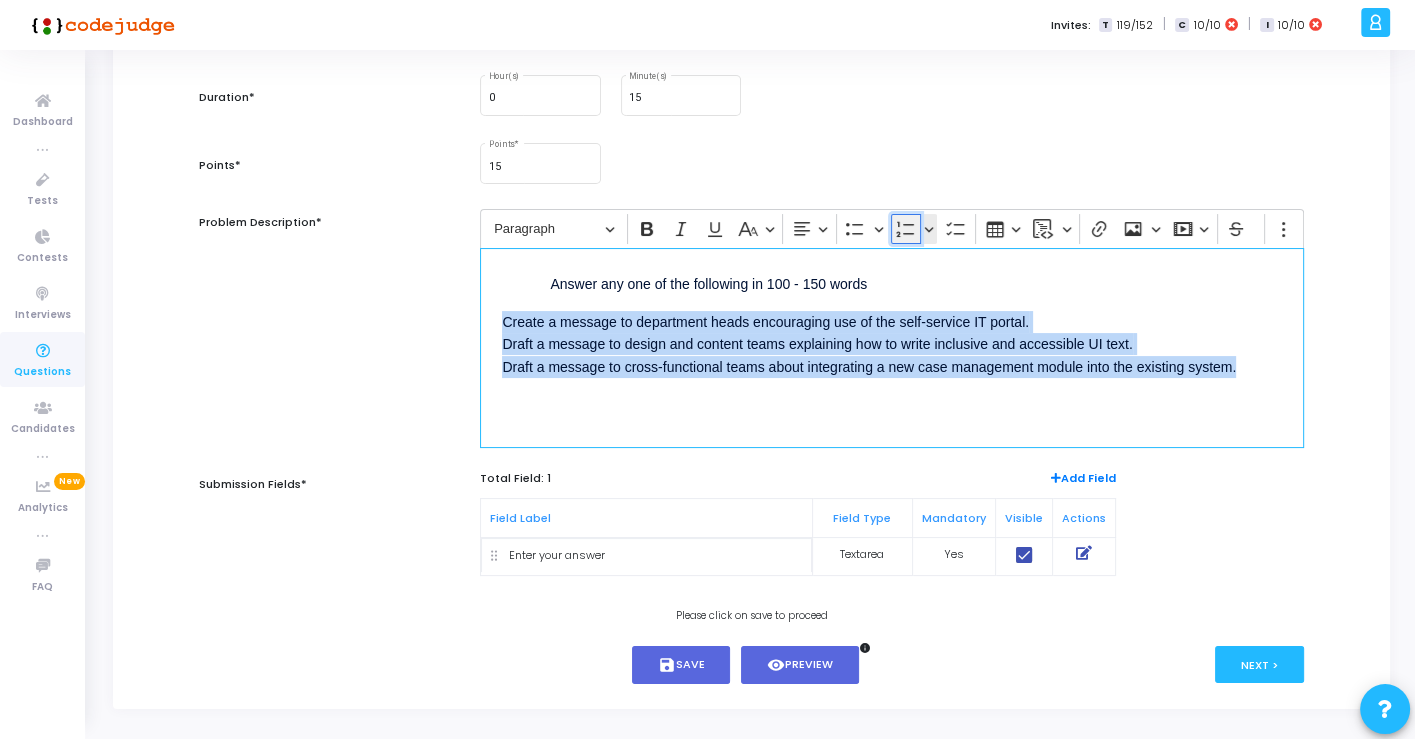click 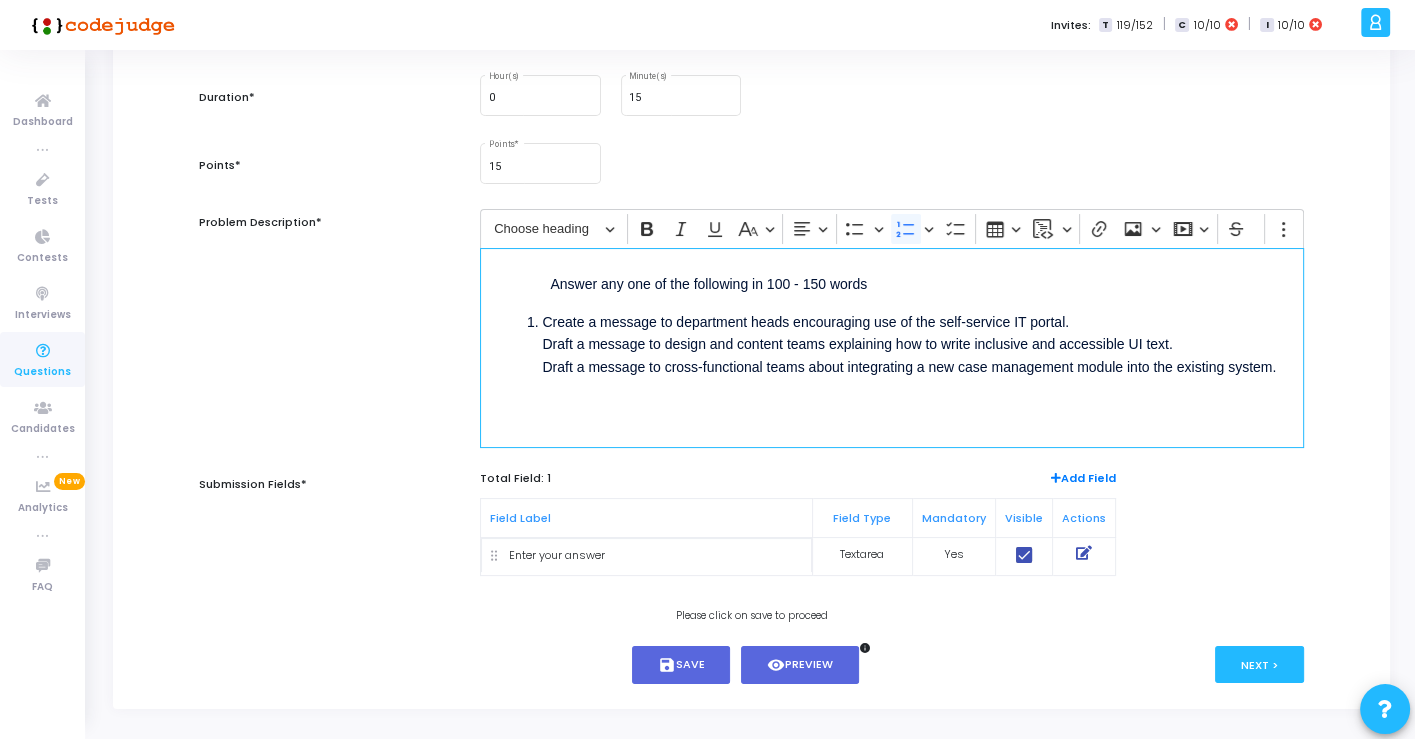 click on "Answer any one of the following in 100 - 150 words Create a message to department heads encouraging use of the self-service IT portal. Draft a message to design and content teams explaining how to write inclusive and accessible UI text. Draft a message to cross-functional teams about integrating a new case management module into the existing system." at bounding box center [891, 348] 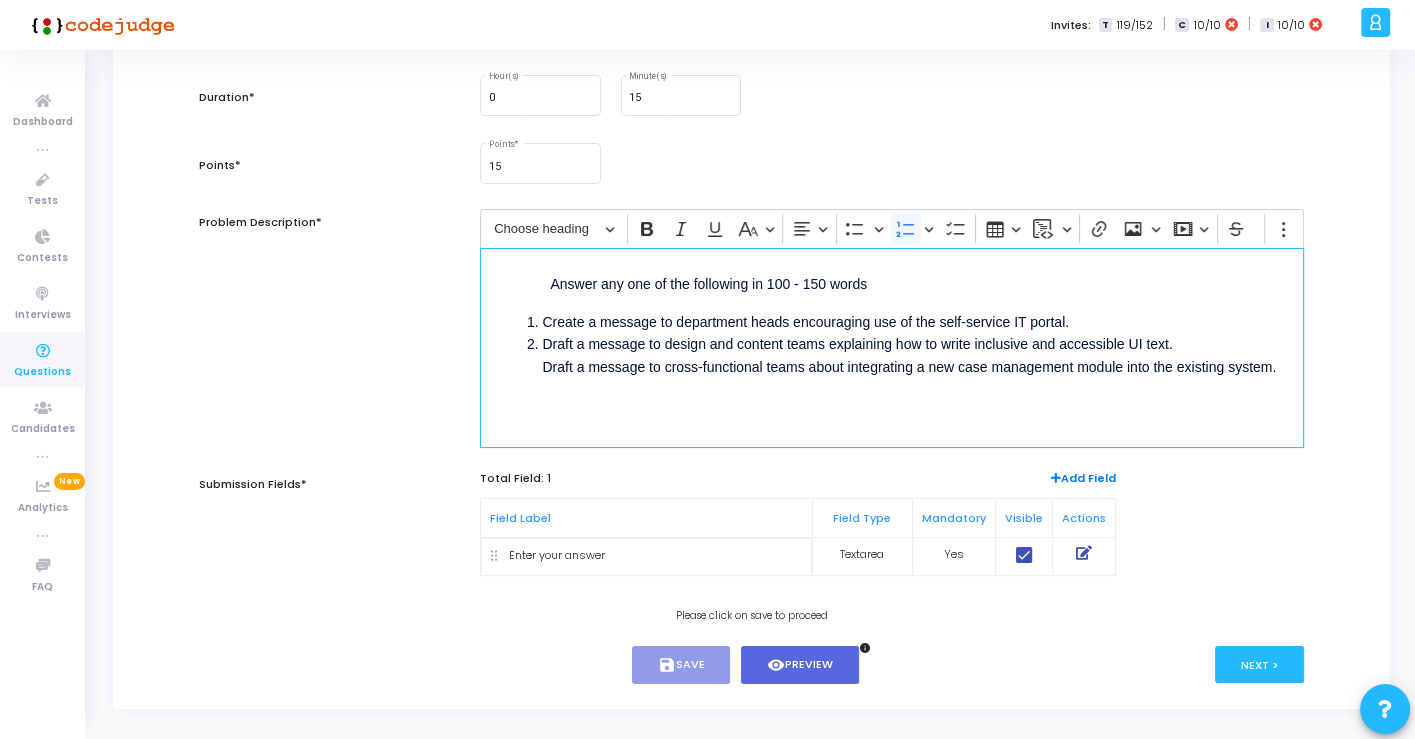 click on "Draft a message to design and content teams explaining how to write inclusive and accessible UI text. Draft a message to cross-functional teams about integrating a new case management module into the existing system." at bounding box center (911, 355) 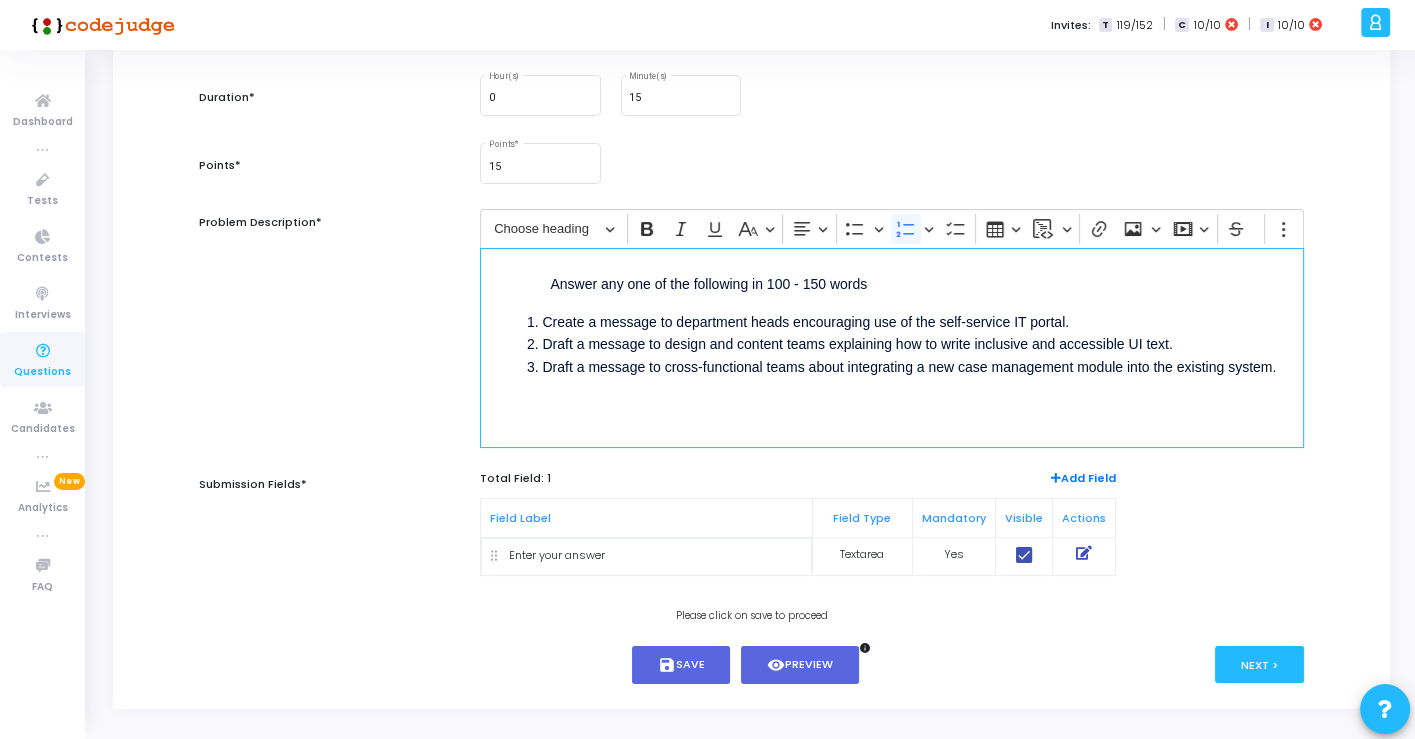 click on "Answer any one of the following in 100 - 150 words Create a message to department heads encouraging use of the self-service IT portal. Draft a message to design and content teams explaining how to write inclusive and accessible UI text. Draft a message to cross-functional teams about integrating a new case management module into the existing system." at bounding box center [891, 348] 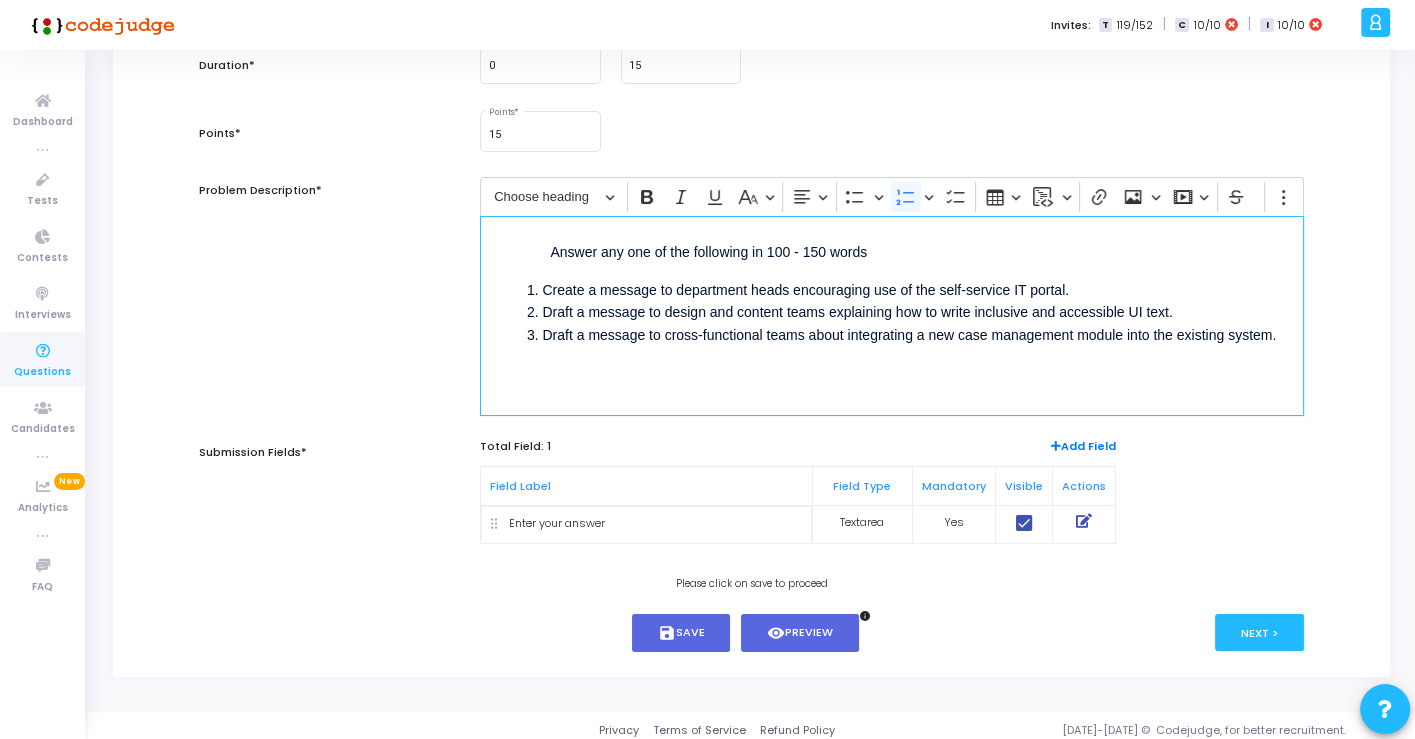 scroll, scrollTop: 260, scrollLeft: 0, axis: vertical 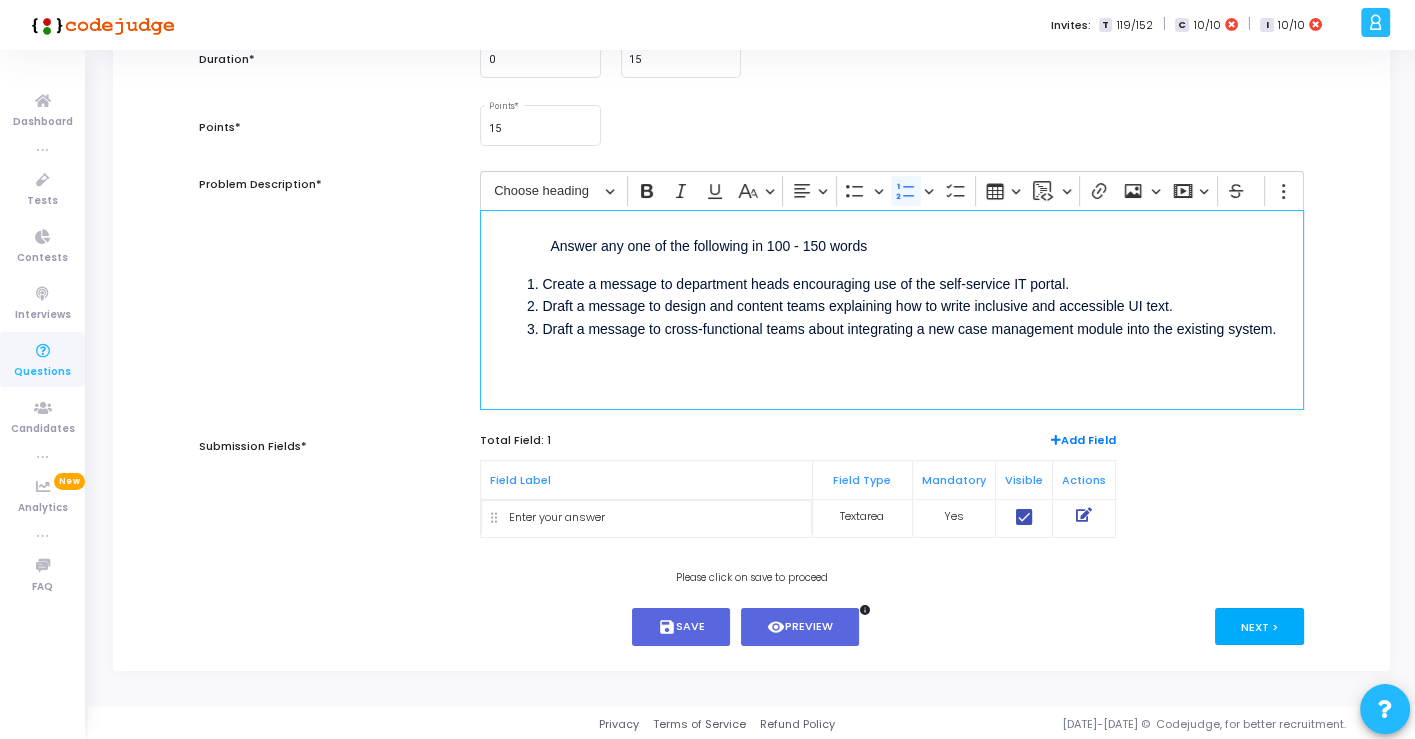 click on "Next >" at bounding box center [1259, 626] 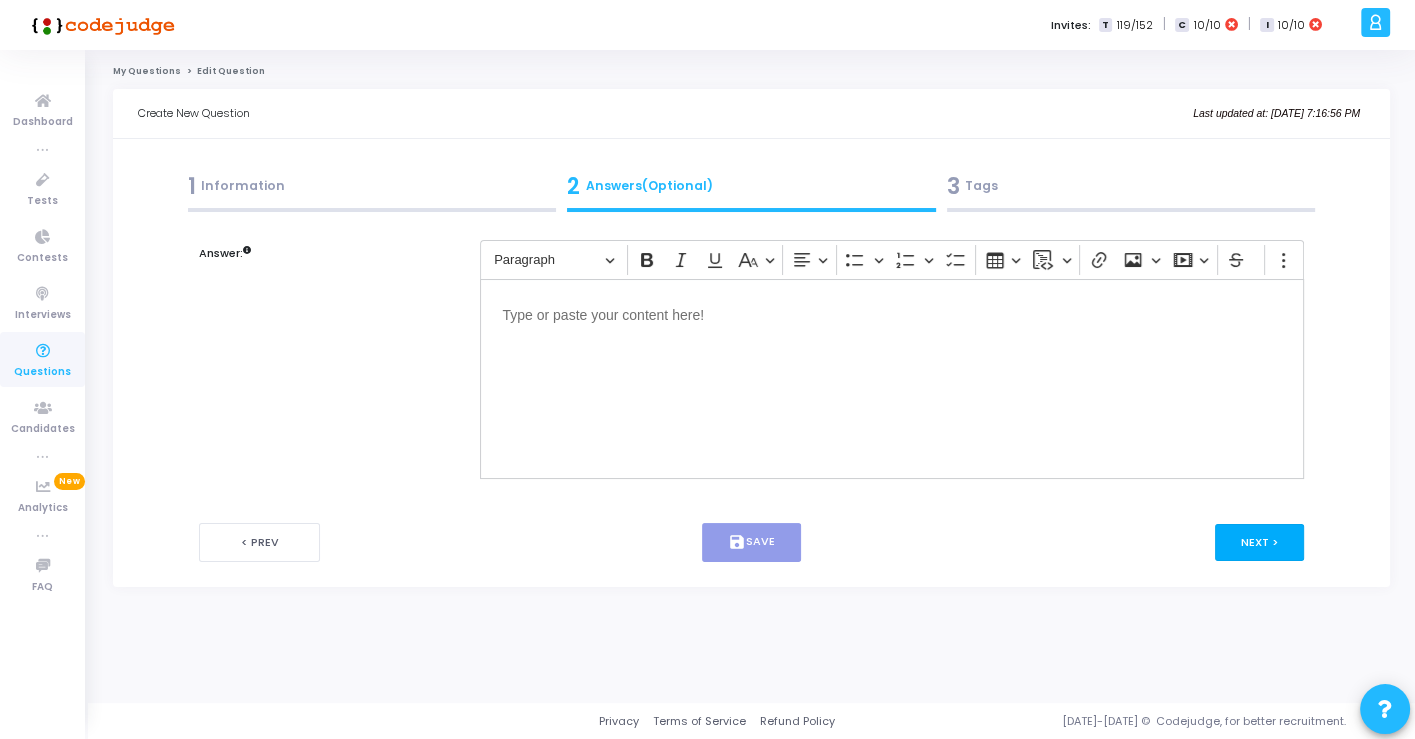 scroll, scrollTop: 0, scrollLeft: 0, axis: both 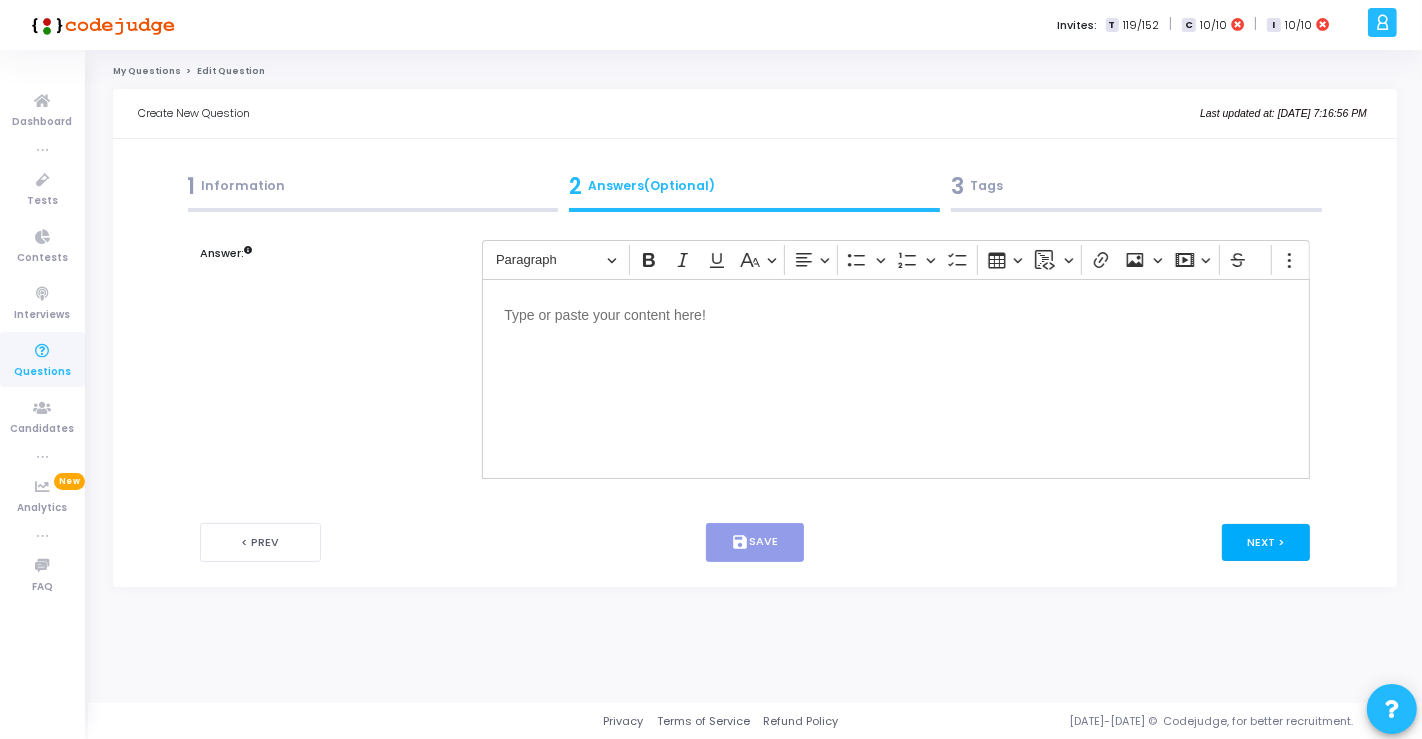 click on "Next >" at bounding box center (1266, 542) 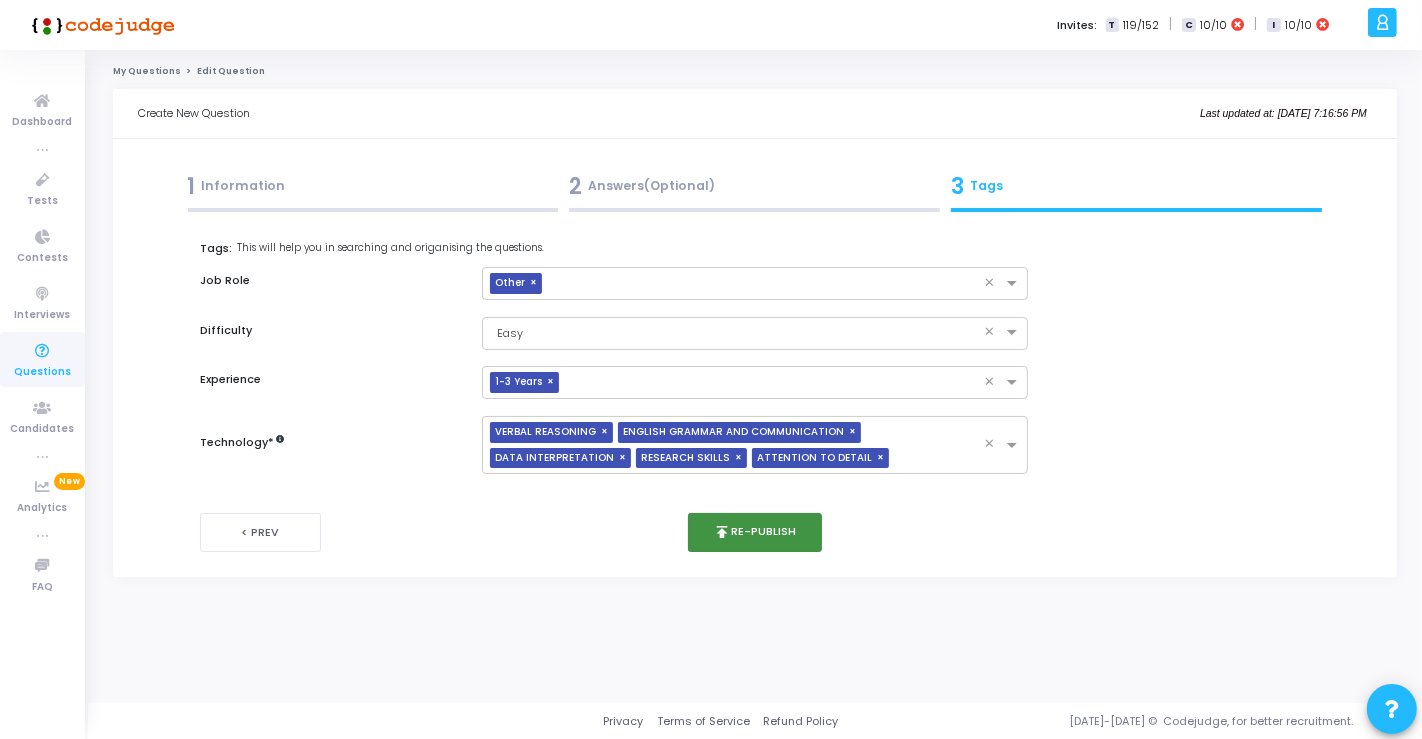 click on "publish  Re-publish" at bounding box center (755, 532) 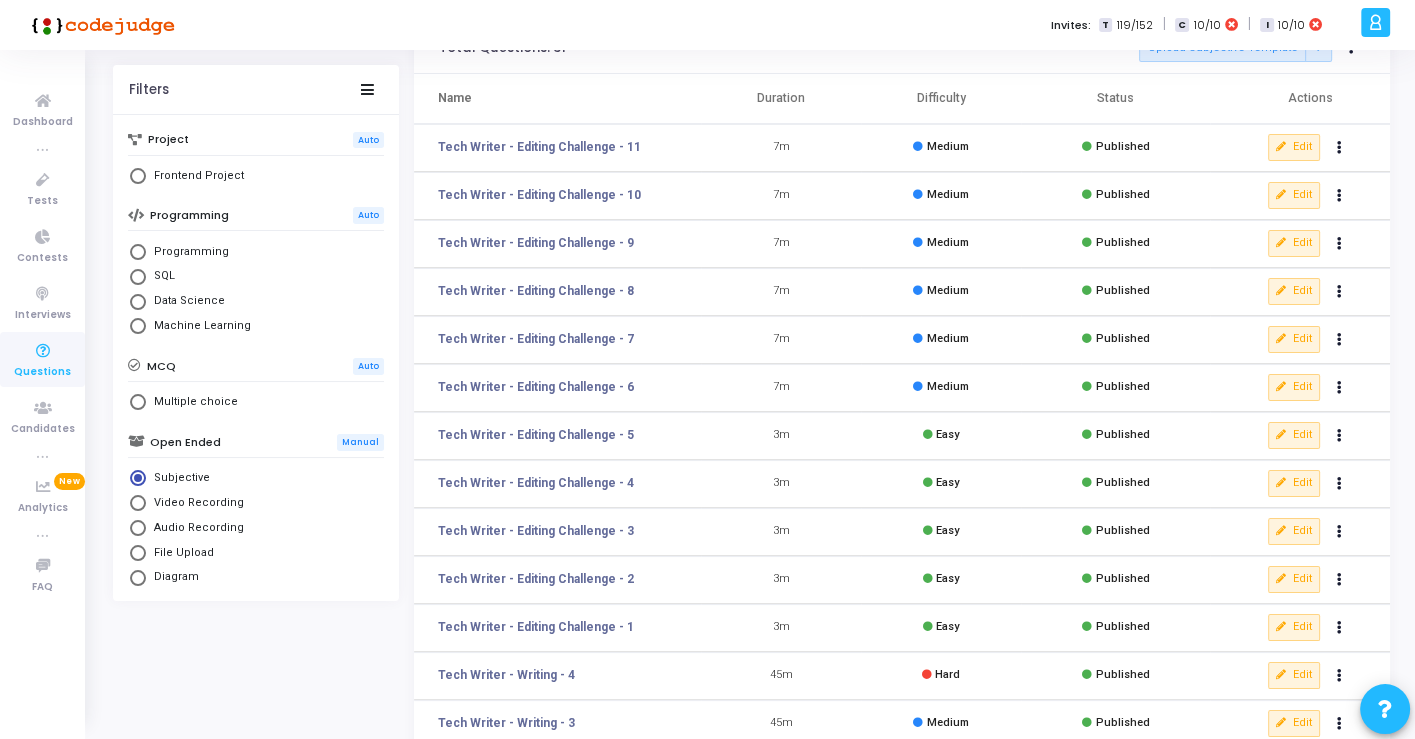 scroll, scrollTop: 318, scrollLeft: 0, axis: vertical 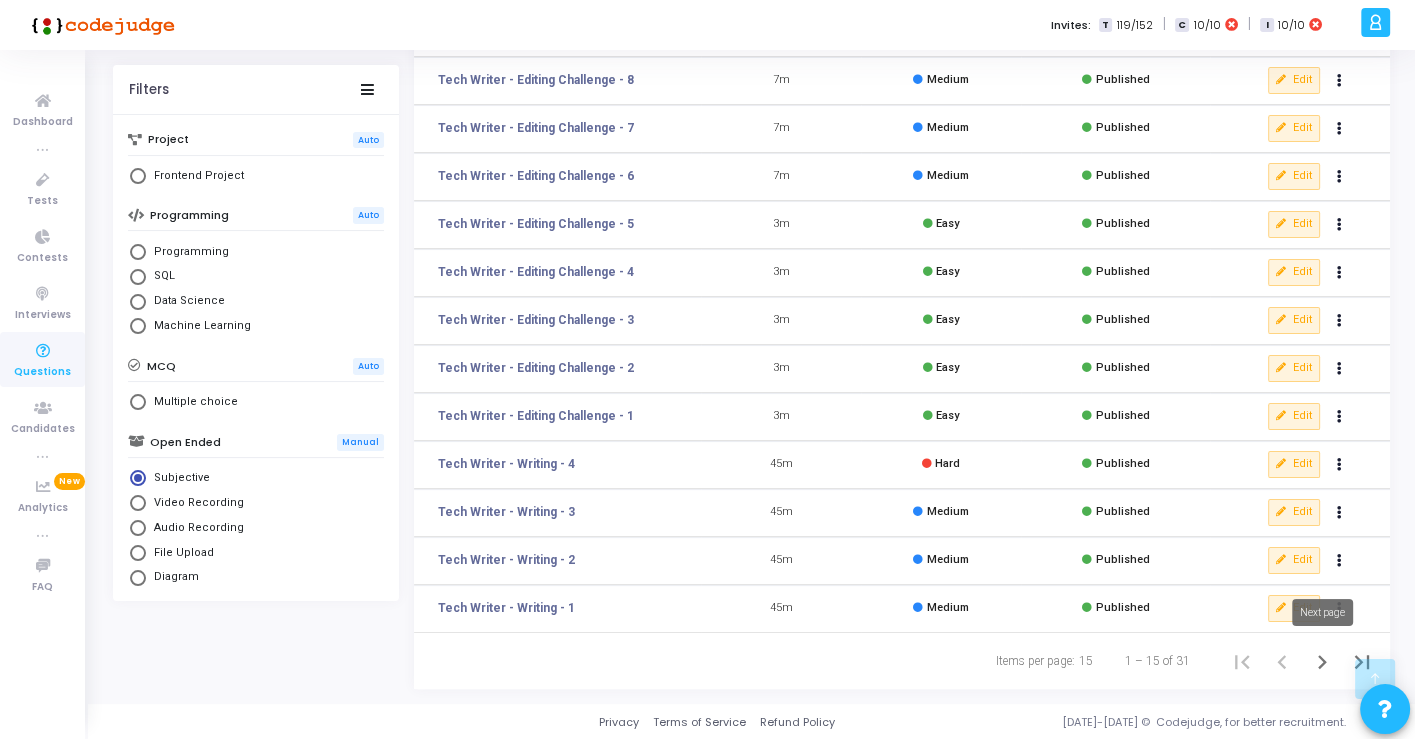 click 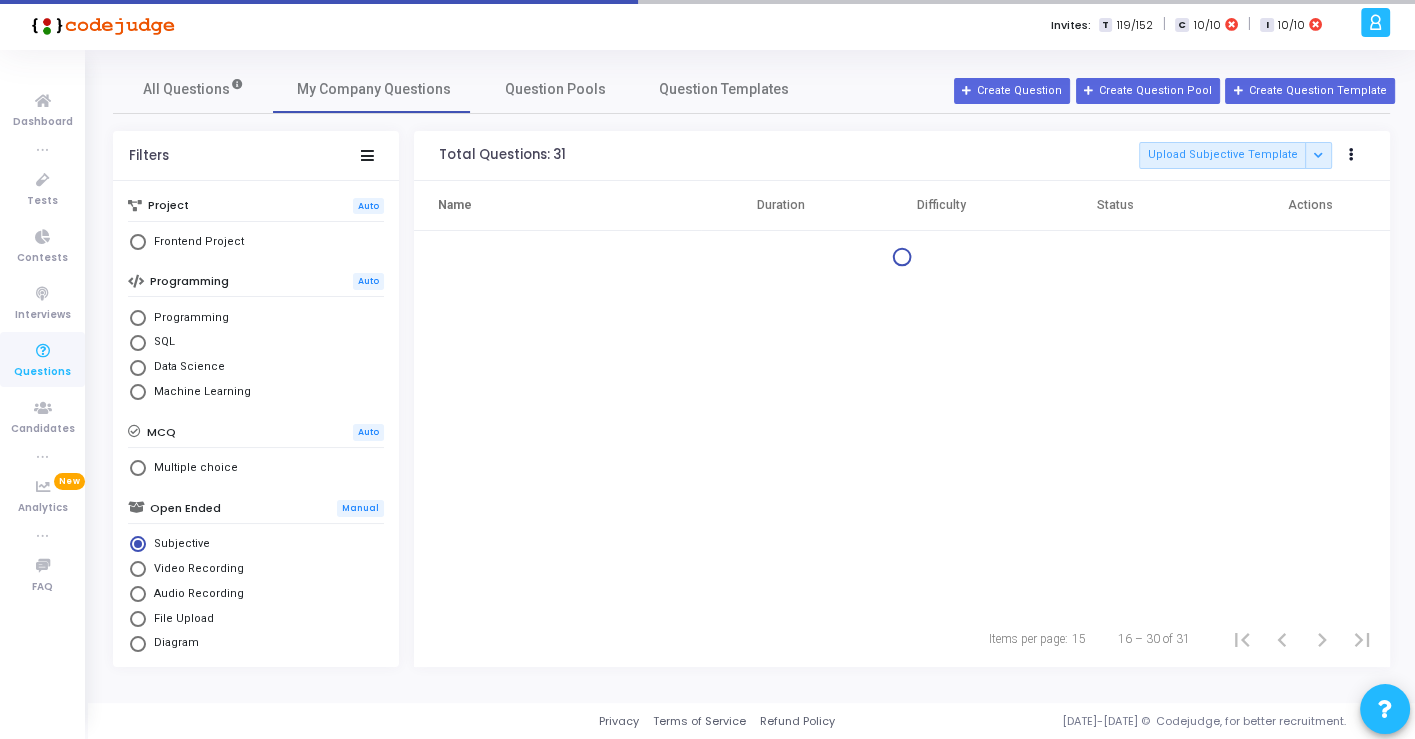 scroll, scrollTop: 0, scrollLeft: 0, axis: both 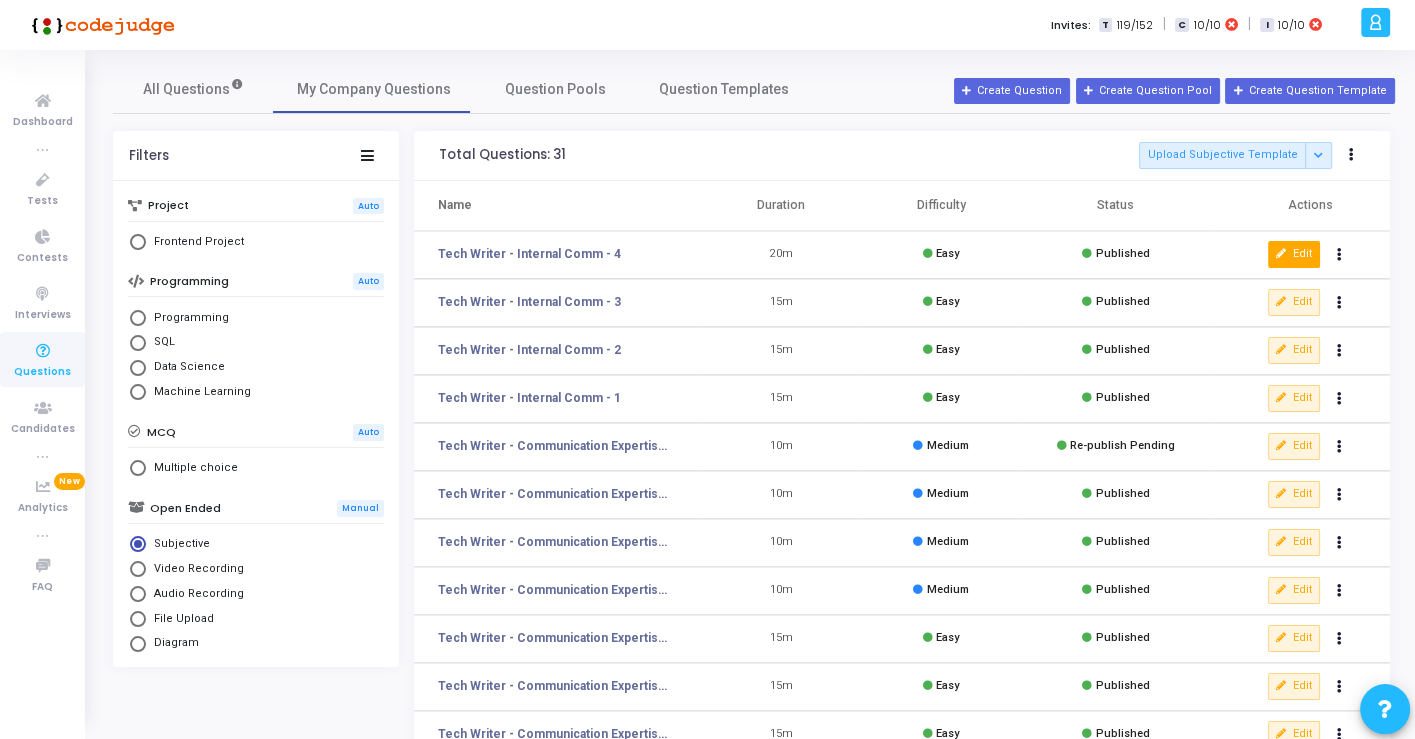 click on "Edit" at bounding box center [1294, 254] 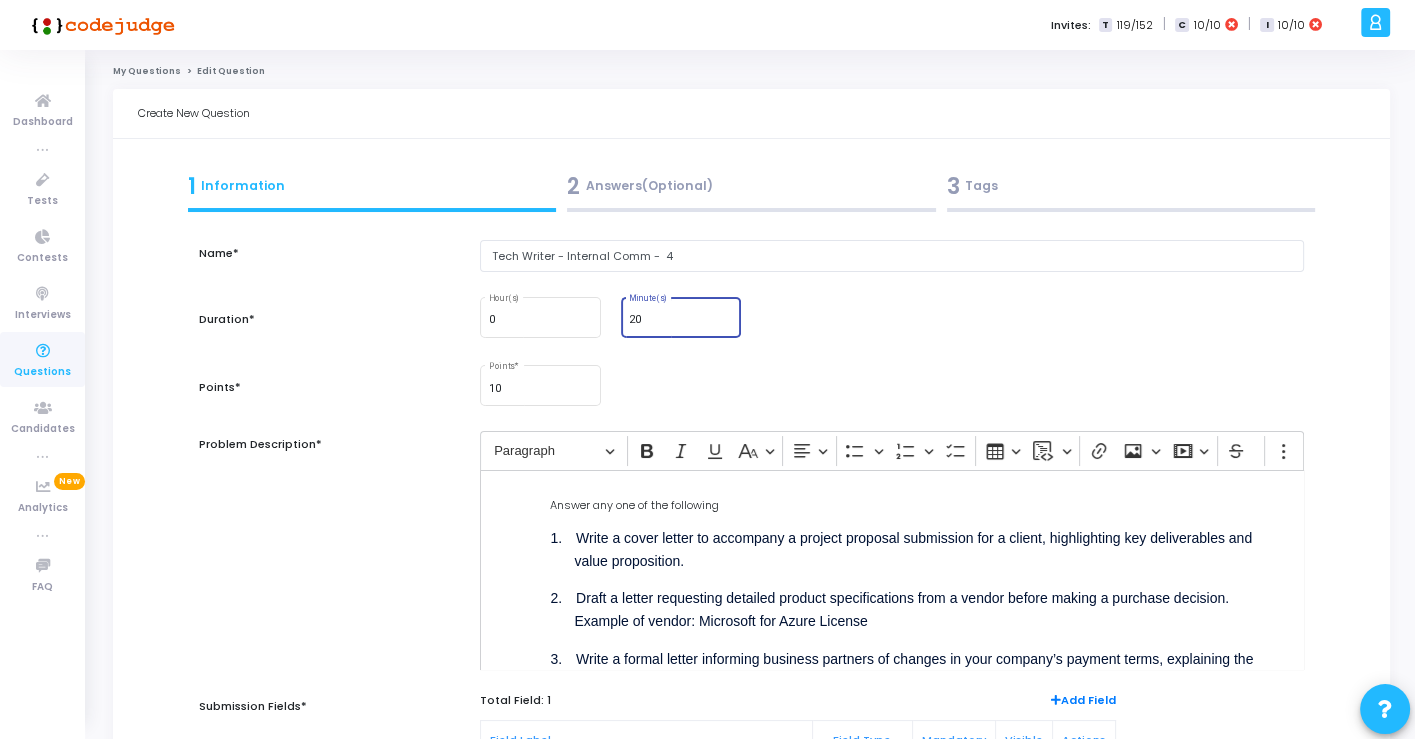 click on "20" at bounding box center [681, 320] 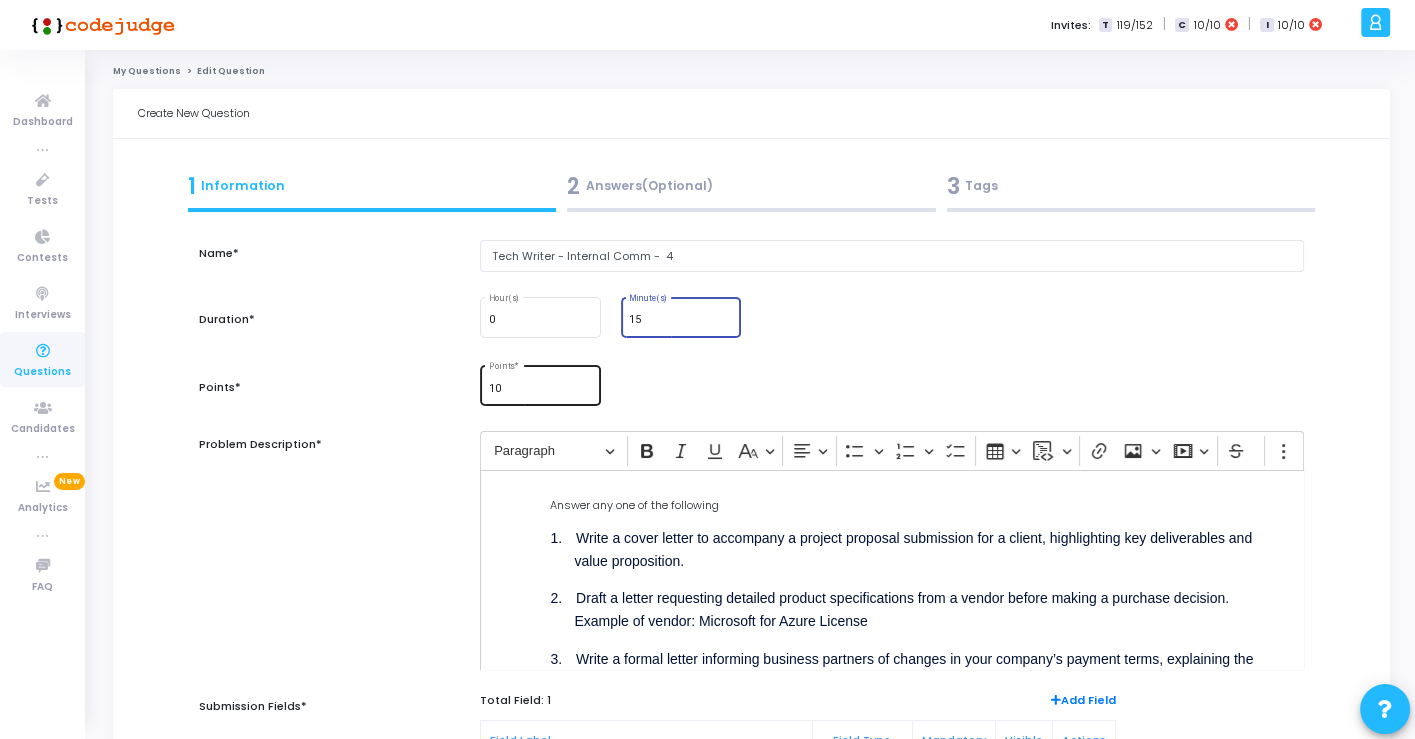 type on "15" 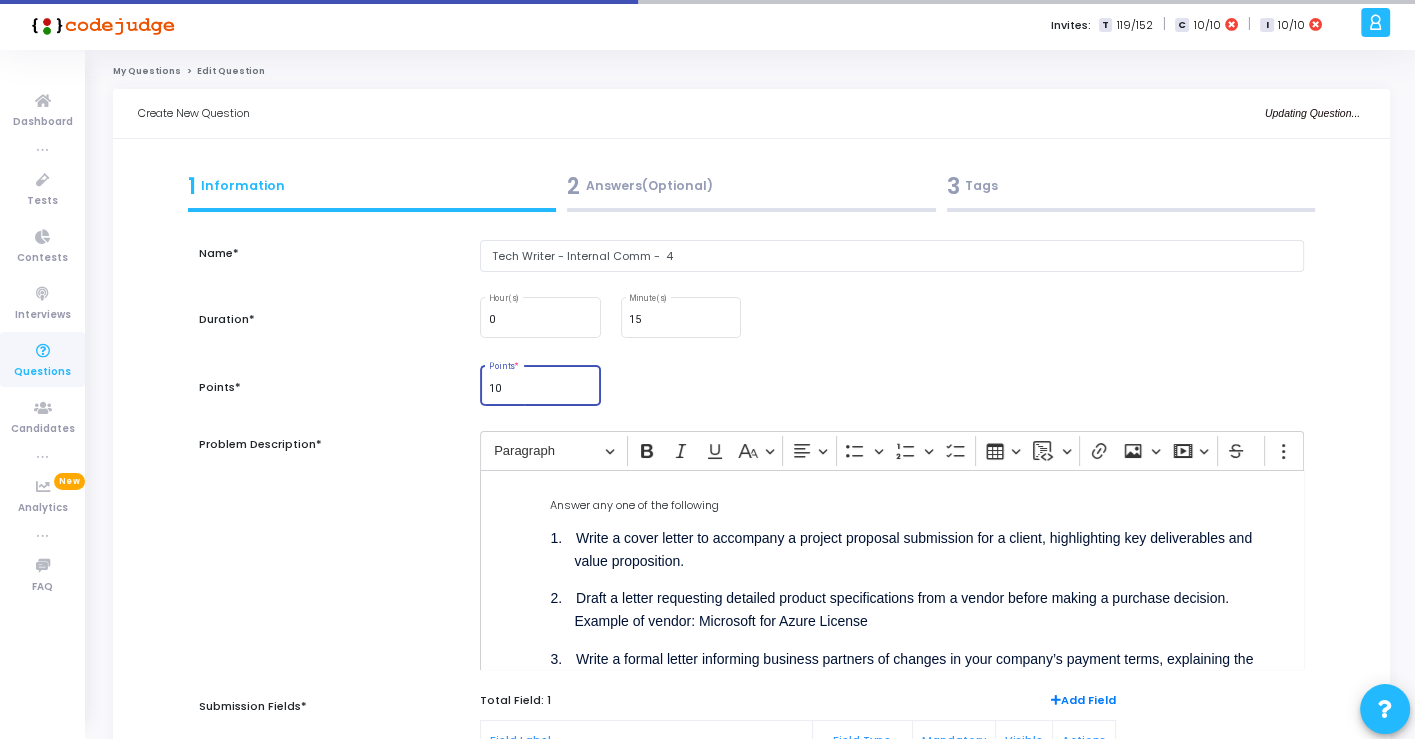 click on "10" at bounding box center [541, 389] 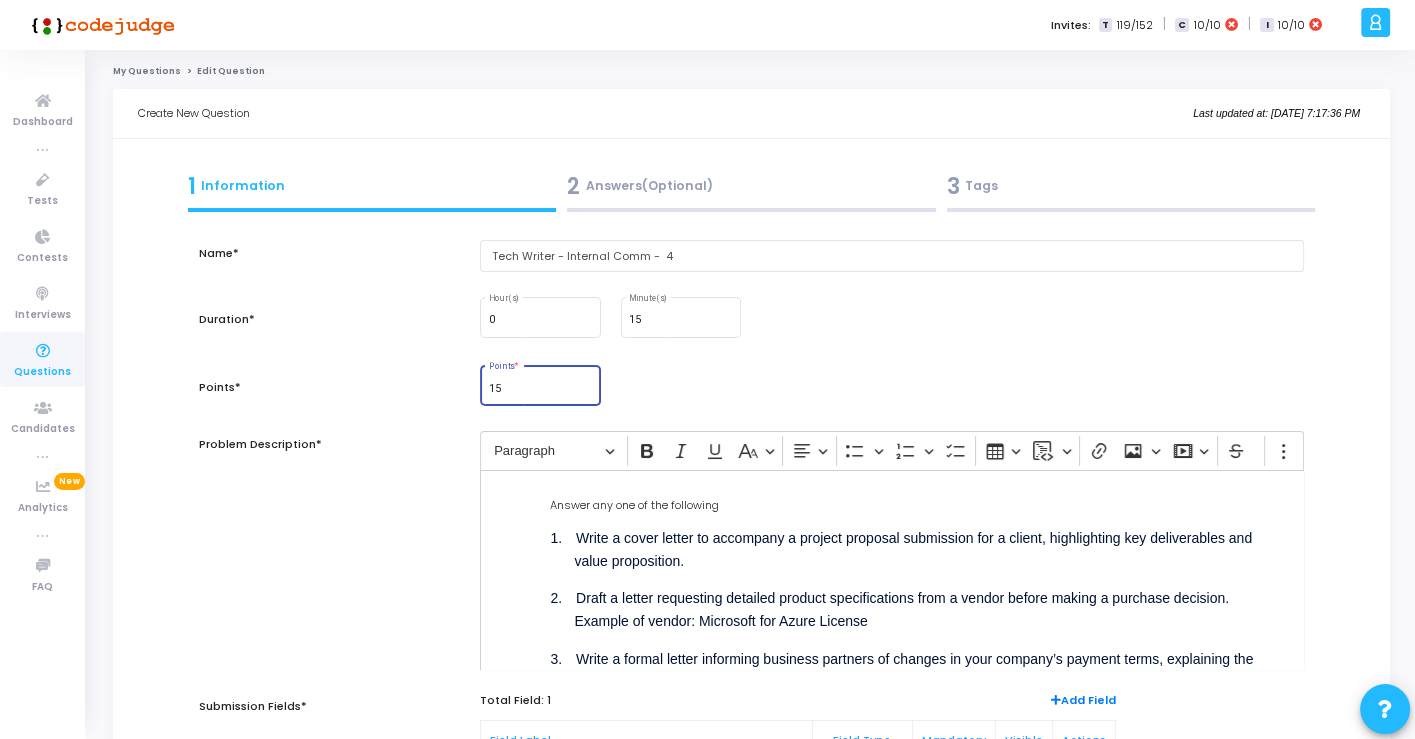 type on "15" 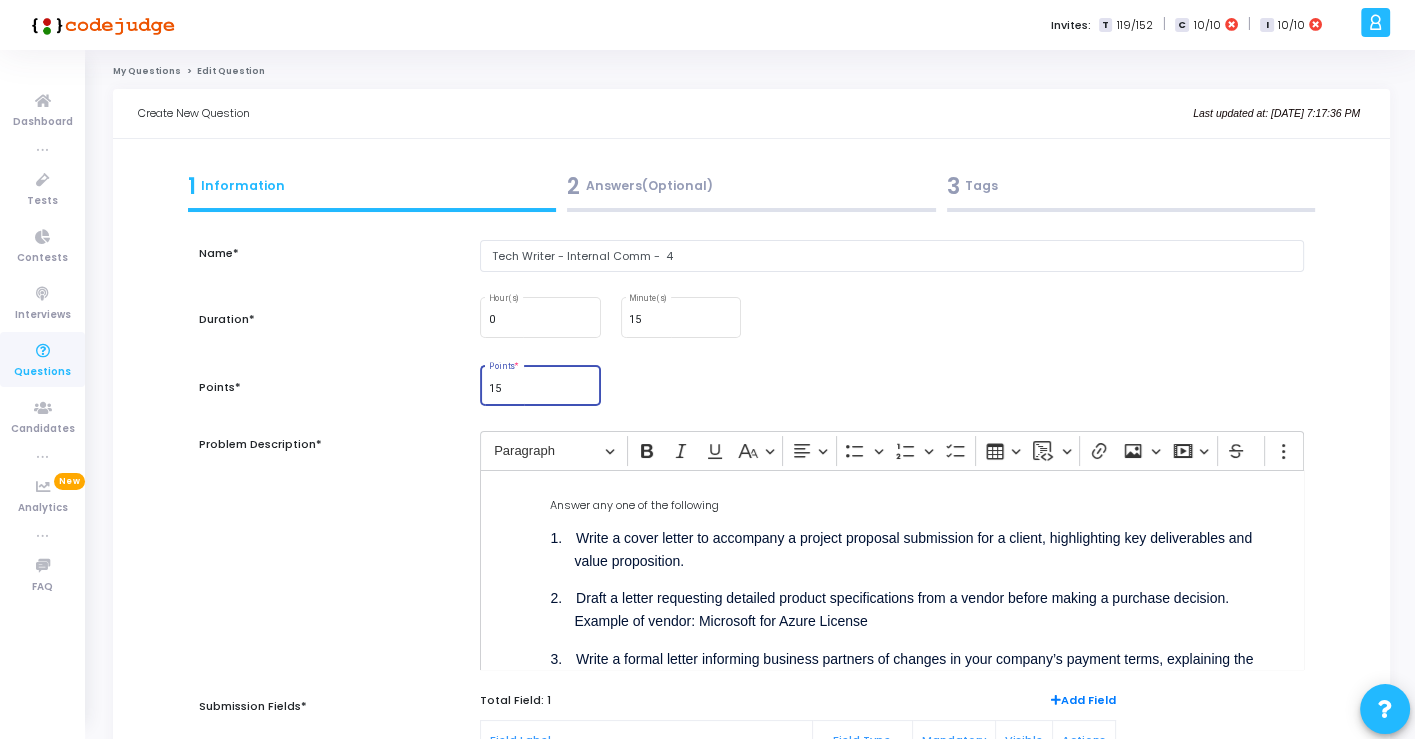 click on "15 Points  *" at bounding box center (891, 386) 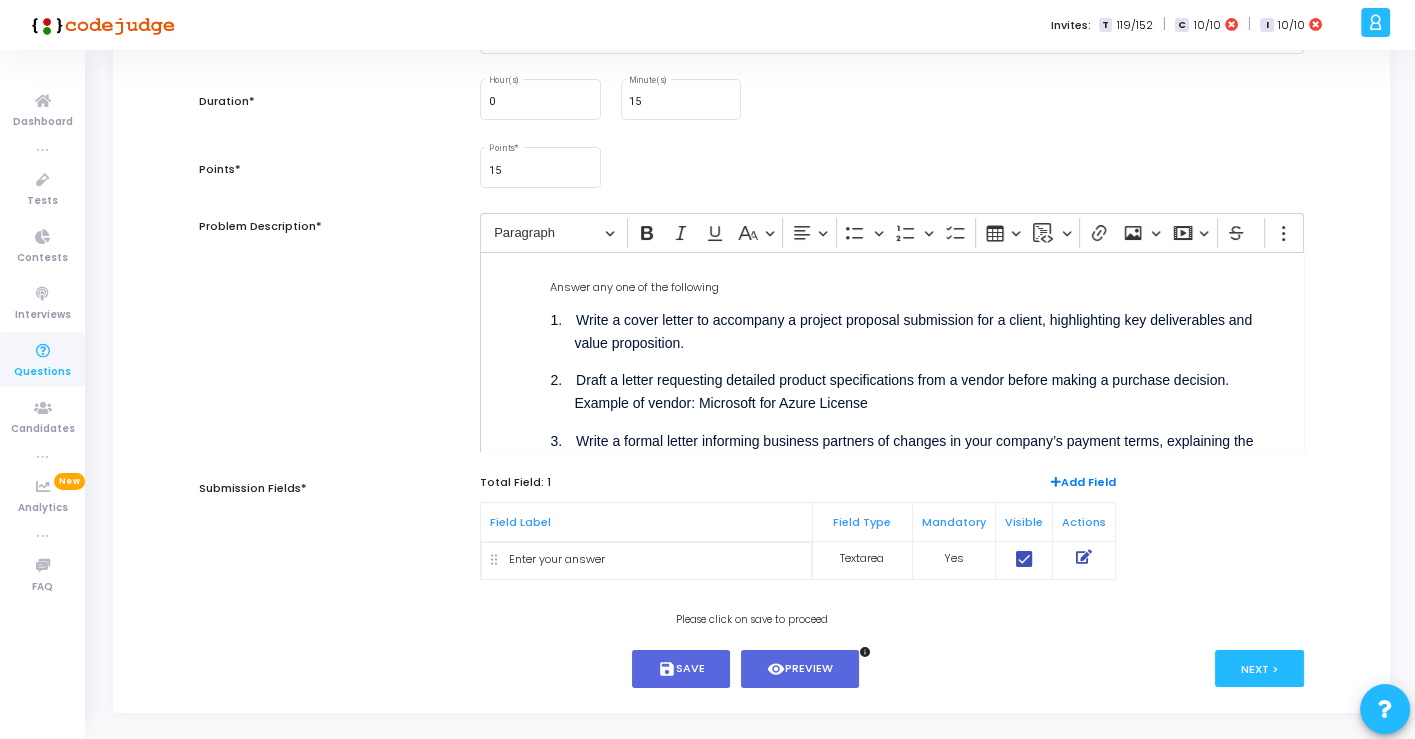 scroll, scrollTop: 222, scrollLeft: 0, axis: vertical 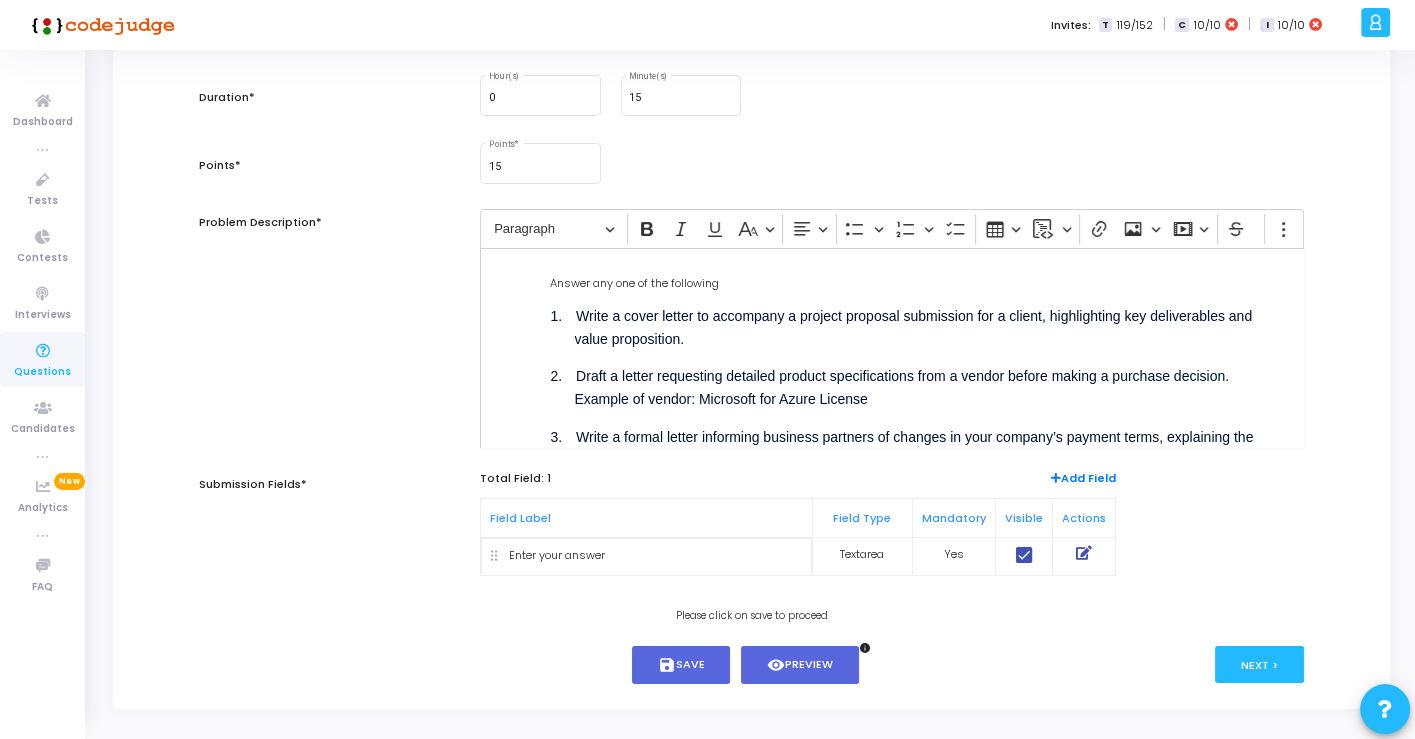 click on "Draft a letter requesting detailed product specifications from a vendor before making a purchase decision. Example of vendor: Microsoft for Azure License" at bounding box center (901, 387) 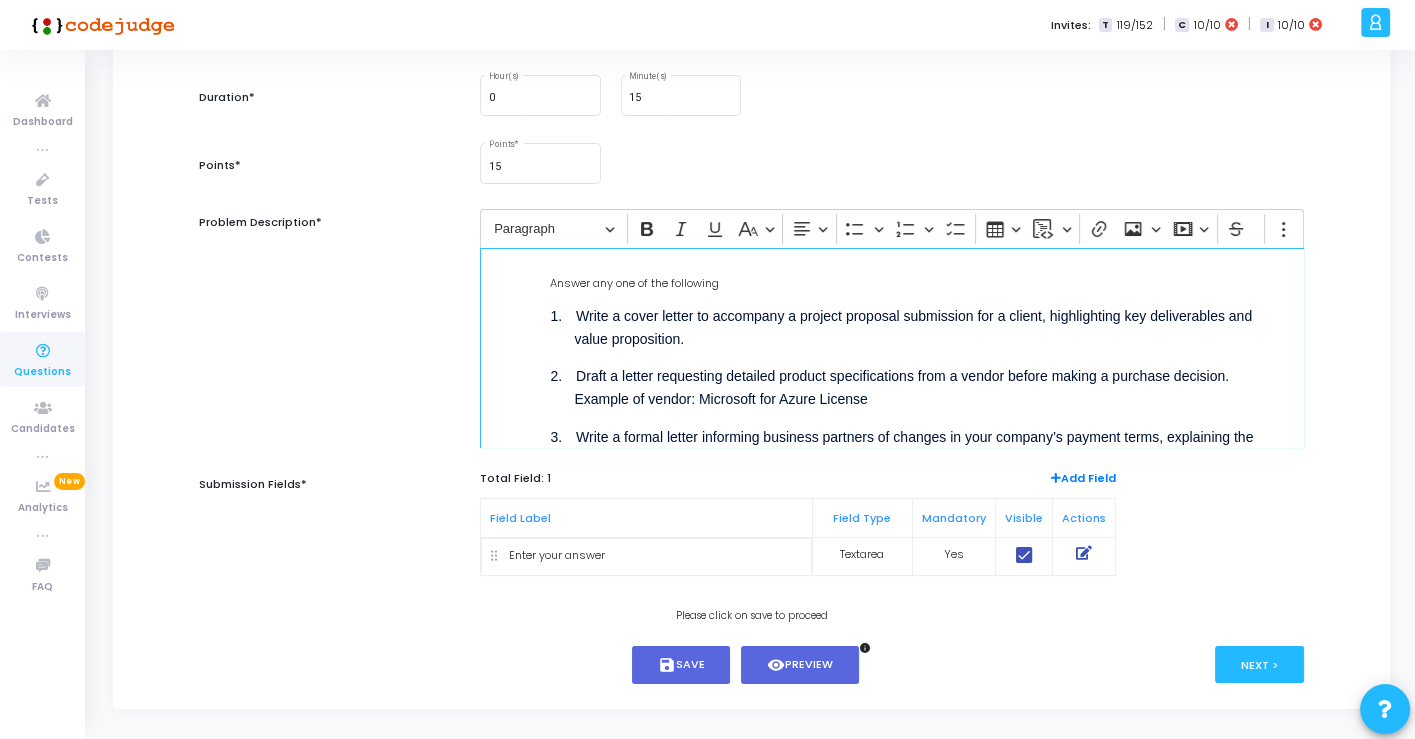 click on "1.        Write a cover letter to accompany a project proposal submission for a client, highlighting key deliverables and value proposition." at bounding box center [927, 326] 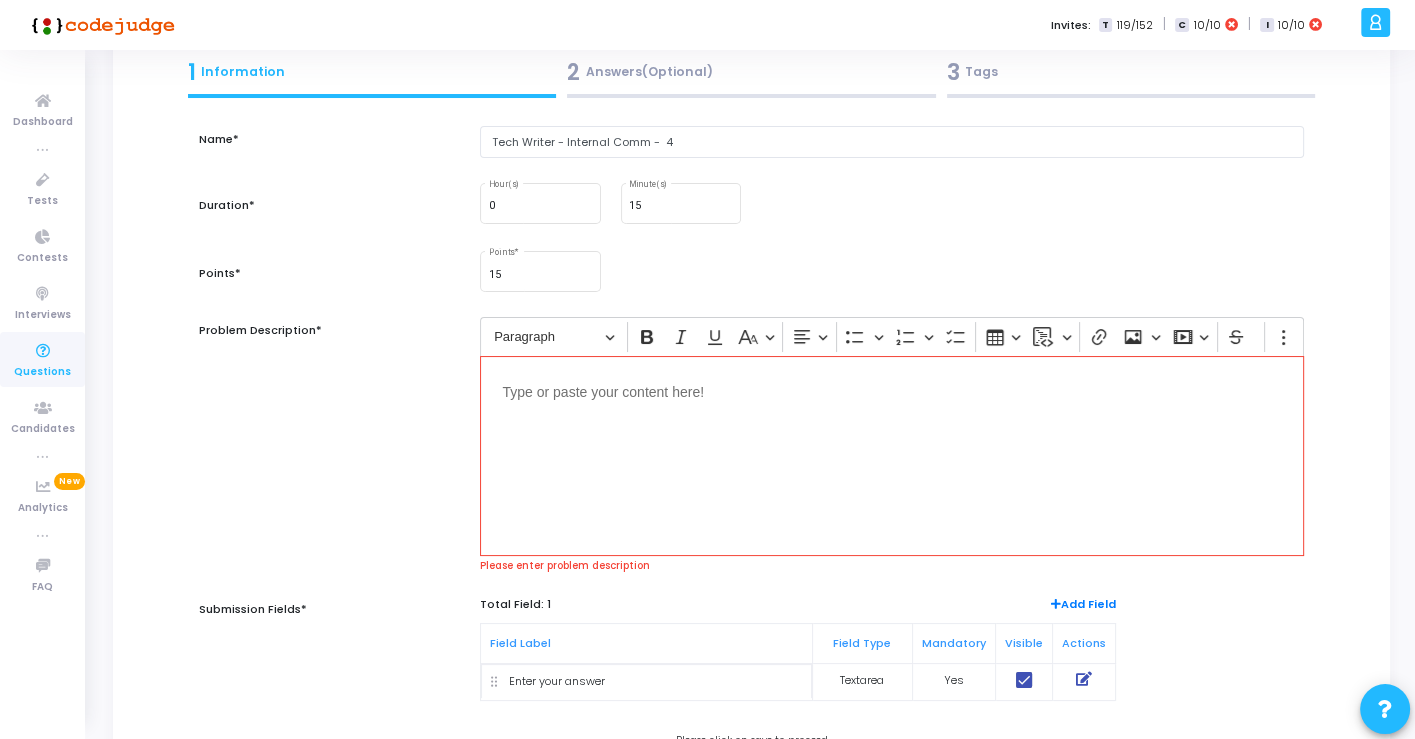 scroll, scrollTop: 0, scrollLeft: 0, axis: both 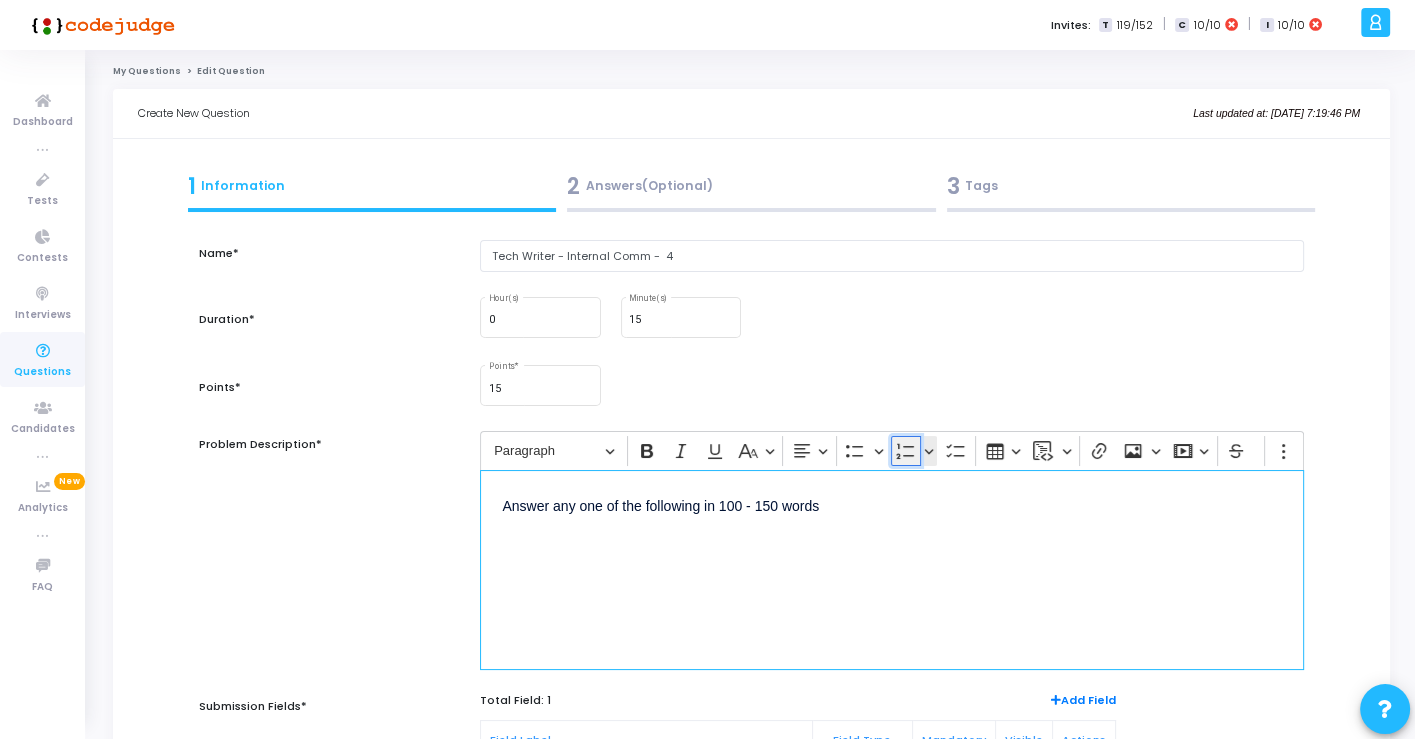 click 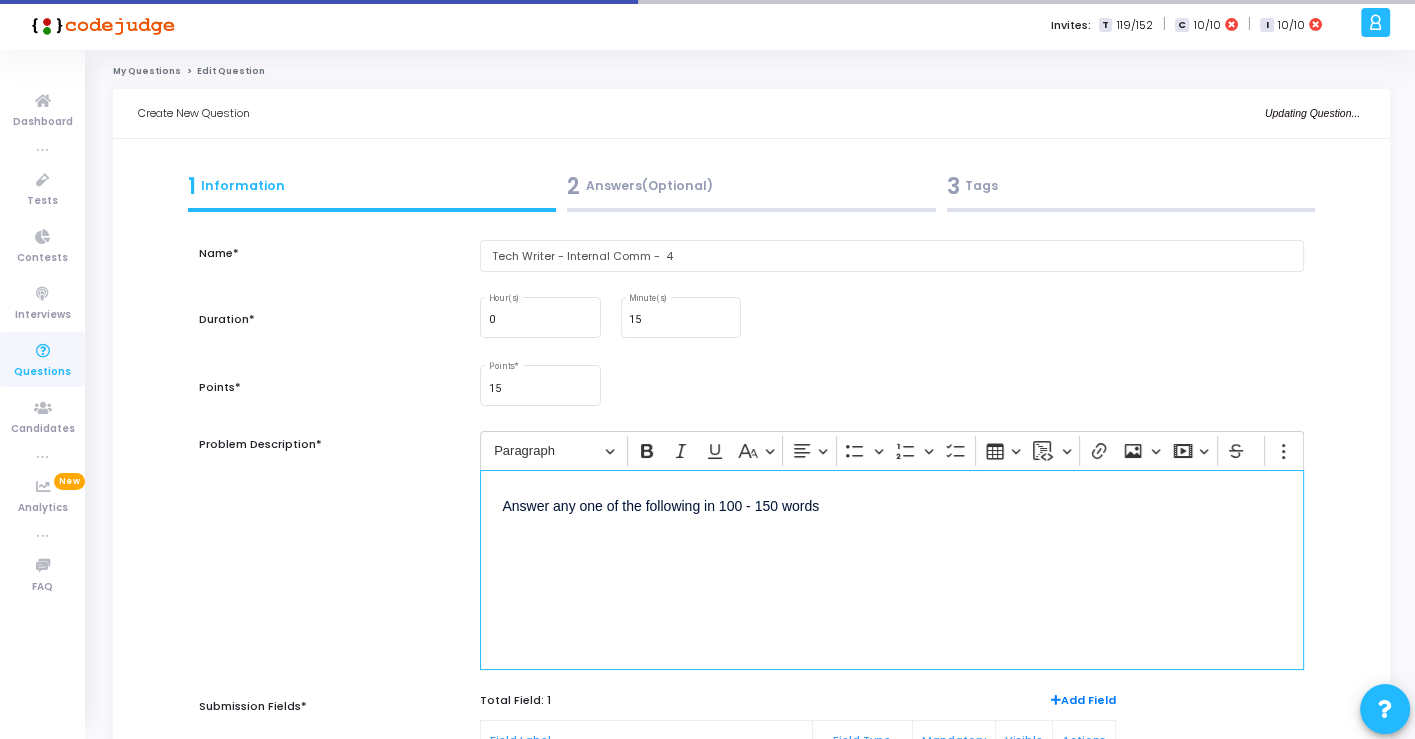 click on "Answer any one of the following in 100 - 150 words" at bounding box center [891, 516] 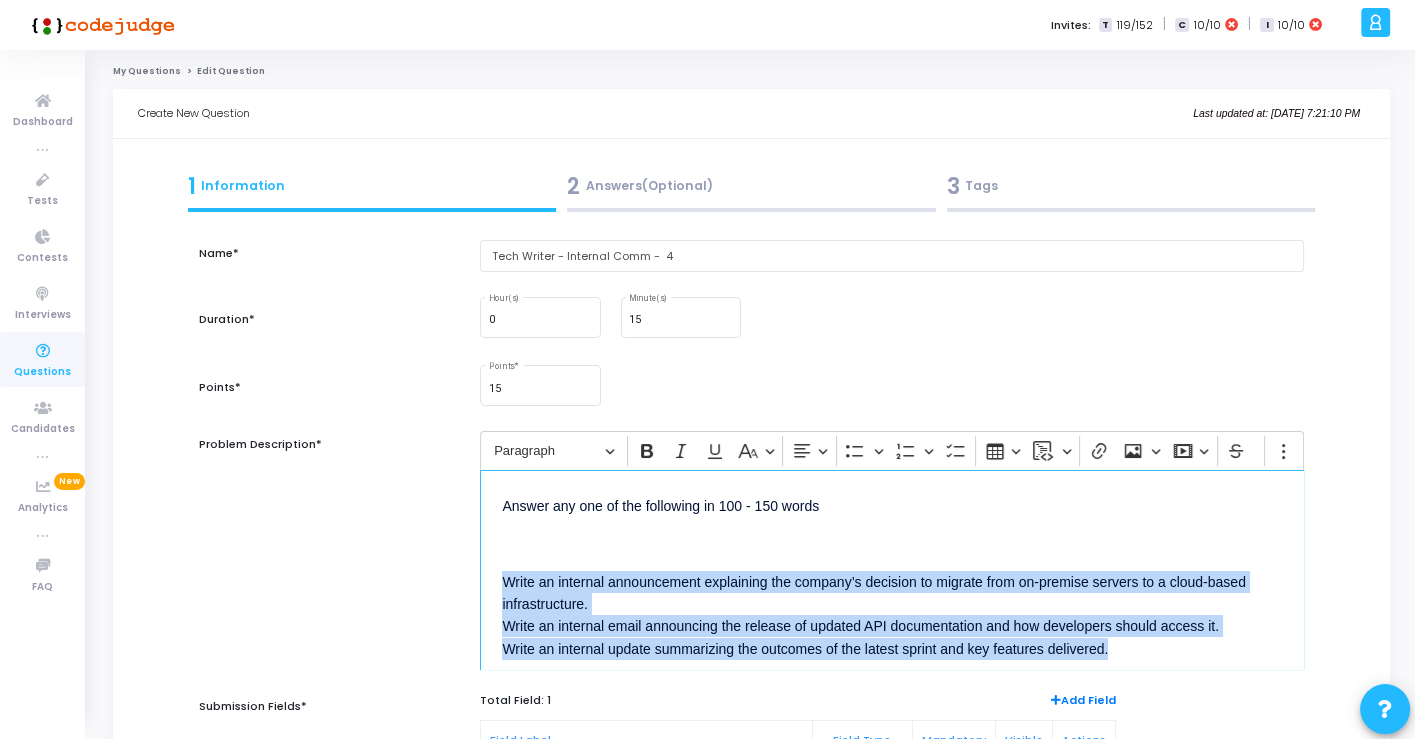 drag, startPoint x: 1085, startPoint y: 642, endPoint x: 490, endPoint y: 558, distance: 600.90015 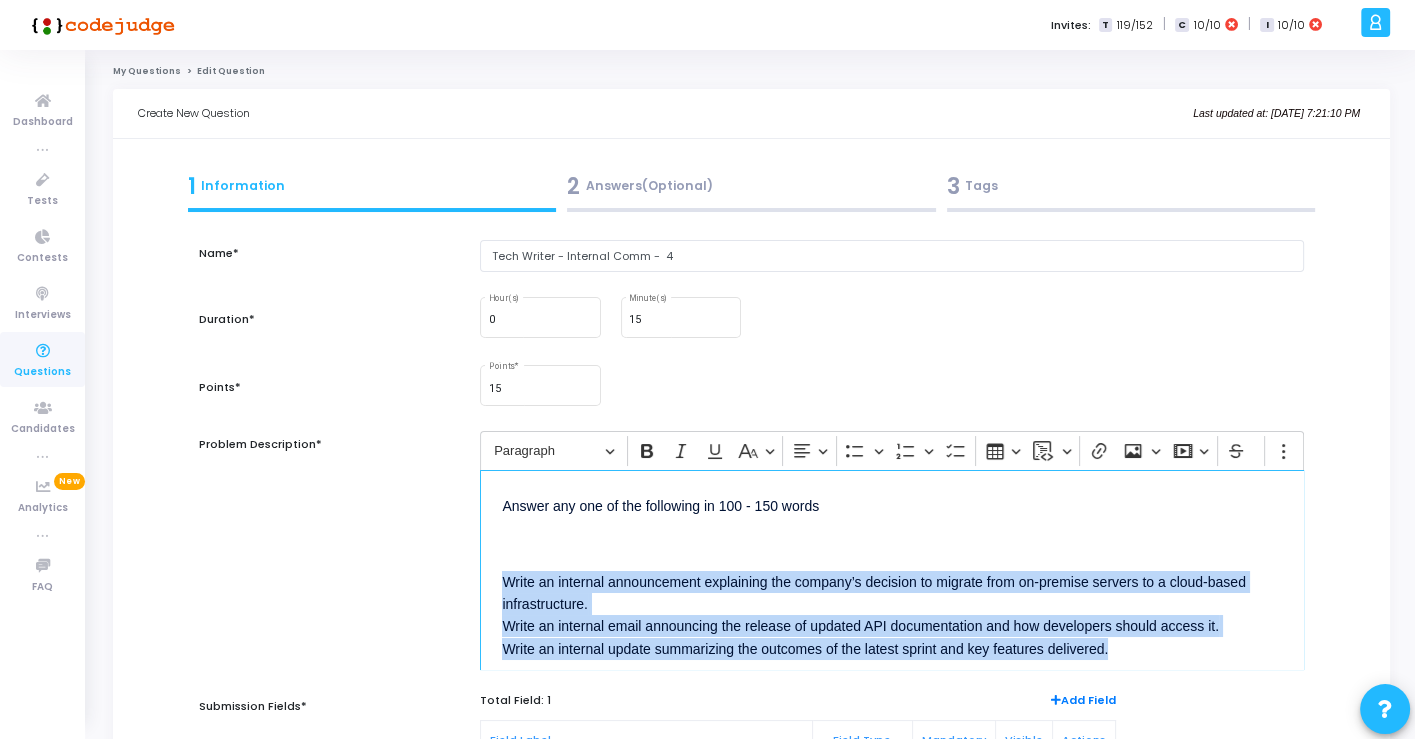 click on "Answer any one of the following in 100 - 150 words Write an internal announcement explaining the company’s decision to migrate from on-premise servers to a cloud-based infrastructure. Write an internal email announcing the release of updated API documentation and how developers should access it. Write an internal update summarizing the outcomes of the latest sprint and key features delivered." at bounding box center (891, 570) 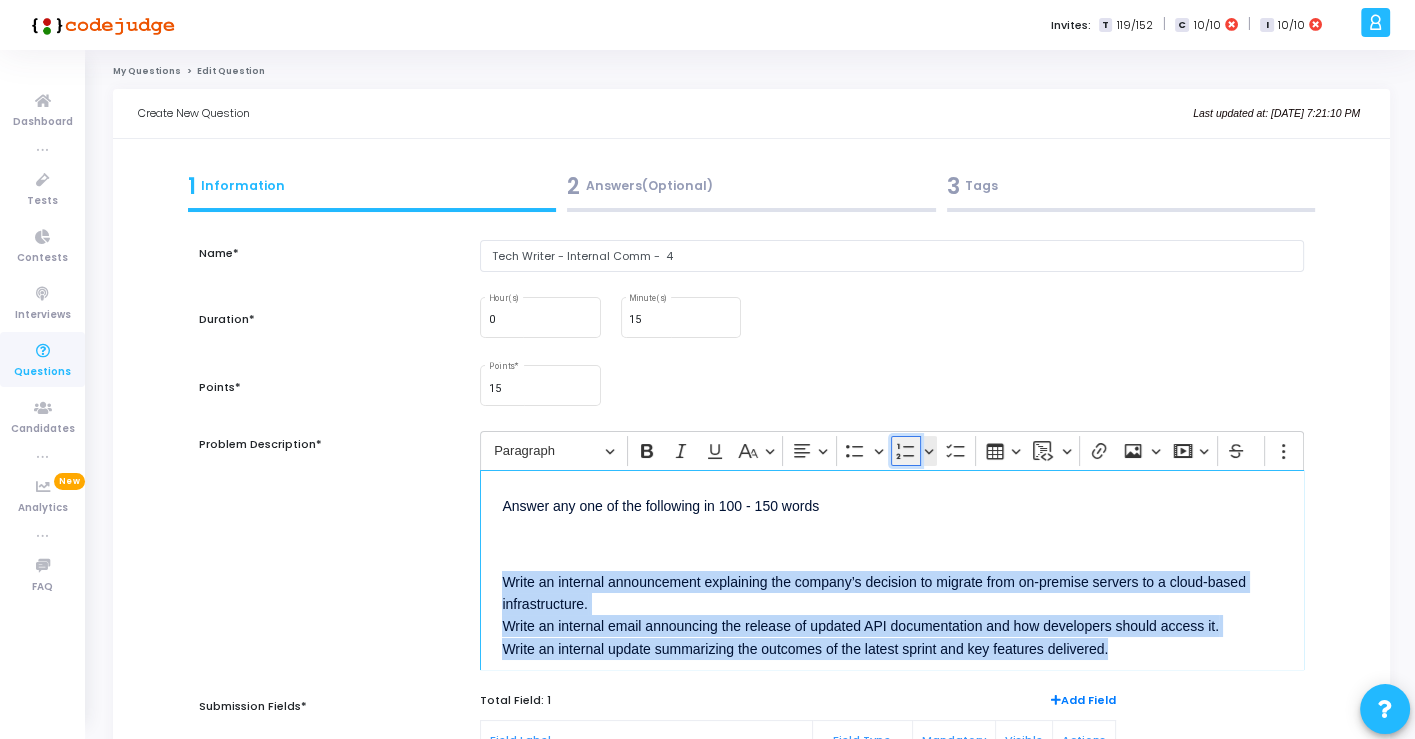 click 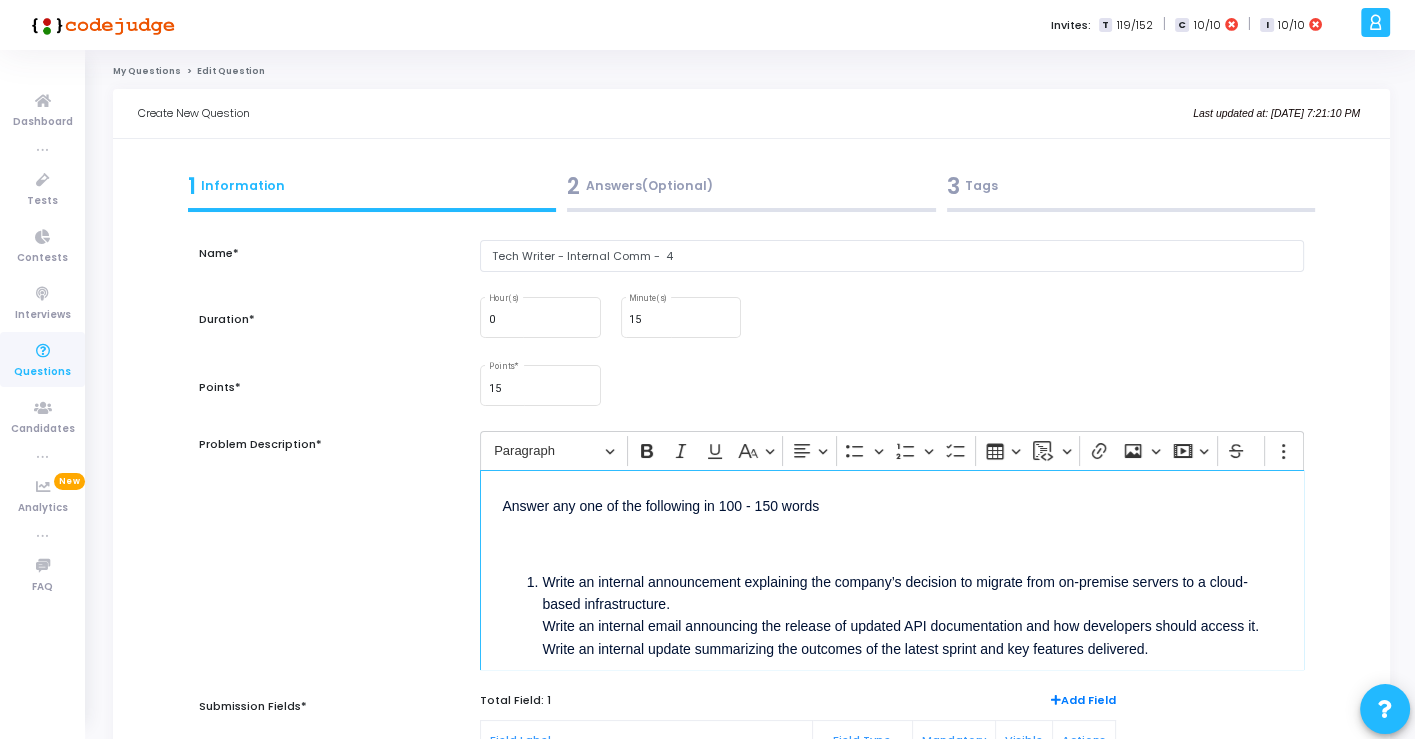 click at bounding box center (891, 542) 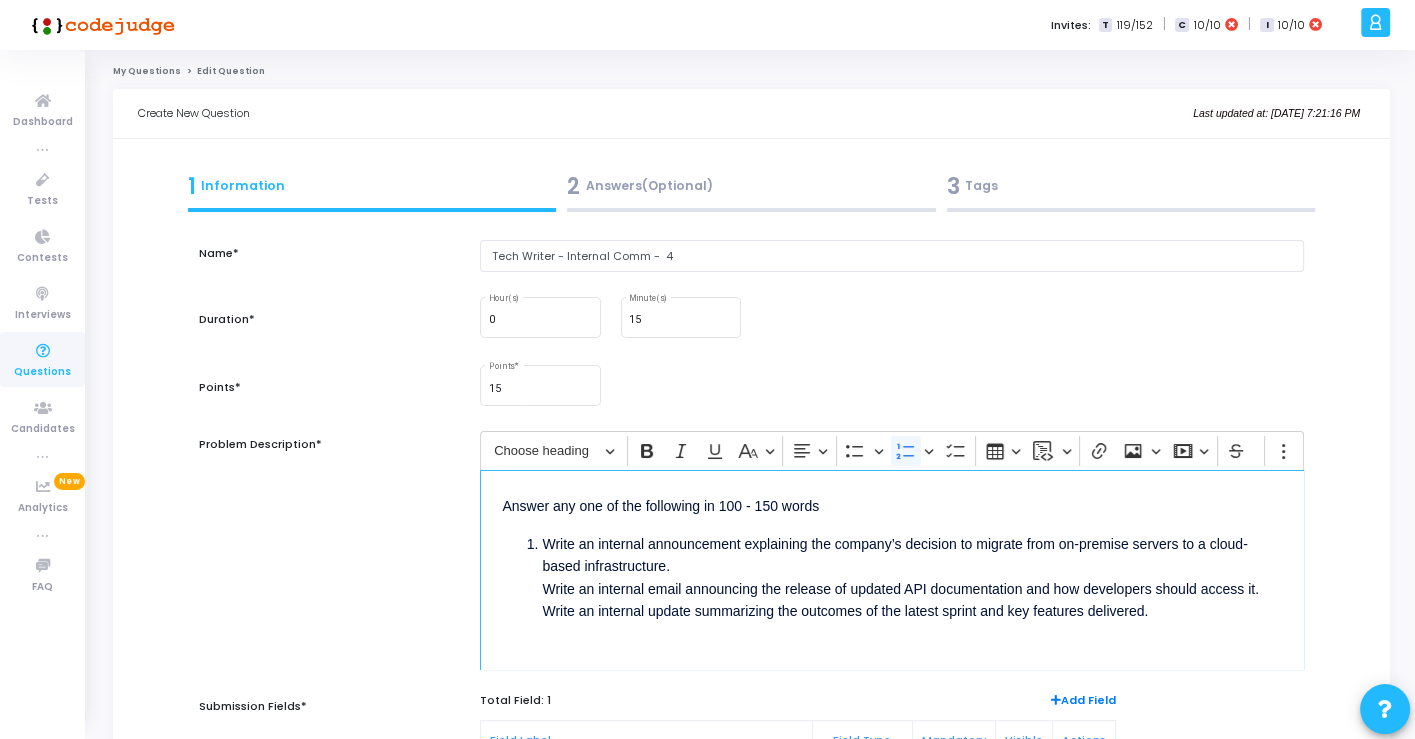 click on "Write an internal announcement explaining the company’s decision to migrate from on-premise servers to a cloud-based infrastructure. Write an internal email announcing the release of updated API documentation and how developers should access it. Write an internal update summarizing the outcomes of the latest sprint and key features delivered." at bounding box center (911, 589) 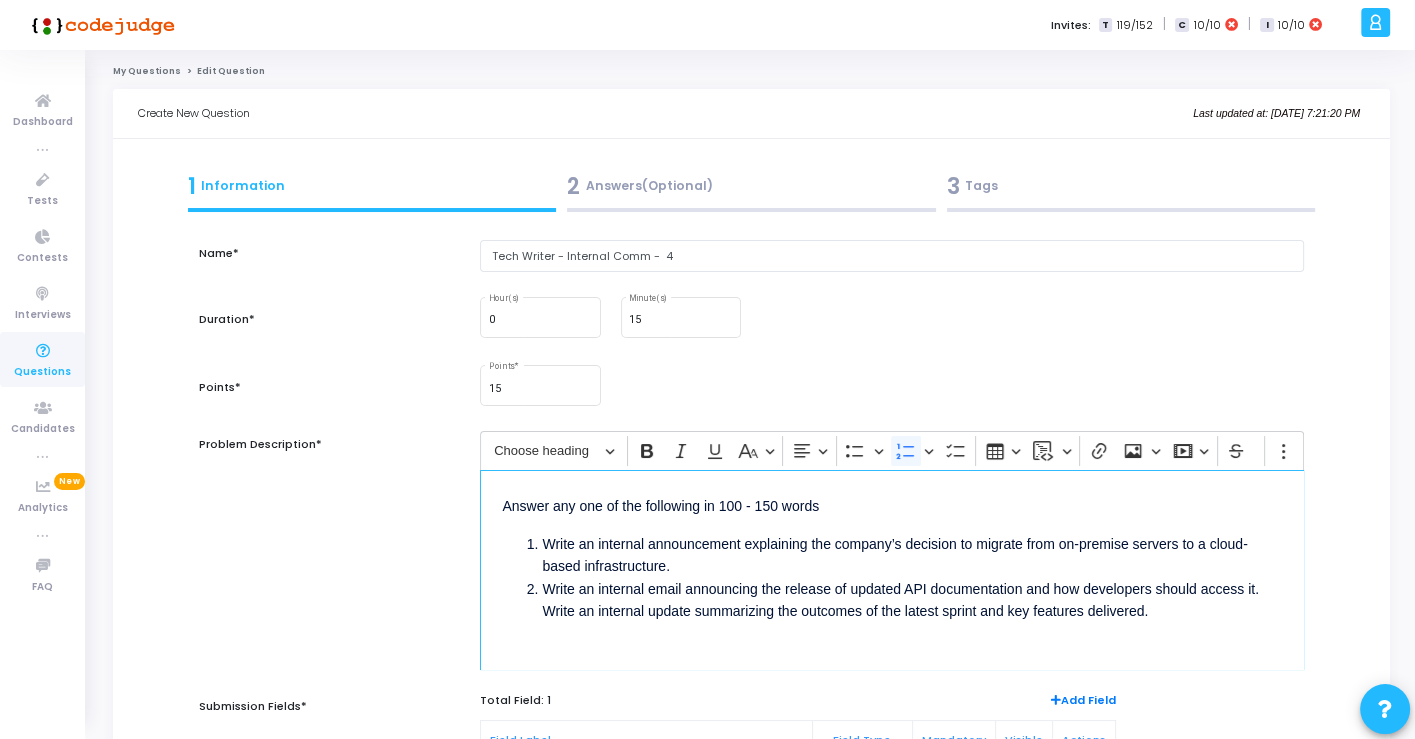click on "Answer any one of the following in 100 - 150 words Write an internal announcement explaining the company’s decision to migrate from on-premise servers to a cloud-based infrastructure. Write an internal email announcing the release of updated API documentation and how developers should access it. Write an internal update summarizing the outcomes of the latest sprint and key features delivered." at bounding box center (891, 570) 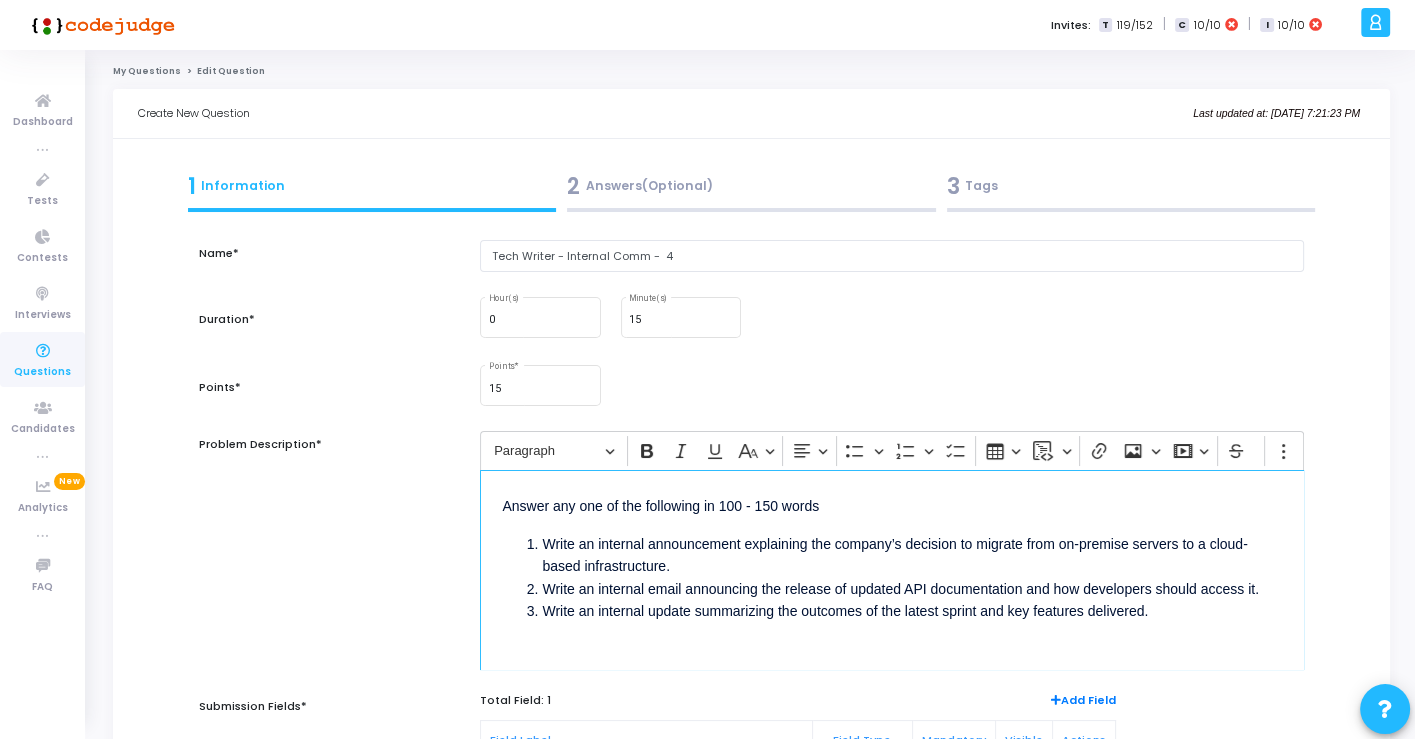 click on "Answer any one of the following in 100 - 150 words" at bounding box center [891, 504] 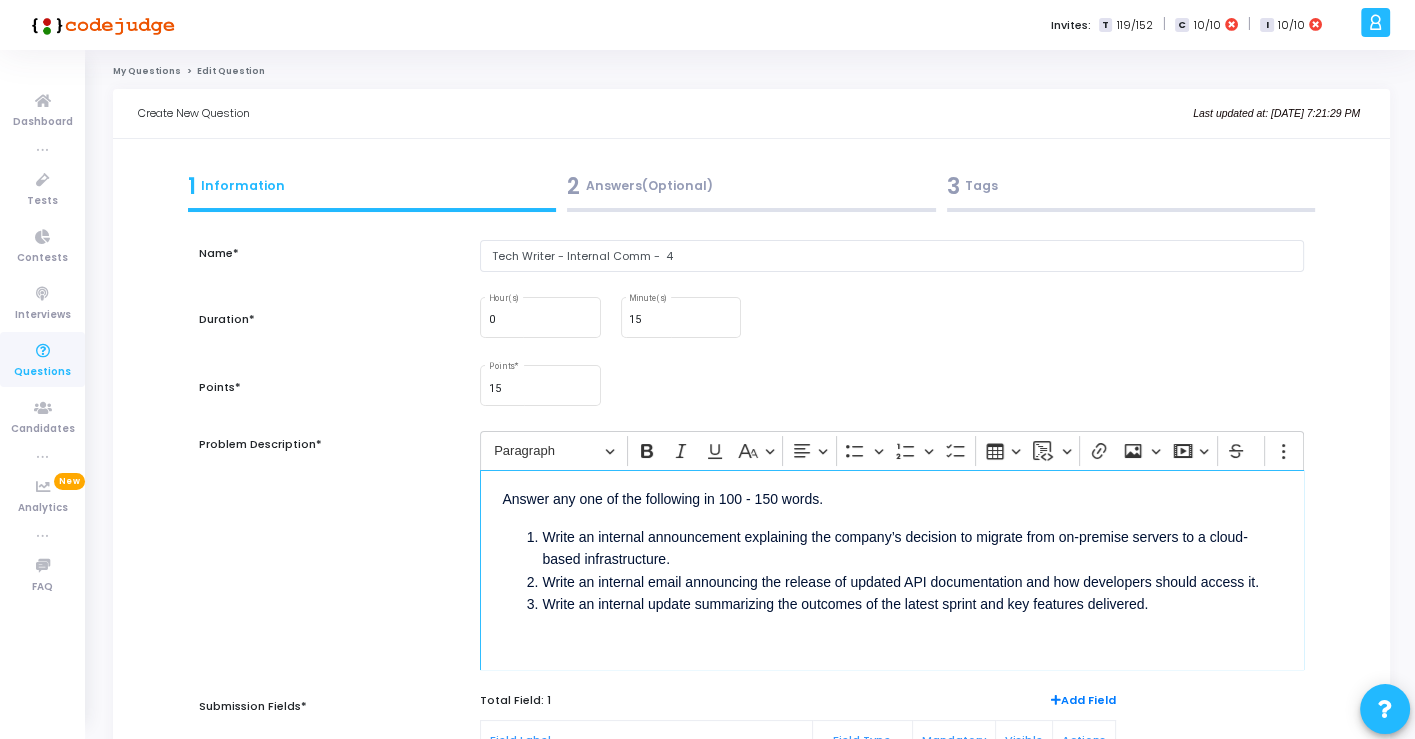 scroll, scrollTop: 8, scrollLeft: 0, axis: vertical 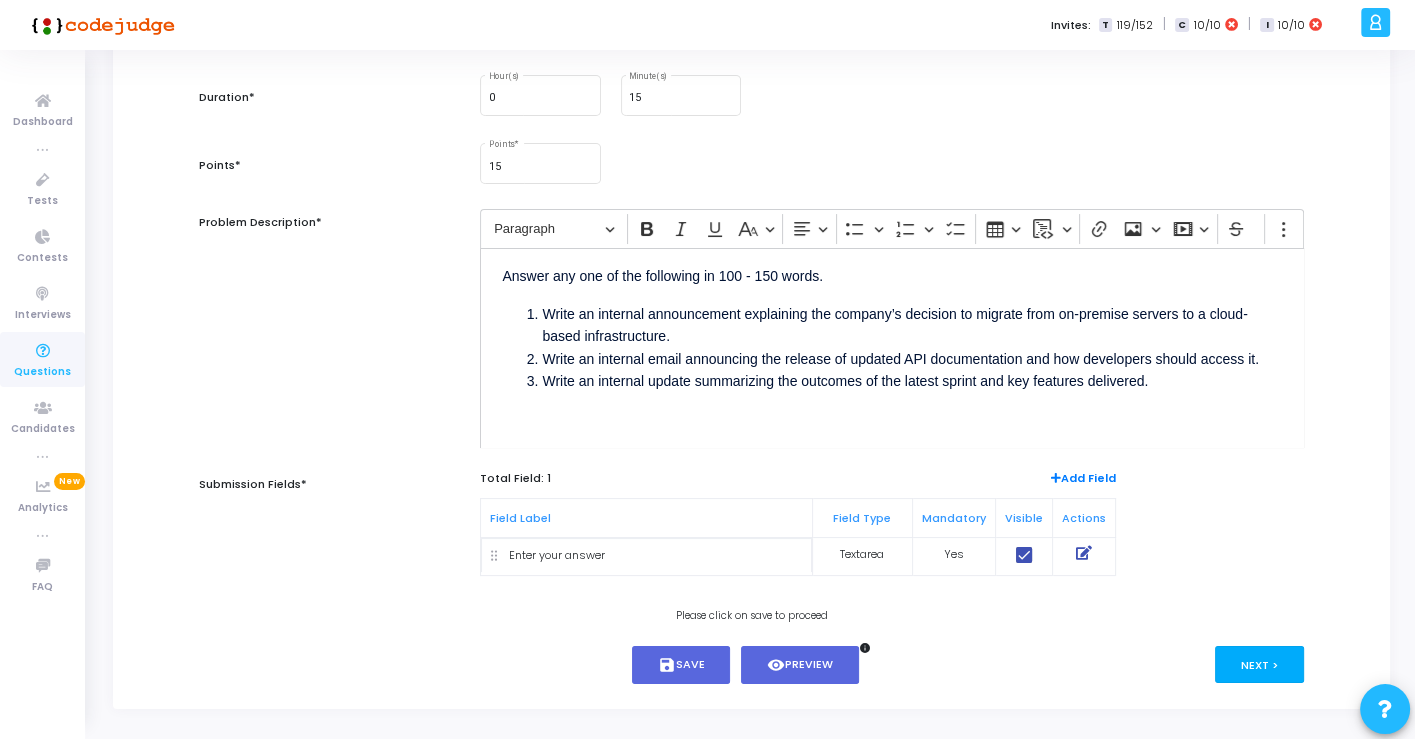 click on "Next >" at bounding box center (1259, 664) 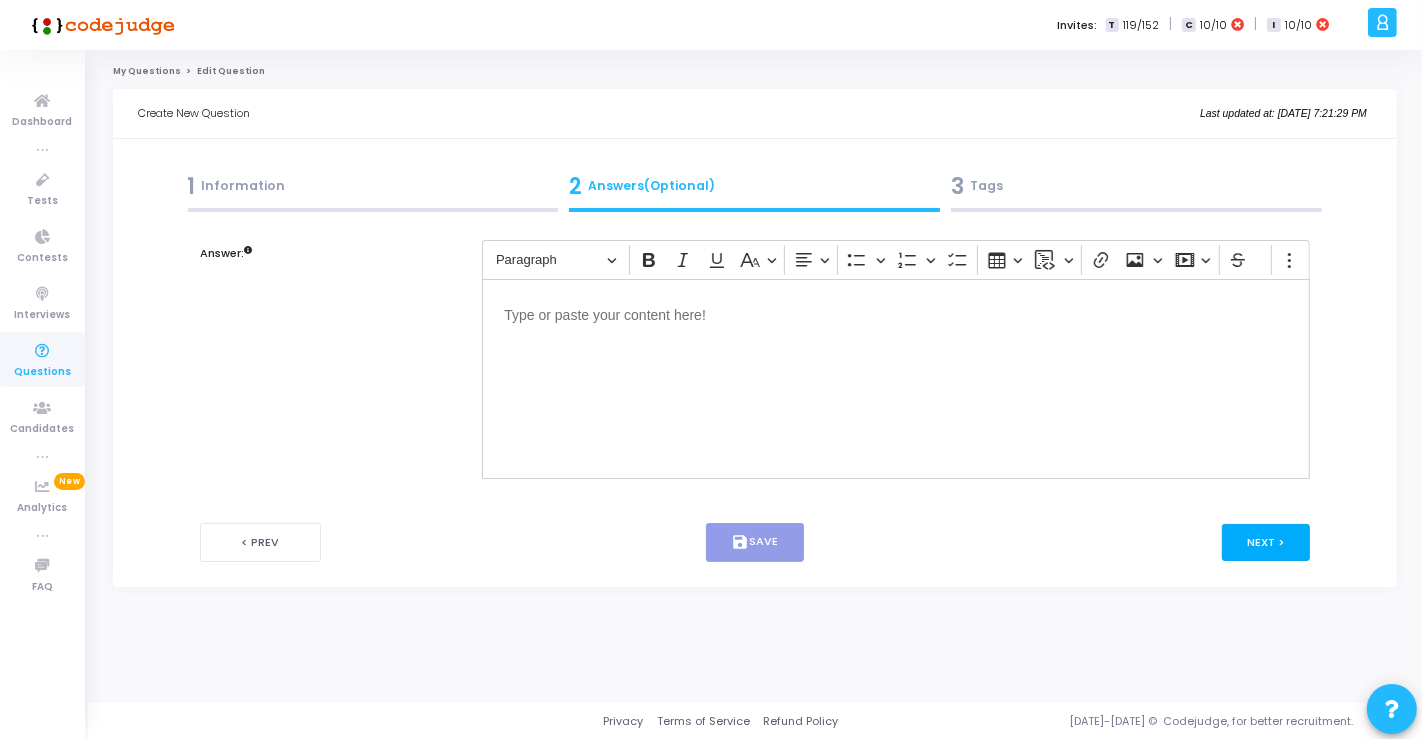 click on "Next >" at bounding box center [1266, 542] 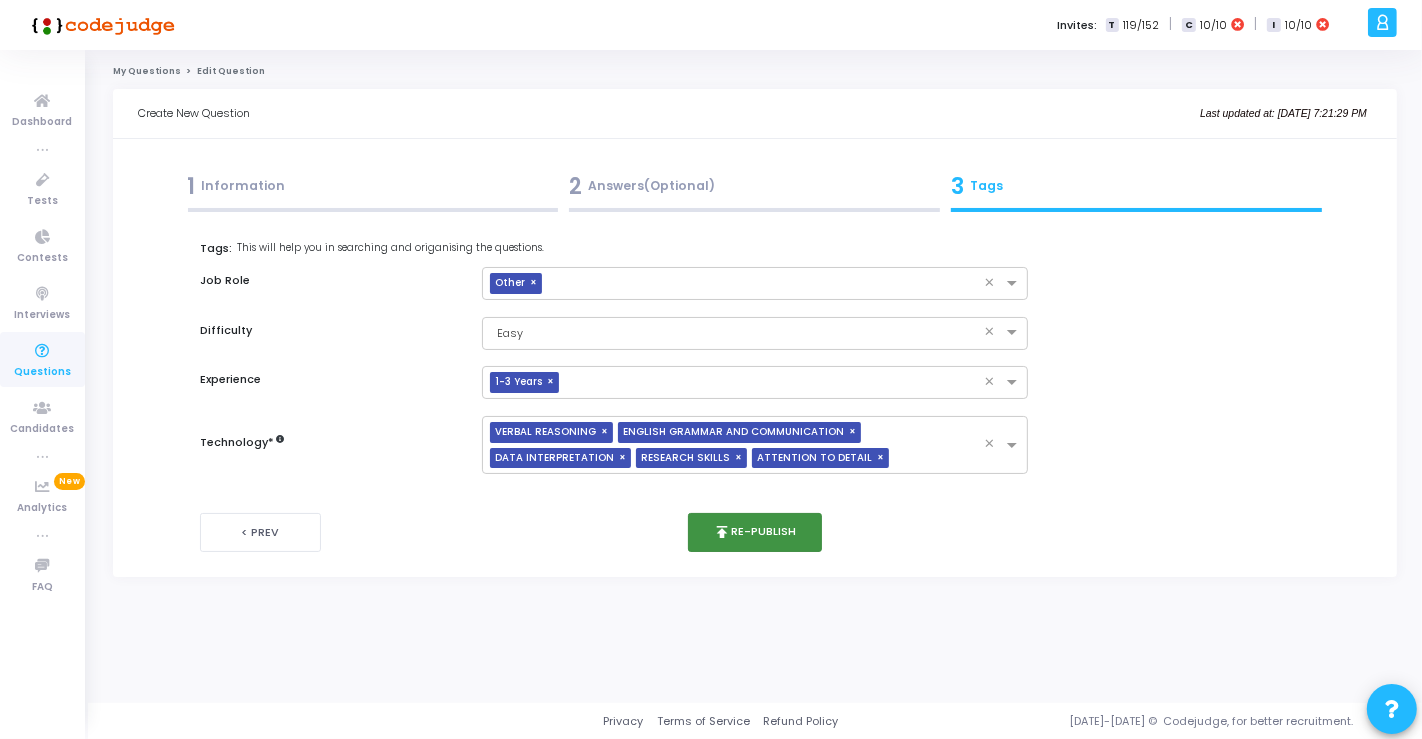 click on "publish  Re-publish" at bounding box center [755, 532] 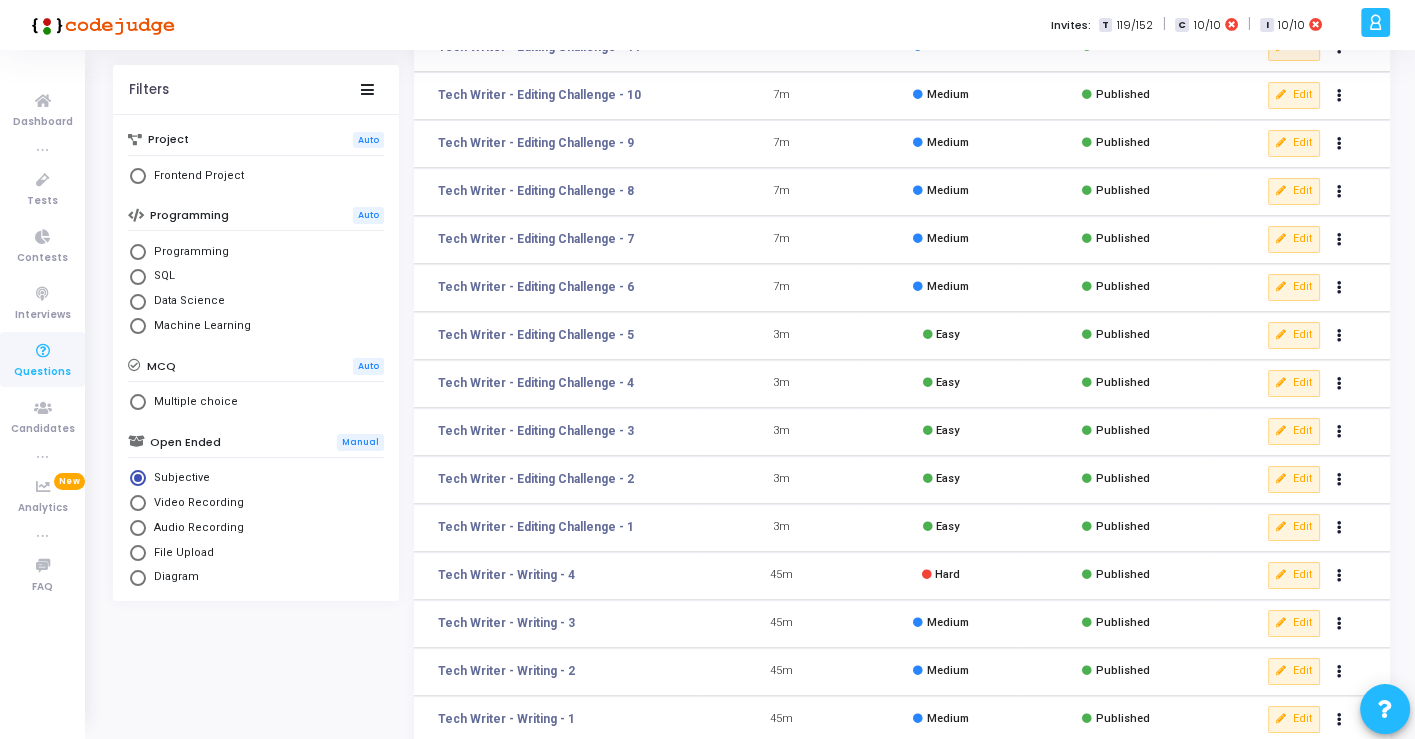 scroll, scrollTop: 318, scrollLeft: 0, axis: vertical 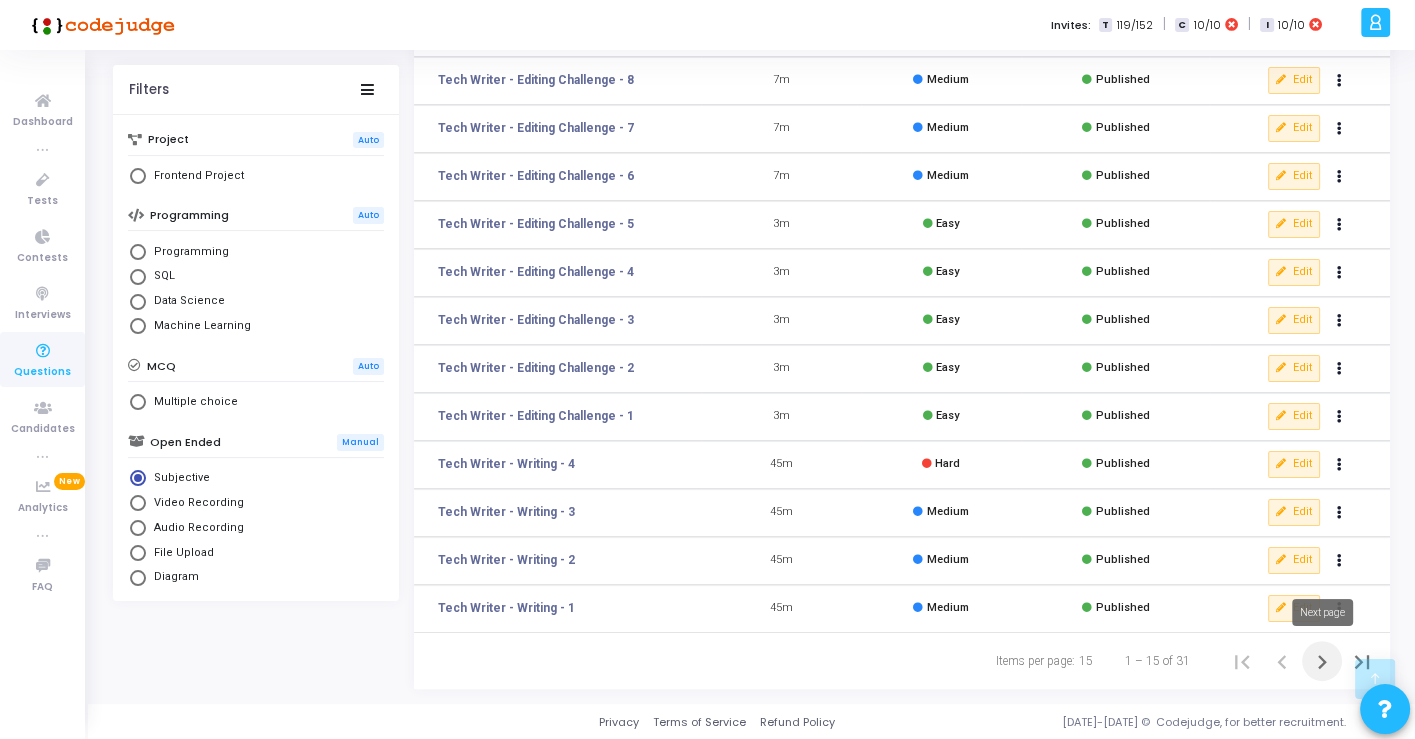 click 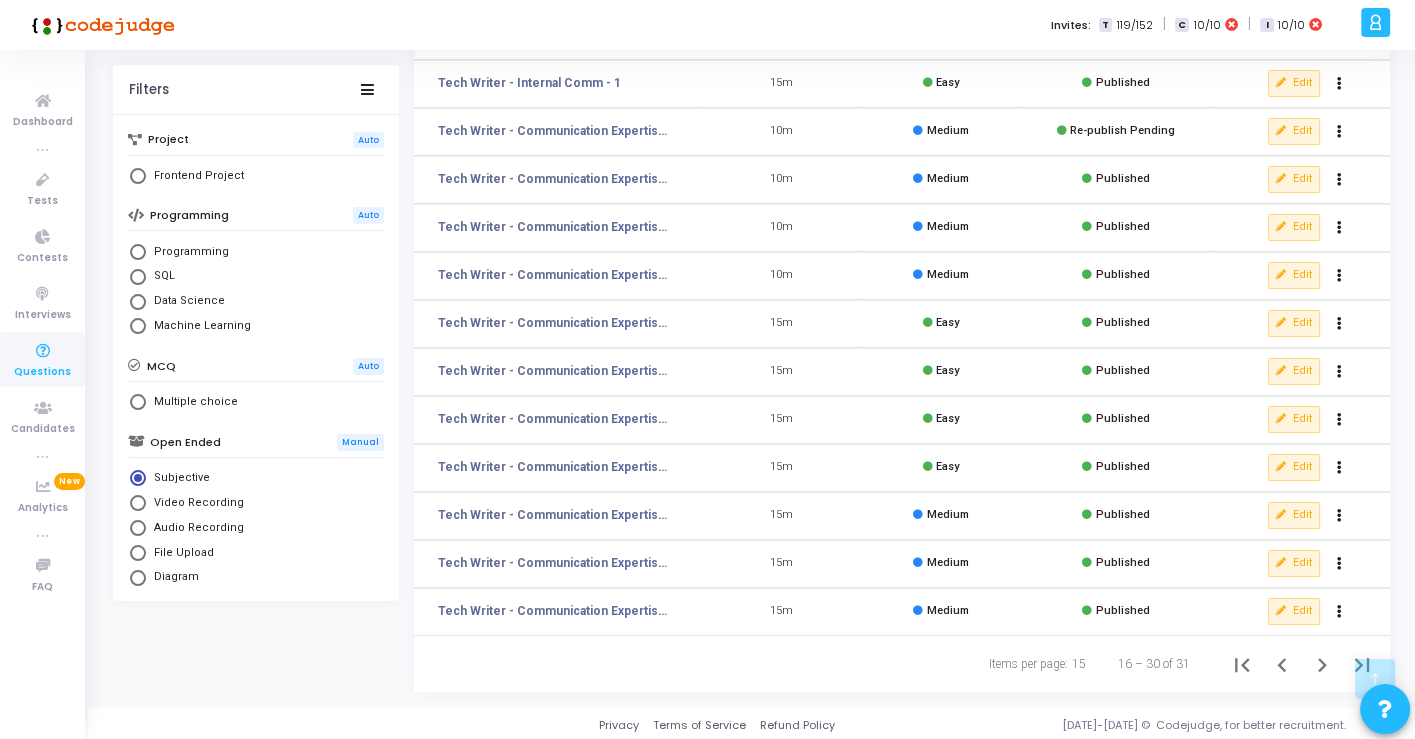 scroll, scrollTop: 318, scrollLeft: 0, axis: vertical 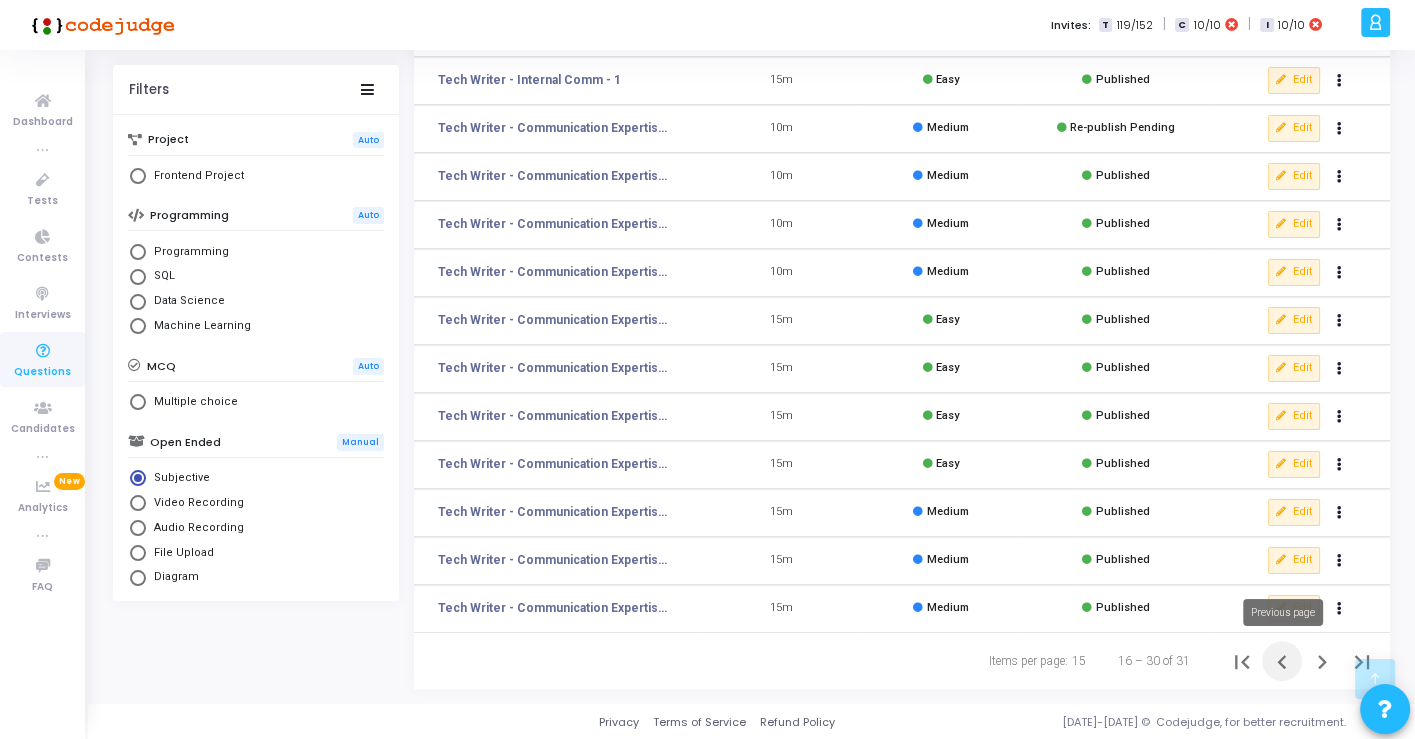 click 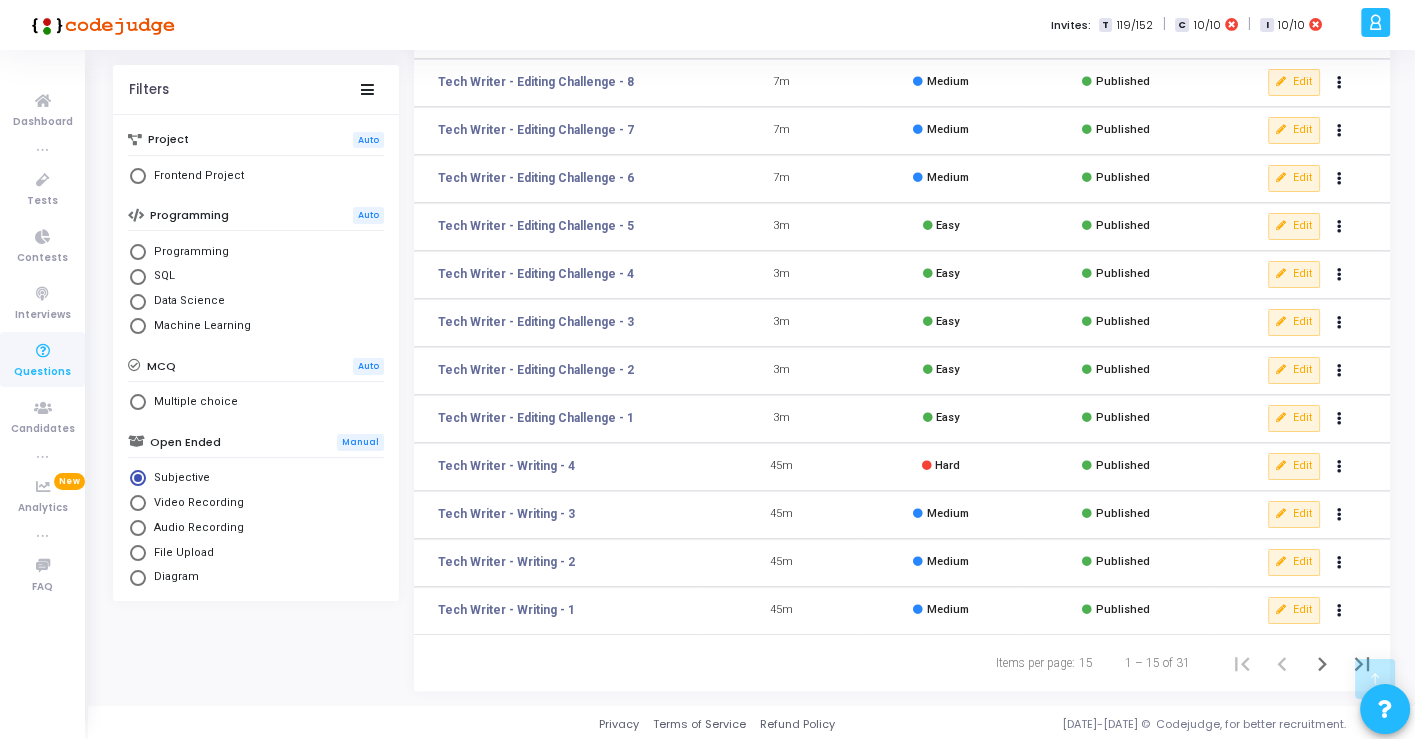 scroll, scrollTop: 318, scrollLeft: 0, axis: vertical 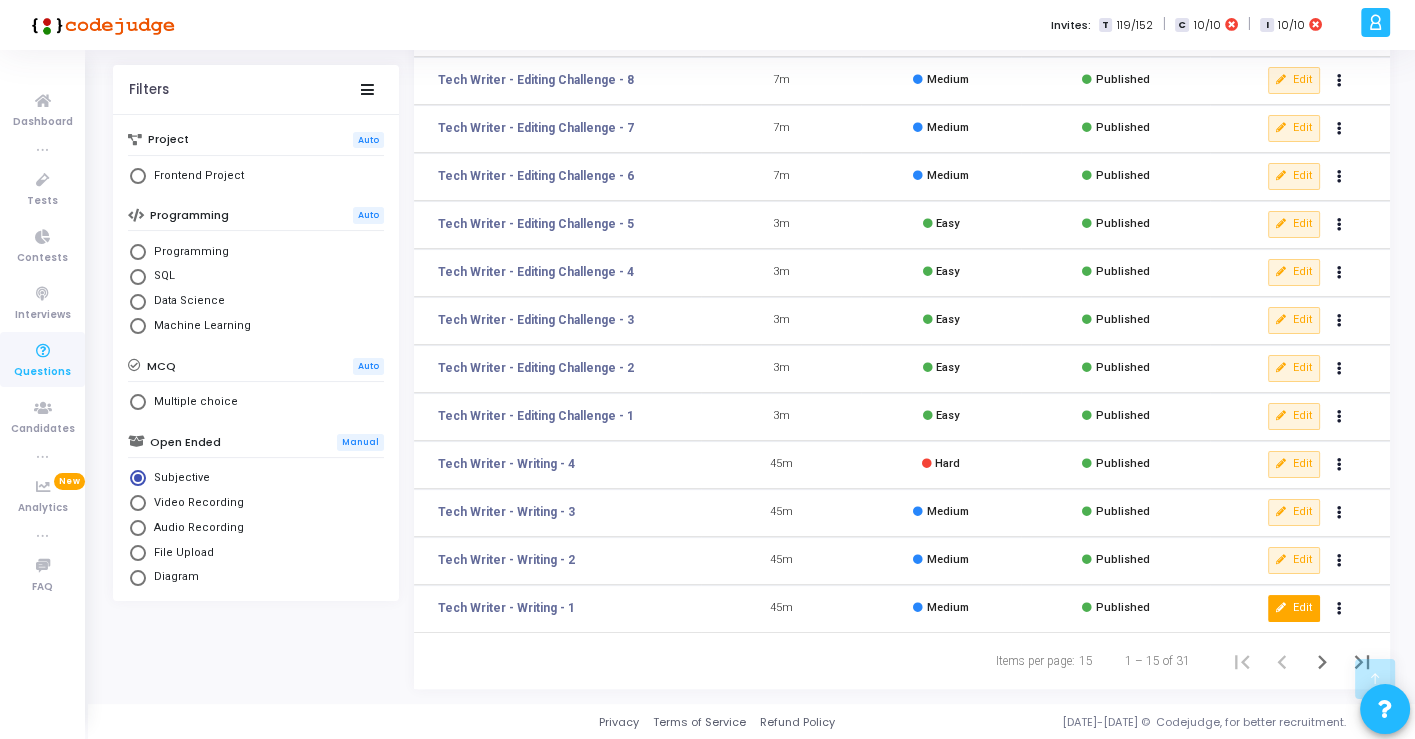 click on "Edit" at bounding box center [1294, 608] 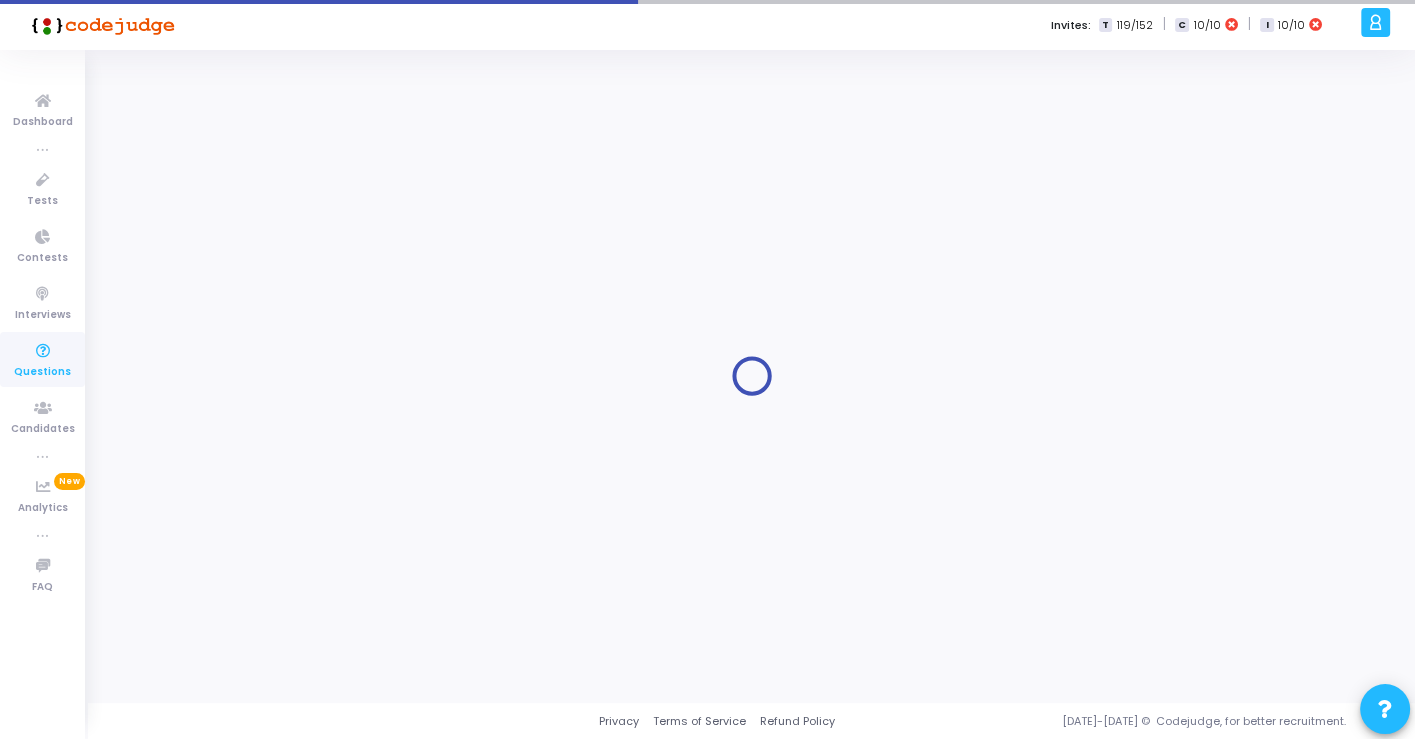 scroll, scrollTop: 0, scrollLeft: 0, axis: both 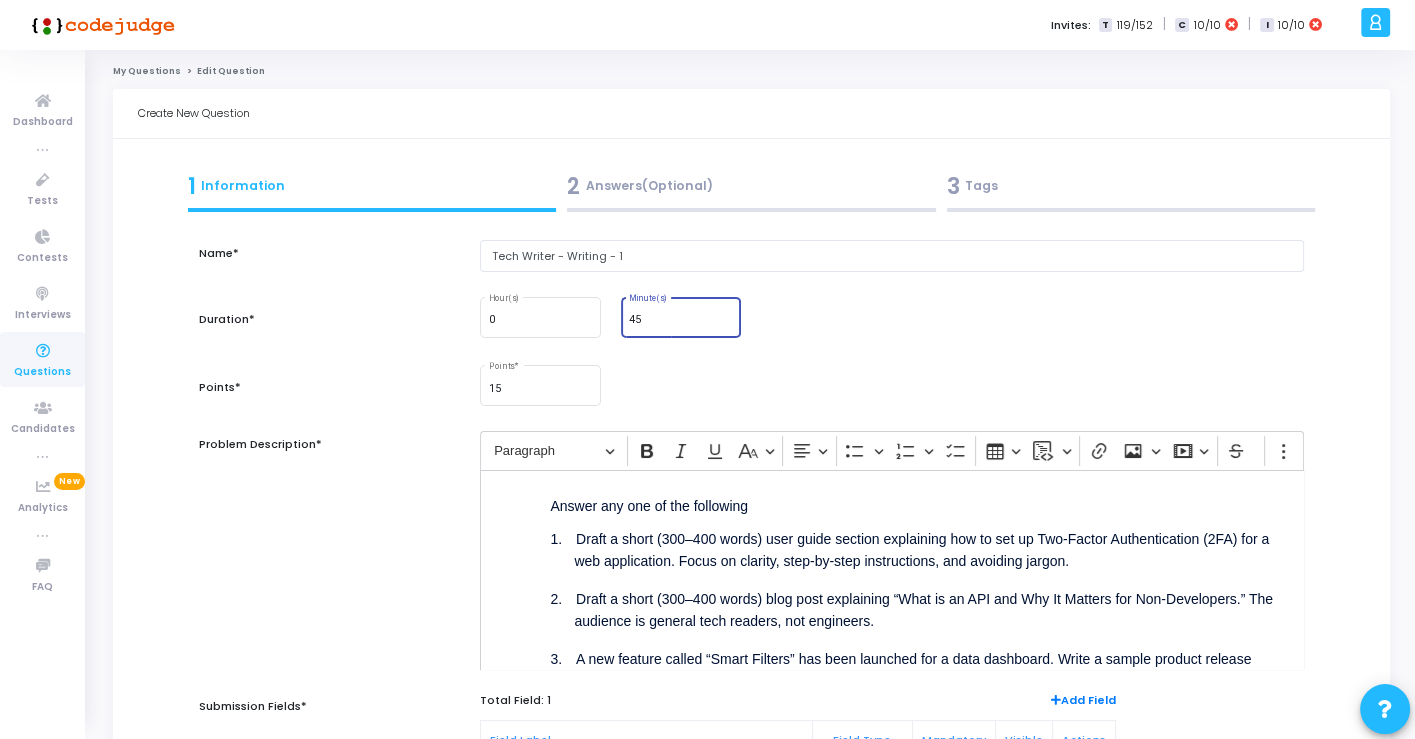 click on "45 Minute(s)" at bounding box center [681, 315] 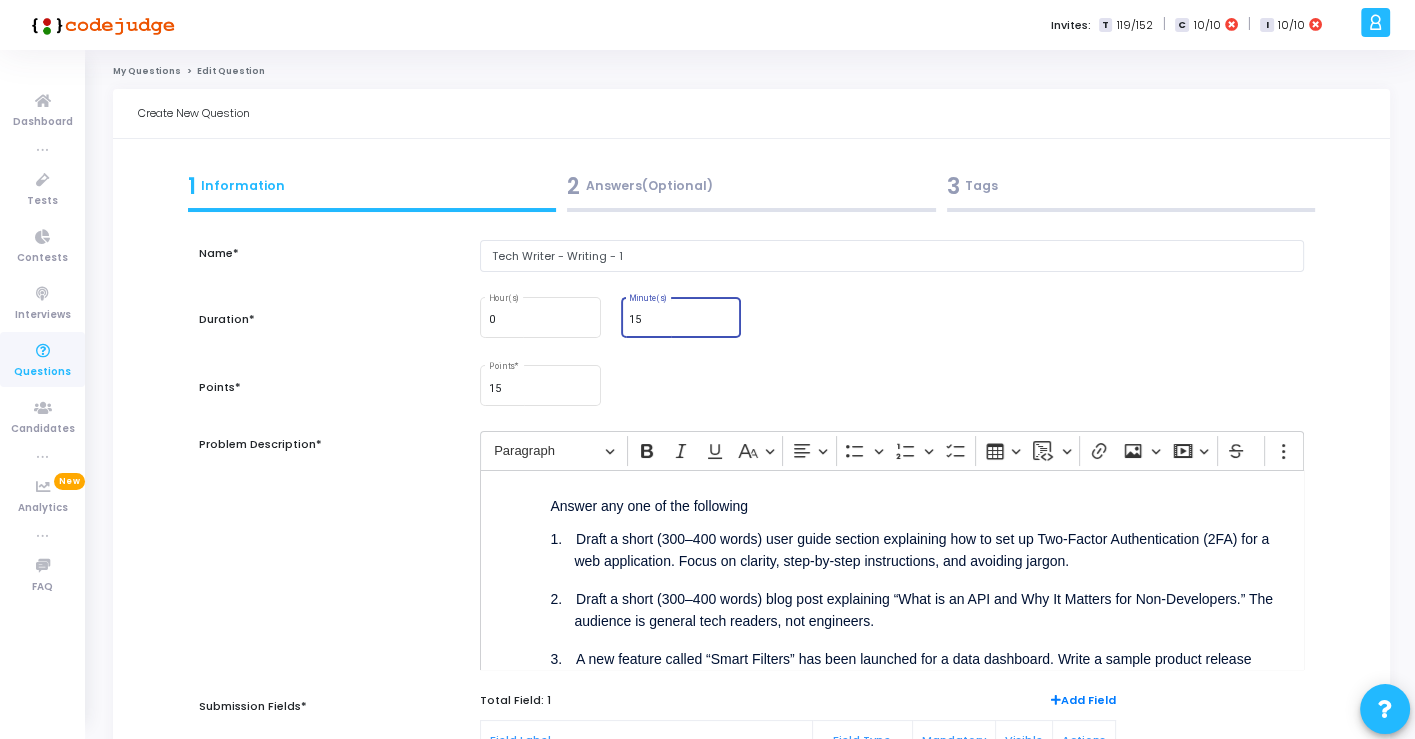 type on "15" 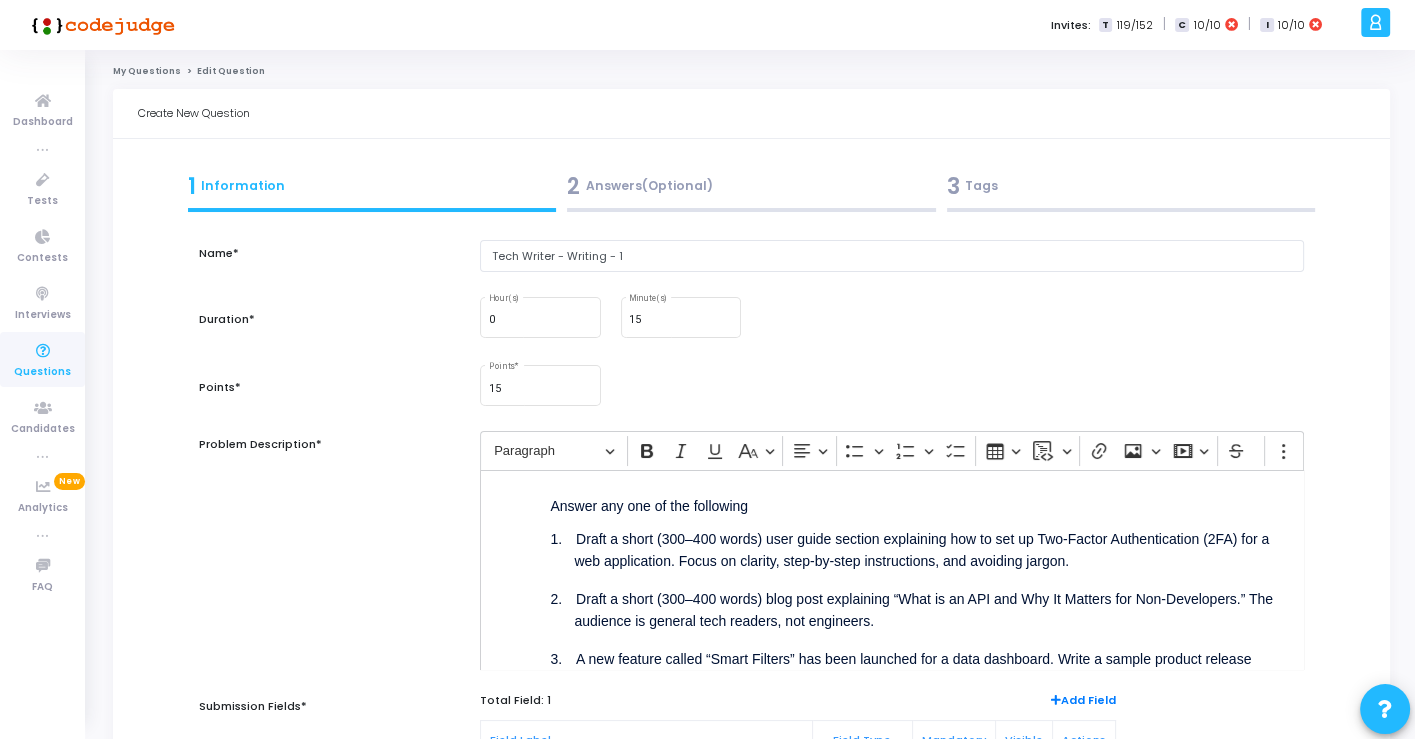 click on "0 Hour(s) 15 Minute(s)" at bounding box center (891, 317) 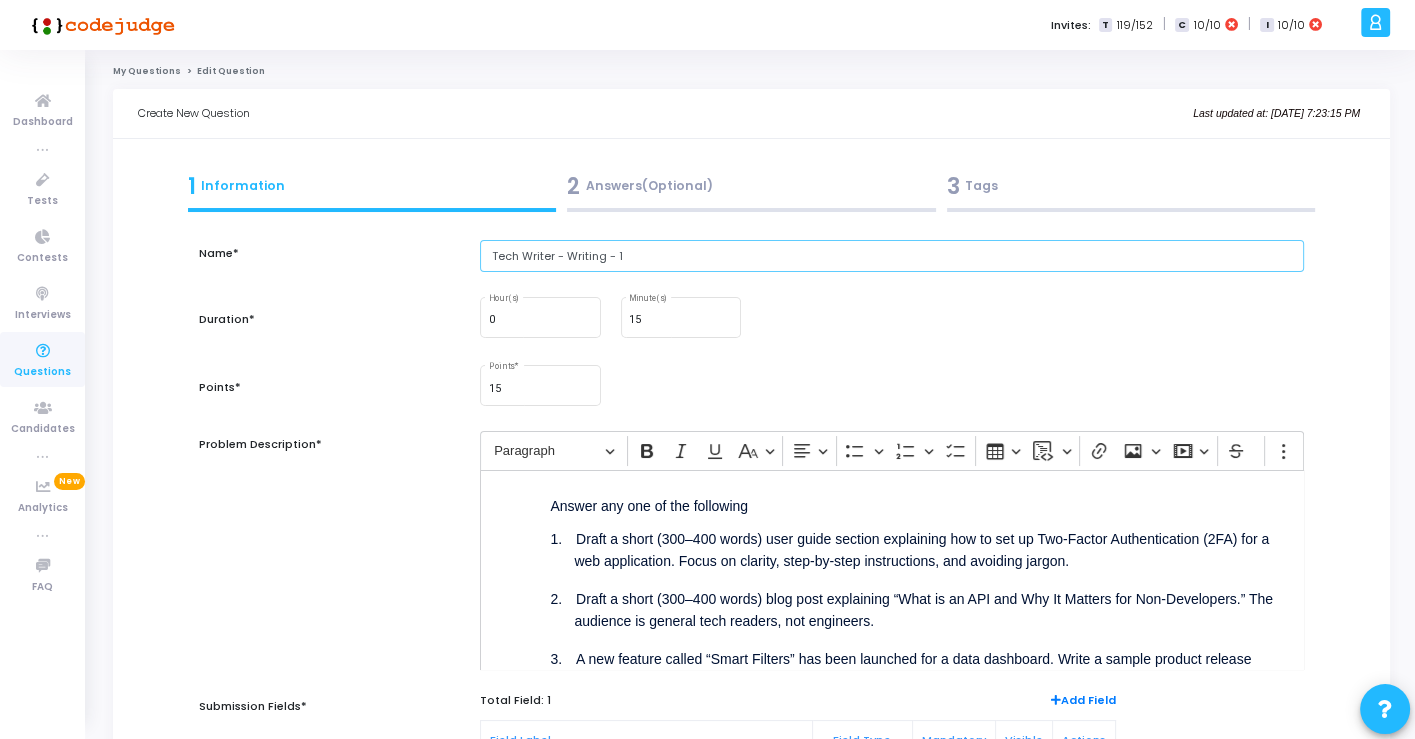 click on "Tech Writer - Writing - 1" at bounding box center [891, 256] 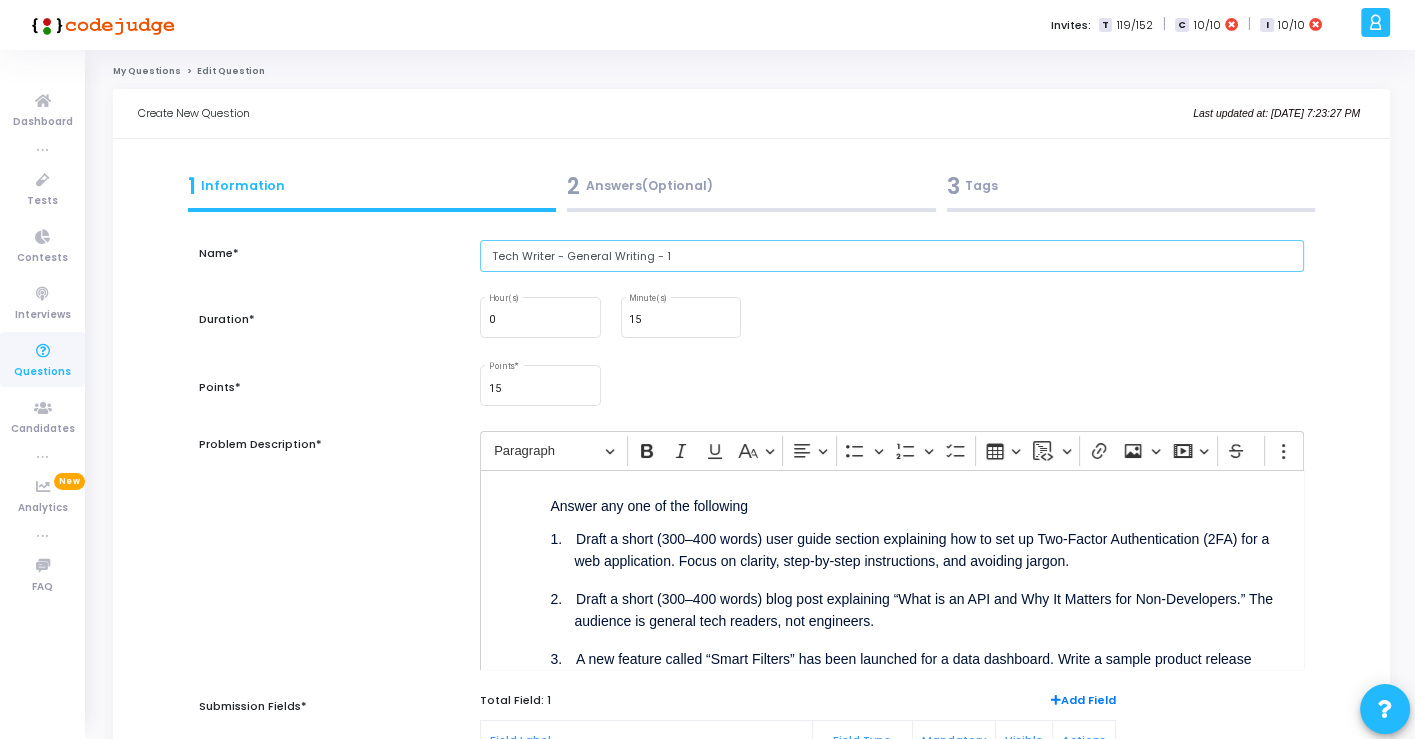 type on "Tech Writer - General Writing - 1" 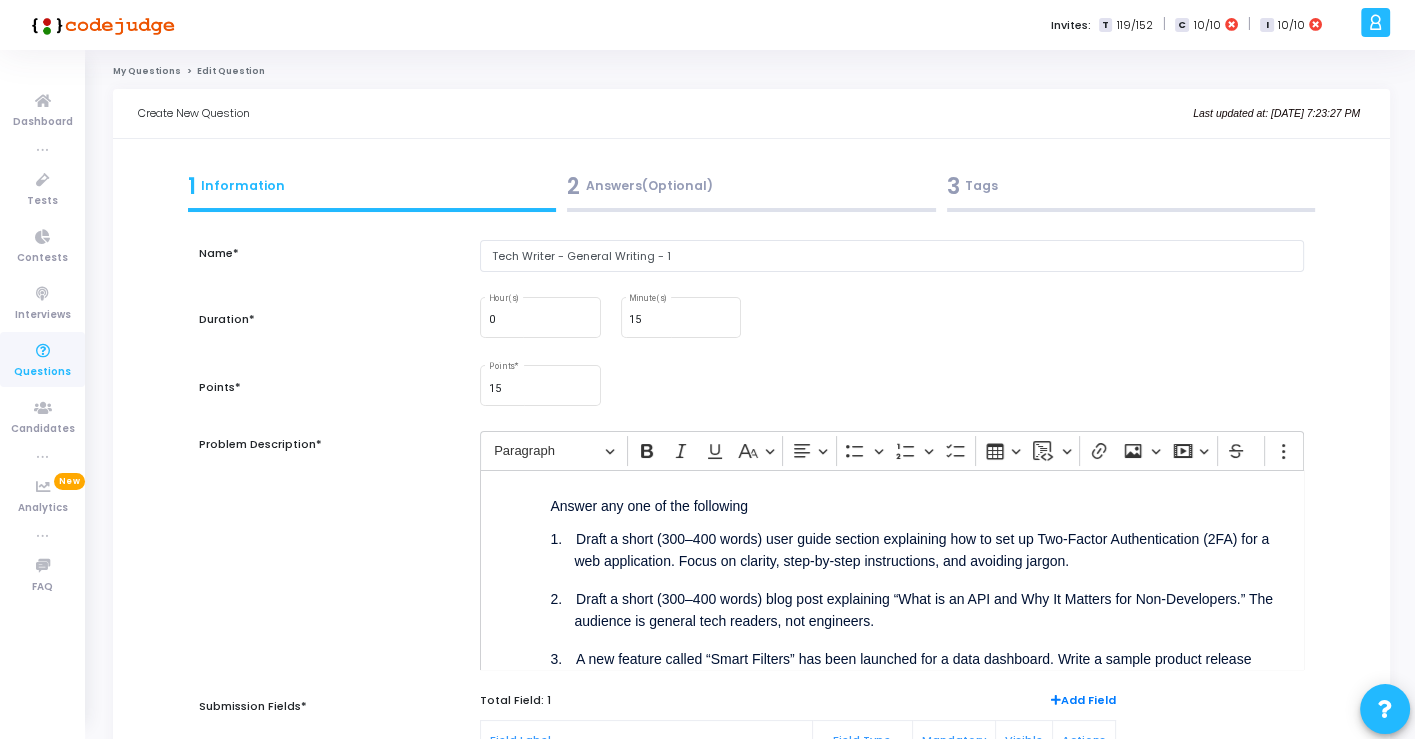 click on "Draft a short (300–400 words) user guide section explaining how to set up Two-Factor Authentication (2FA) for a web application. Focus on clarity, step-by-step instructions, and avoiding jargon." at bounding box center [921, 550] 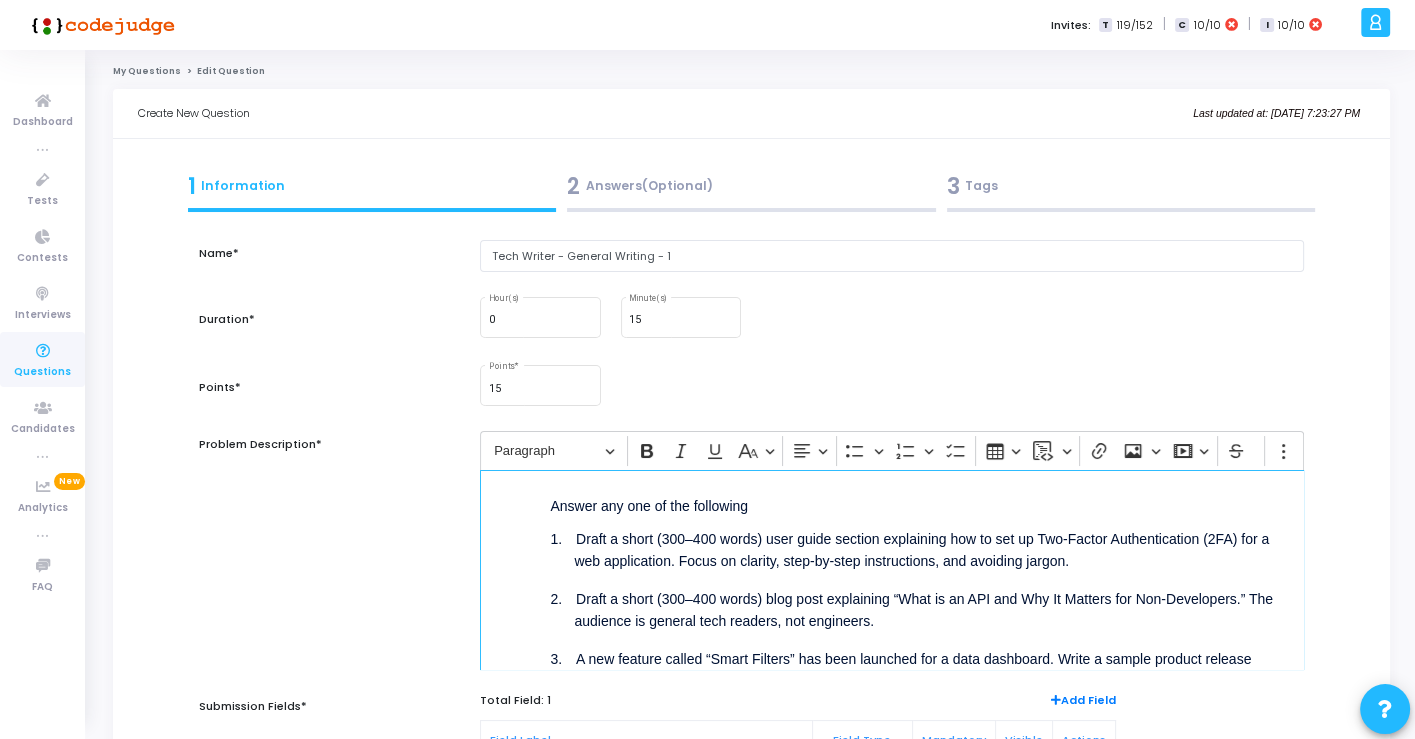click on "1.        Draft a short (300–400 words) user guide section explaining how to set up Two-Factor Authentication (2FA) for a web application. Focus on clarity, step-by-step instructions, and avoiding jargon." at bounding box center [927, 549] 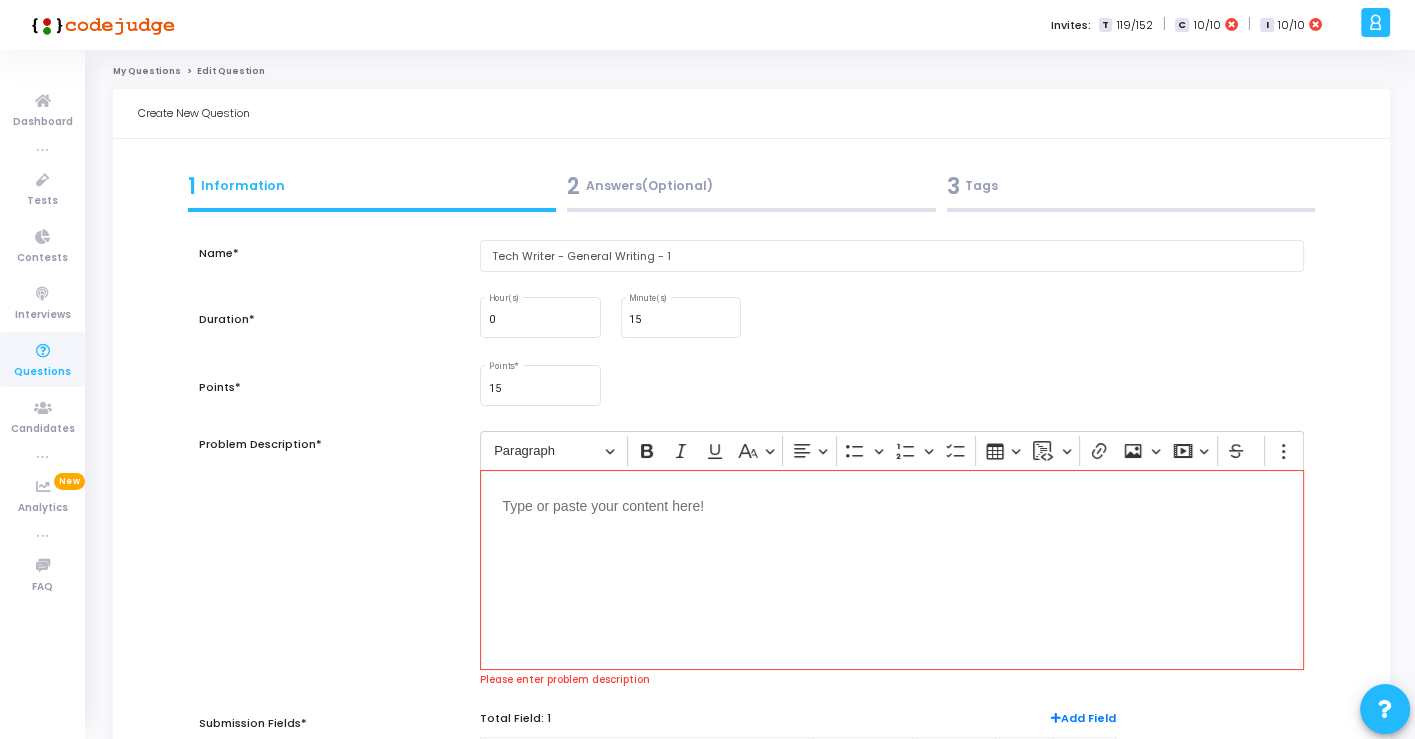 click at bounding box center [891, 504] 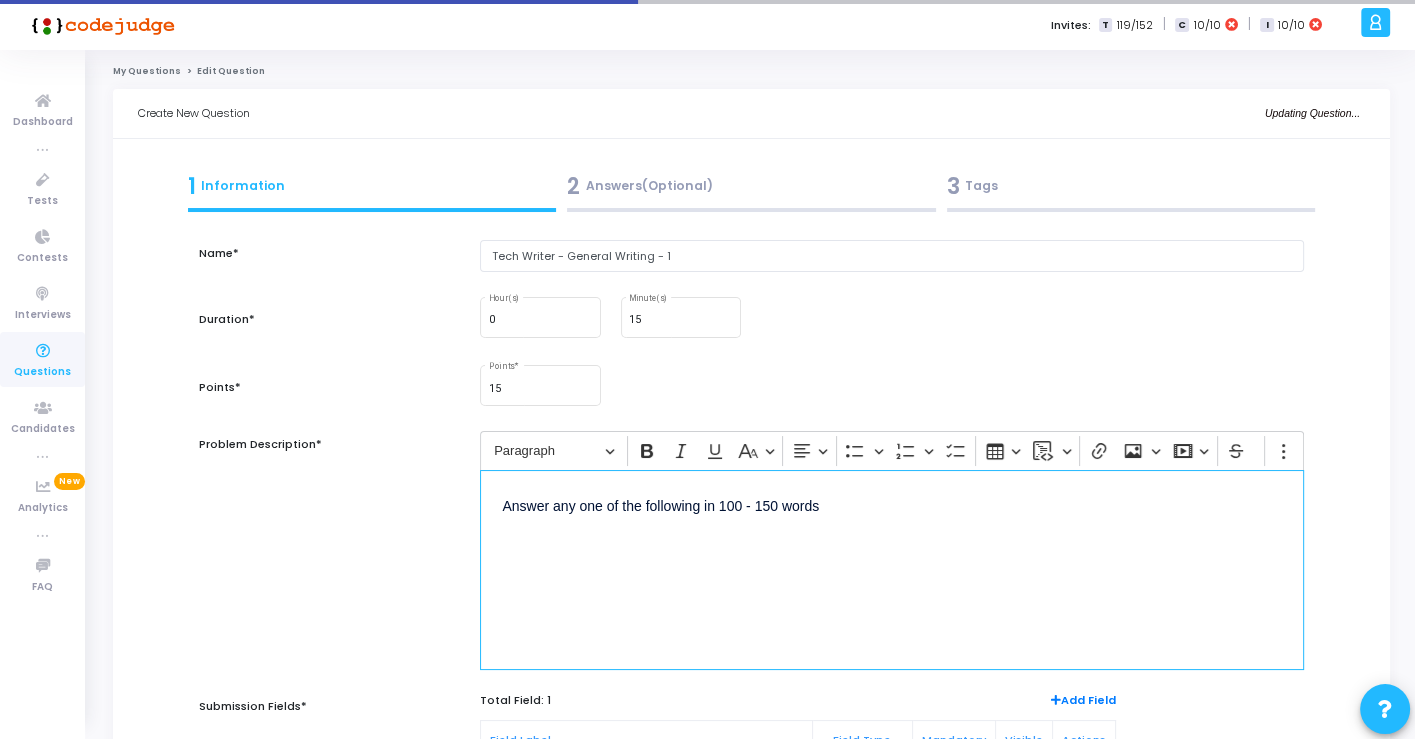 click on "Answer any one of the following in 100 - 150 words" at bounding box center (891, 504) 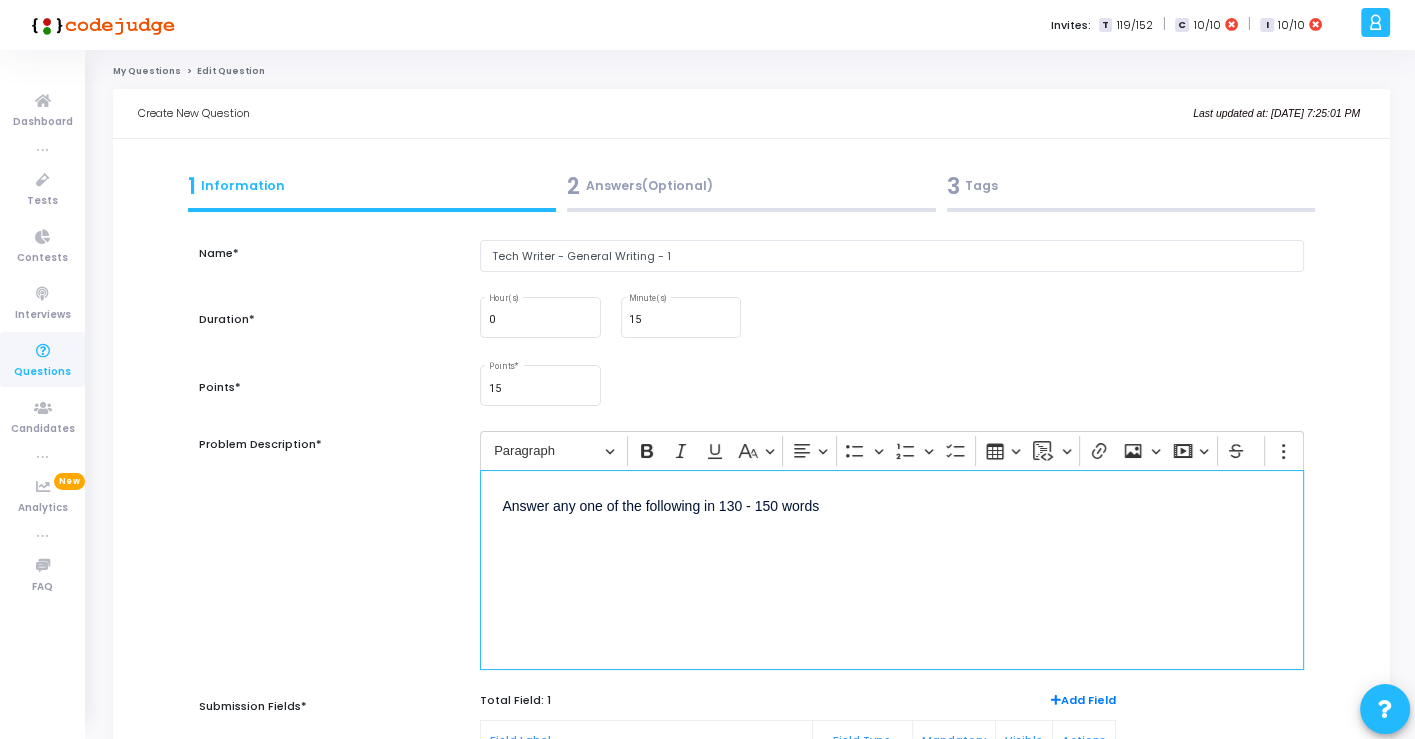 click on "Answer any one of the following in 130 - 150 words" at bounding box center [891, 570] 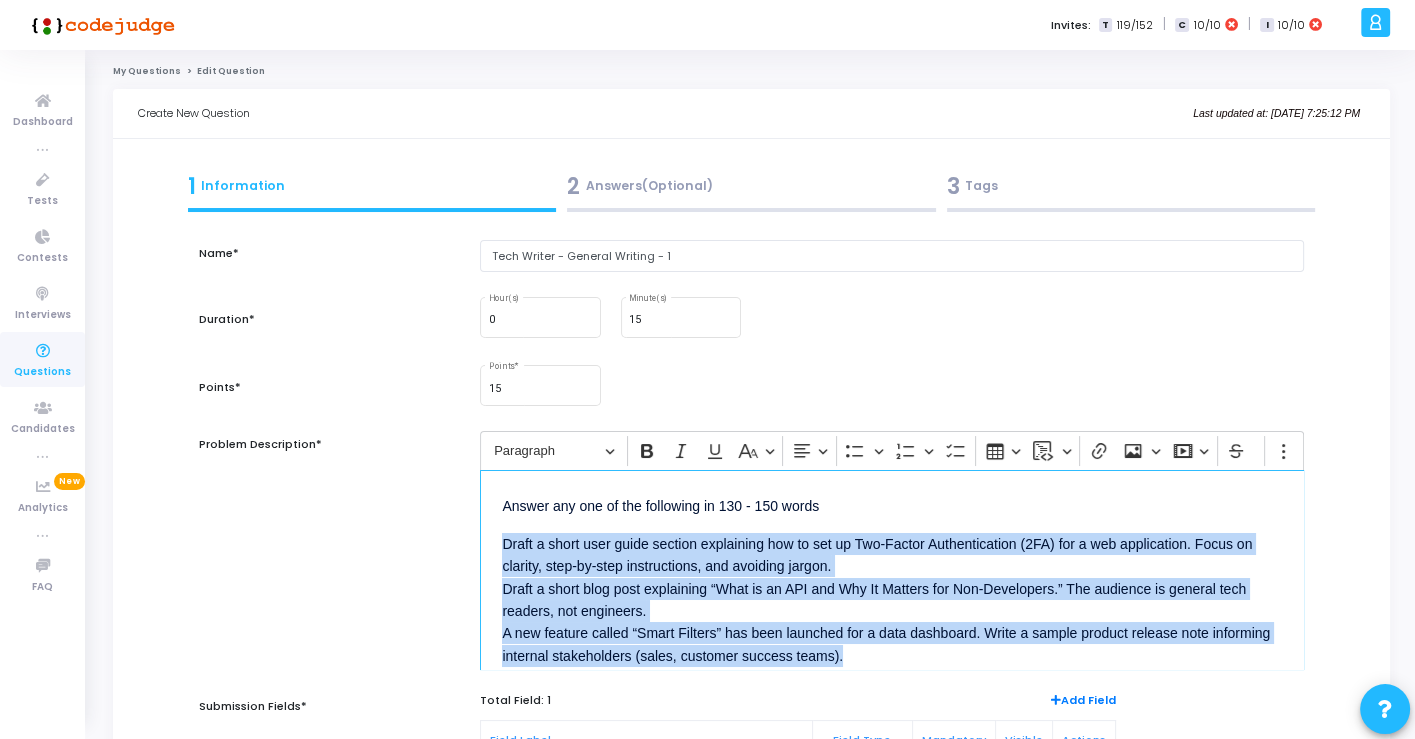 drag, startPoint x: 883, startPoint y: 653, endPoint x: 503, endPoint y: 553, distance: 392.93765 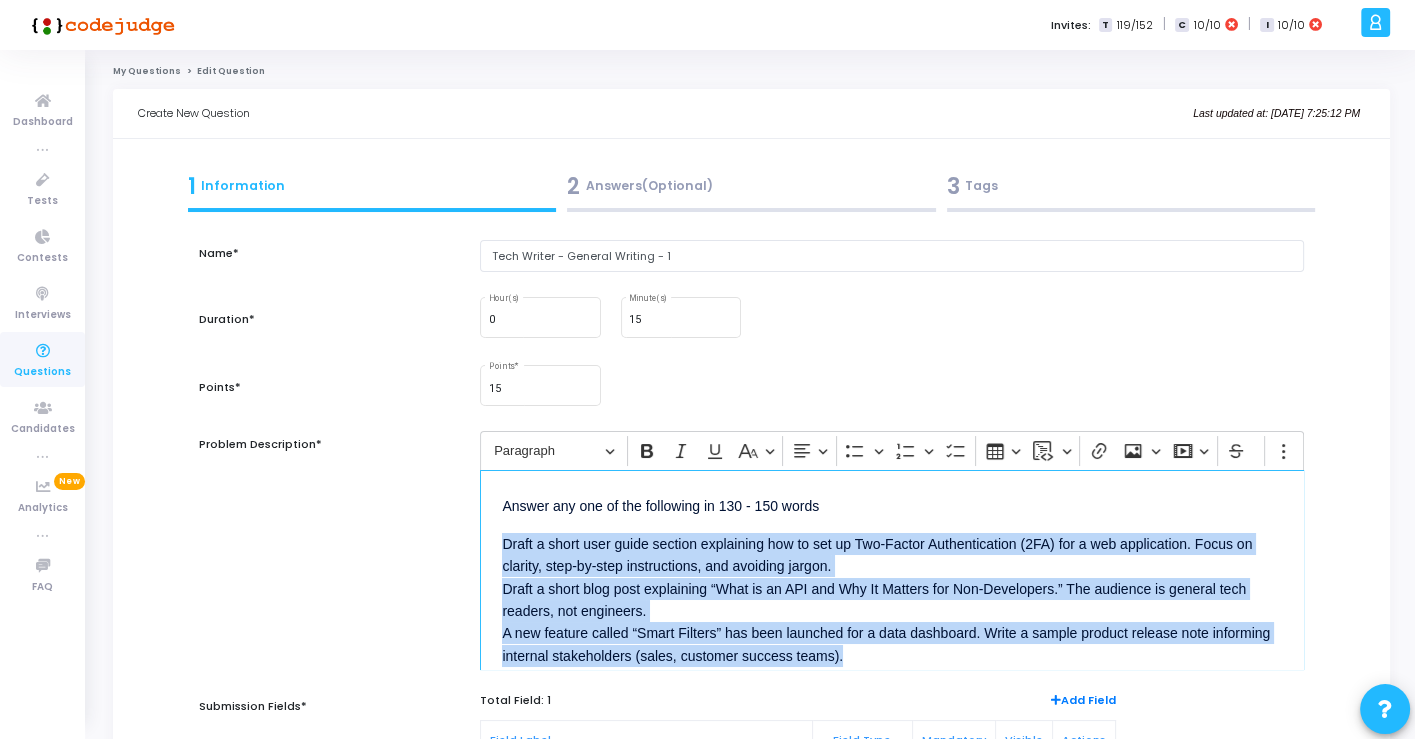 click on "Draft a short user guide section explaining how to set up Two-Factor Authentication (2FA) for a web application. Focus on clarity, step-by-step instructions, and avoiding jargon. Draft a short blog post explaining “What is an API and Why It Matters for Non-Developers.” The audience is general tech readers, not engineers. A new feature called “Smart Filters” has been launched for a data dashboard. Write a sample product release note informing internal stakeholders (sales, customer success teams)." at bounding box center (891, 598) 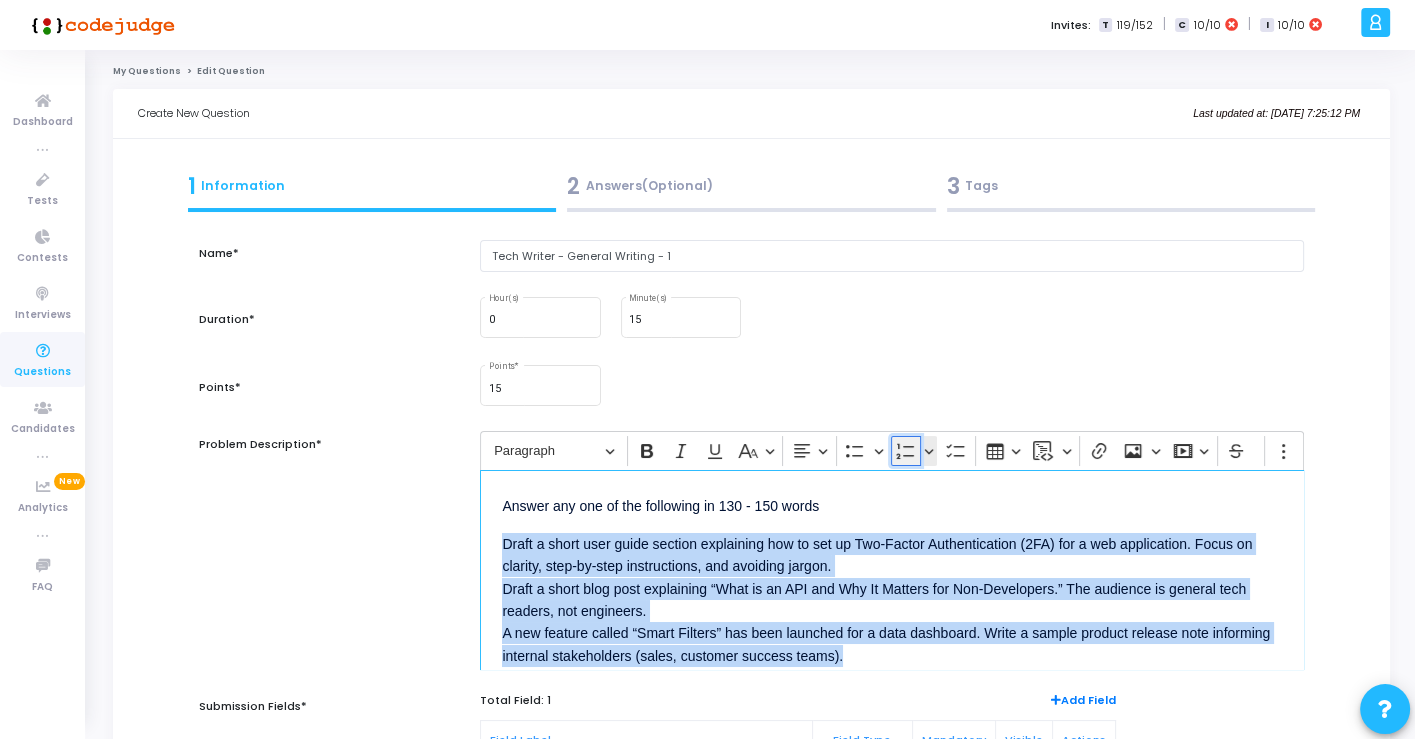 click 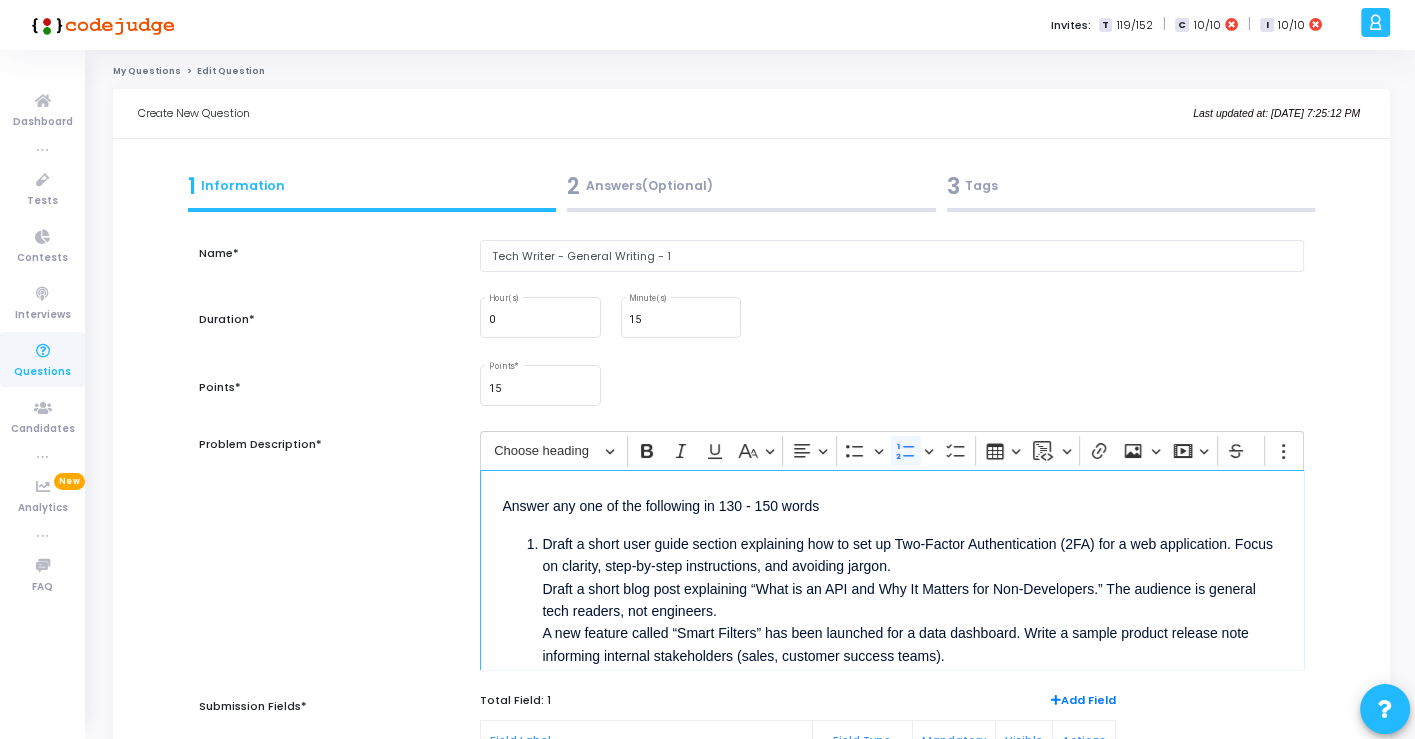 click on "Draft a short user guide section explaining how to set up Two-Factor Authentication (2FA) for a web application. Focus on clarity, step-by-step instructions, and avoiding jargon. Draft a short blog post explaining “What is an API and Why It Matters for Non-Developers.” The audience is general tech readers, not engineers. A new feature called “Smart Filters” has been launched for a data dashboard. Write a sample product release note informing internal stakeholders (sales, customer success teams)." at bounding box center (911, 600) 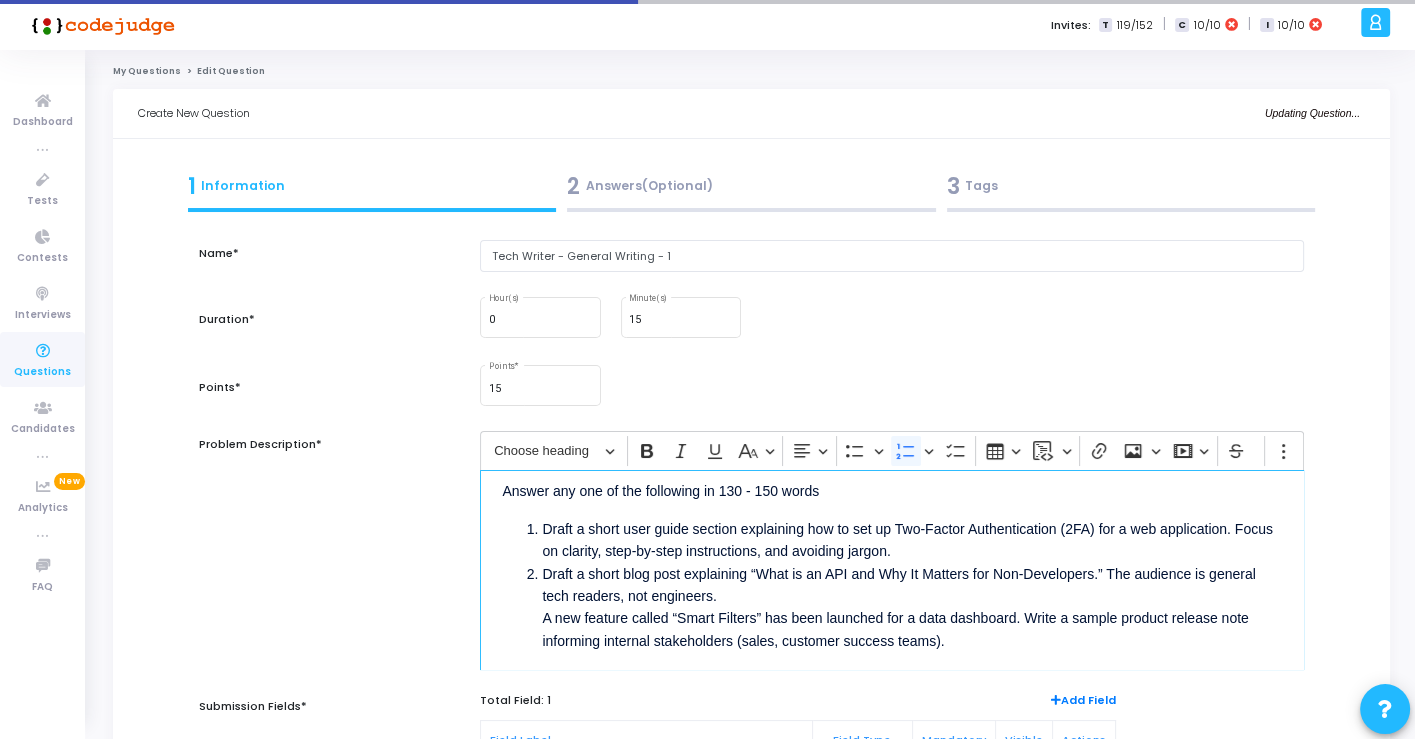 scroll, scrollTop: 31, scrollLeft: 0, axis: vertical 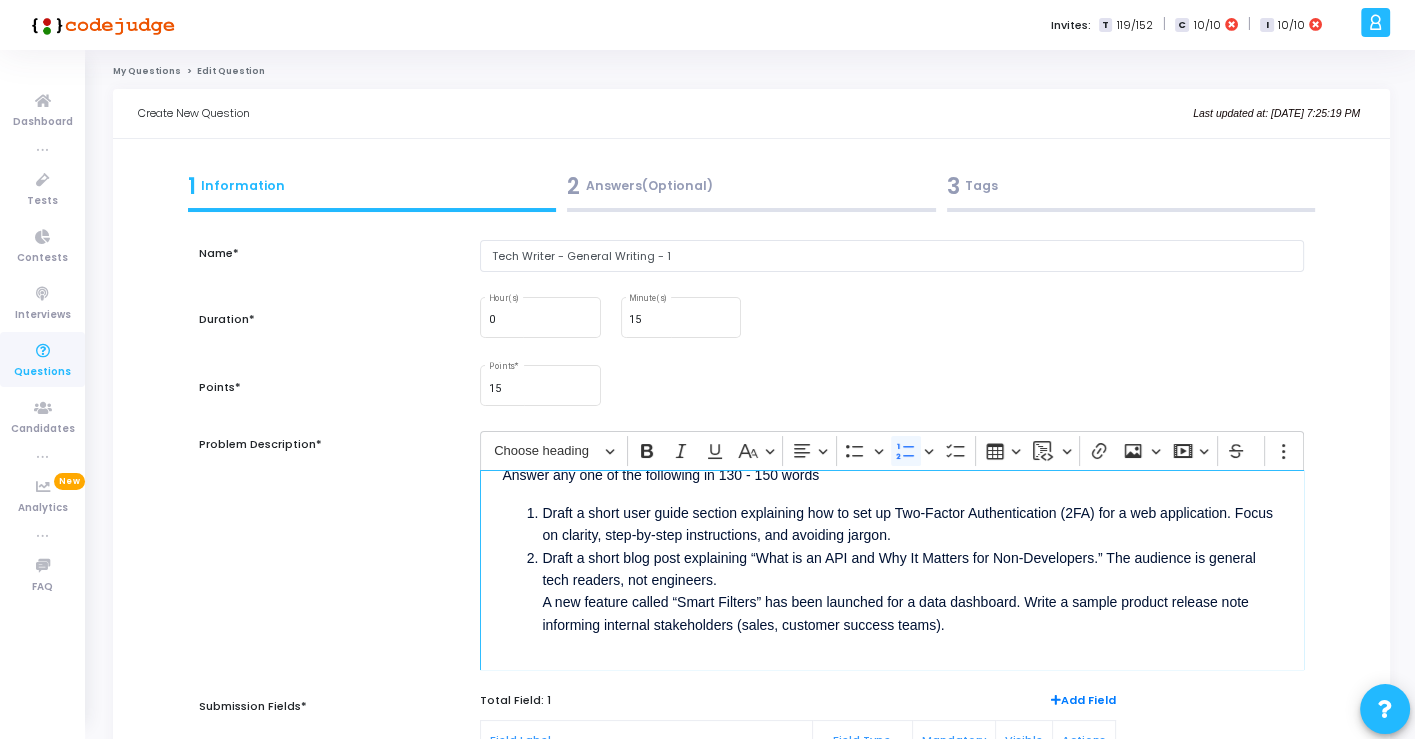click on "Draft a short blog post explaining “What is an API and Why It Matters for Non-Developers.” The audience is general tech readers, not engineers. A new feature called “Smart Filters” has been launched for a data dashboard. Write a sample product release note informing internal stakeholders (sales, customer success teams)." at bounding box center (911, 592) 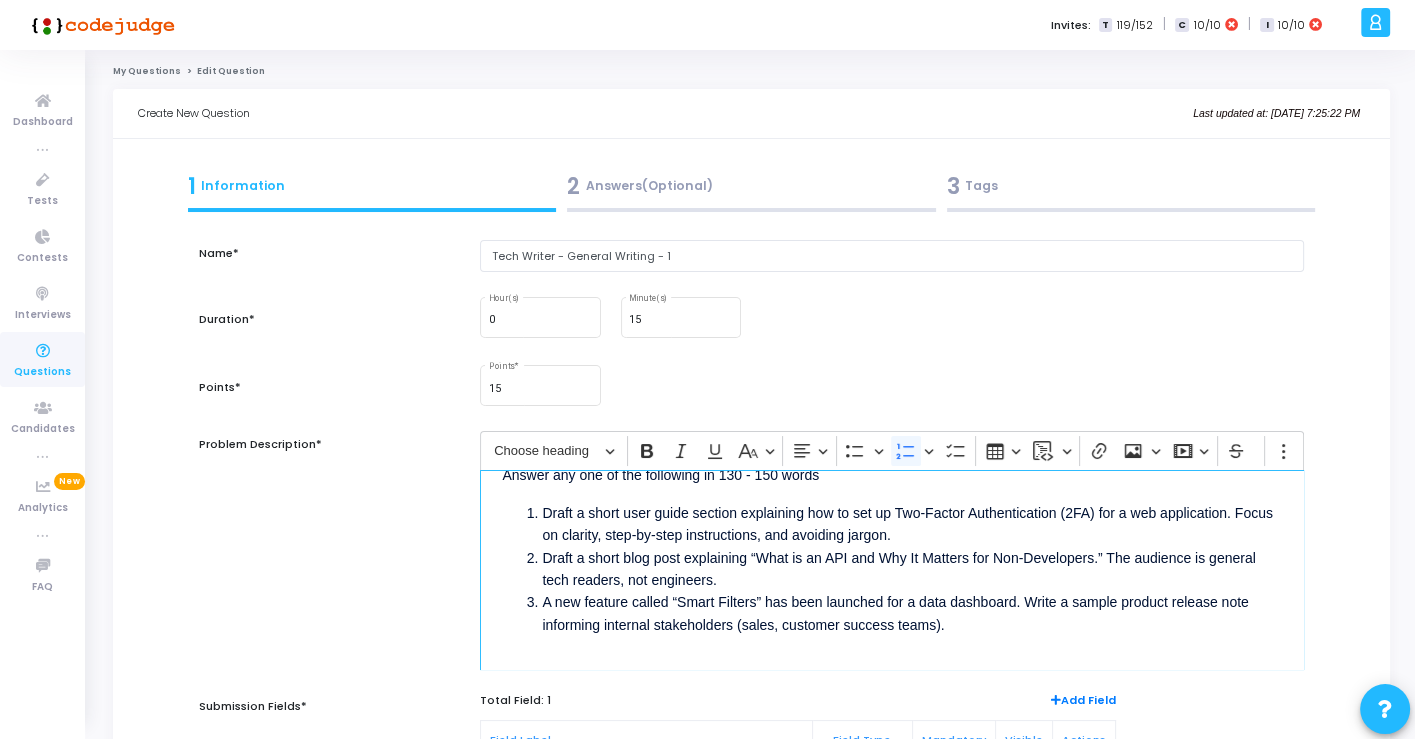 scroll, scrollTop: 0, scrollLeft: 0, axis: both 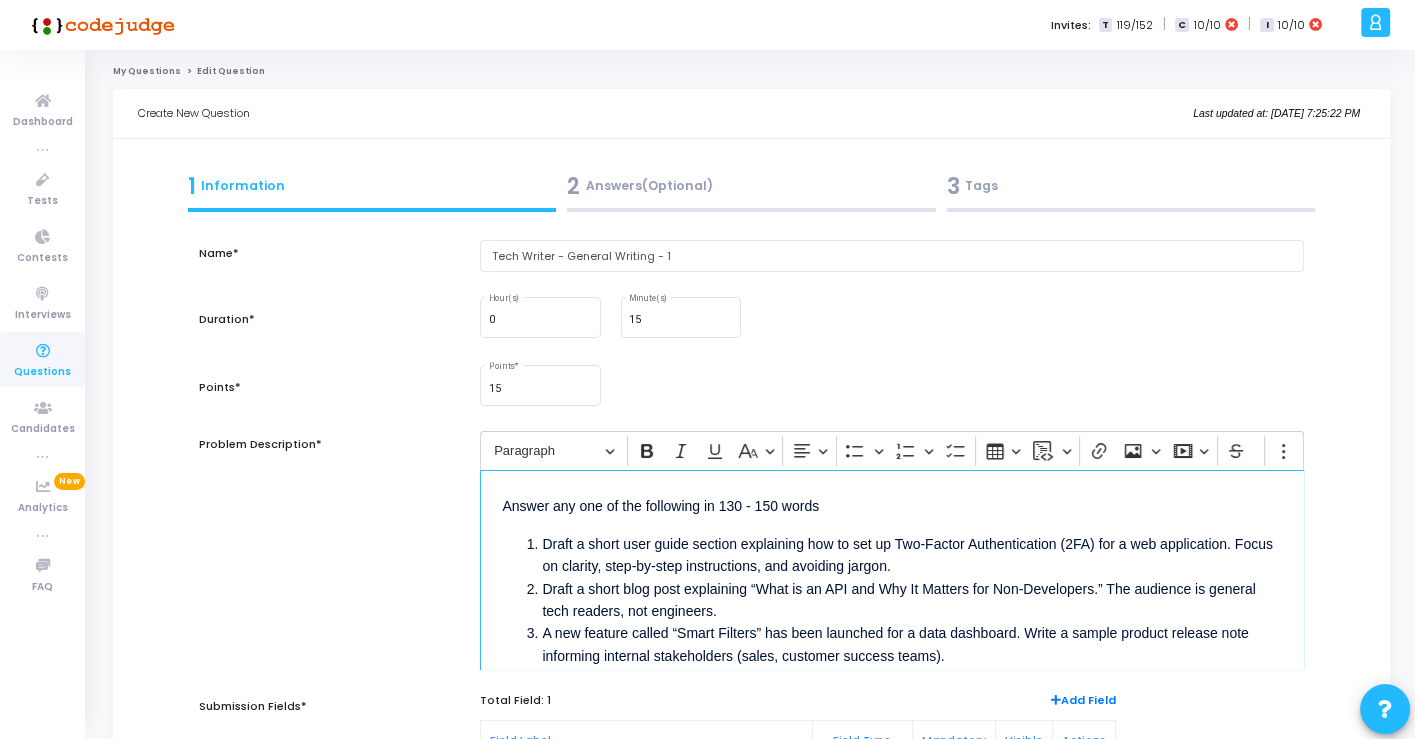click on "Answer any one of the following in 130 - 150 words" at bounding box center (891, 504) 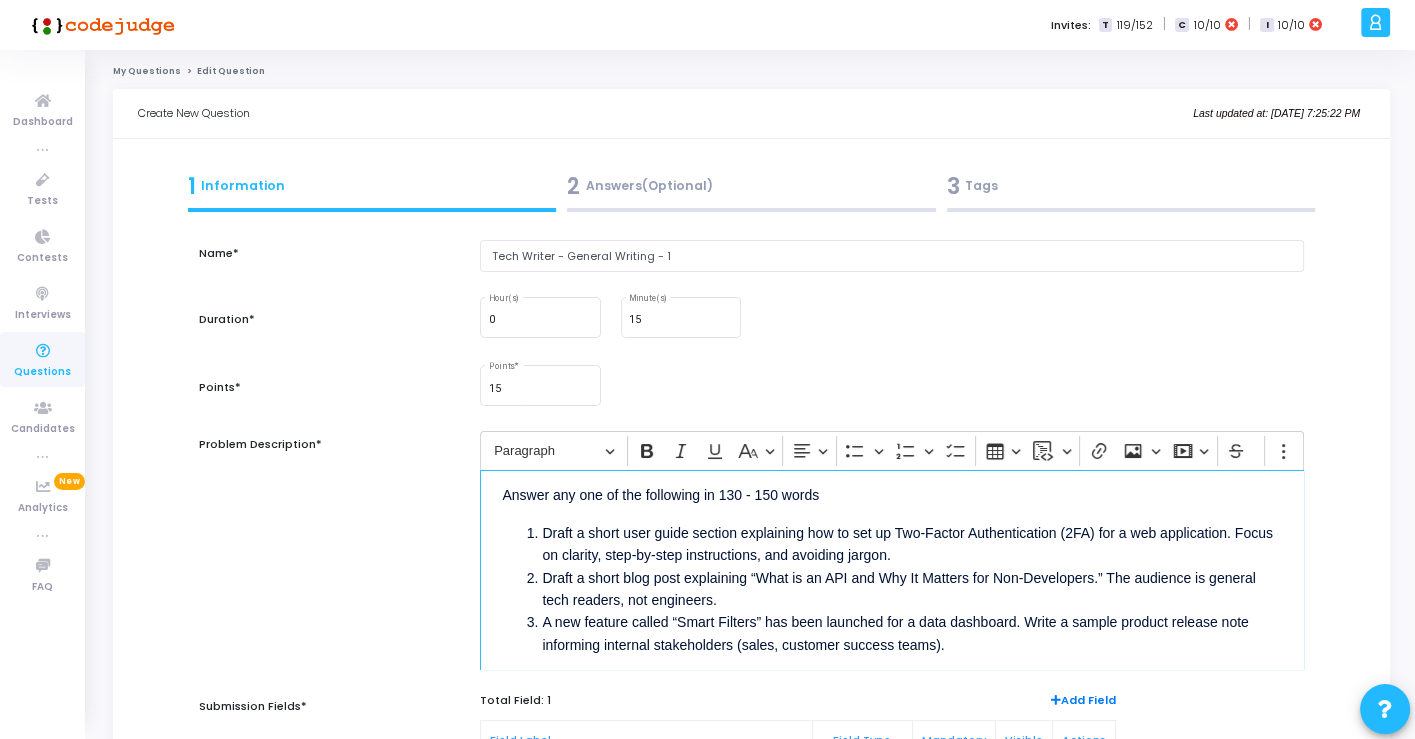 scroll, scrollTop: 0, scrollLeft: 0, axis: both 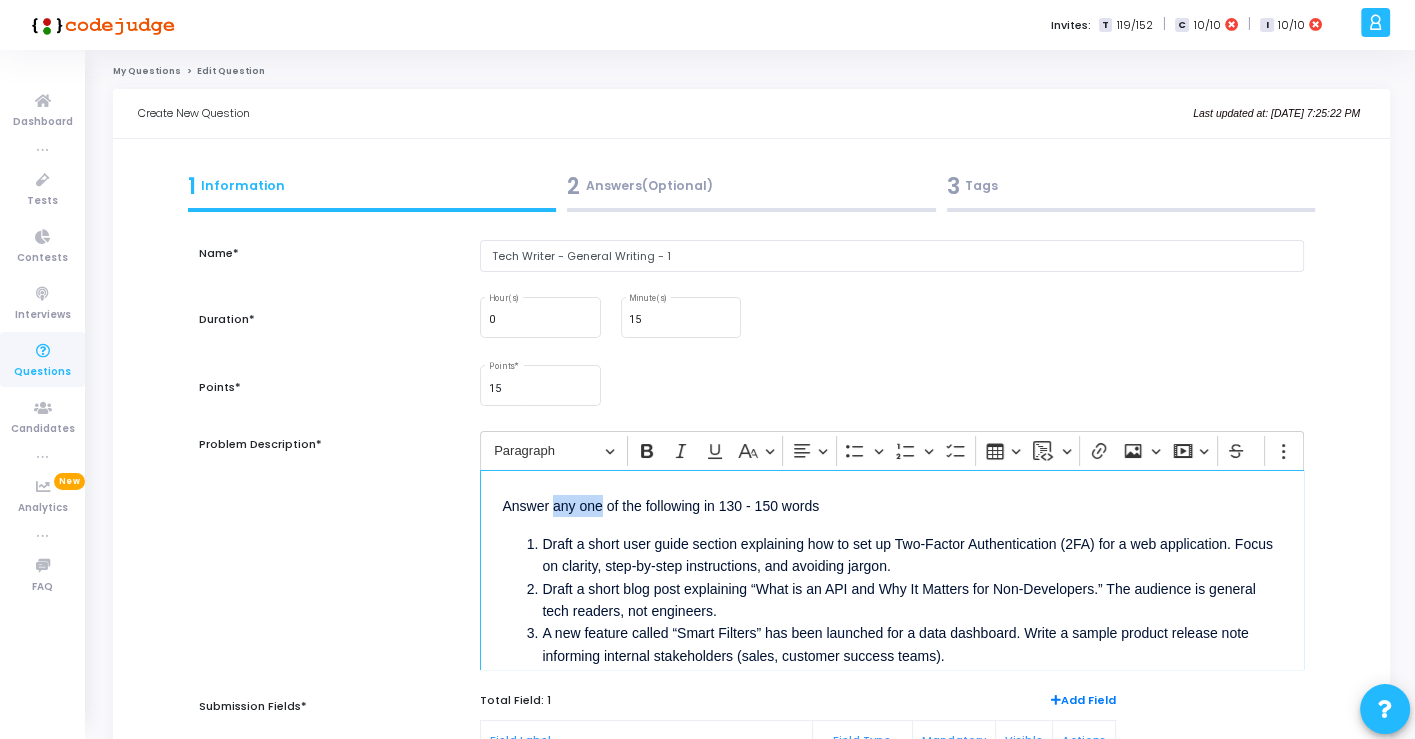 drag, startPoint x: 554, startPoint y: 506, endPoint x: 601, endPoint y: 506, distance: 47 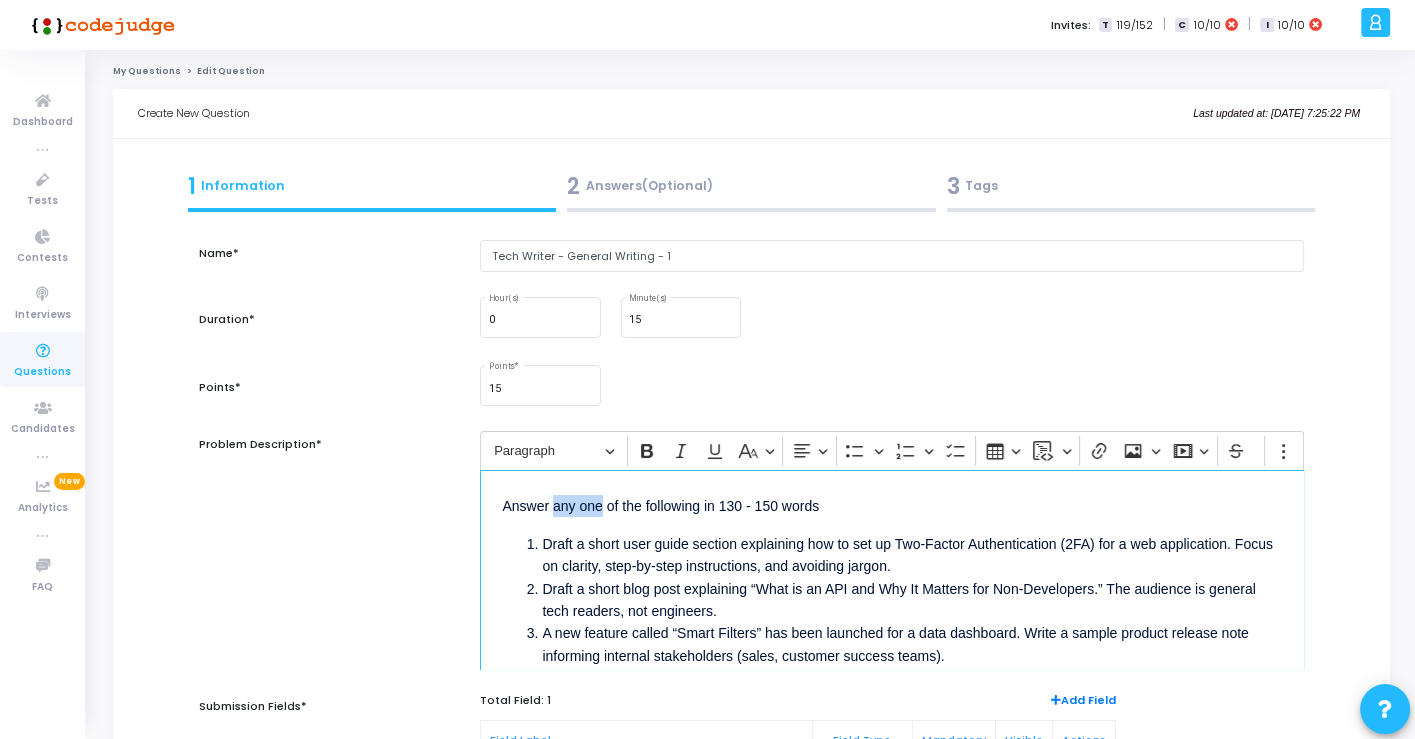 click on "Answer any one of the following in 130 - 150 words" at bounding box center [891, 504] 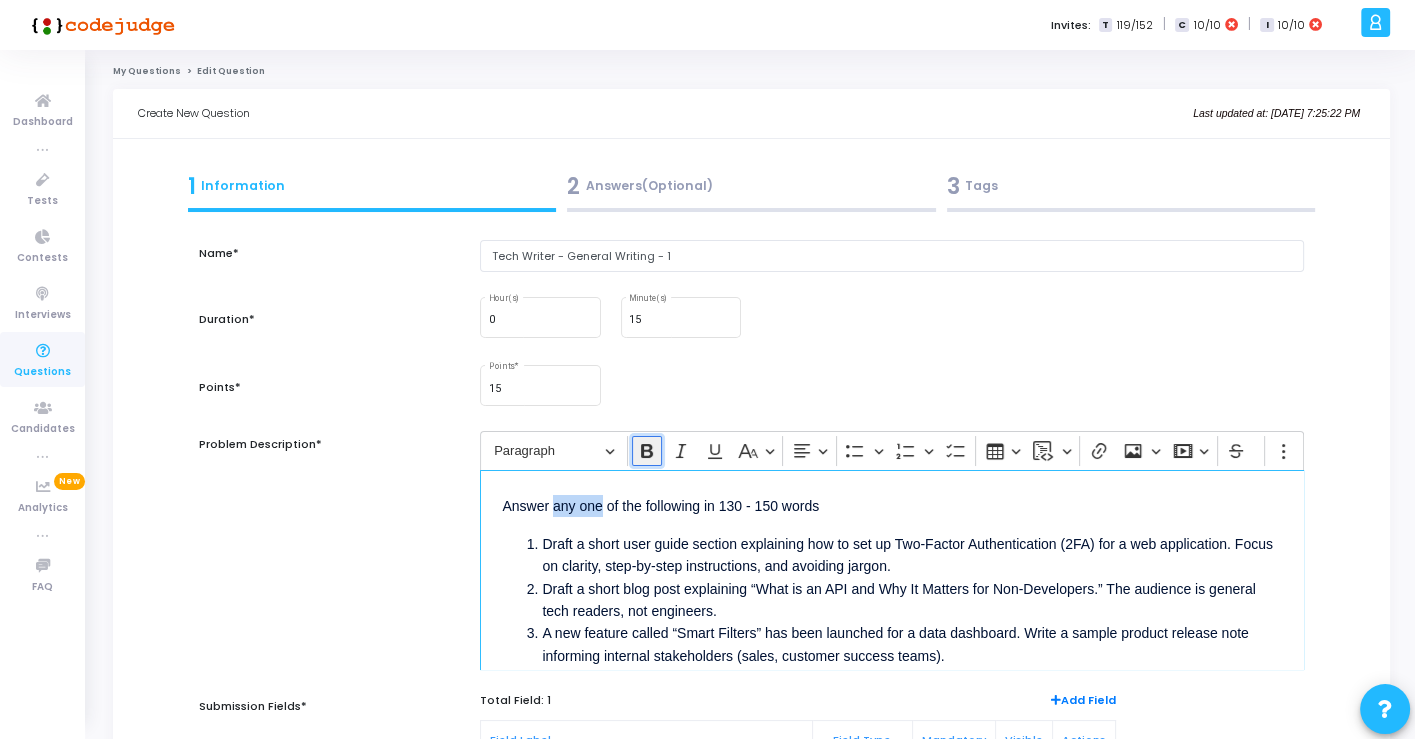 click 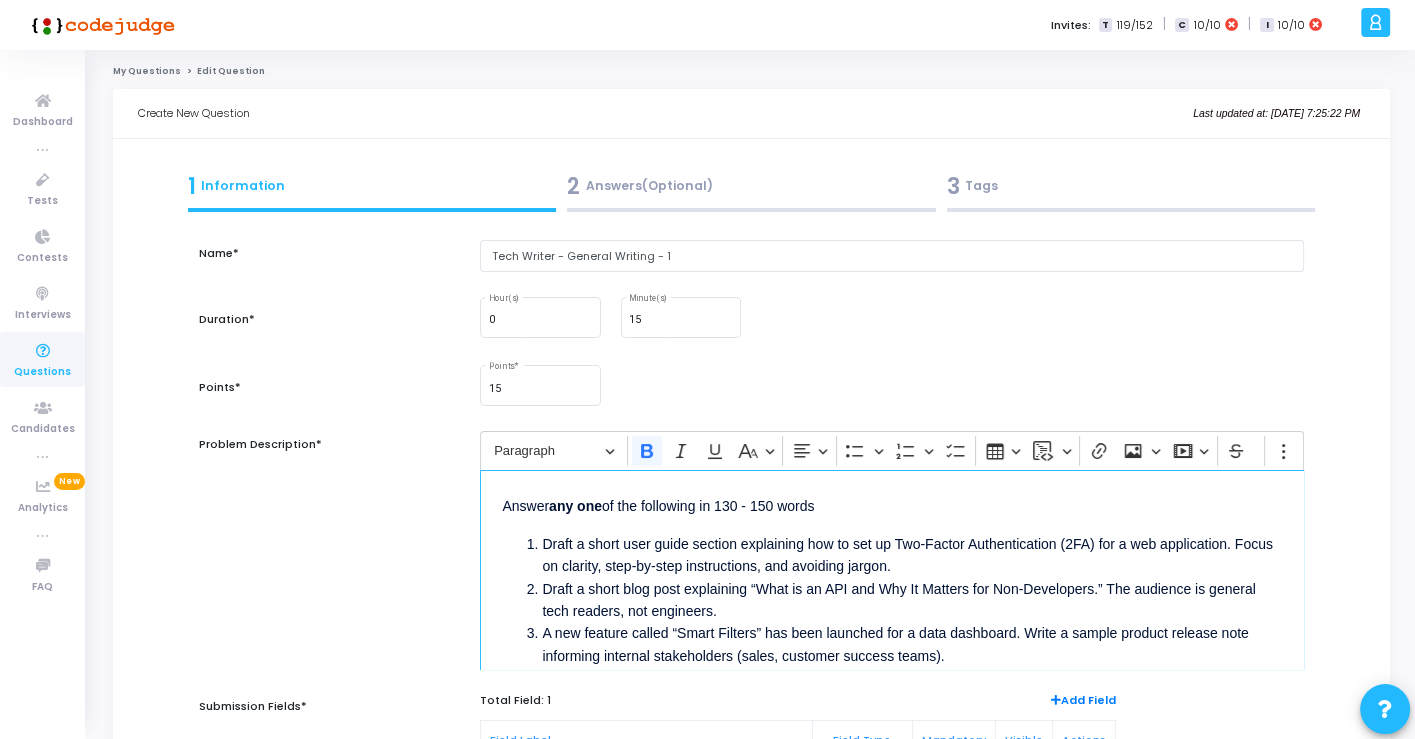 click on "Draft a short user guide section explaining how to set up Two-Factor Authentication (2FA) for a web application. Focus on clarity, step-by-step instructions, and avoiding jargon.  Draft a short blog post explaining “What is an API and Why It Matters for Non-Developers.” The audience is general tech readers, not engineers.  A new feature called “Smart Filters” has been launched for a data dashboard. Write a sample product release note informing internal stakeholders (sales, customer success teams)." at bounding box center [891, 598] 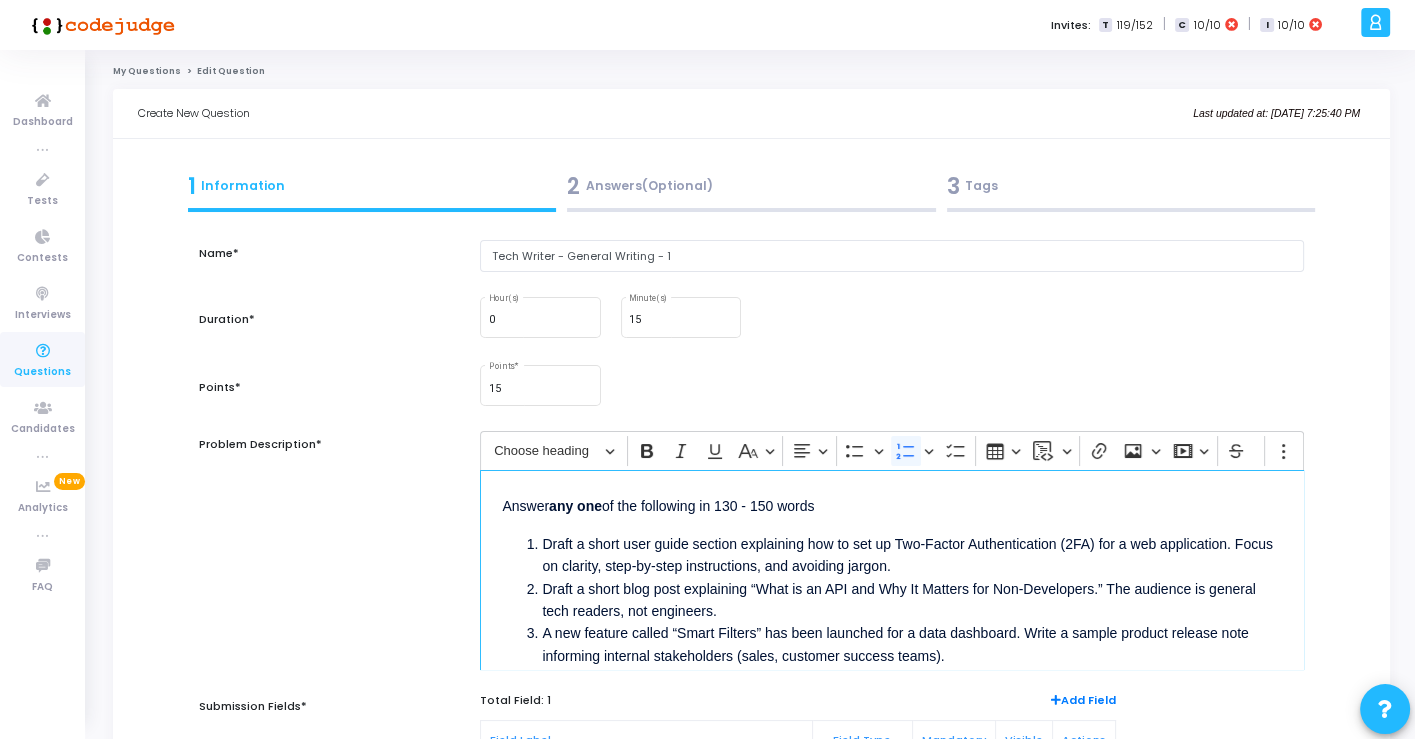 click on "A new feature called “Smart Filters” has been launched for a data dashboard. Write a sample product release note informing internal stakeholders (sales, customer success teams)." at bounding box center (911, 644) 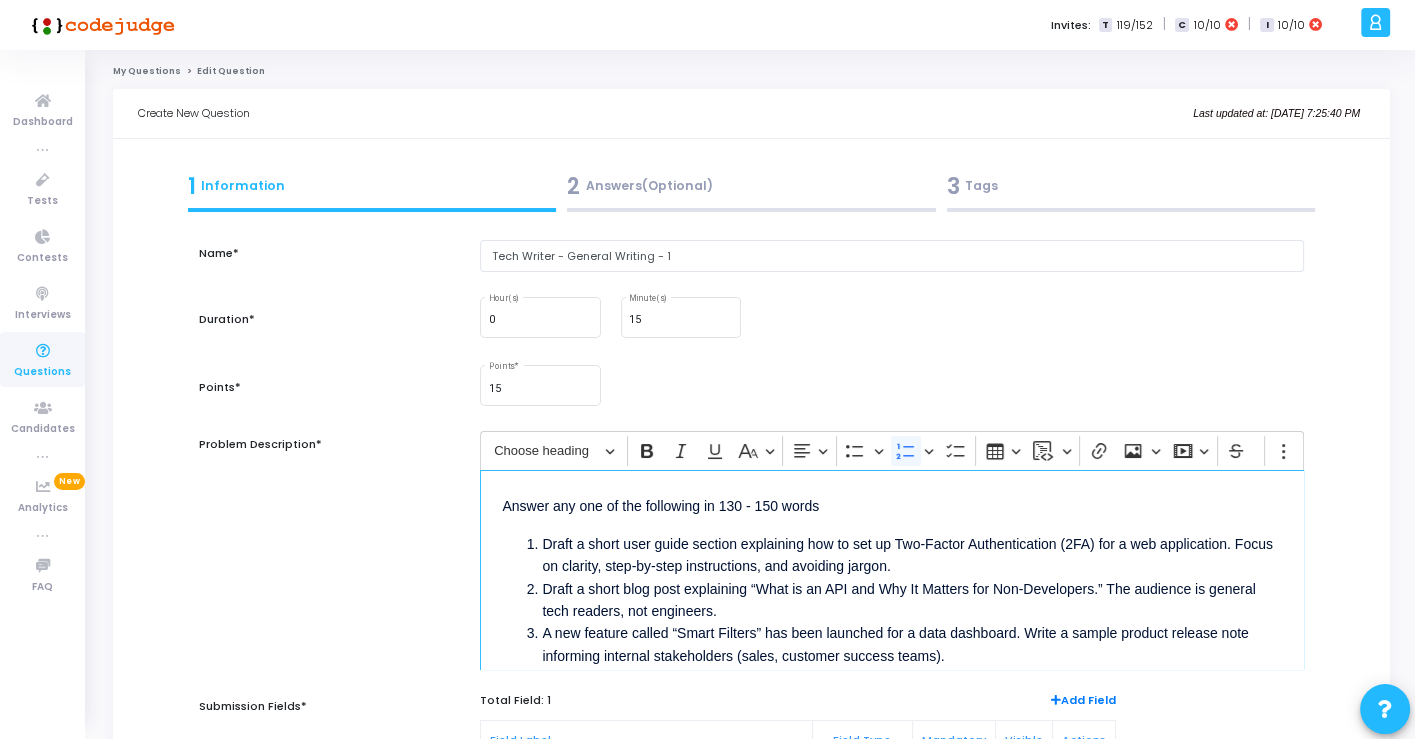 click on "Draft a short blog post explaining “What is an API and Why It Matters for Non-Developers.” The audience is general tech readers, not engineers." at bounding box center (911, 600) 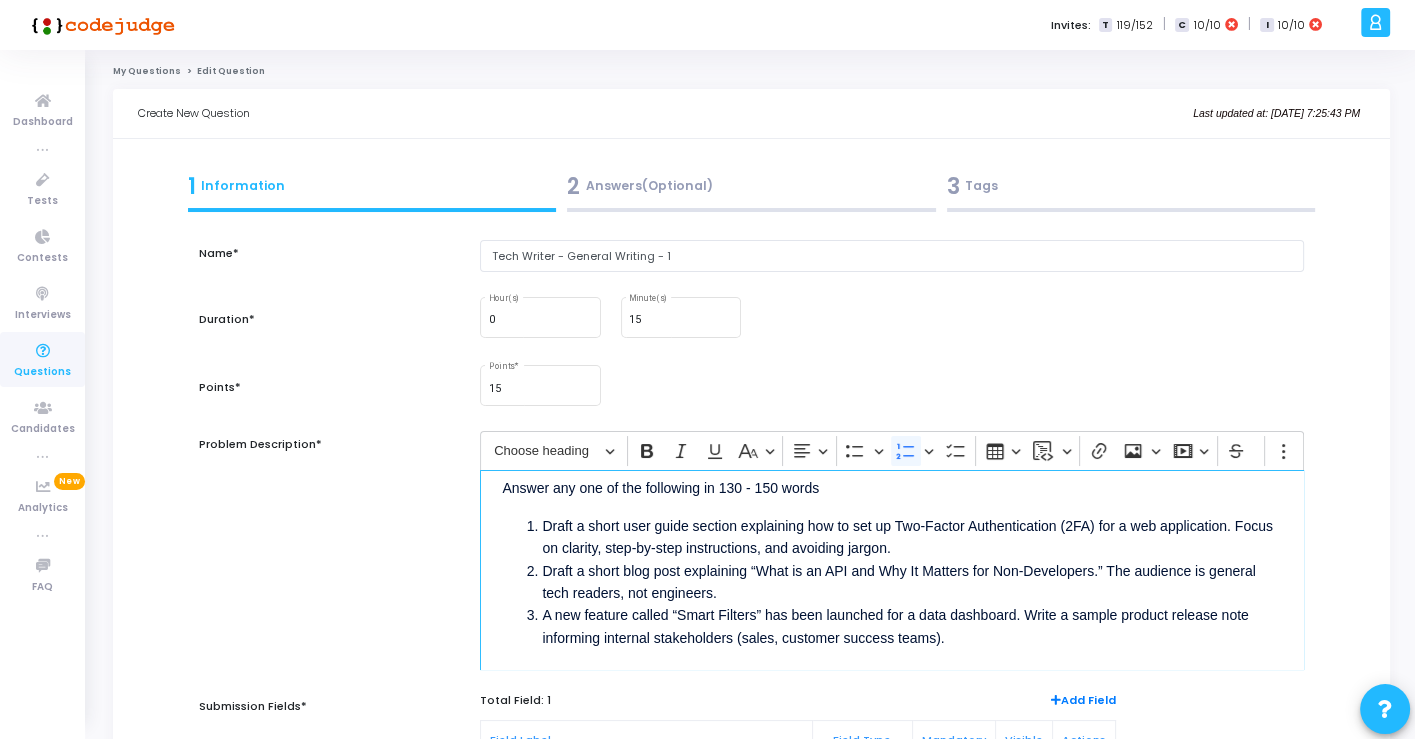 scroll, scrollTop: 31, scrollLeft: 0, axis: vertical 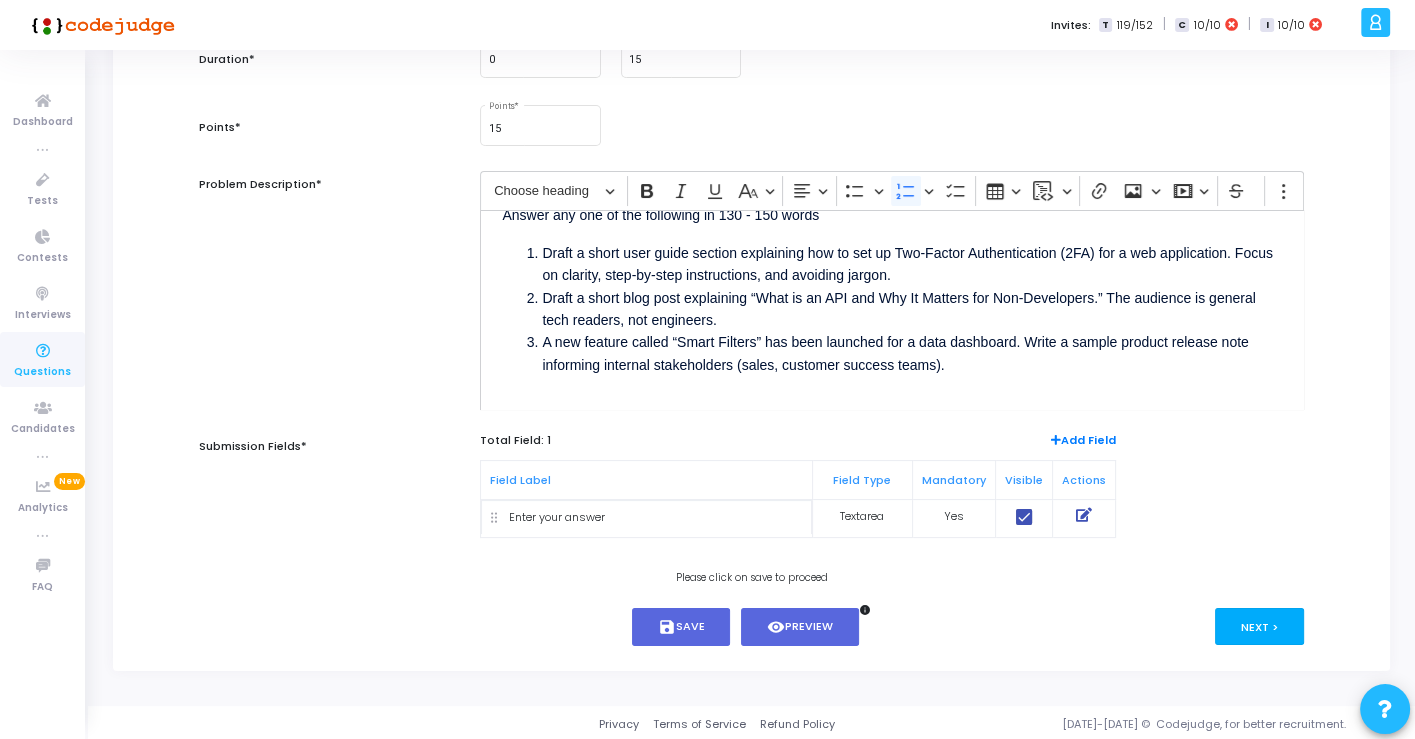 click on "Next >" at bounding box center (1259, 626) 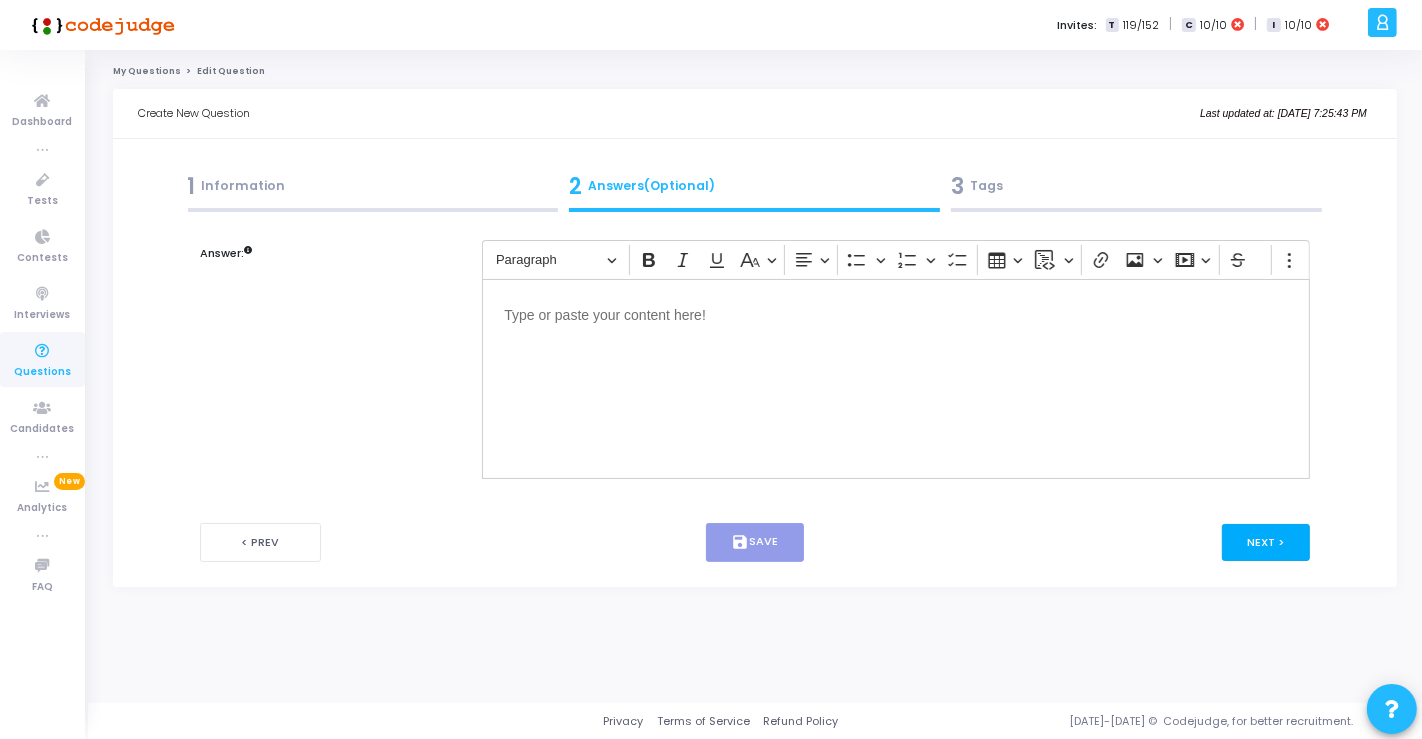 click on "Next >" at bounding box center [1266, 542] 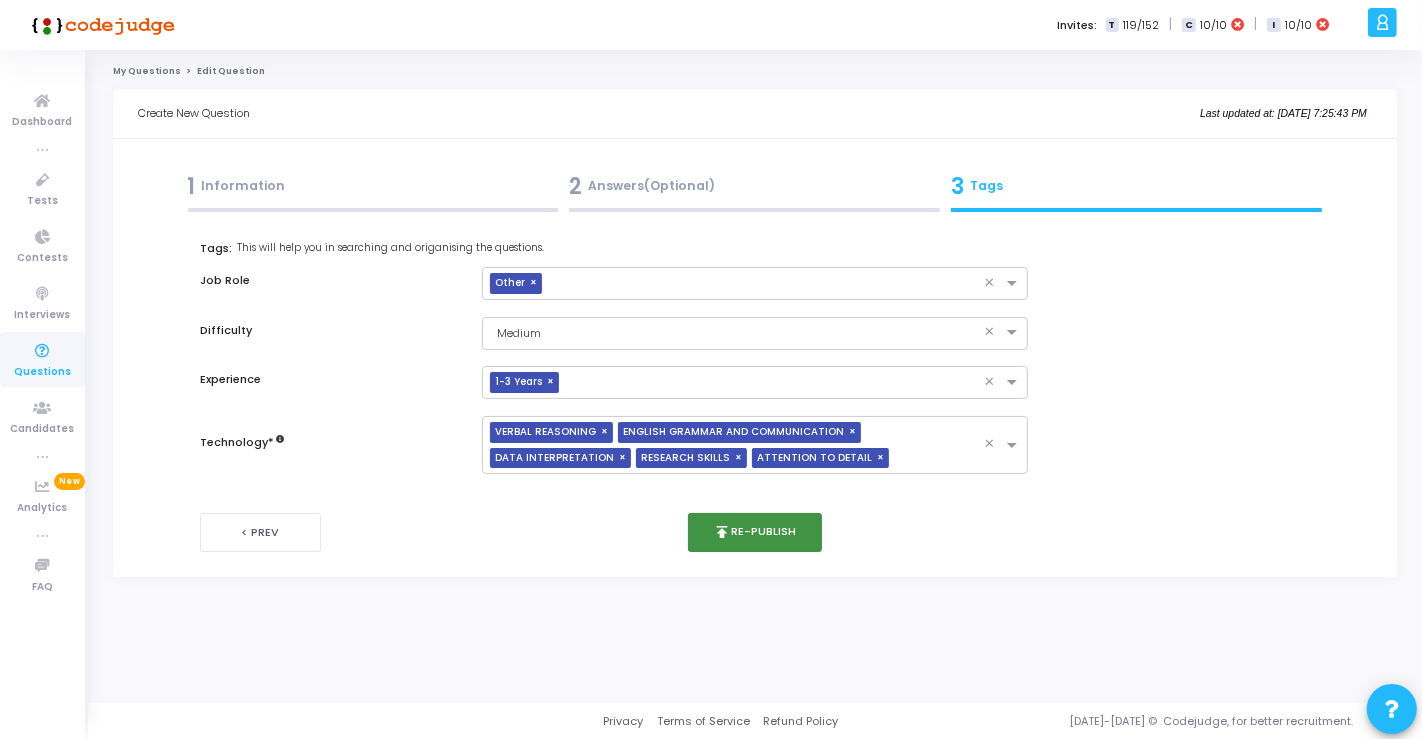 click on "publish  Re-publish" at bounding box center (755, 532) 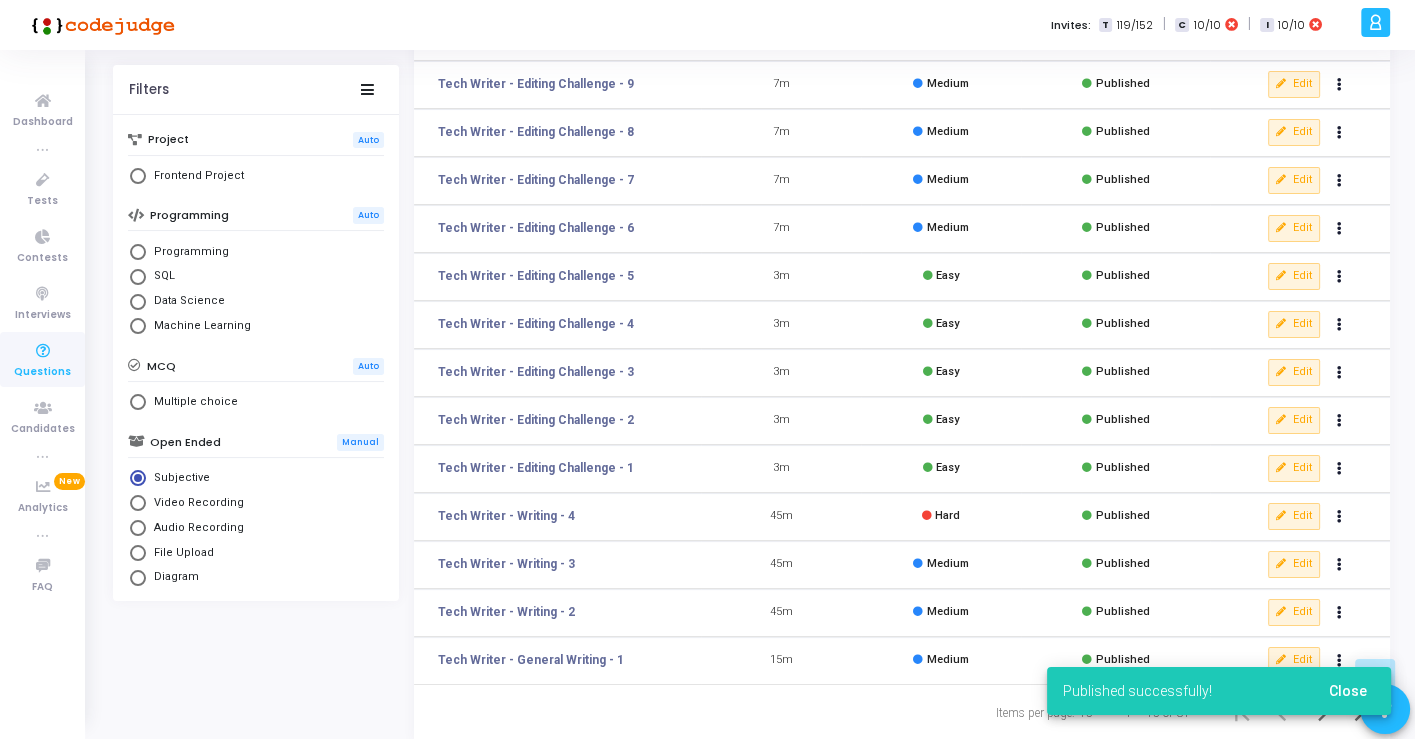scroll, scrollTop: 318, scrollLeft: 0, axis: vertical 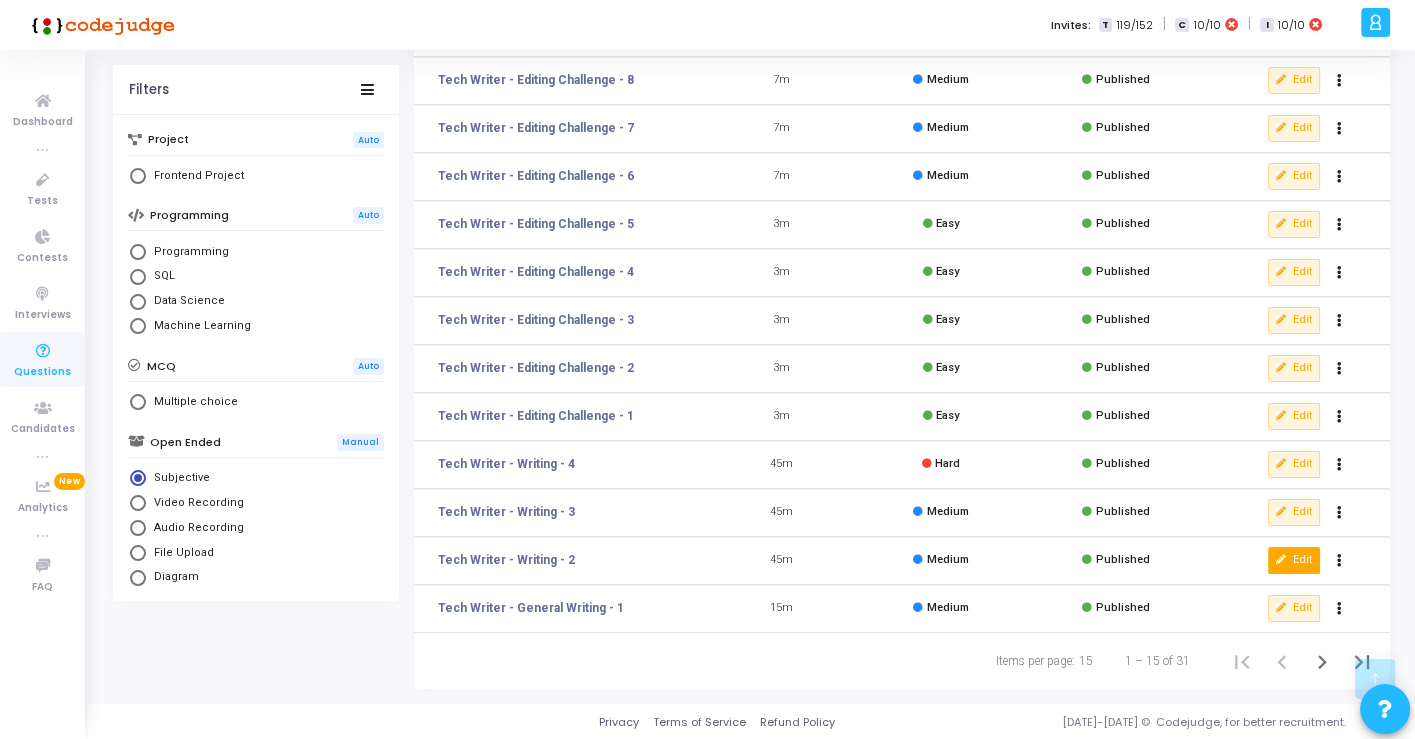 click on "Edit" at bounding box center [1294, 560] 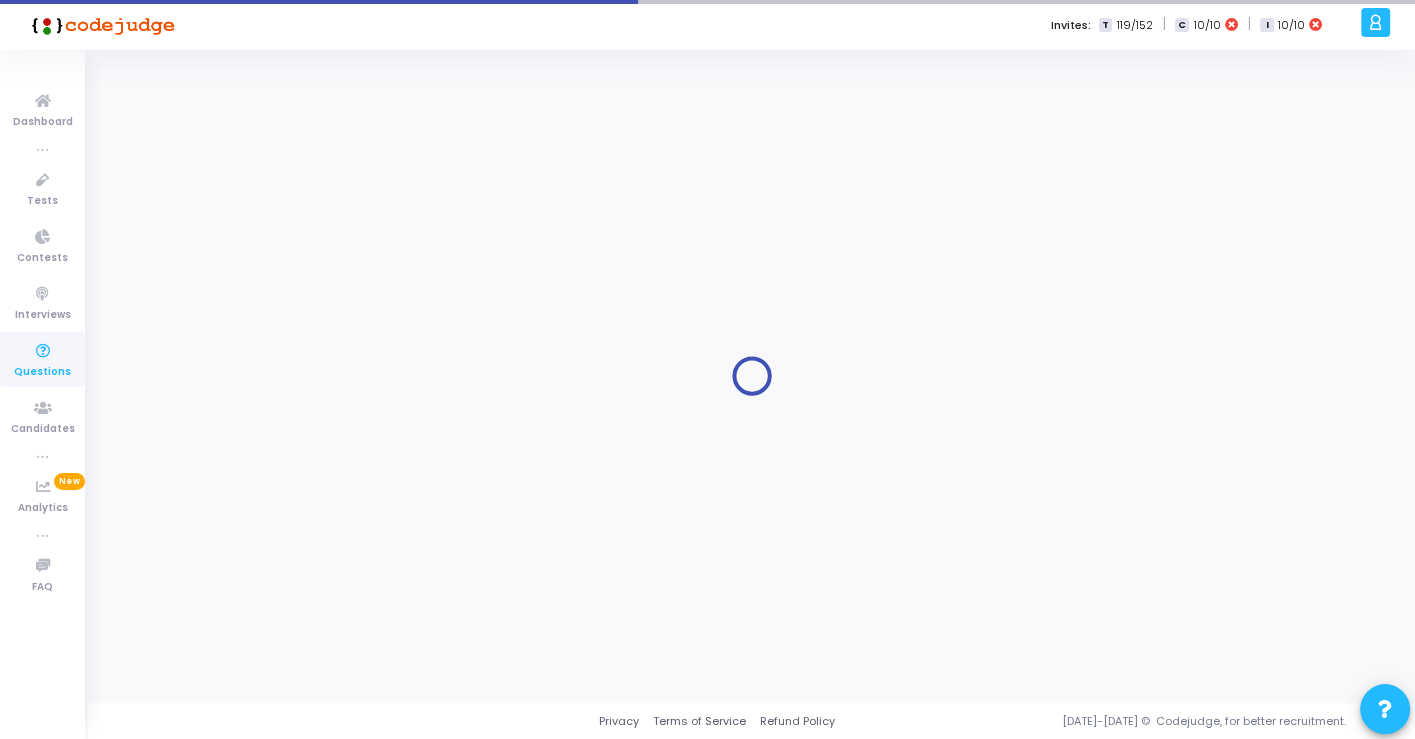scroll, scrollTop: 0, scrollLeft: 0, axis: both 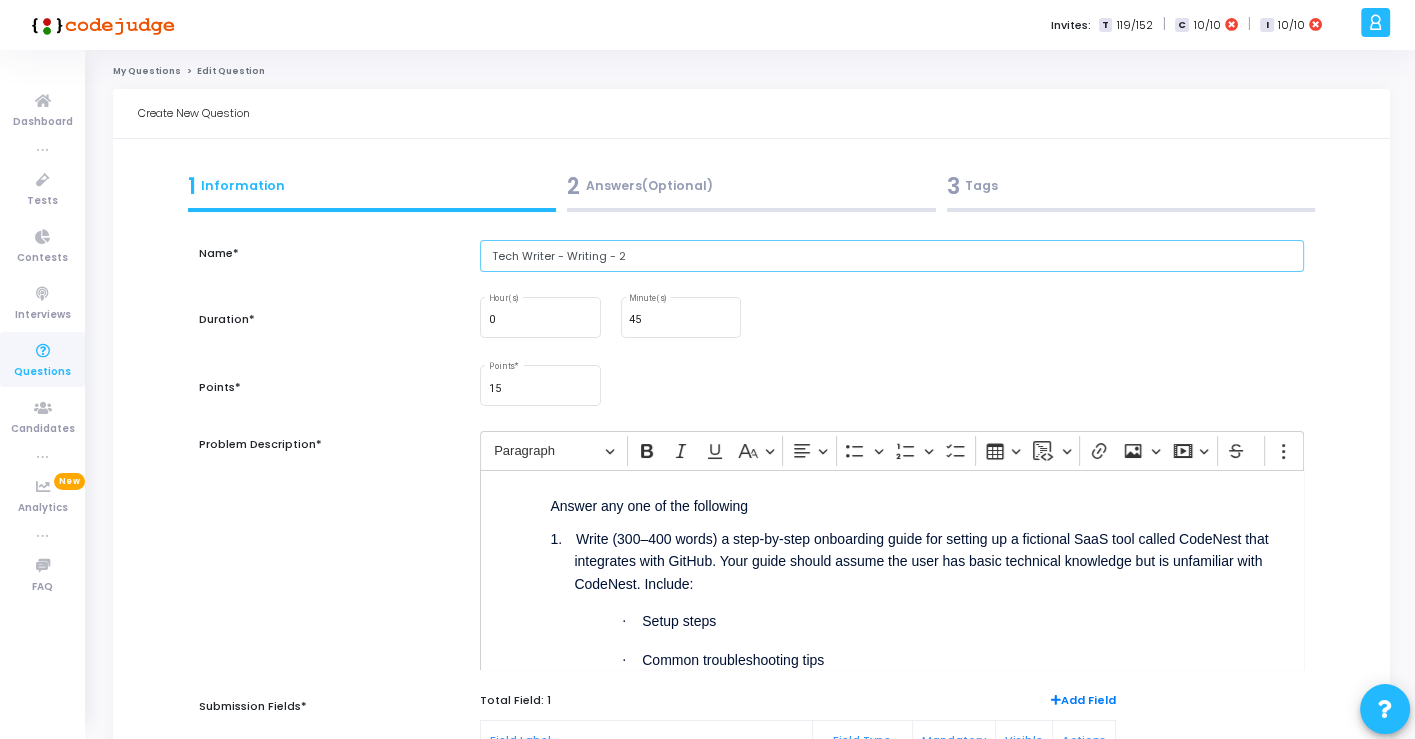 click on "Tech Writer - Writing - 2" at bounding box center (891, 256) 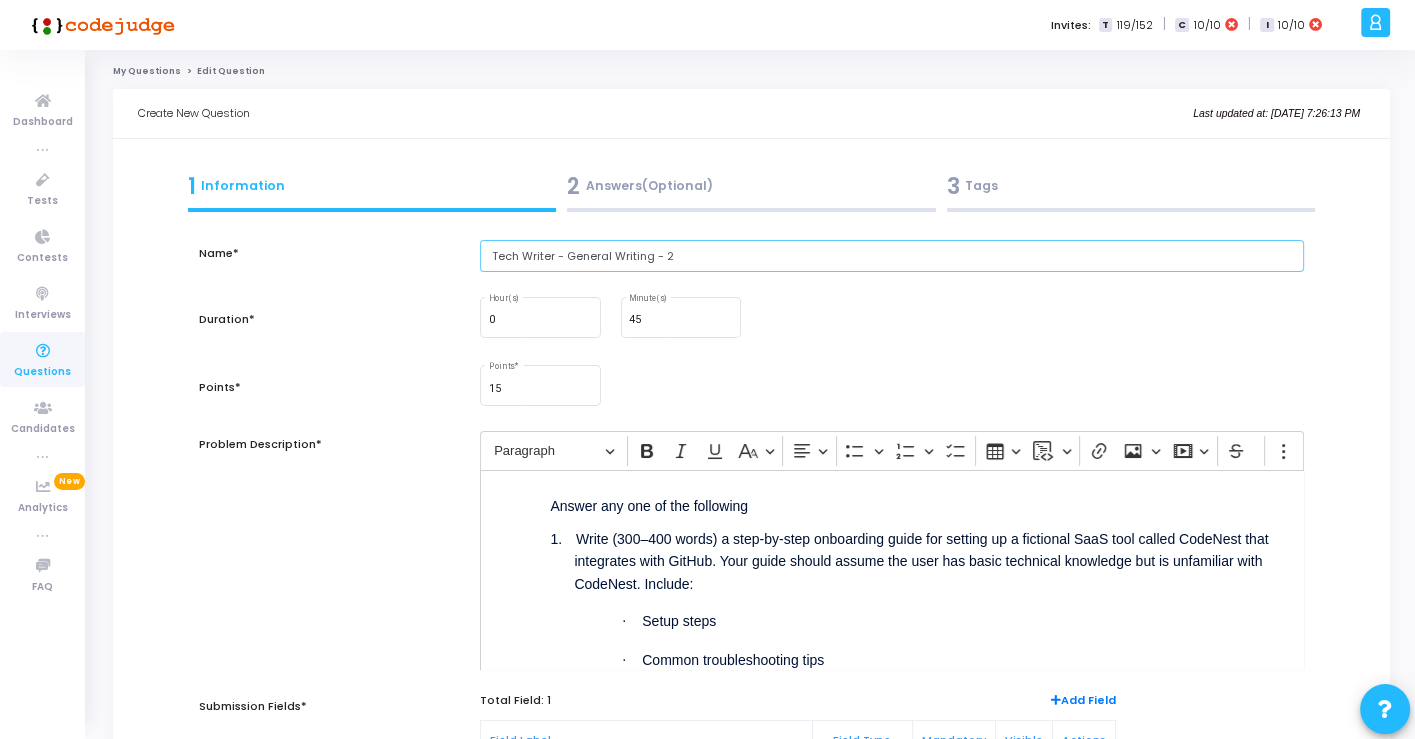 type on "Tech Writer - General Writing - 2" 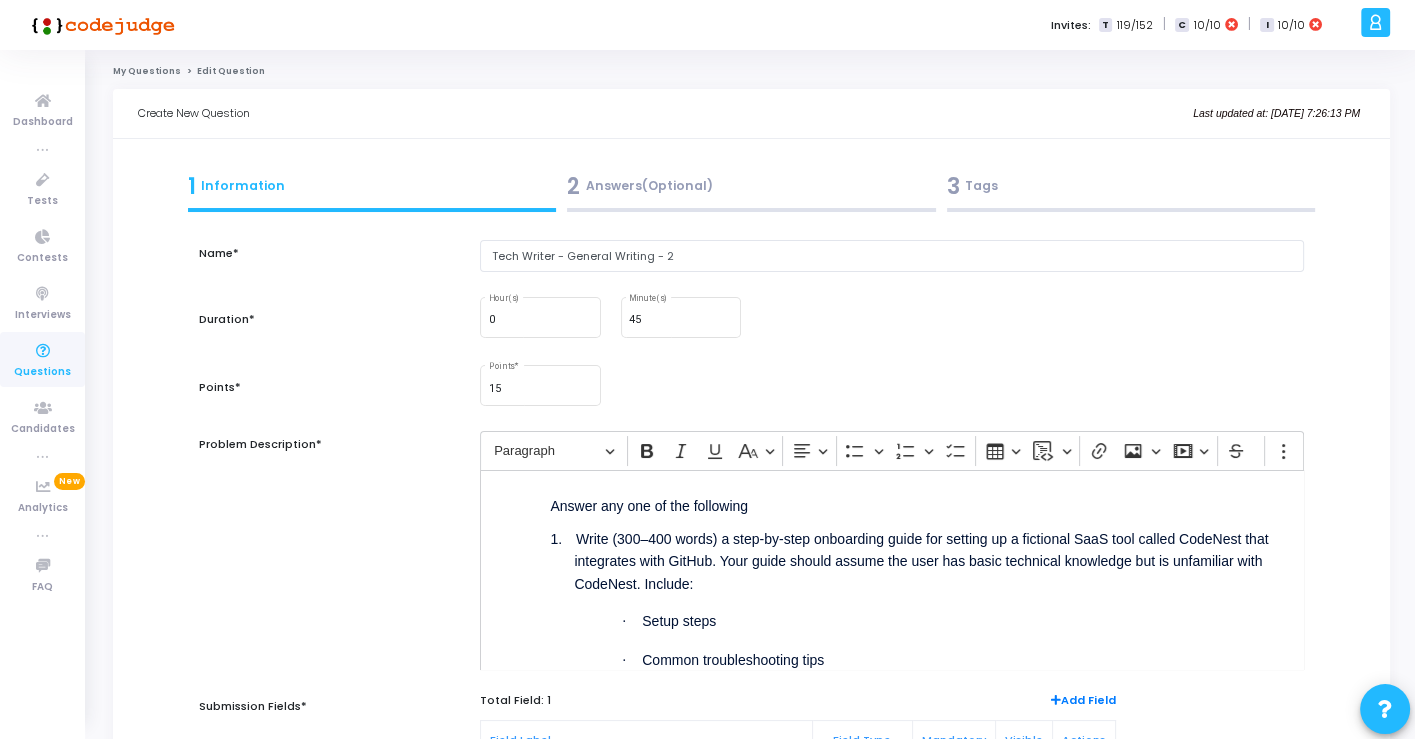 click on "1.        Write (300–400 words) a step-by-step onboarding guide for setting up a fictional SaaS tool called CodeNest that integrates with GitHub. Your guide should assume the user has basic technical knowledge but is unfamiliar with CodeNest. Include:" at bounding box center [927, 560] 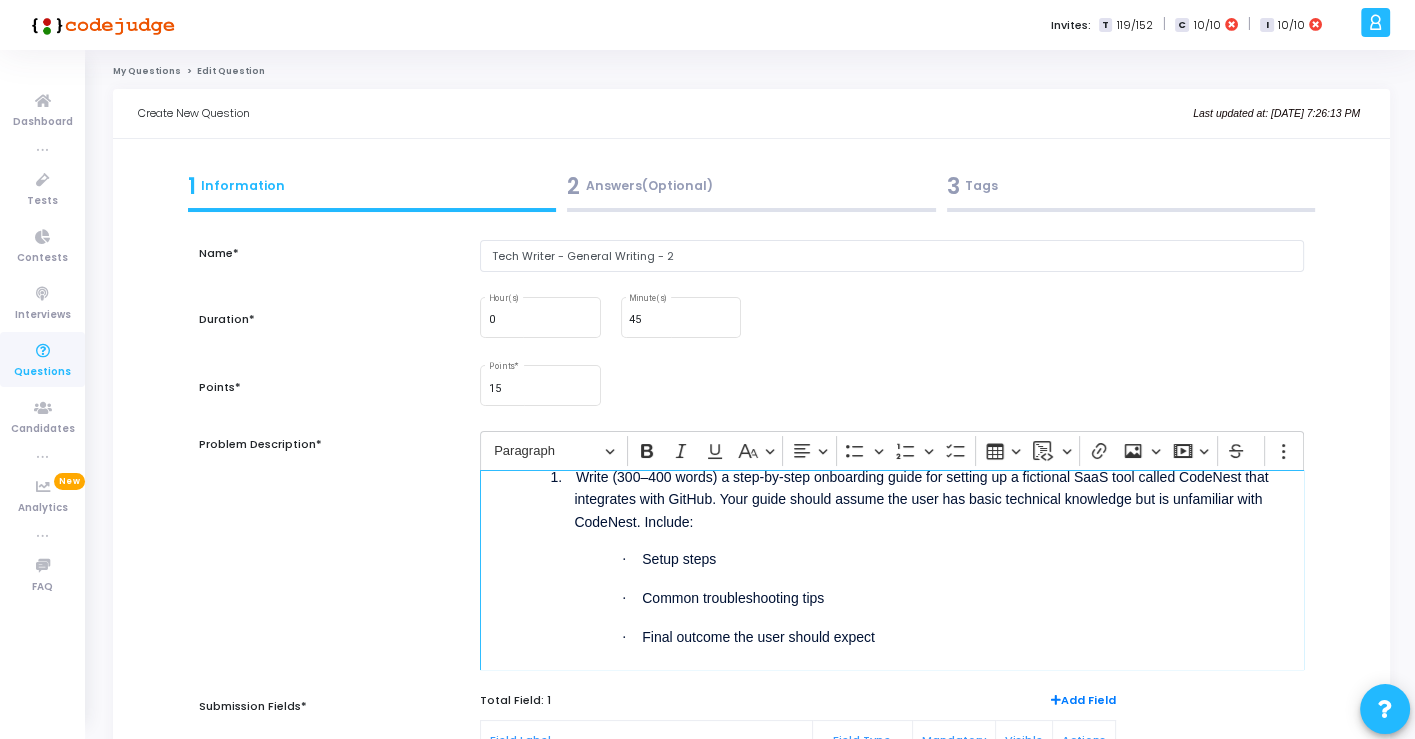 scroll, scrollTop: 111, scrollLeft: 0, axis: vertical 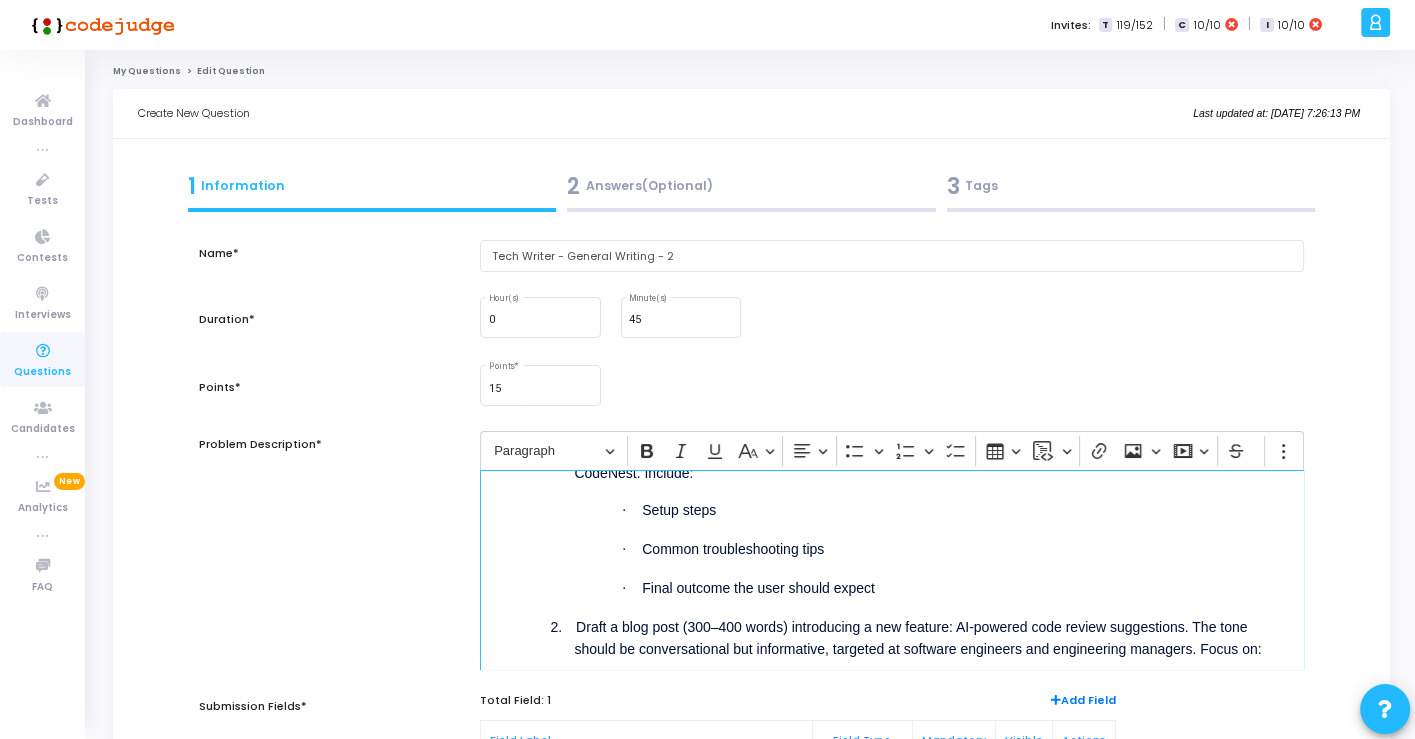click on "·         Common troubleshooting tips" at bounding box center (963, 548) 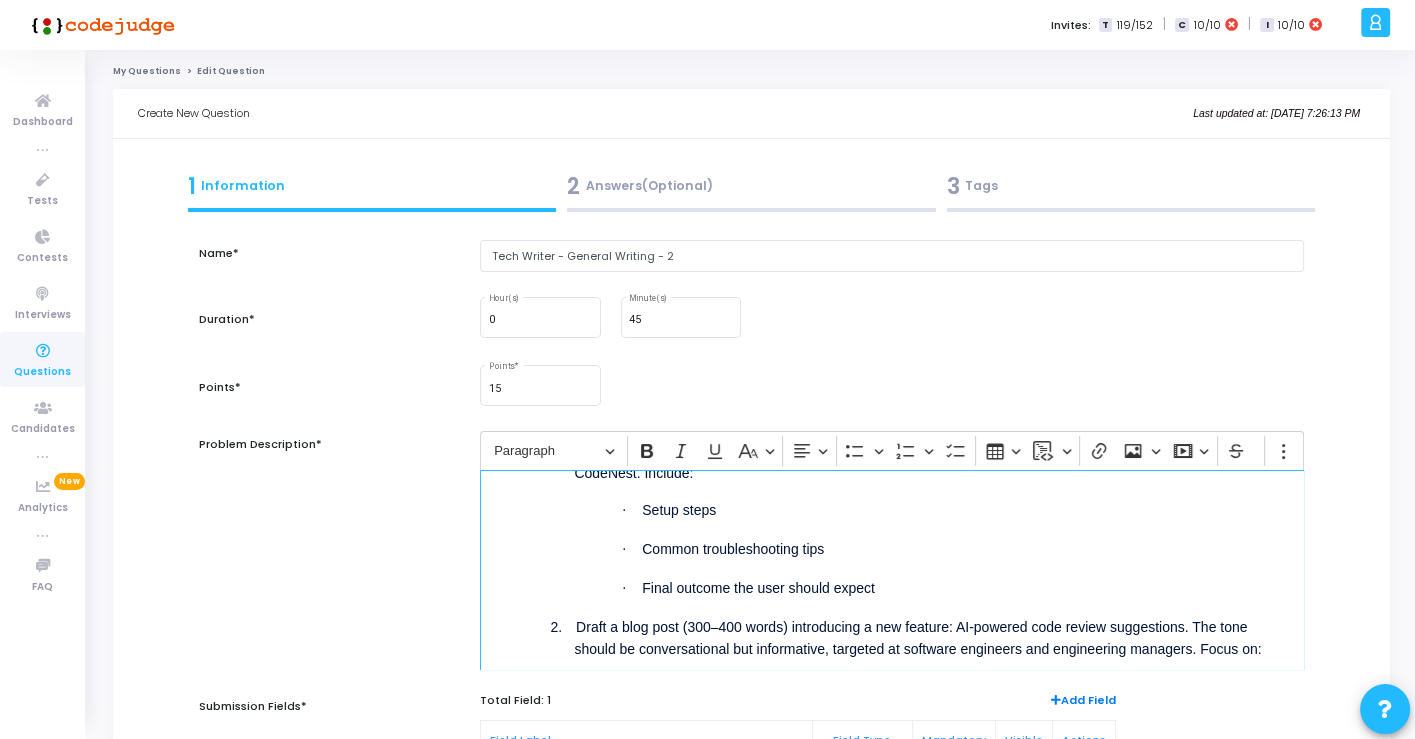 scroll, scrollTop: 0, scrollLeft: 0, axis: both 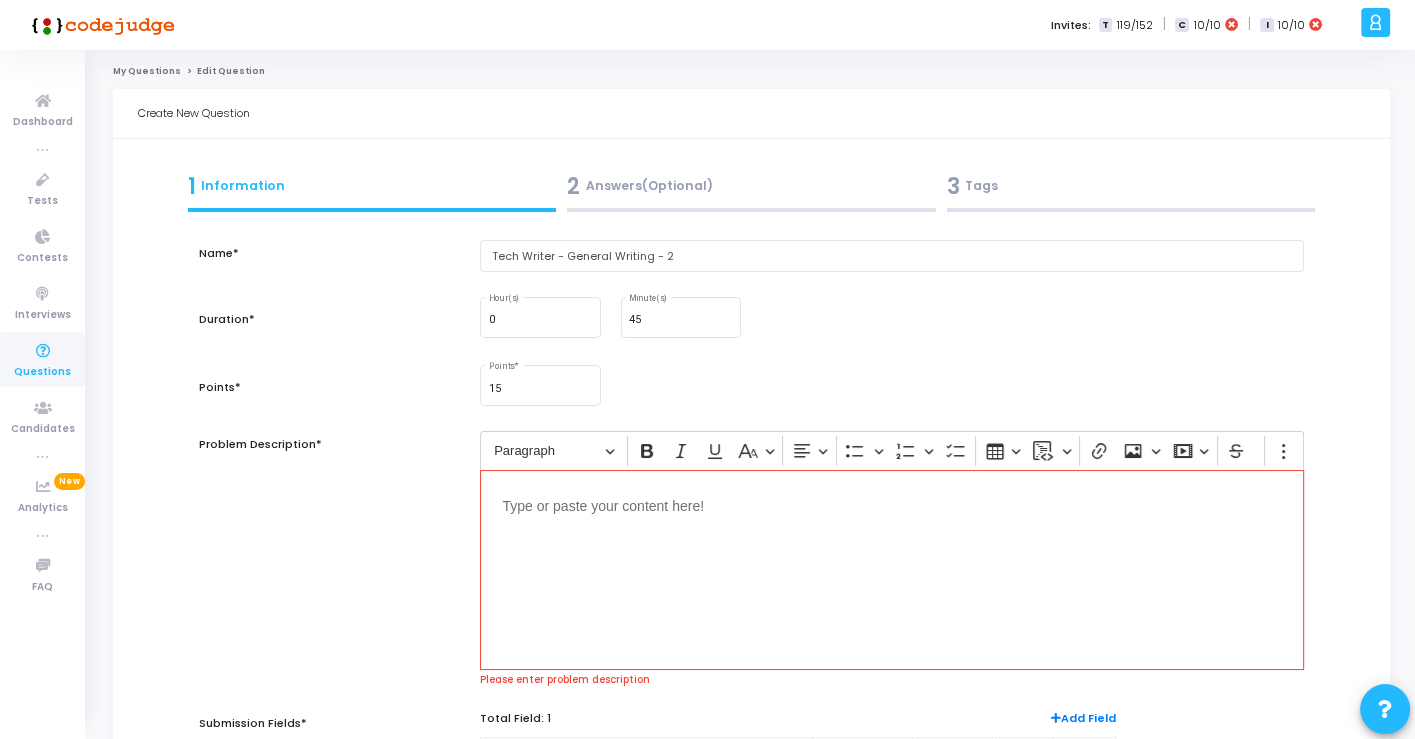 click at bounding box center [891, 570] 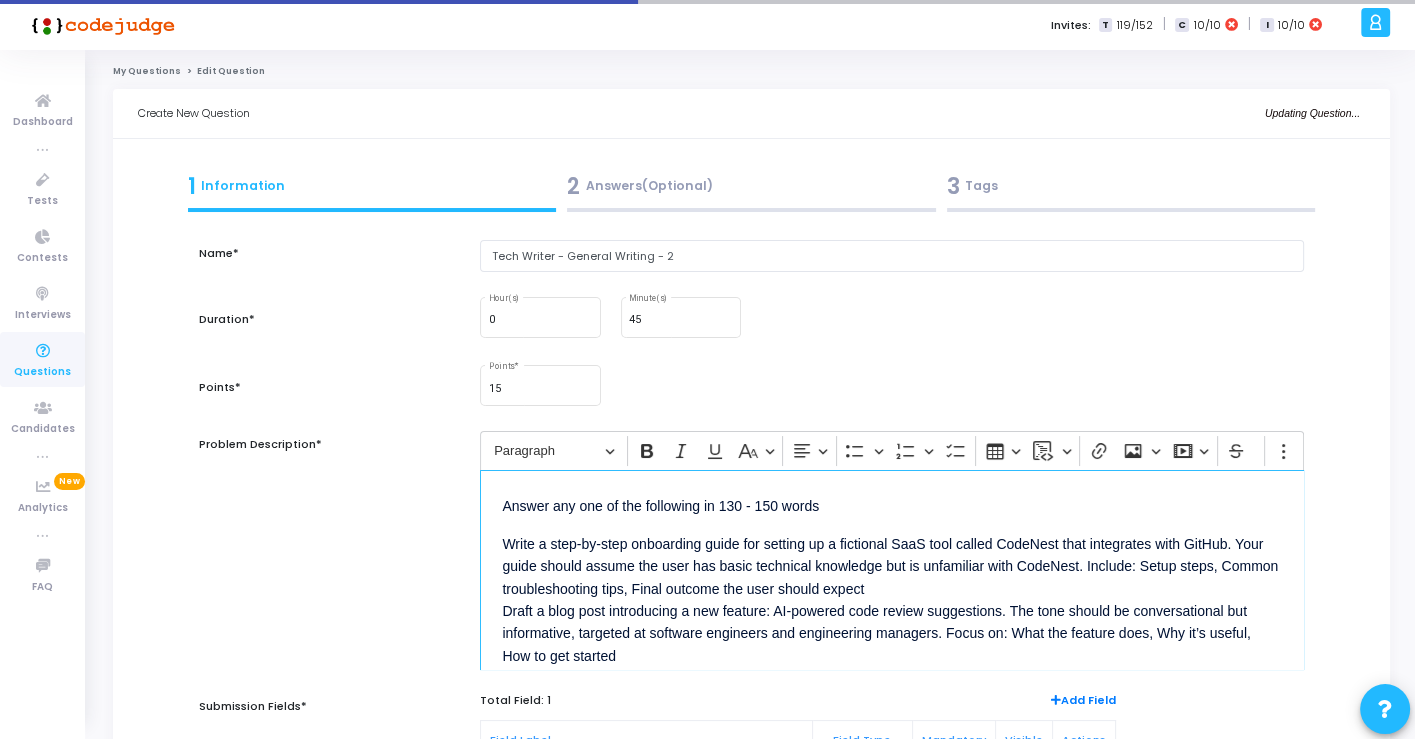 scroll, scrollTop: 0, scrollLeft: 0, axis: both 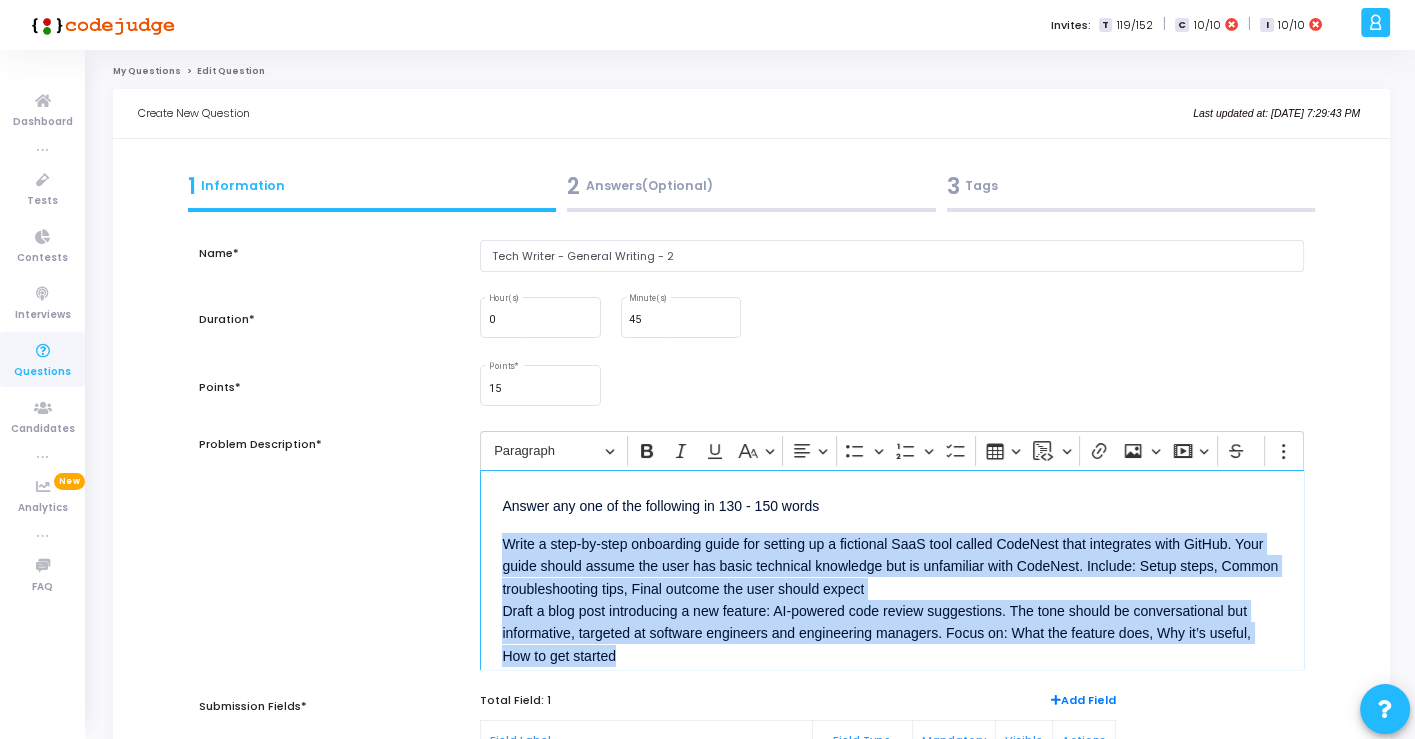 drag, startPoint x: 691, startPoint y: 657, endPoint x: 494, endPoint y: 544, distance: 227.10791 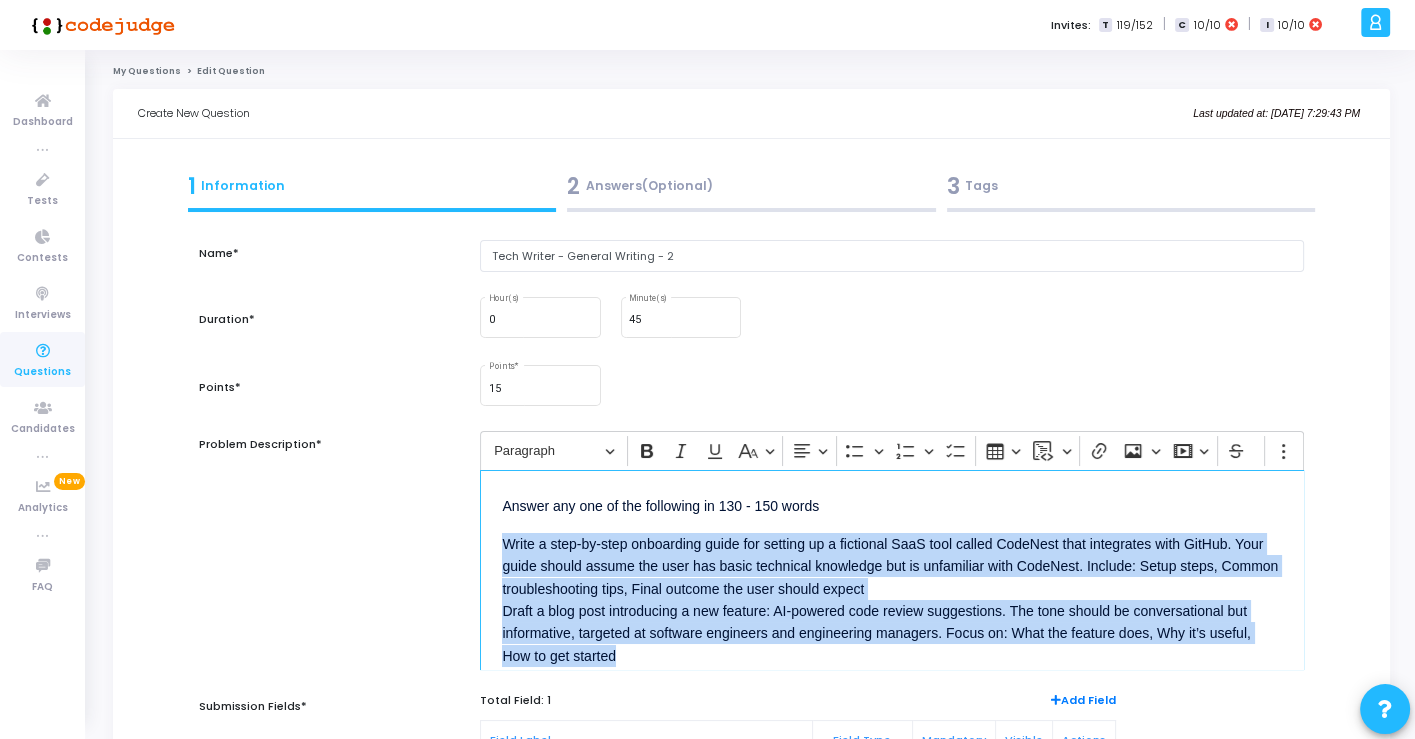 click on "Answer any one of the following in 130 - 150 words Write a step-by-step onboarding guide for setting up a fictional SaaS tool called CodeNest that integrates with GitHub. Your guide should assume the user has basic technical knowledge but is unfamiliar with CodeNest. Include: Setup steps, Common troubleshooting tips, Final outcome the user should expect Draft a blog post introducing a new feature: AI-powered code review suggestions. The tone should be conversational but informative, targeted at software engineers and engineering managers. Focus on: What the feature does, Why it’s useful, How to get started" at bounding box center (891, 570) 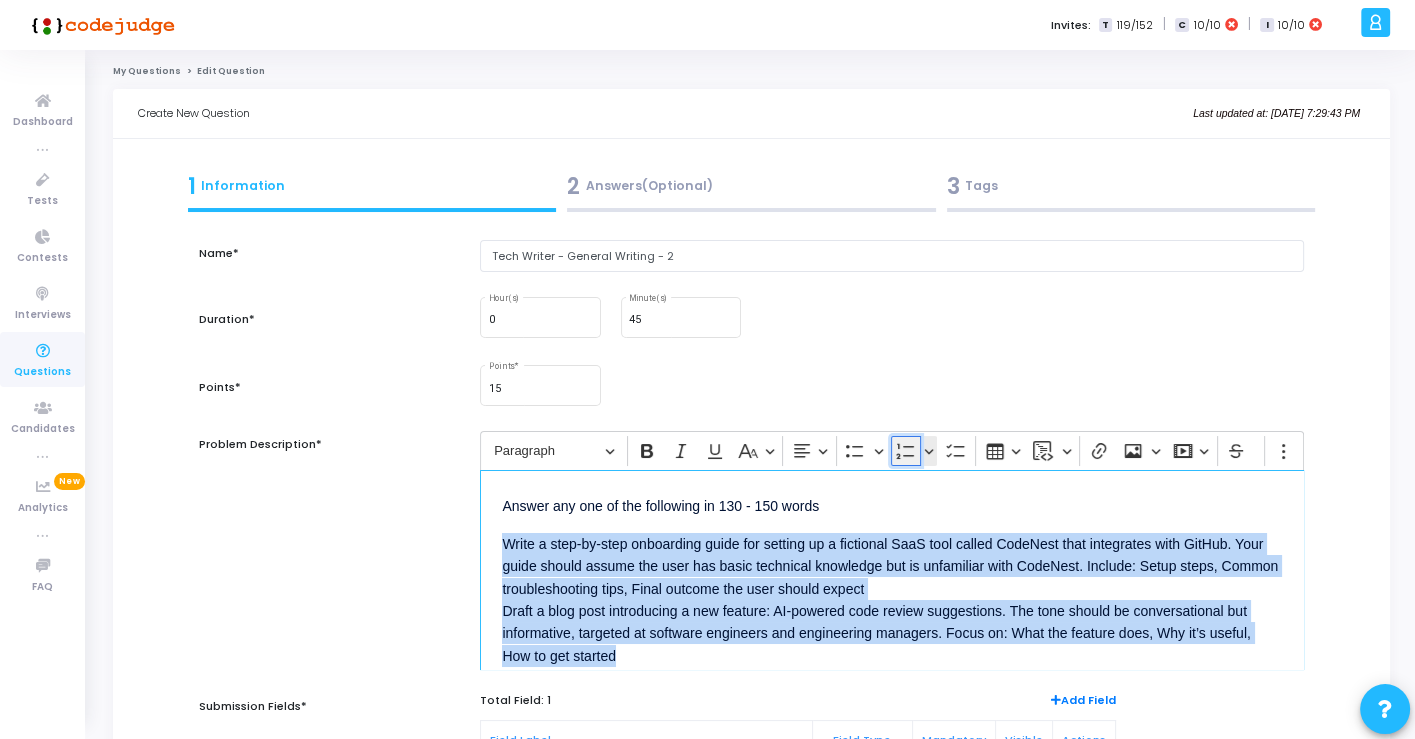 click 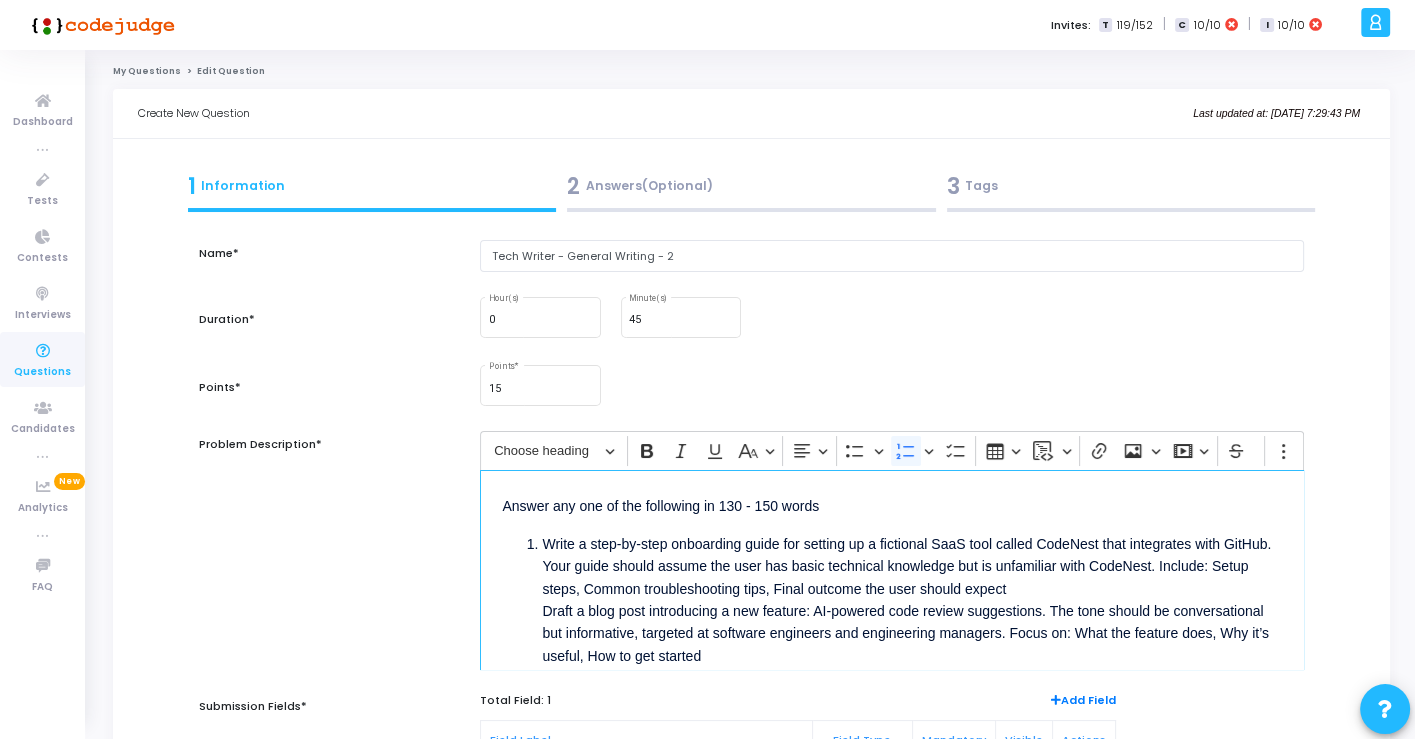 drag, startPoint x: 891, startPoint y: 598, endPoint x: 925, endPoint y: 592, distance: 34.525352 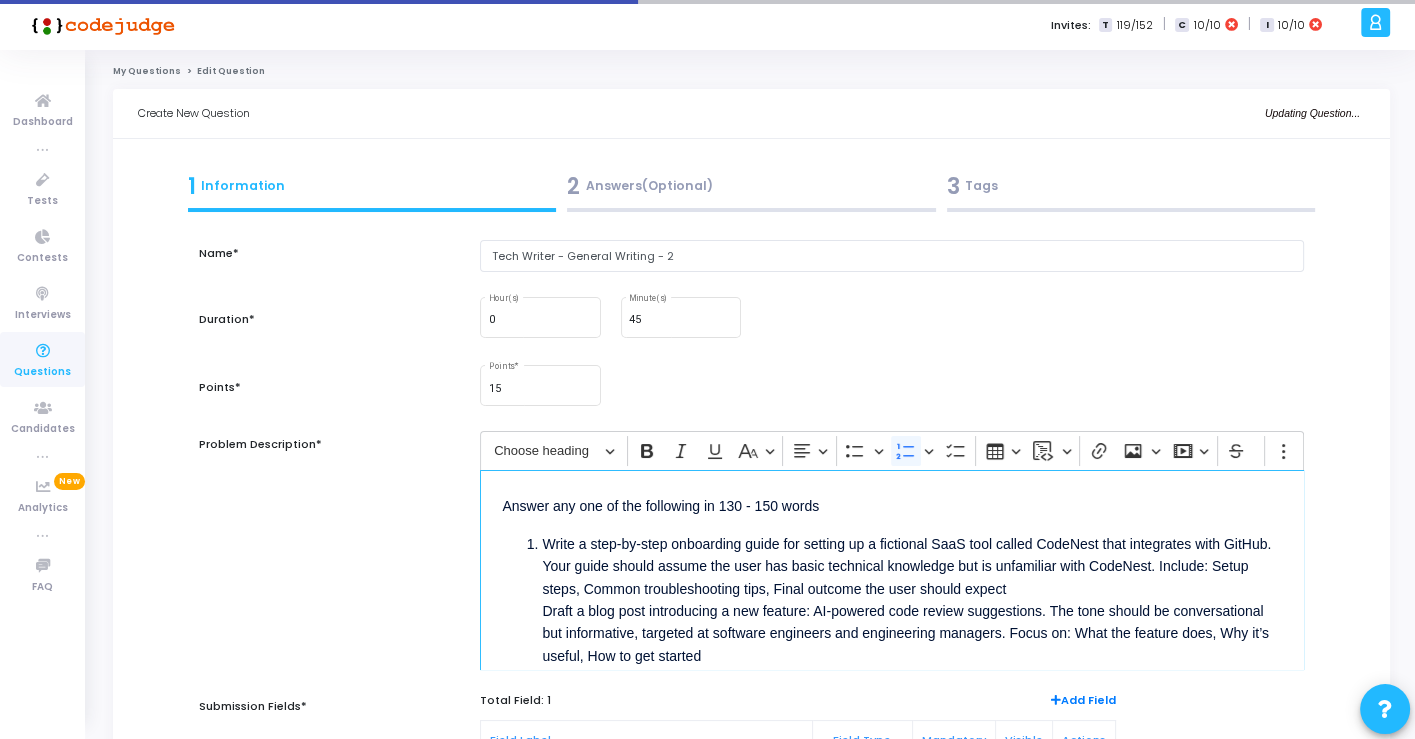 click on "Write a step-by-step onboarding guide for setting up a fictional SaaS tool called CodeNest that integrates with GitHub. Your guide should assume the user has basic technical knowledge but is unfamiliar with CodeNest. Include: Setup steps, Common troubleshooting tips, Final outcome the user should expect Draft a blog post introducing a new feature: AI-powered code review suggestions. The tone should be conversational but informative, targeted at software engineers and engineering managers. Focus on: What the feature does, Why it’s useful, How to get started" at bounding box center (911, 611) 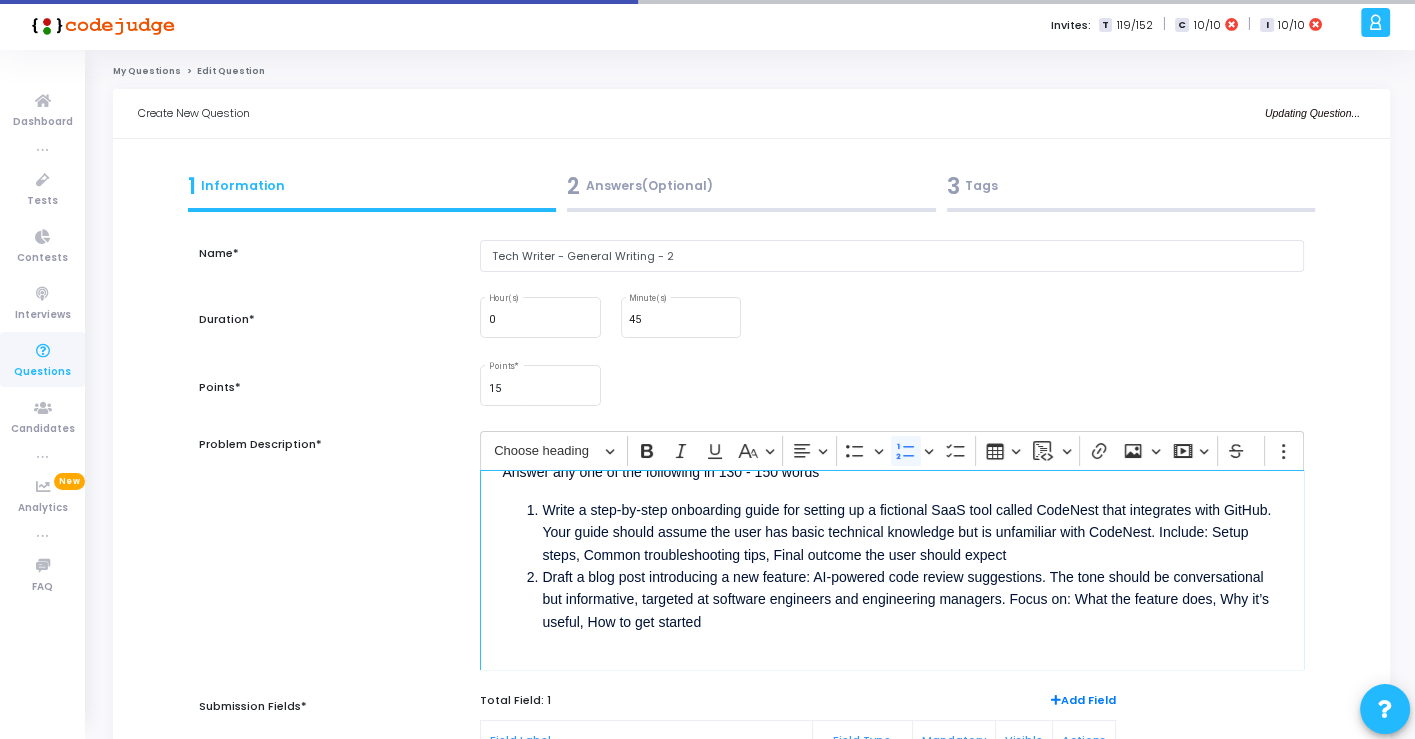 scroll, scrollTop: 53, scrollLeft: 0, axis: vertical 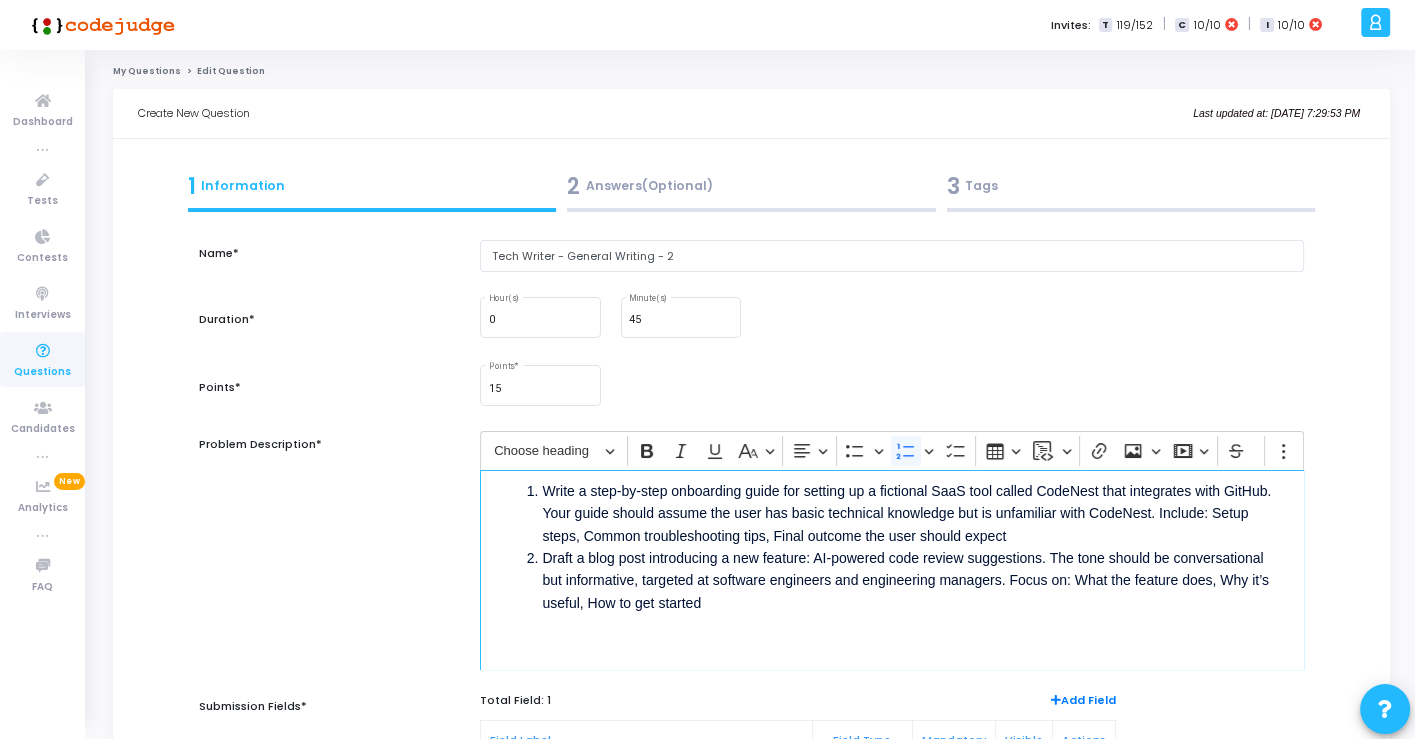 click on "Write a step-by-step onboarding guide for setting up a fictional SaaS tool called CodeNest that integrates with GitHub. Your guide should assume the user has basic technical knowledge but is unfamiliar with CodeNest. Include: Setup steps, Common troubleshooting tips, Final outcome the user should expect" at bounding box center (911, 513) 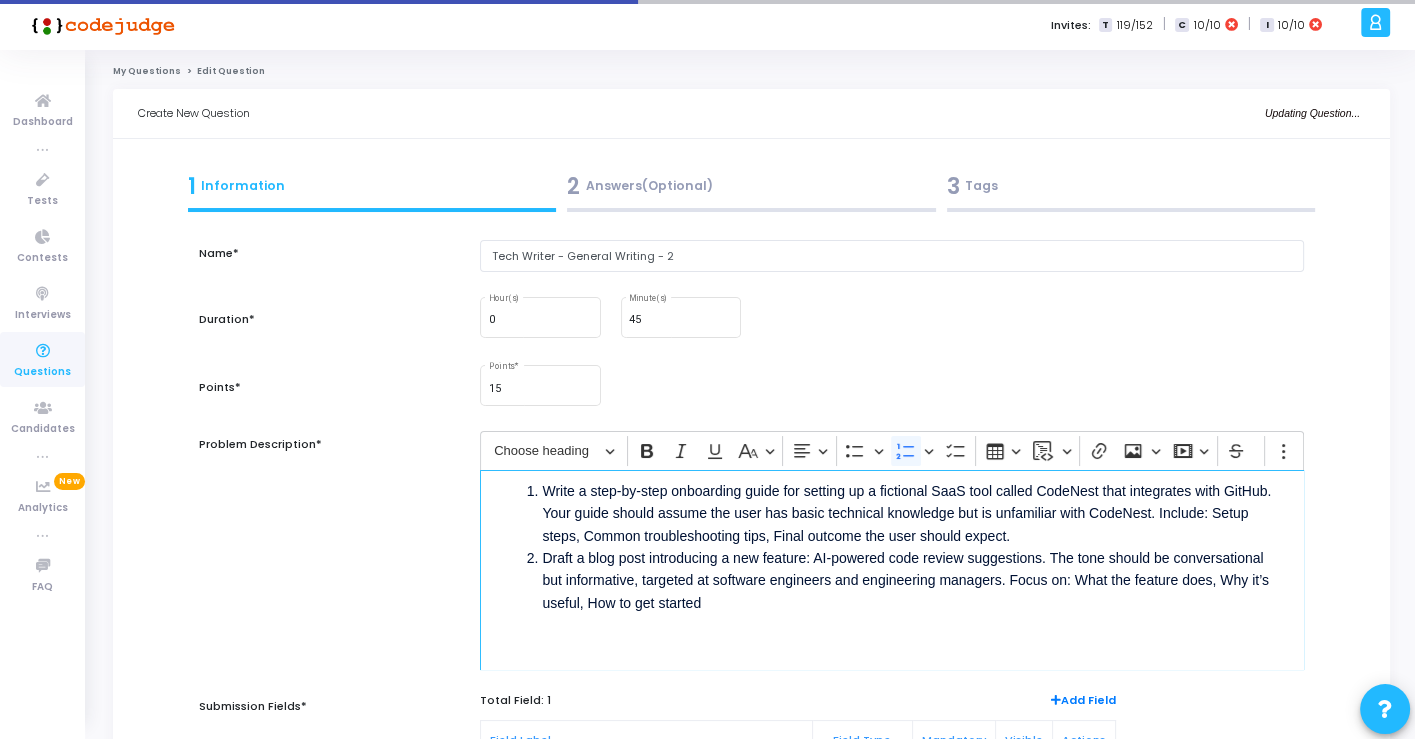 click on "Draft a blog post introducing a new feature: AI-powered code review suggestions. The tone should be conversational but informative, targeted at software engineers and engineering managers. Focus on: What the feature does, Why it’s useful, How to get started" at bounding box center [911, 592] 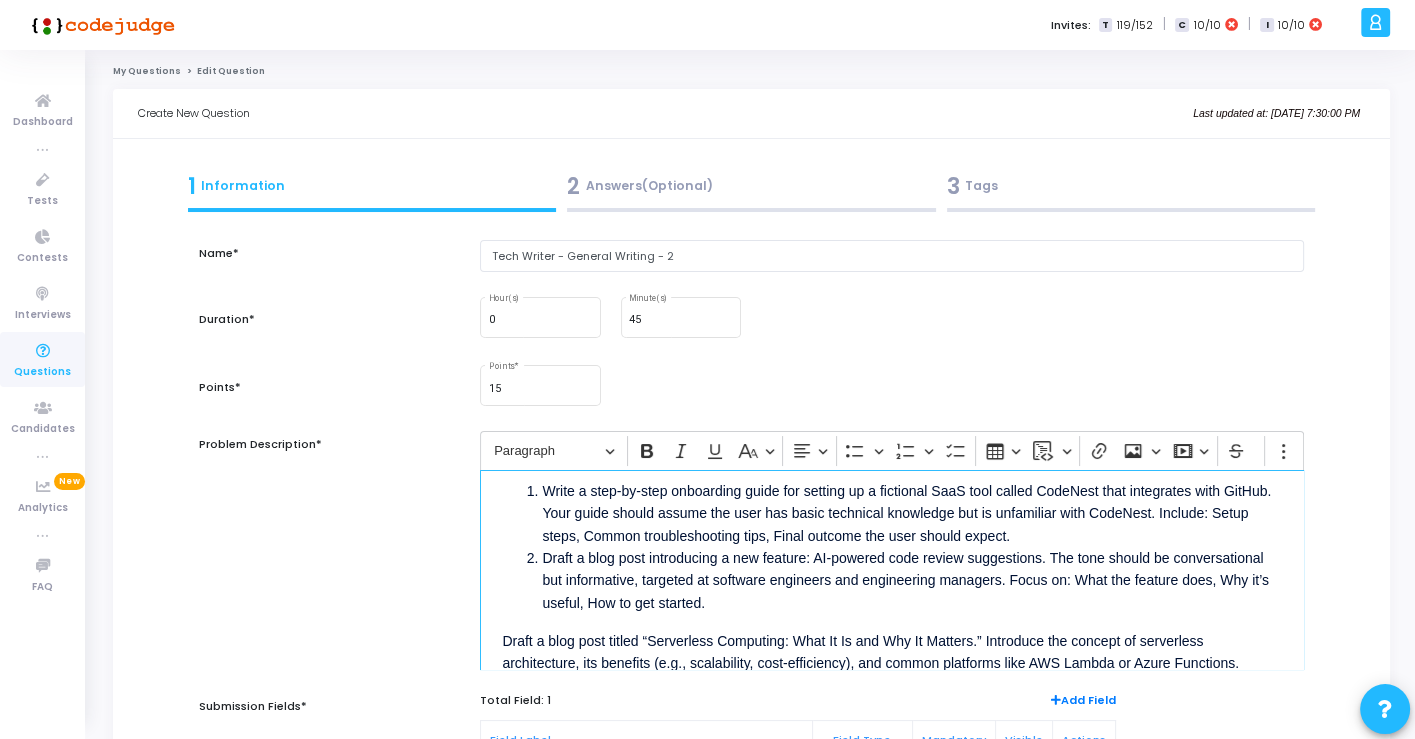 scroll, scrollTop: 96, scrollLeft: 0, axis: vertical 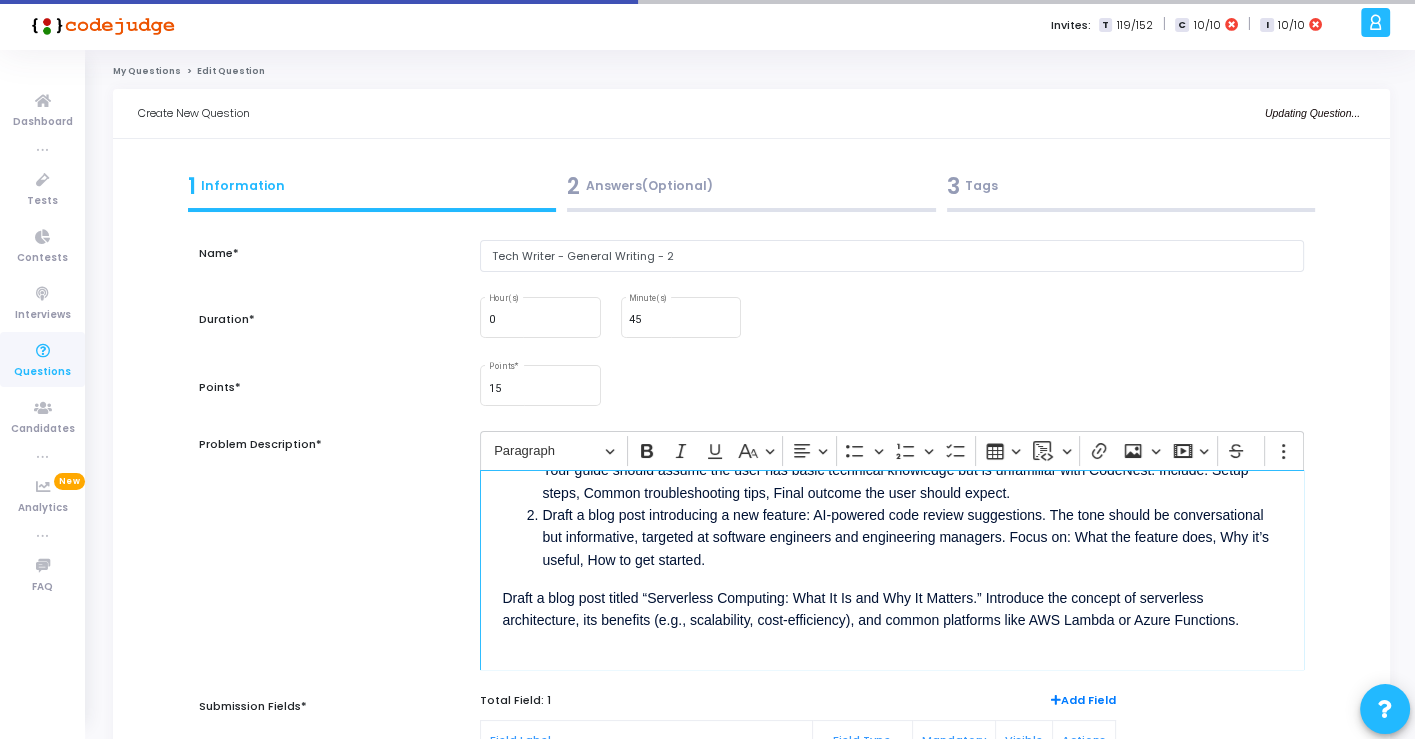 click on "Answer any one of the following in 130 - 150 words Write a step-by-step onboarding guide for setting up a fictional SaaS tool called CodeNest that integrates with GitHub. Your guide should assume the user has basic technical knowledge but is unfamiliar with CodeNest. Include: Setup steps, Common troubleshooting tips, Final outcome the user should expect. Draft a blog post introducing a new feature: AI-powered code review suggestions. The tone should be conversational but informative, targeted at software engineers and engineering managers. Focus on: What the feature does, Why it’s useful, How to get started. Draft a blog post titled “Serverless Computing: What It Is and Why It Matters.” Introduce the concept of serverless architecture, its benefits (e.g., scalability, cost-efficiency), and common platforms like AWS Lambda or Azure Functions. ⁠⁠⁠⁠⁠⁠⁠" at bounding box center (891, 570) 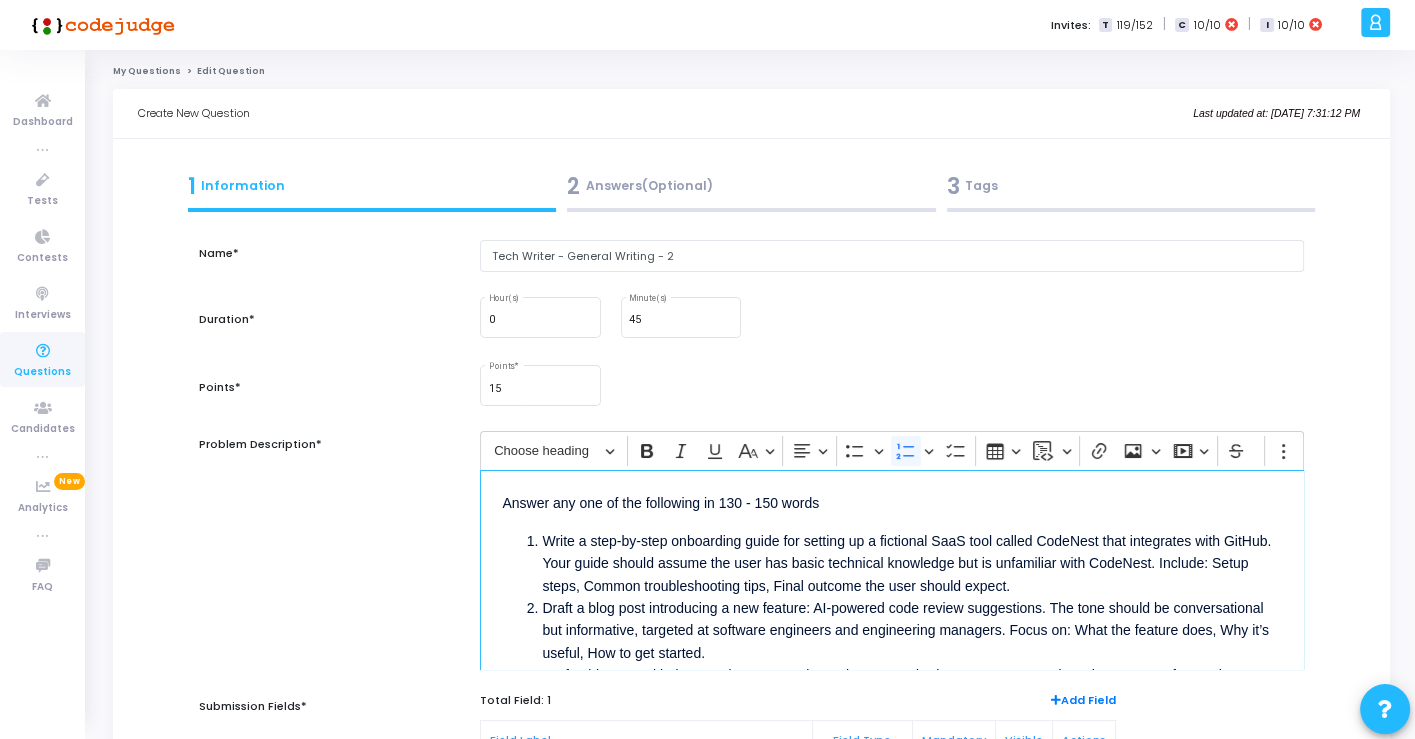 scroll, scrollTop: 0, scrollLeft: 0, axis: both 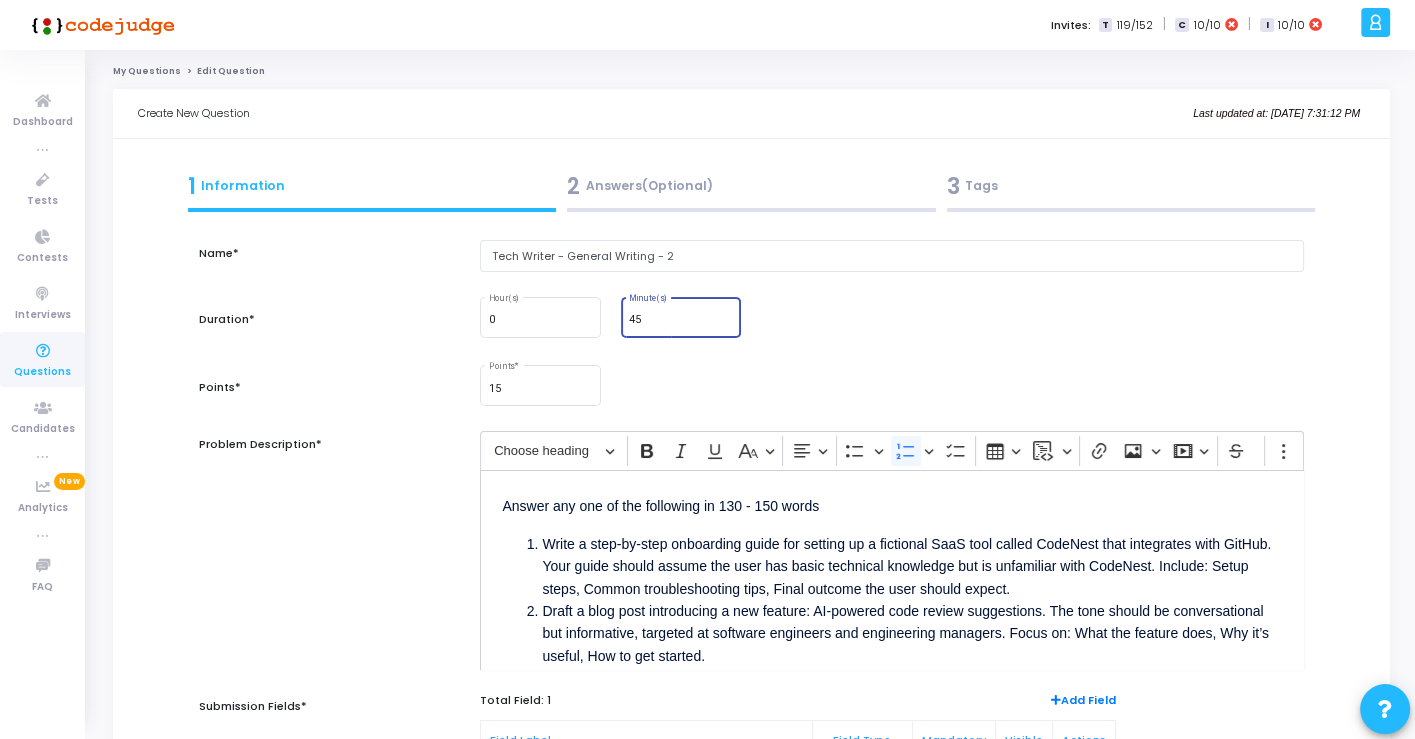 drag, startPoint x: 640, startPoint y: 318, endPoint x: 625, endPoint y: 310, distance: 17 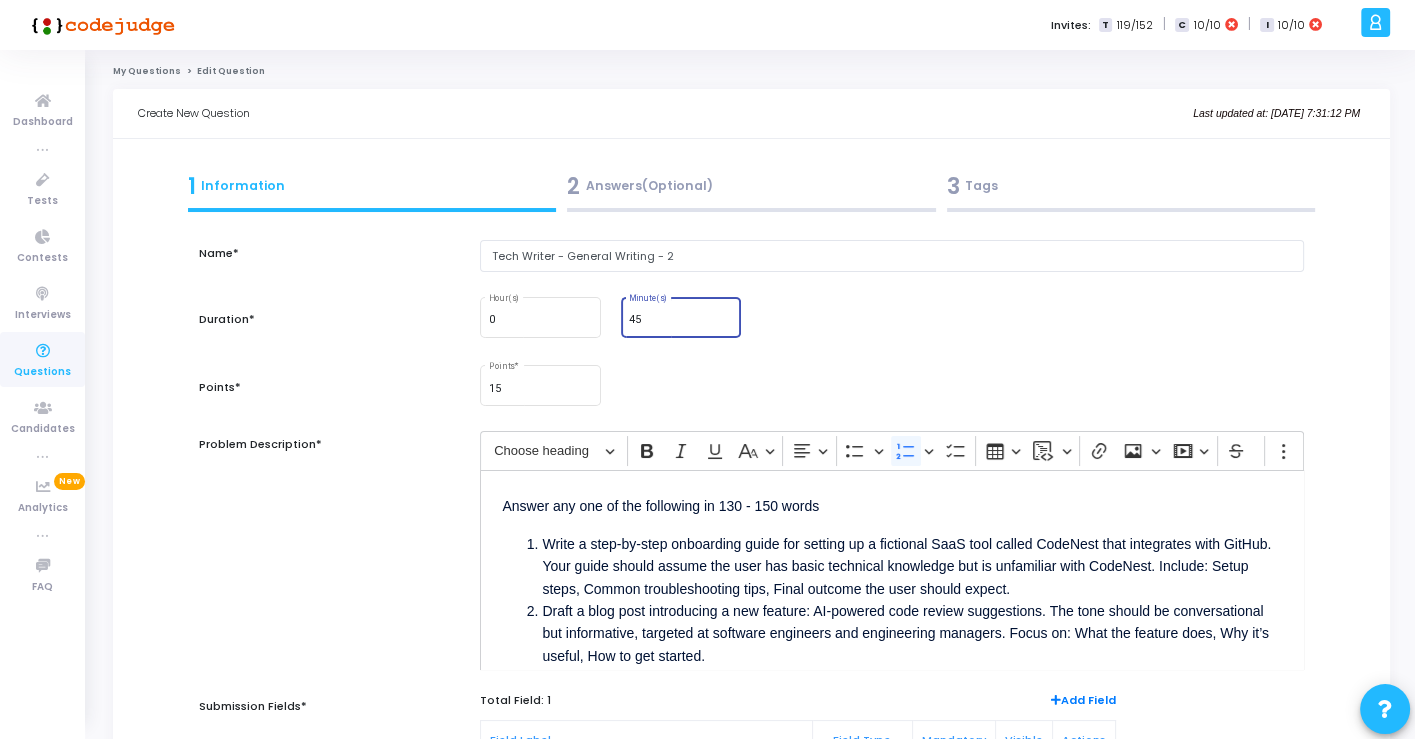 click on "45 Minute(s)" at bounding box center (681, 315) 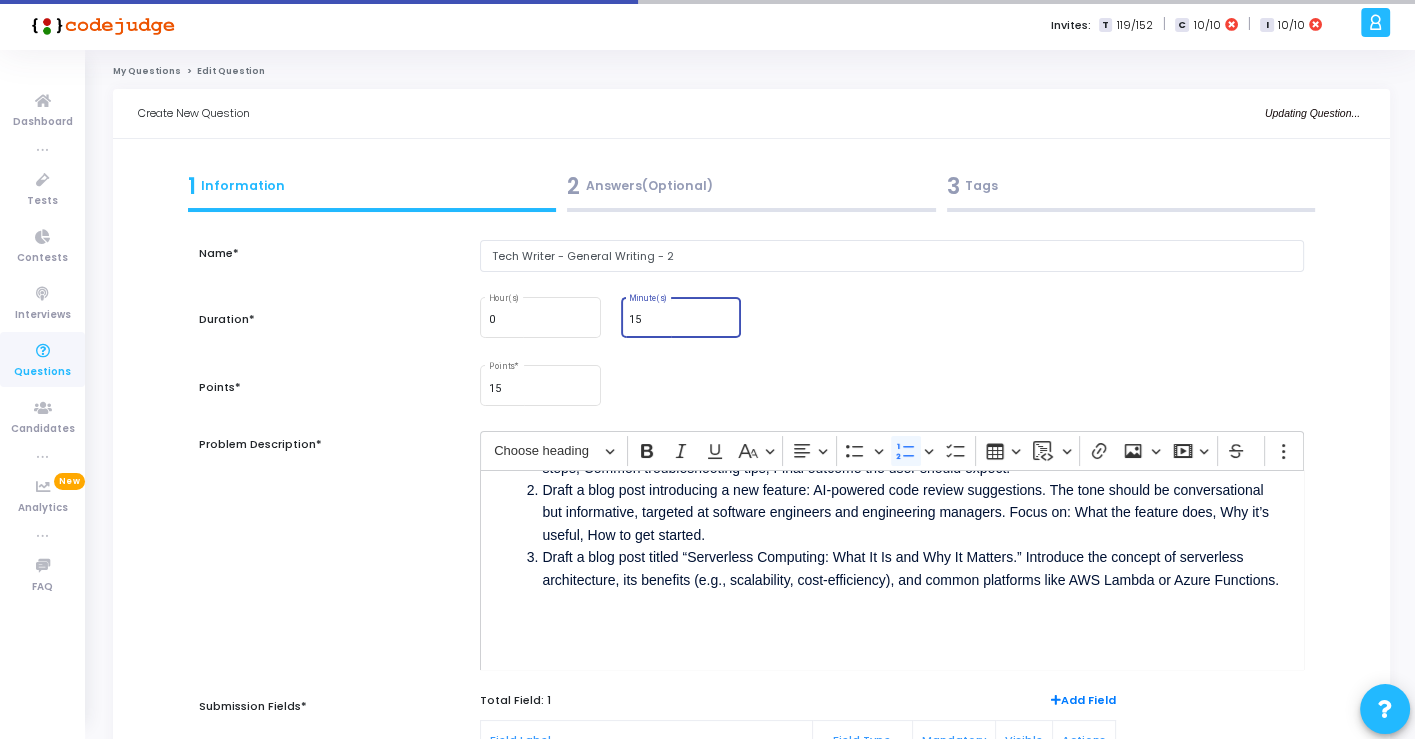 scroll, scrollTop: 142, scrollLeft: 0, axis: vertical 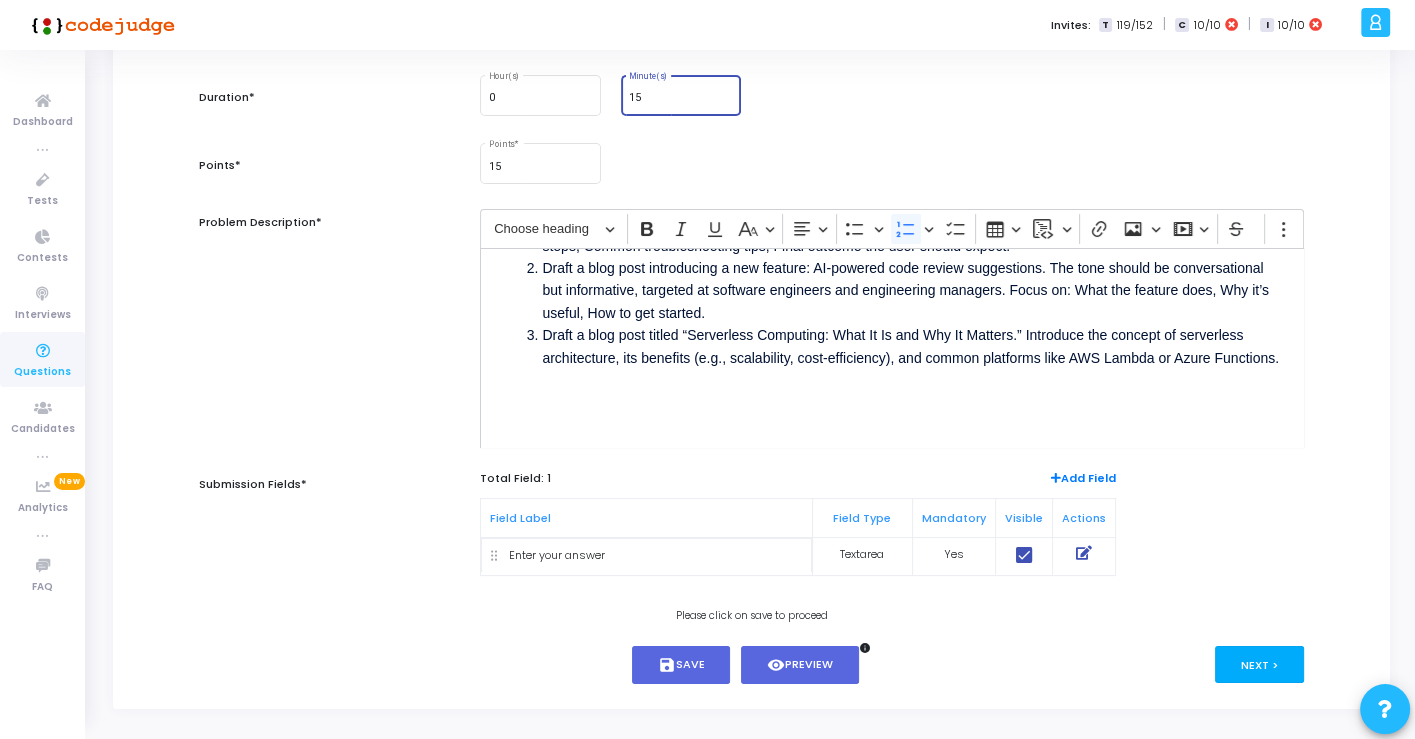 type on "15" 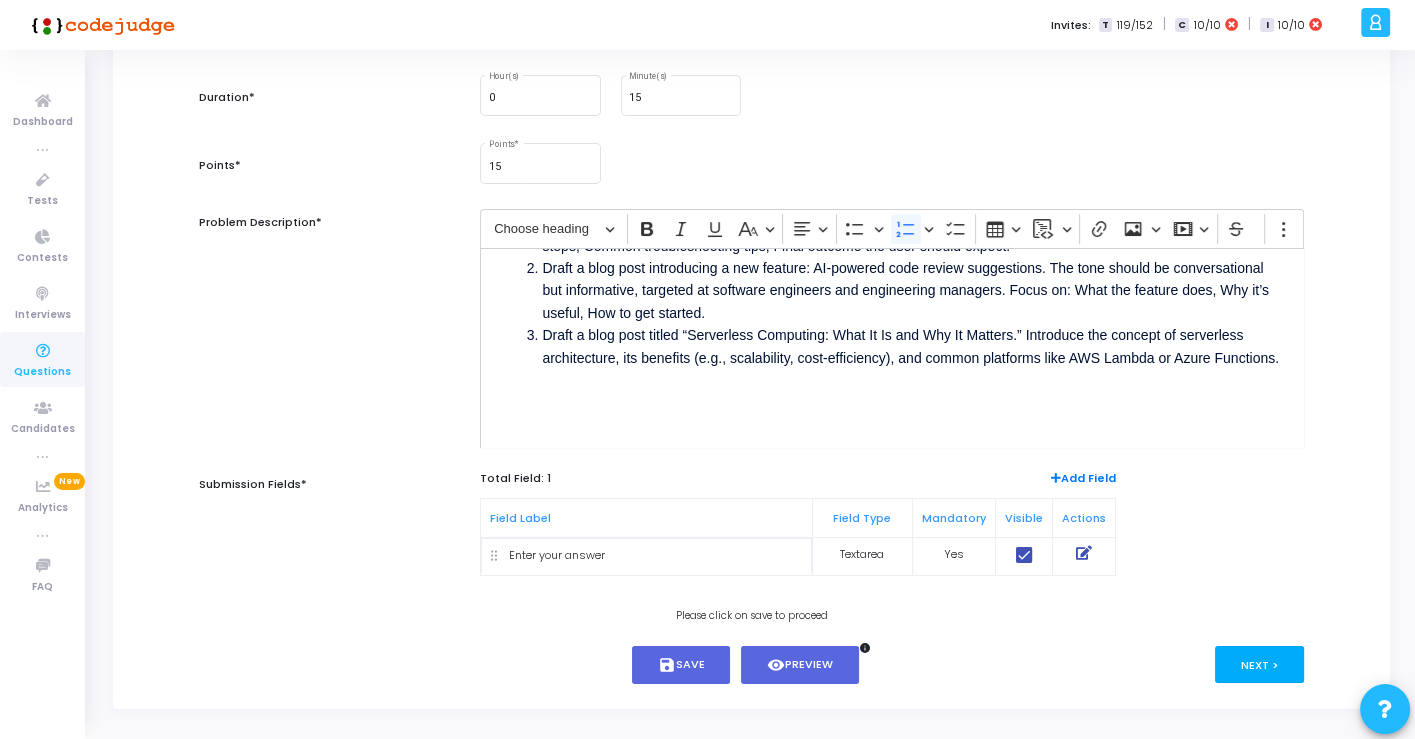click on "Next >" at bounding box center (1259, 664) 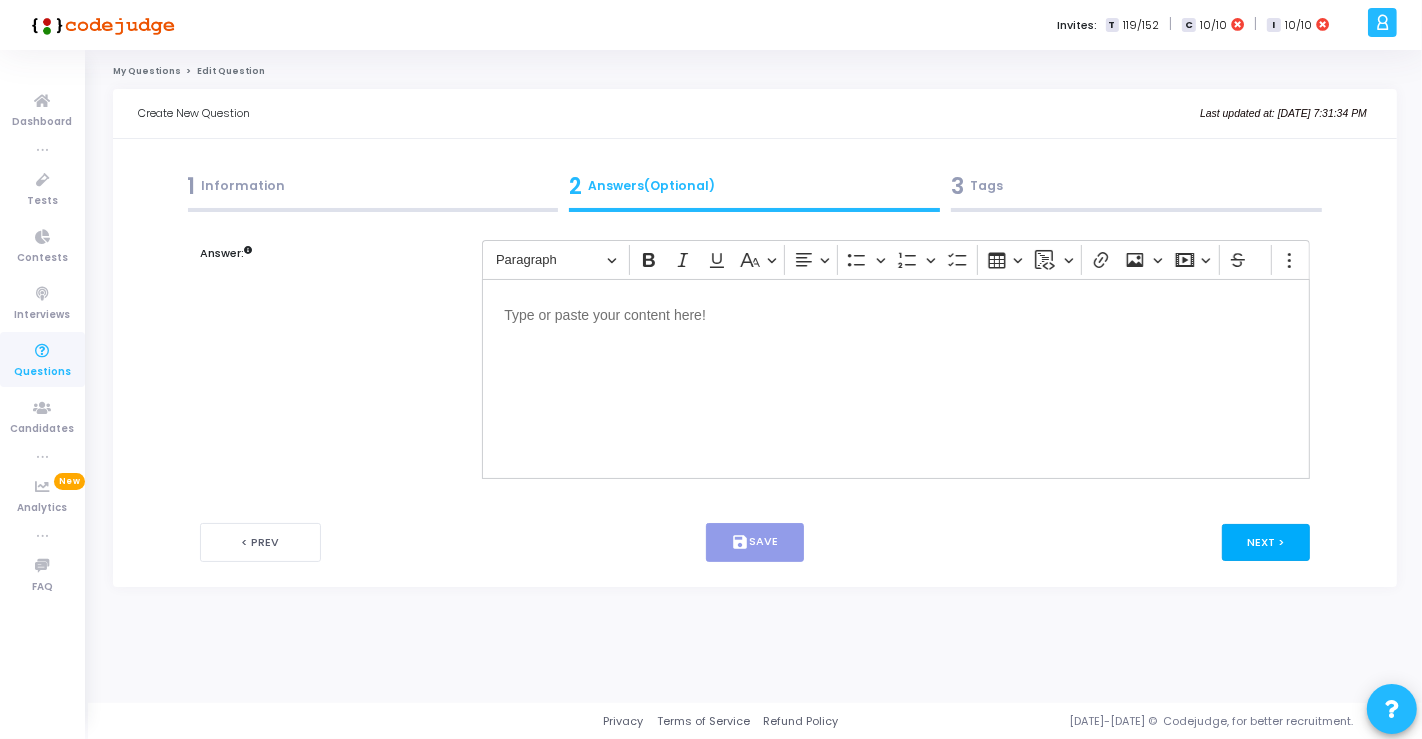 click on "Next >" at bounding box center (1266, 542) 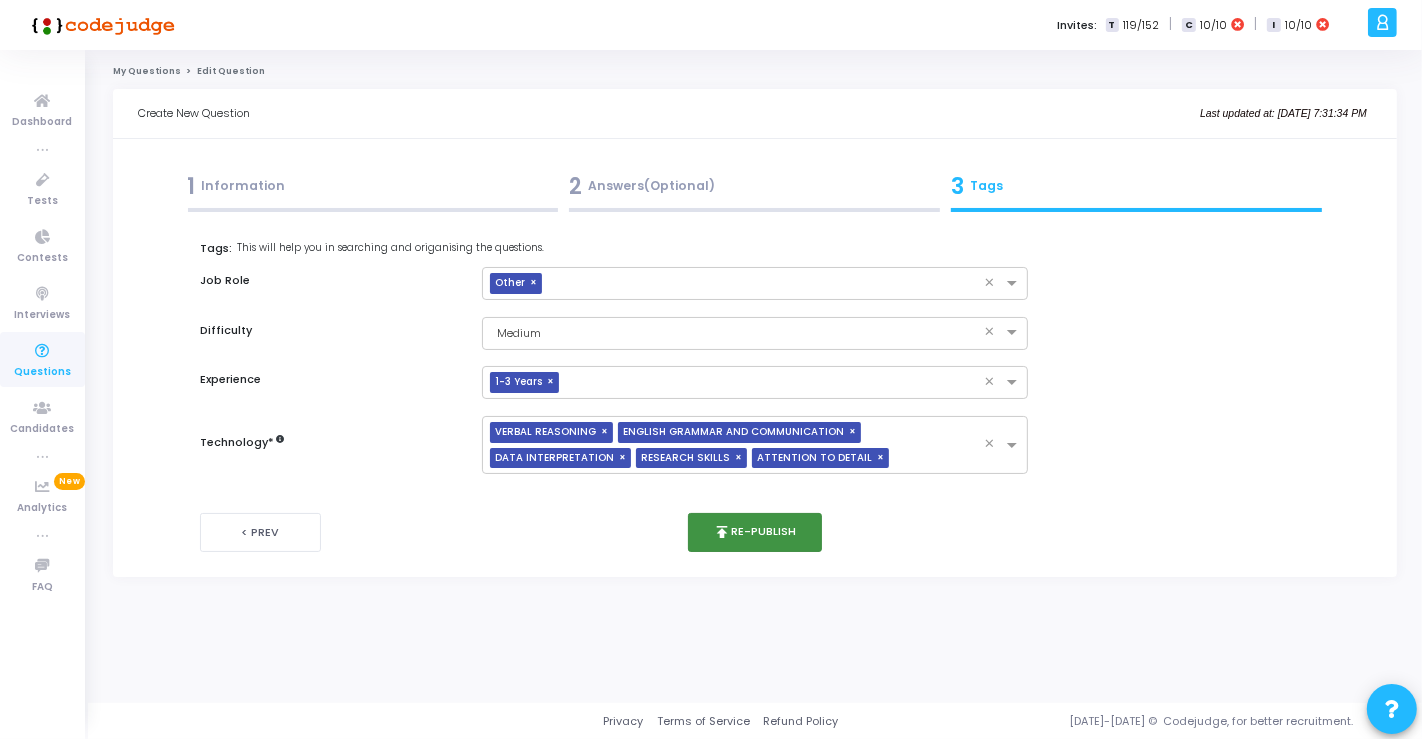 click on "publish  Re-publish" at bounding box center (755, 532) 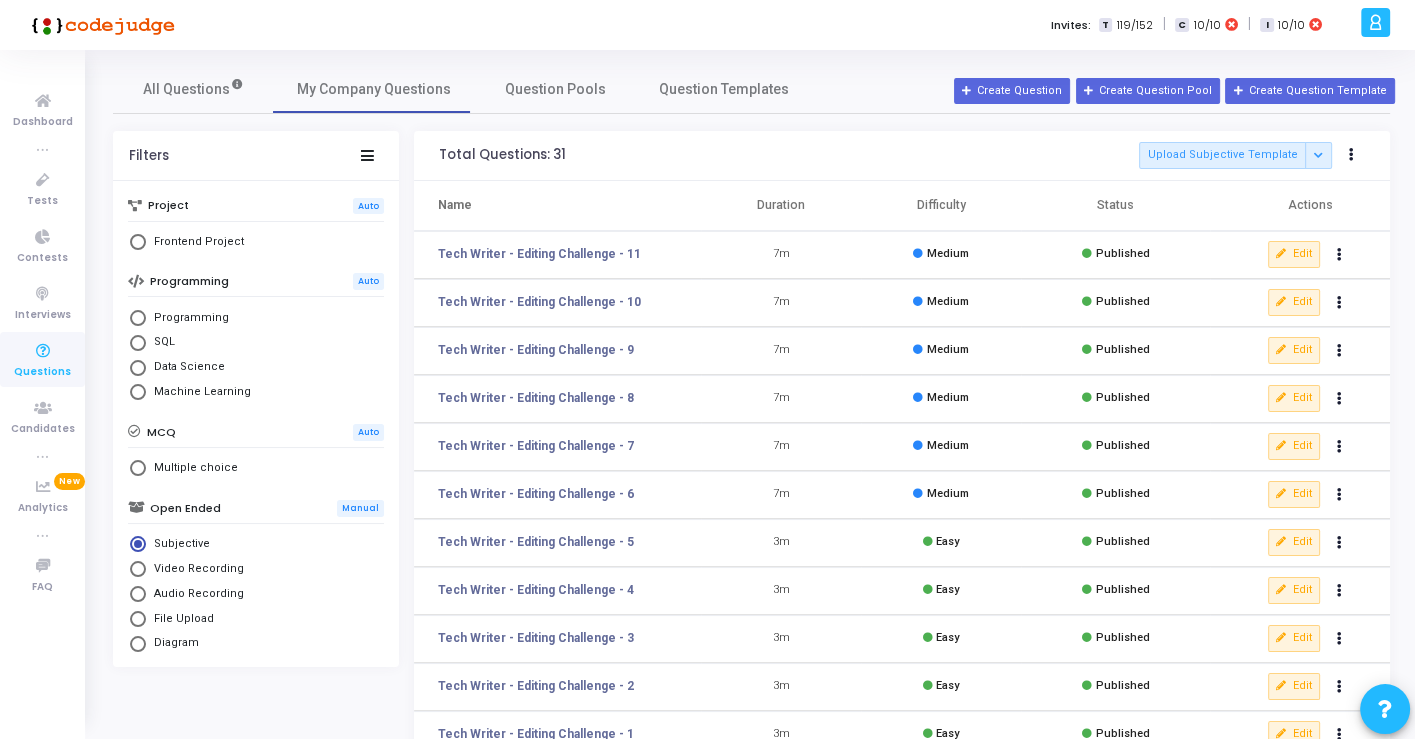 scroll, scrollTop: 318, scrollLeft: 0, axis: vertical 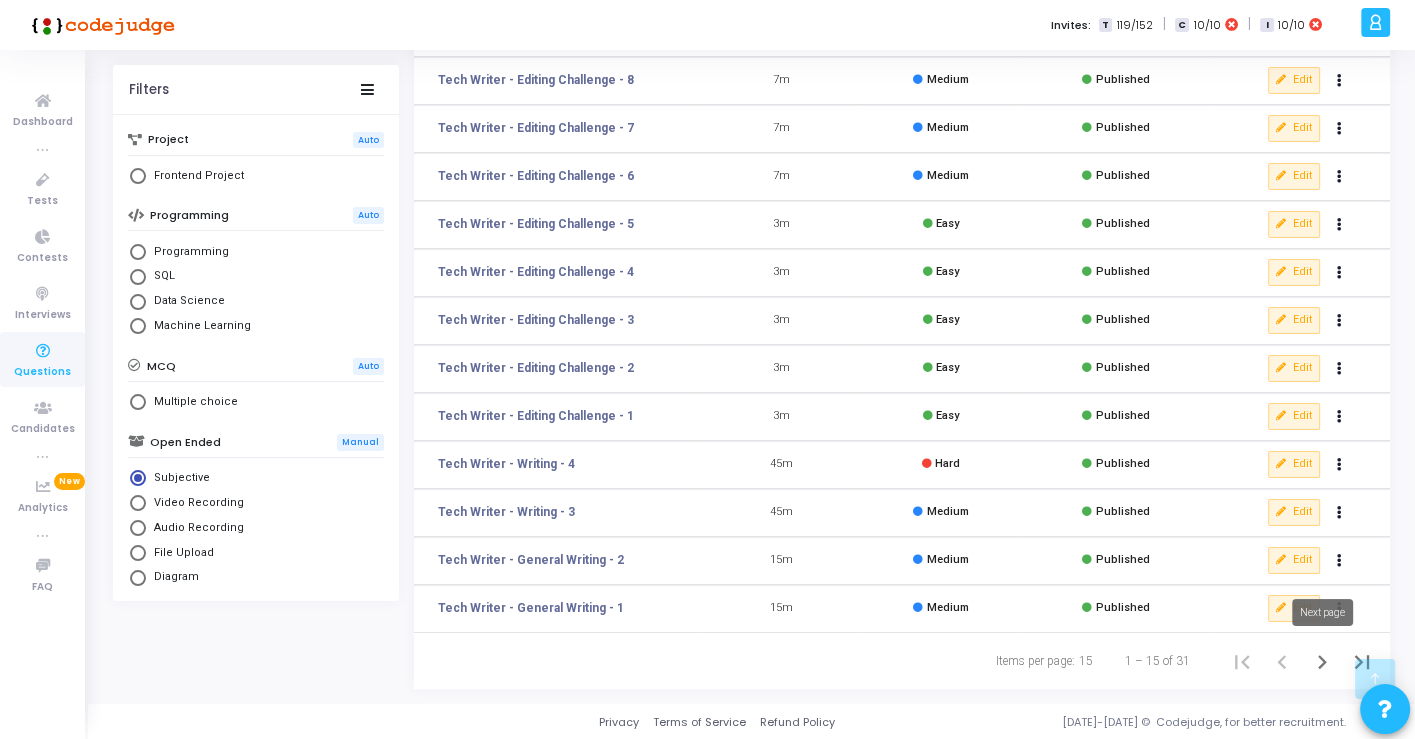 click 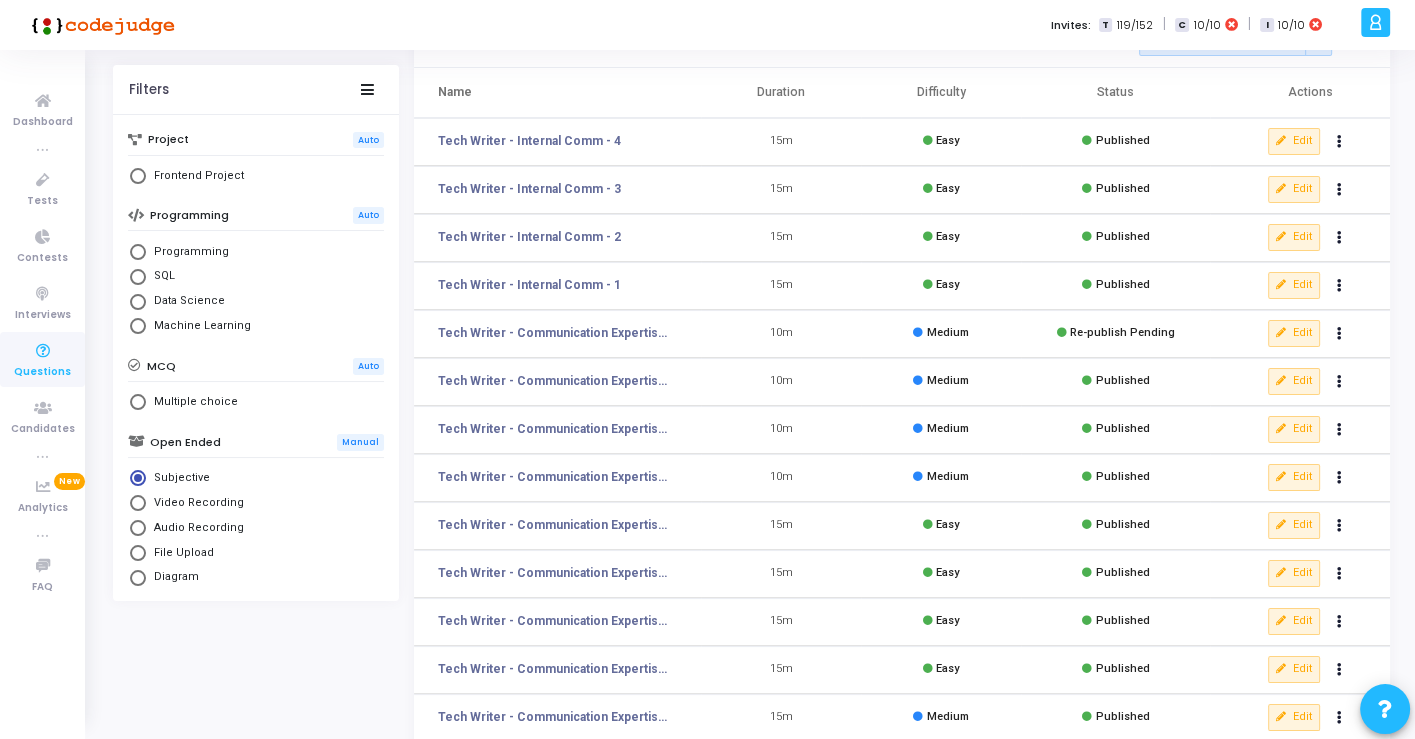 scroll, scrollTop: 318, scrollLeft: 0, axis: vertical 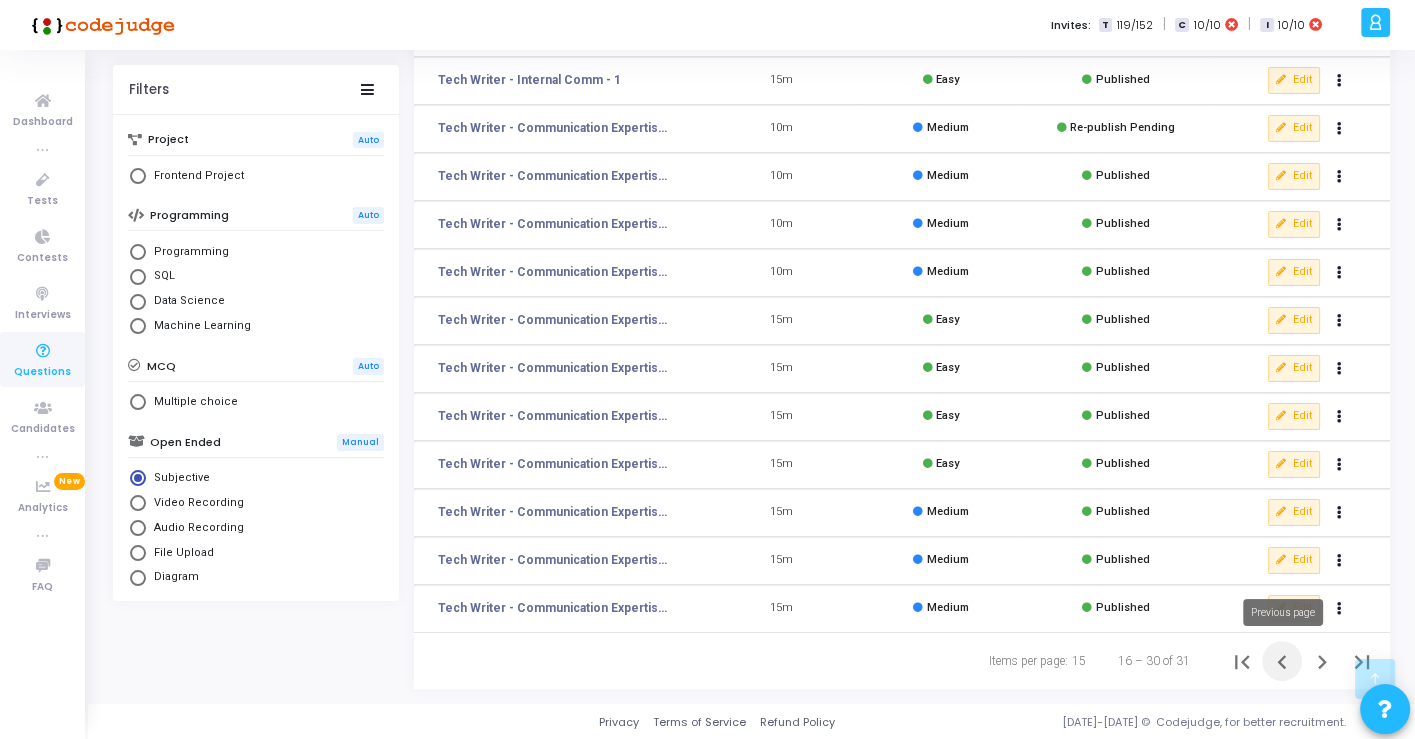 click 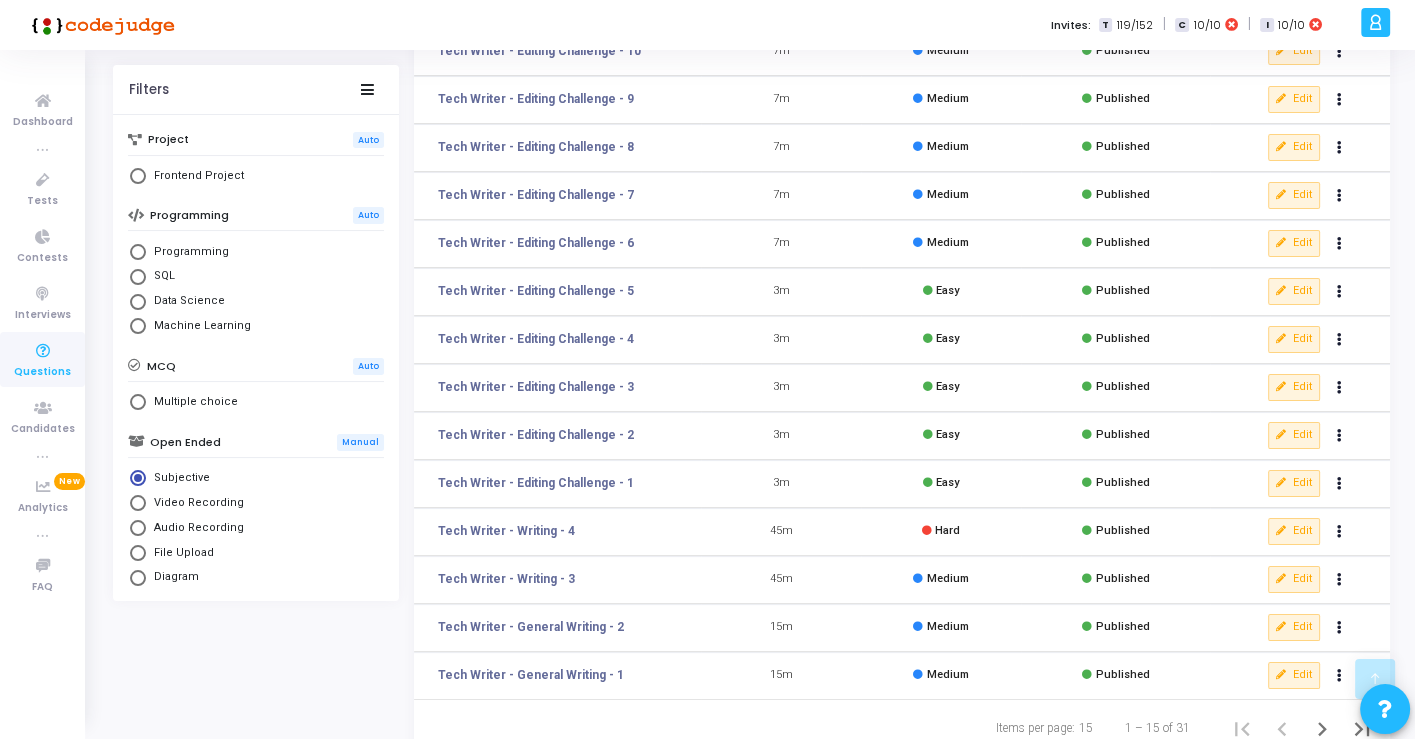 scroll, scrollTop: 318, scrollLeft: 0, axis: vertical 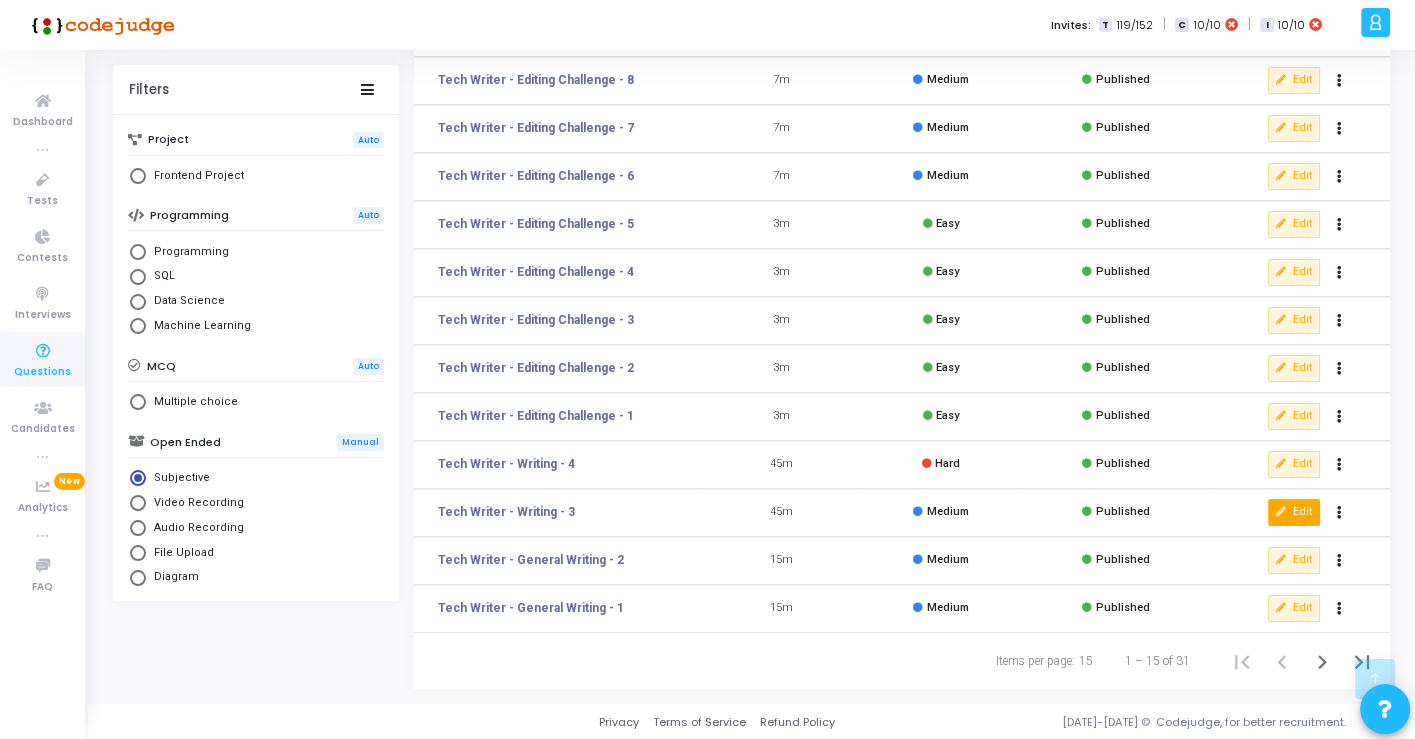 click on "Edit" at bounding box center (1294, 512) 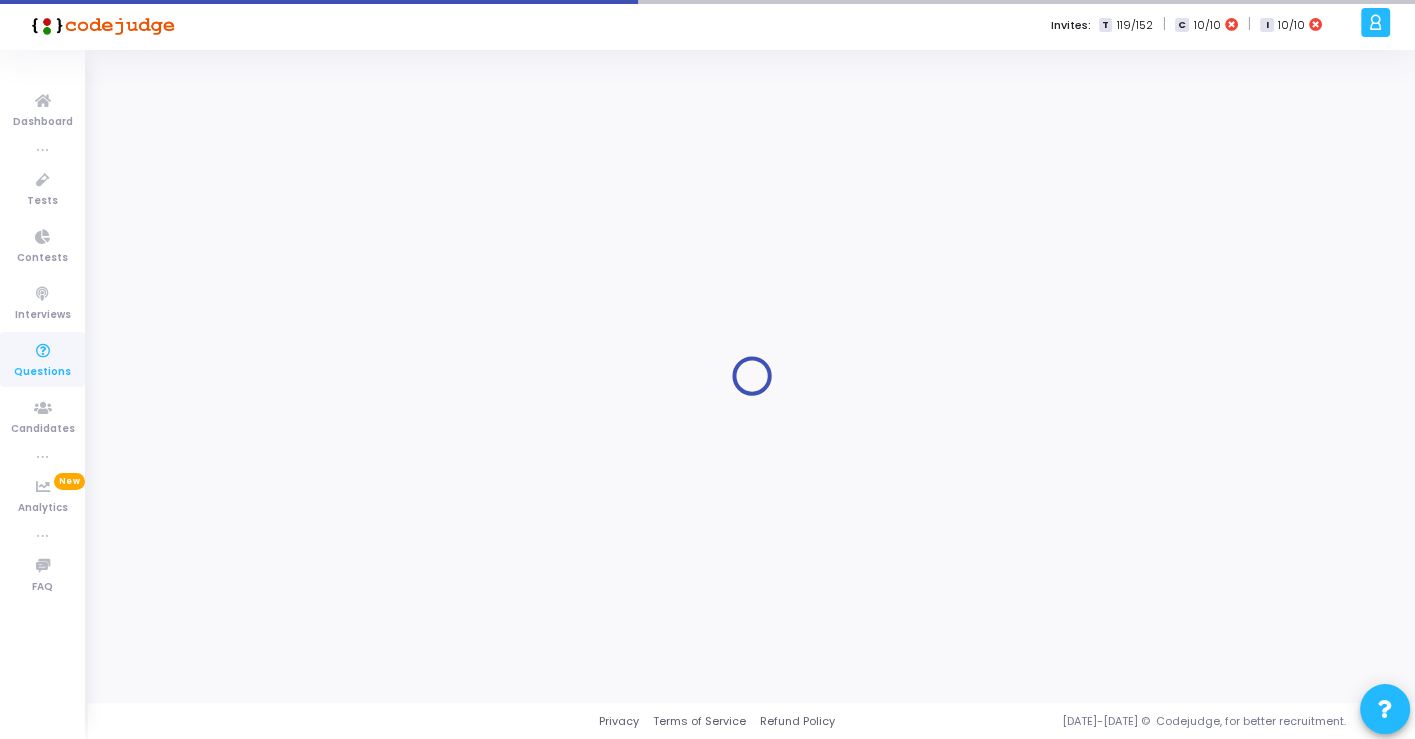 scroll, scrollTop: 0, scrollLeft: 0, axis: both 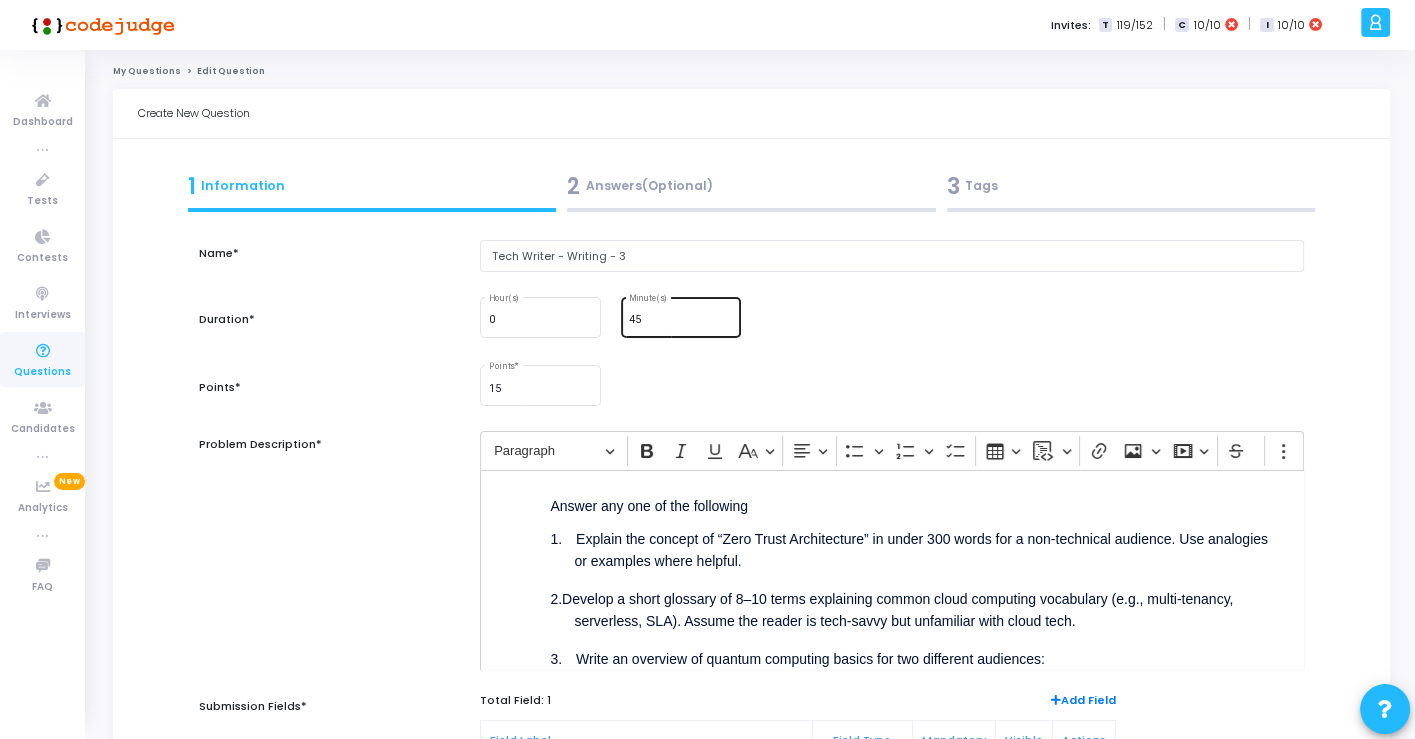 click on "45" at bounding box center [681, 320] 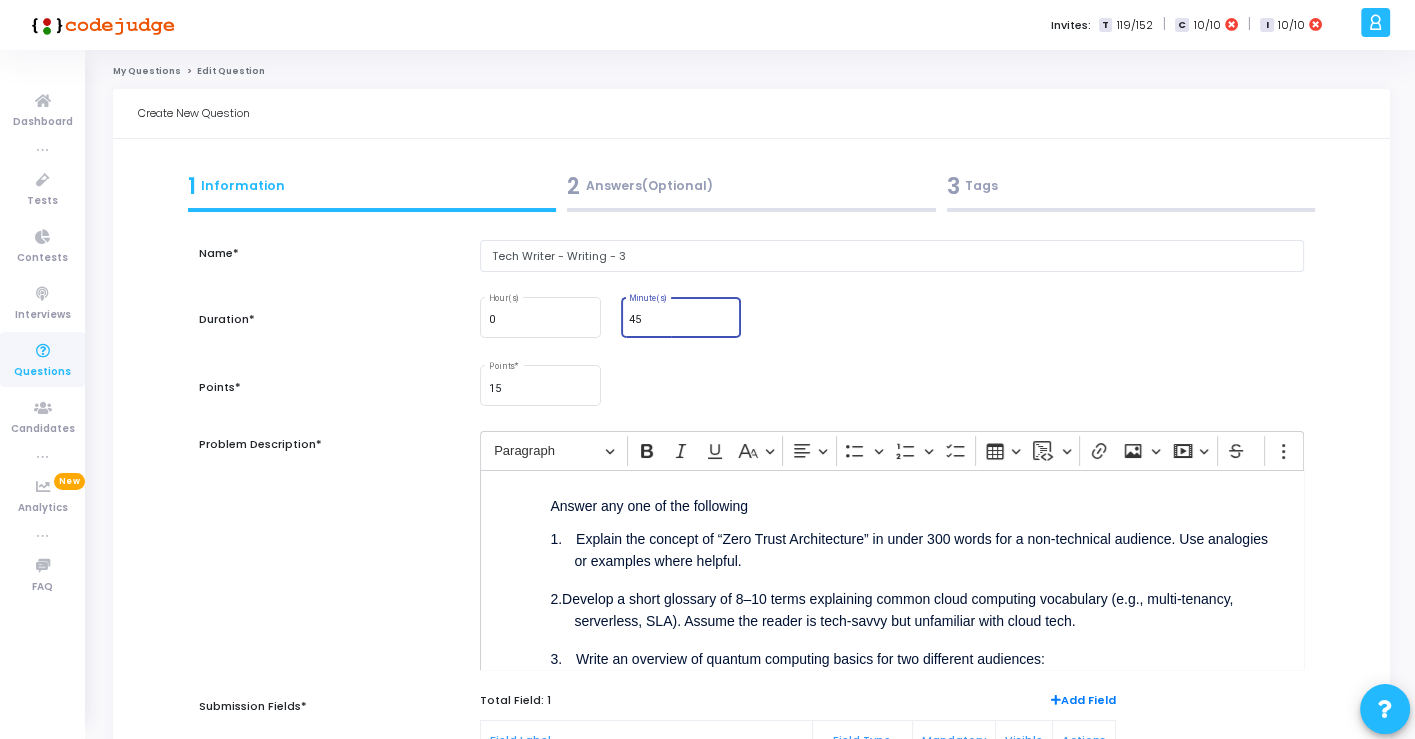 click on "45" at bounding box center (681, 320) 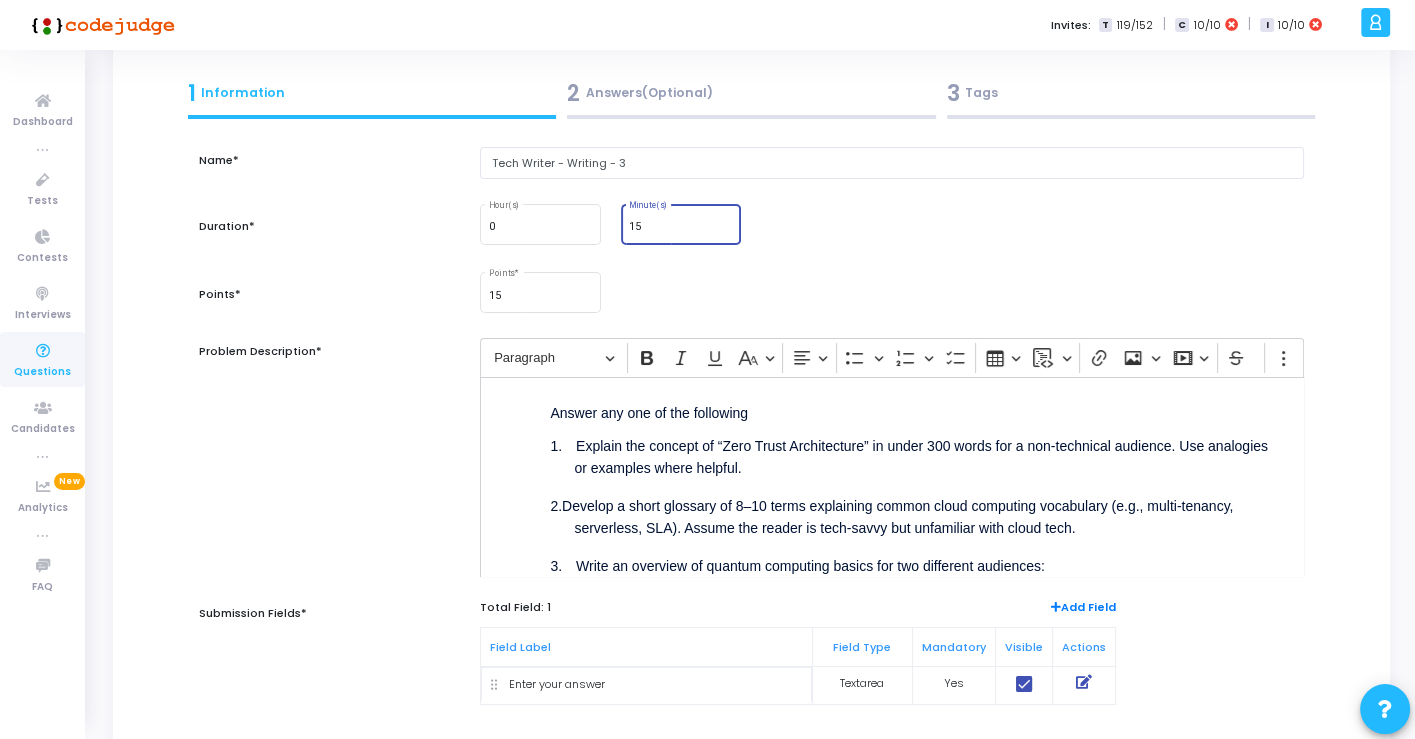 scroll, scrollTop: 222, scrollLeft: 0, axis: vertical 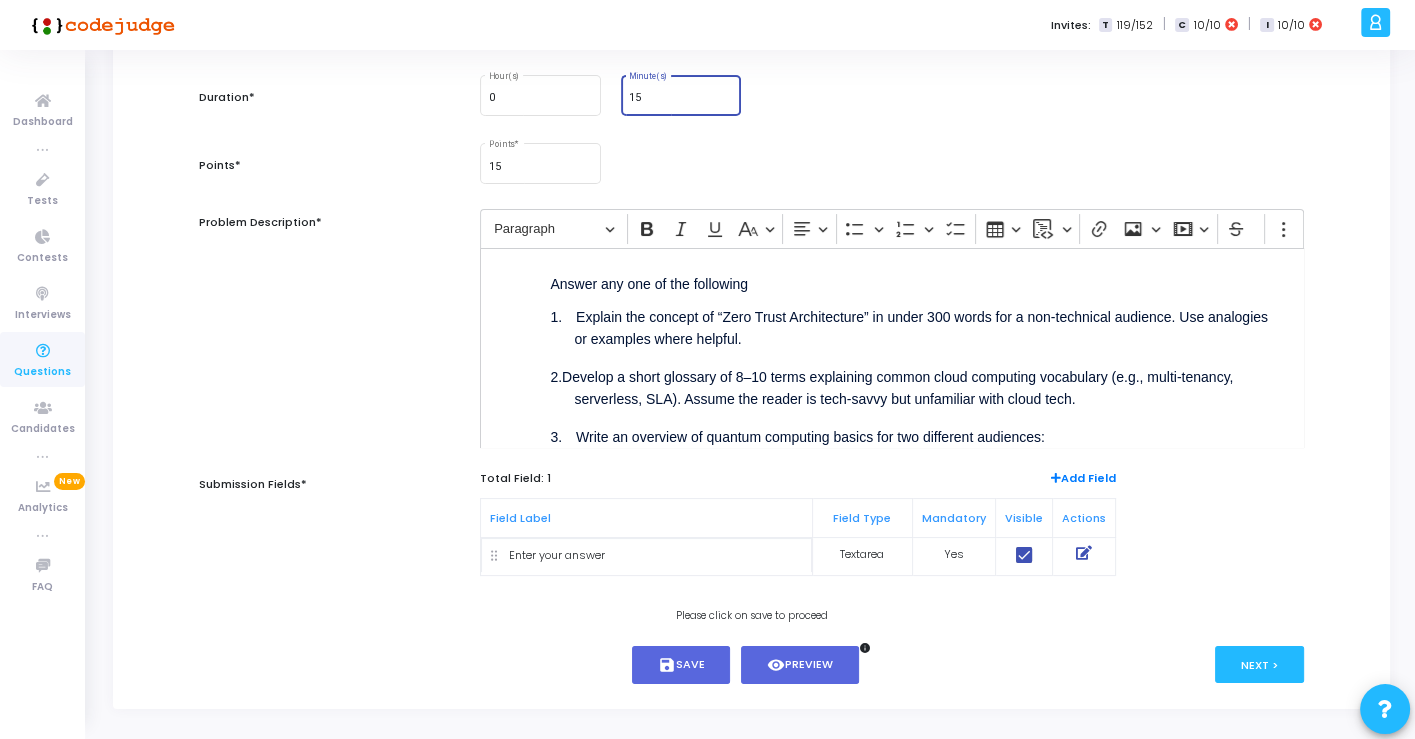 type on "15" 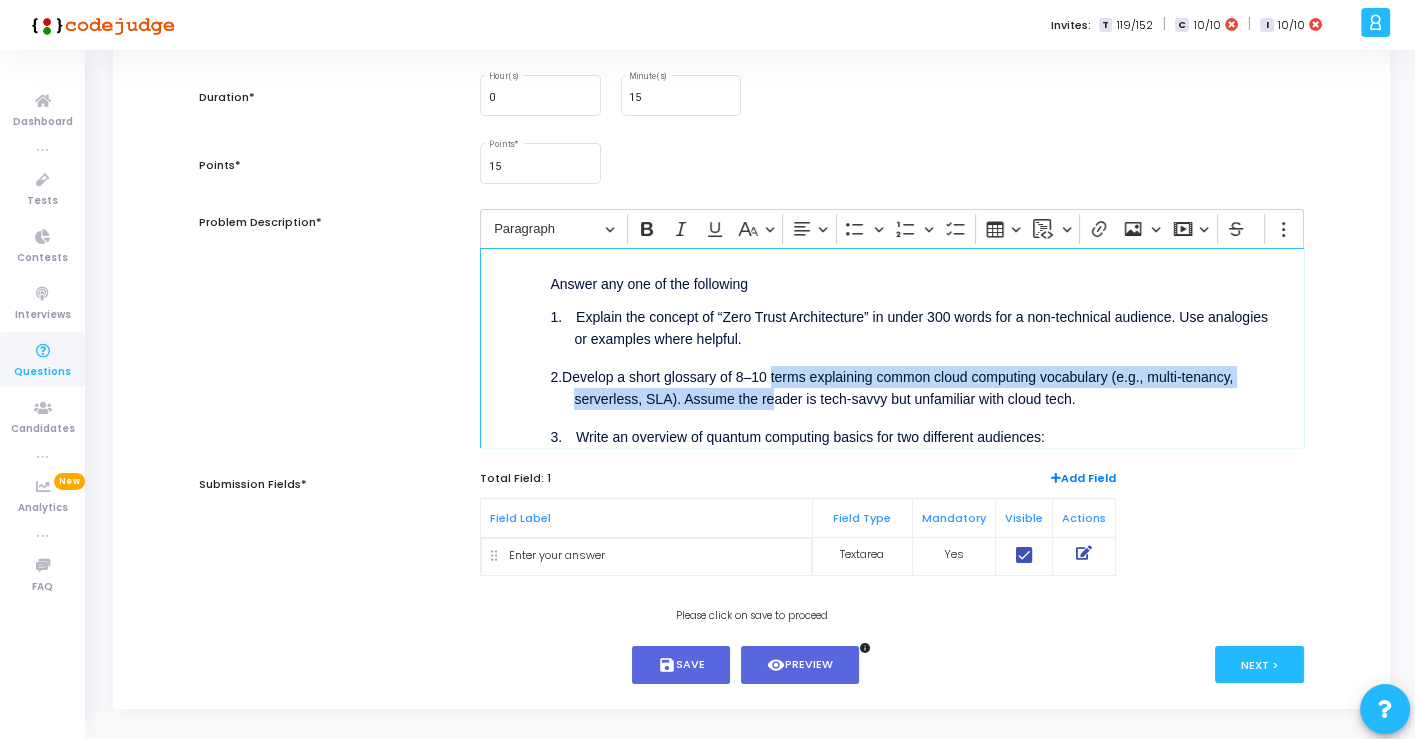 click on "2.  Develop a short glossary of 8–10 terms explaining common cloud computing vocabulary (e.g., multi-tenancy, serverless, SLA). Assume the reader is tech-savvy but unfamiliar with cloud tech." at bounding box center (927, 387) 